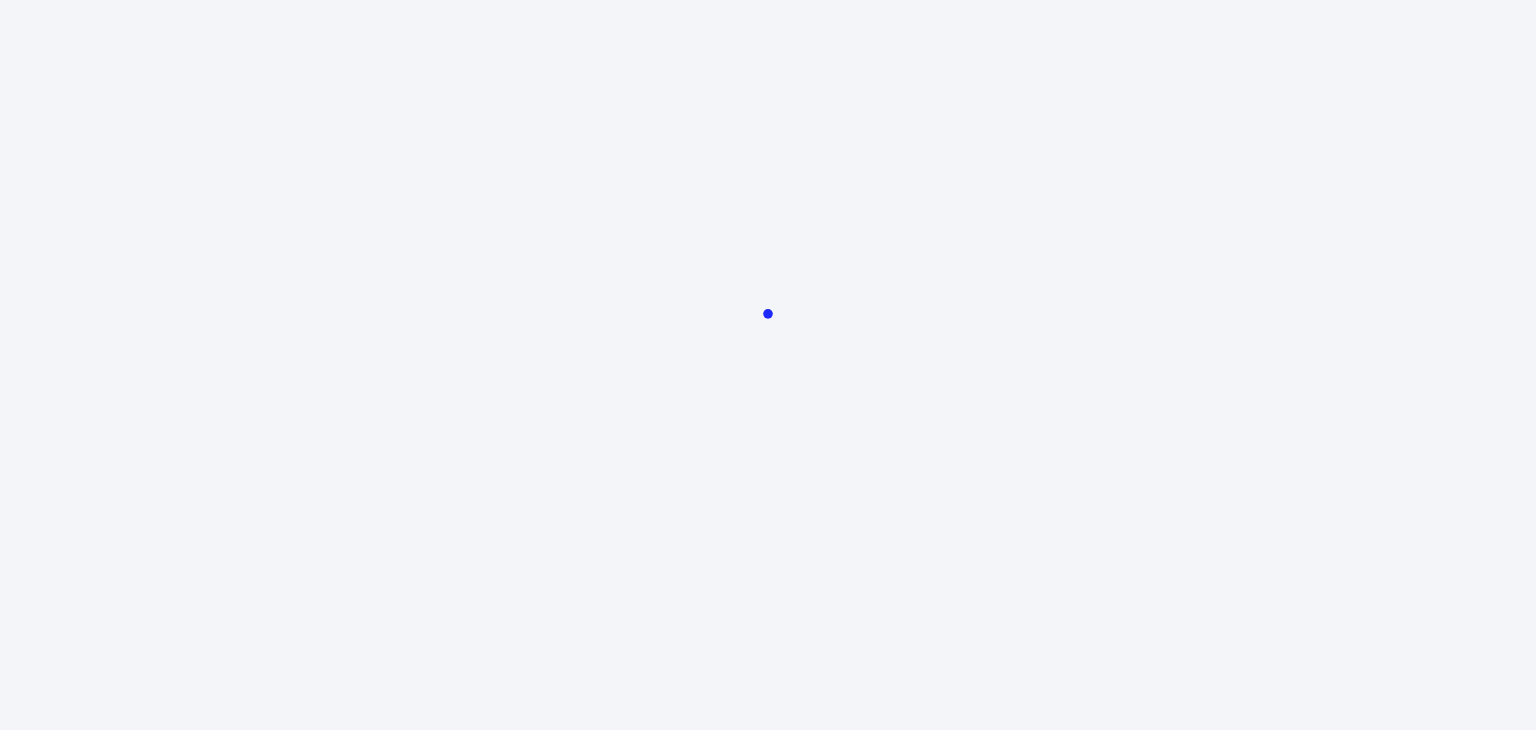 scroll, scrollTop: 0, scrollLeft: 0, axis: both 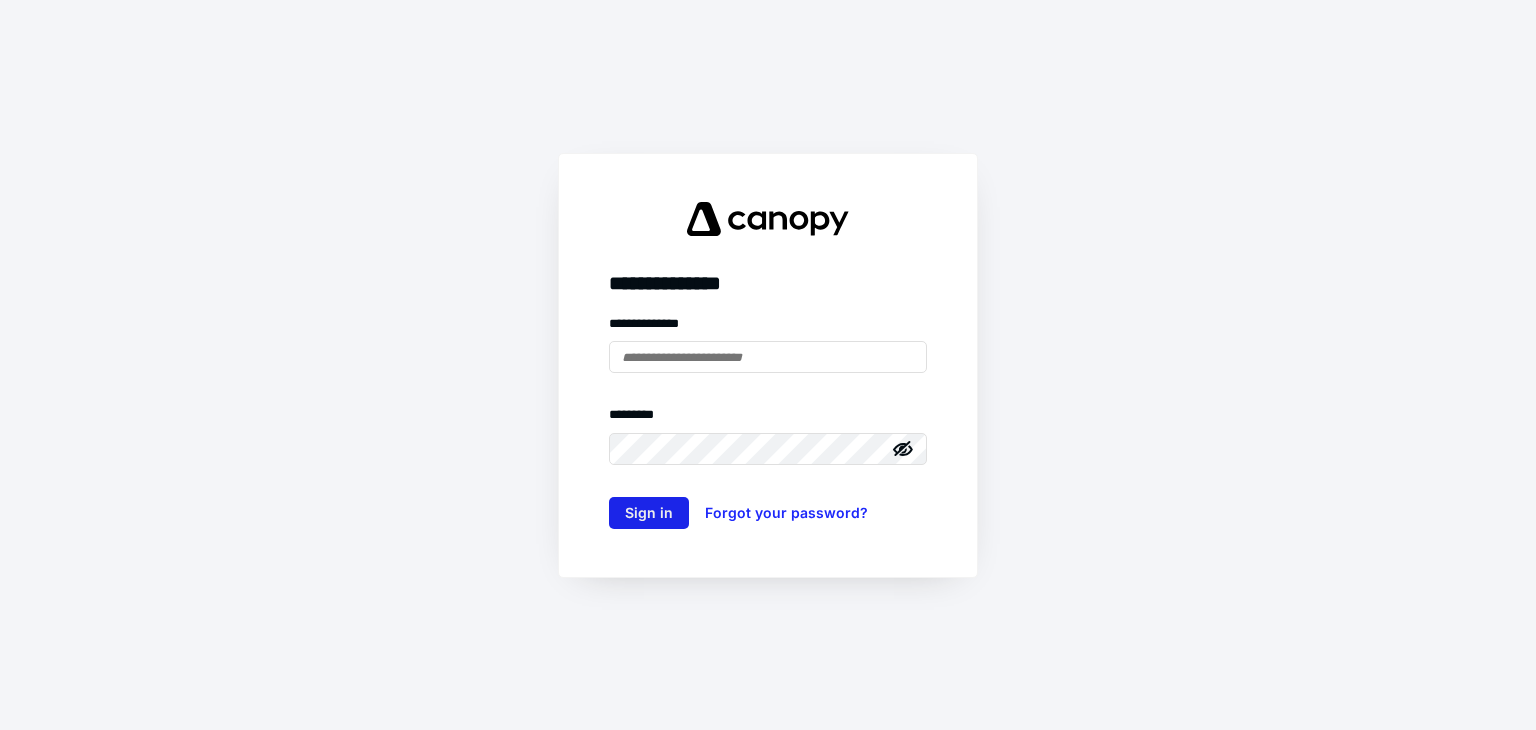 type on "**********" 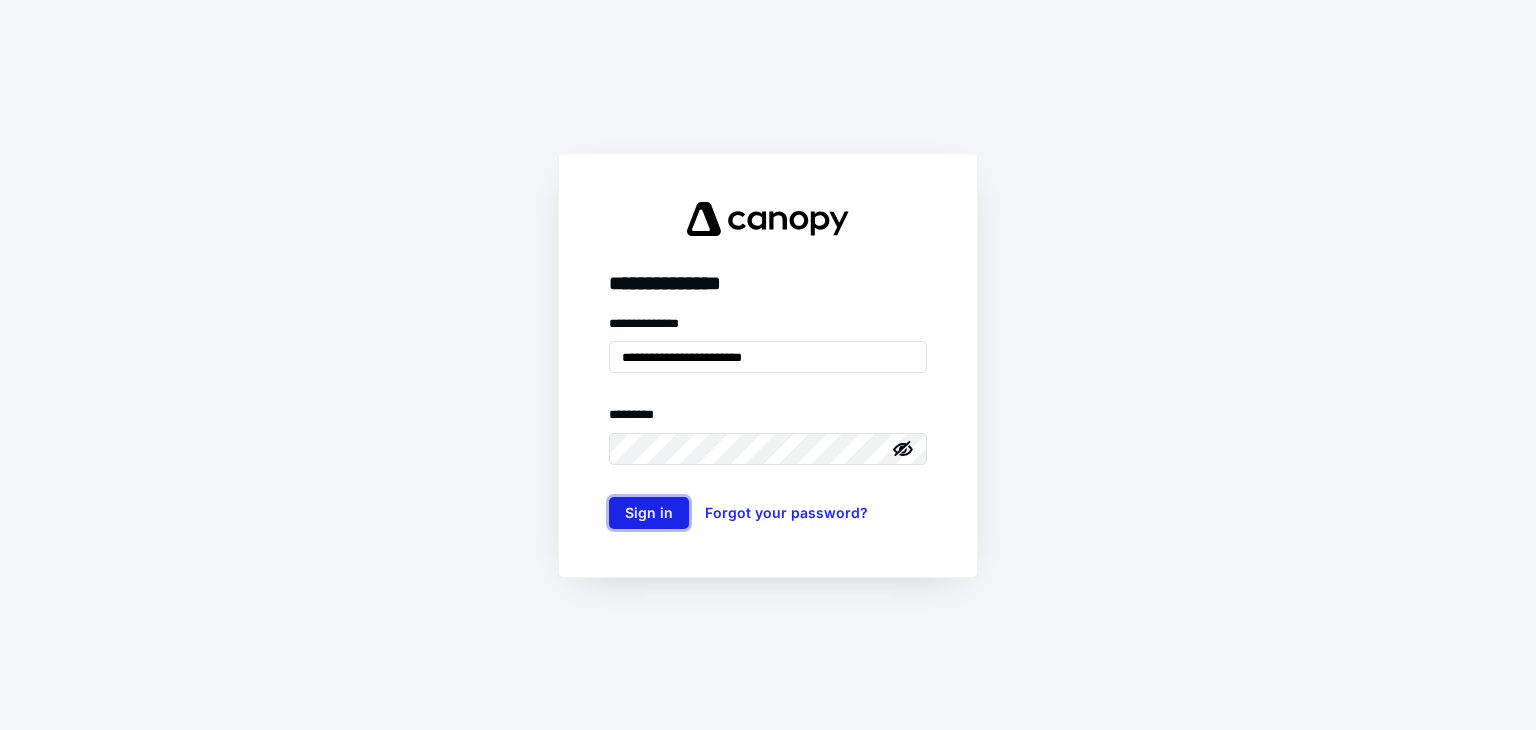 click on "Sign in" at bounding box center [649, 513] 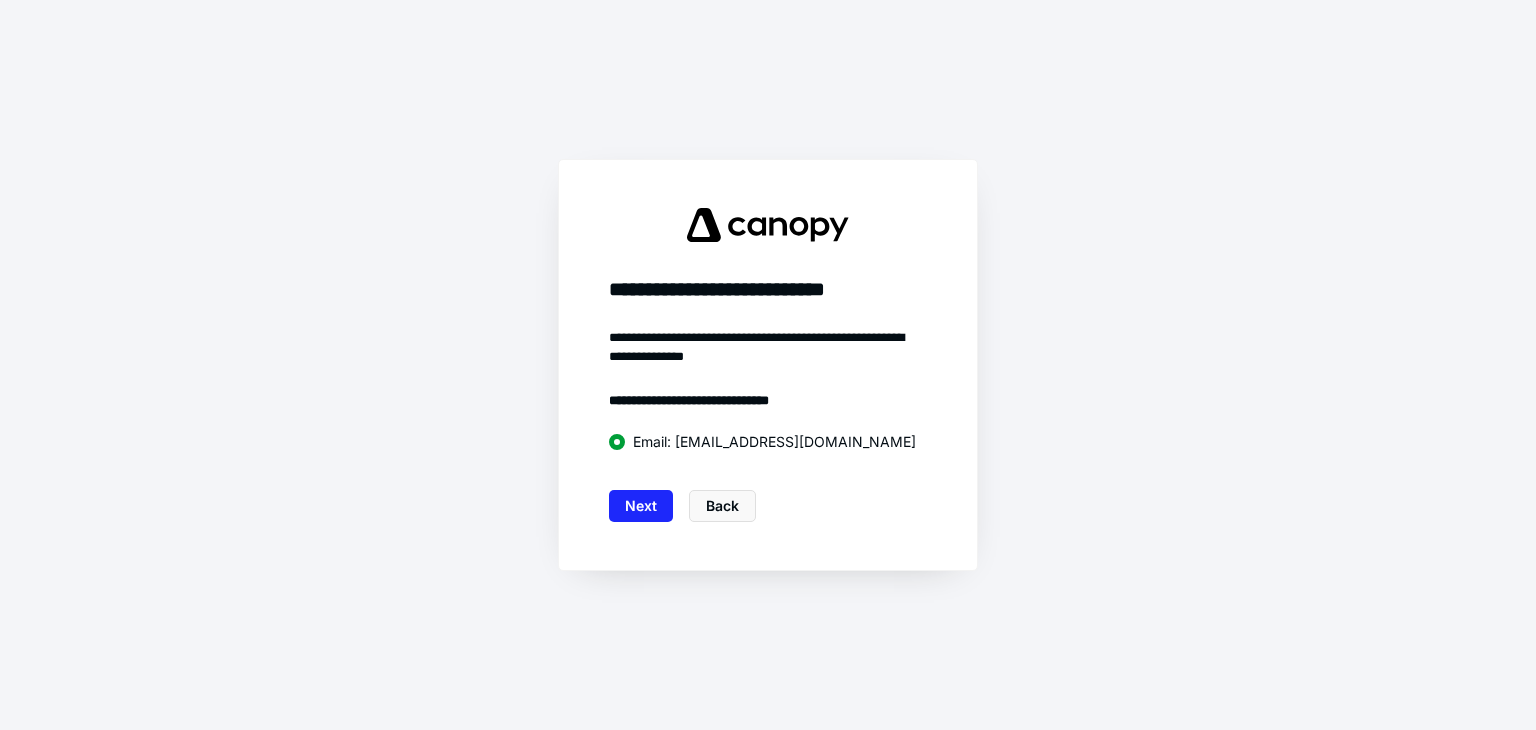 click on "Next" at bounding box center (641, 506) 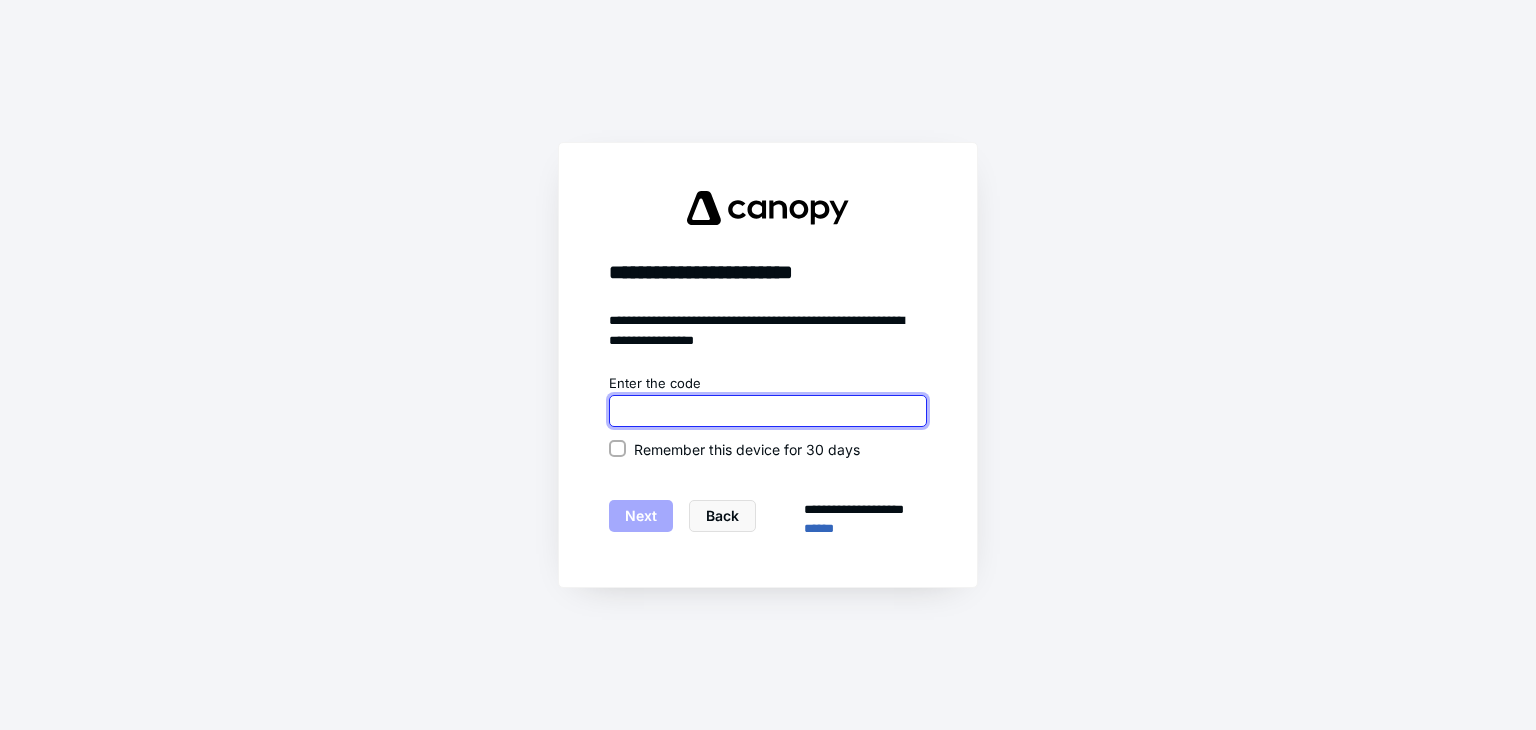 click at bounding box center [768, 411] 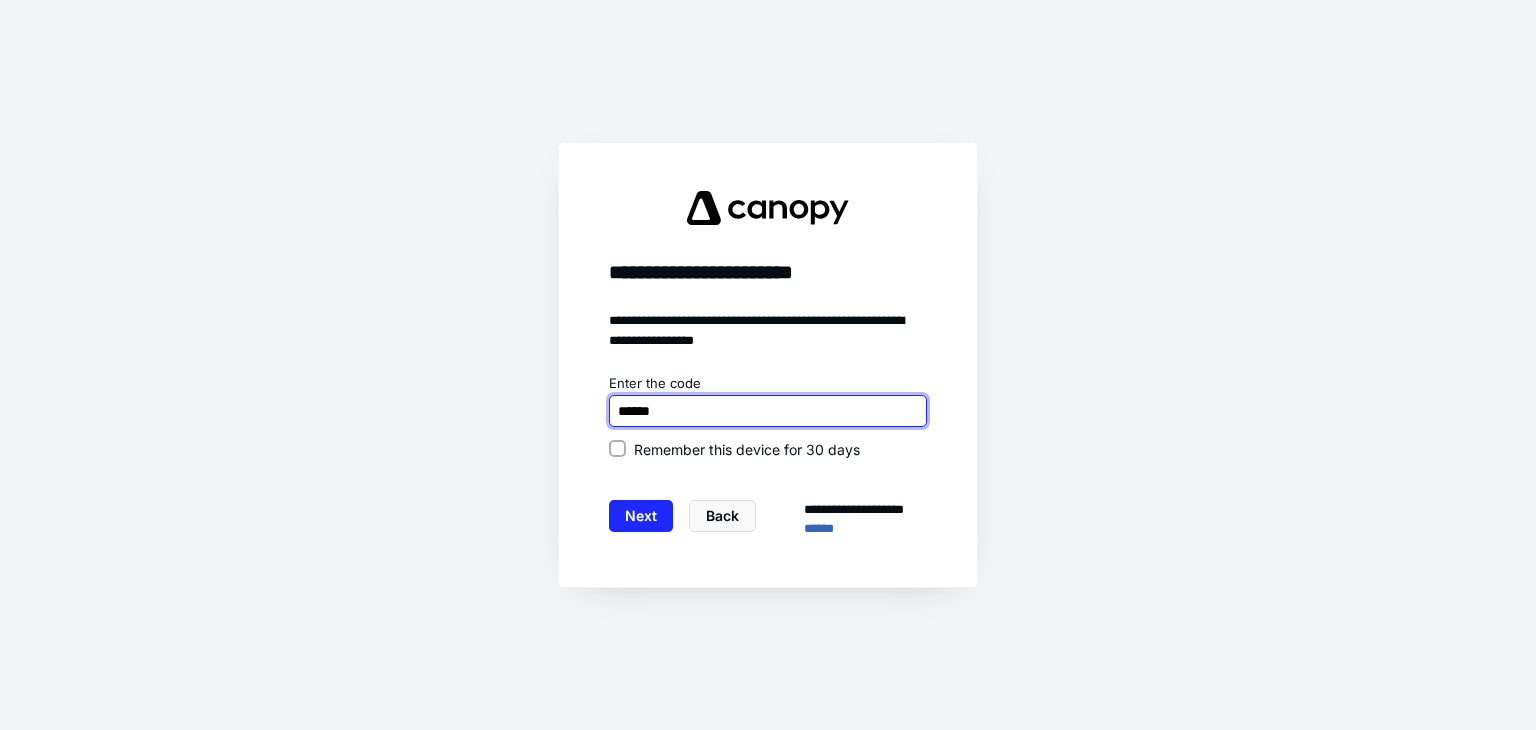 type on "******" 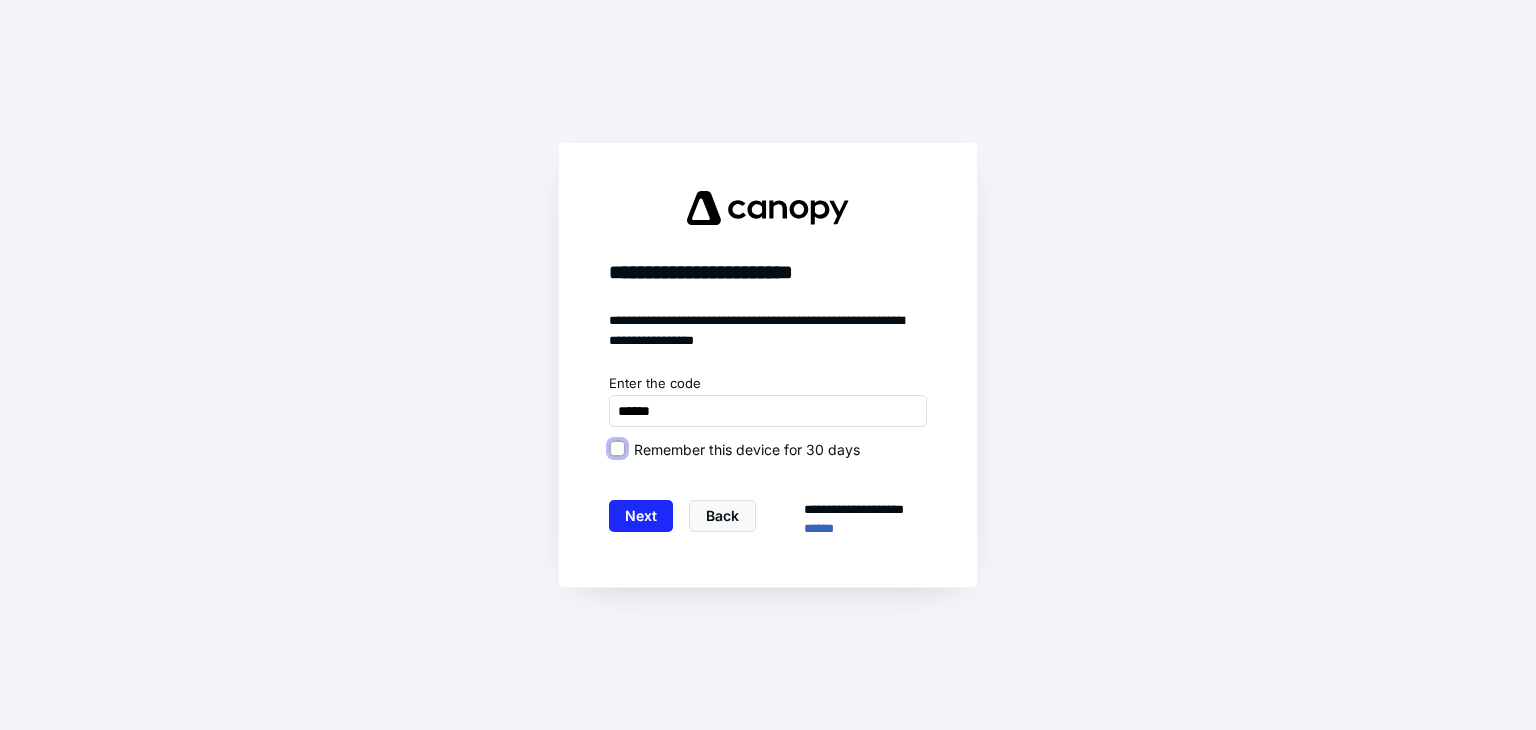 click on "Remember this device for 30 days" at bounding box center (617, 449) 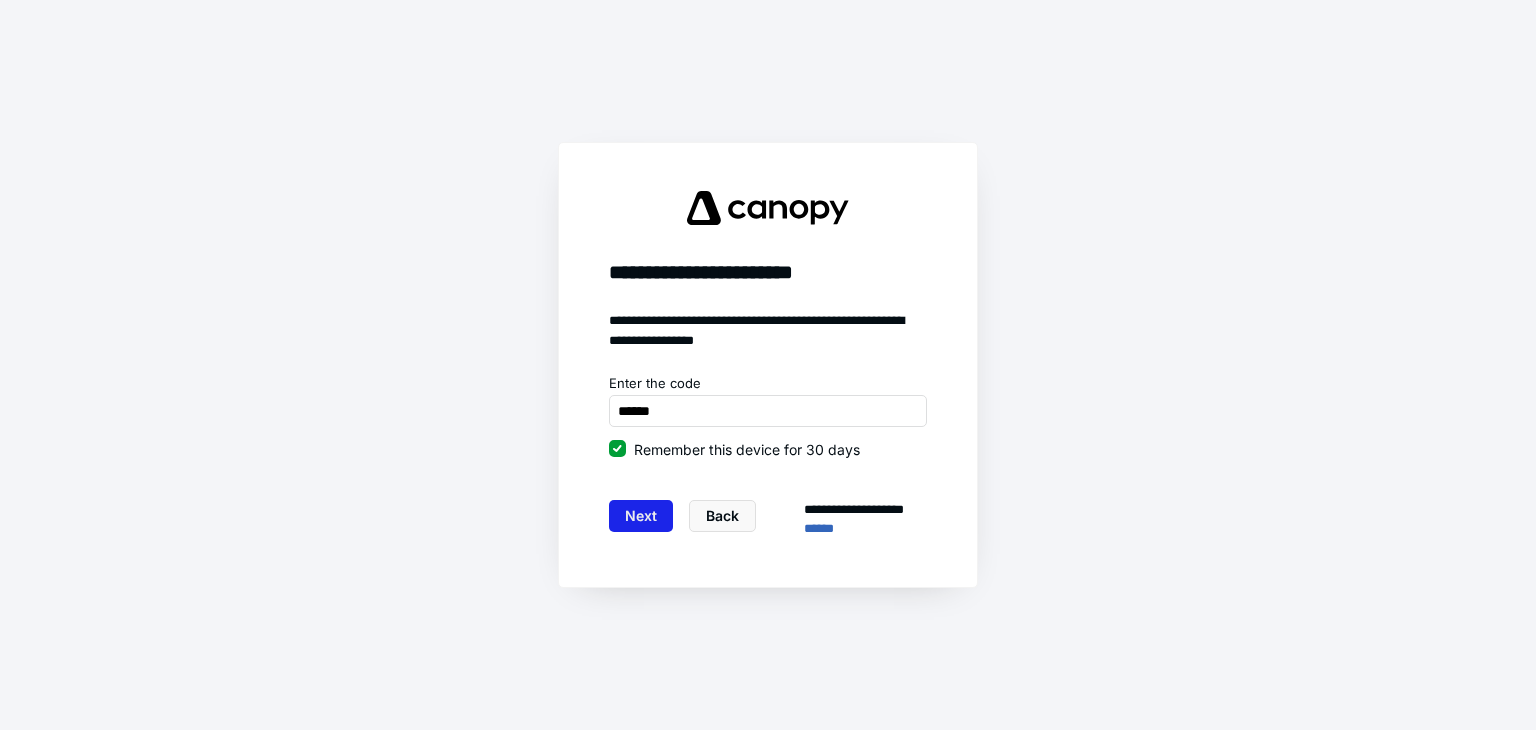 click on "Next" at bounding box center [641, 516] 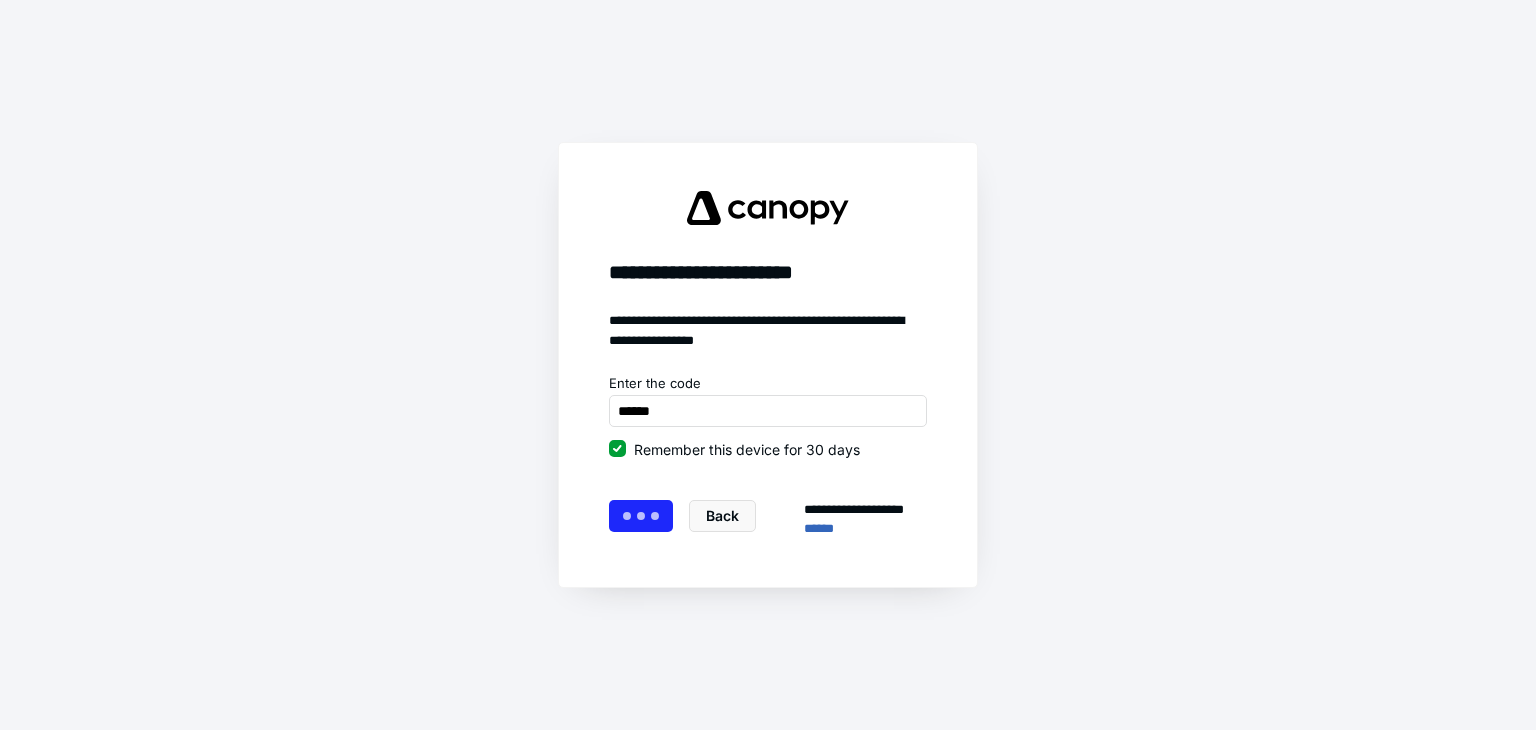 click 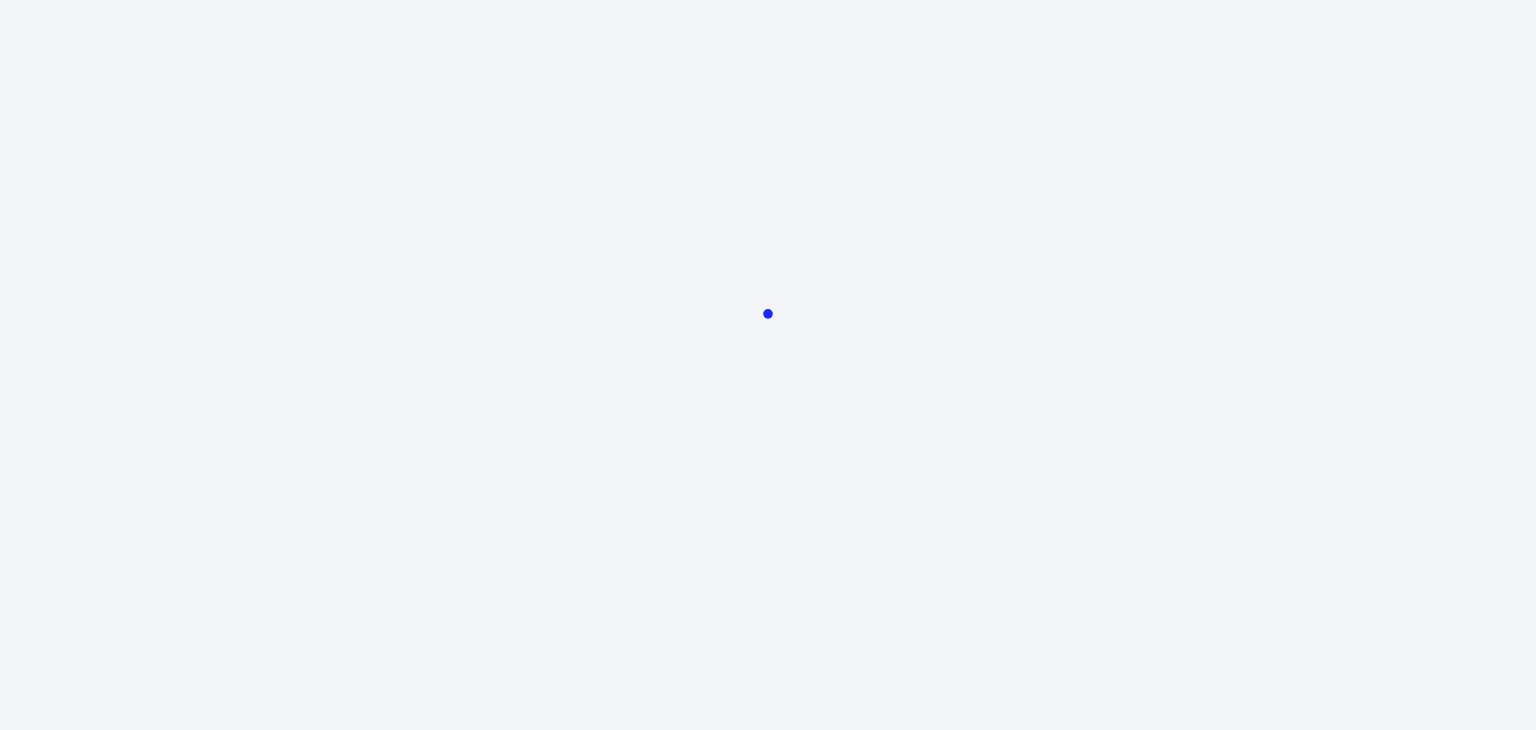 scroll, scrollTop: 0, scrollLeft: 0, axis: both 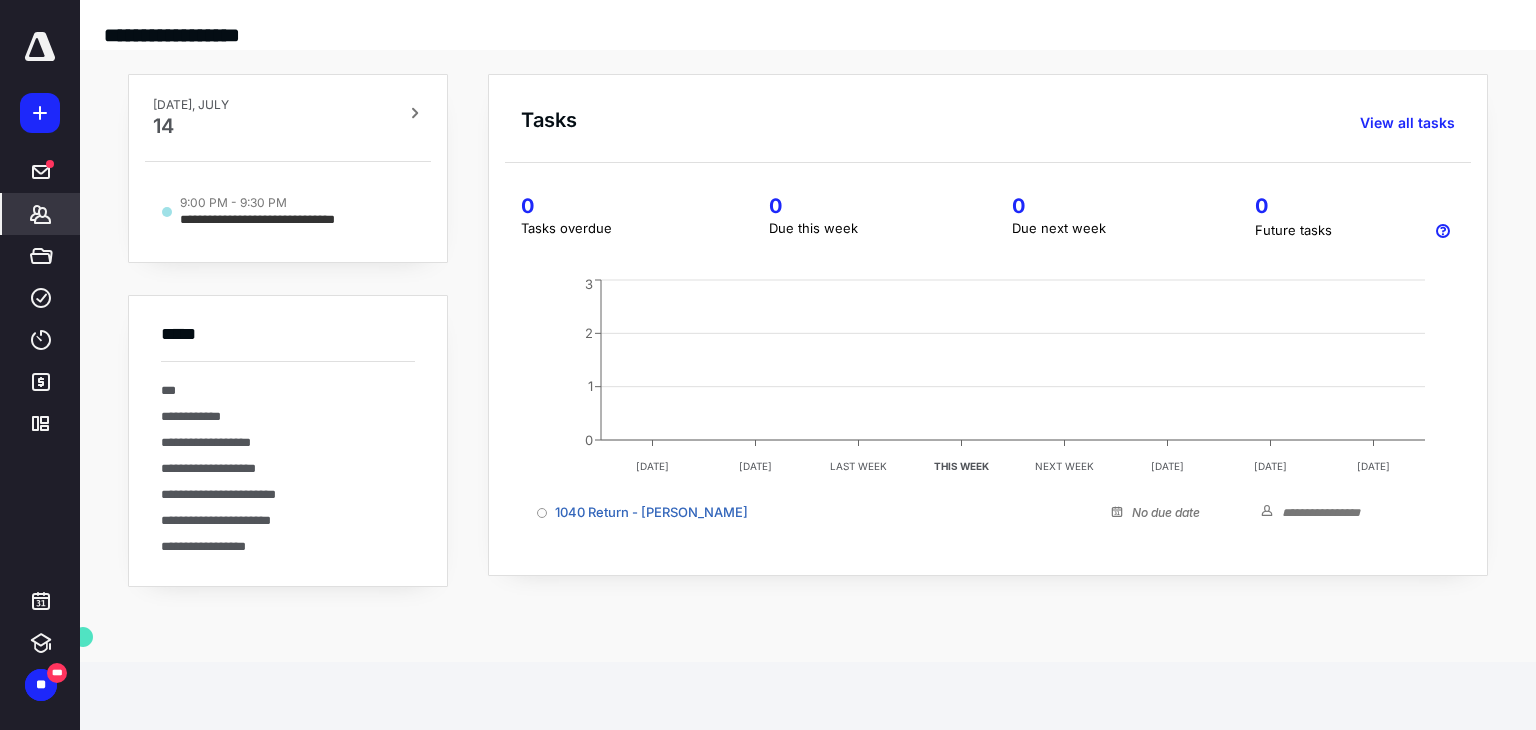 click 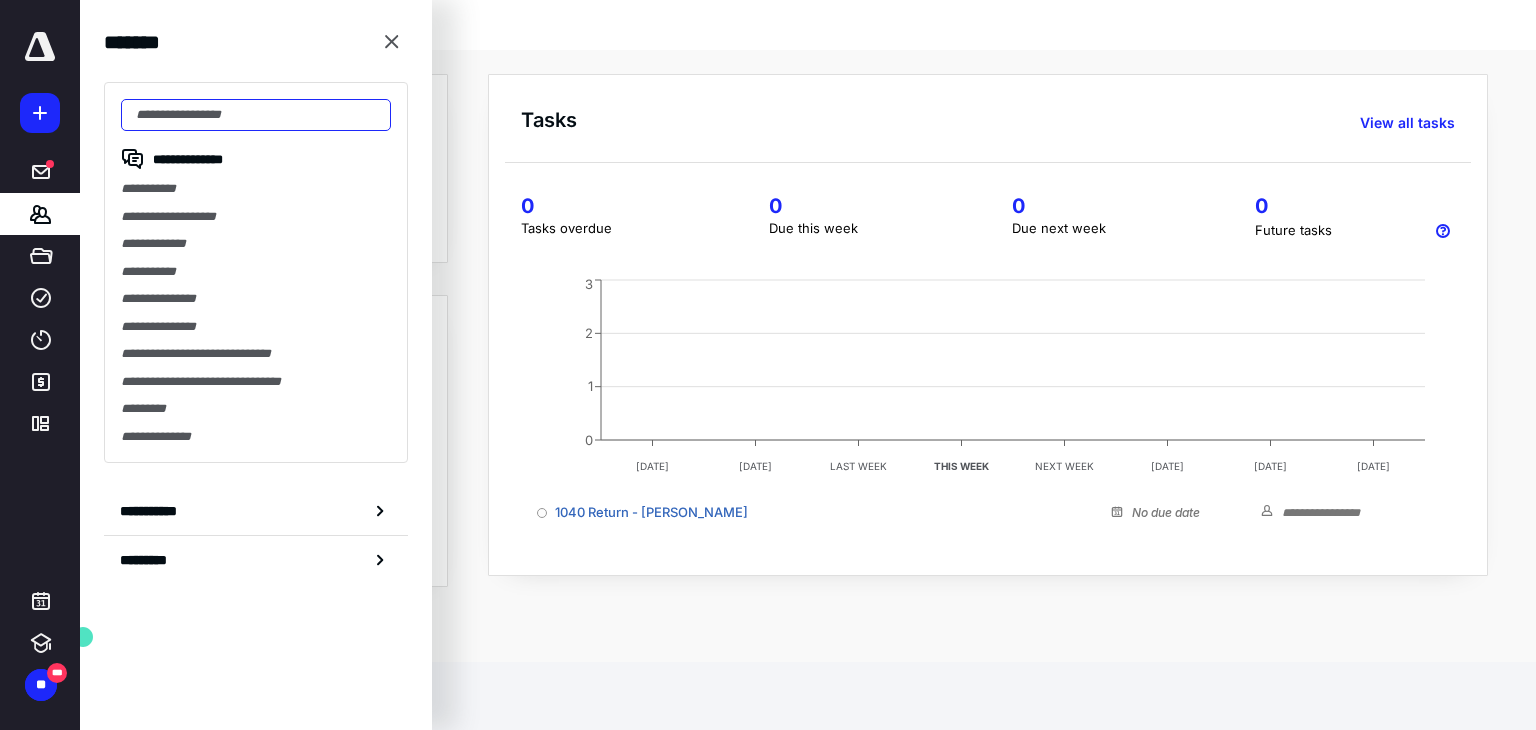 drag, startPoint x: 35, startPoint y: 213, endPoint x: 171, endPoint y: 110, distance: 170.60188 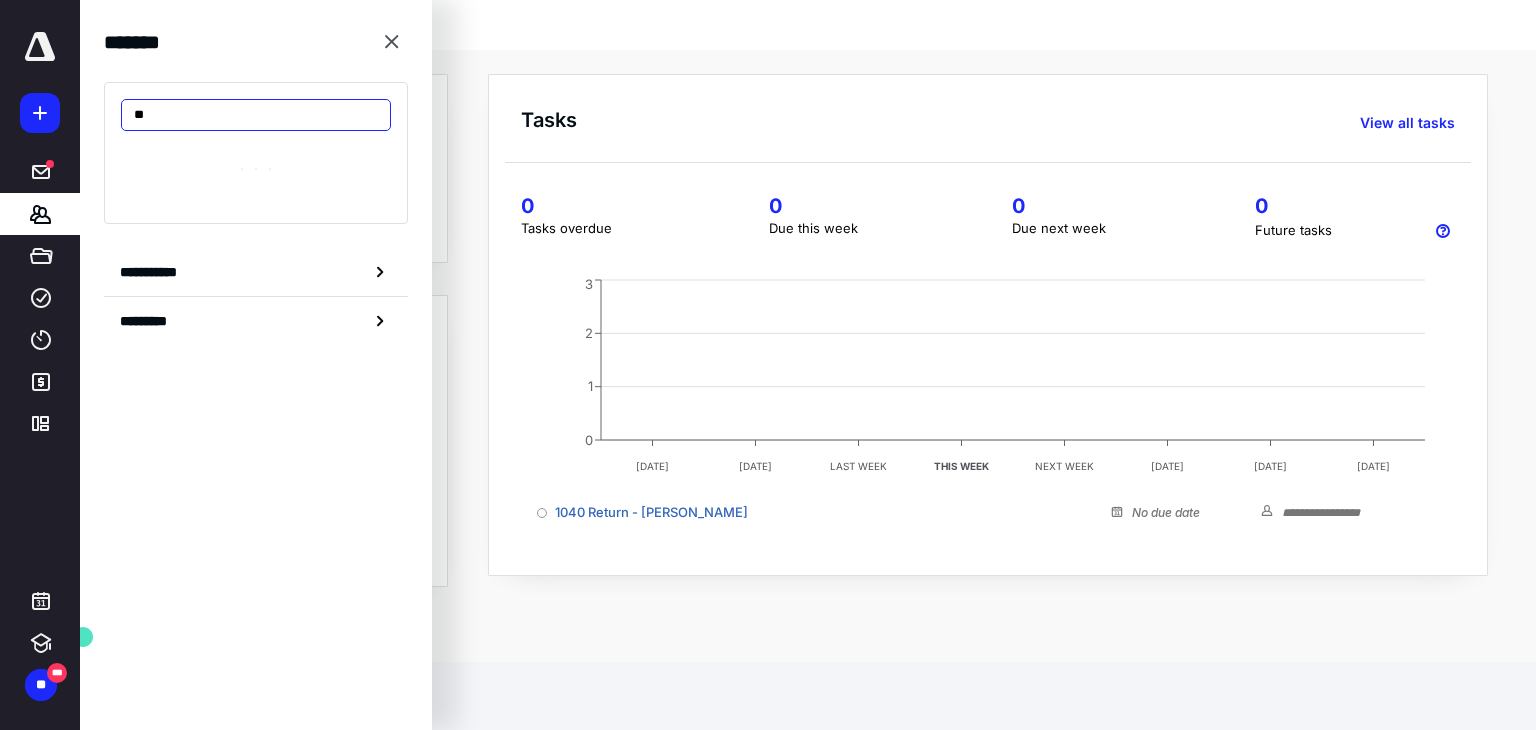 type on "*" 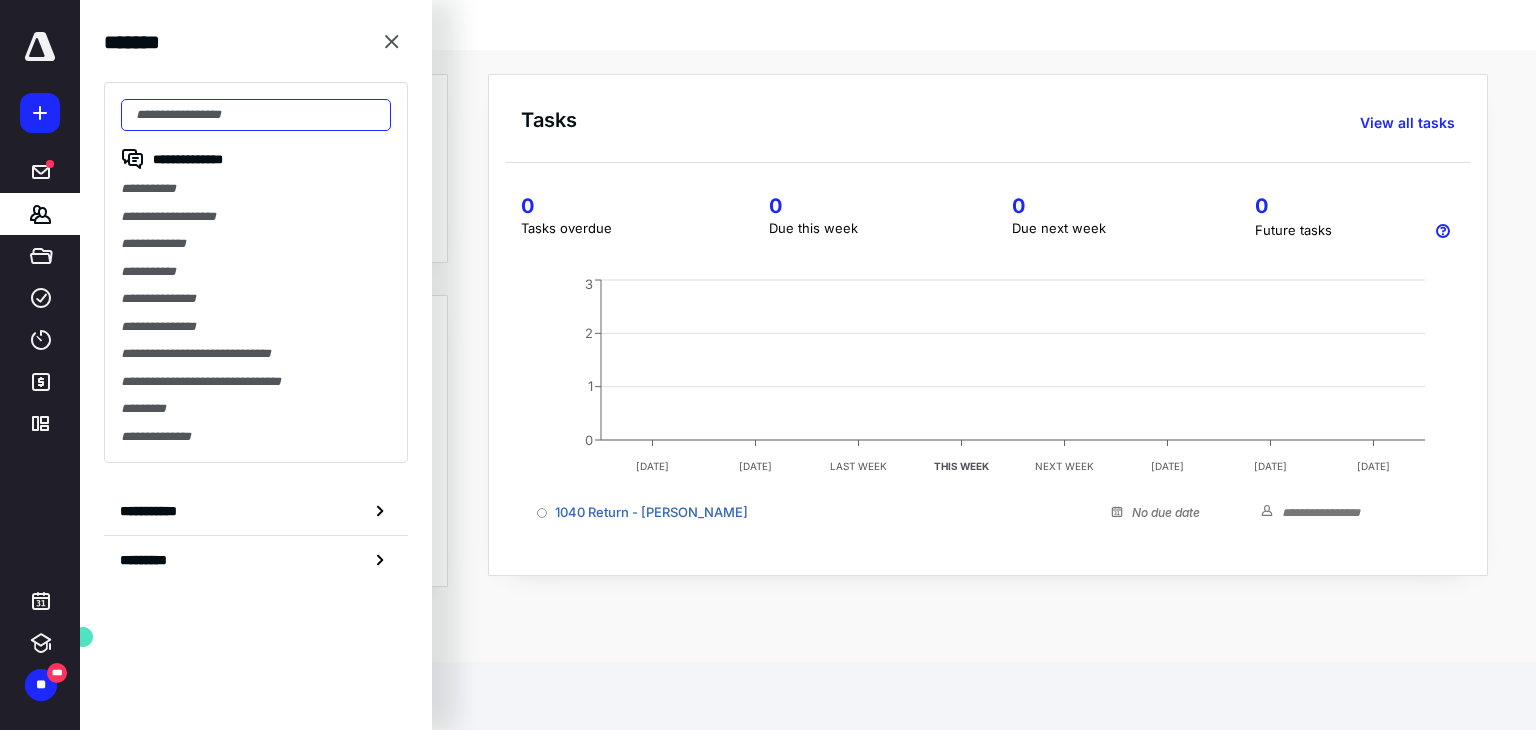 paste on "**********" 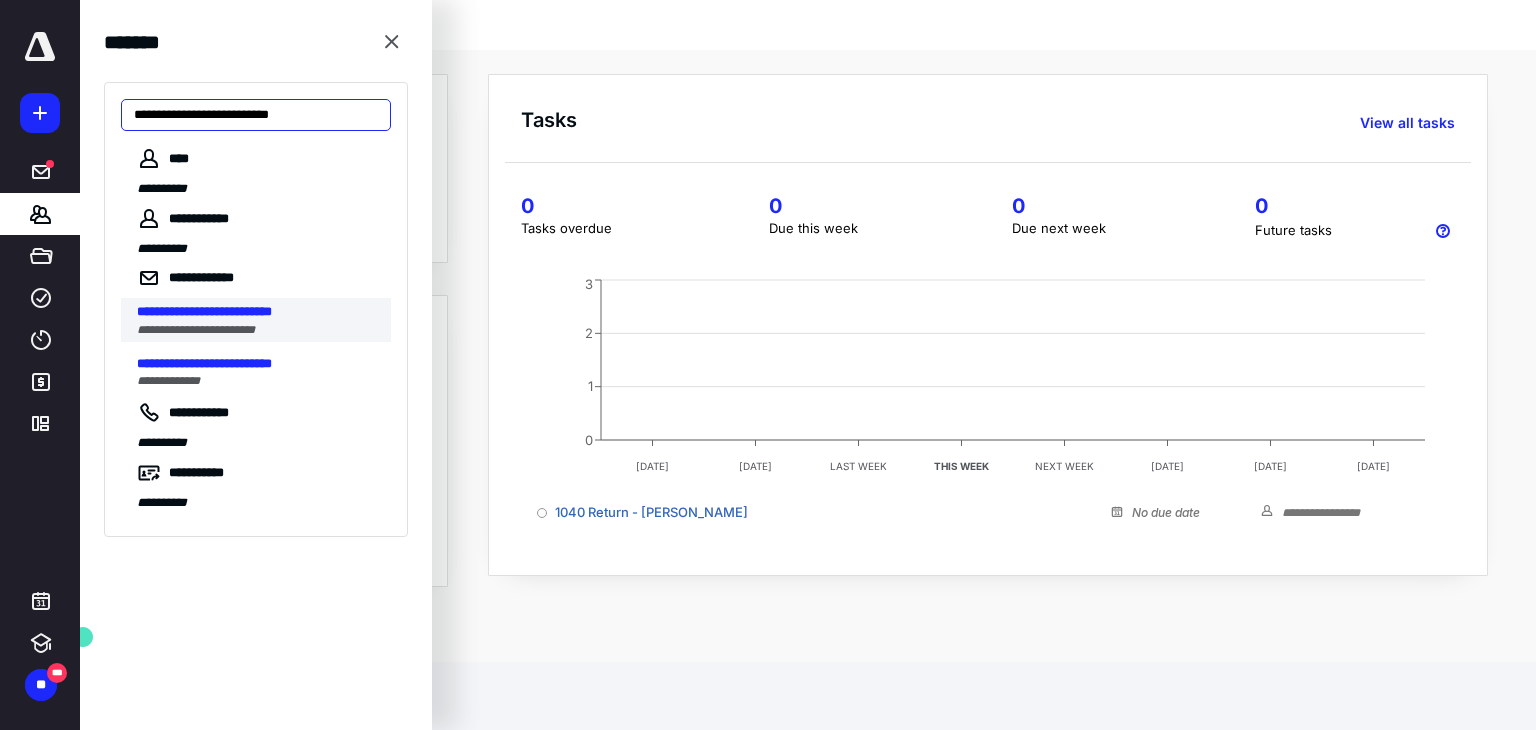 type on "**********" 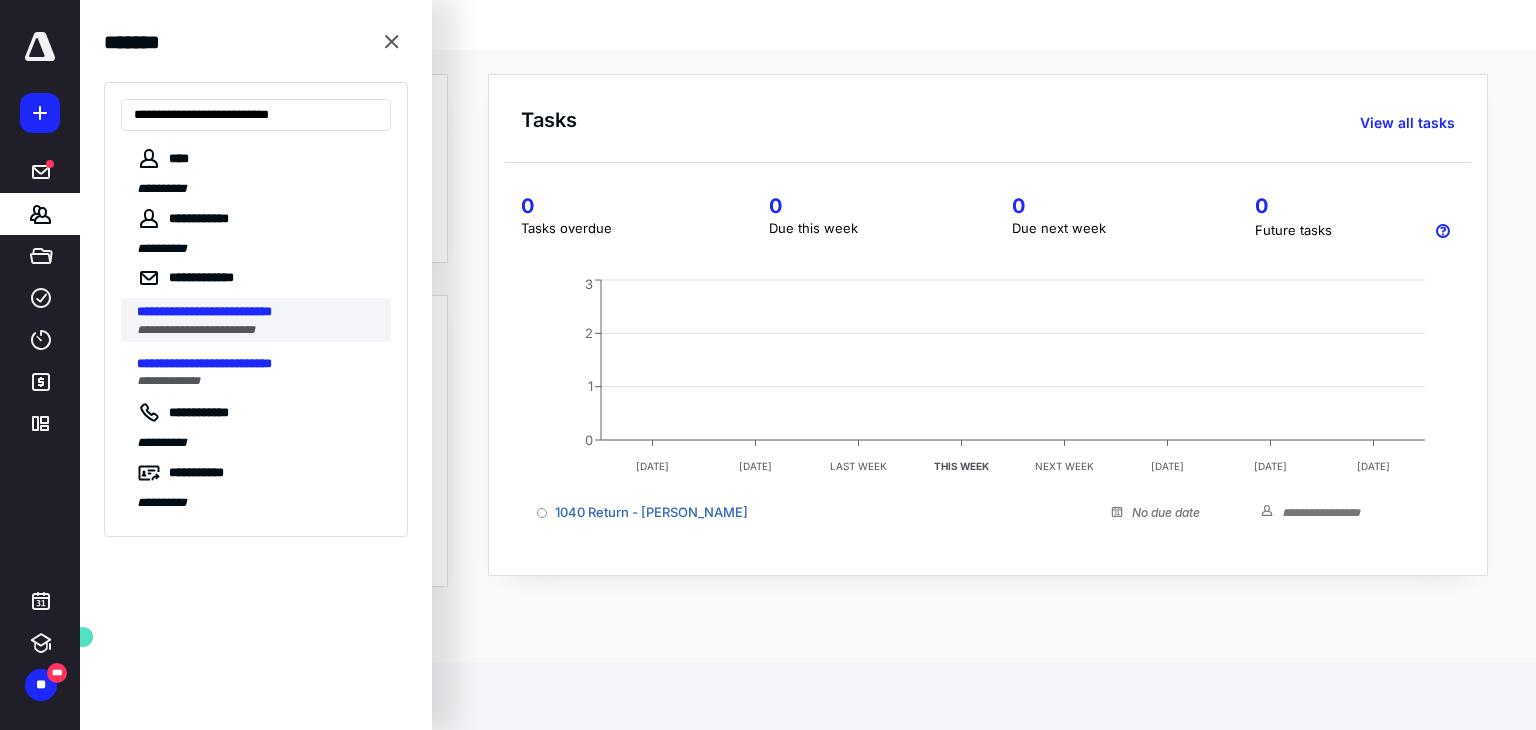 click on "**********" at bounding box center [196, 330] 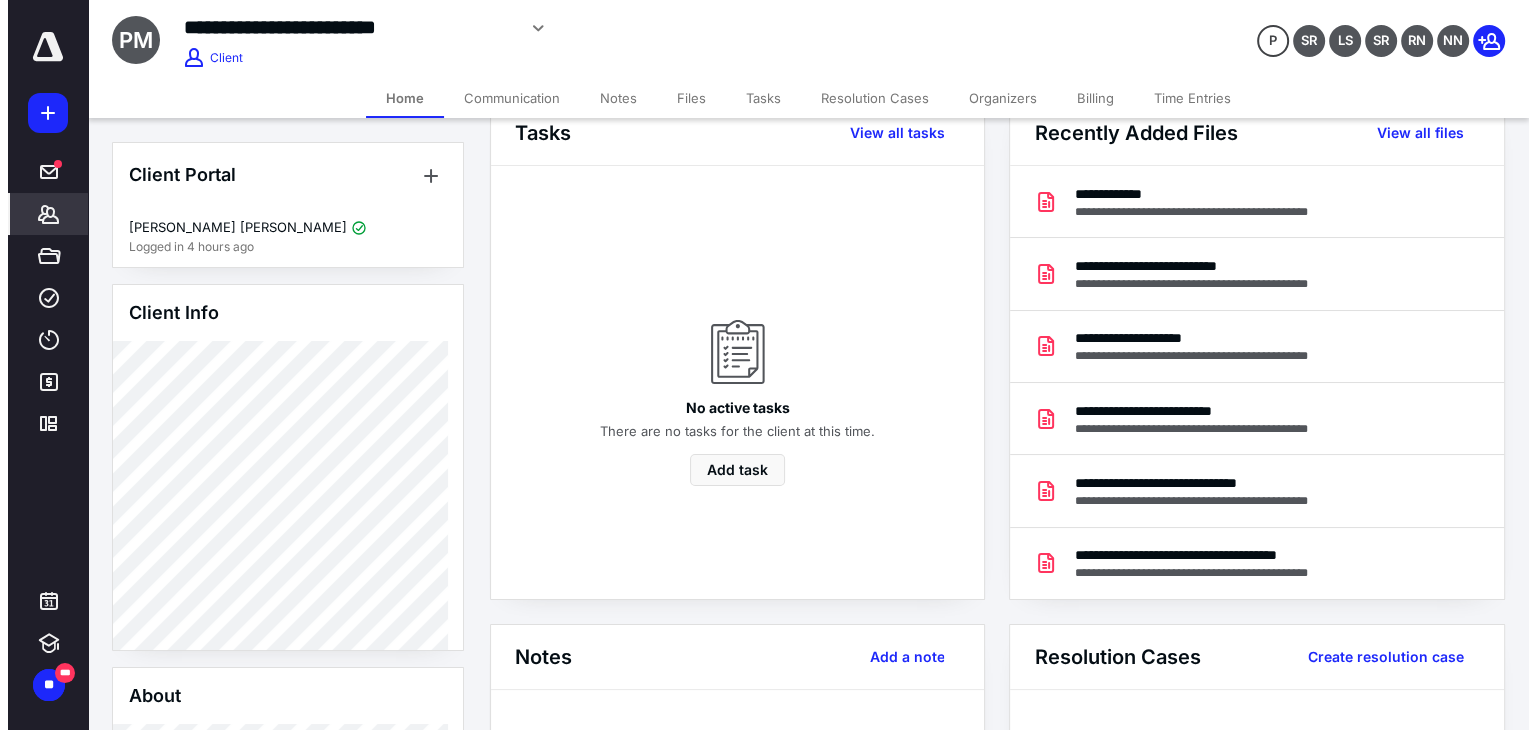 scroll, scrollTop: 0, scrollLeft: 0, axis: both 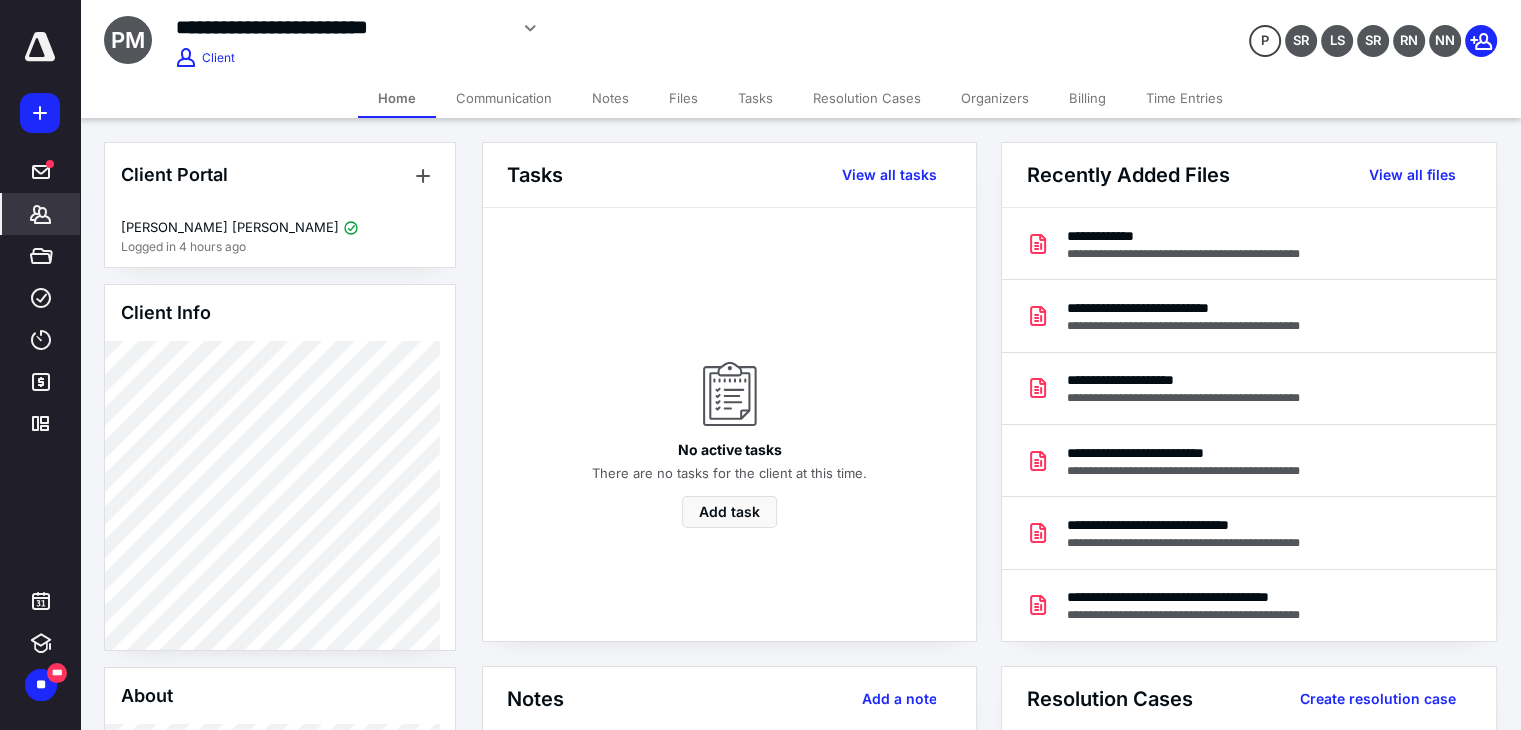 click on "Files" at bounding box center (683, 98) 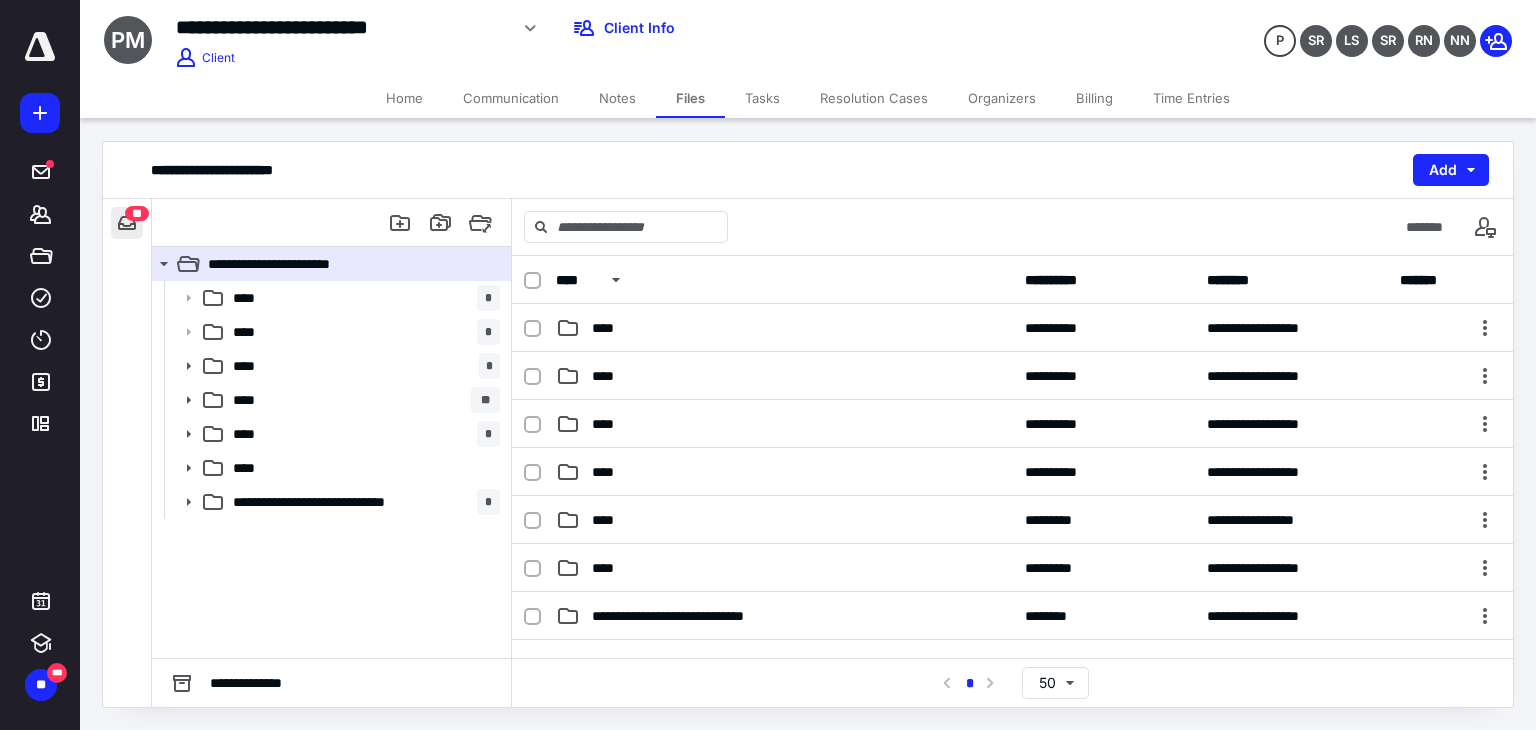 click at bounding box center (127, 223) 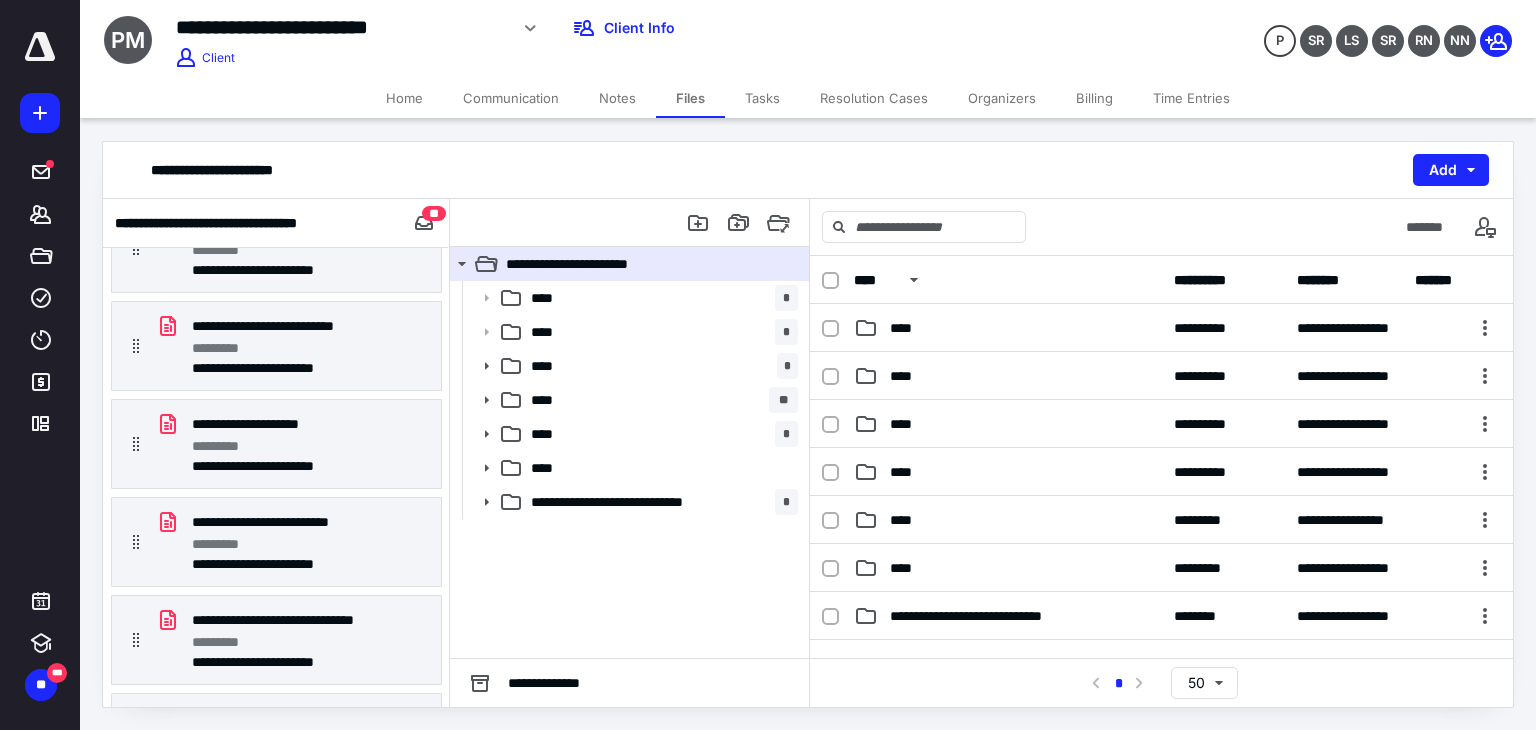 scroll, scrollTop: 0, scrollLeft: 0, axis: both 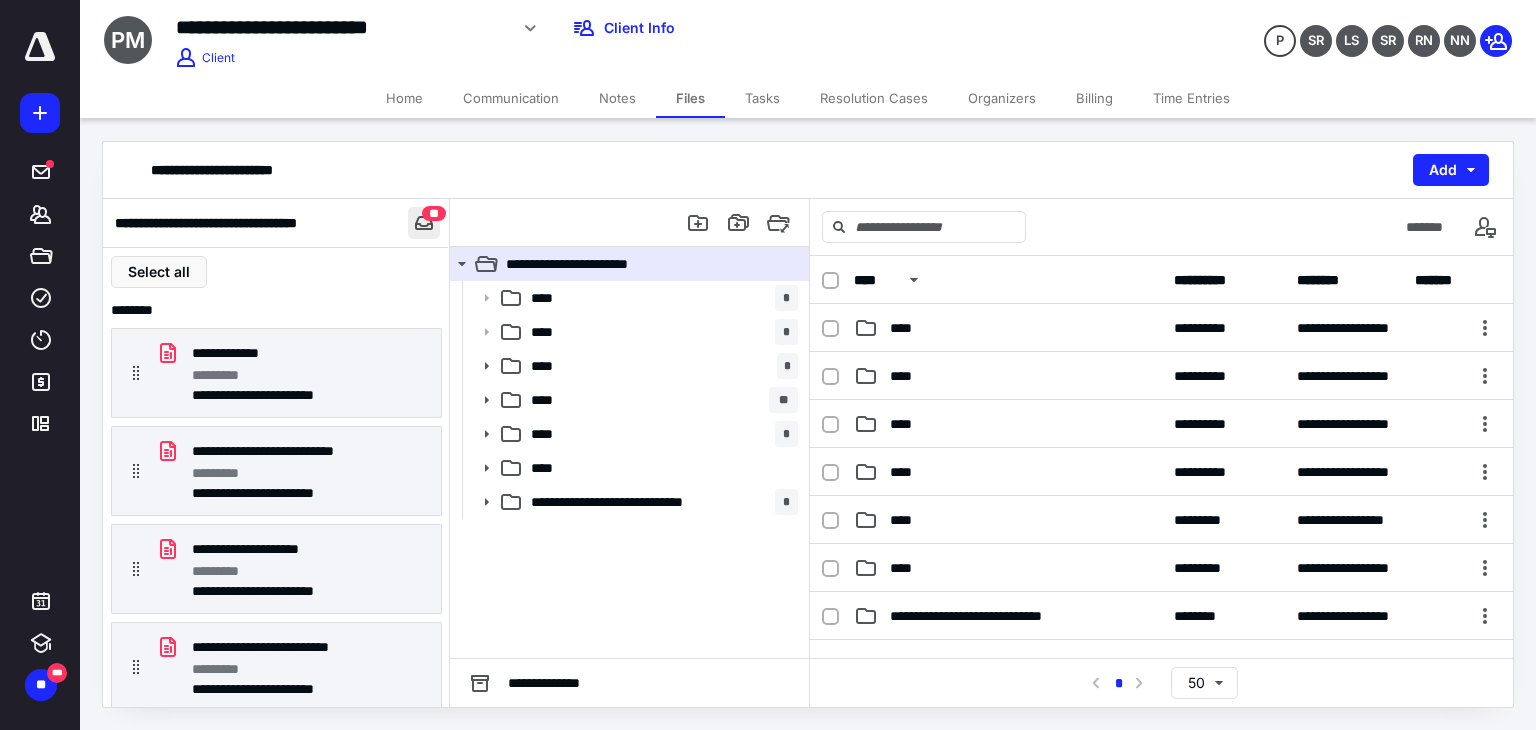 click at bounding box center [424, 223] 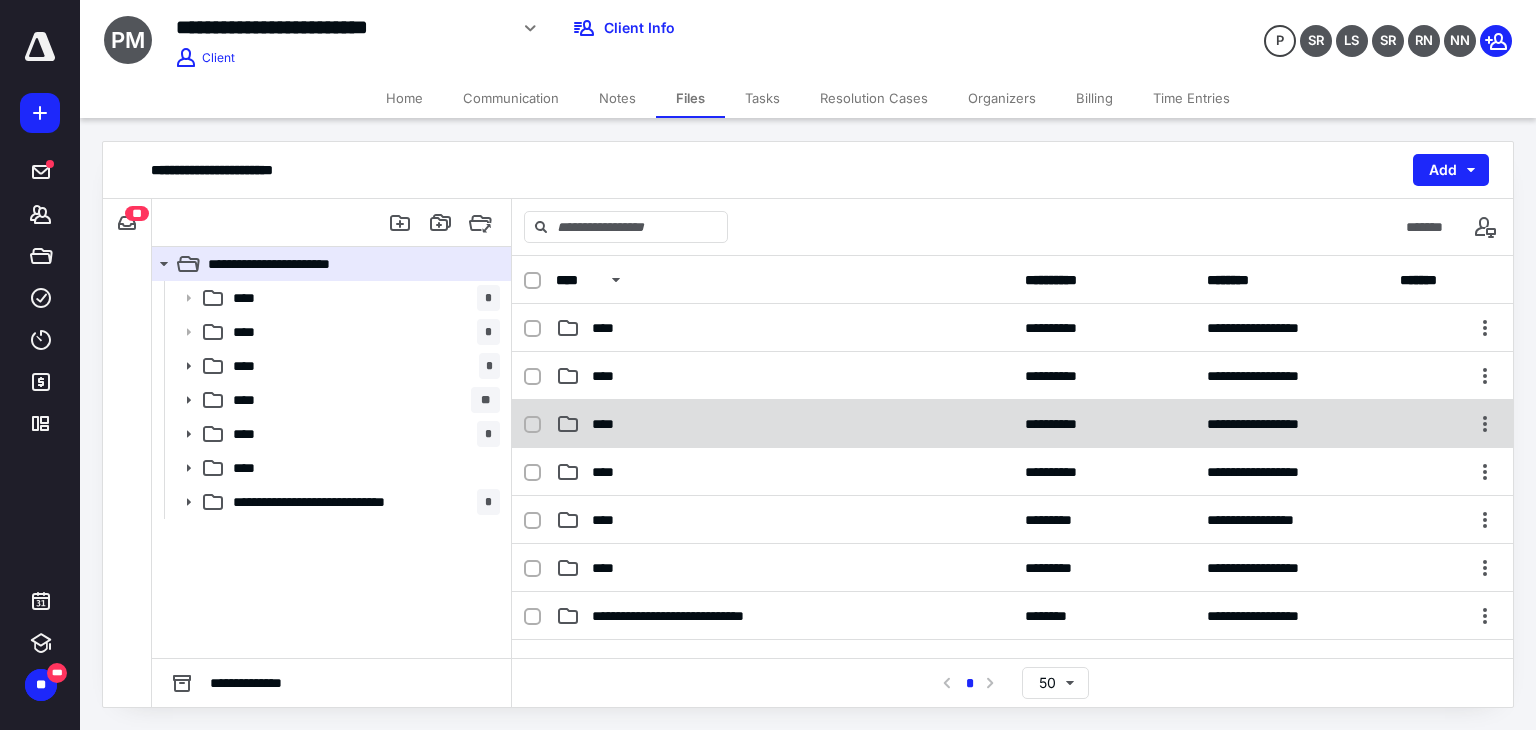 type 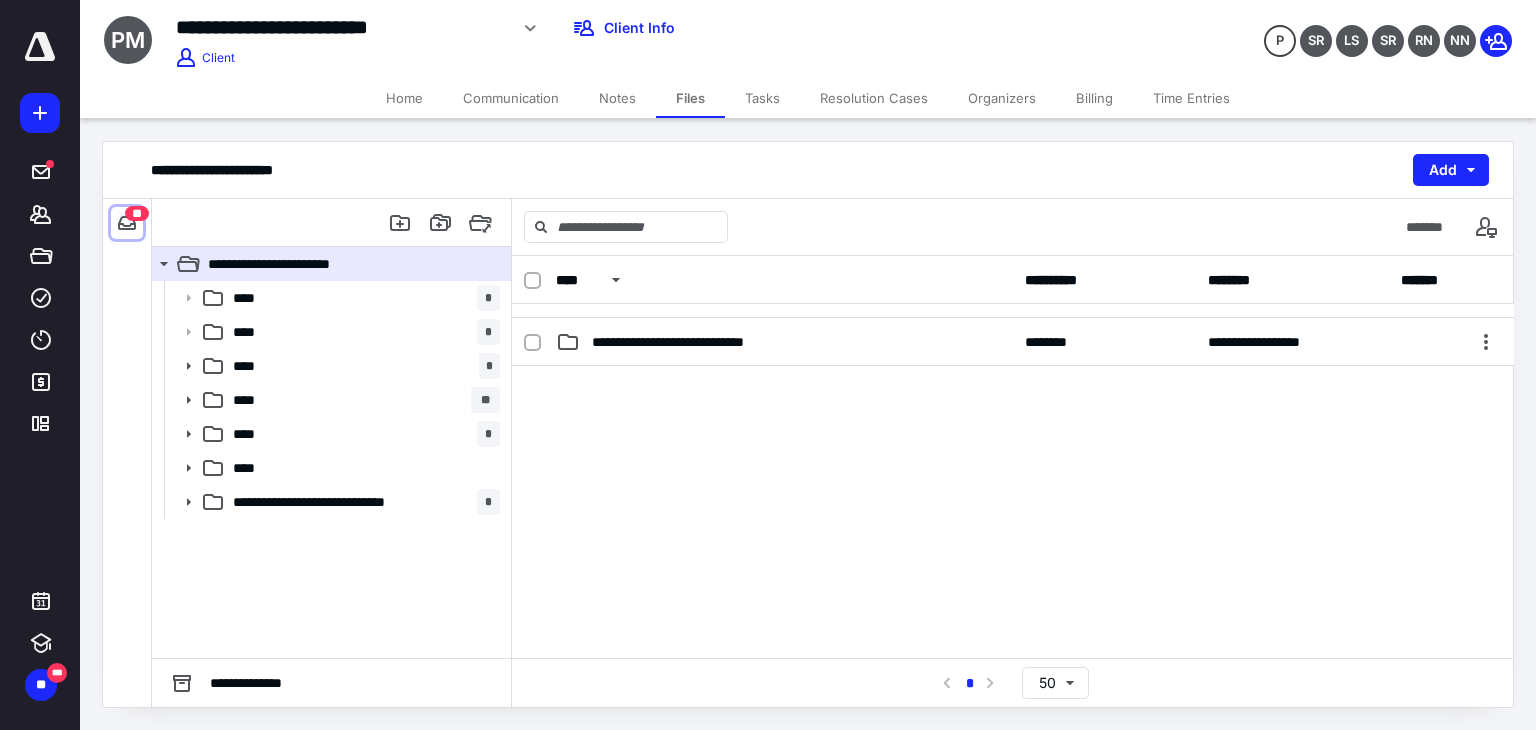 scroll, scrollTop: 214, scrollLeft: 0, axis: vertical 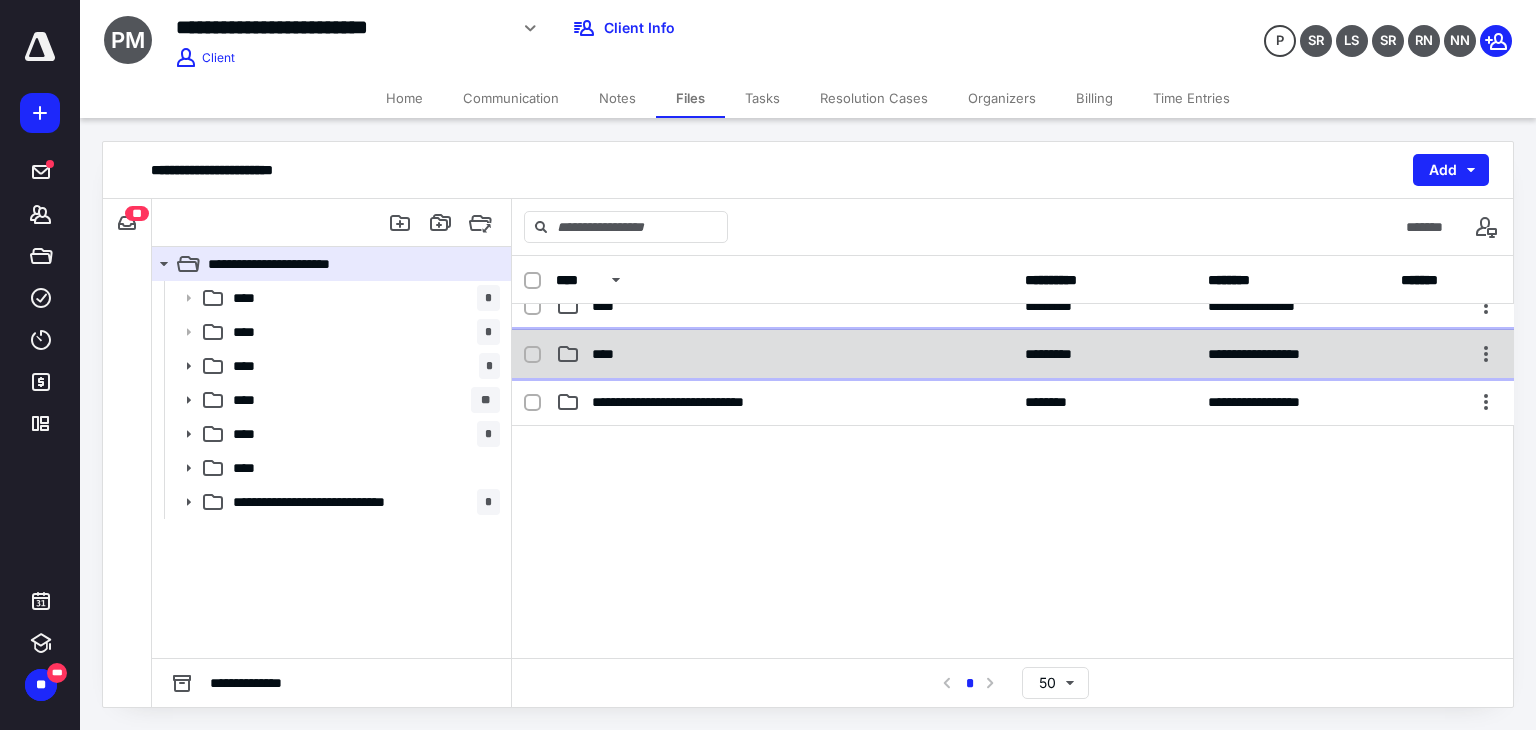 click on "****" at bounding box center [784, 354] 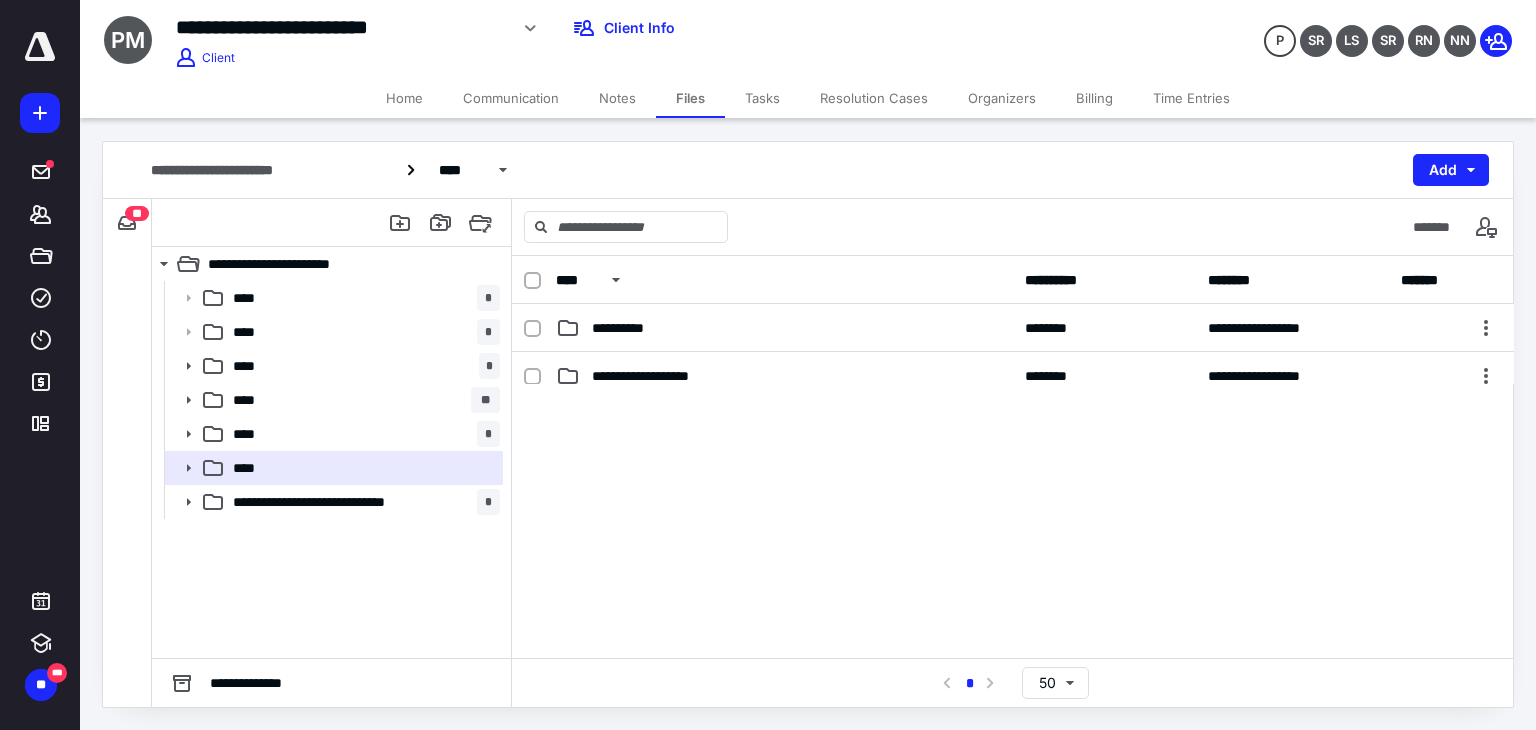 scroll, scrollTop: 0, scrollLeft: 0, axis: both 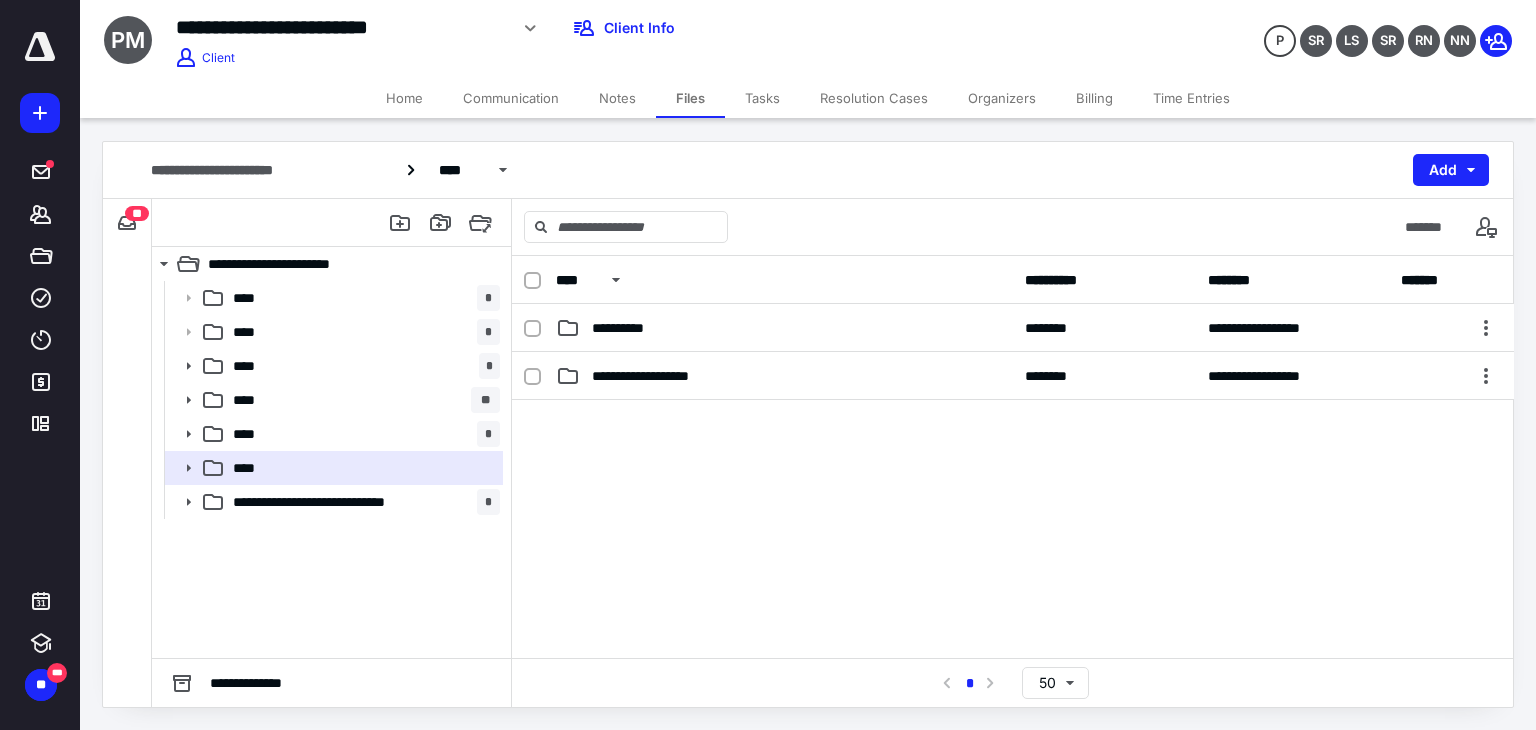 click at bounding box center [1013, 550] 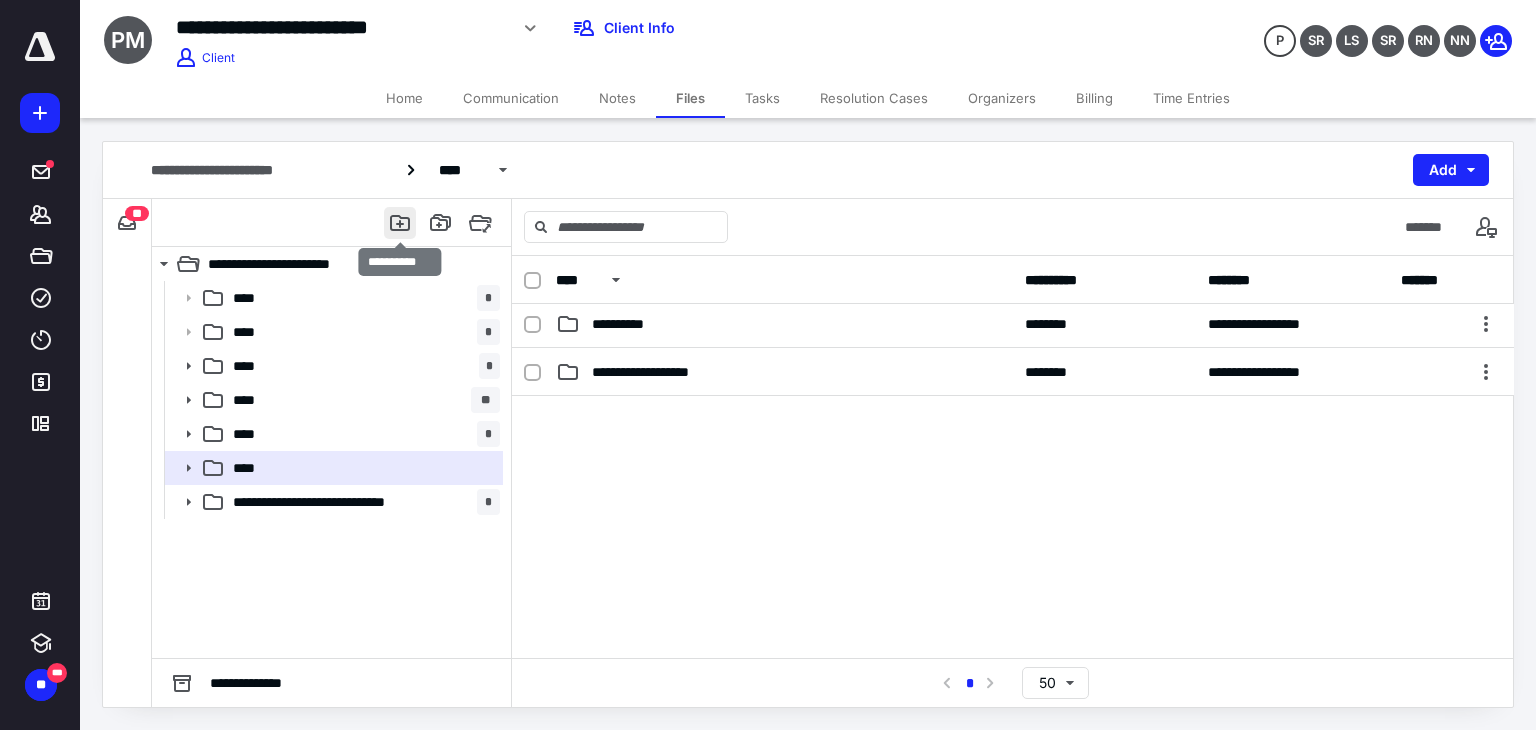 click at bounding box center (400, 223) 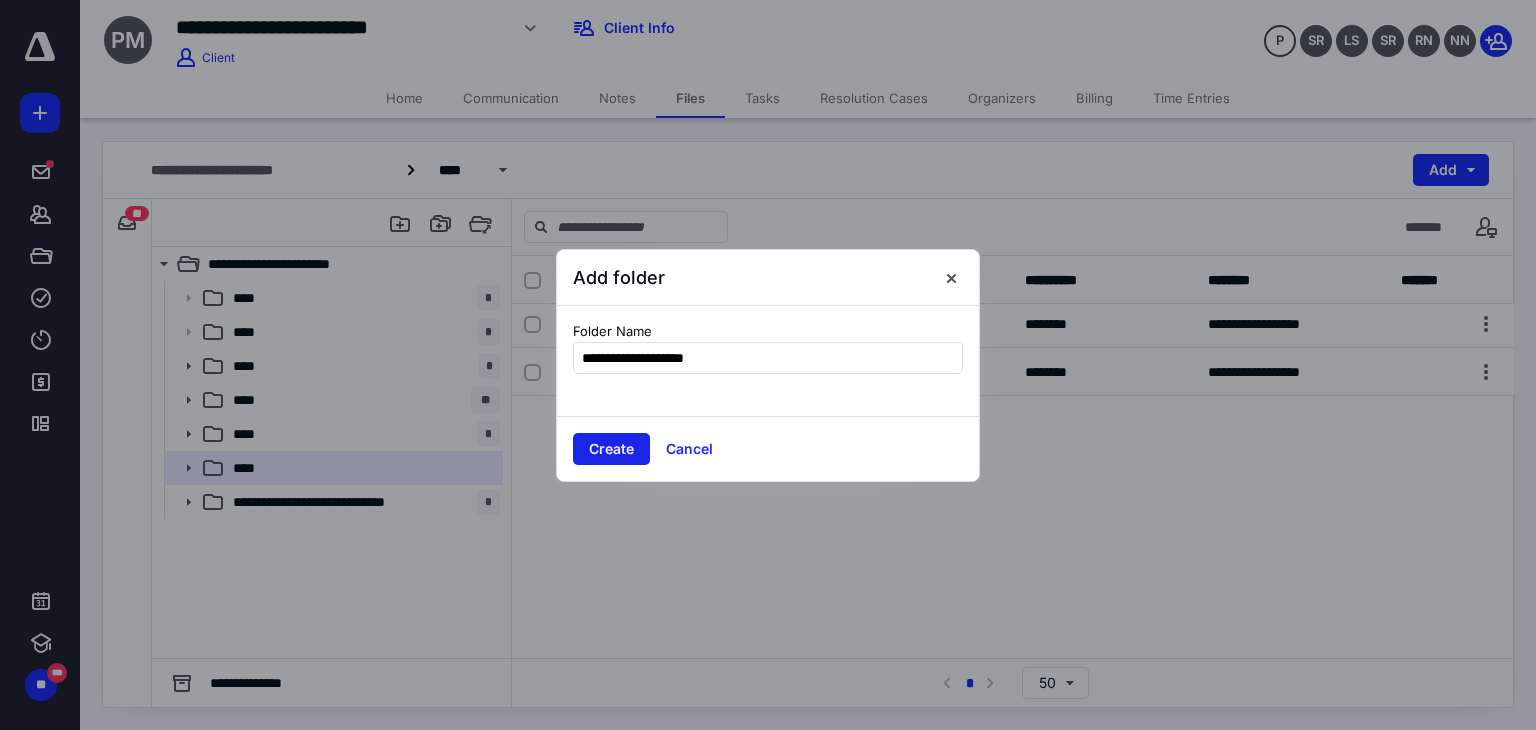 type on "**********" 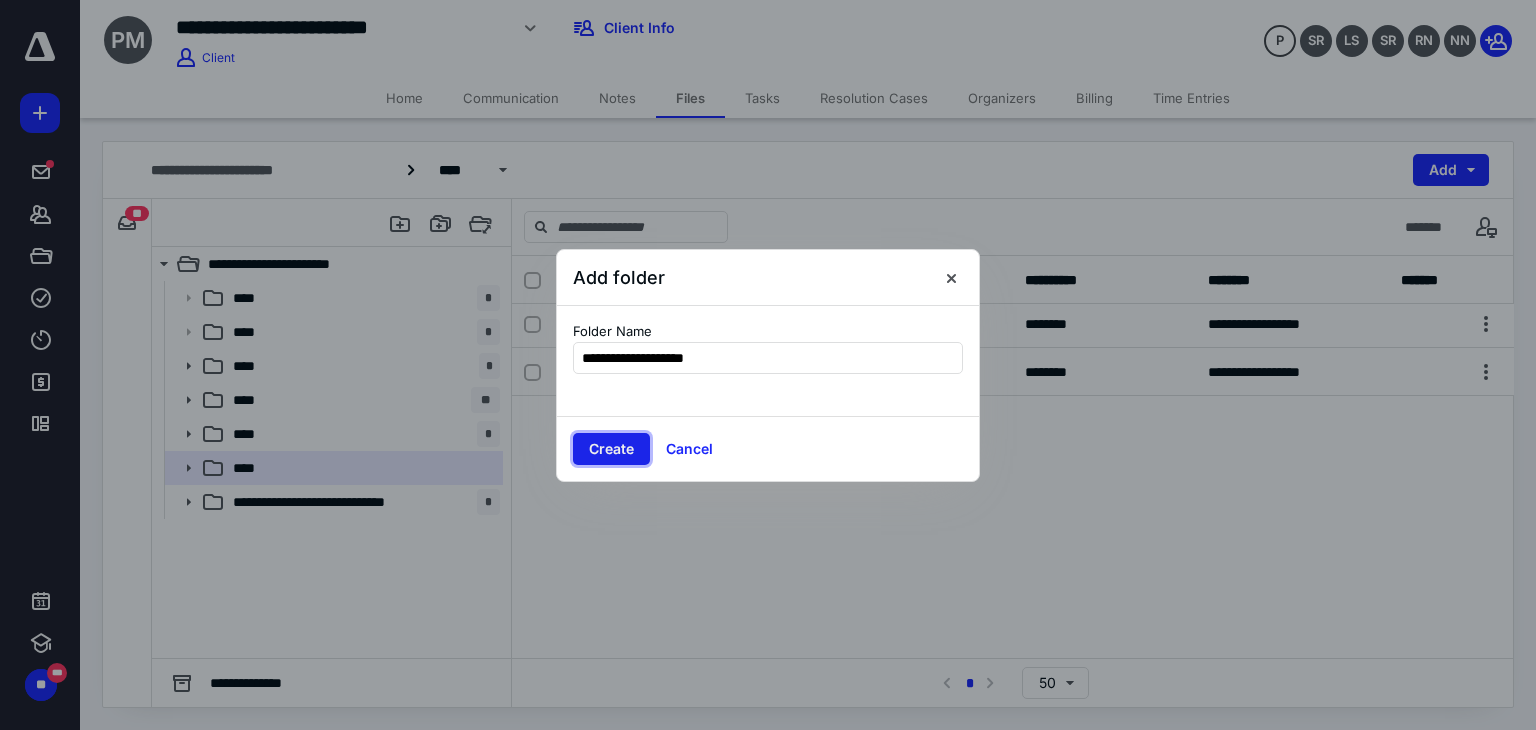 click on "Create" at bounding box center (611, 449) 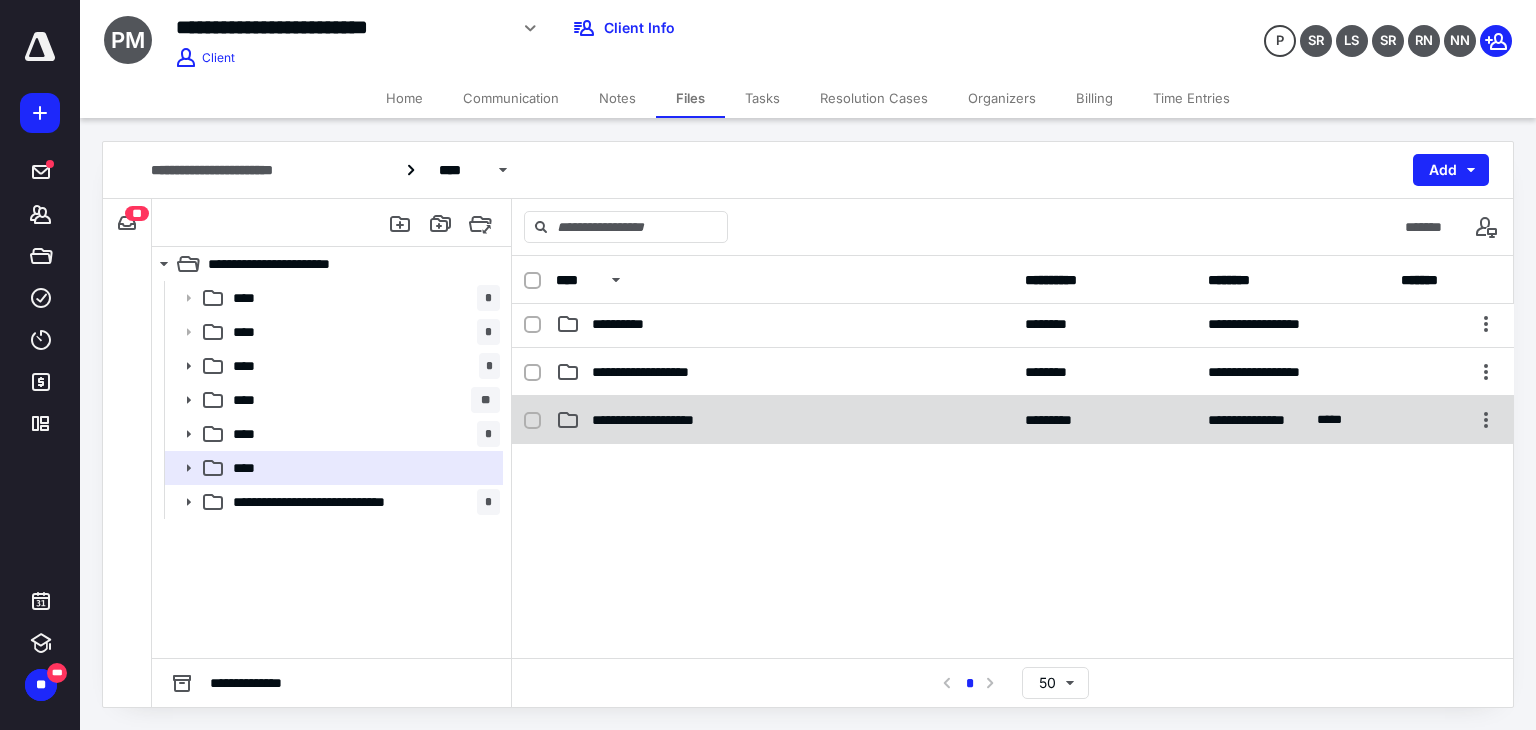 click on "**********" at bounding box center [1013, 420] 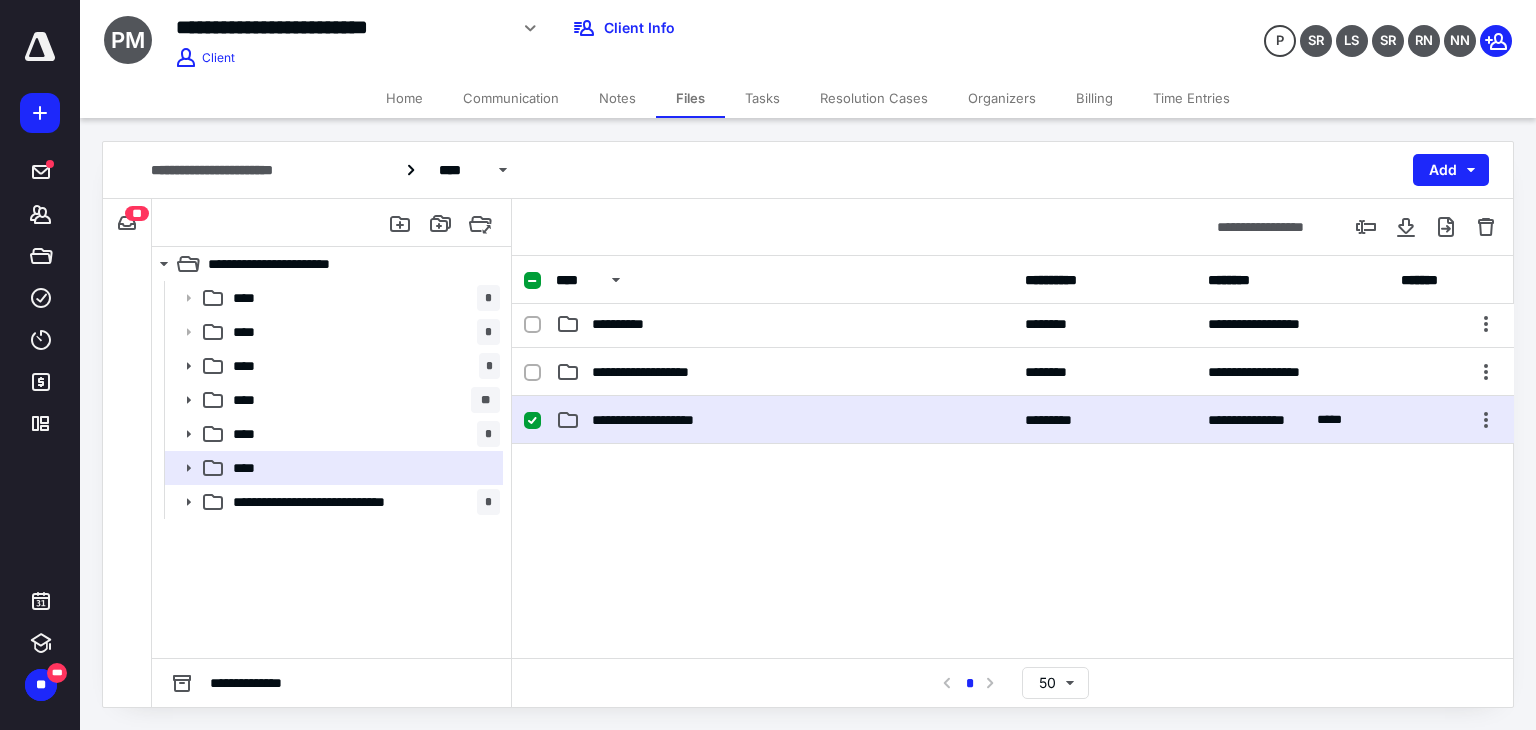 click on "**********" at bounding box center (1013, 420) 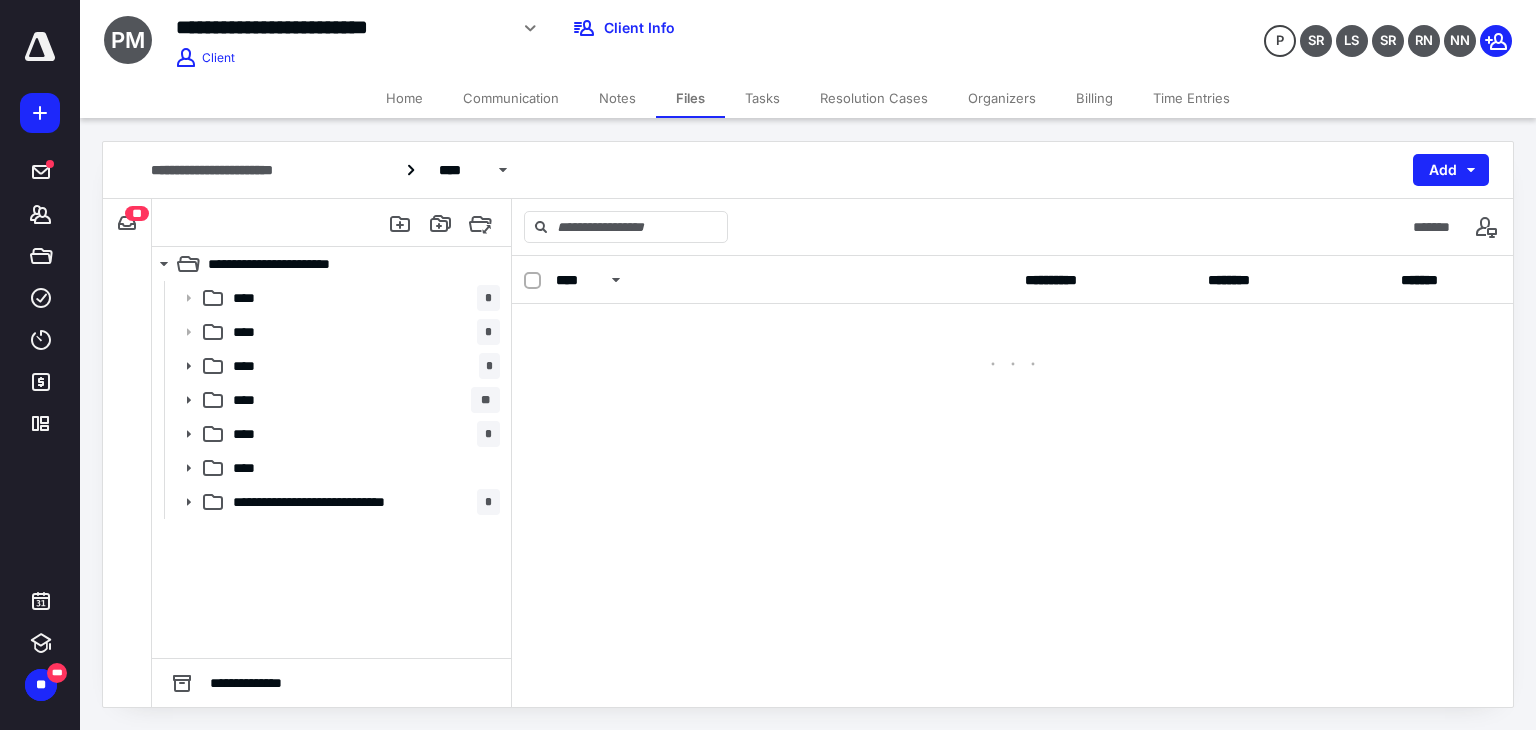 scroll, scrollTop: 0, scrollLeft: 0, axis: both 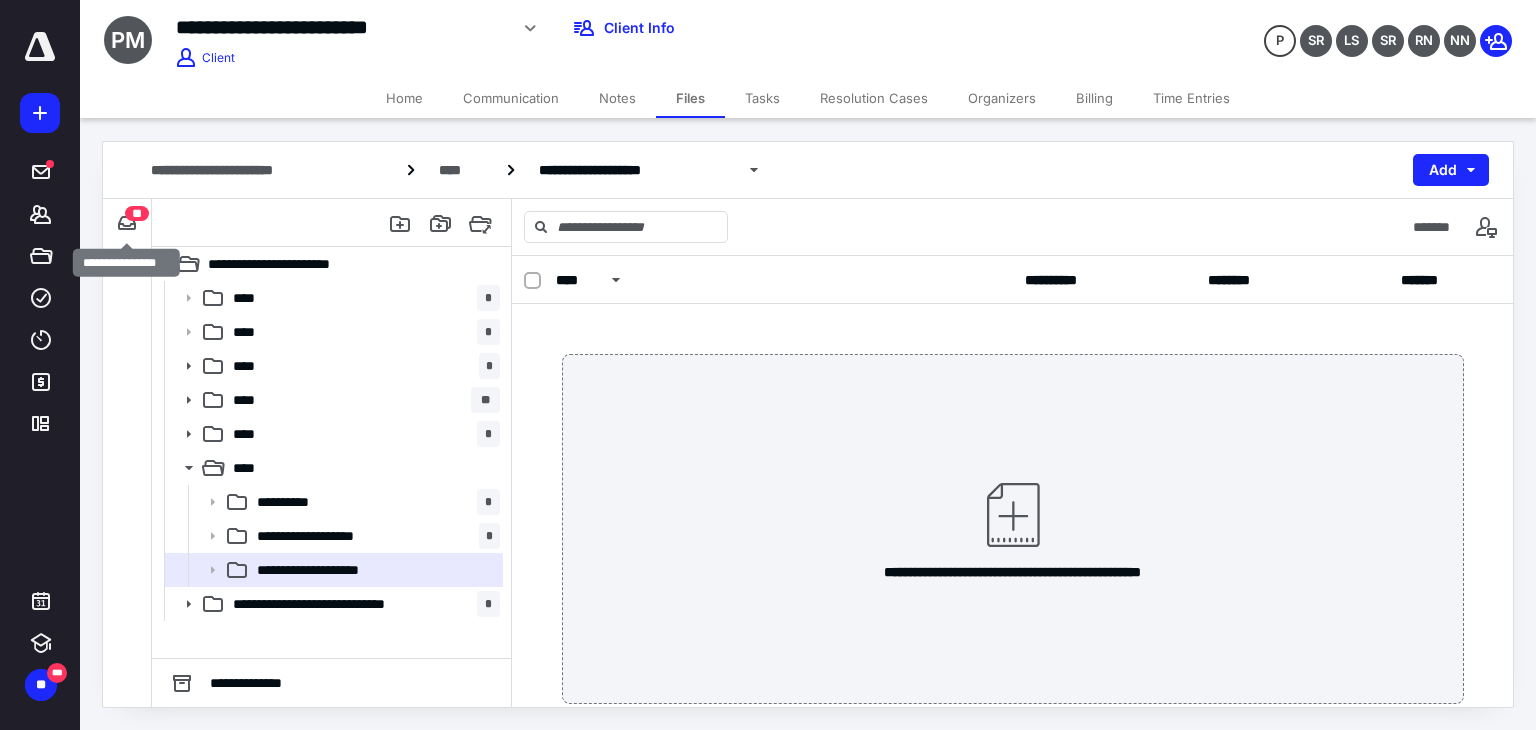 click on "**" at bounding box center (137, 213) 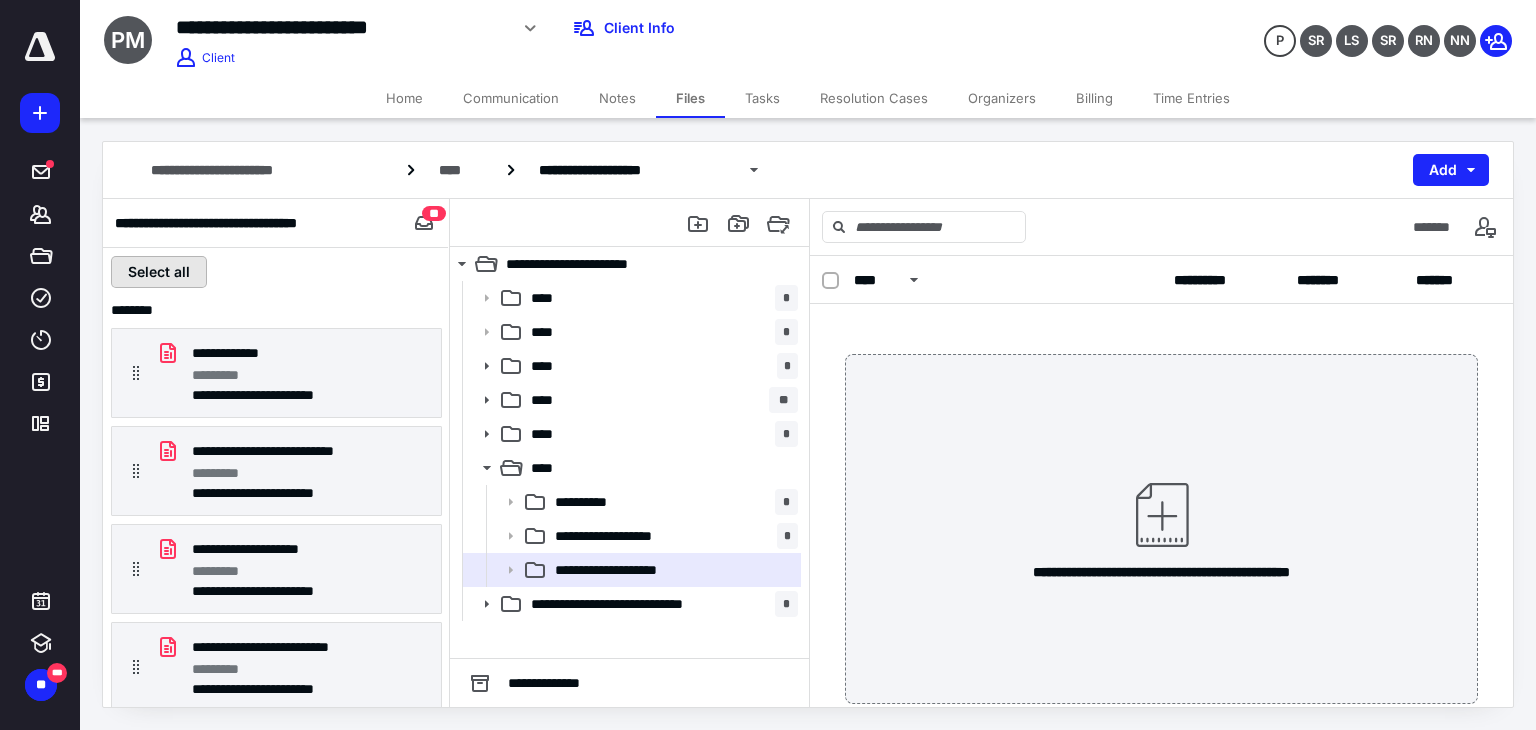 click on "Select all" at bounding box center [159, 272] 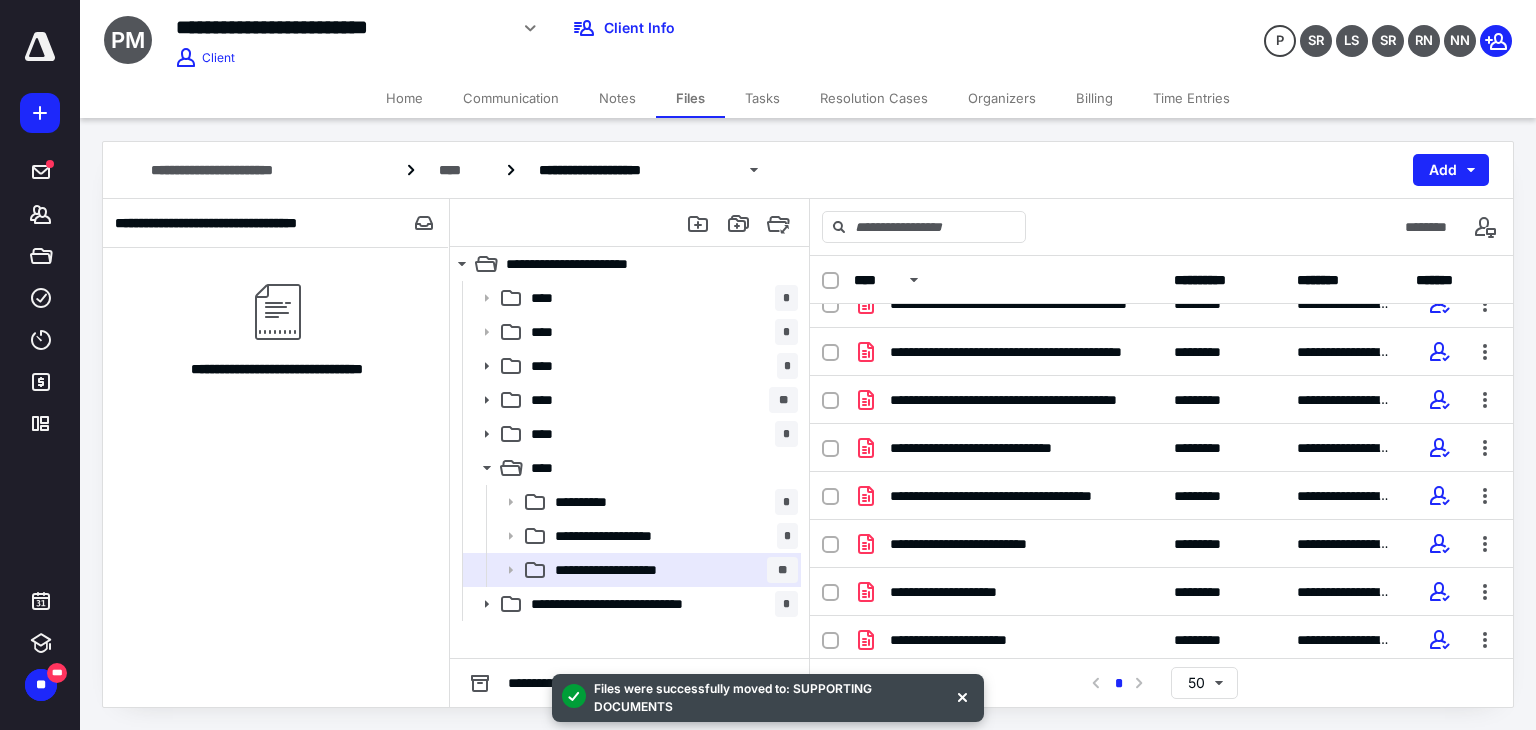 scroll, scrollTop: 0, scrollLeft: 0, axis: both 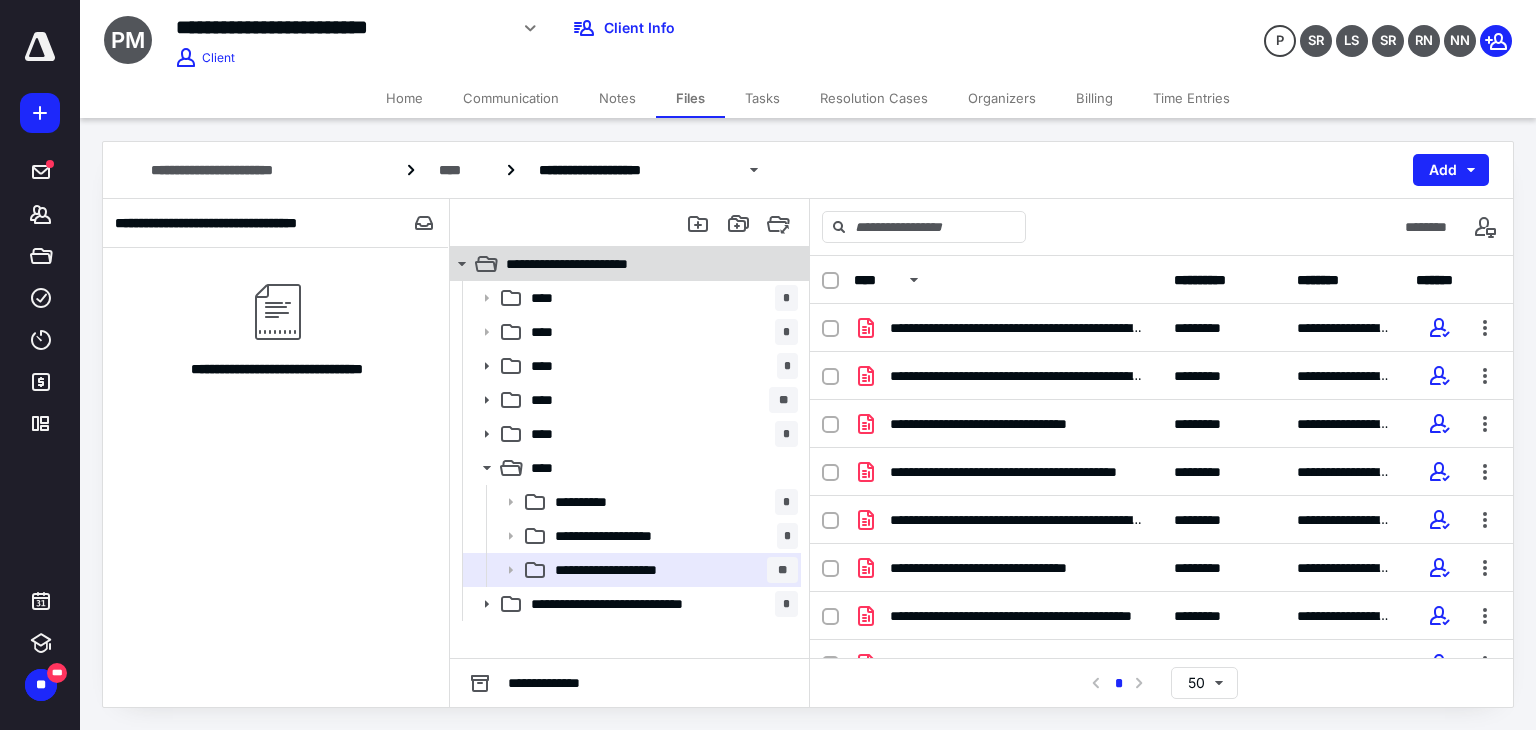 drag, startPoint x: 448, startPoint y: 349, endPoint x: 808, endPoint y: 269, distance: 368.78177 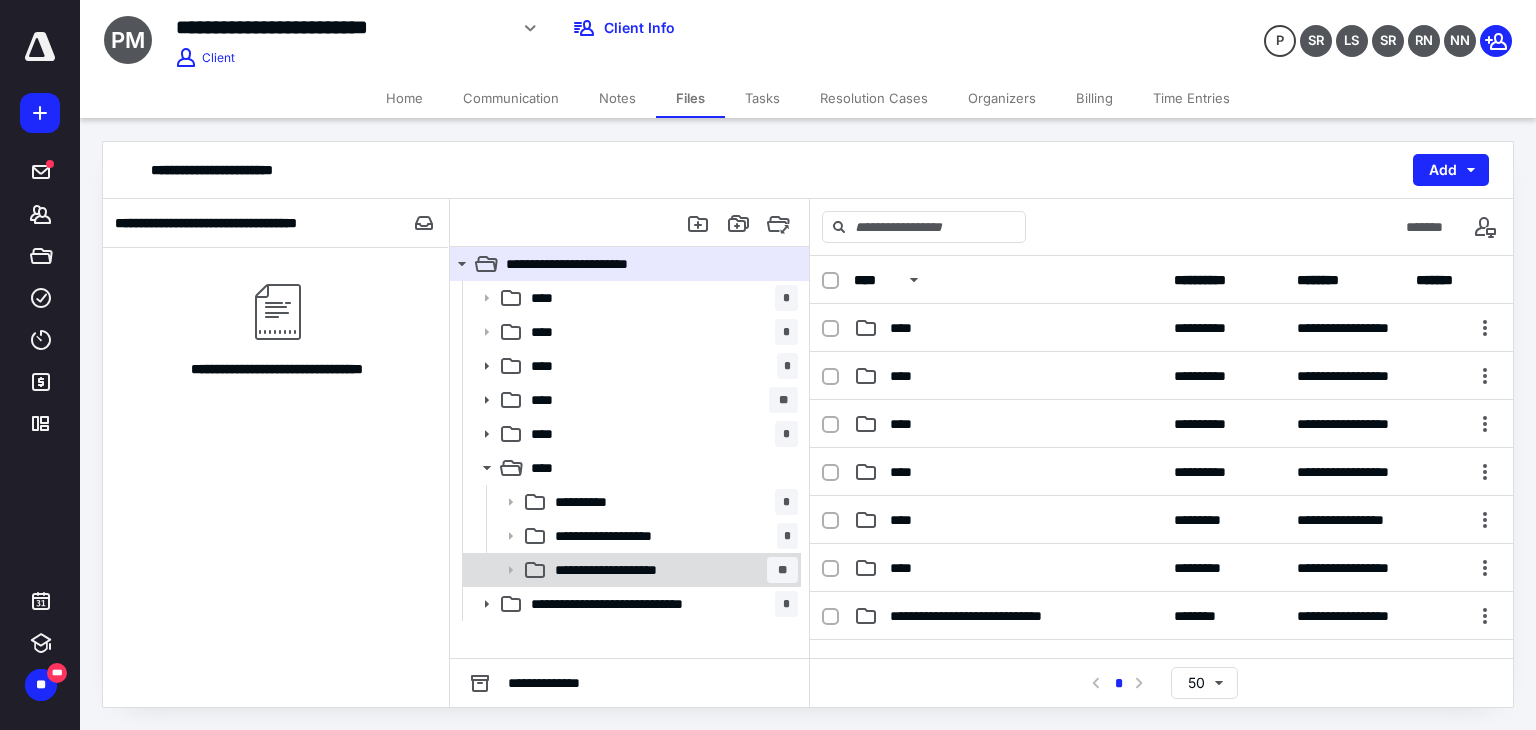 click on "**********" at bounding box center [648, 570] 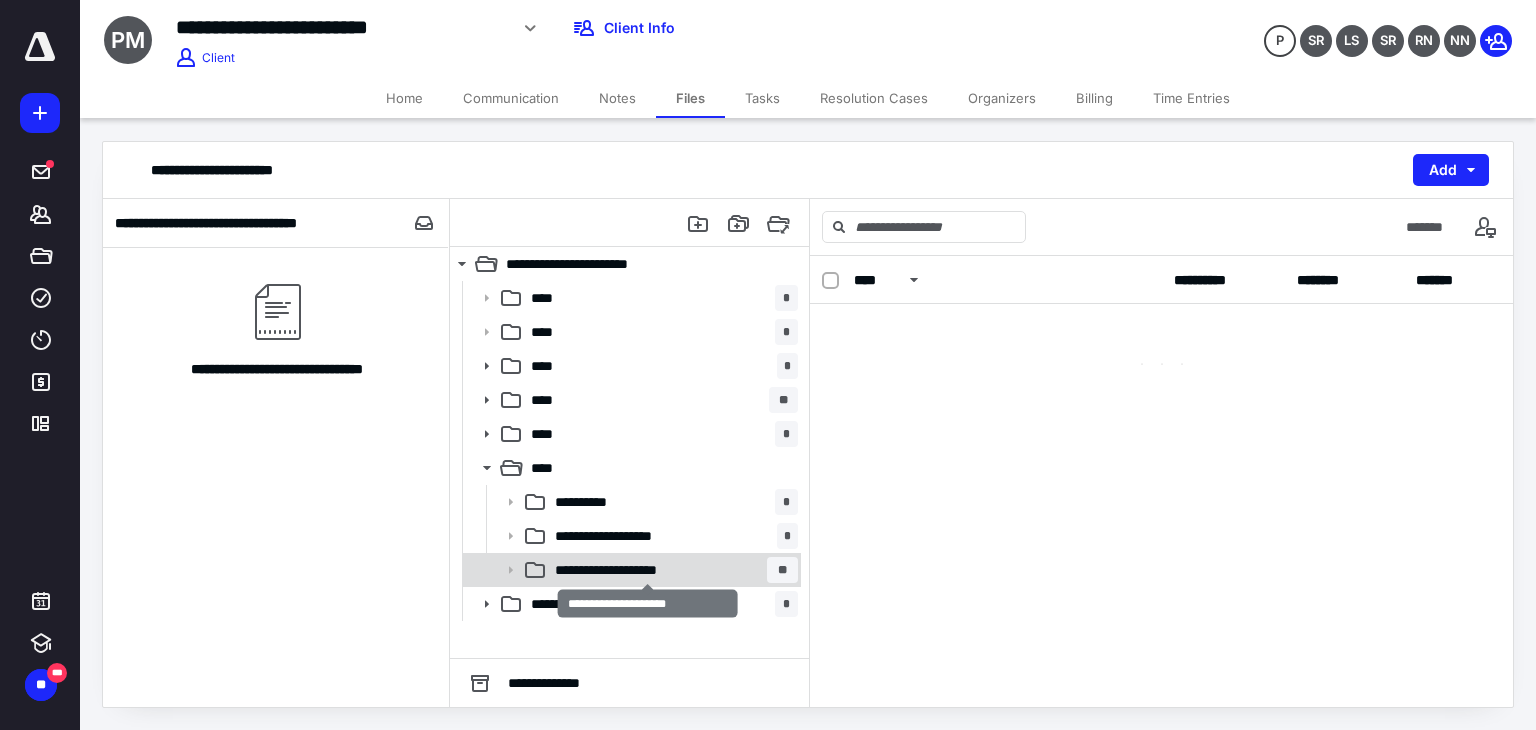 click on "**********" at bounding box center [648, 570] 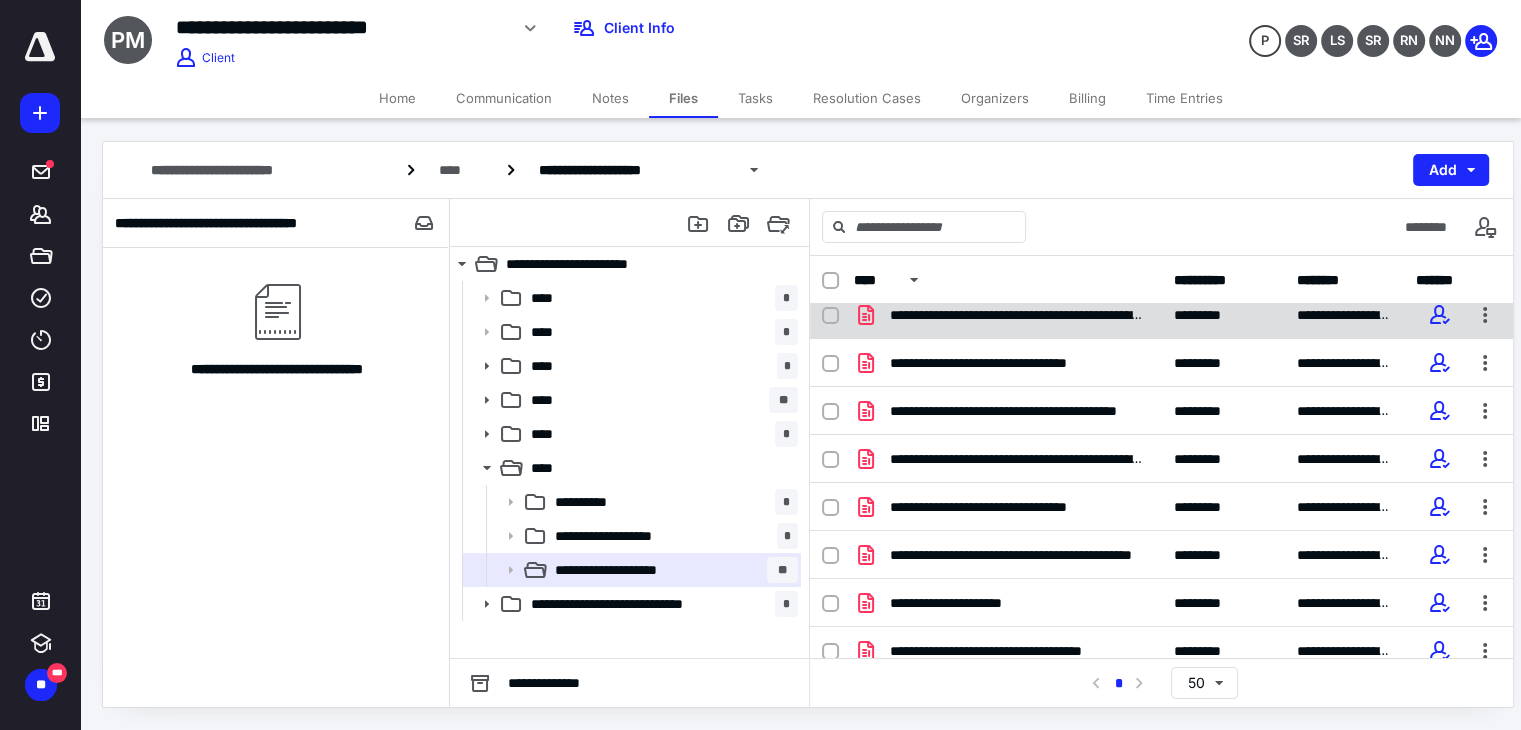 scroll, scrollTop: 0, scrollLeft: 0, axis: both 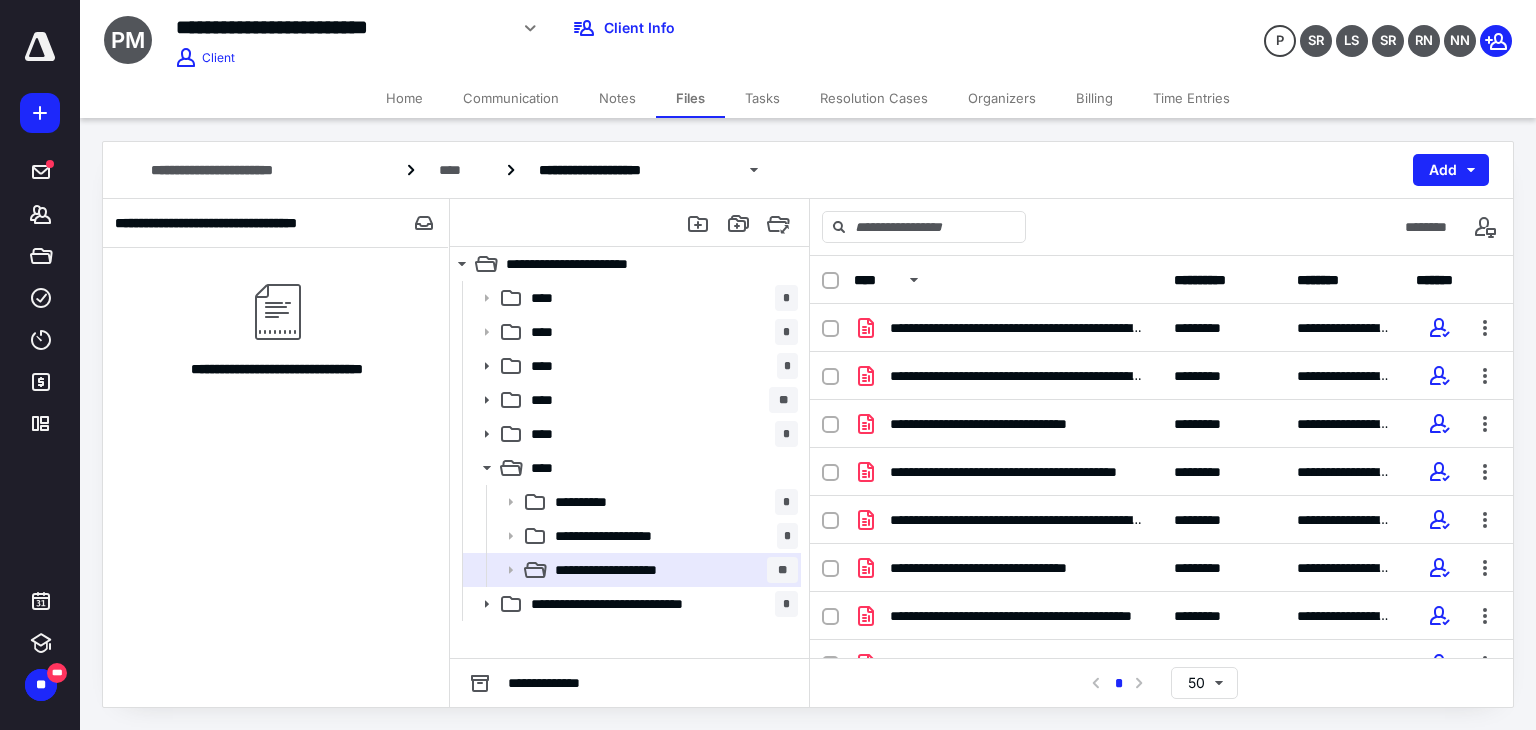 click at bounding box center (830, 281) 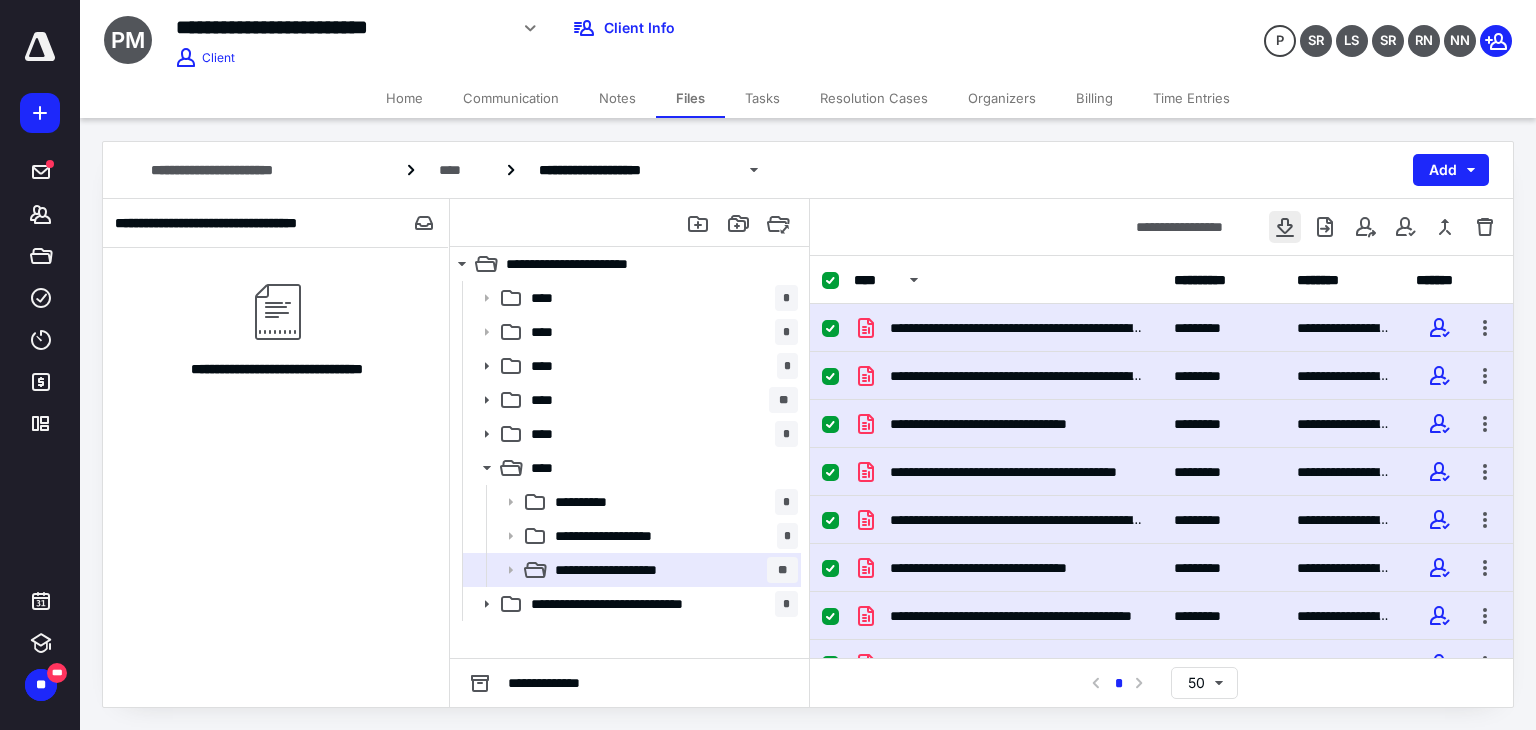 click at bounding box center (1285, 227) 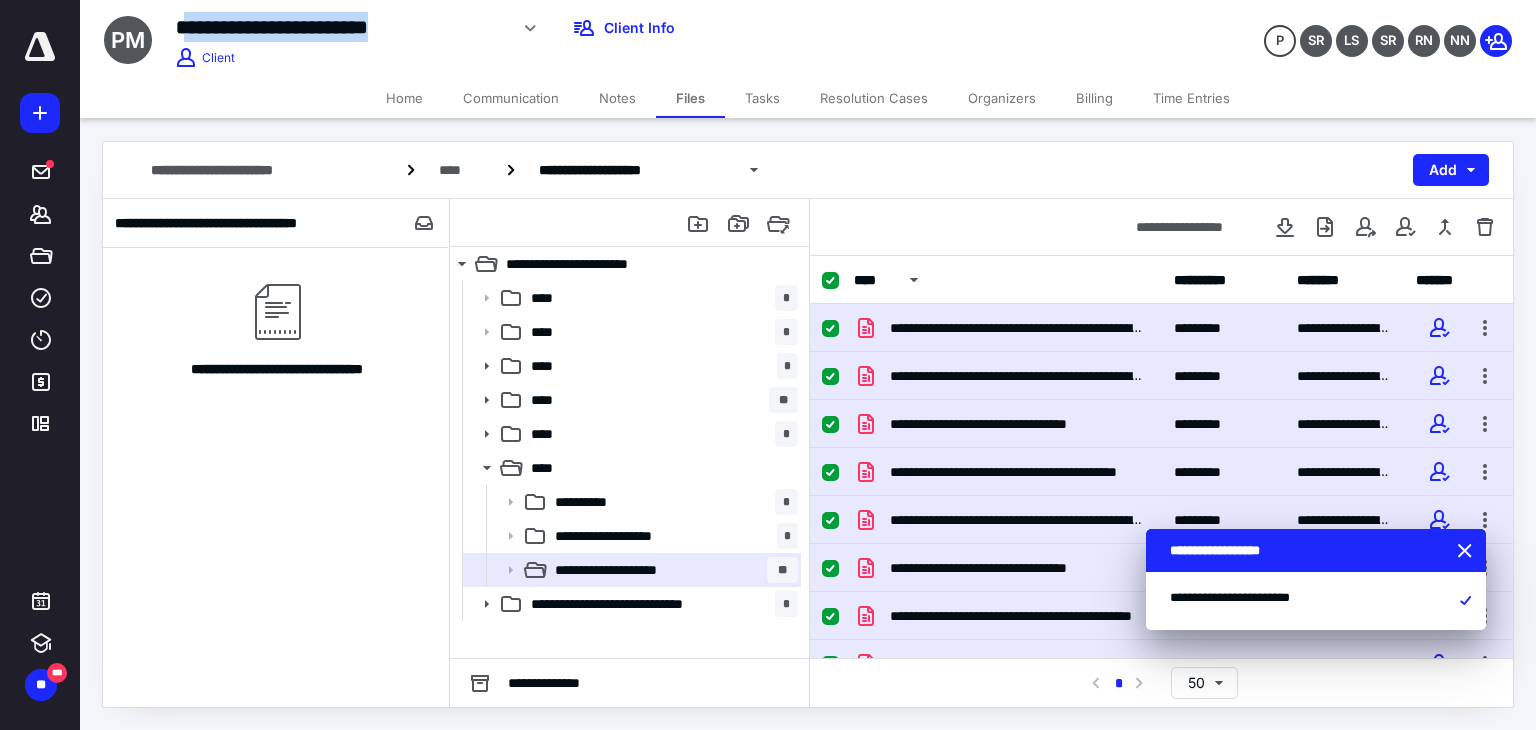 drag, startPoint x: 183, startPoint y: 29, endPoint x: 505, endPoint y: 19, distance: 322.15524 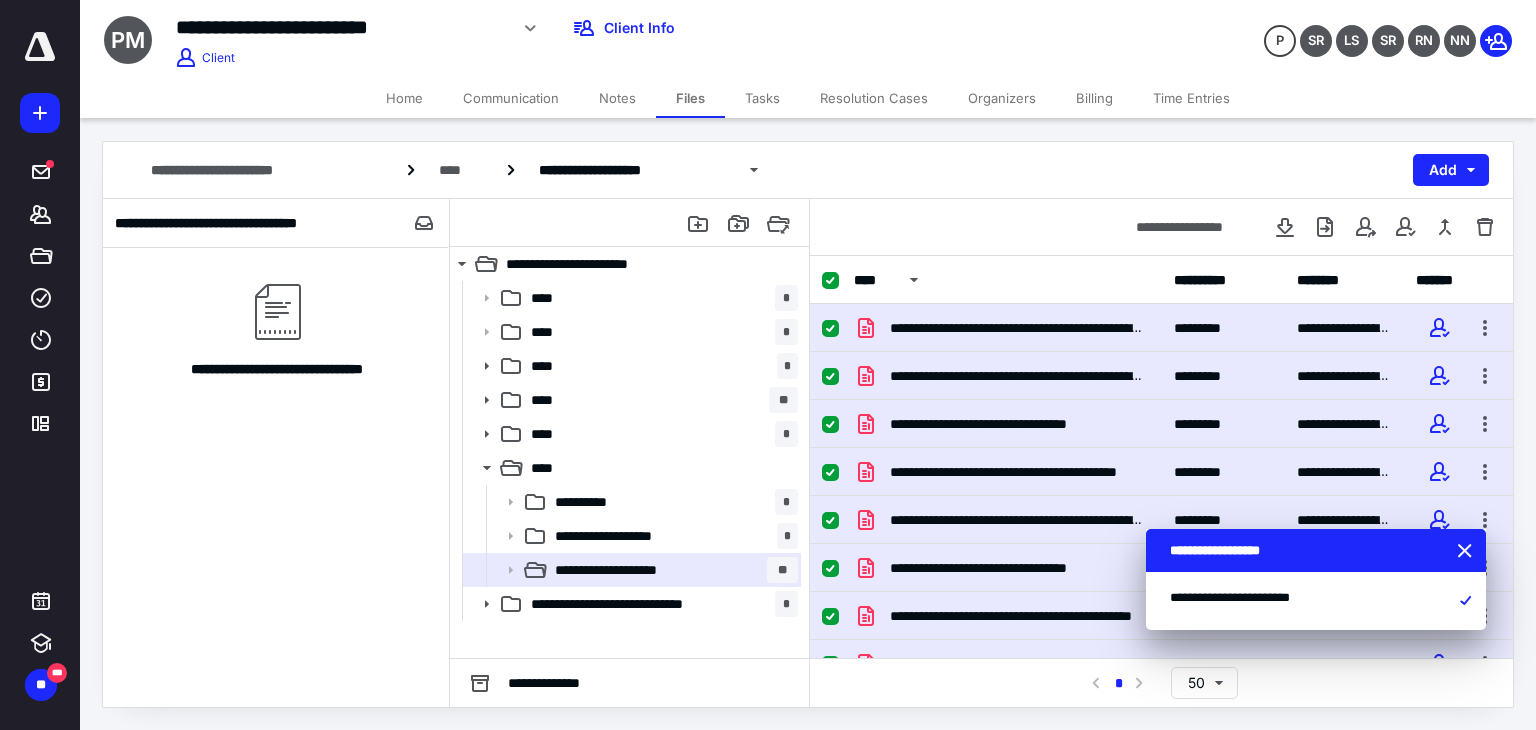 click on "**********" at bounding box center [341, 27] 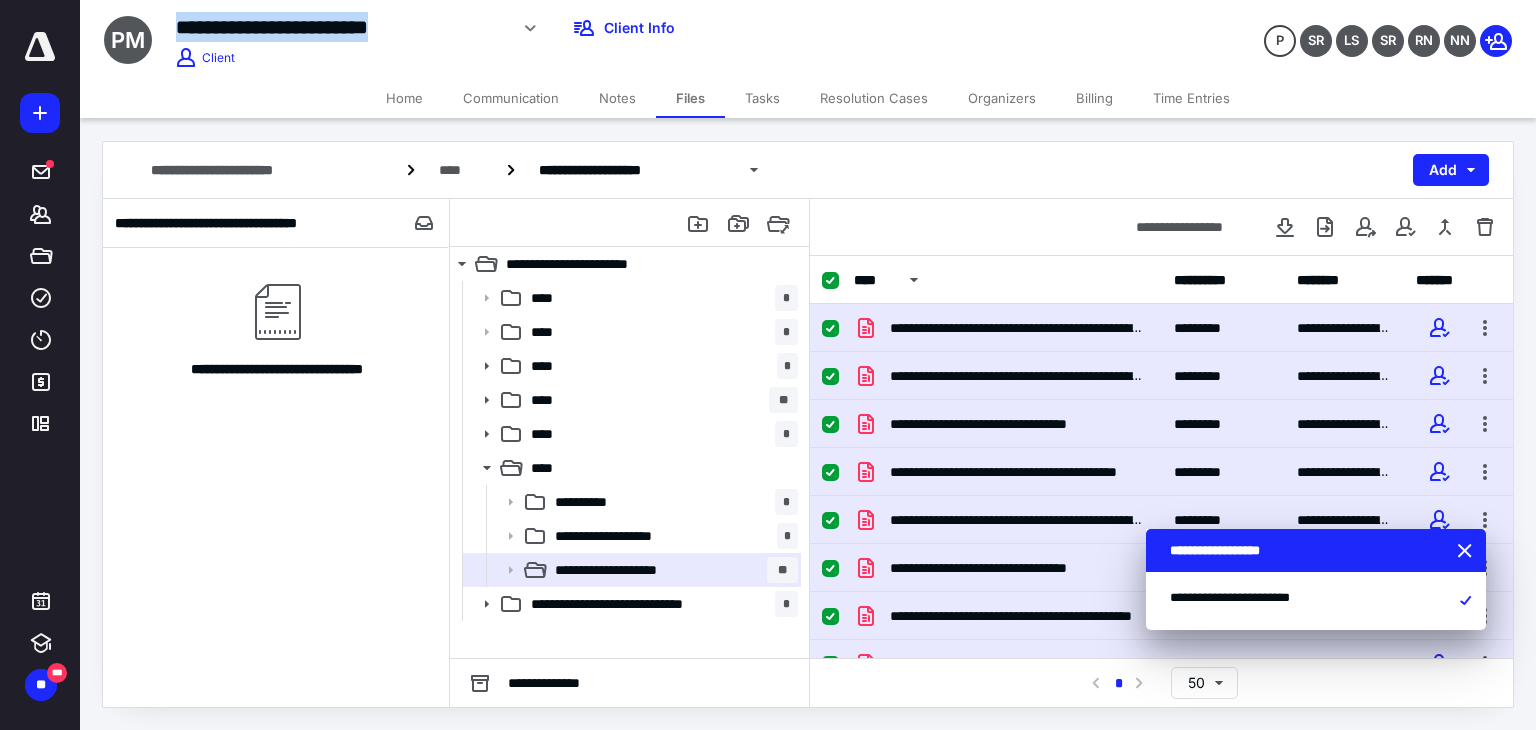 click on "**********" at bounding box center [341, 27] 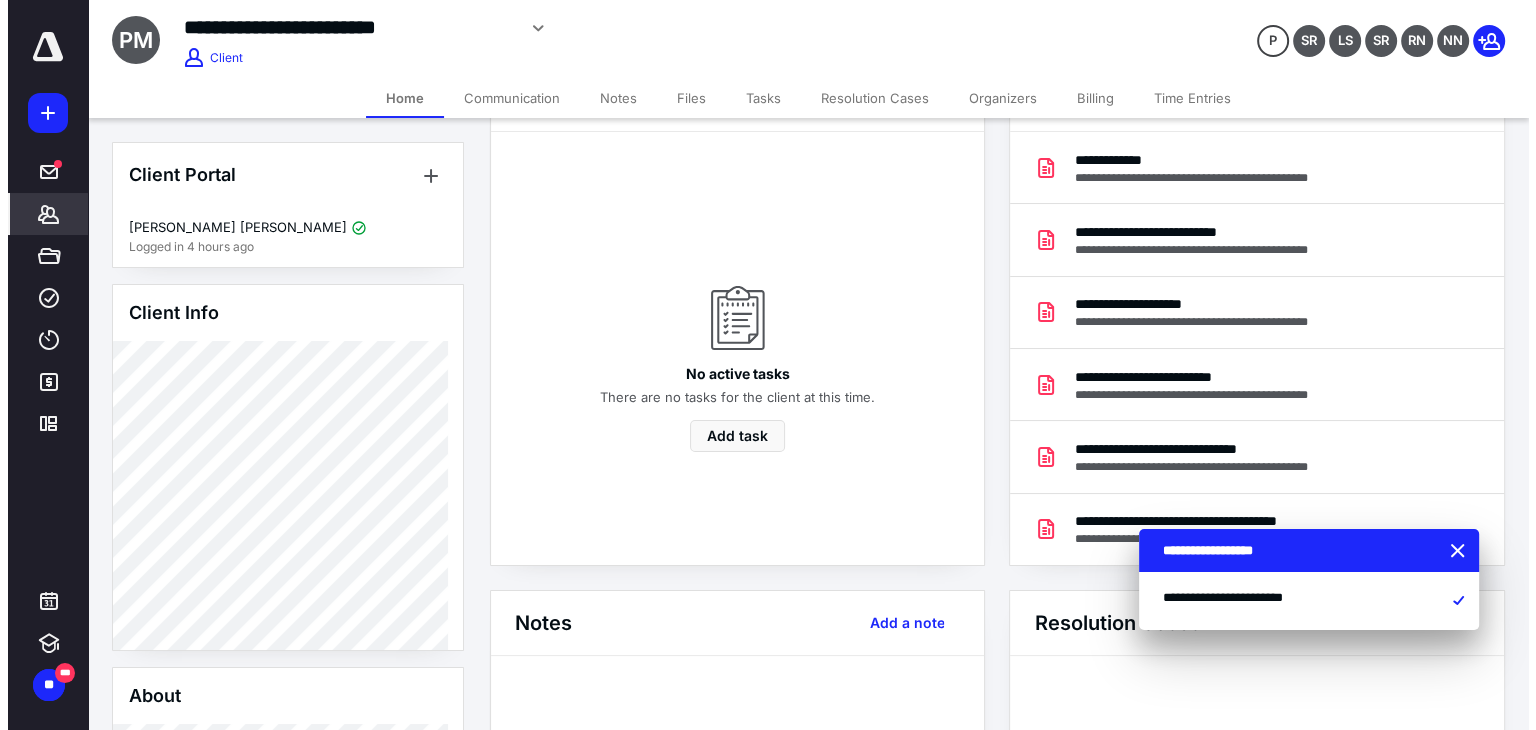 scroll, scrollTop: 0, scrollLeft: 0, axis: both 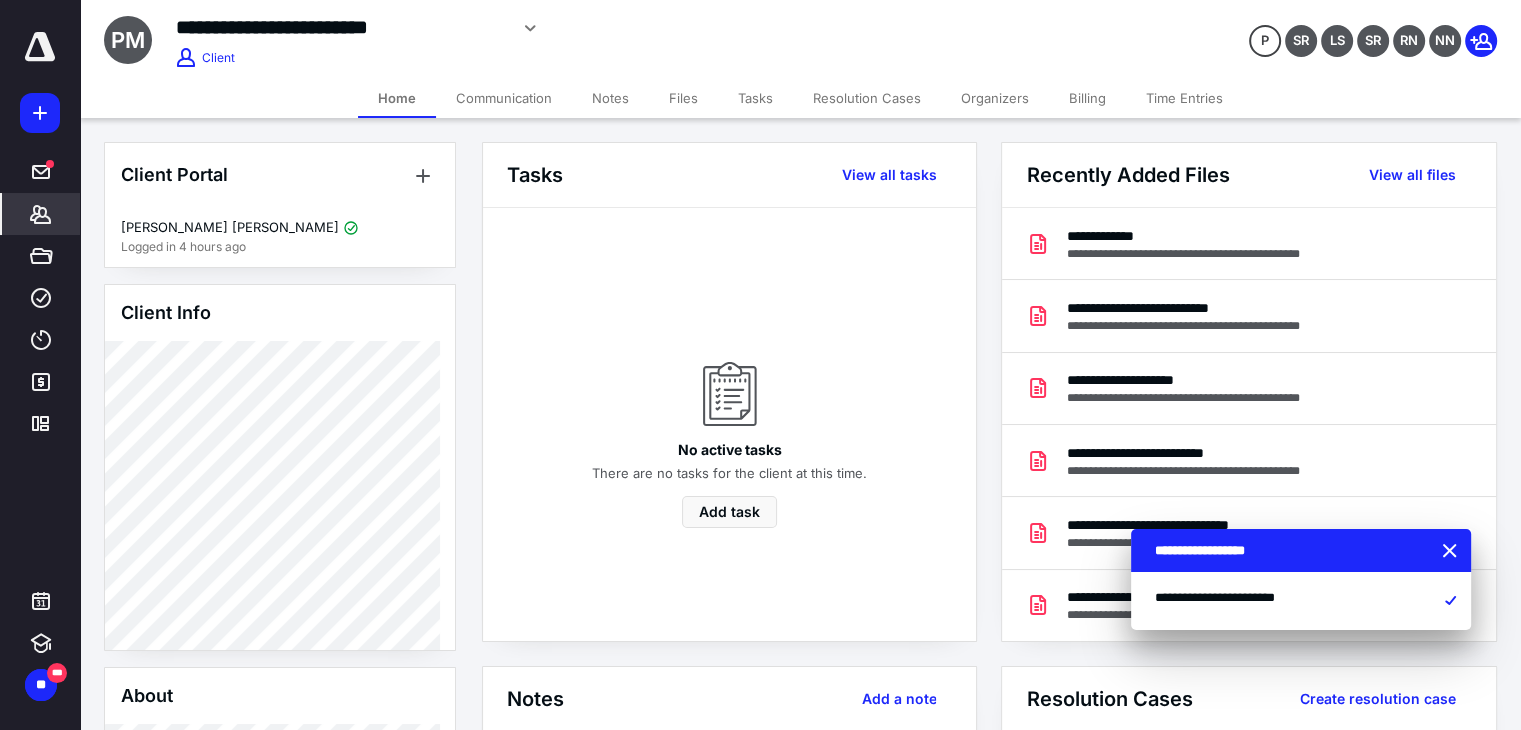 click on "Files" at bounding box center (683, 98) 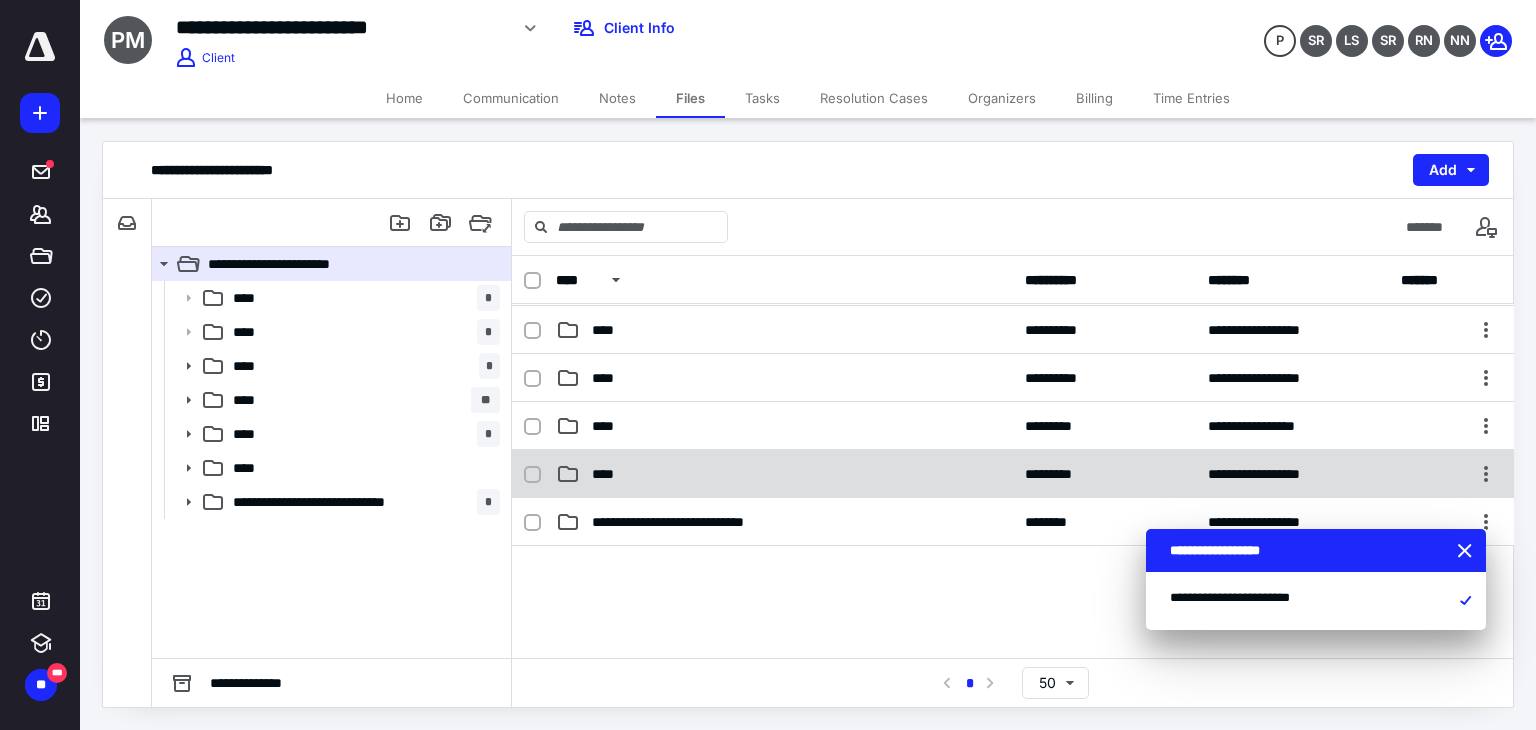 scroll, scrollTop: 95, scrollLeft: 0, axis: vertical 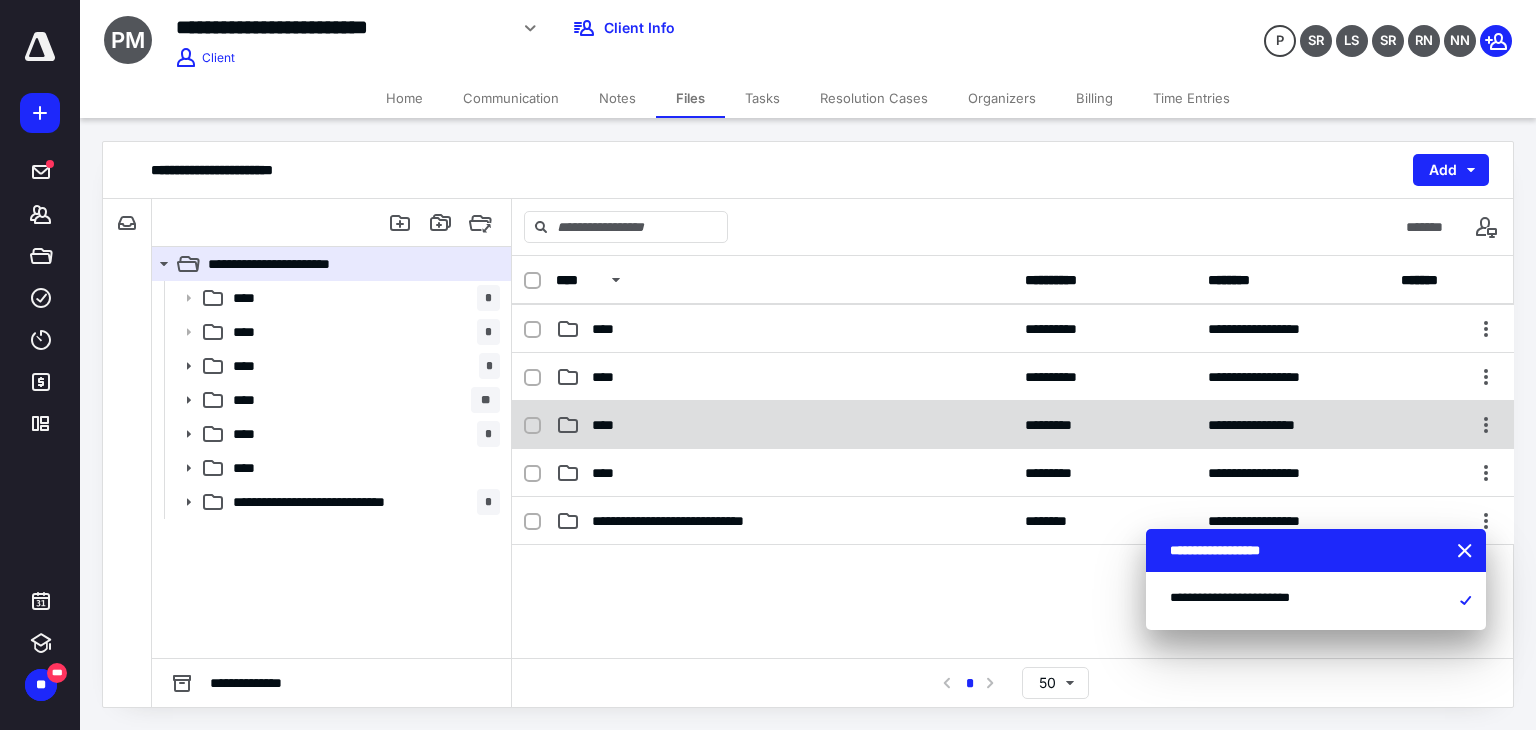 click on "****" at bounding box center (784, 425) 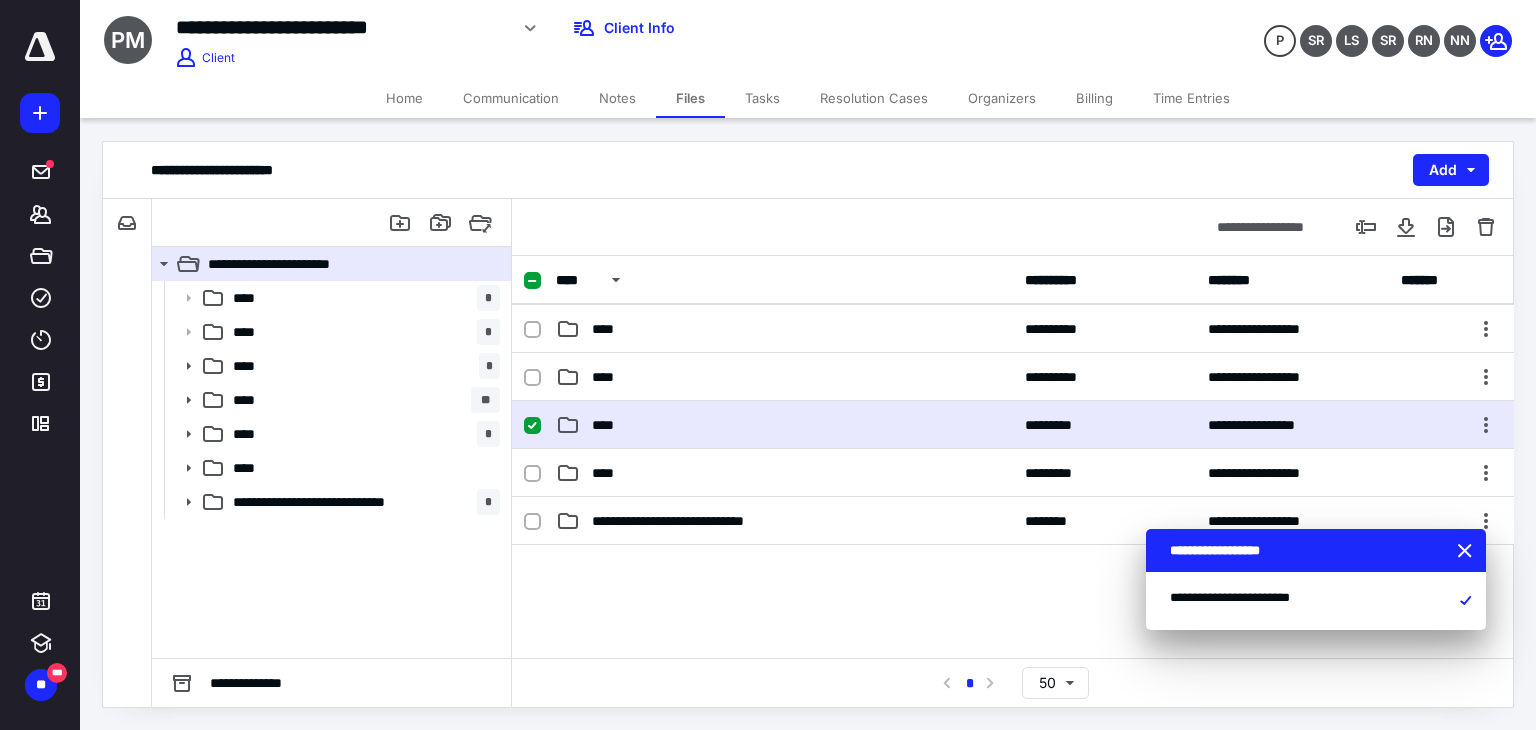 click on "****" at bounding box center (784, 425) 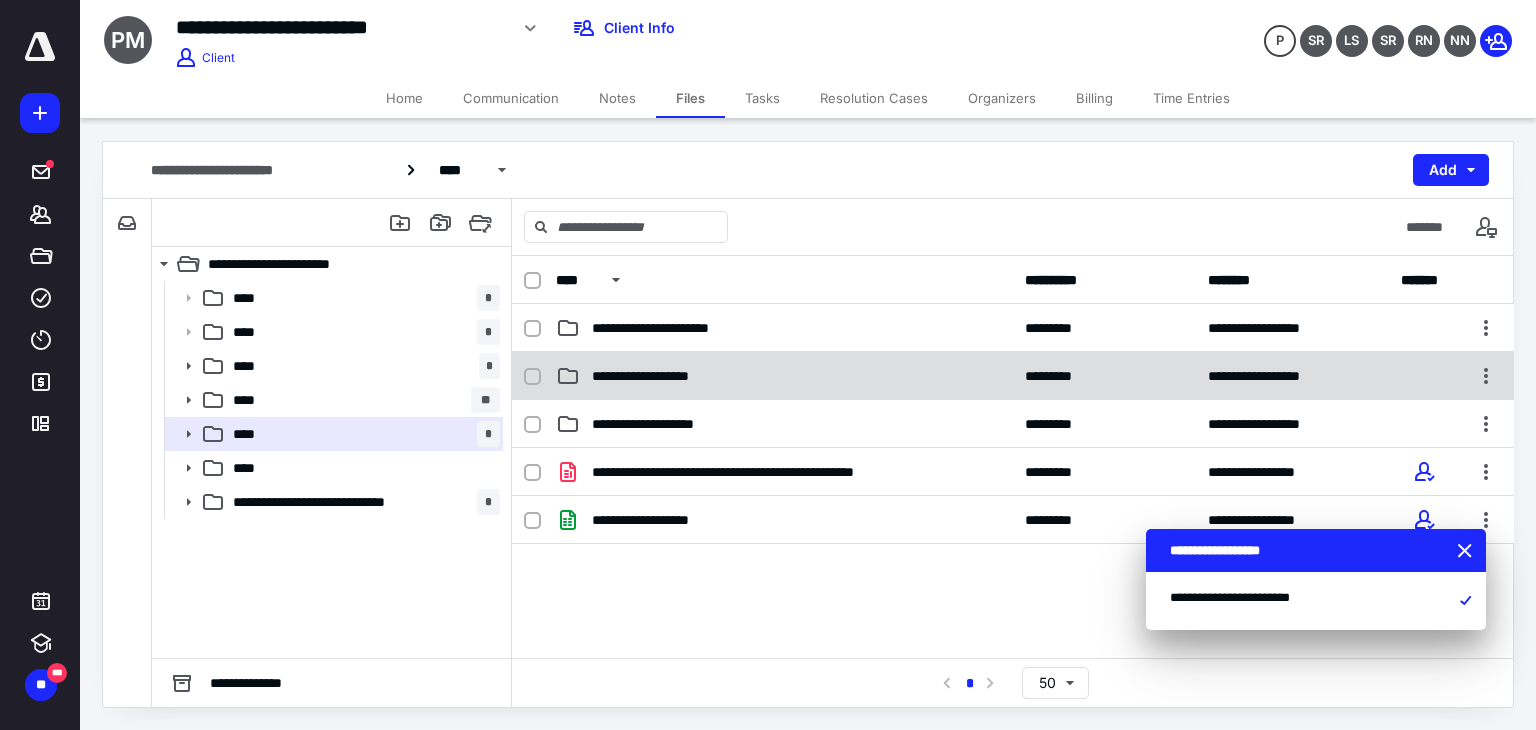 click on "**********" at bounding box center [679, 376] 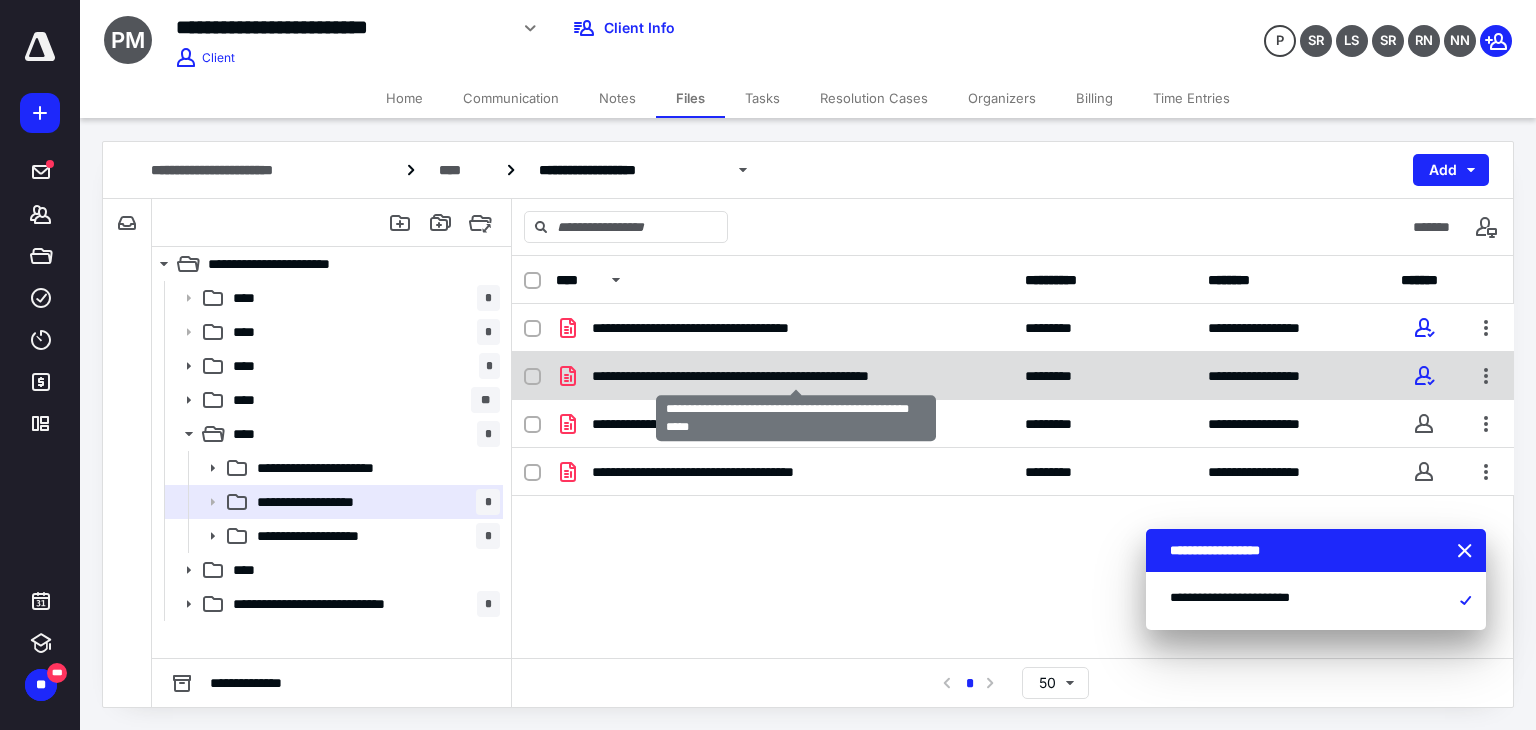 click on "**********" at bounding box center (796, 376) 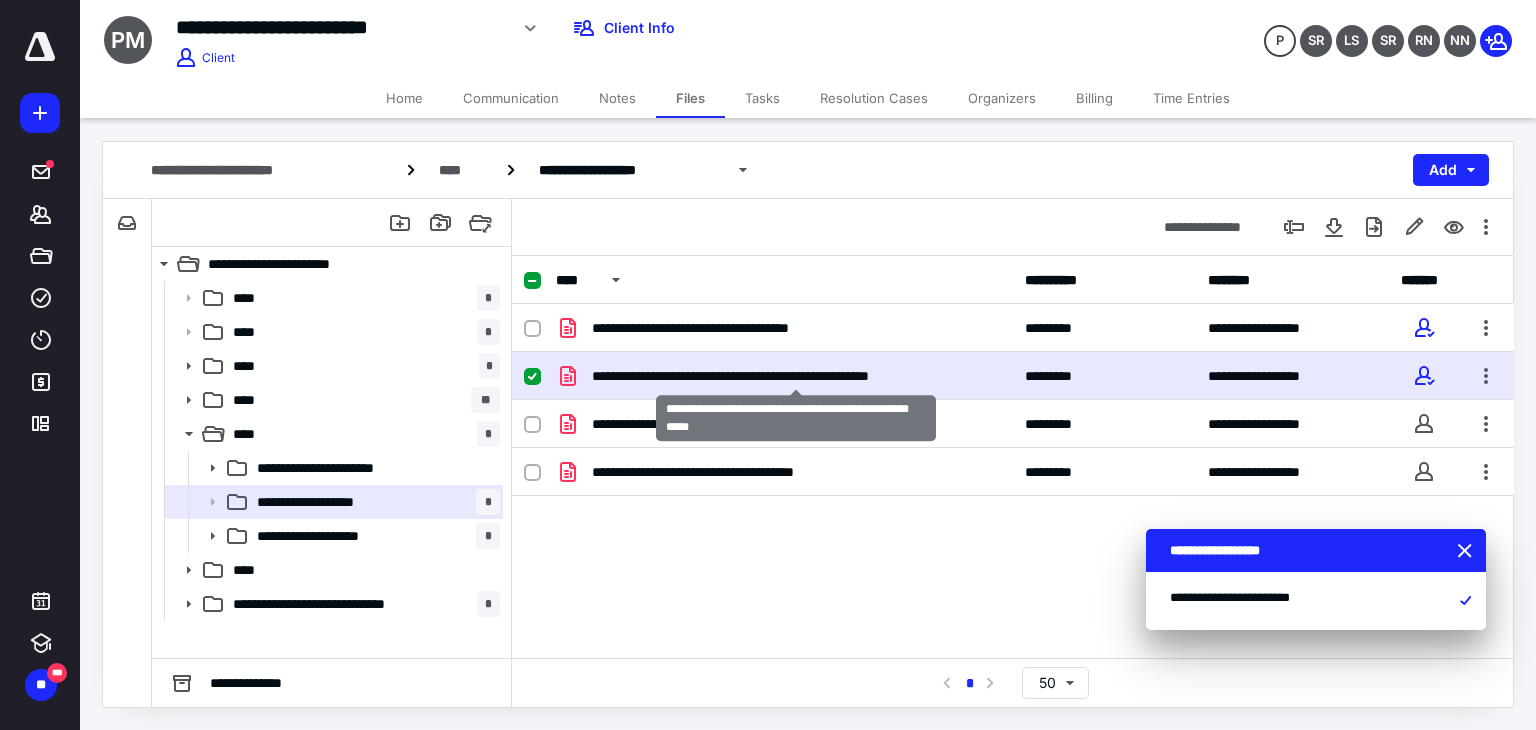 click on "**********" at bounding box center [796, 376] 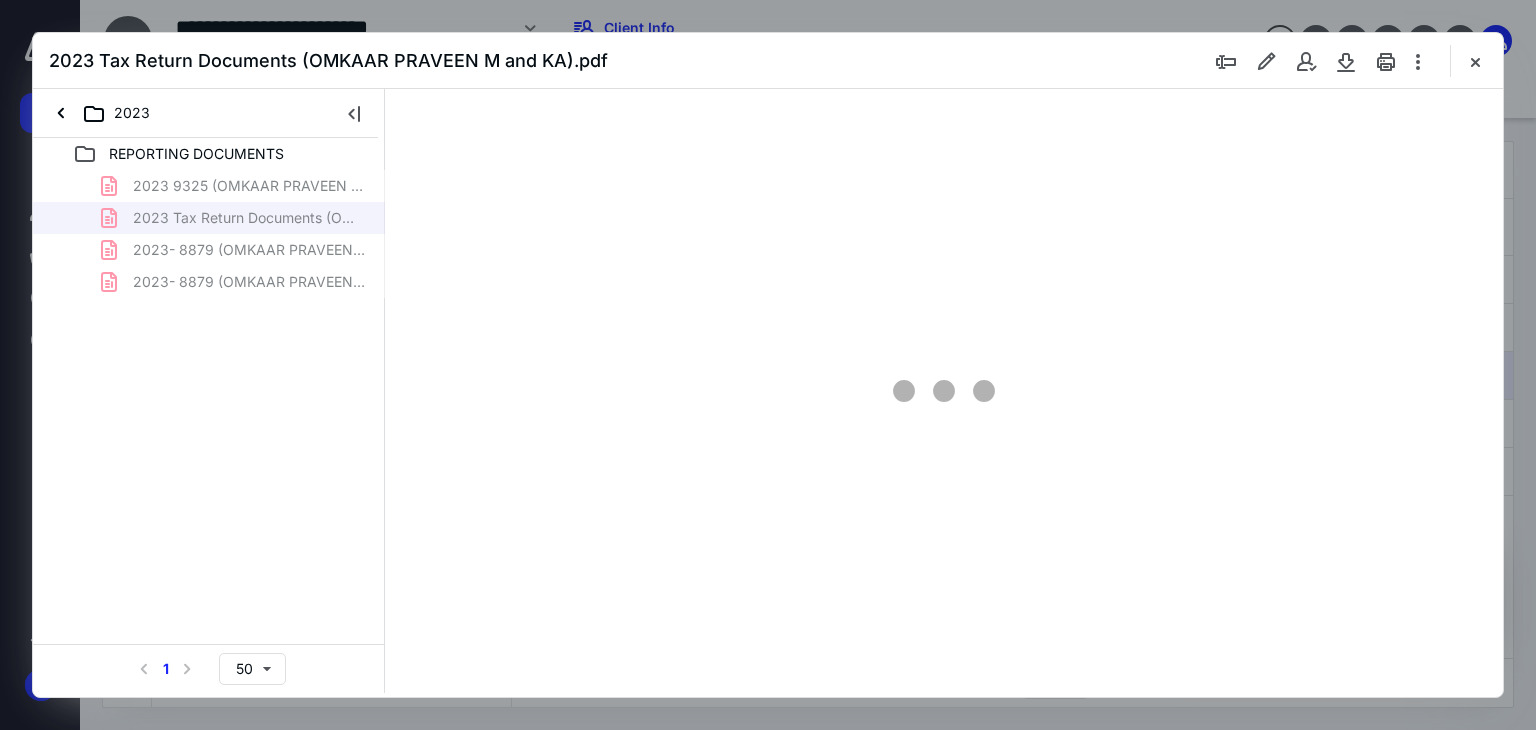 click at bounding box center (944, 391) 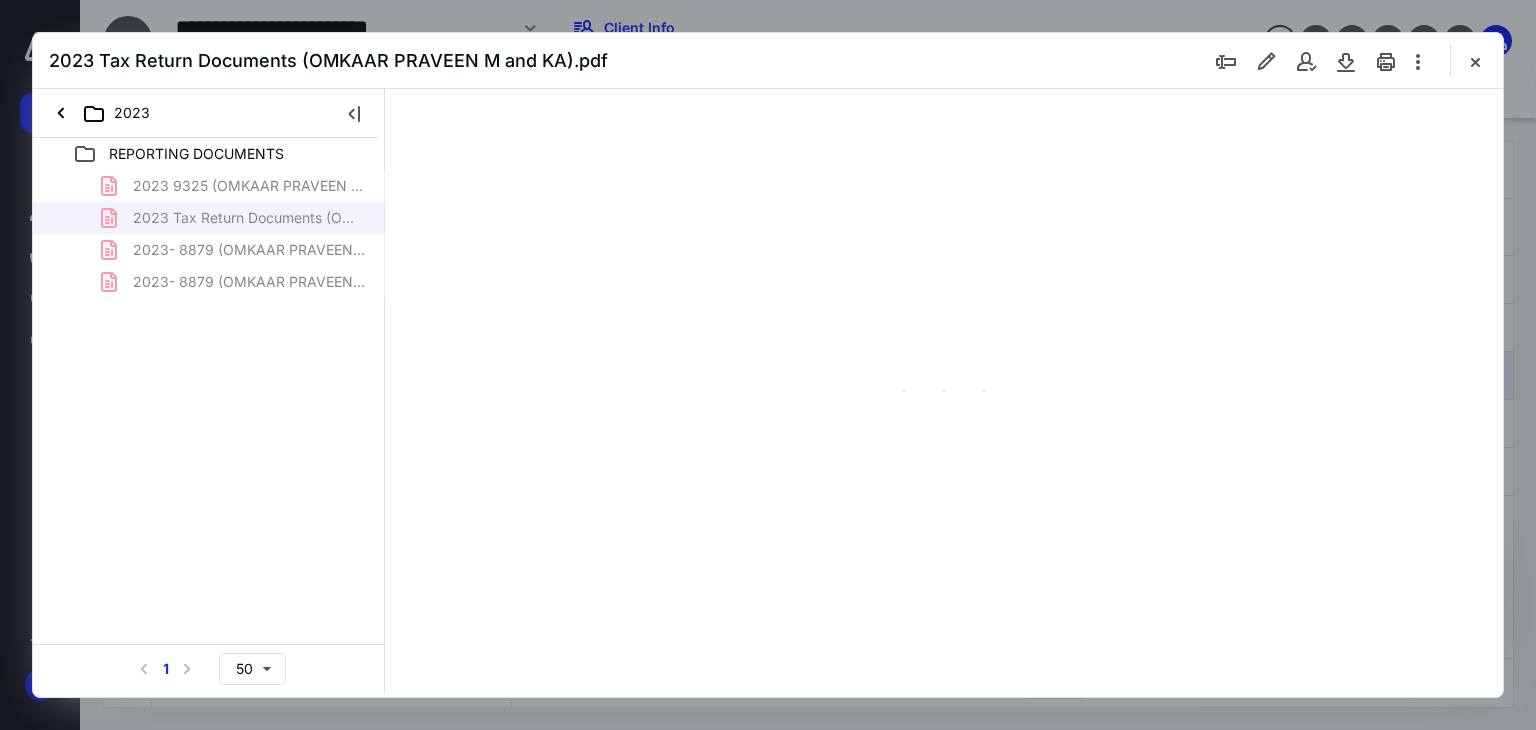 click at bounding box center [944, 391] 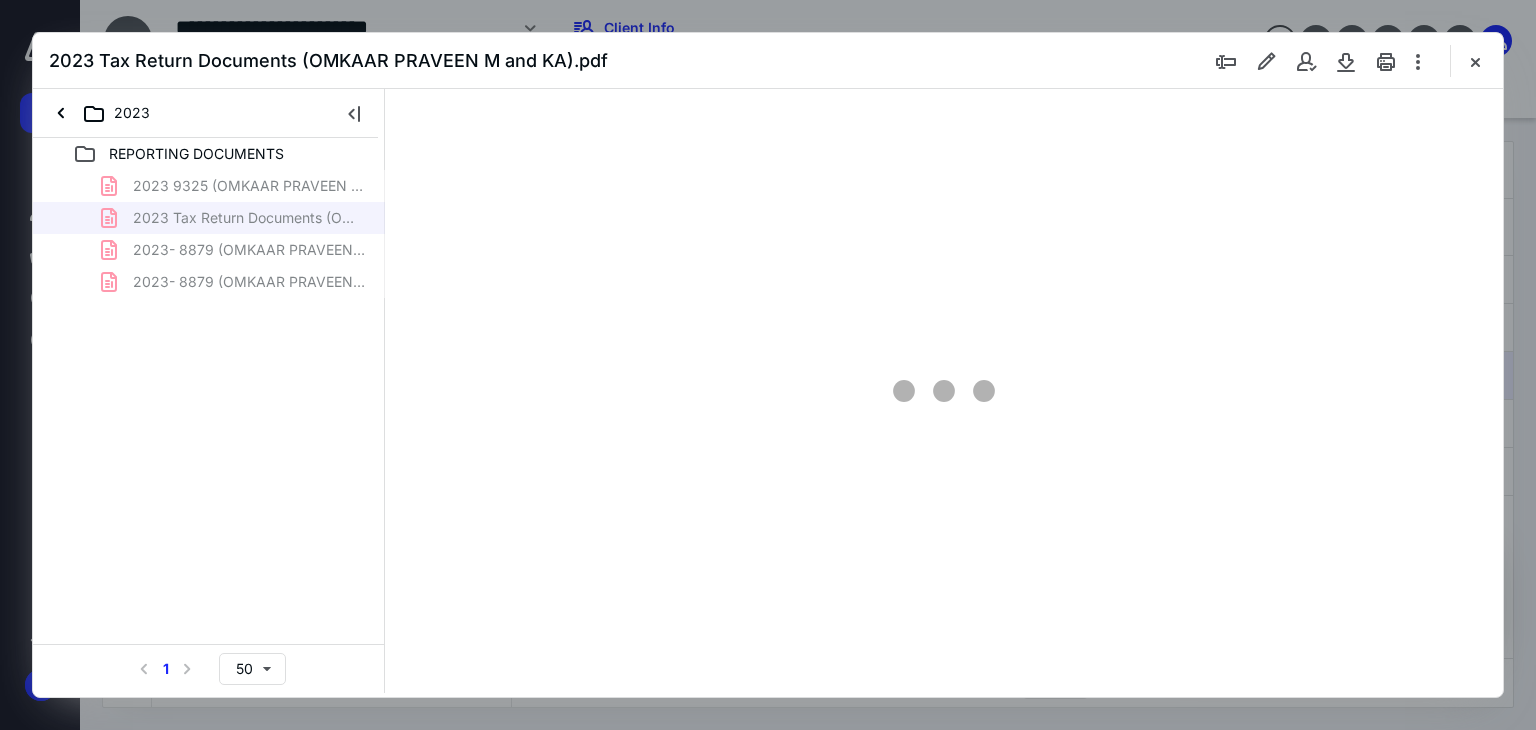 click at bounding box center [944, 391] 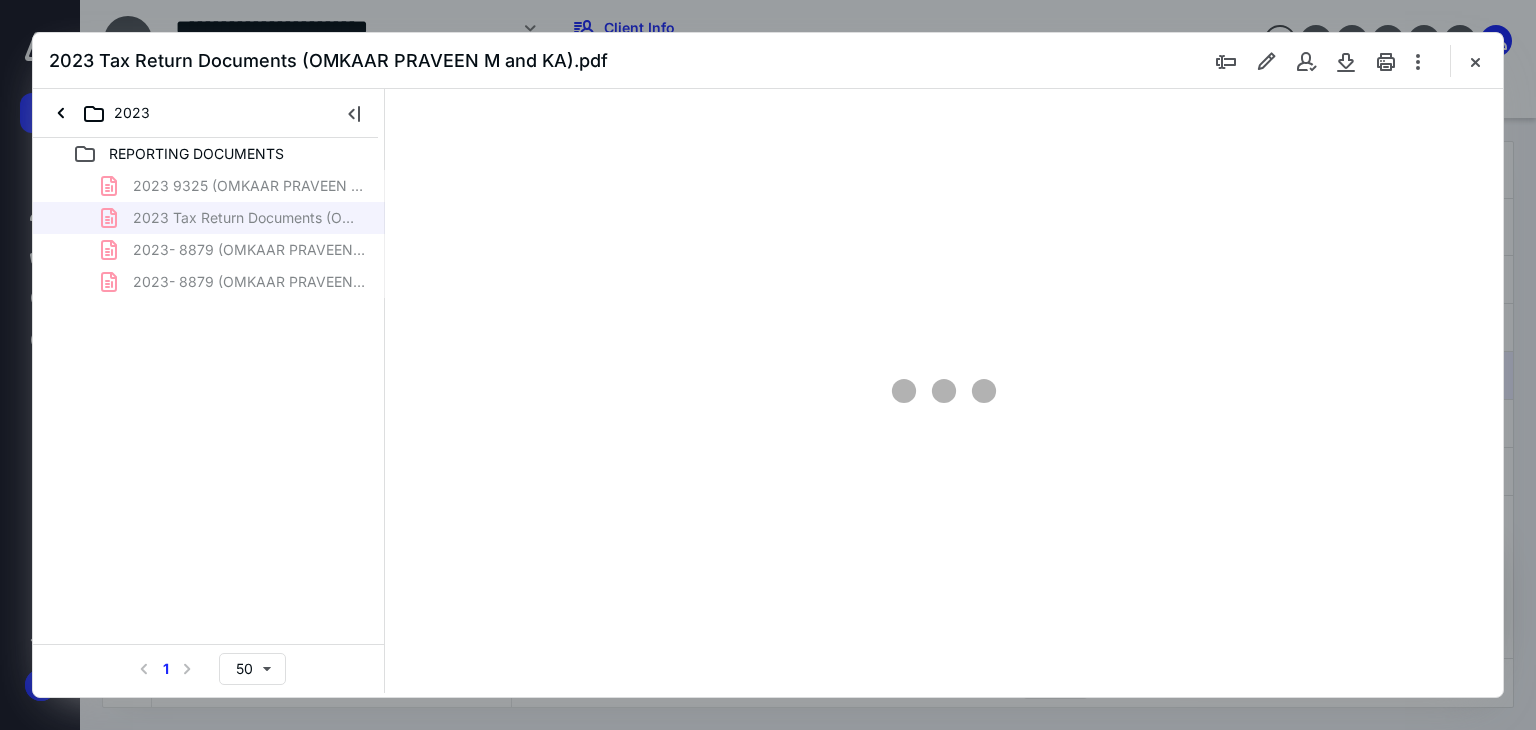 click at bounding box center (944, 391) 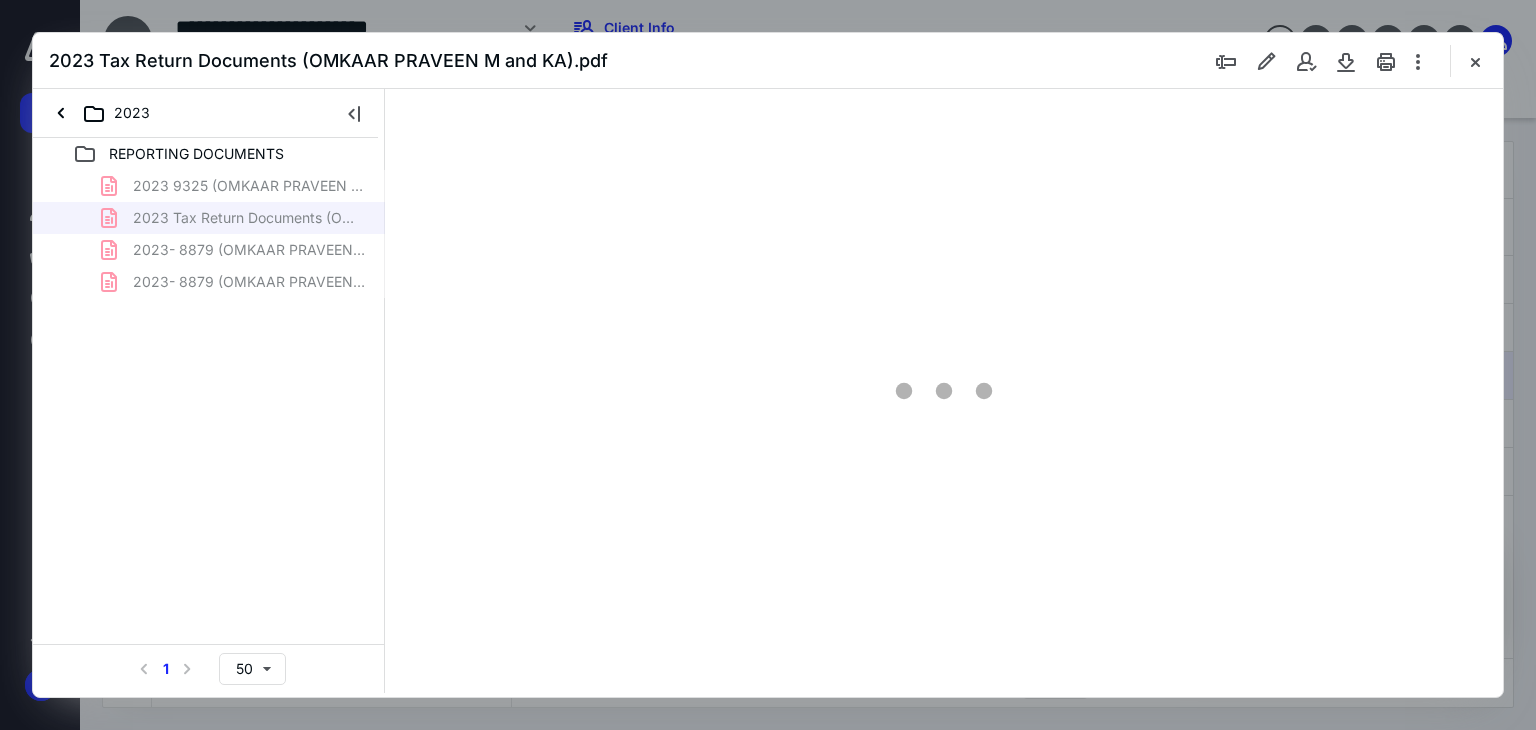 scroll, scrollTop: 0, scrollLeft: 0, axis: both 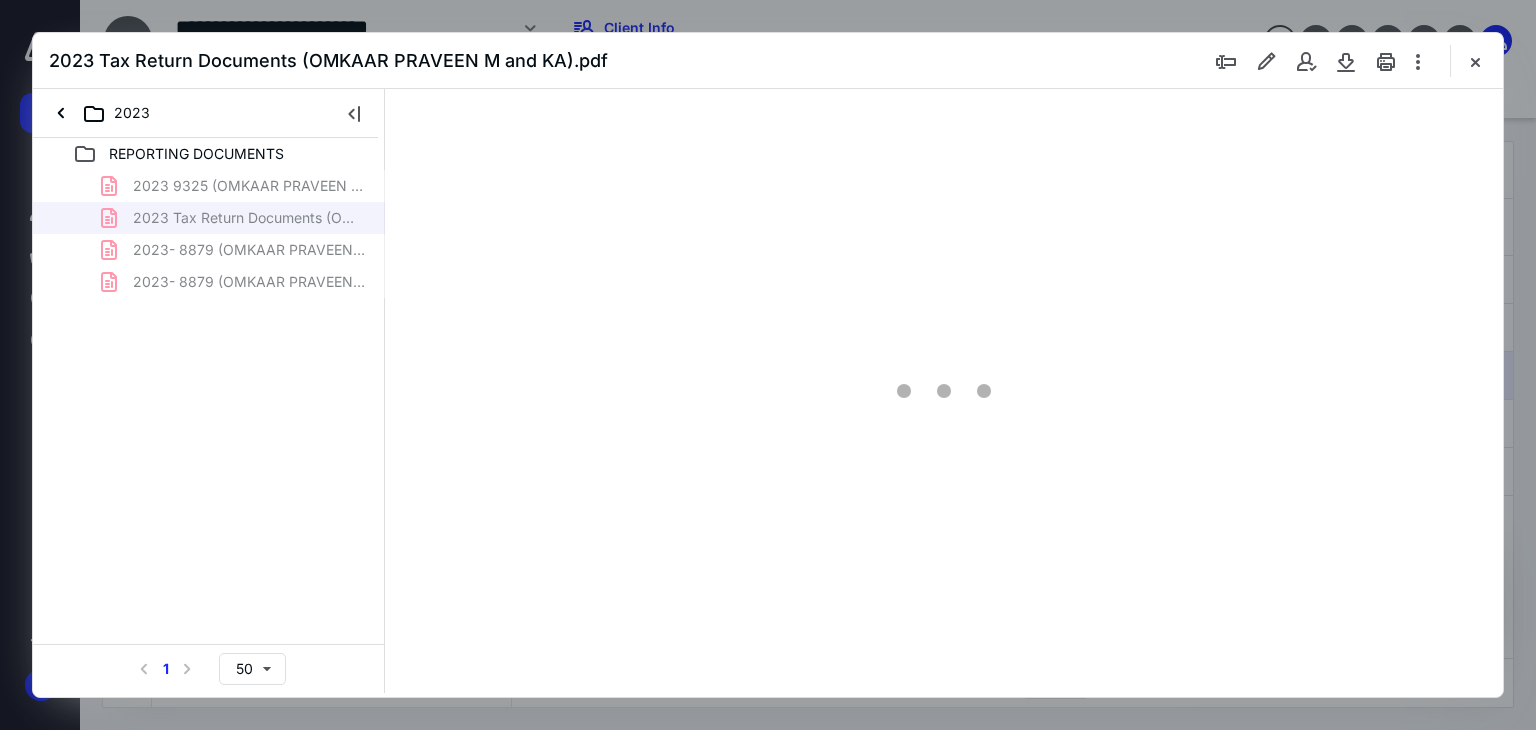 click at bounding box center (944, 391) 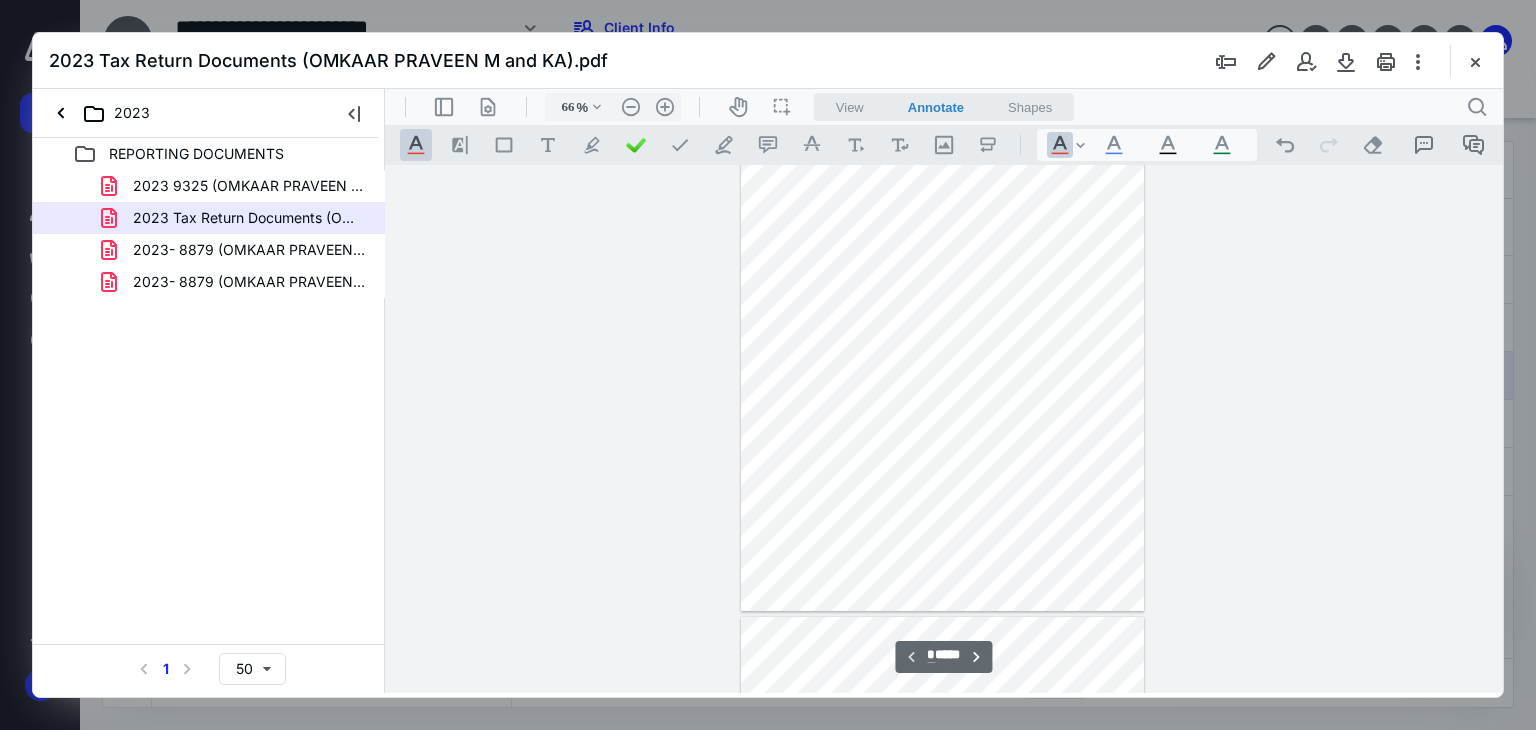 scroll, scrollTop: 0, scrollLeft: 0, axis: both 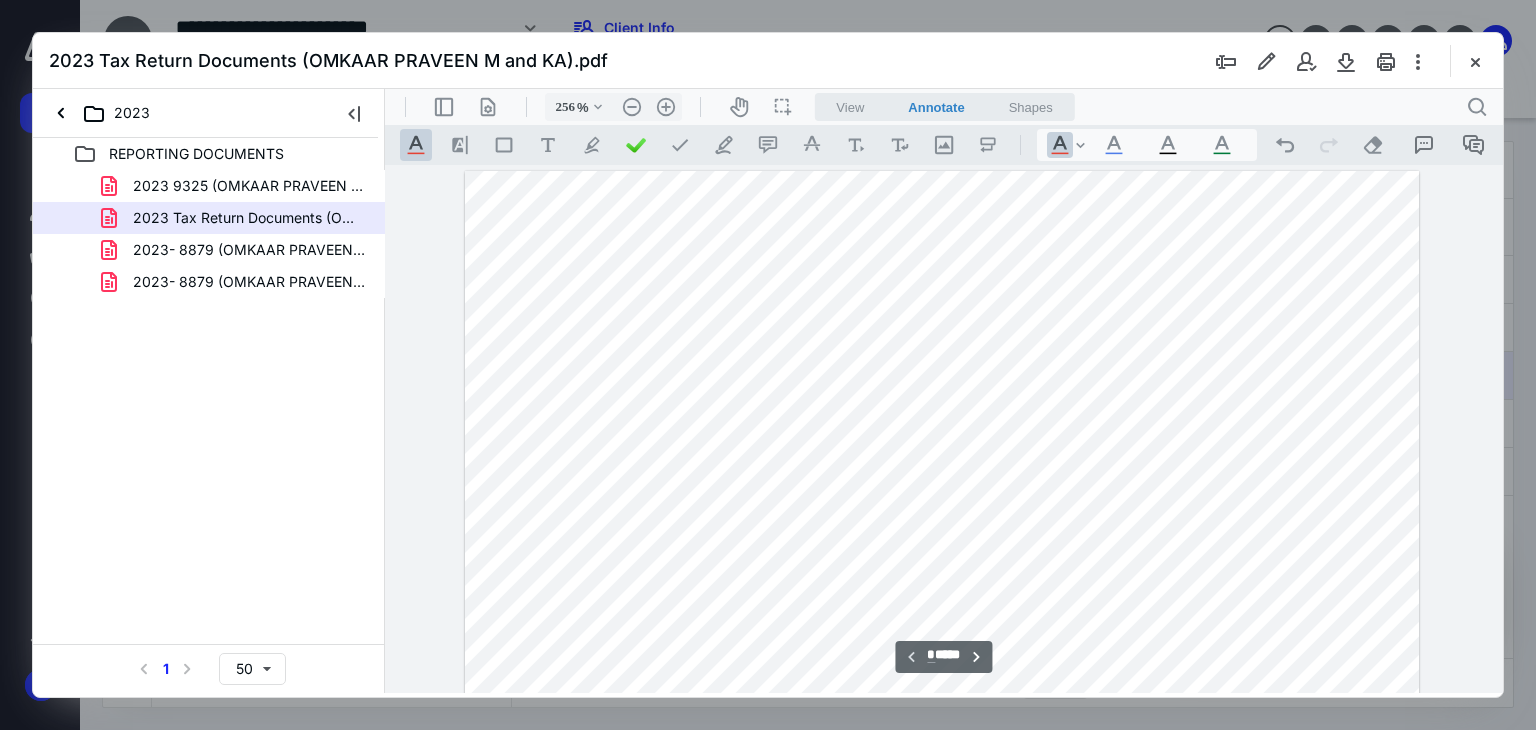 type on "156" 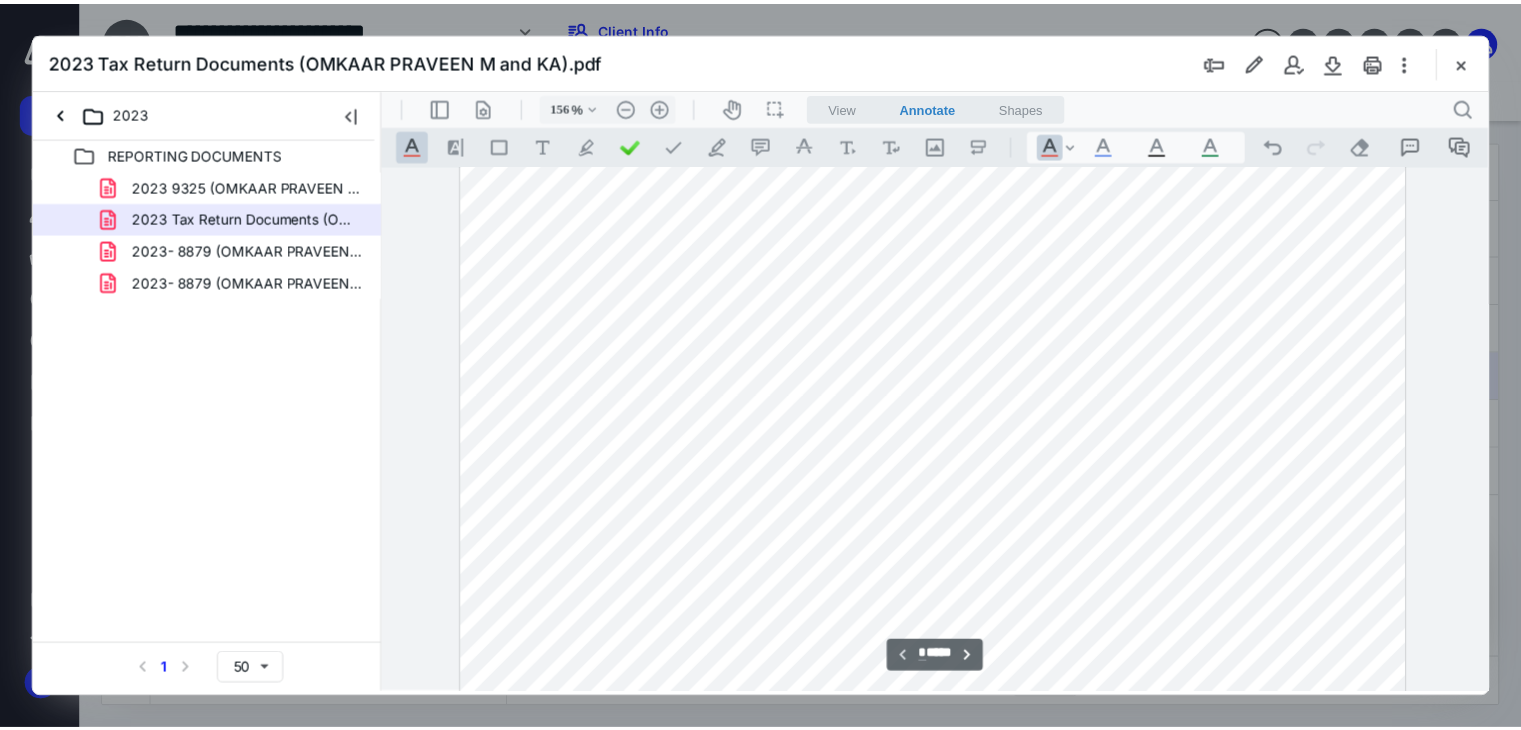 scroll, scrollTop: 24, scrollLeft: 0, axis: vertical 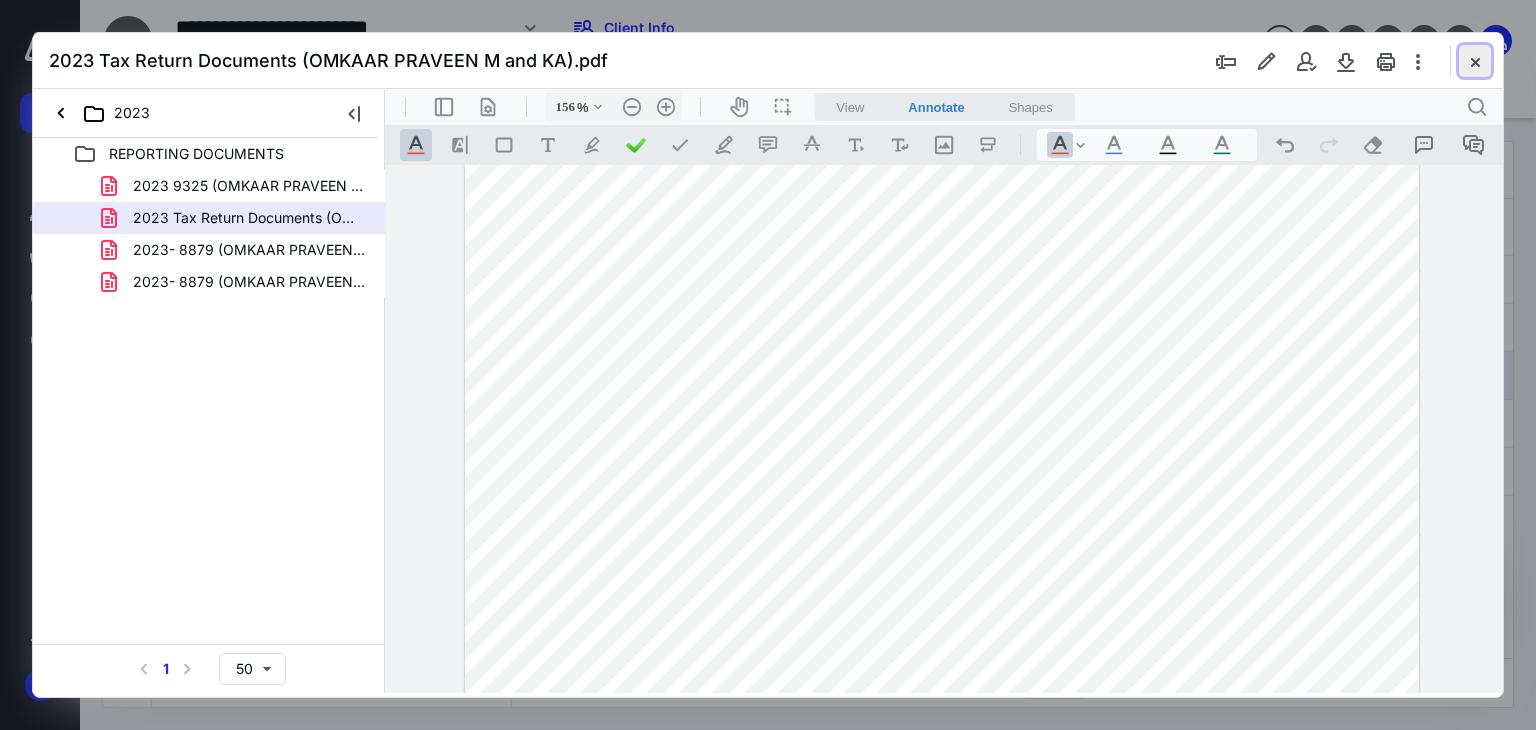 click at bounding box center [1475, 61] 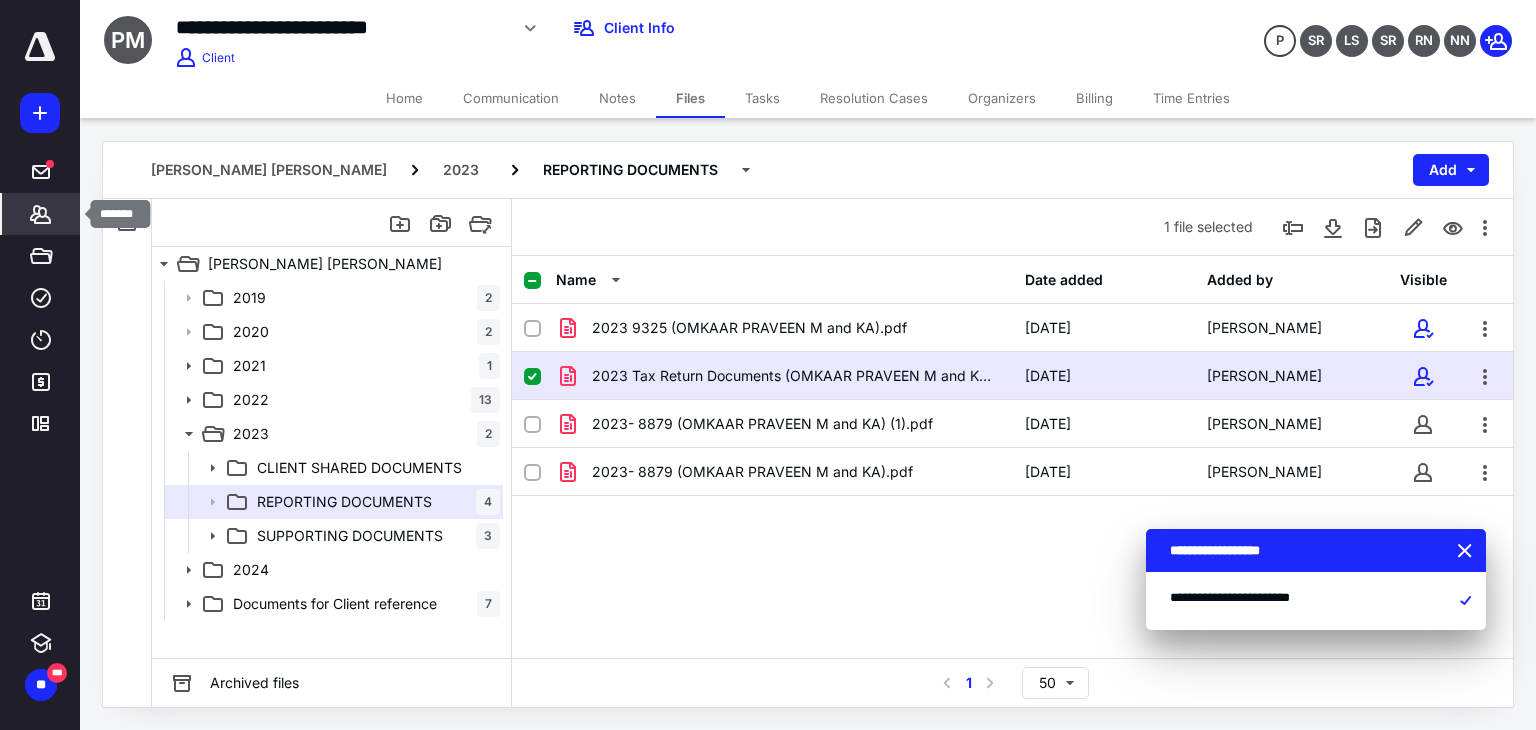 click on "*******" at bounding box center (41, 214) 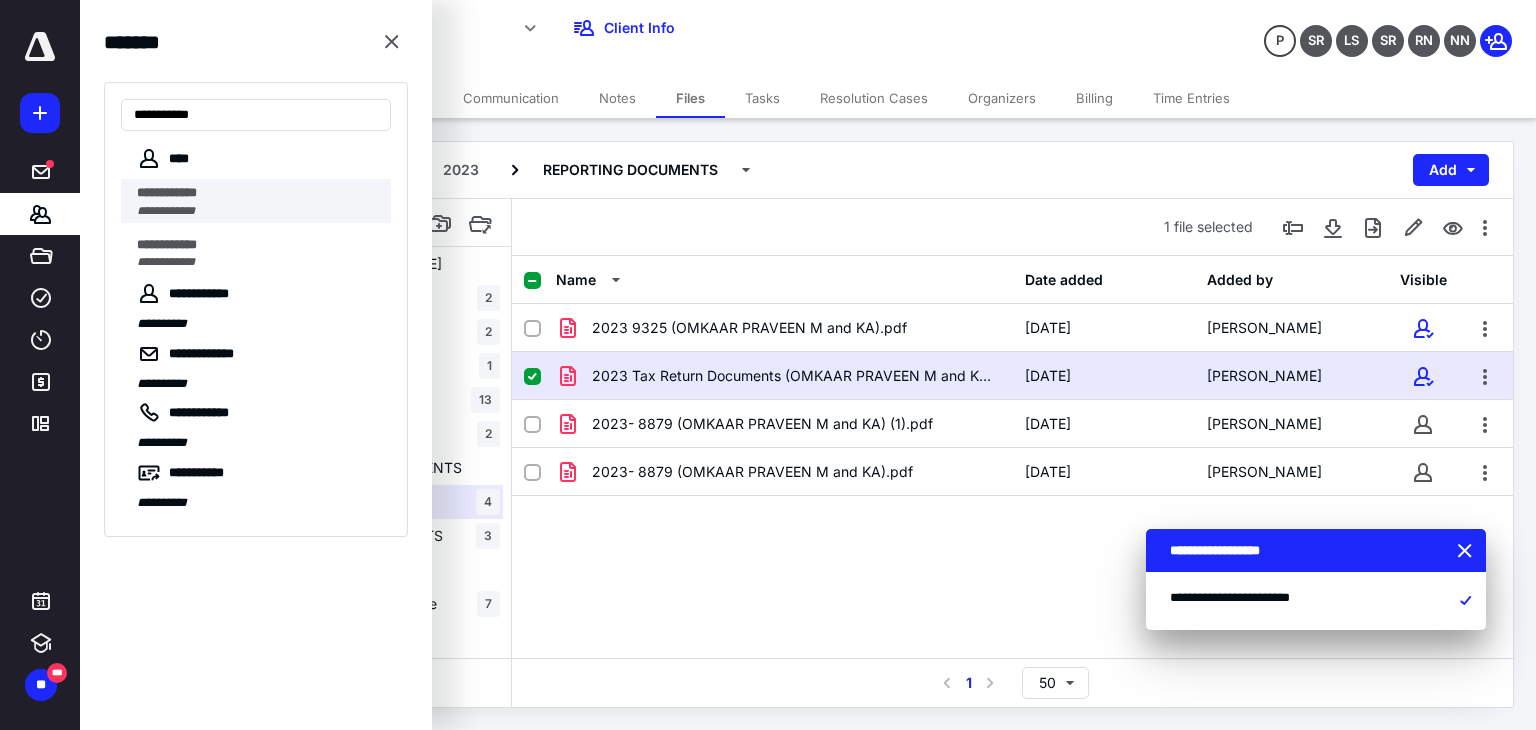 type on "**********" 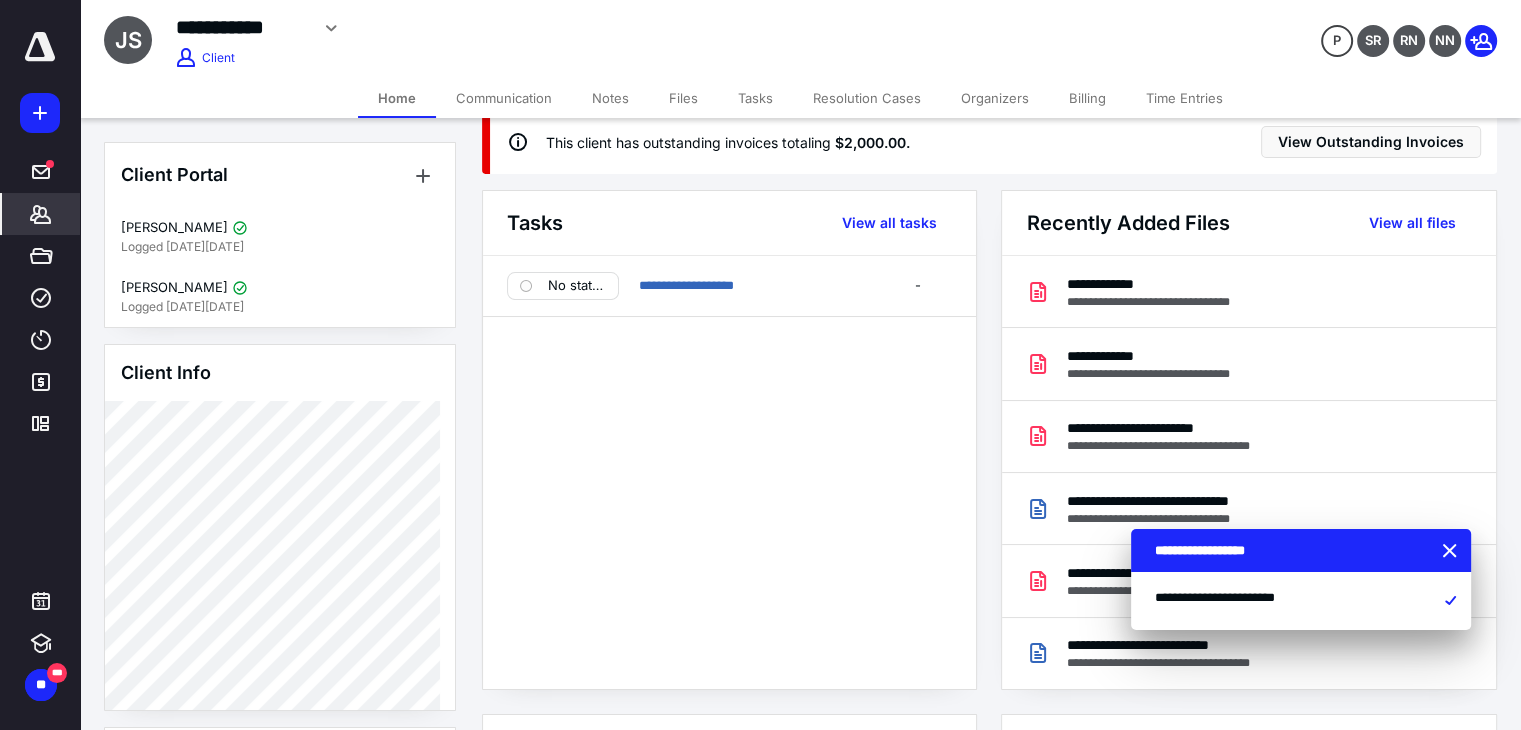 scroll, scrollTop: 0, scrollLeft: 0, axis: both 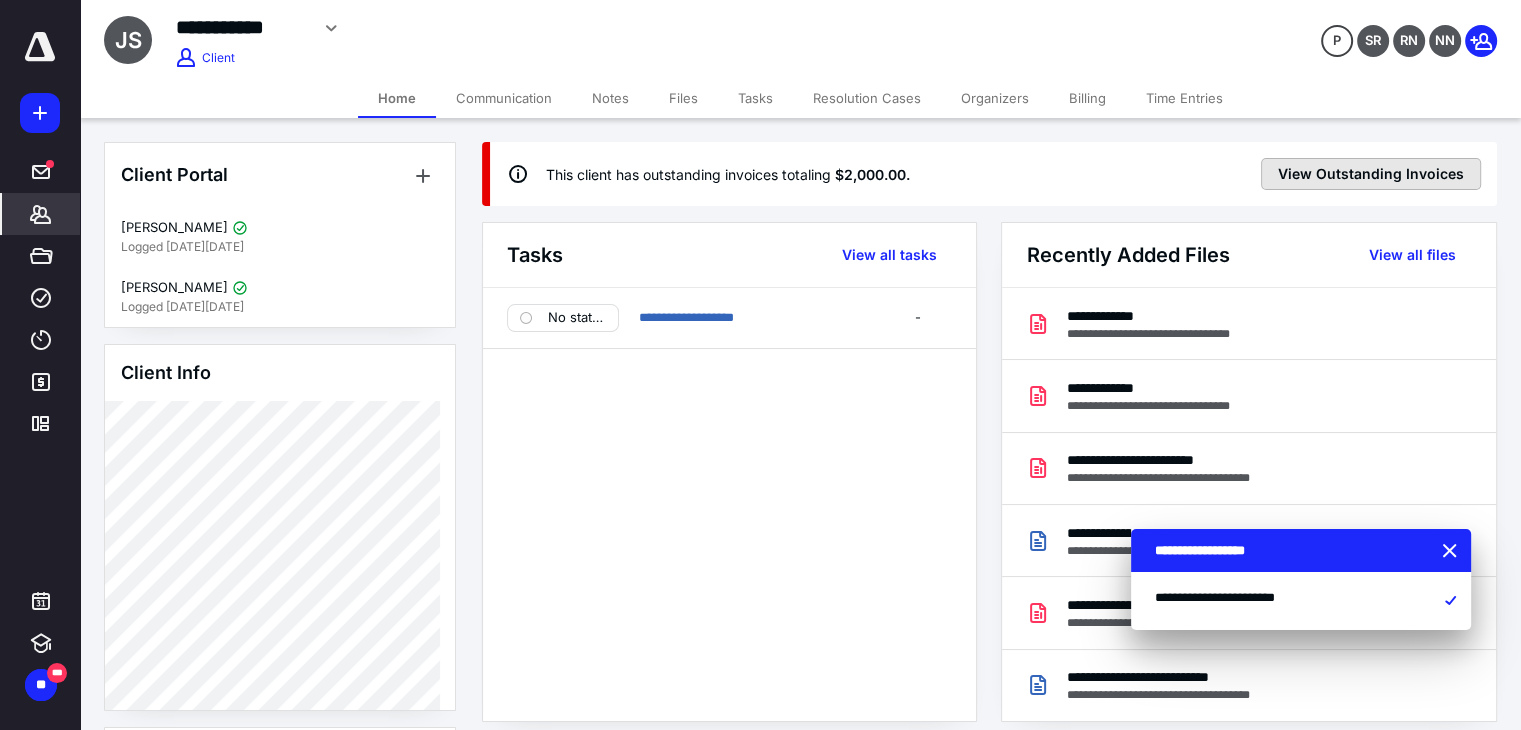 click on "View Outstanding Invoices" at bounding box center [1371, 174] 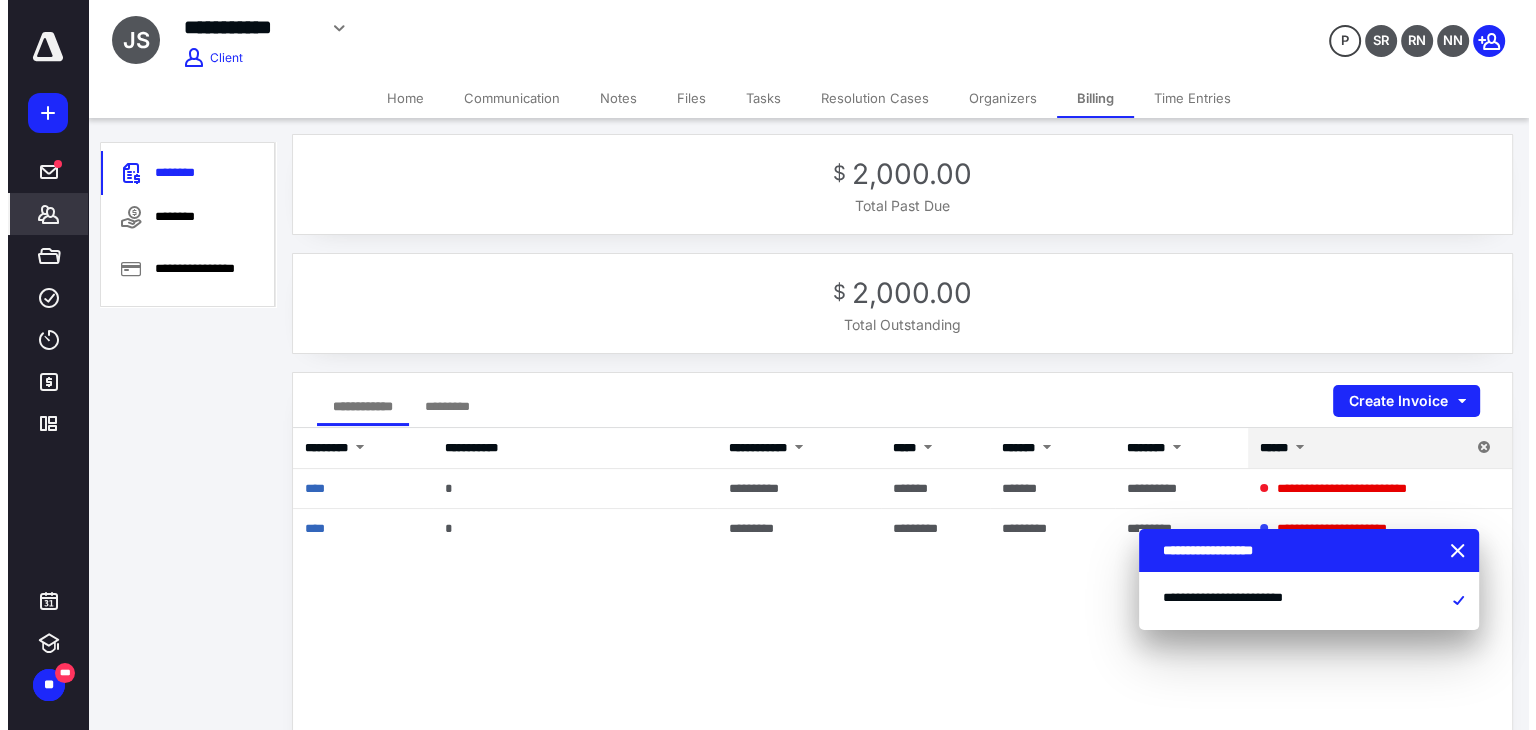 scroll, scrollTop: 0, scrollLeft: 0, axis: both 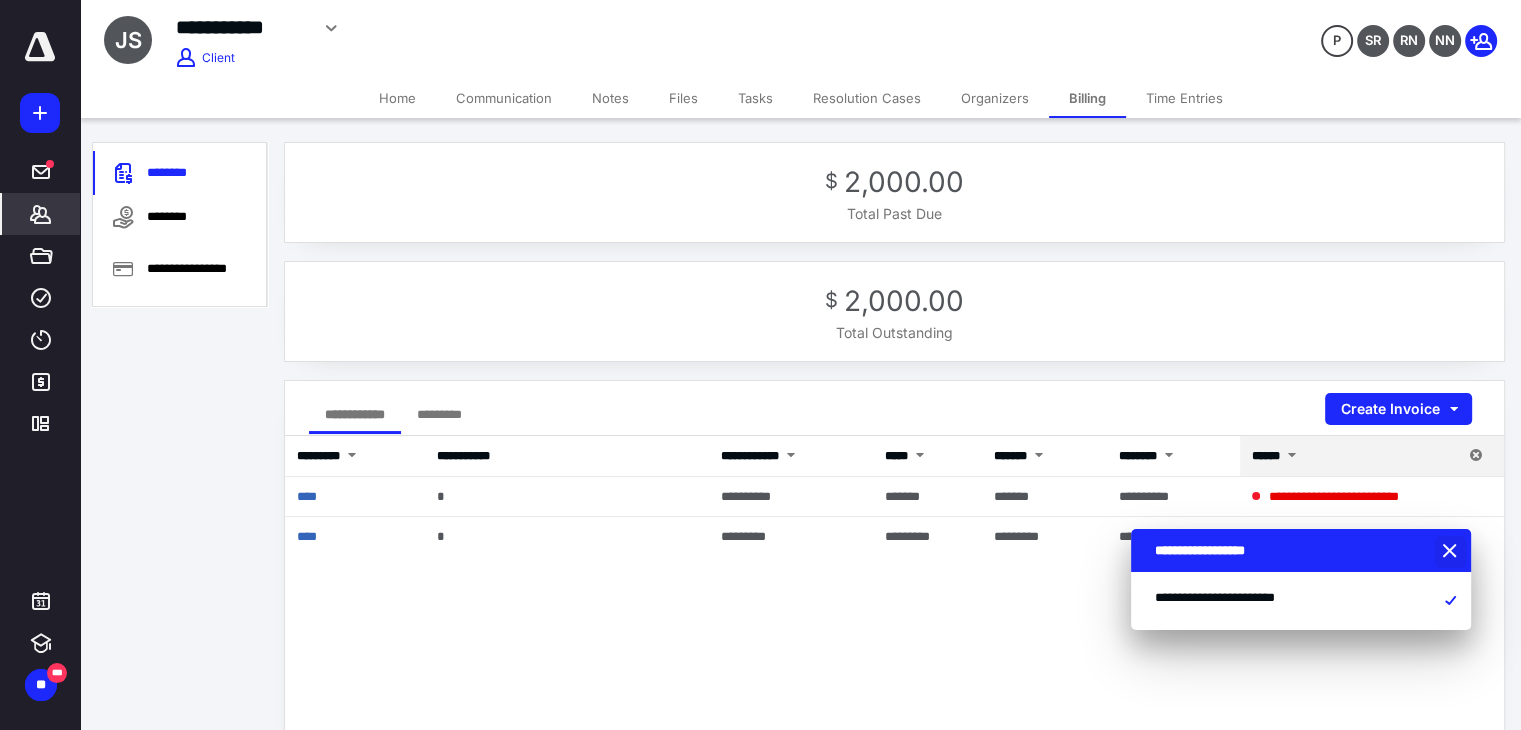 click at bounding box center [1452, 552] 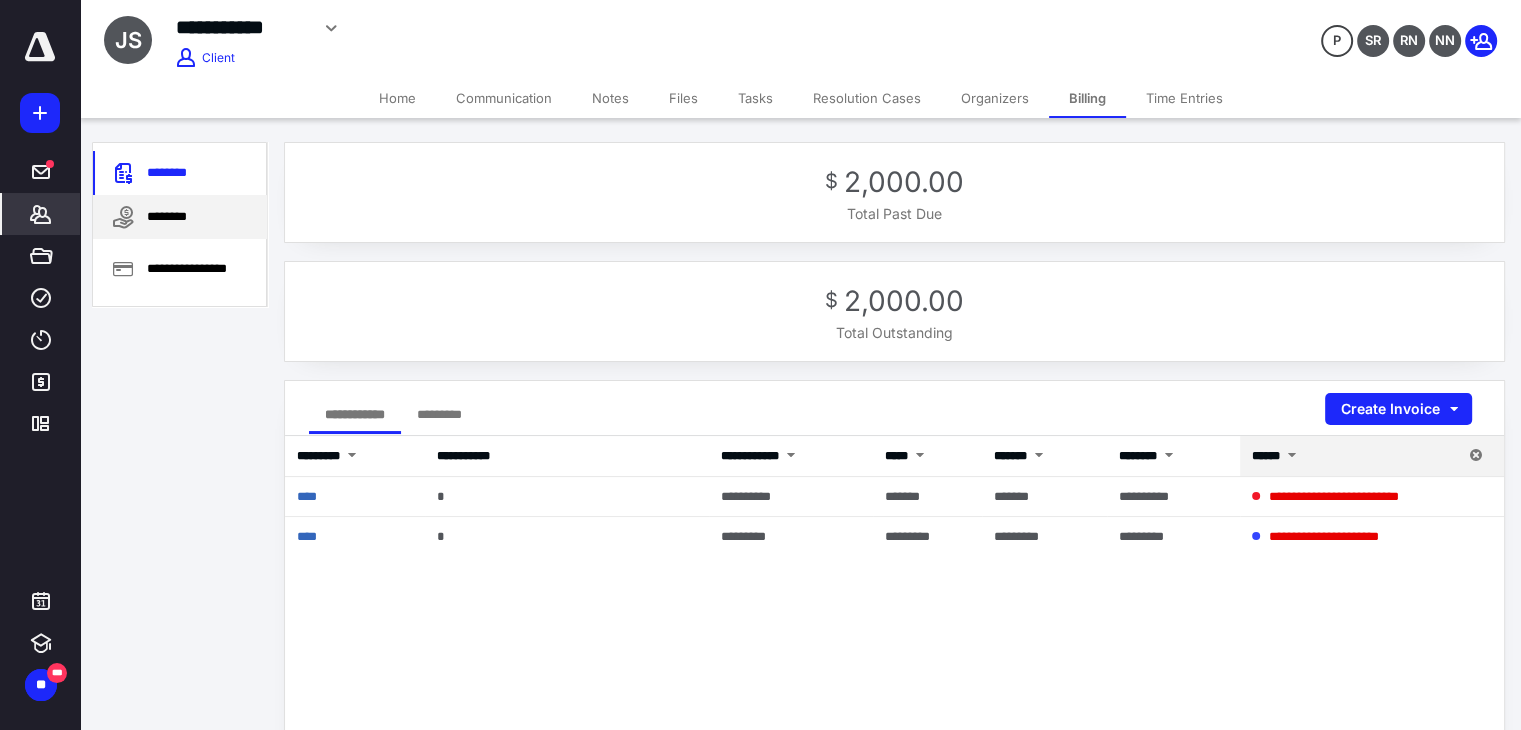 click on "********" at bounding box center (180, 217) 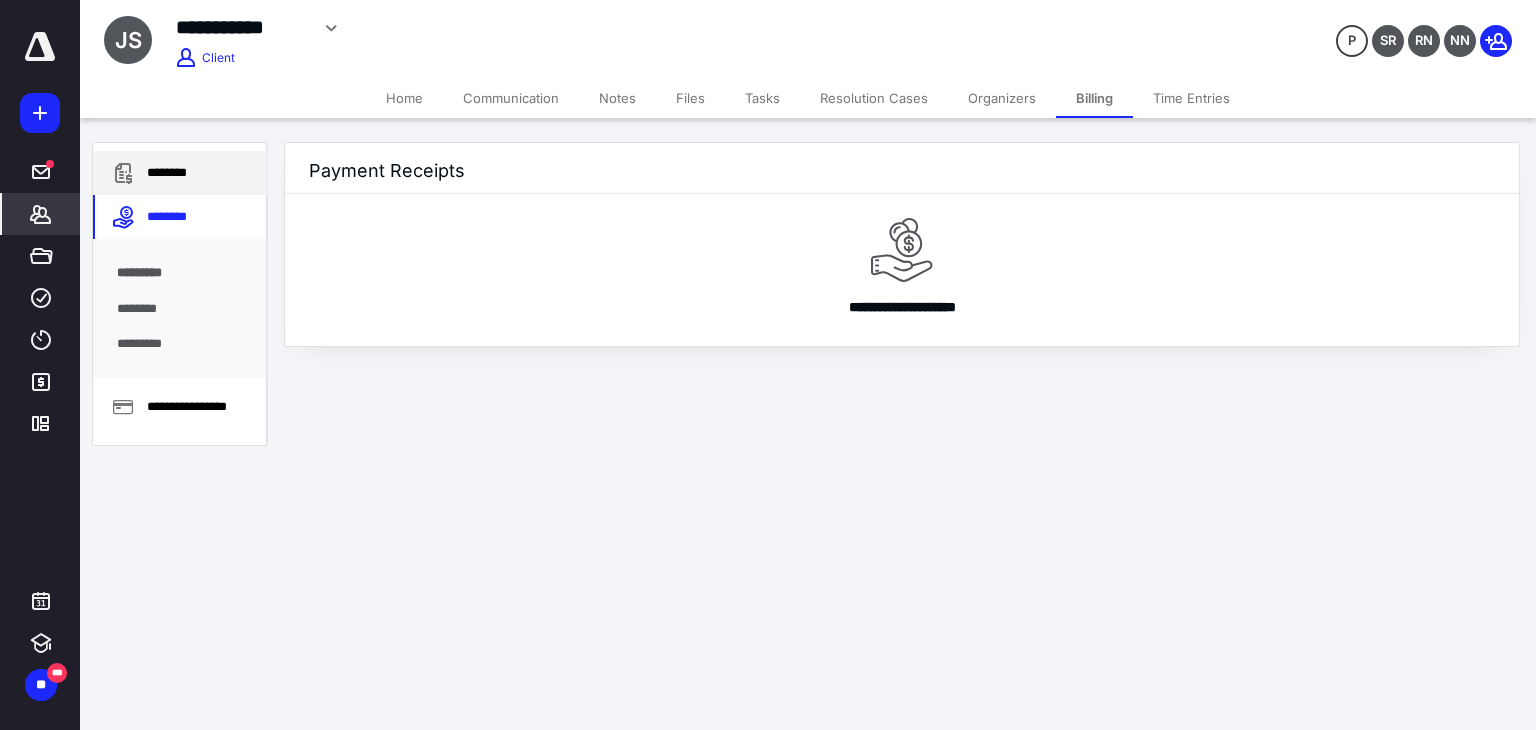 click on "********" at bounding box center (180, 173) 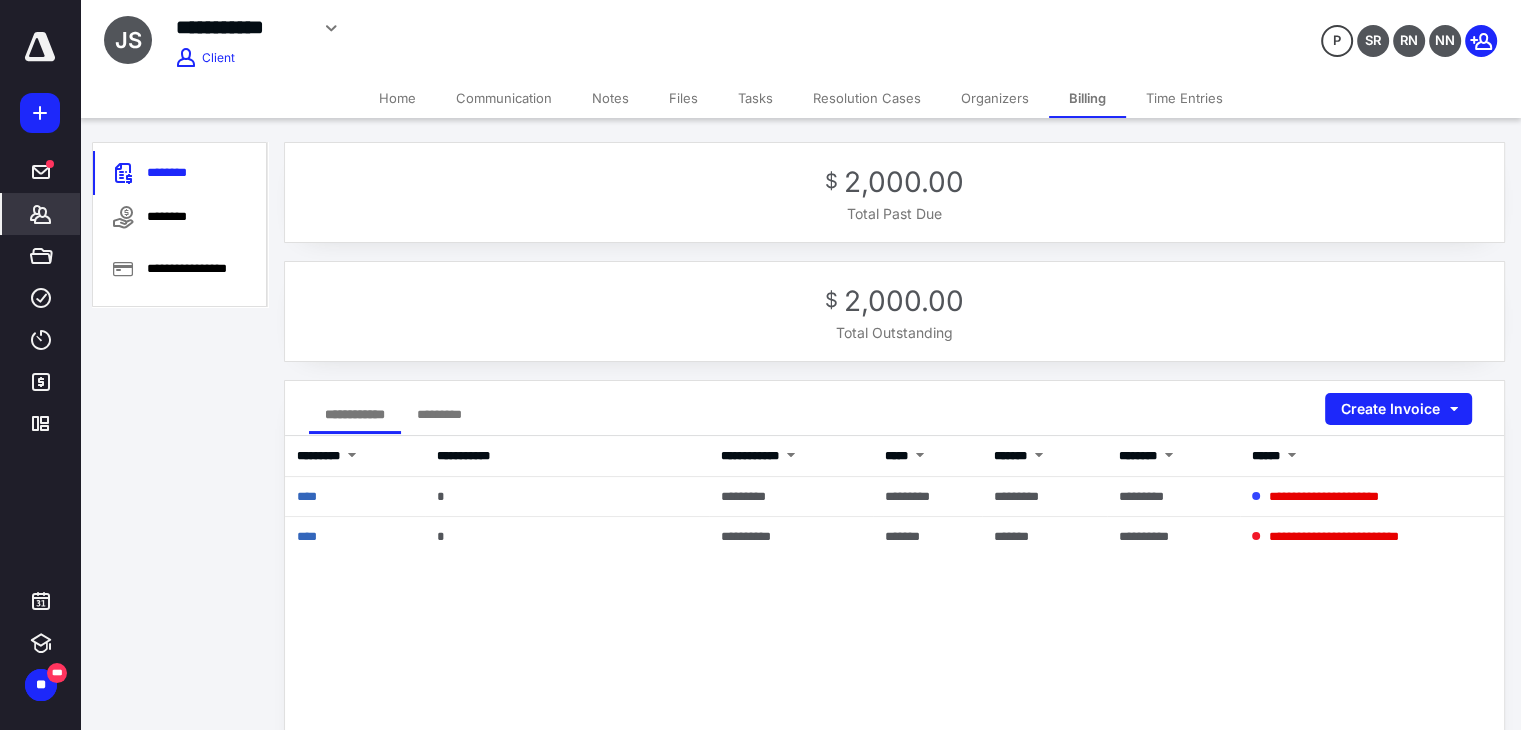 click on "Files" at bounding box center (683, 98) 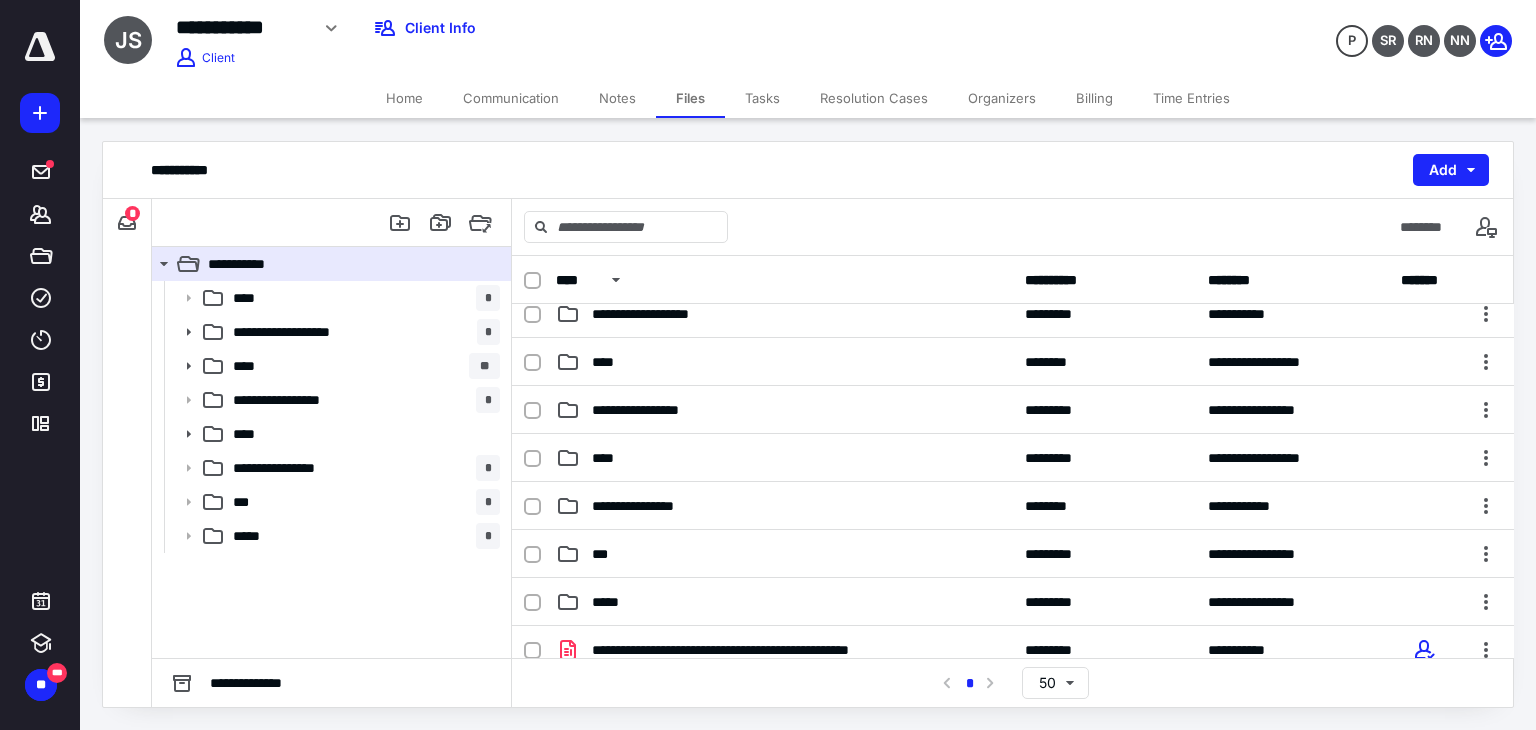 scroll, scrollTop: 48, scrollLeft: 0, axis: vertical 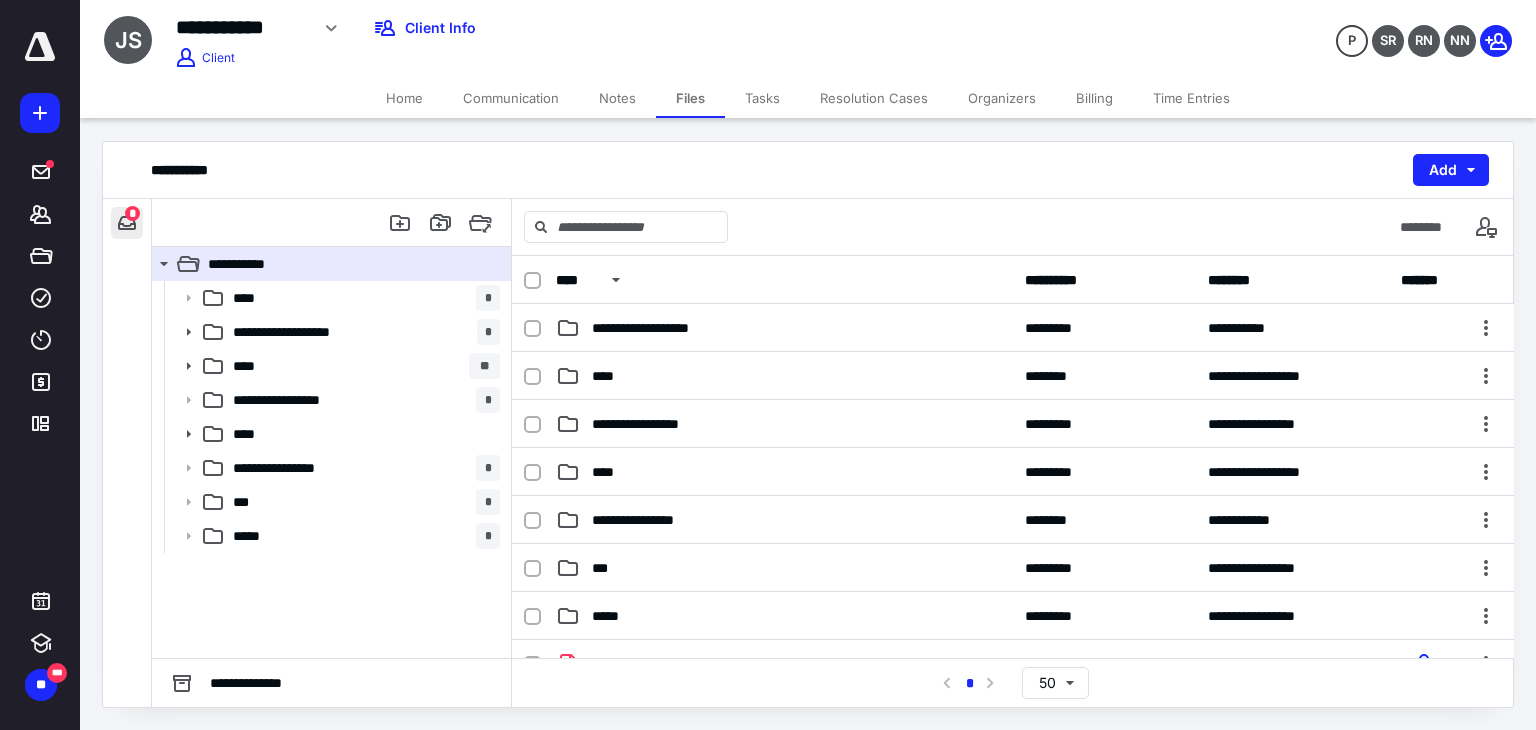 click at bounding box center [127, 223] 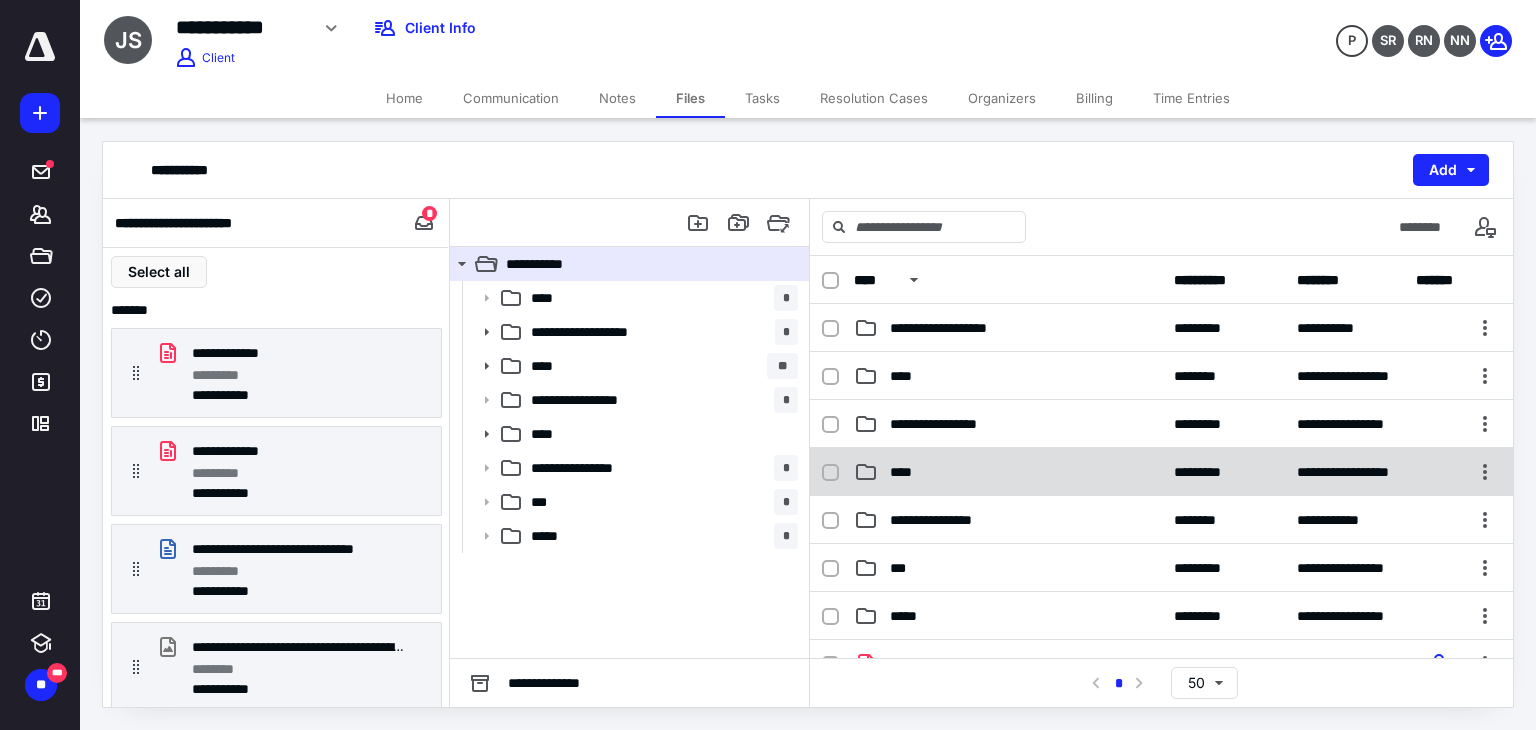 click on "**********" at bounding box center (1161, 472) 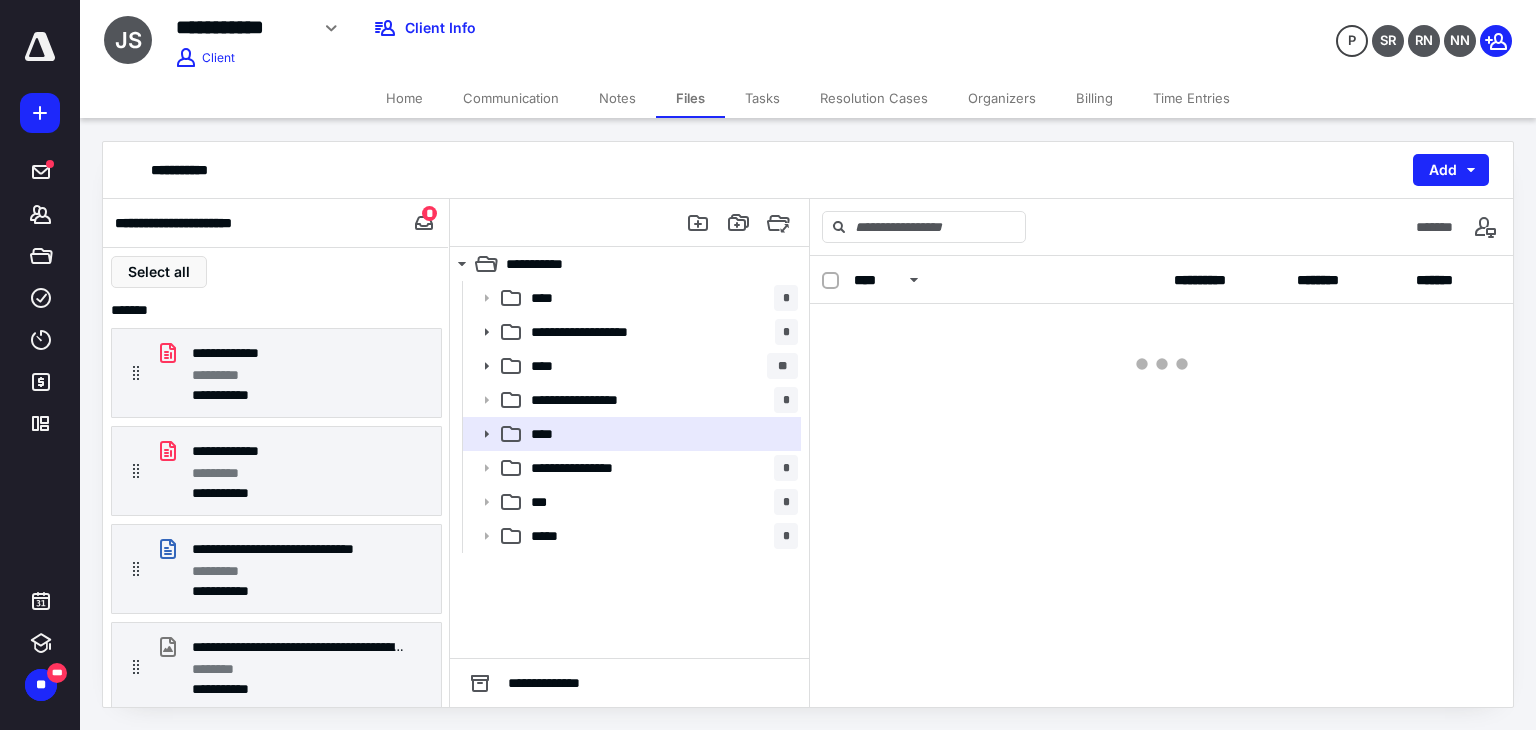 scroll, scrollTop: 0, scrollLeft: 0, axis: both 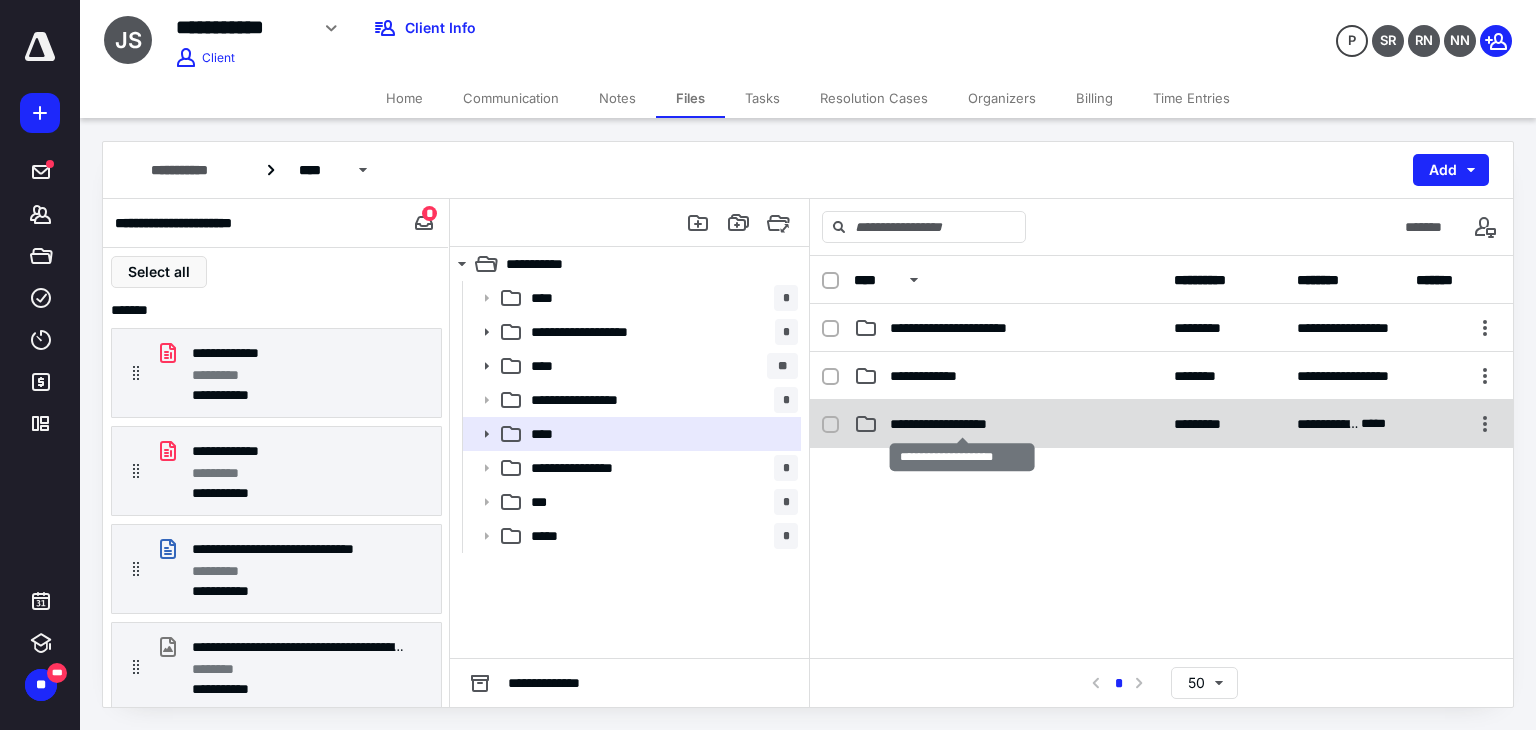 click on "**********" at bounding box center [962, 424] 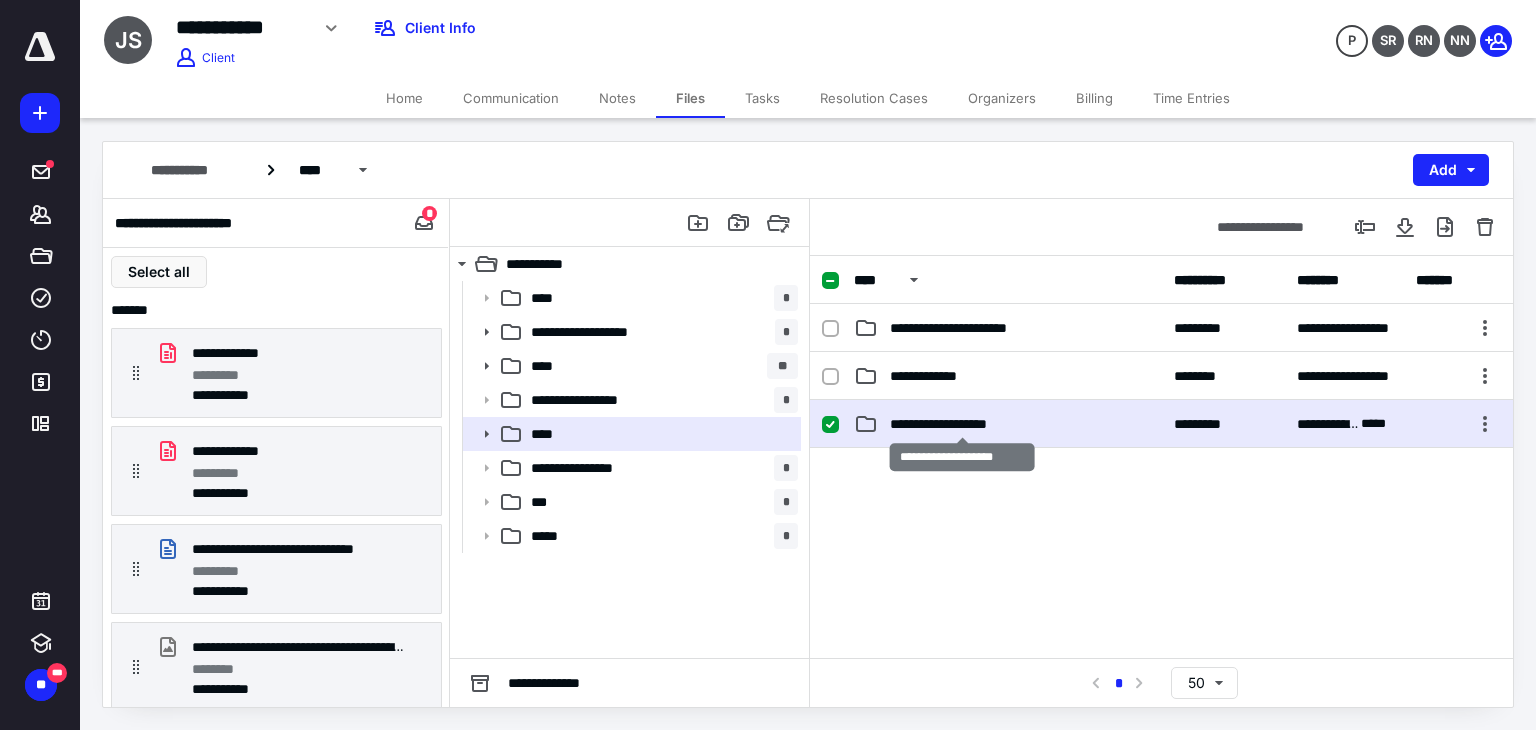 click on "**********" at bounding box center [962, 424] 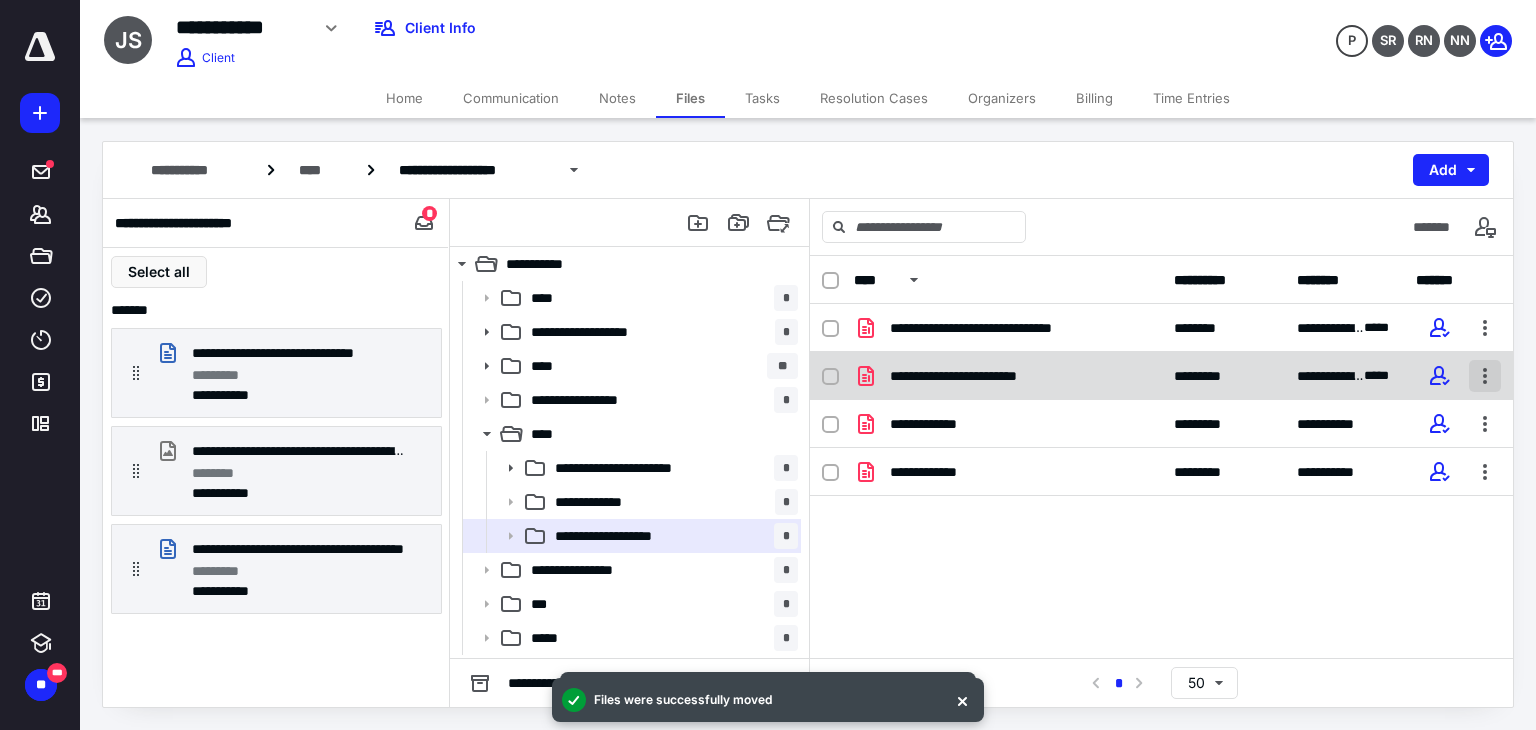 click at bounding box center [1485, 376] 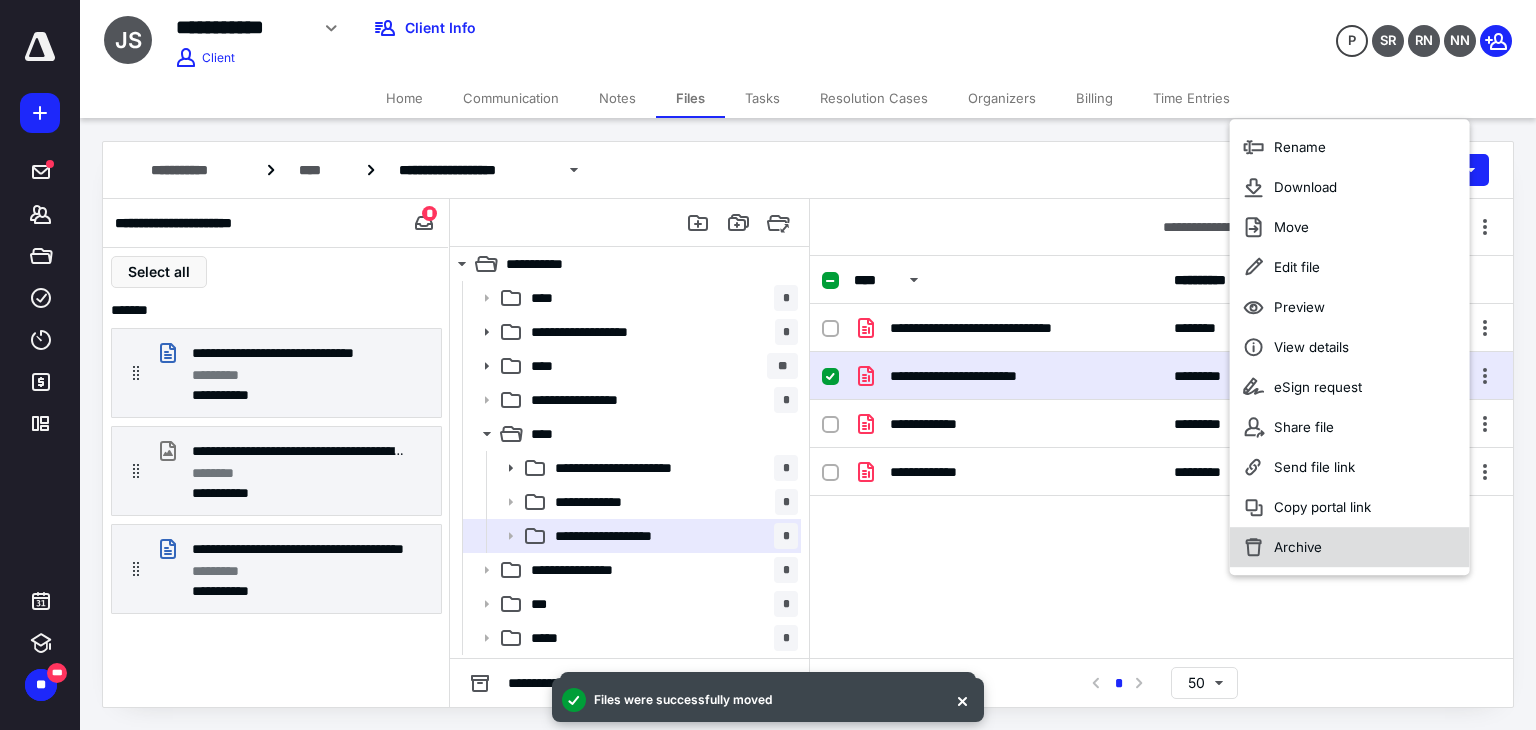 click on "Archive" at bounding box center [1350, 547] 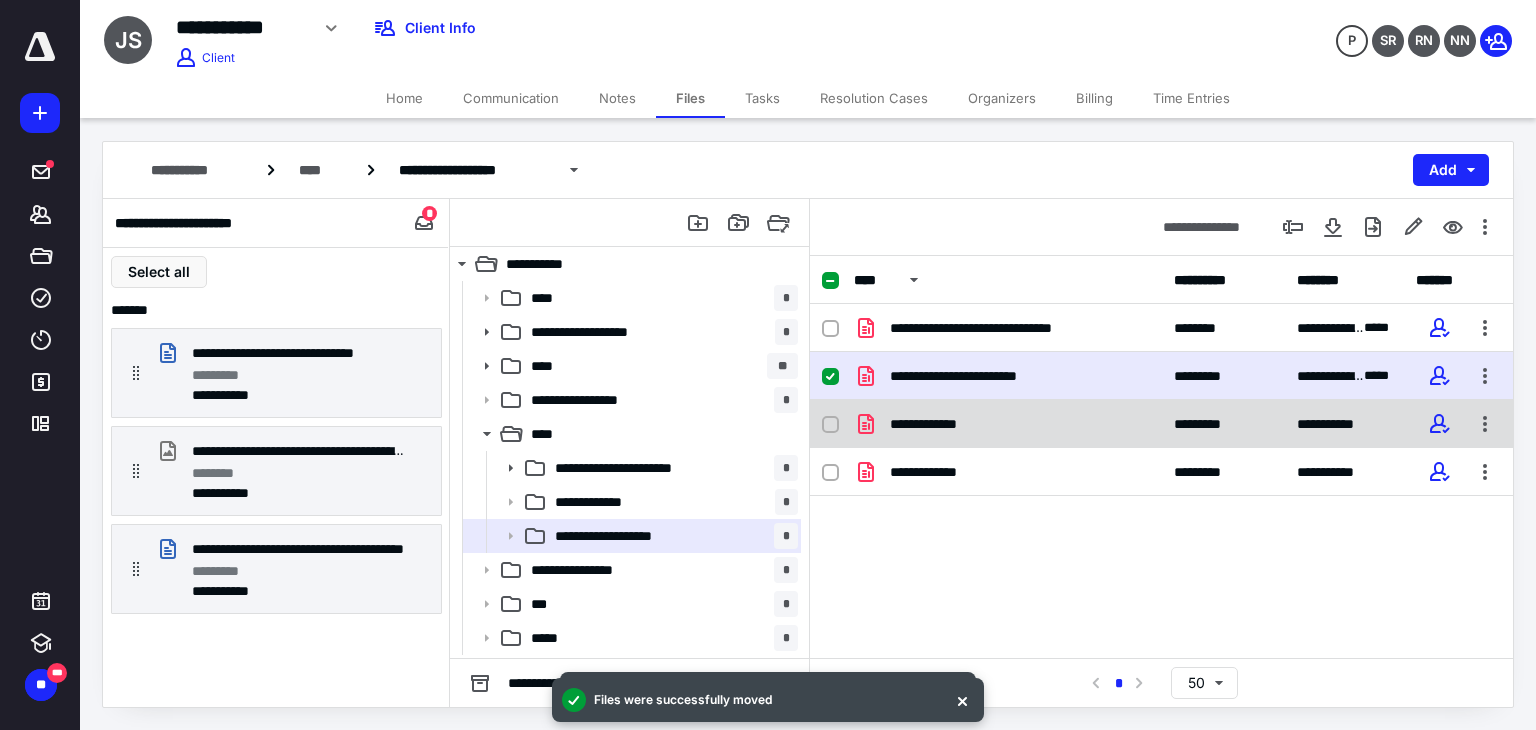 checkbox on "false" 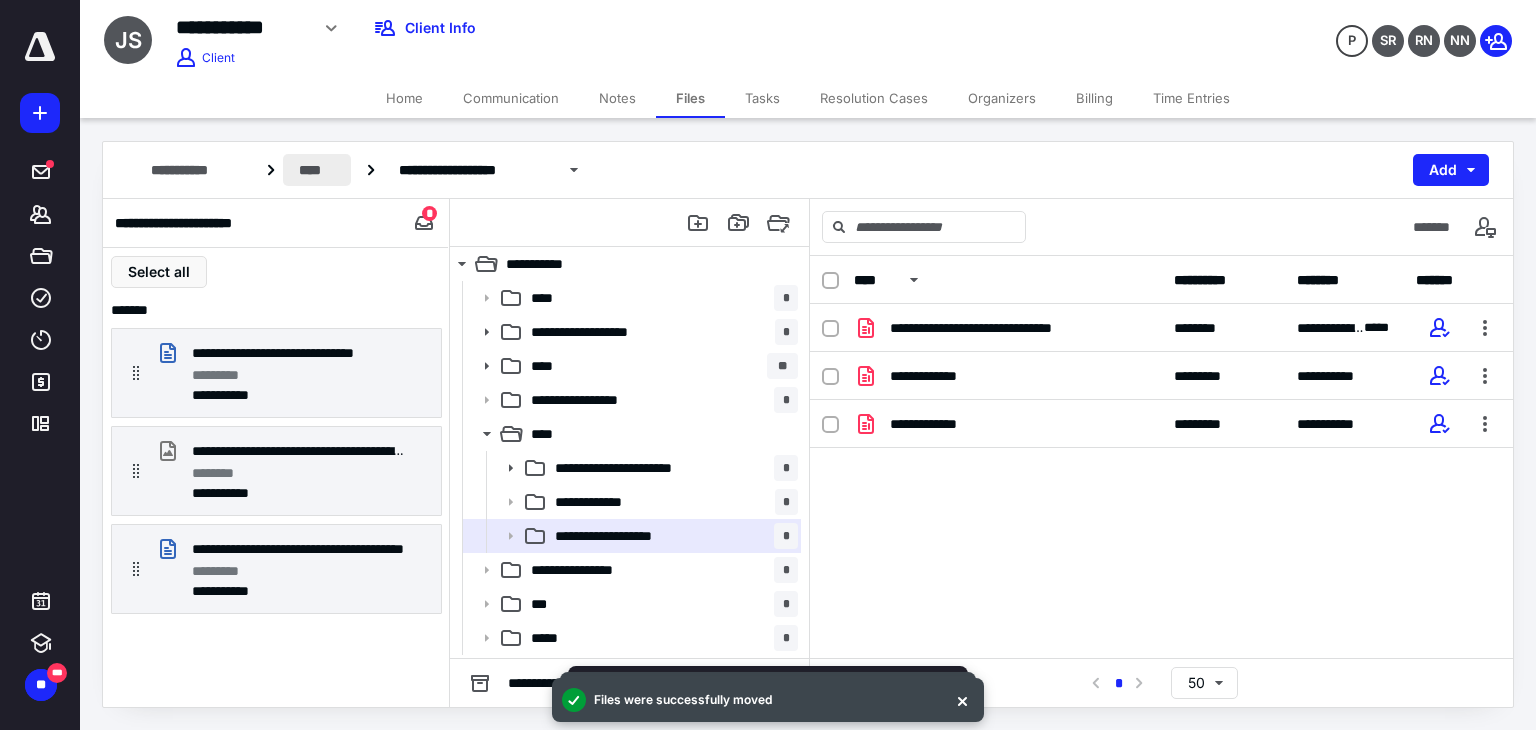 click on "****" at bounding box center [317, 170] 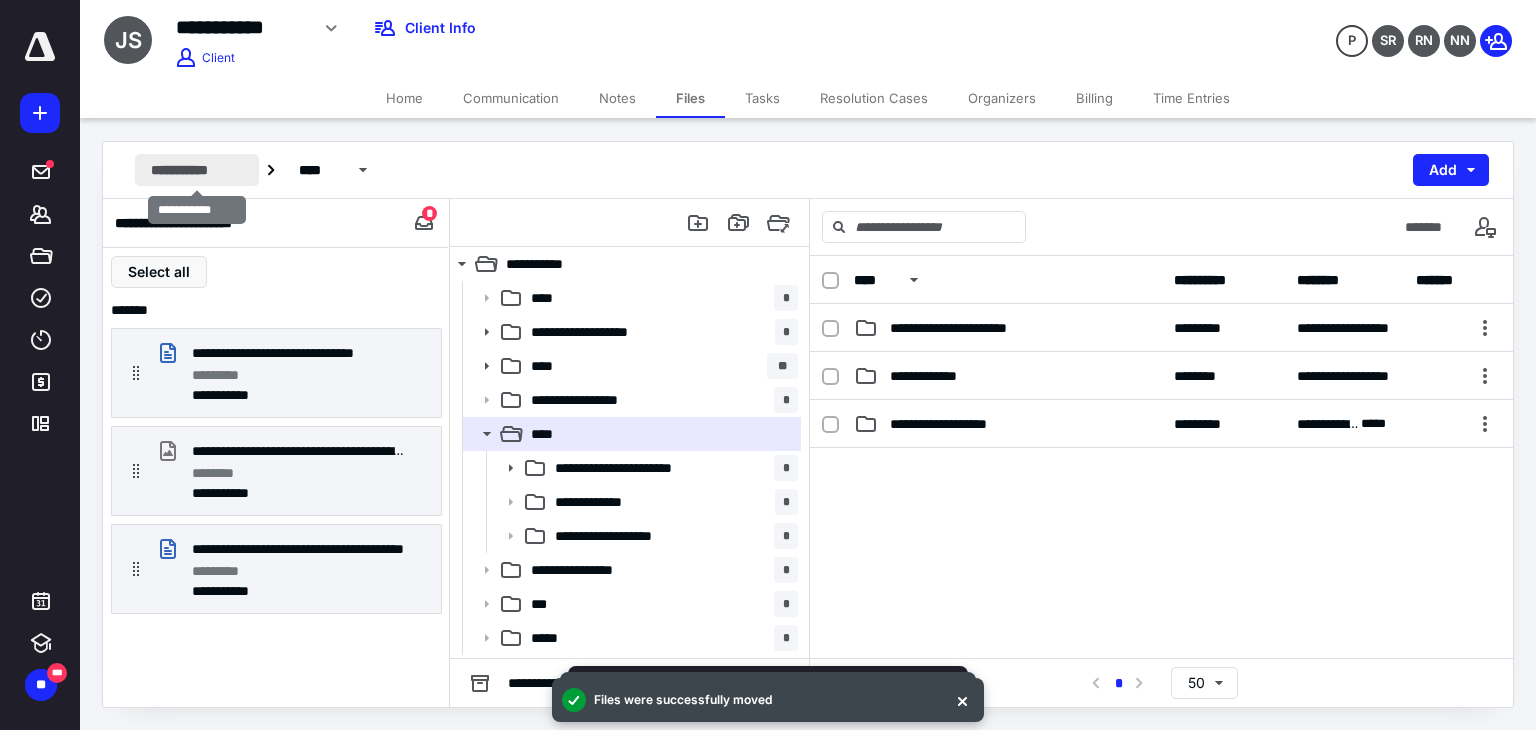 click on "**********" at bounding box center [197, 170] 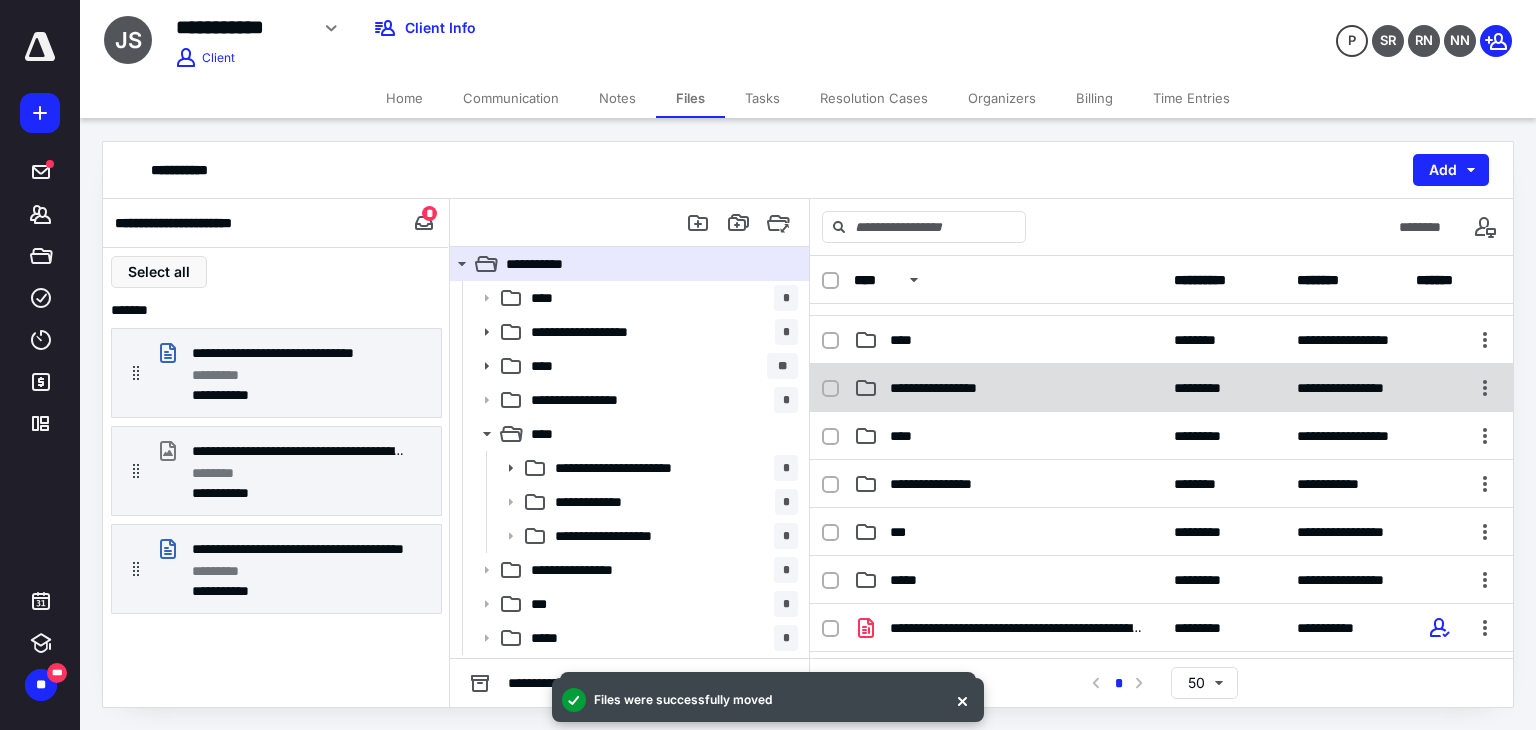 scroll, scrollTop: 80, scrollLeft: 0, axis: vertical 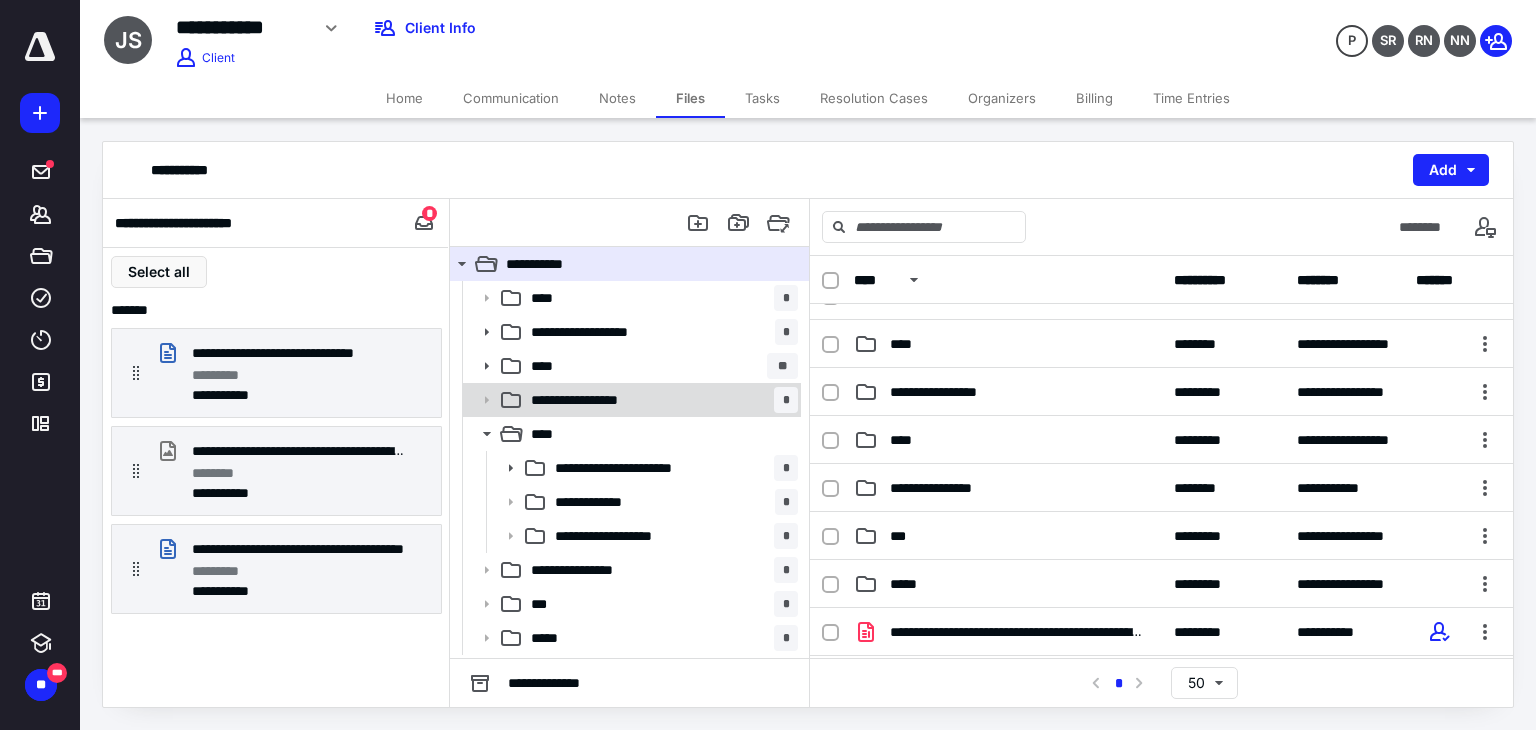 click on "**********" at bounding box center (660, 400) 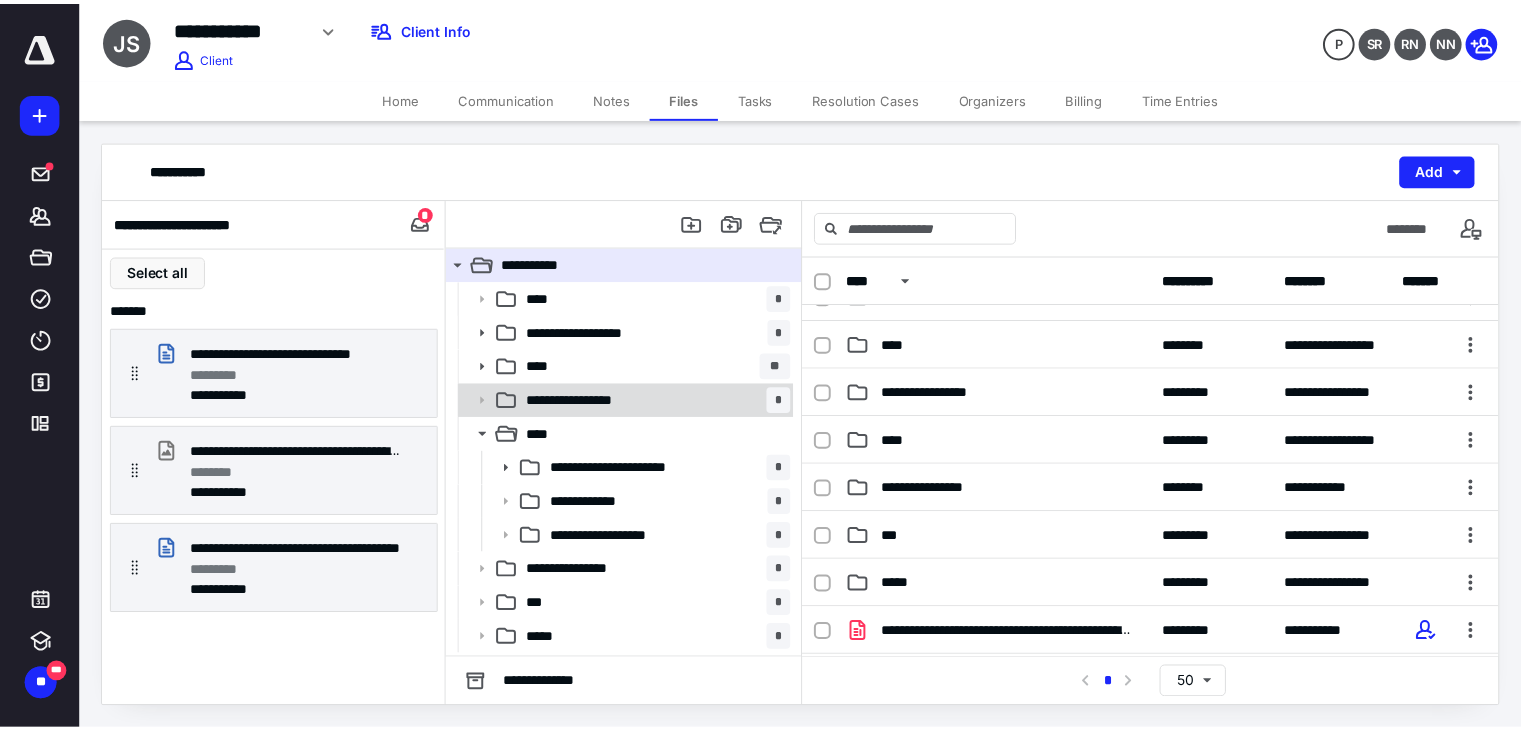 scroll, scrollTop: 0, scrollLeft: 0, axis: both 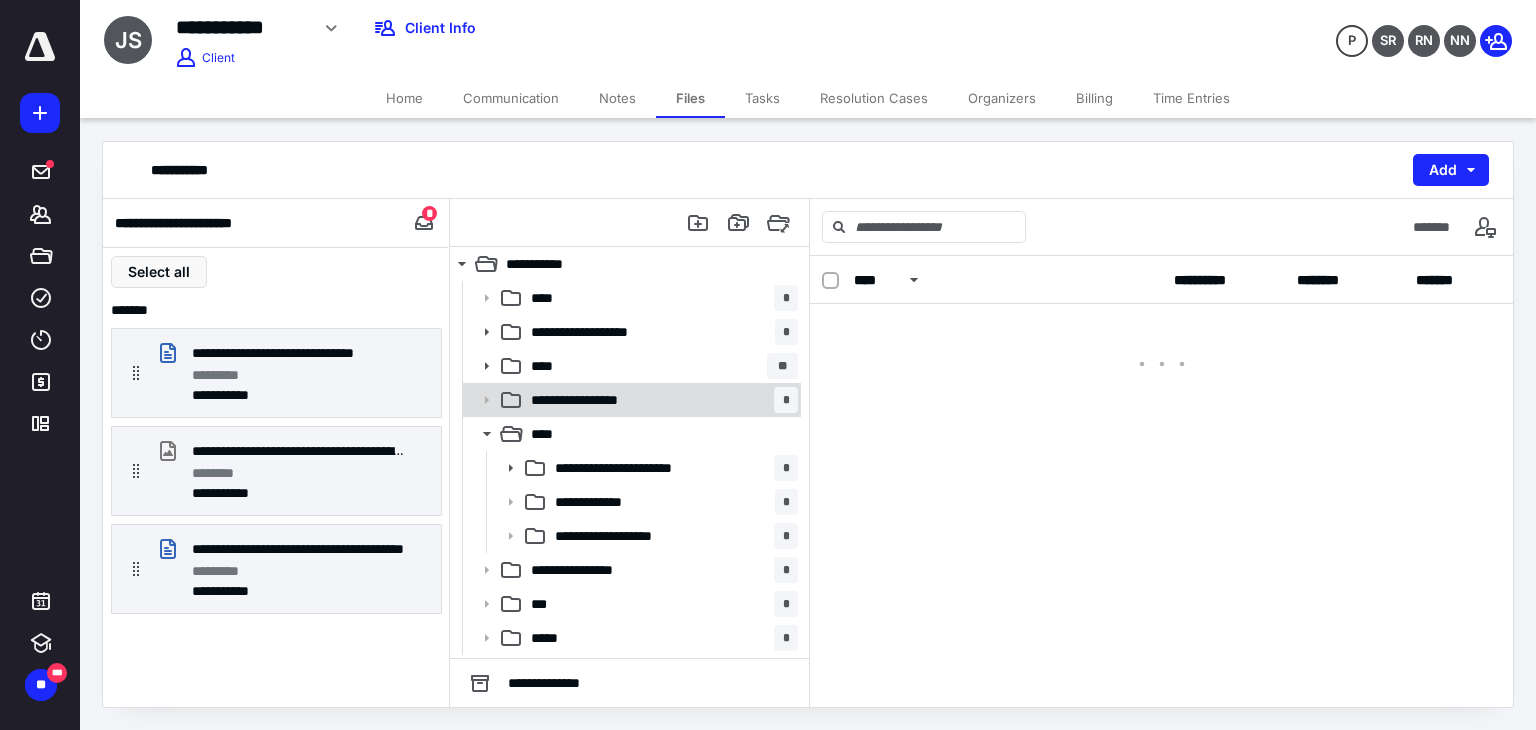 click on "**********" at bounding box center (660, 400) 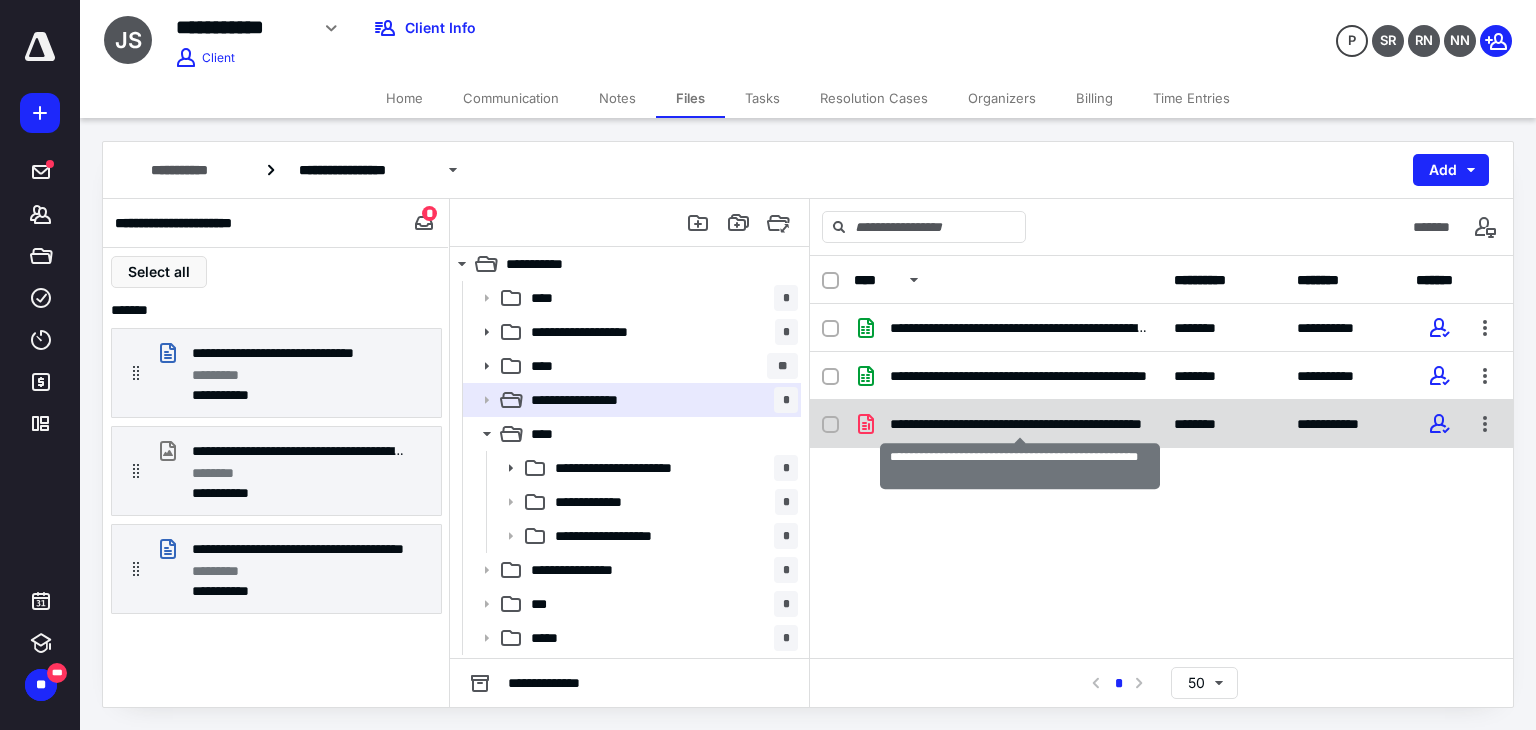 click on "**********" at bounding box center [1020, 424] 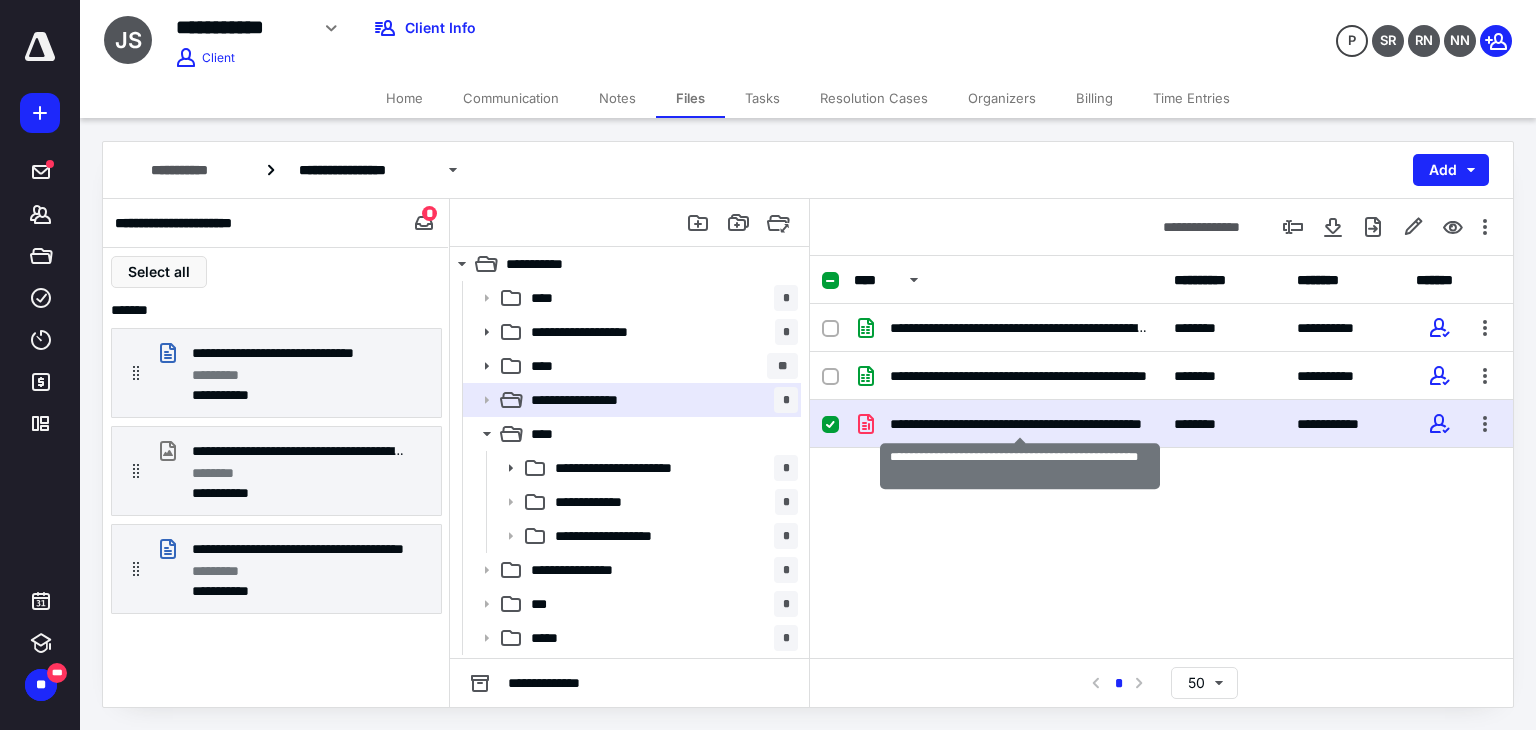 click on "**********" at bounding box center [1020, 424] 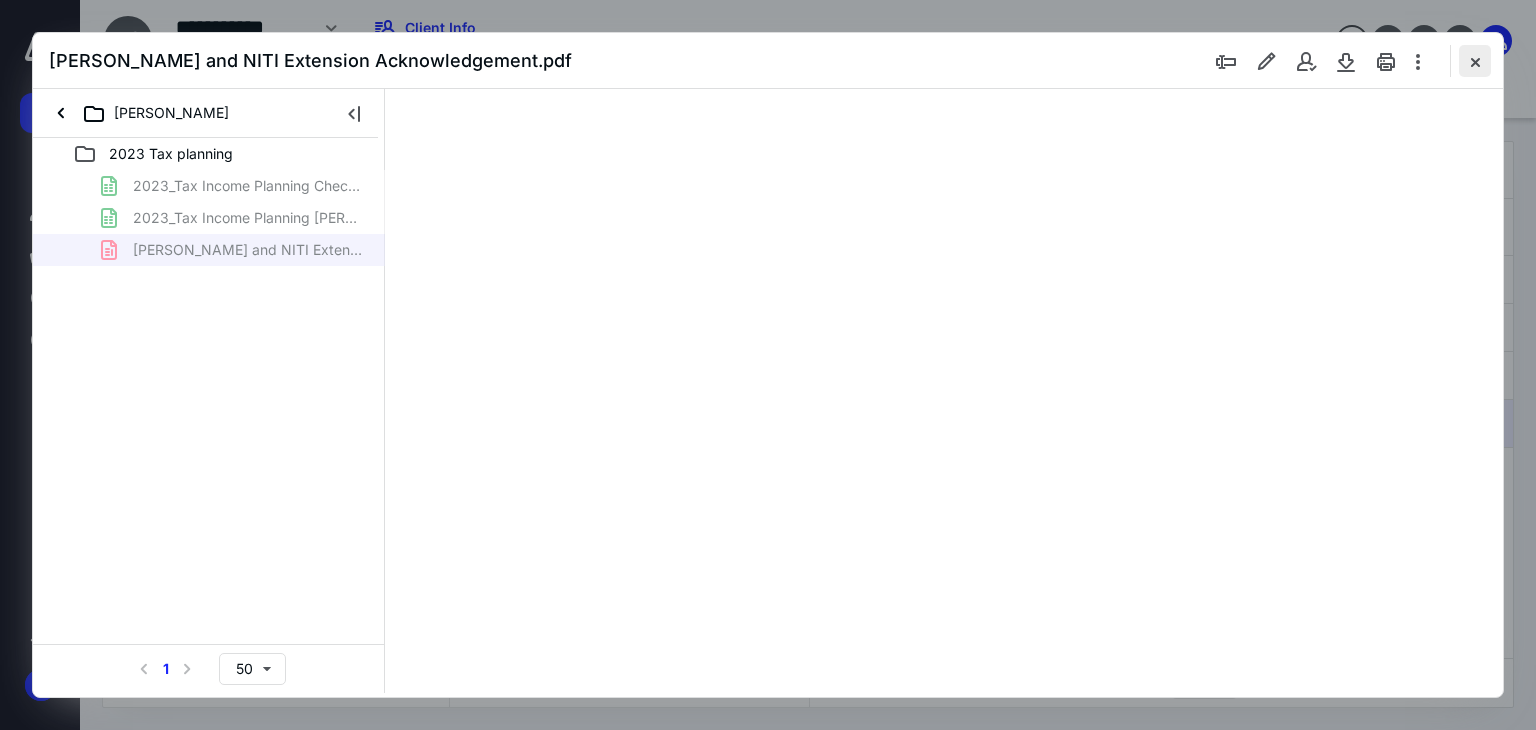 click at bounding box center [1475, 61] 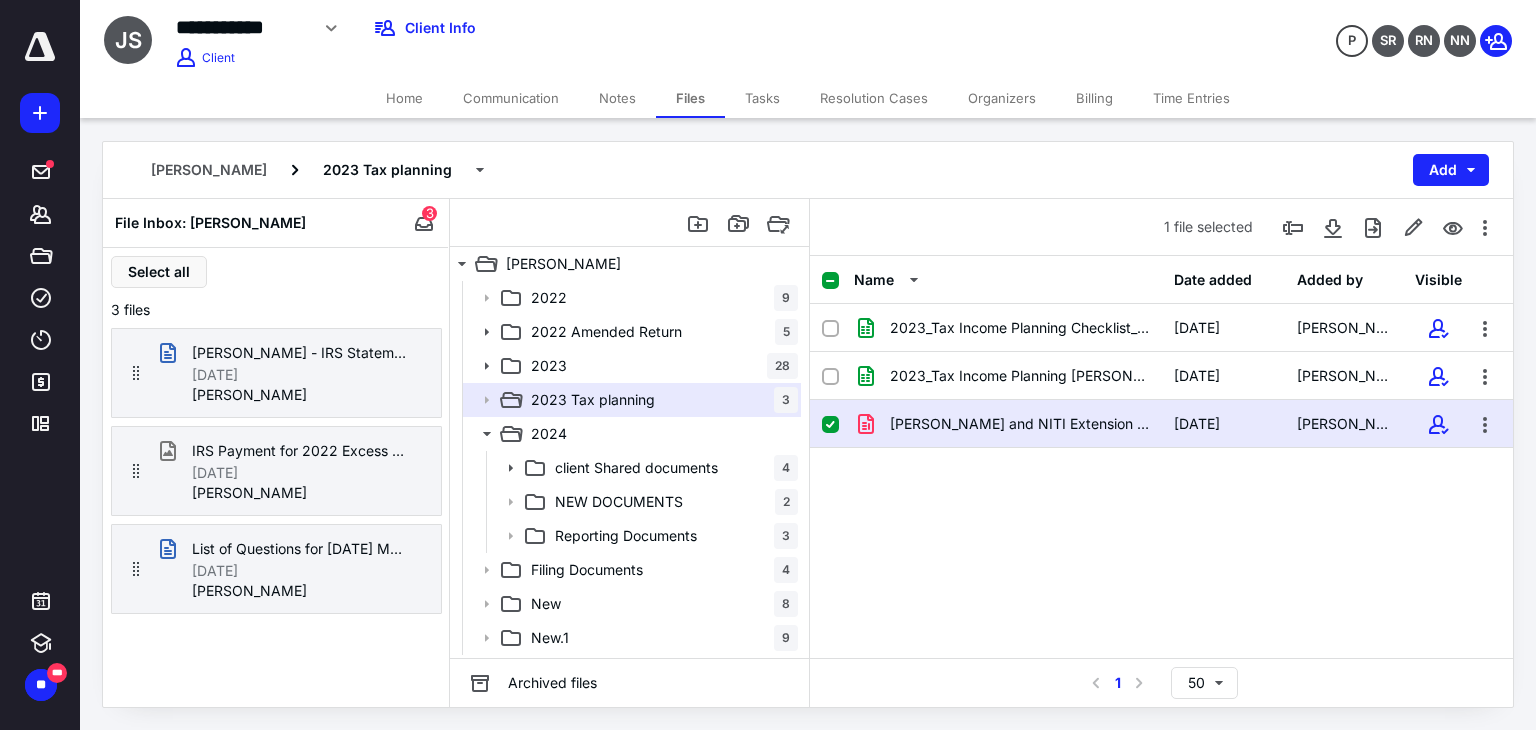click on "Home" at bounding box center (404, 98) 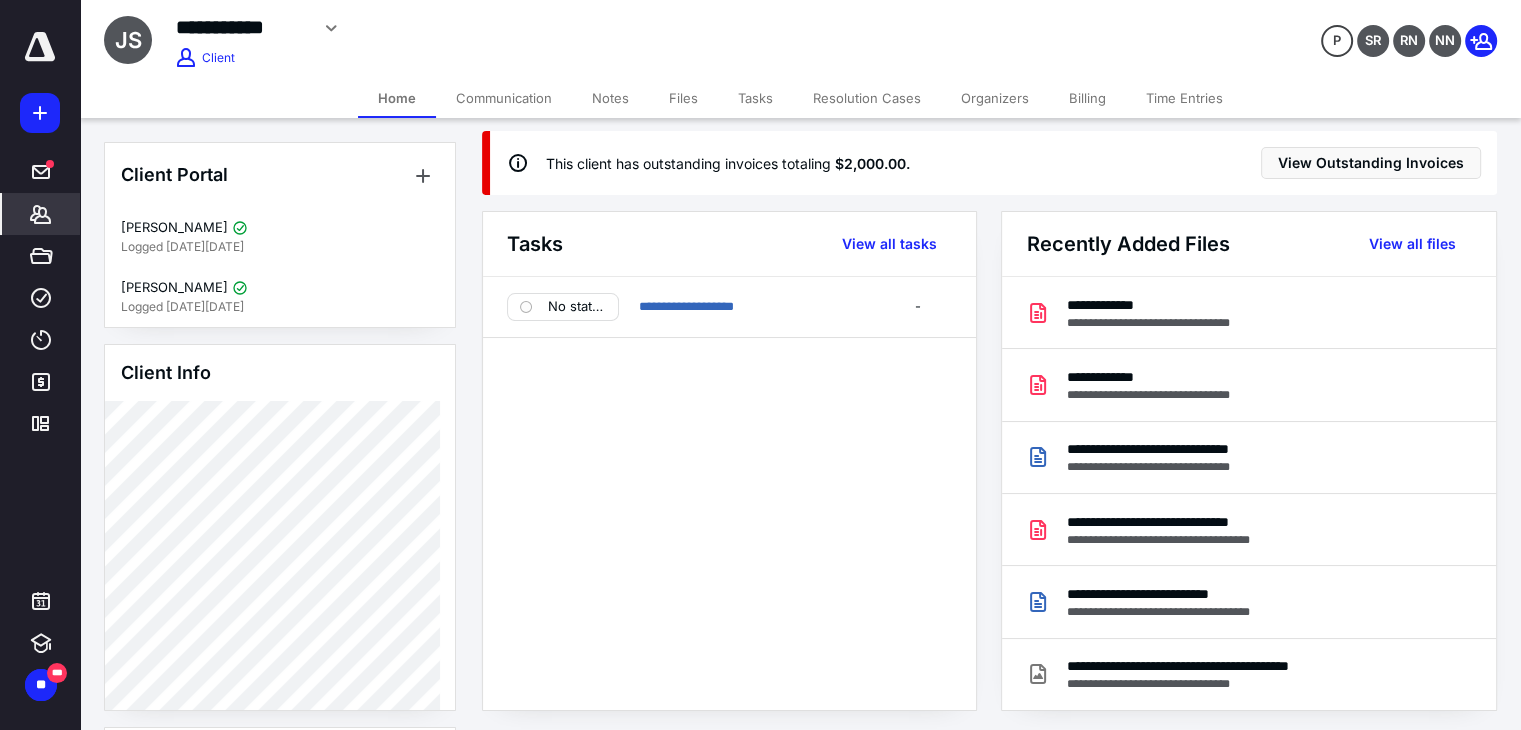 scroll, scrollTop: 7, scrollLeft: 0, axis: vertical 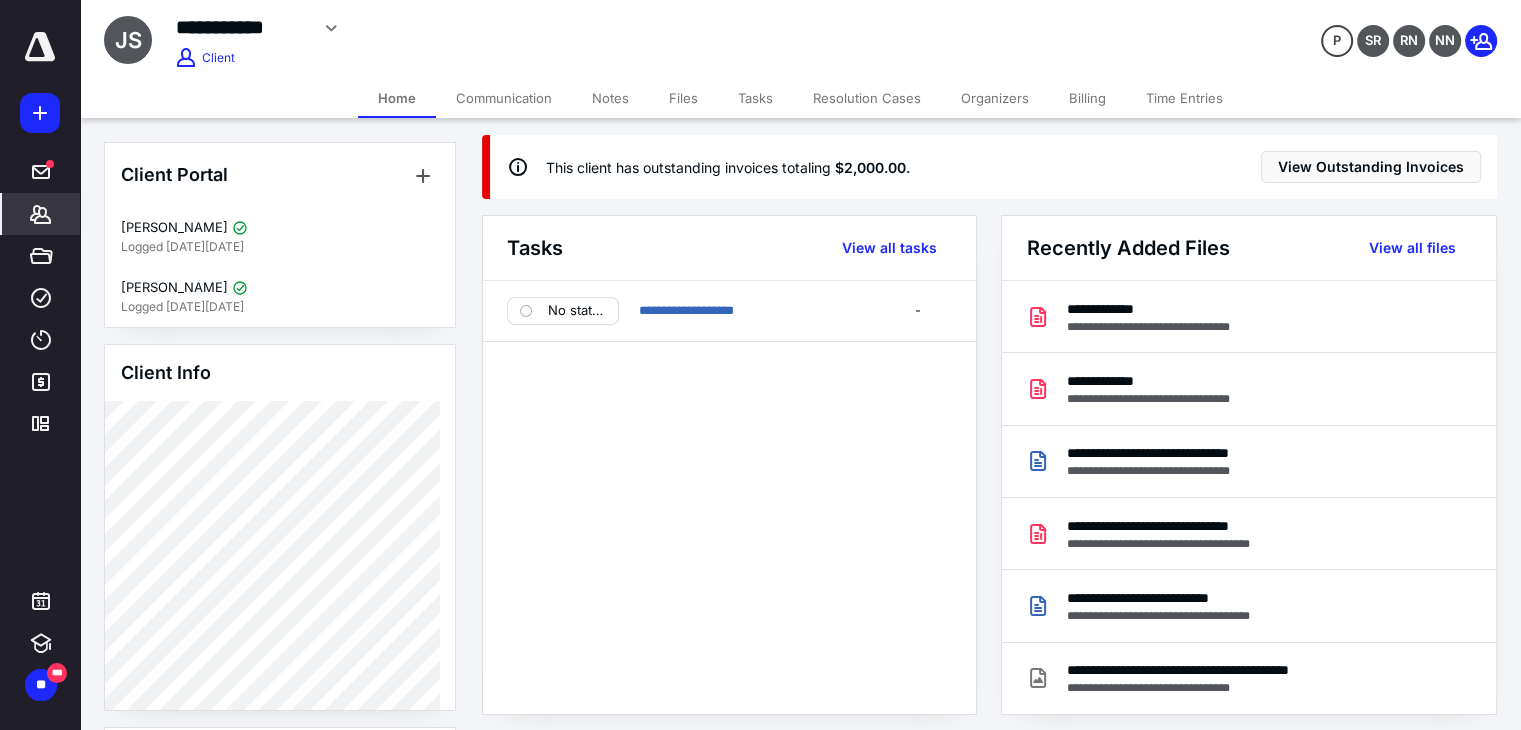 click on "**********" at bounding box center (800, 39) 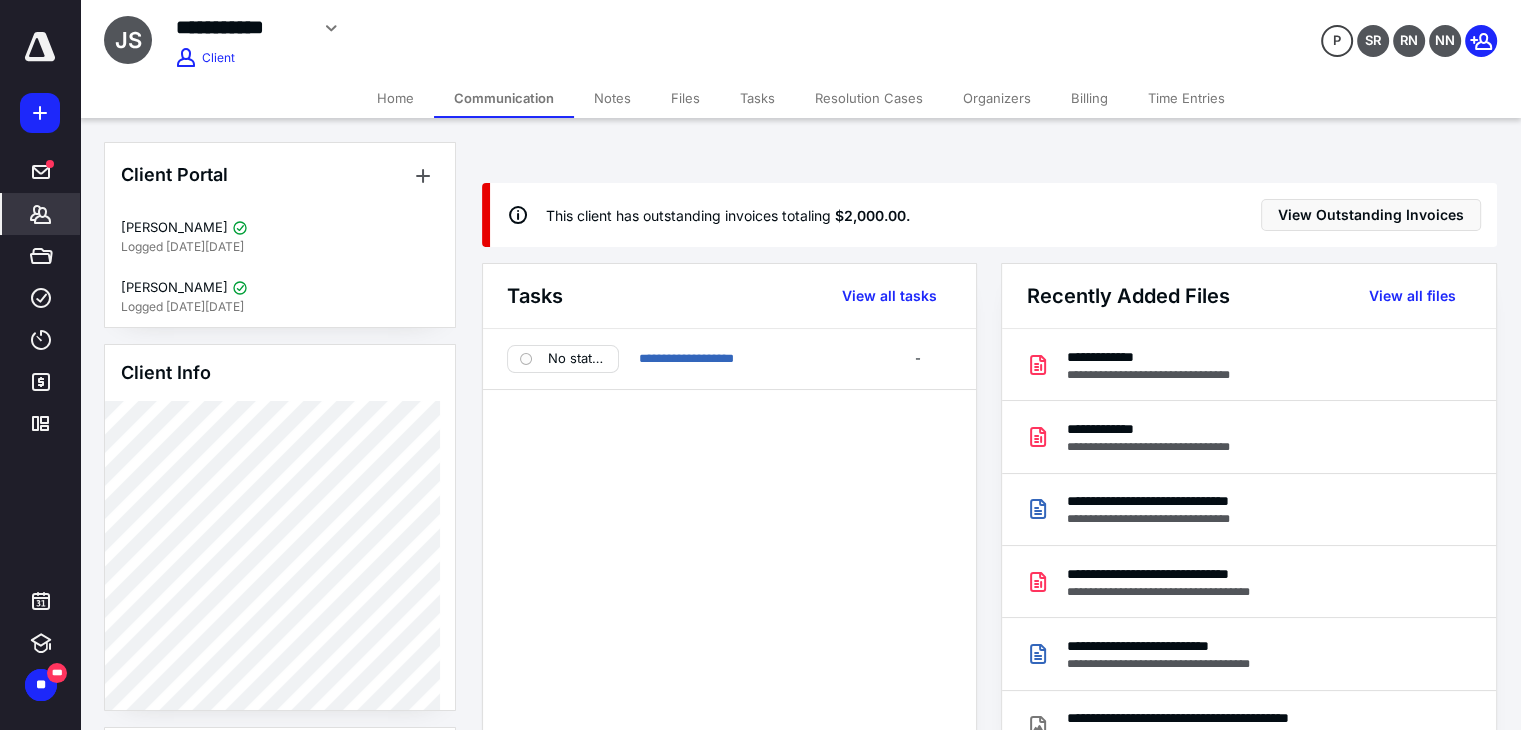 scroll, scrollTop: 0, scrollLeft: 0, axis: both 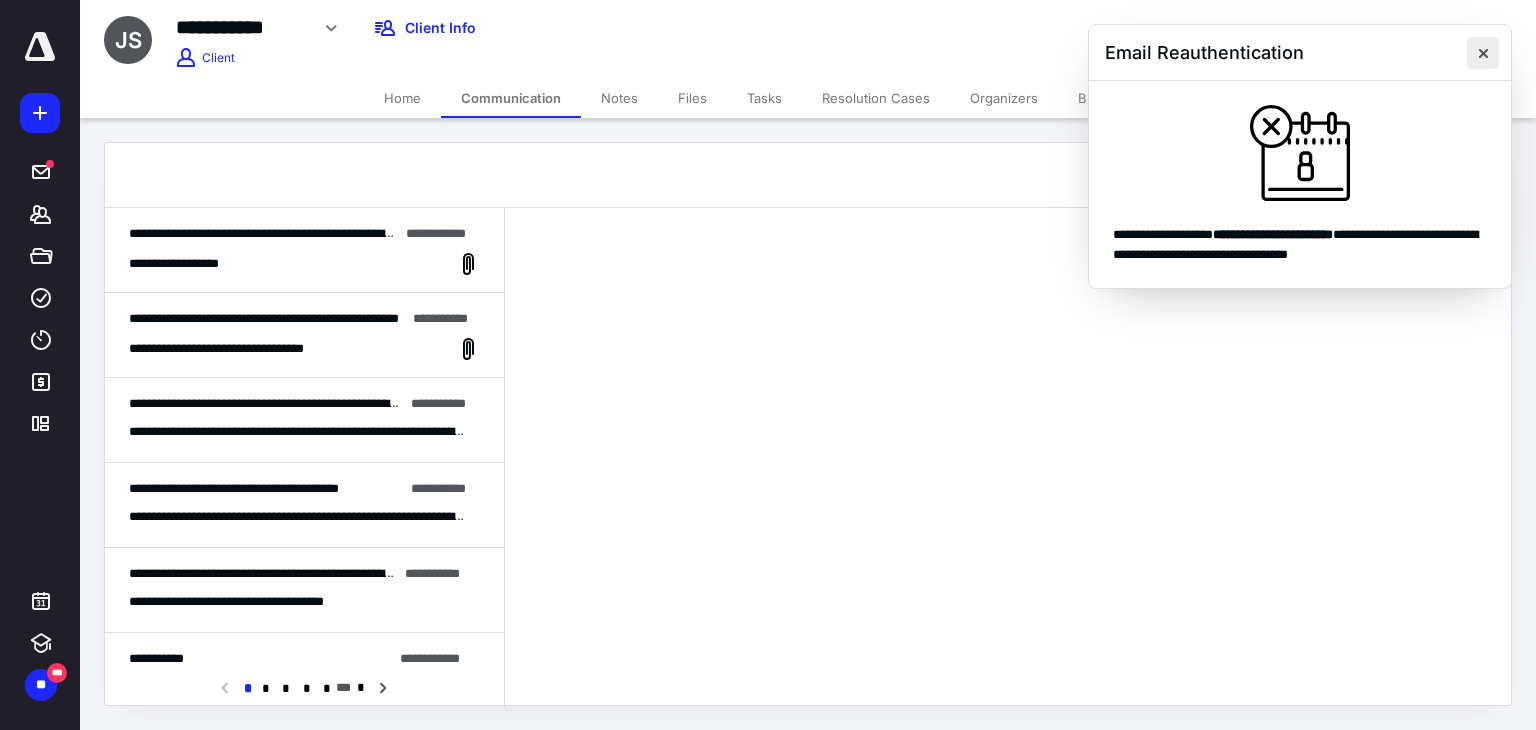 click at bounding box center (1483, 53) 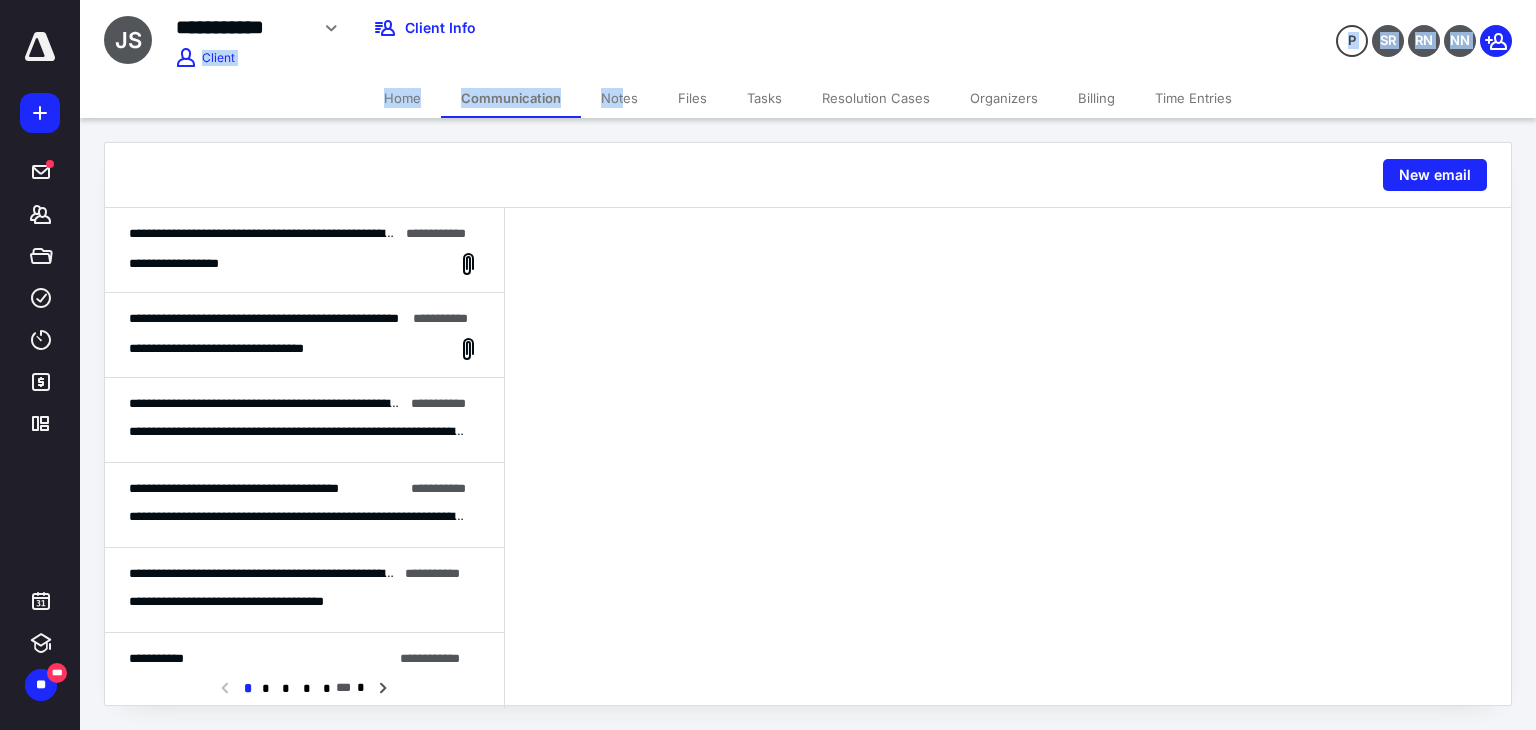 drag, startPoint x: 664, startPoint y: 64, endPoint x: 624, endPoint y: 96, distance: 51.224995 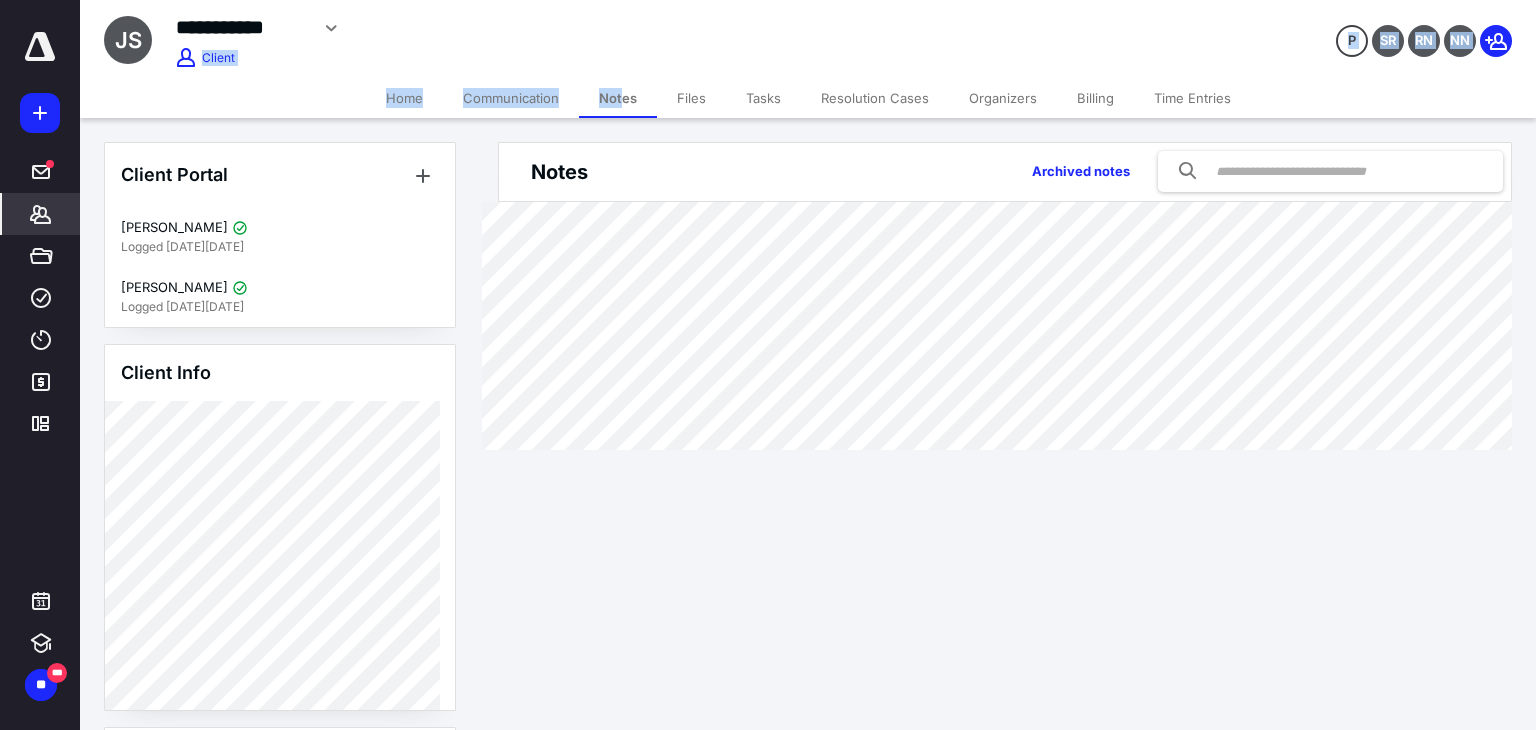 click on "Files" at bounding box center (691, 98) 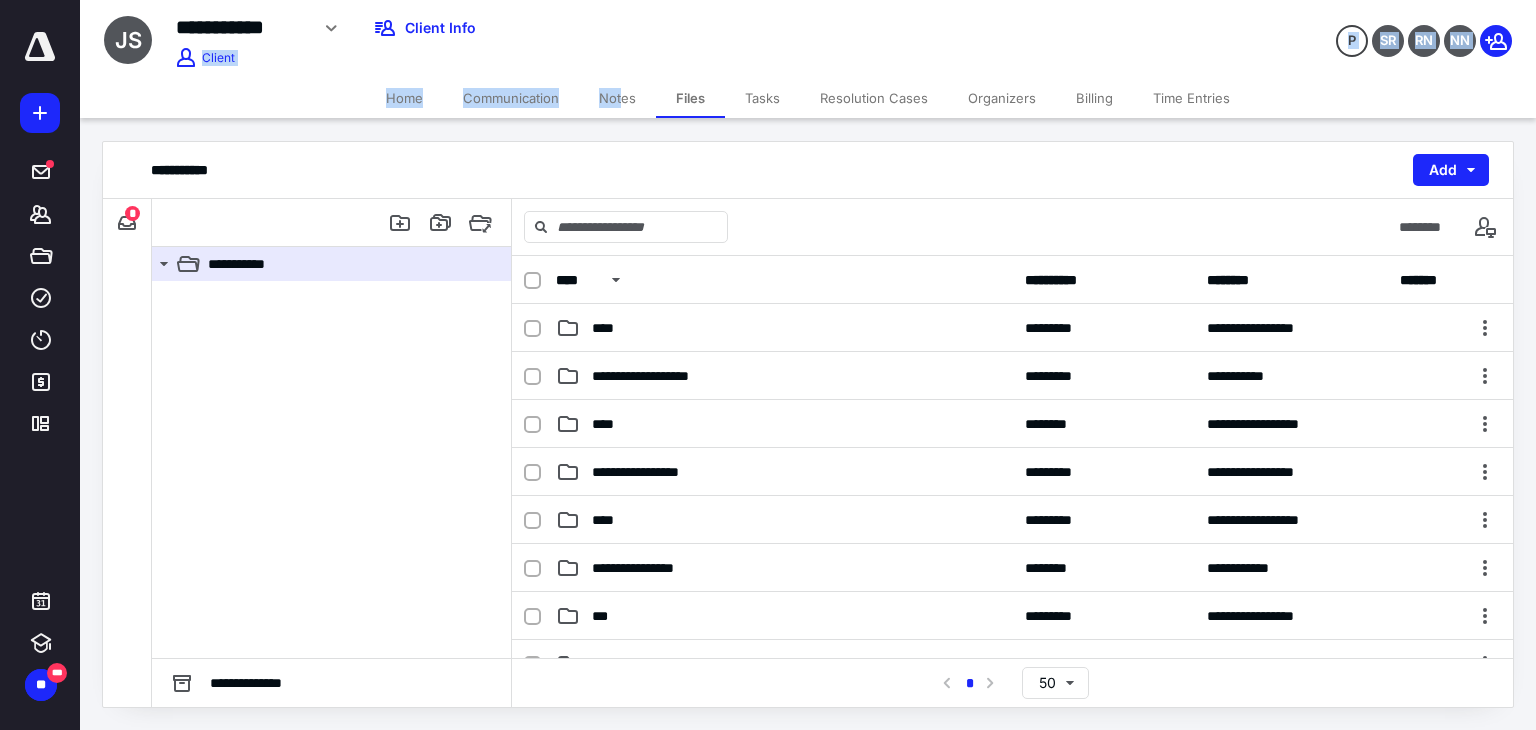 click on "Tasks" at bounding box center [762, 98] 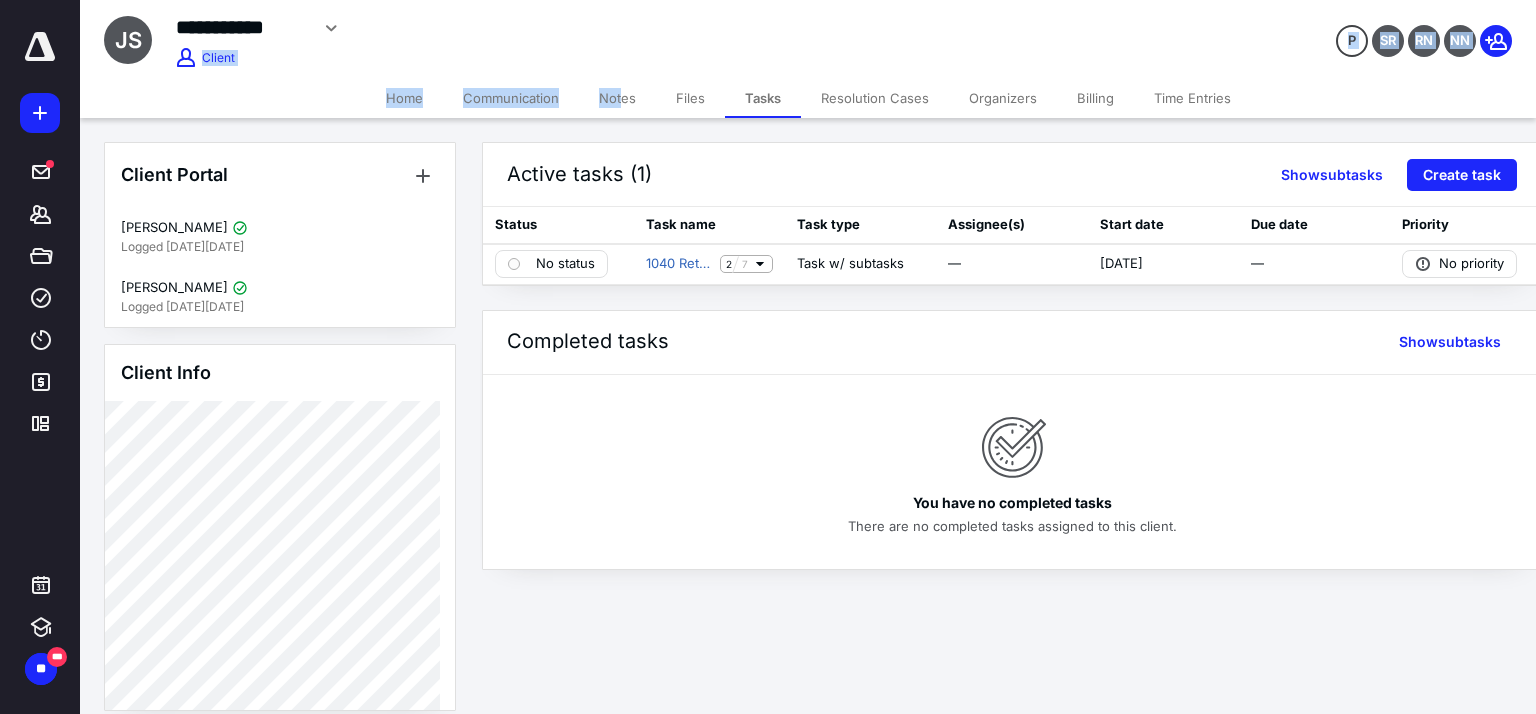 click on "Files" at bounding box center [690, 98] 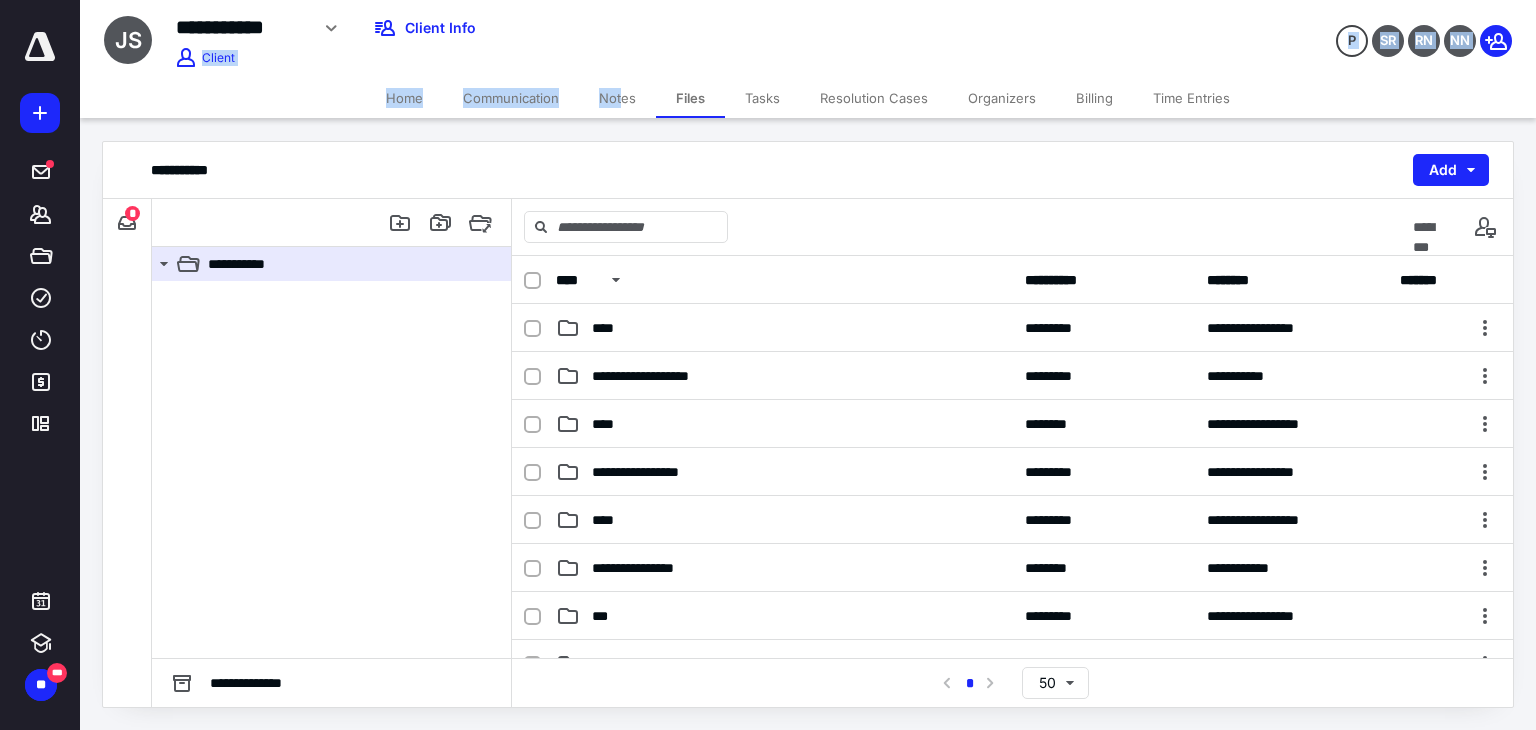 click on "Resolution Cases" at bounding box center (874, 98) 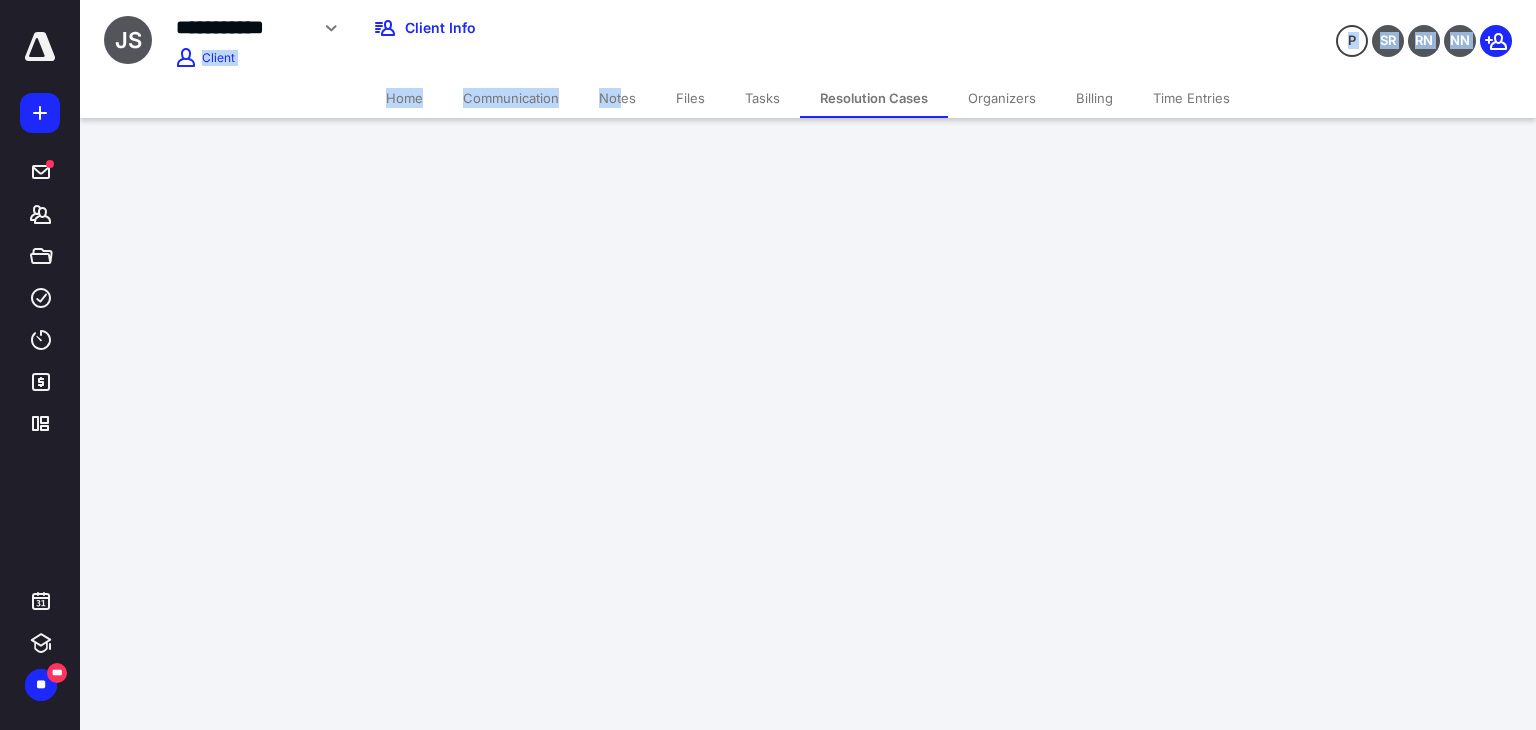 click on "Organizers" at bounding box center (1002, 98) 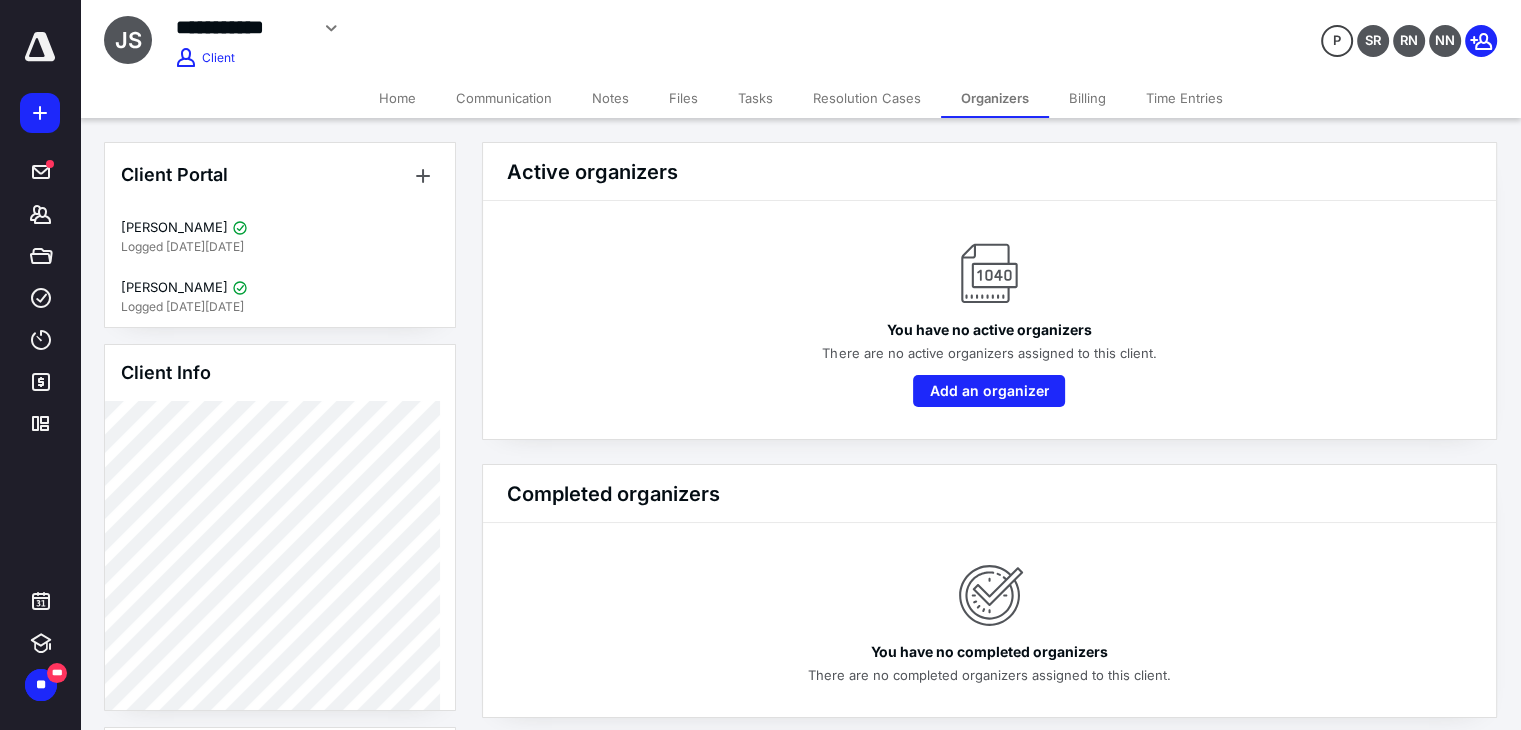 click on "**********" at bounding box center (601, 28) 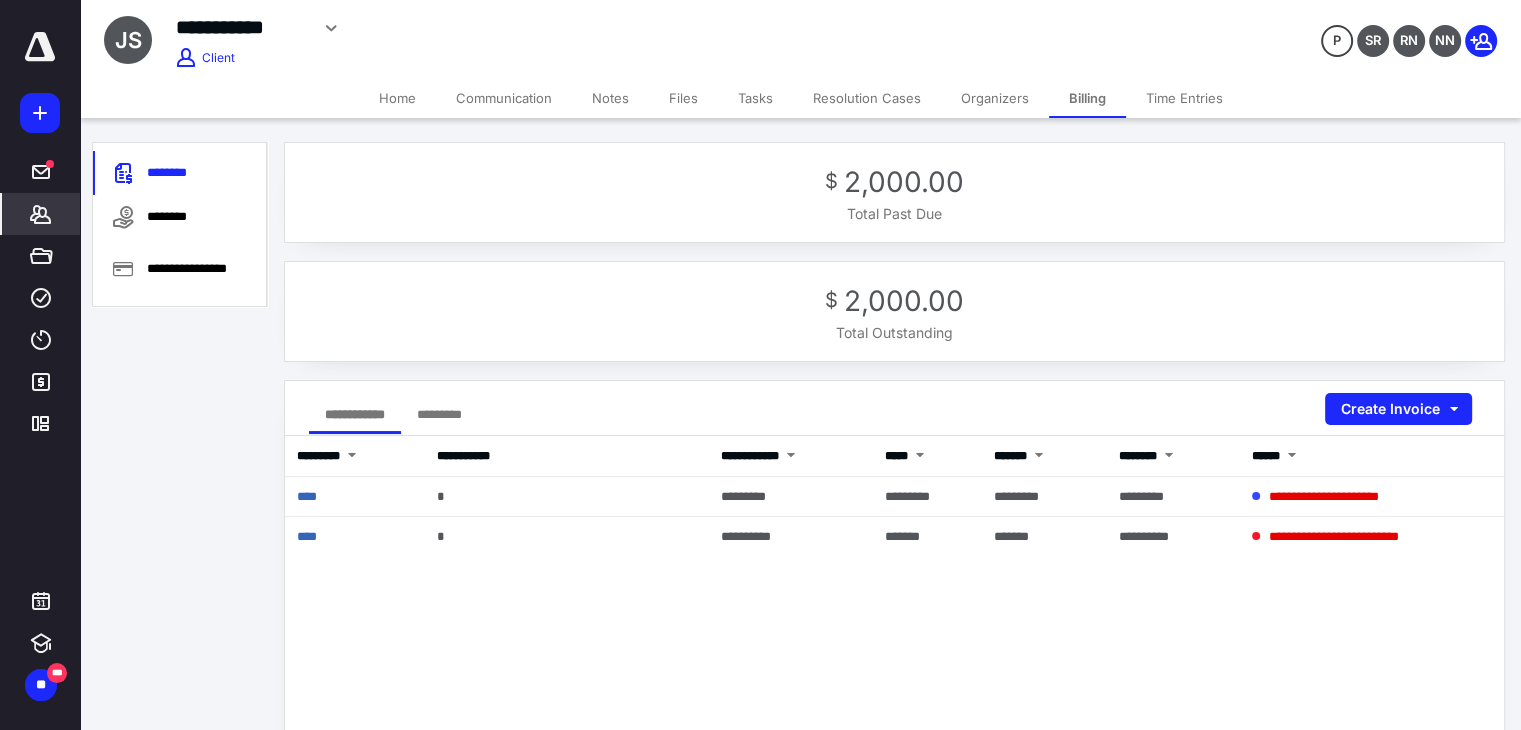 click on "Time Entries" at bounding box center (1184, 98) 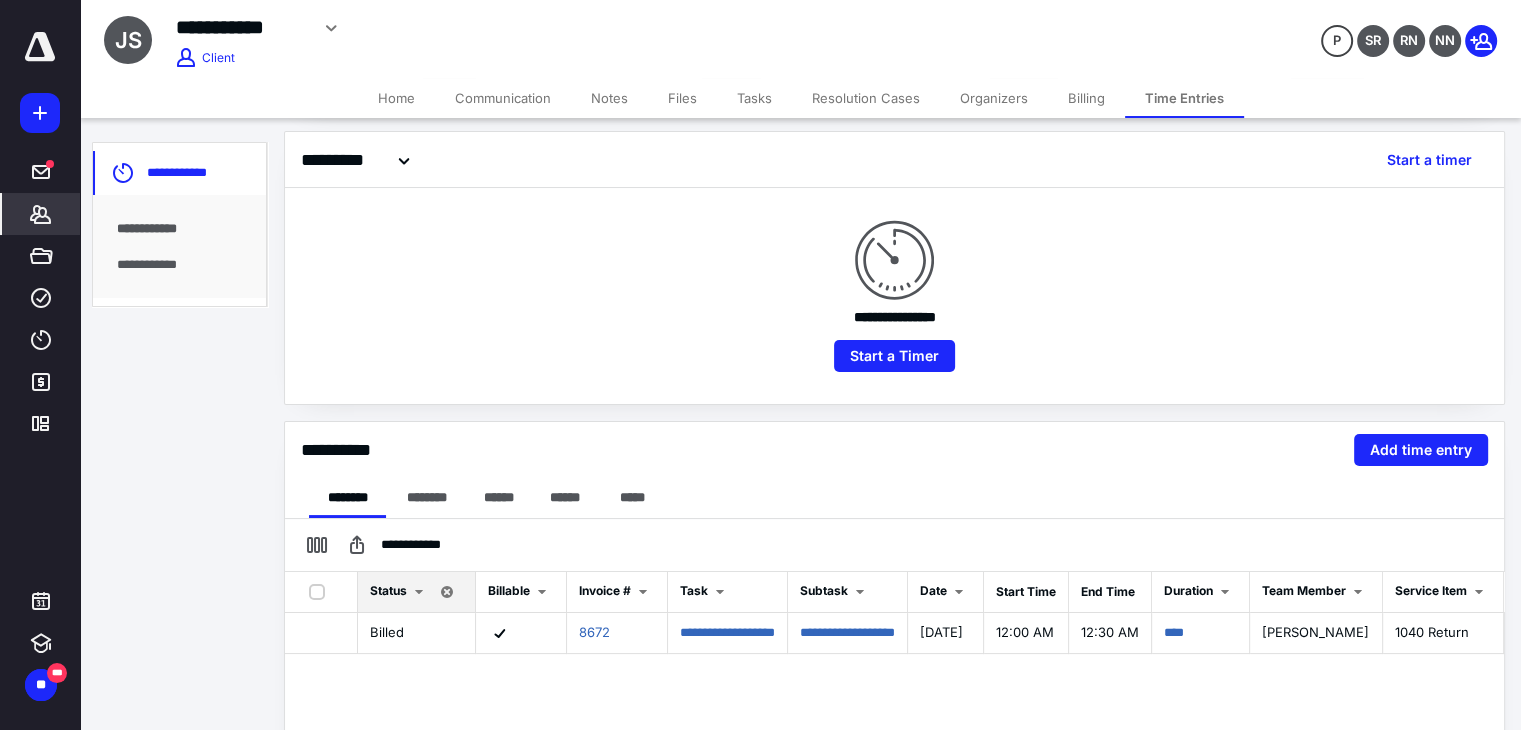 scroll, scrollTop: 130, scrollLeft: 0, axis: vertical 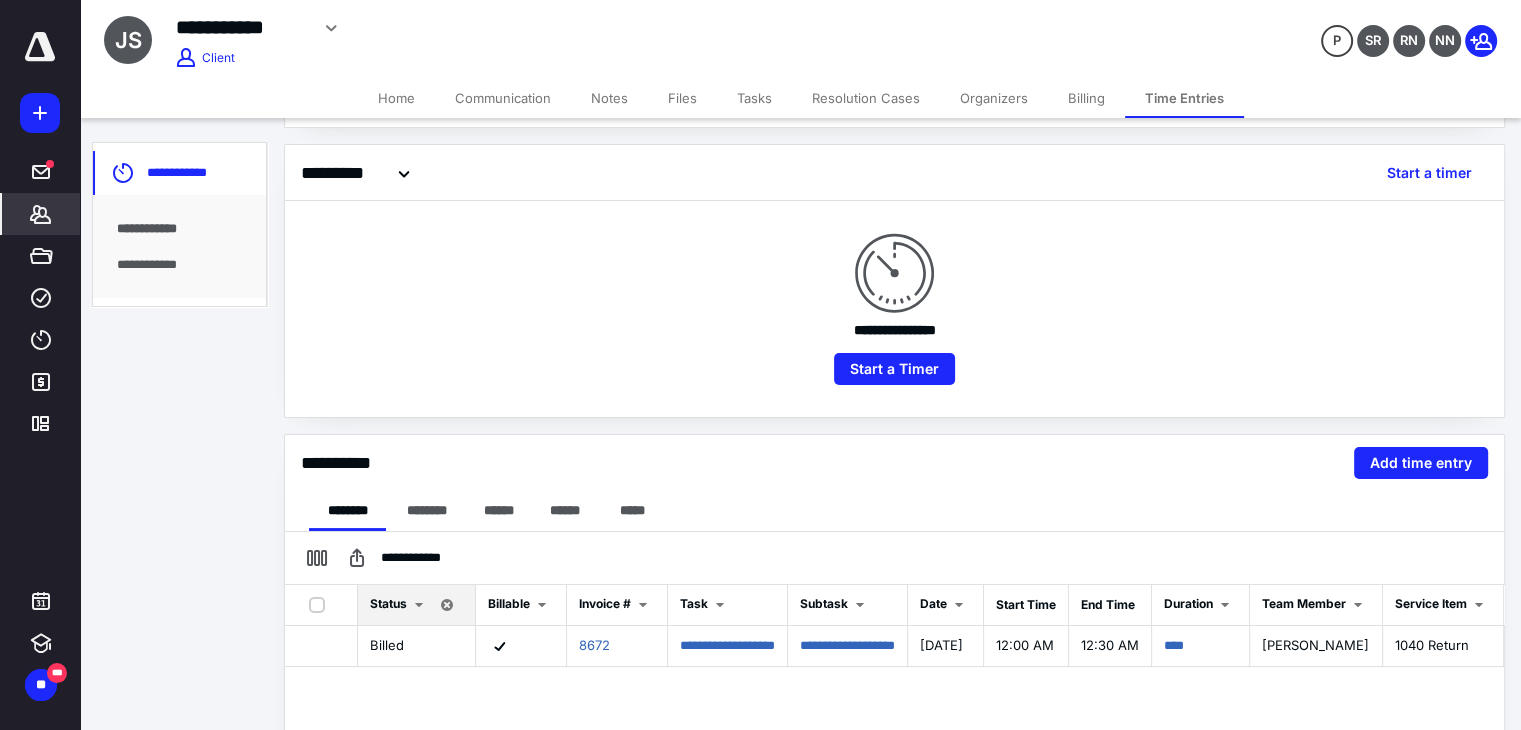click on "Home" at bounding box center (396, 98) 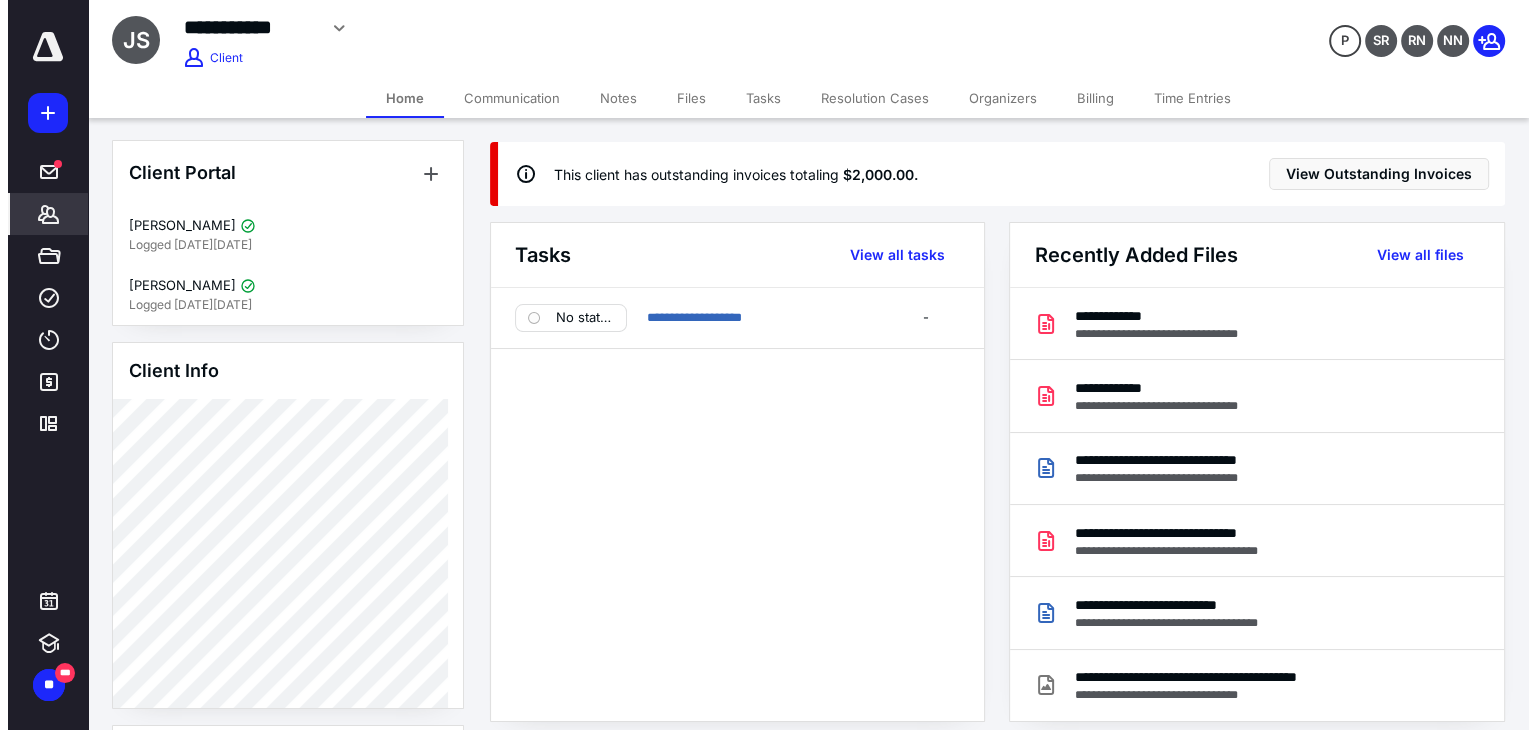 scroll, scrollTop: 0, scrollLeft: 0, axis: both 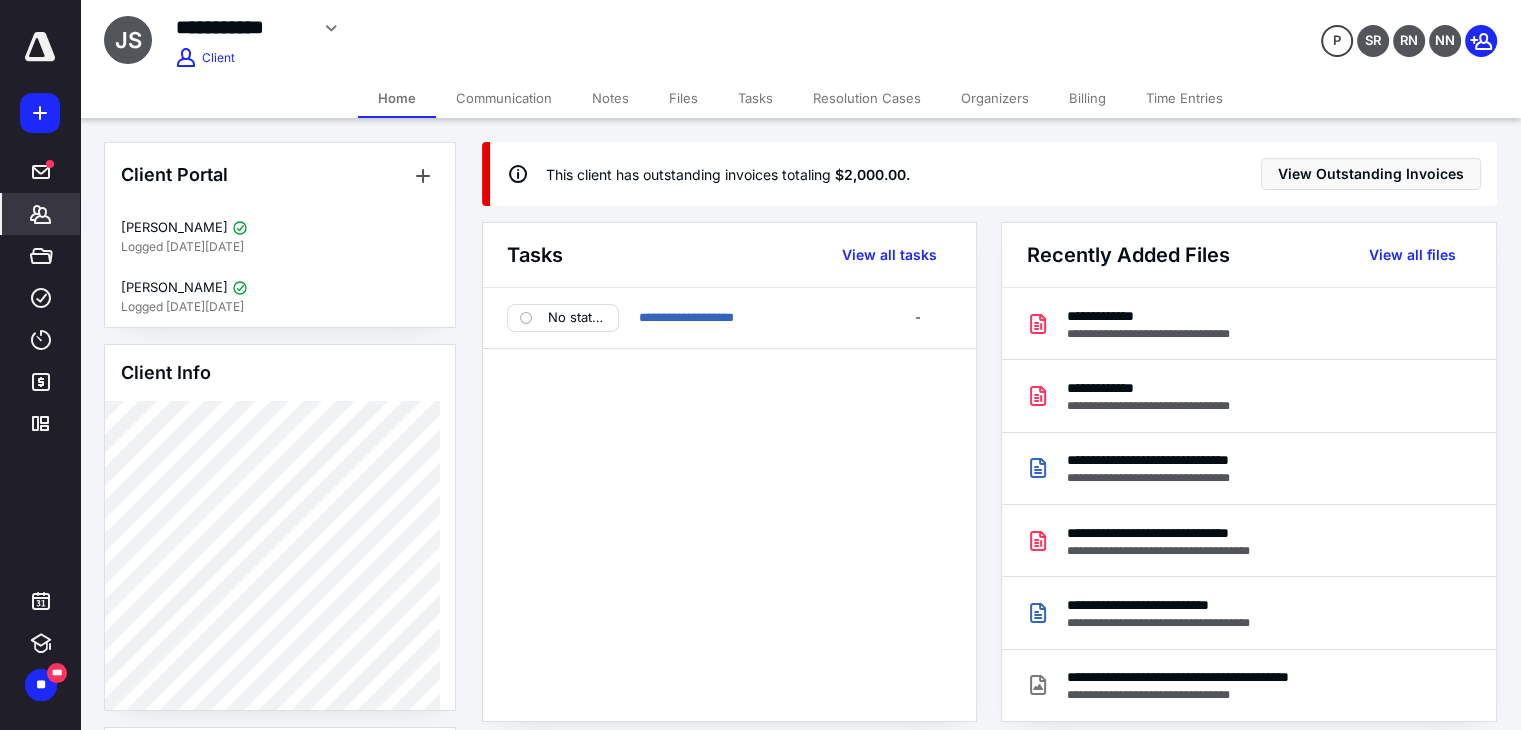 click on "Time Entries" at bounding box center (1184, 98) 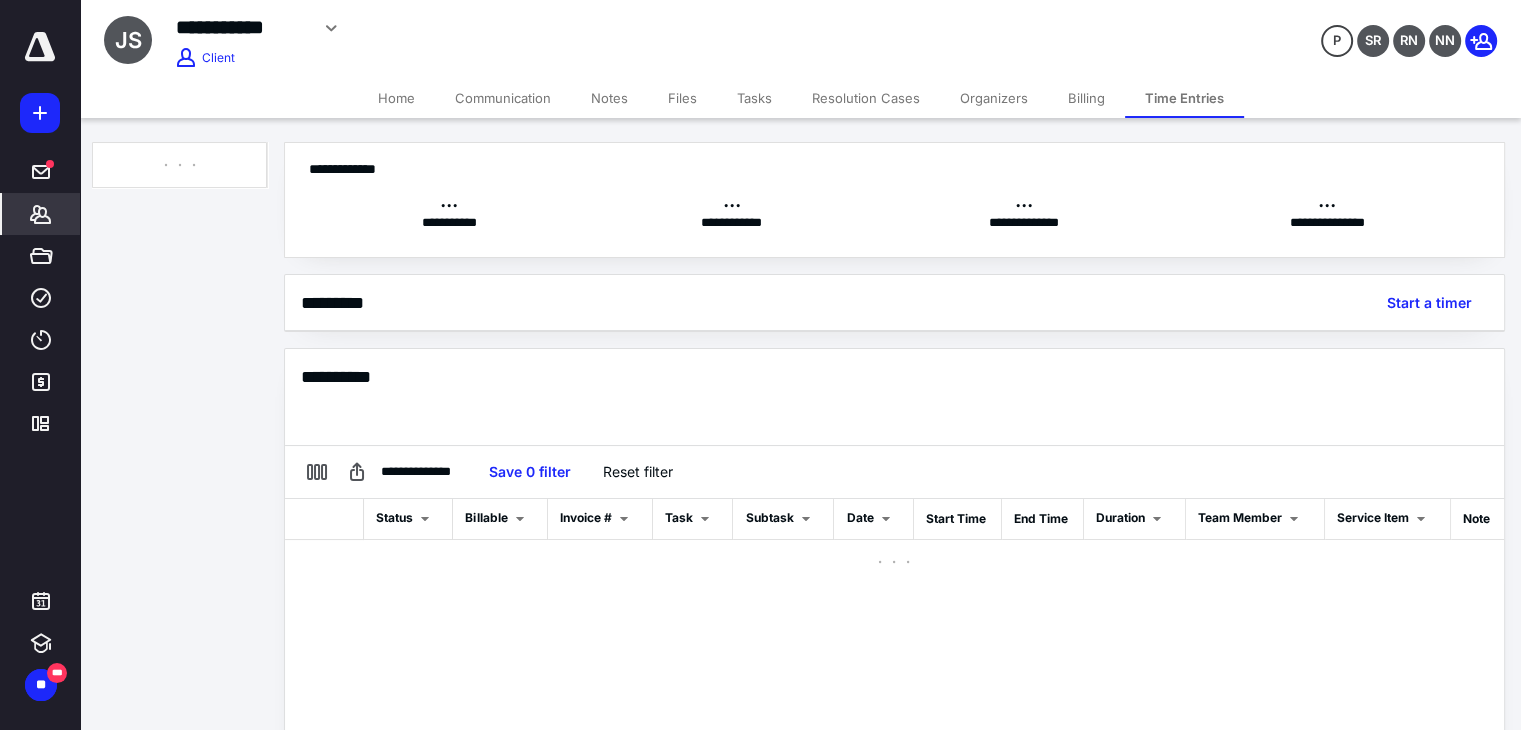 click on "Billing" at bounding box center [1086, 98] 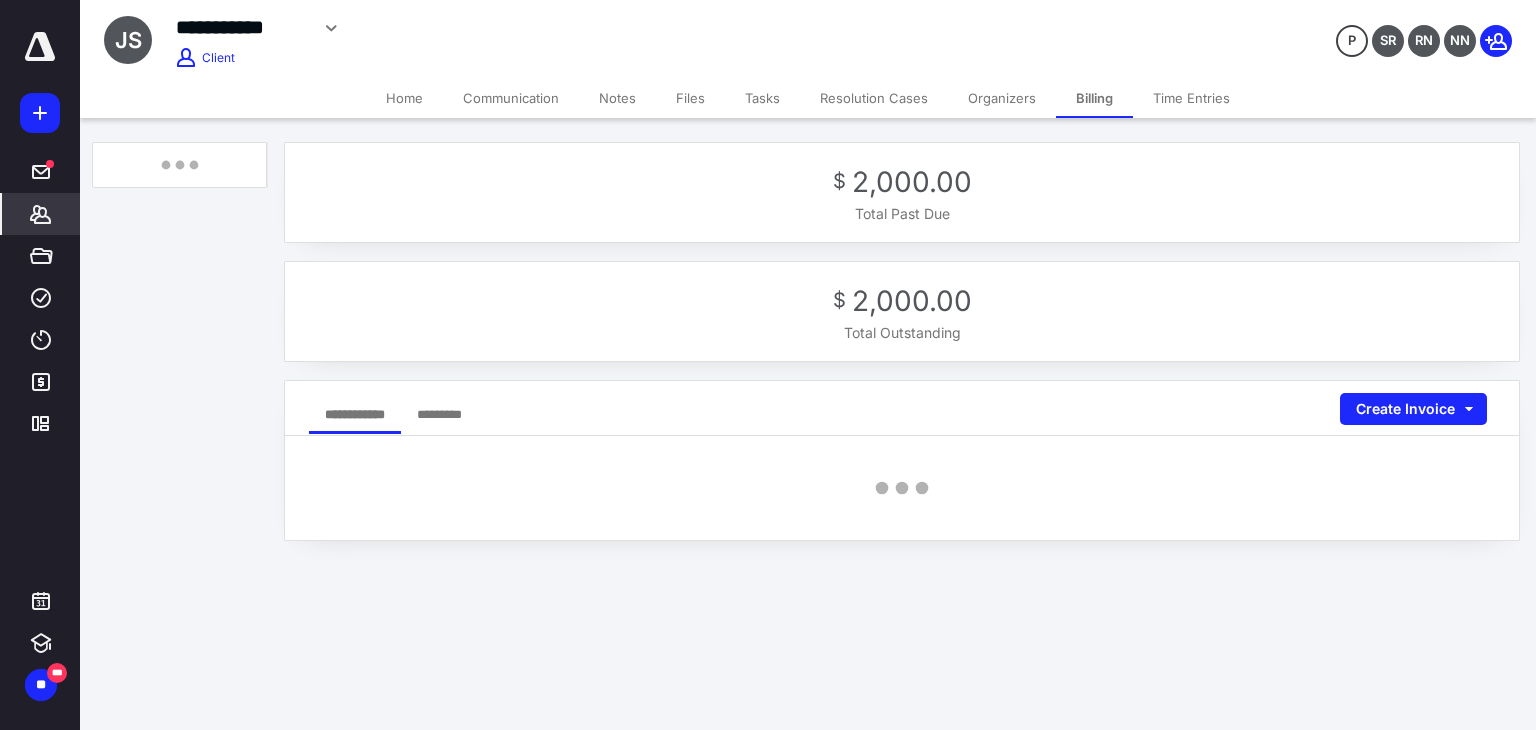 click on "Organizers" at bounding box center [1002, 98] 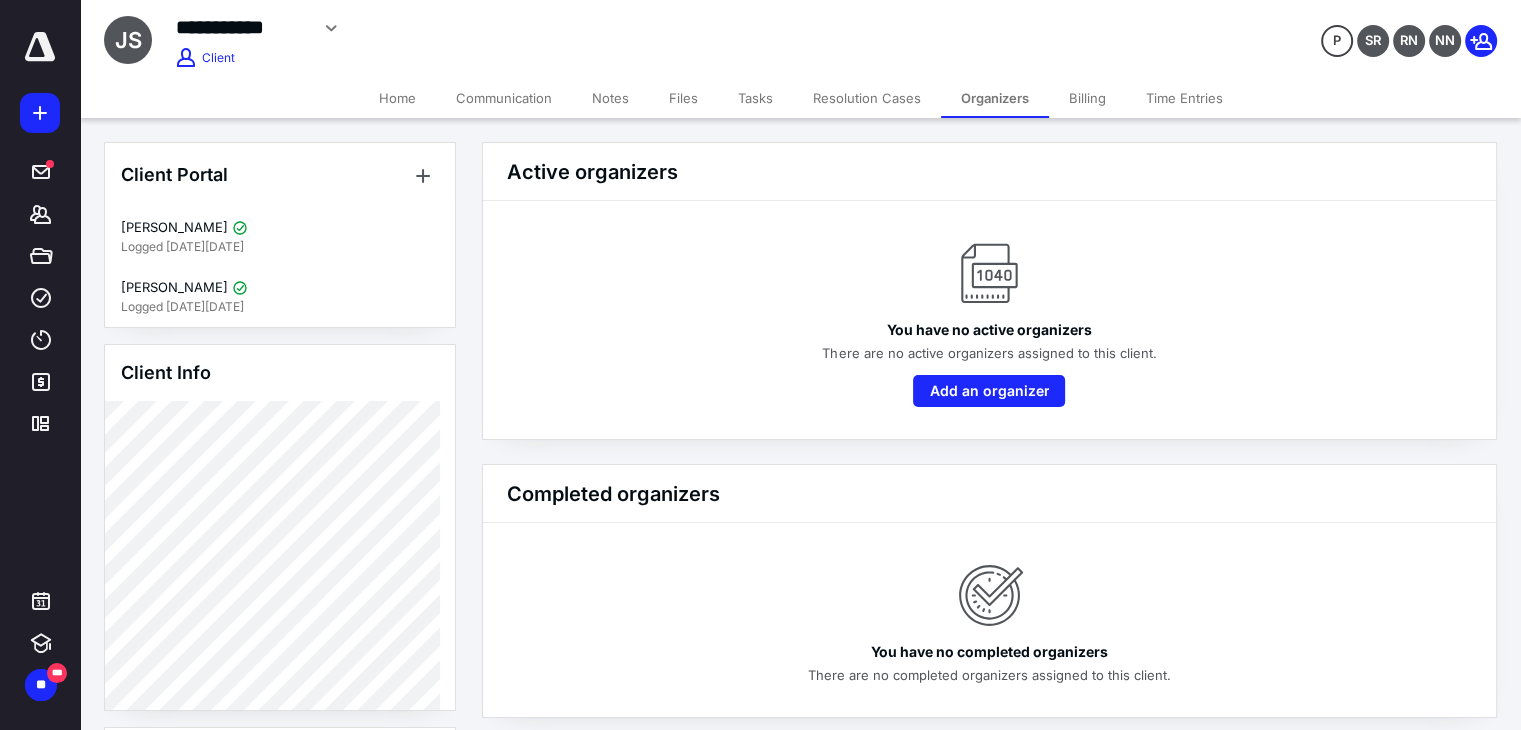 click on "Resolution Cases" at bounding box center (867, 98) 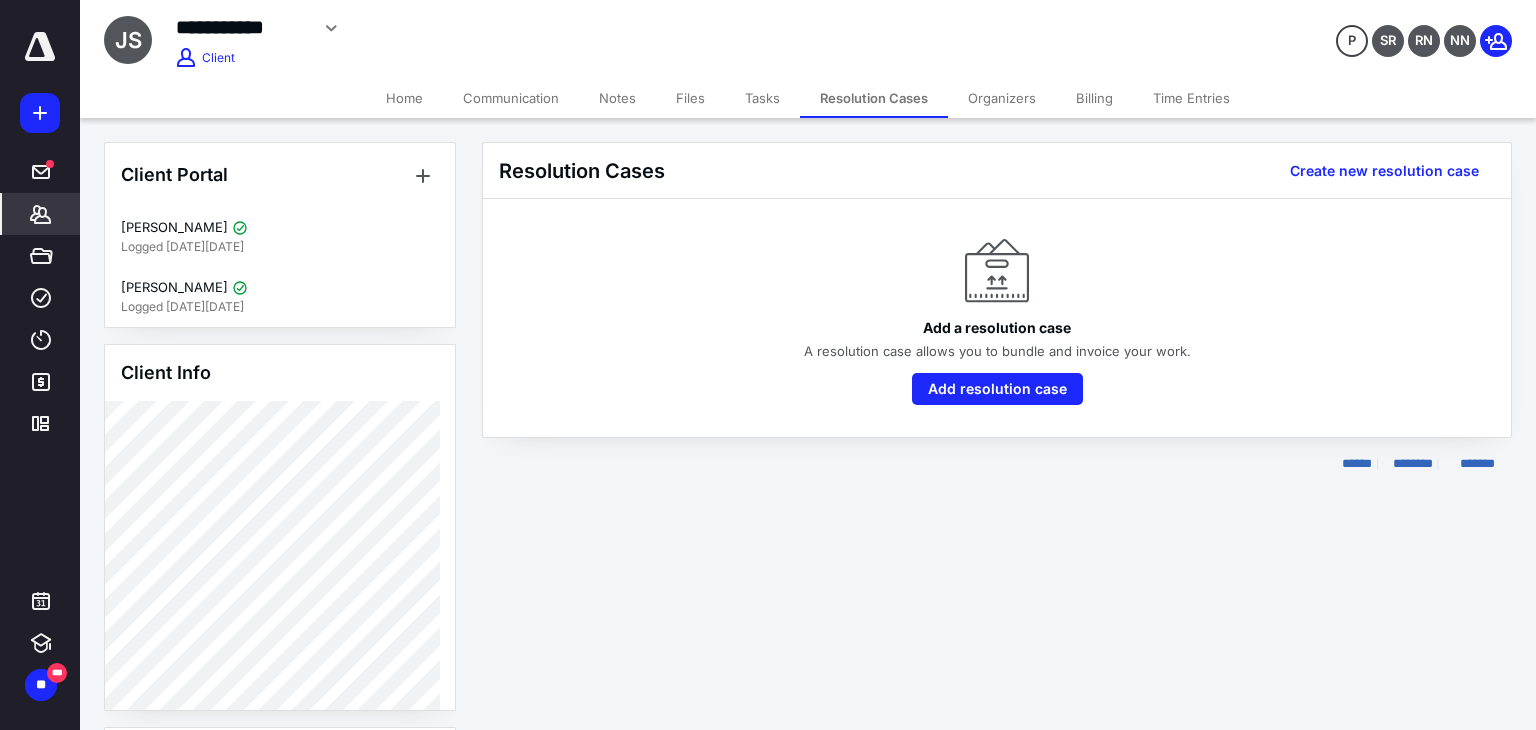 click on "Tasks" at bounding box center [762, 98] 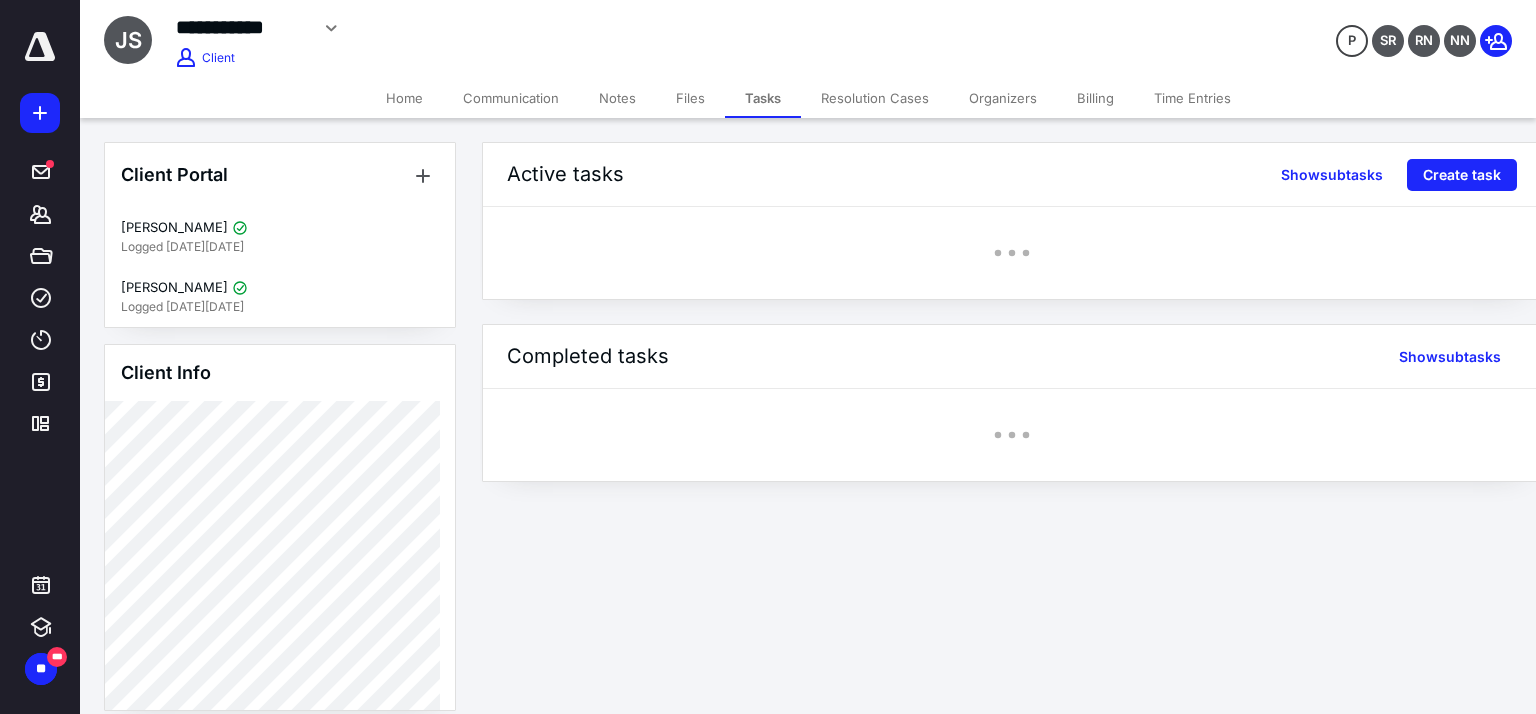 click on "Files" at bounding box center [690, 98] 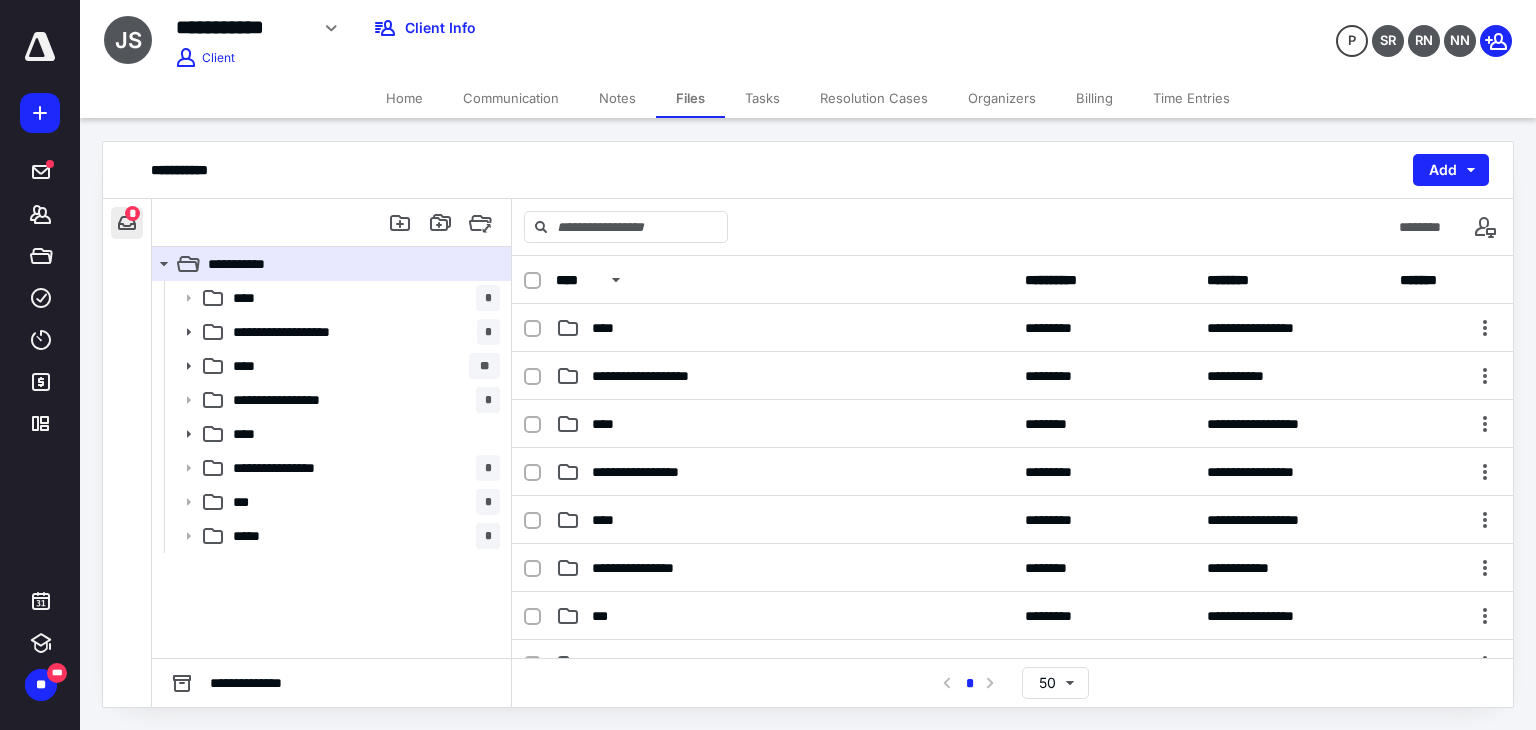 click at bounding box center [127, 223] 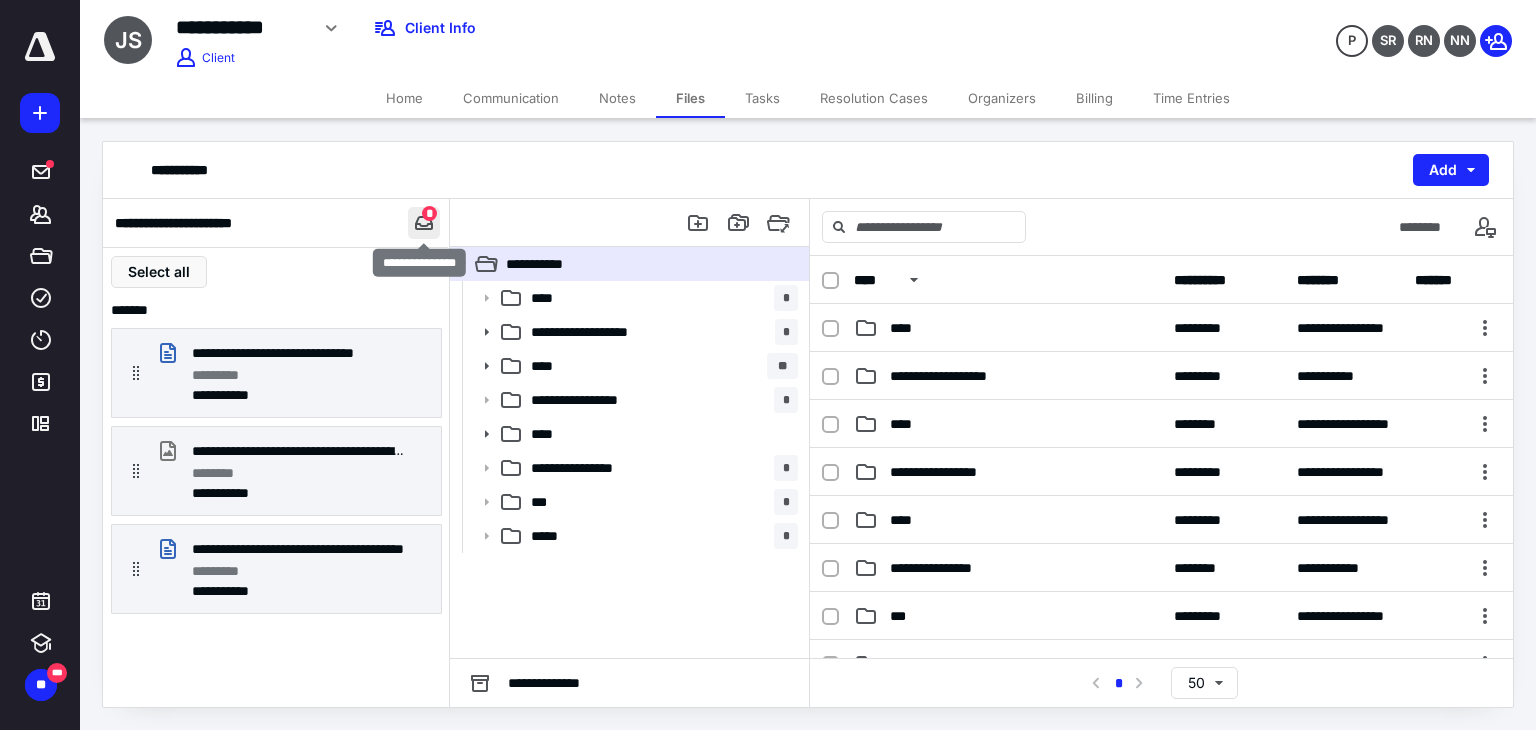 click at bounding box center [424, 223] 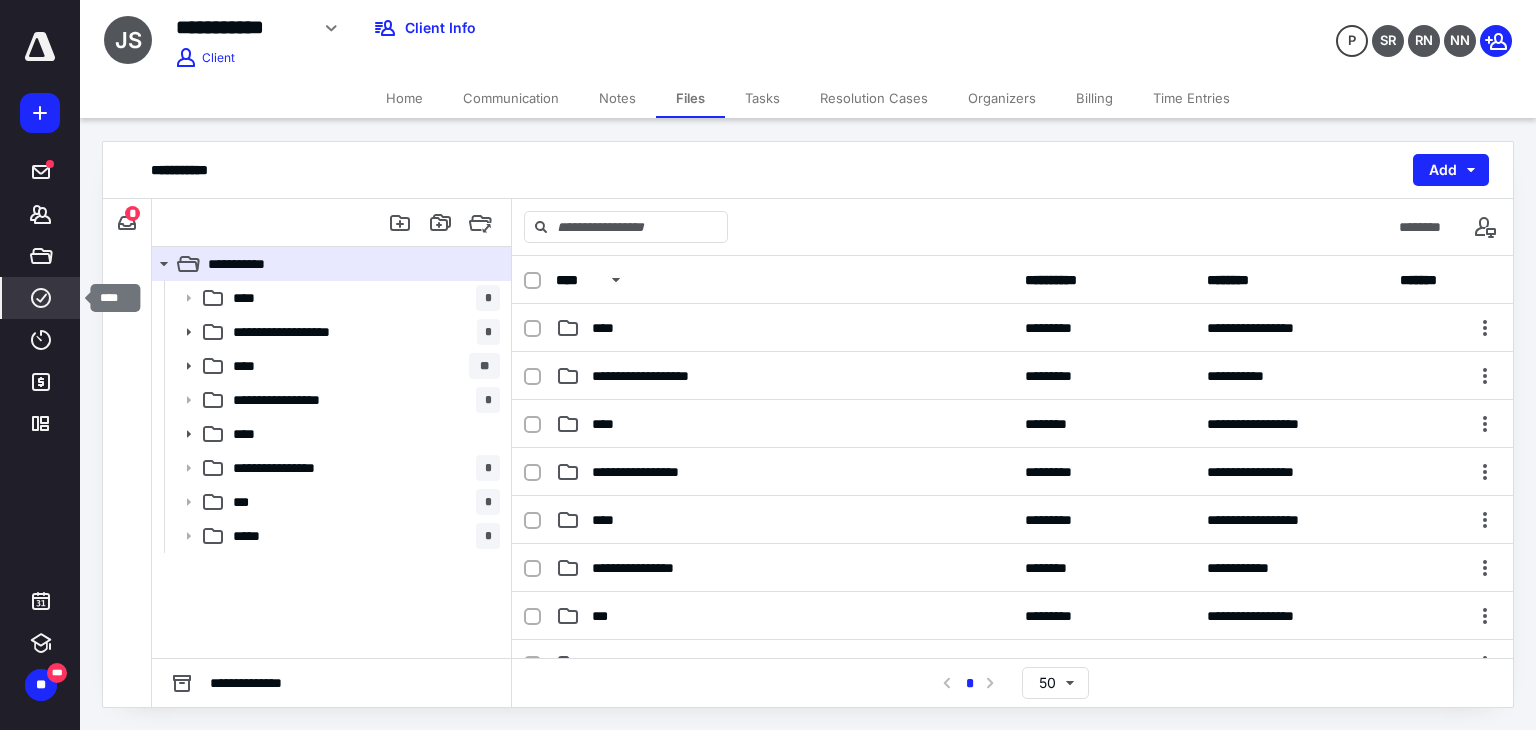 click 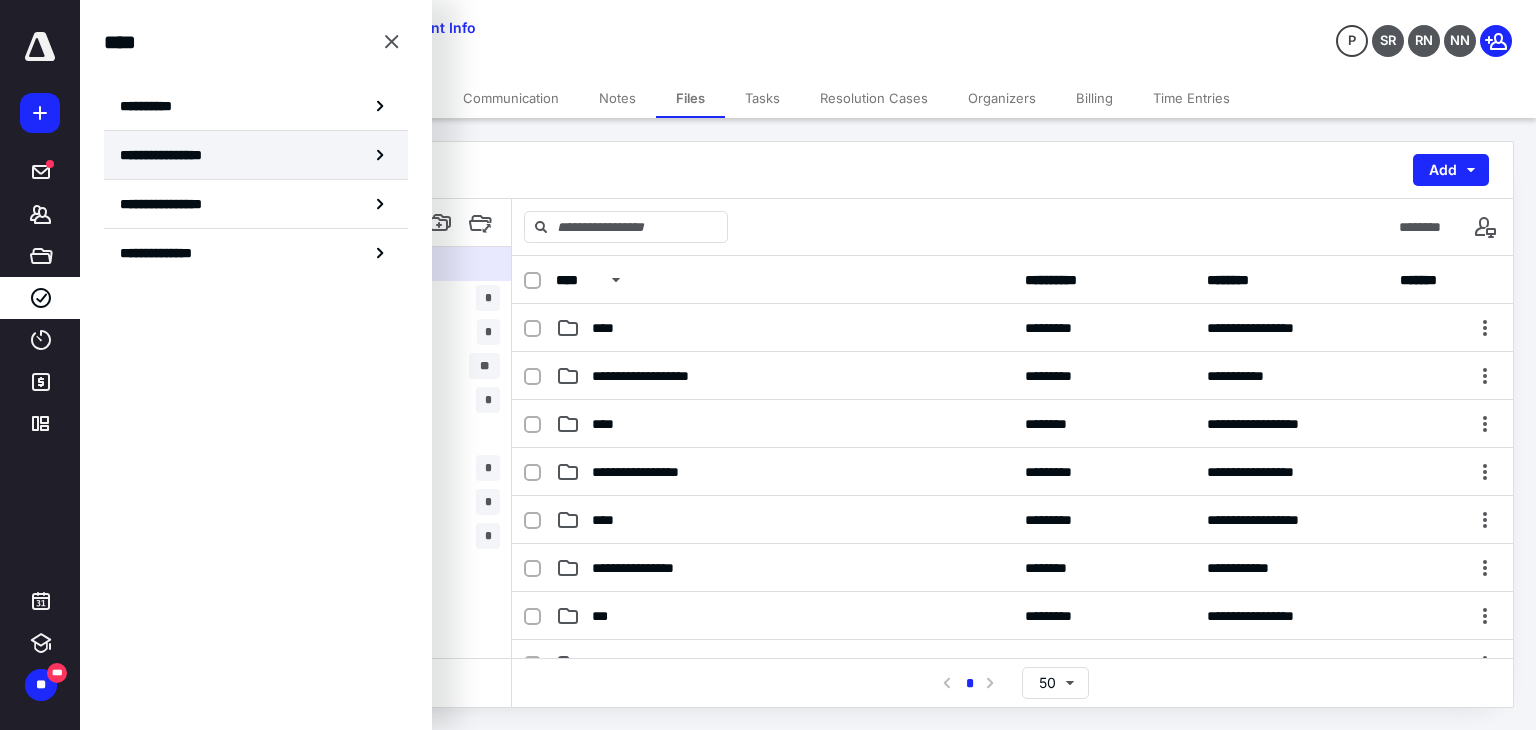 click on "**********" at bounding box center (180, 155) 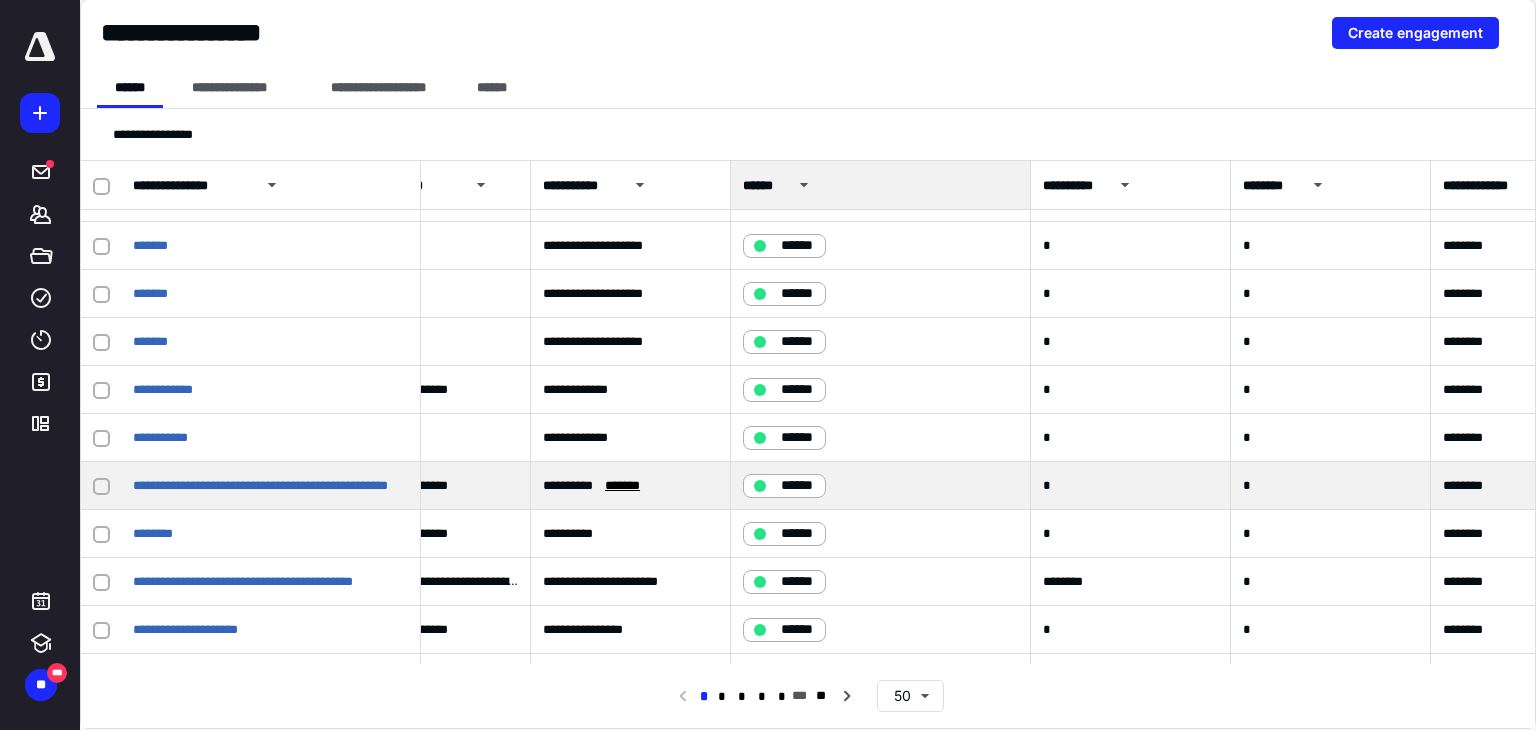 scroll, scrollTop: 84, scrollLeft: 1000, axis: both 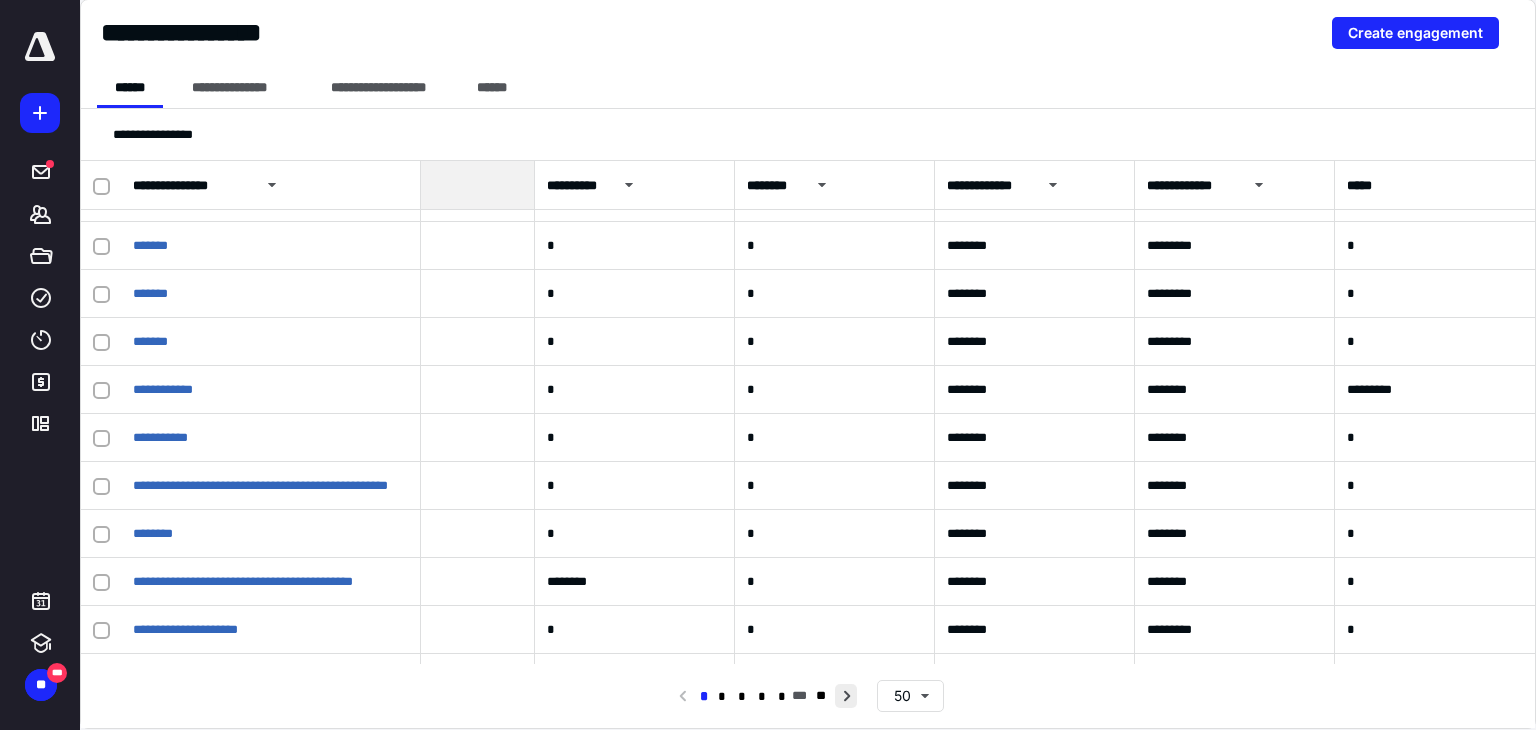 click at bounding box center (846, 696) 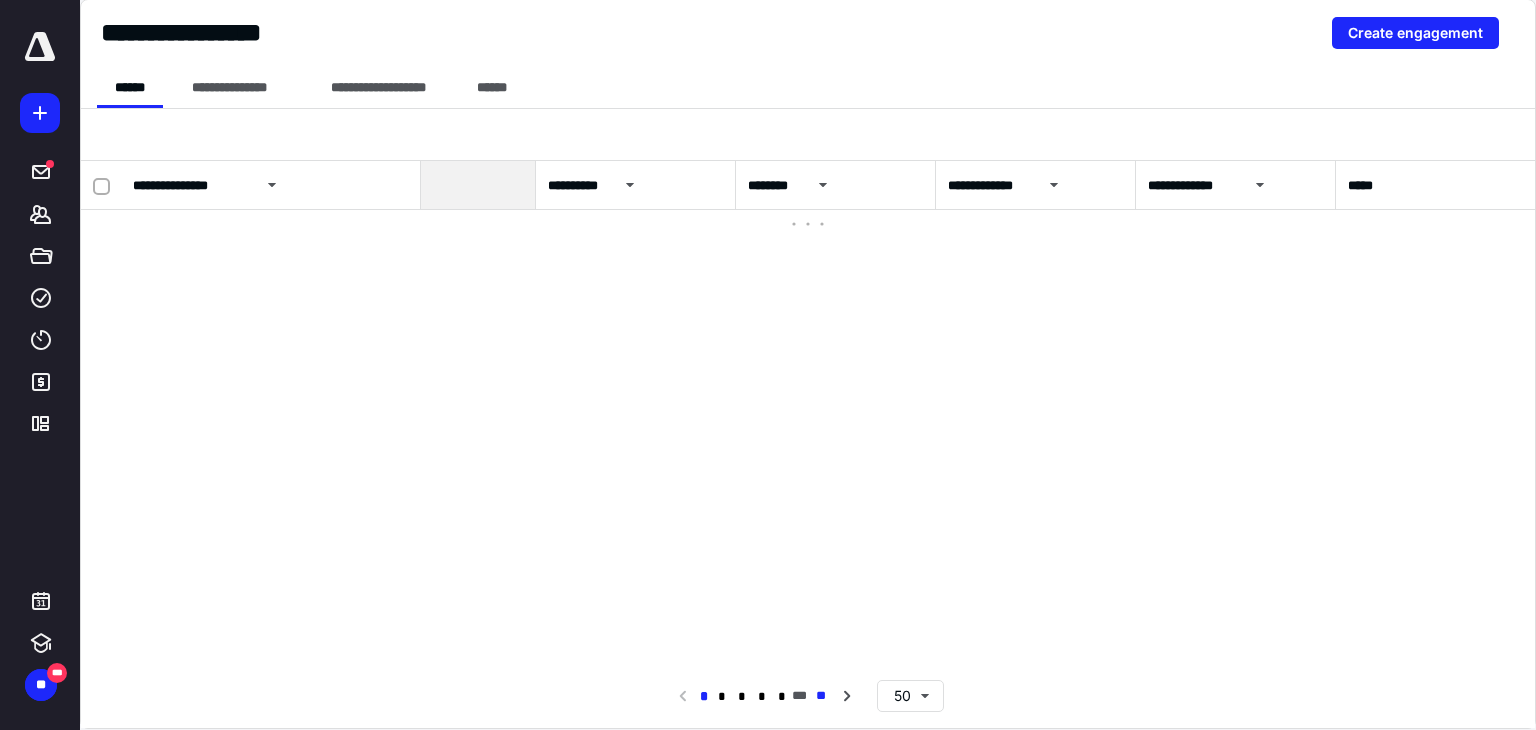 click on "**" at bounding box center [821, 696] 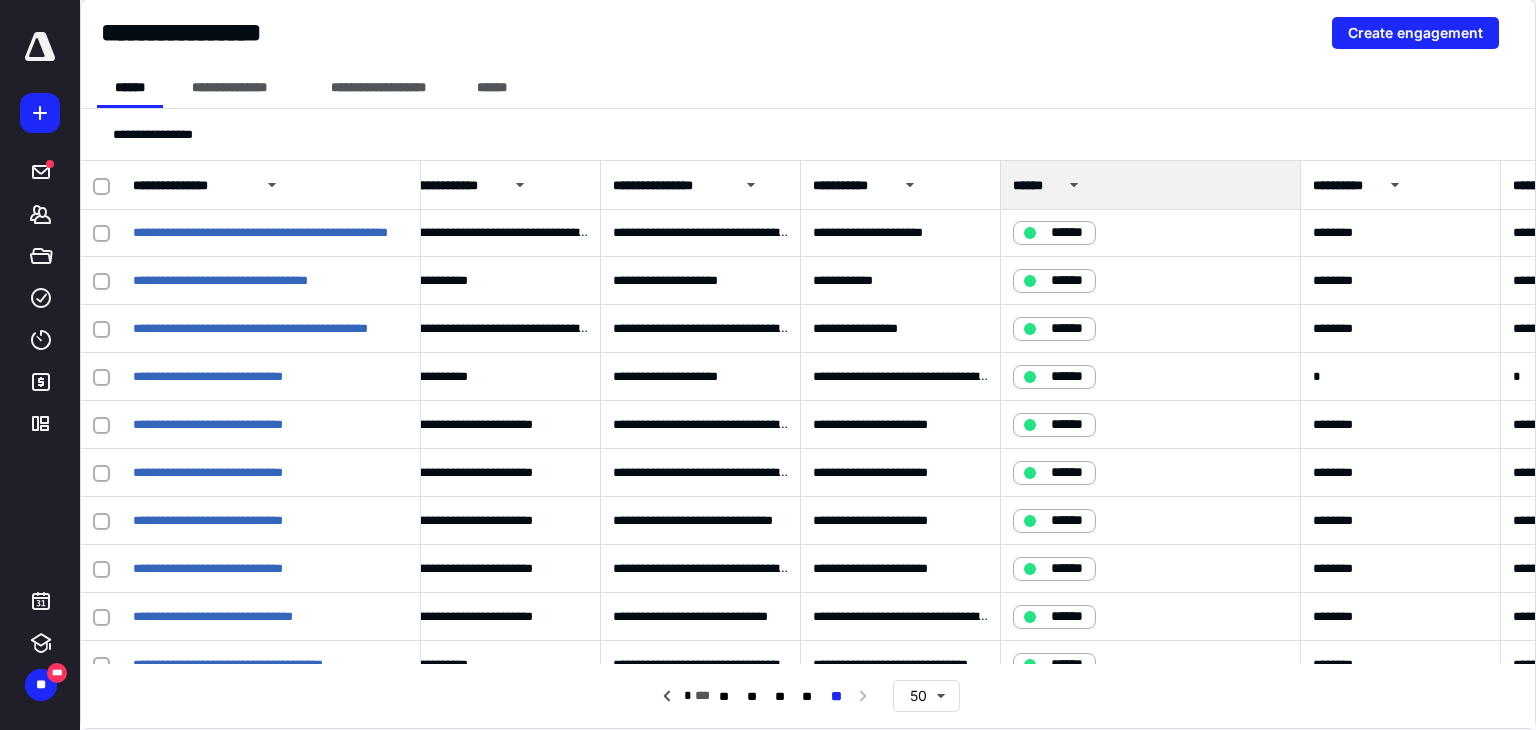 scroll, scrollTop: 0, scrollLeft: 216, axis: horizontal 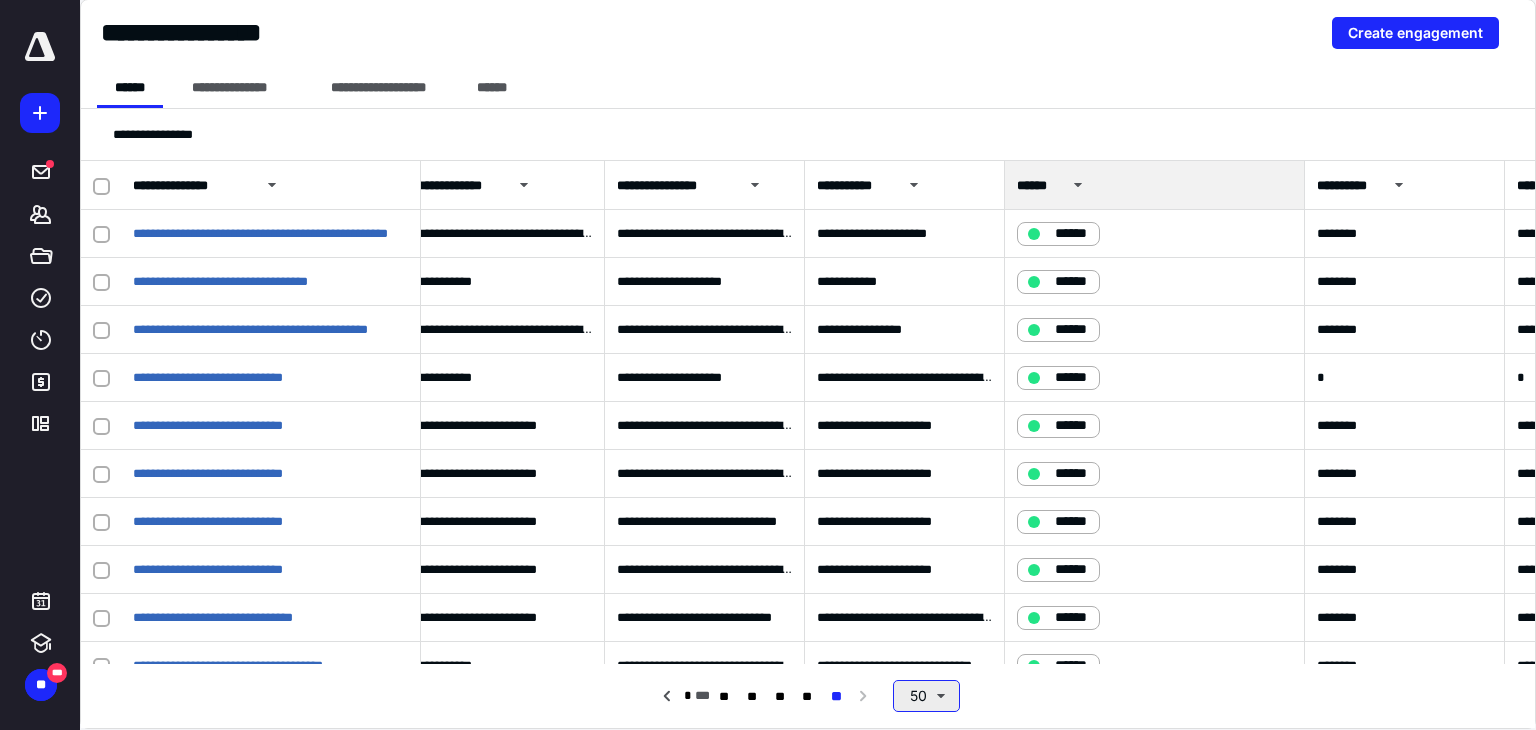click on "50" at bounding box center (926, 696) 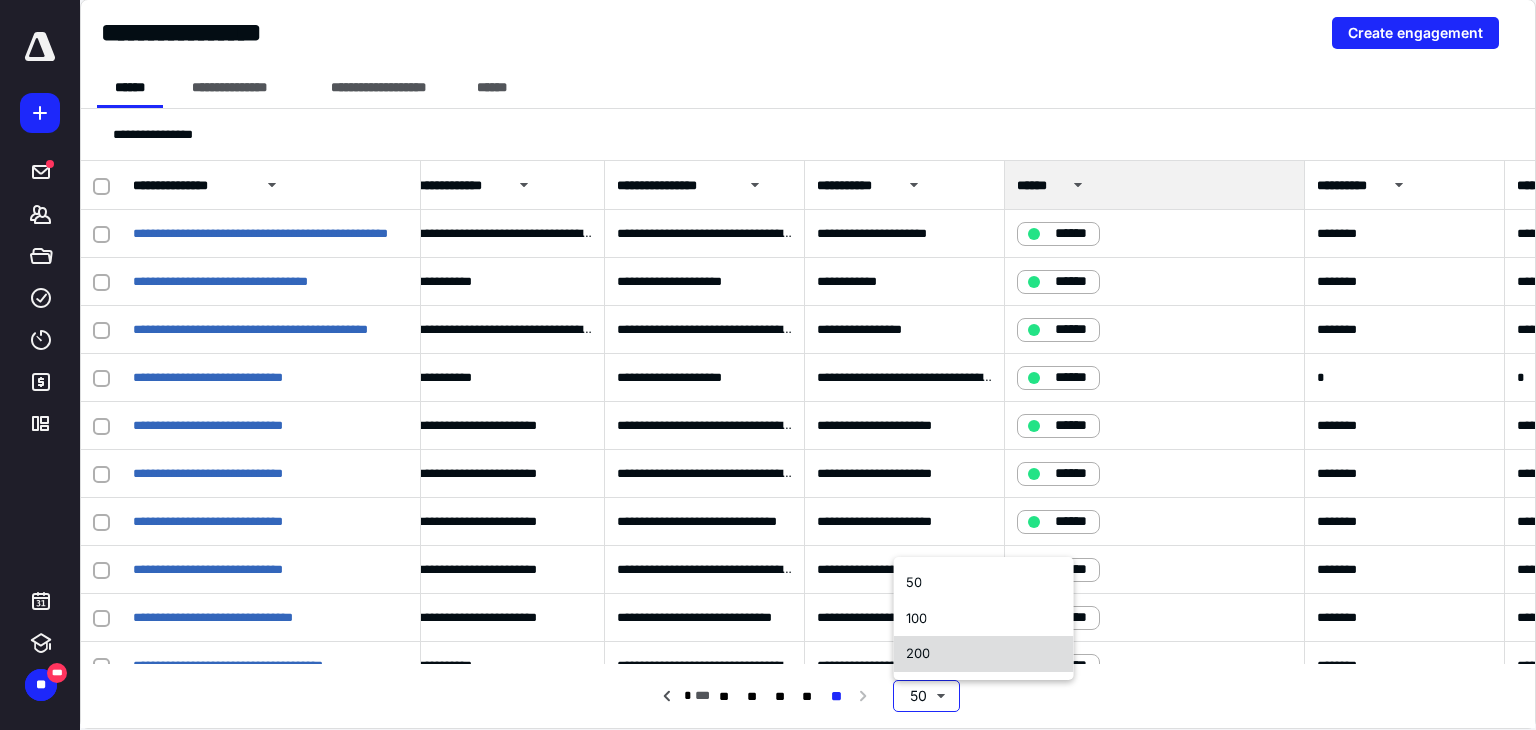 click on "200" at bounding box center (984, 654) 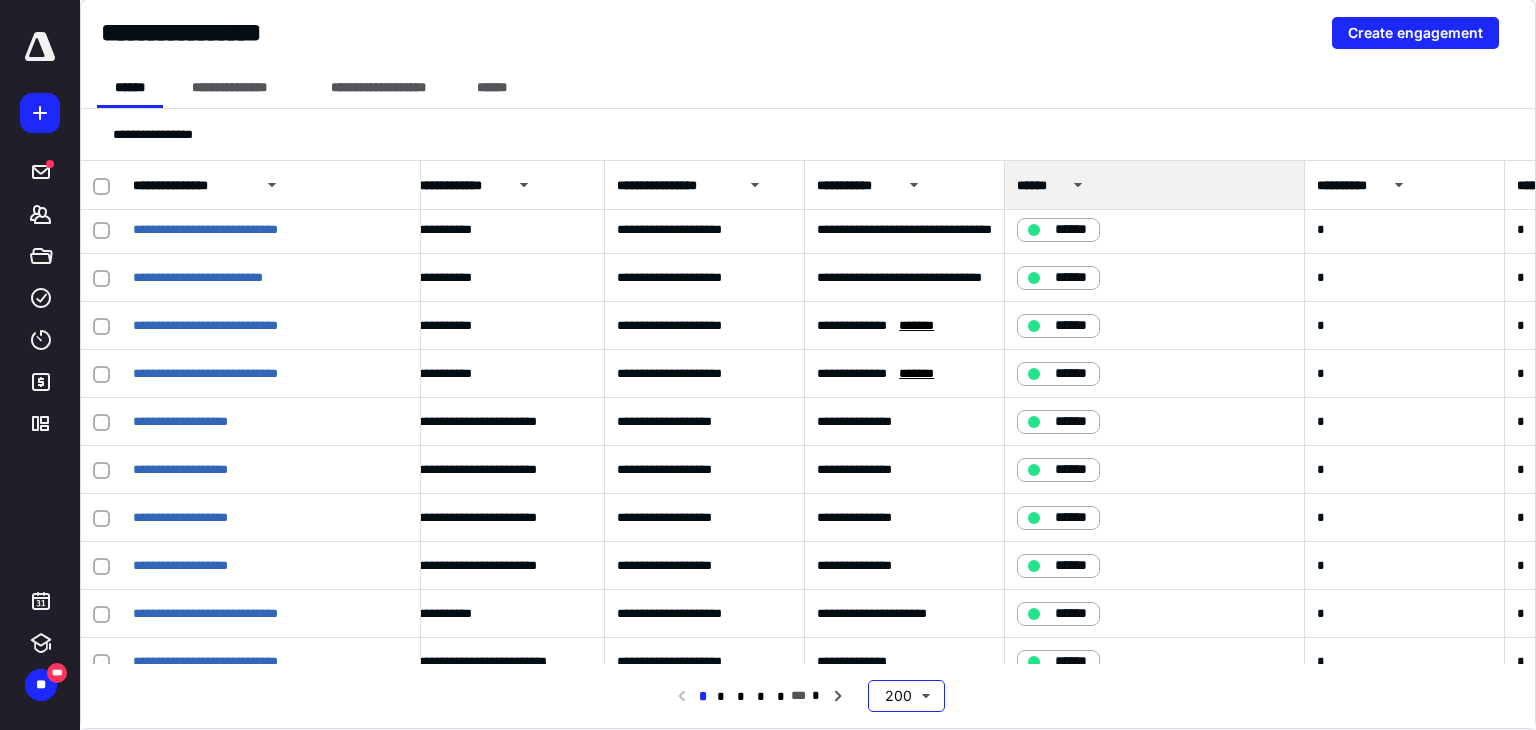 scroll, scrollTop: 7679, scrollLeft: 216, axis: both 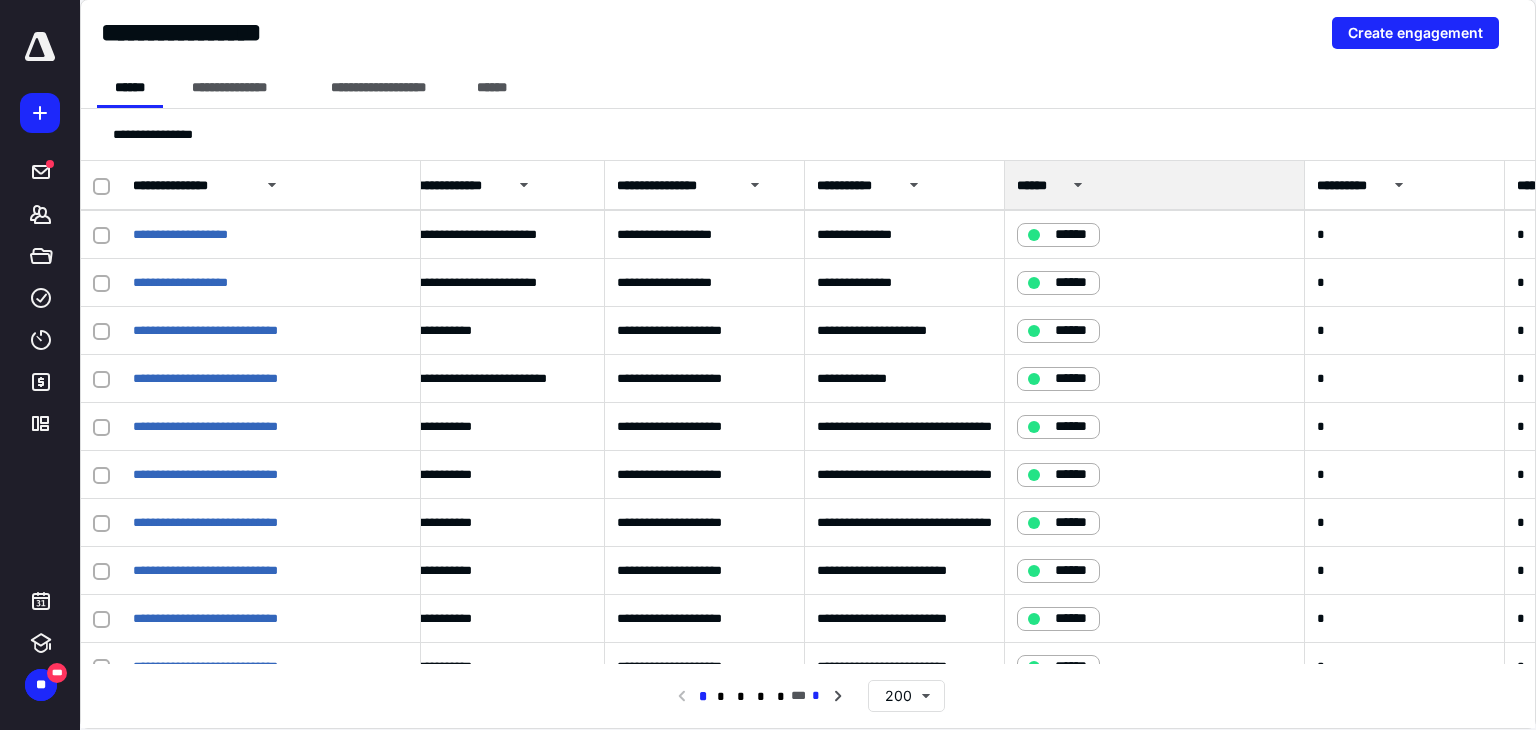 click on "*" at bounding box center (816, 696) 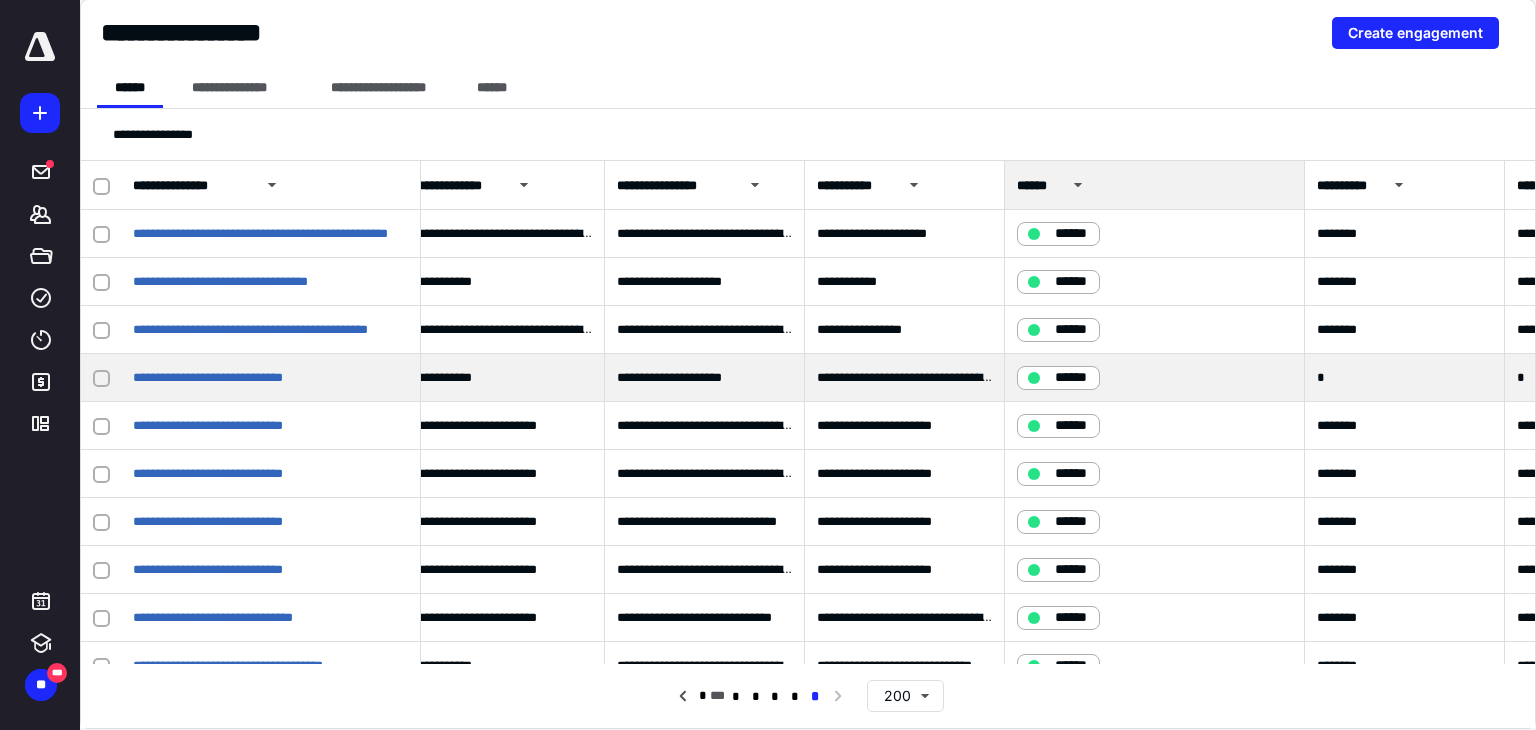 scroll, scrollTop: 424, scrollLeft: 216, axis: both 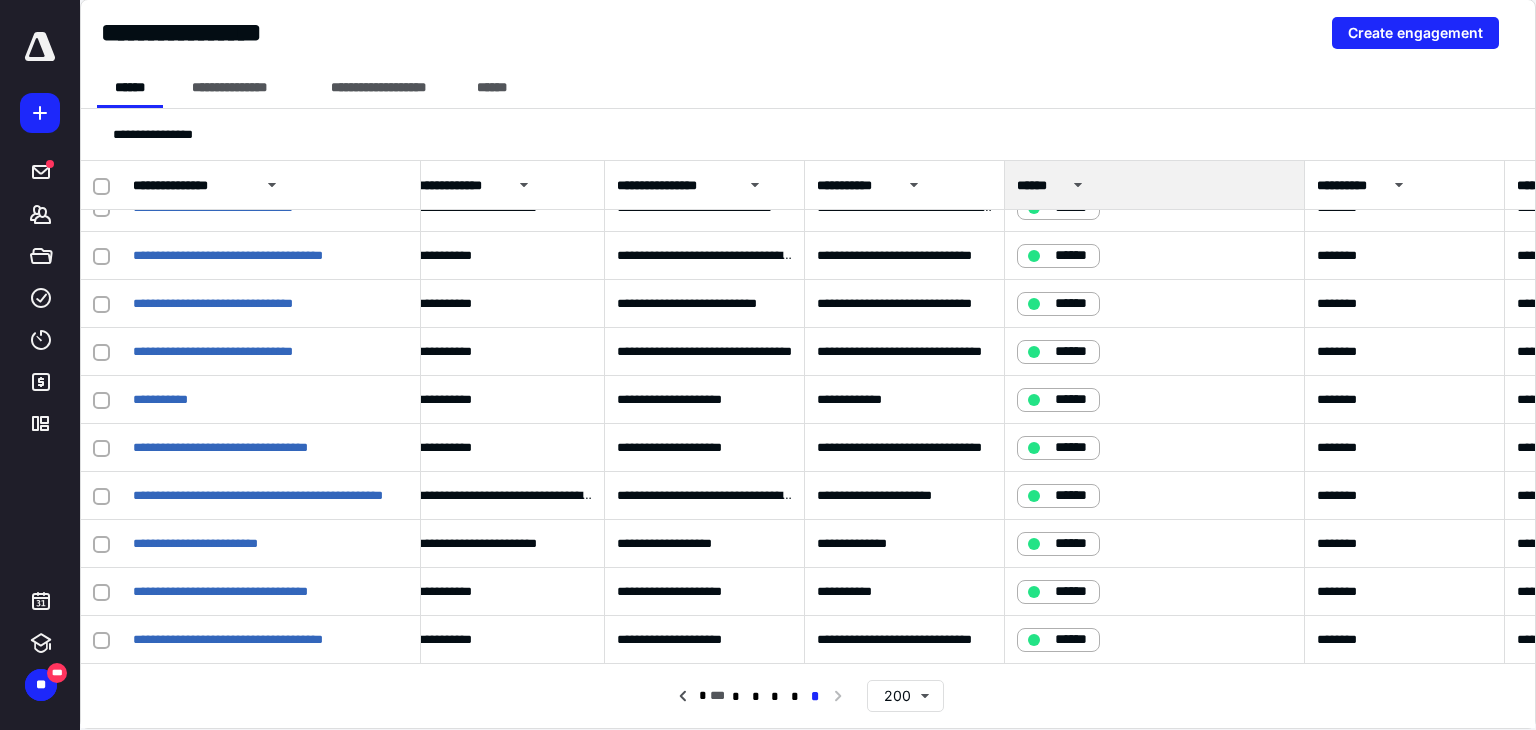 click 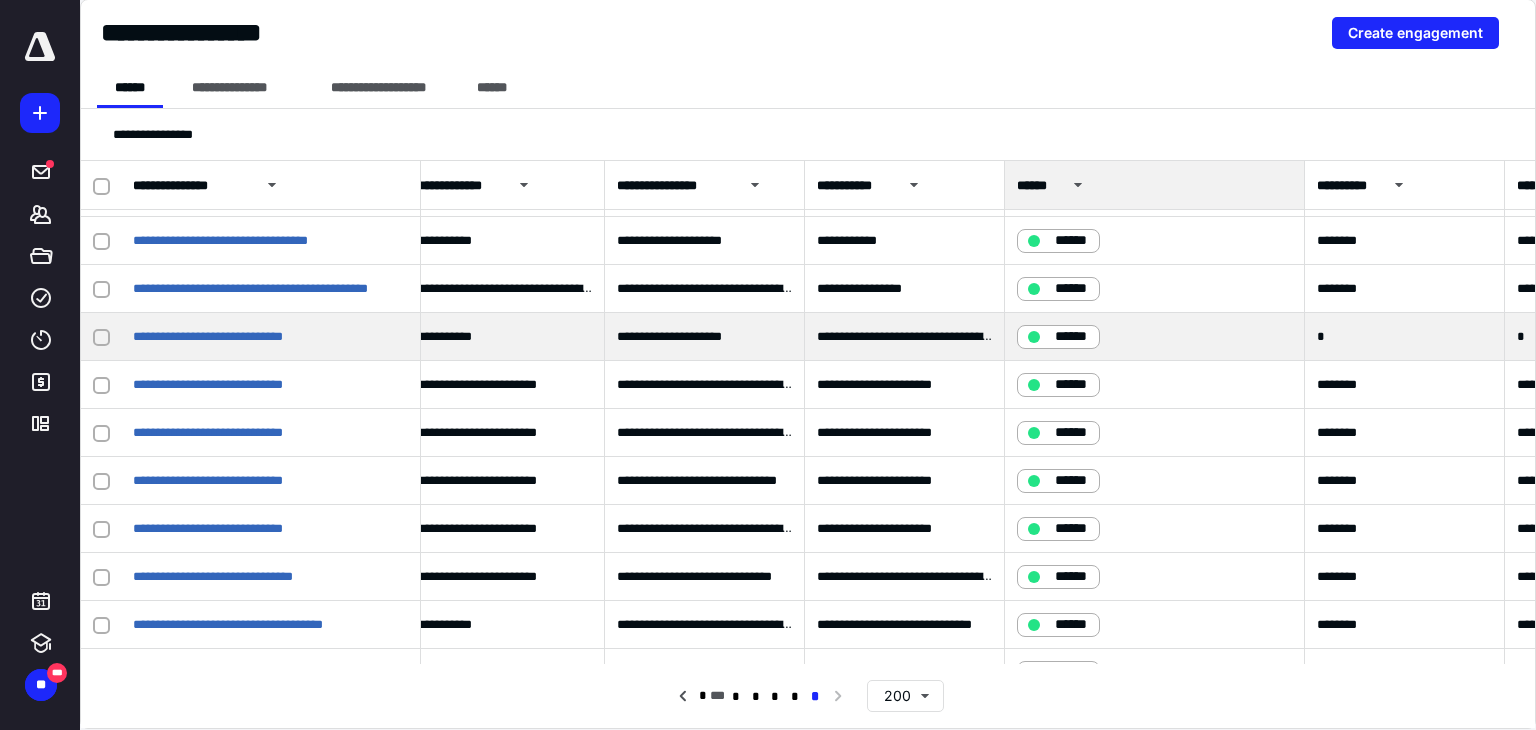 scroll, scrollTop: 0, scrollLeft: 216, axis: horizontal 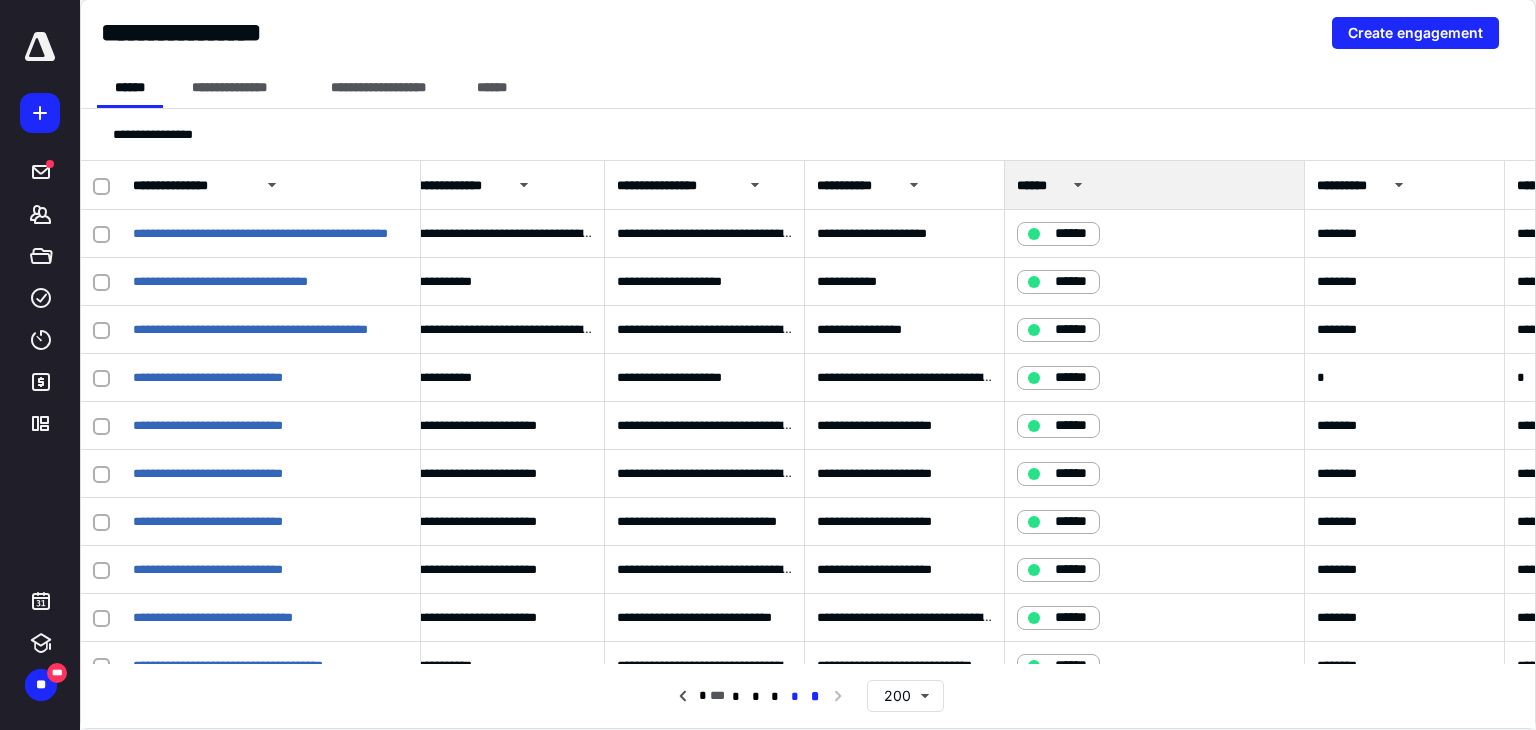 click on "*" at bounding box center (794, 697) 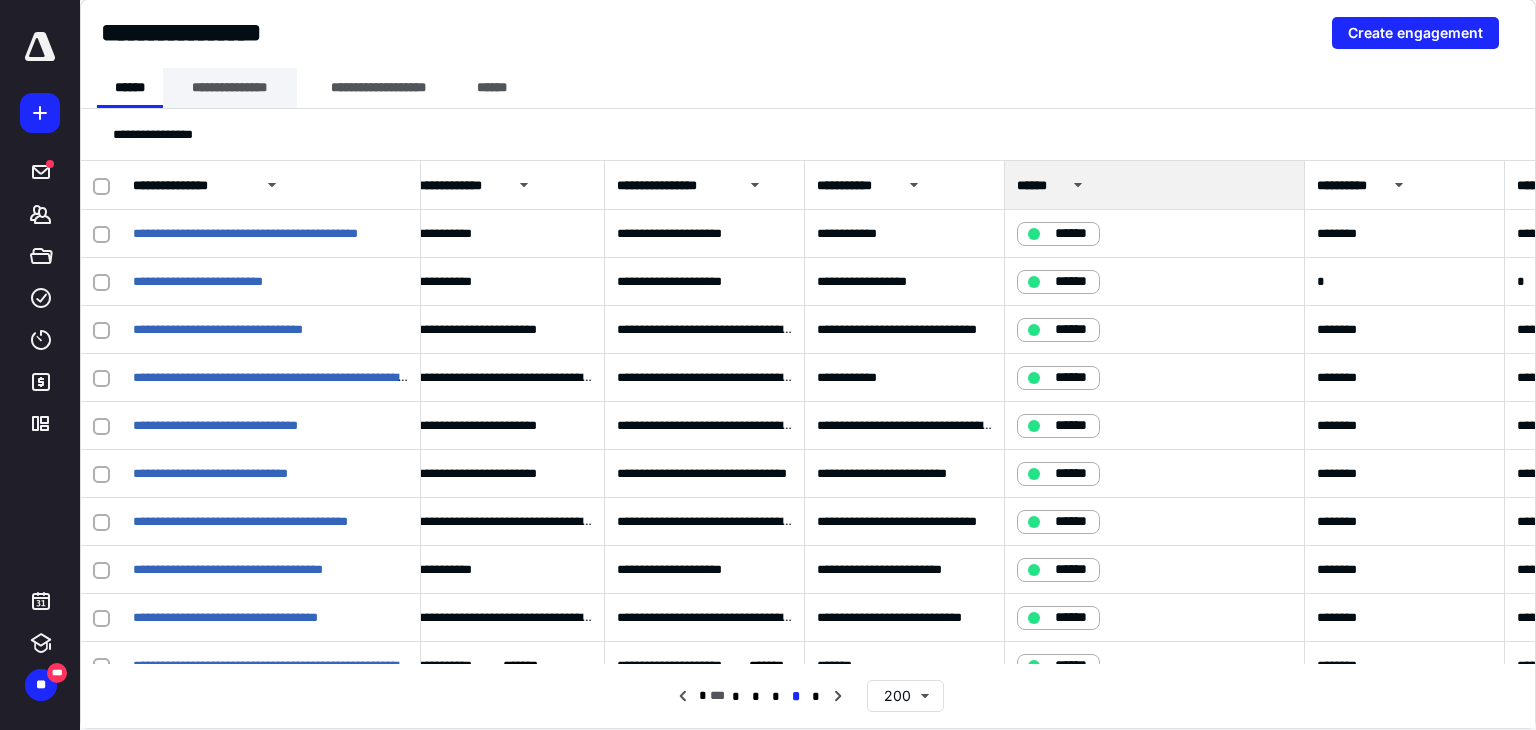 click on "**********" at bounding box center (230, 88) 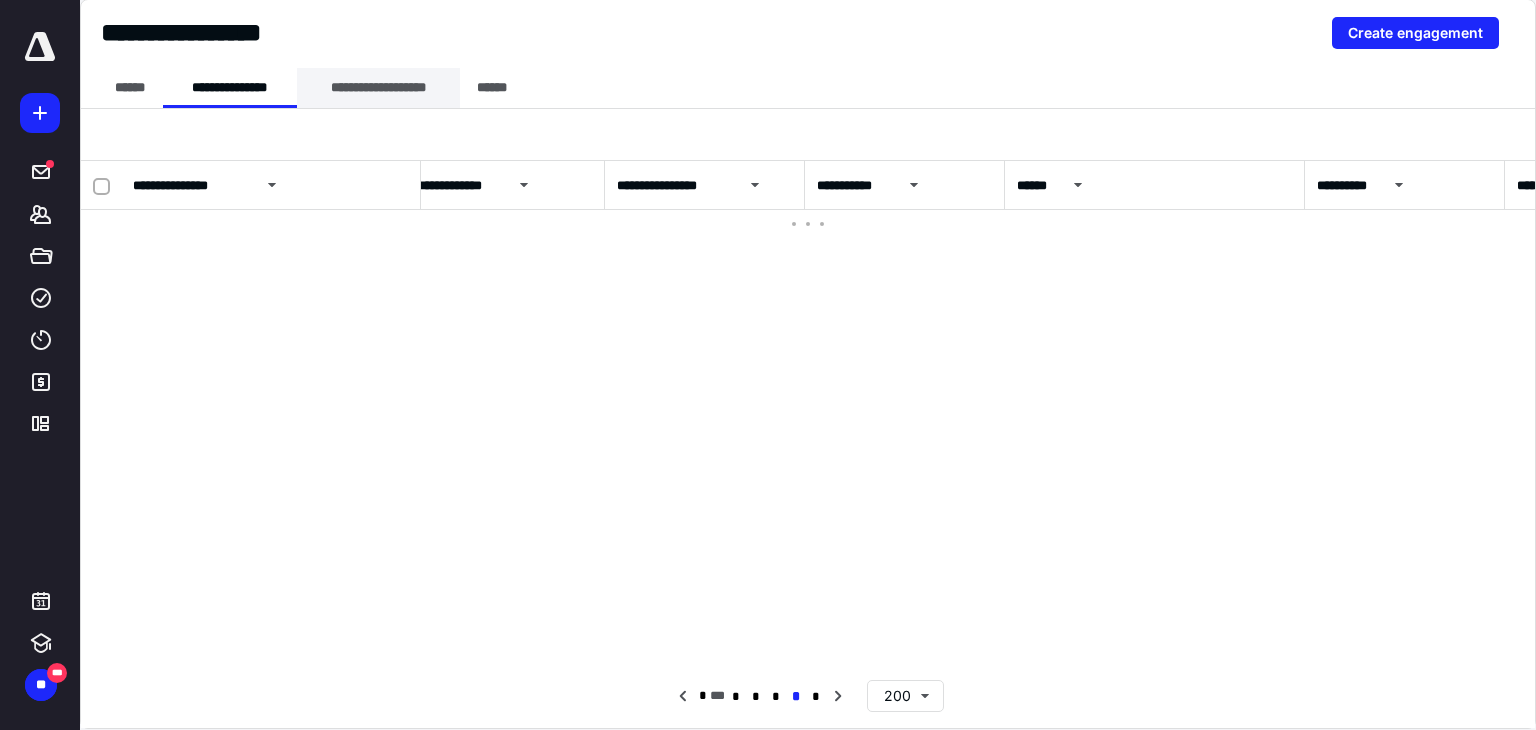 click on "**********" at bounding box center [378, 88] 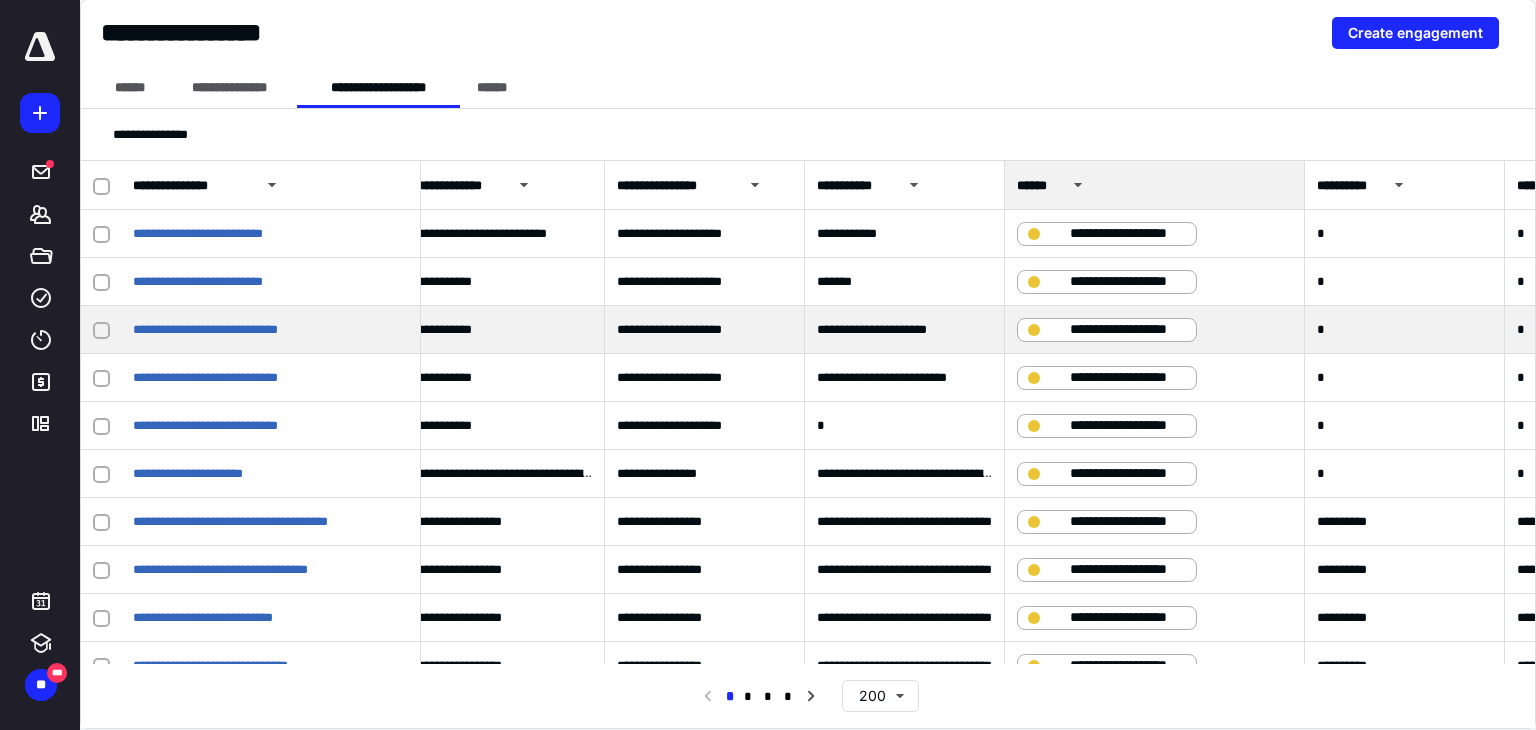 scroll, scrollTop: 0, scrollLeft: 0, axis: both 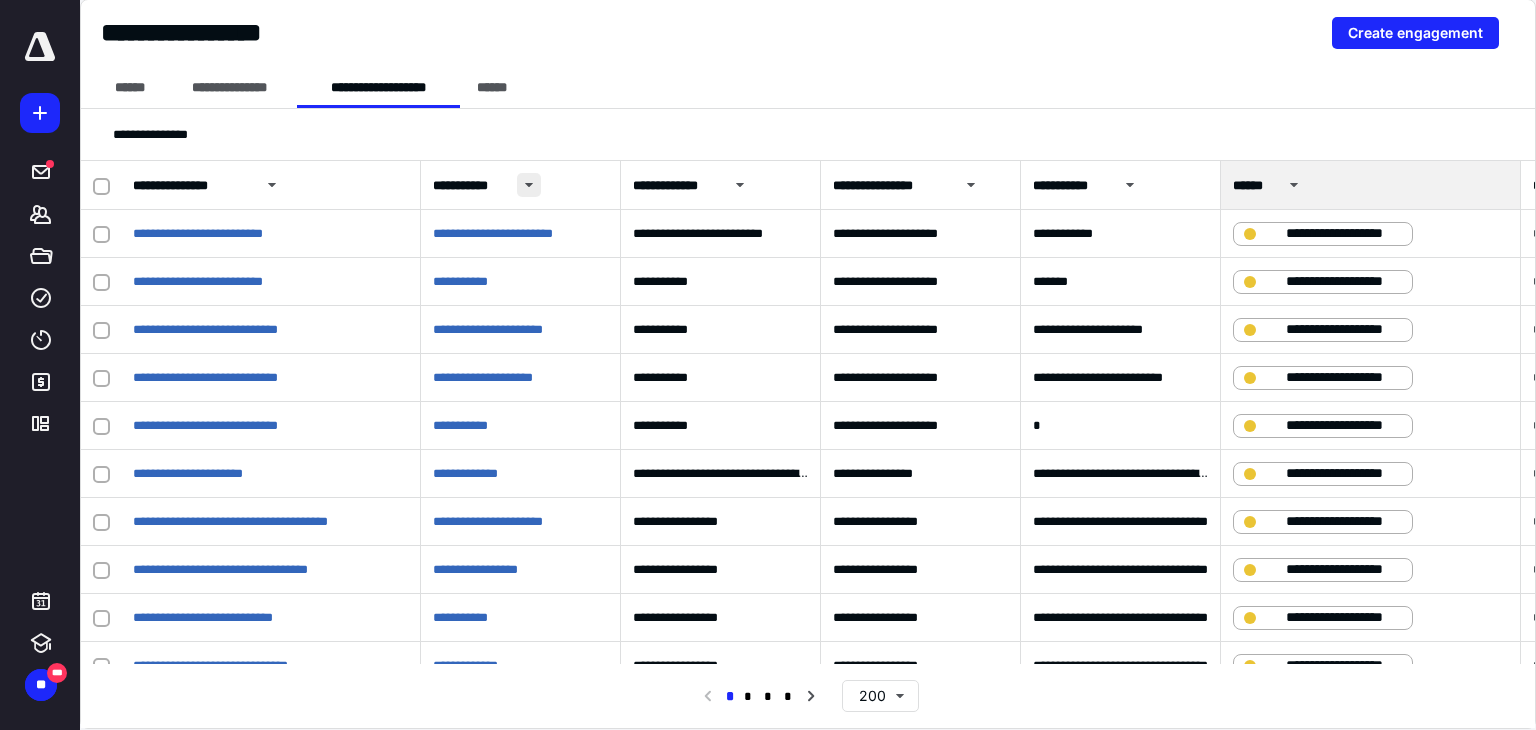 click at bounding box center [529, 185] 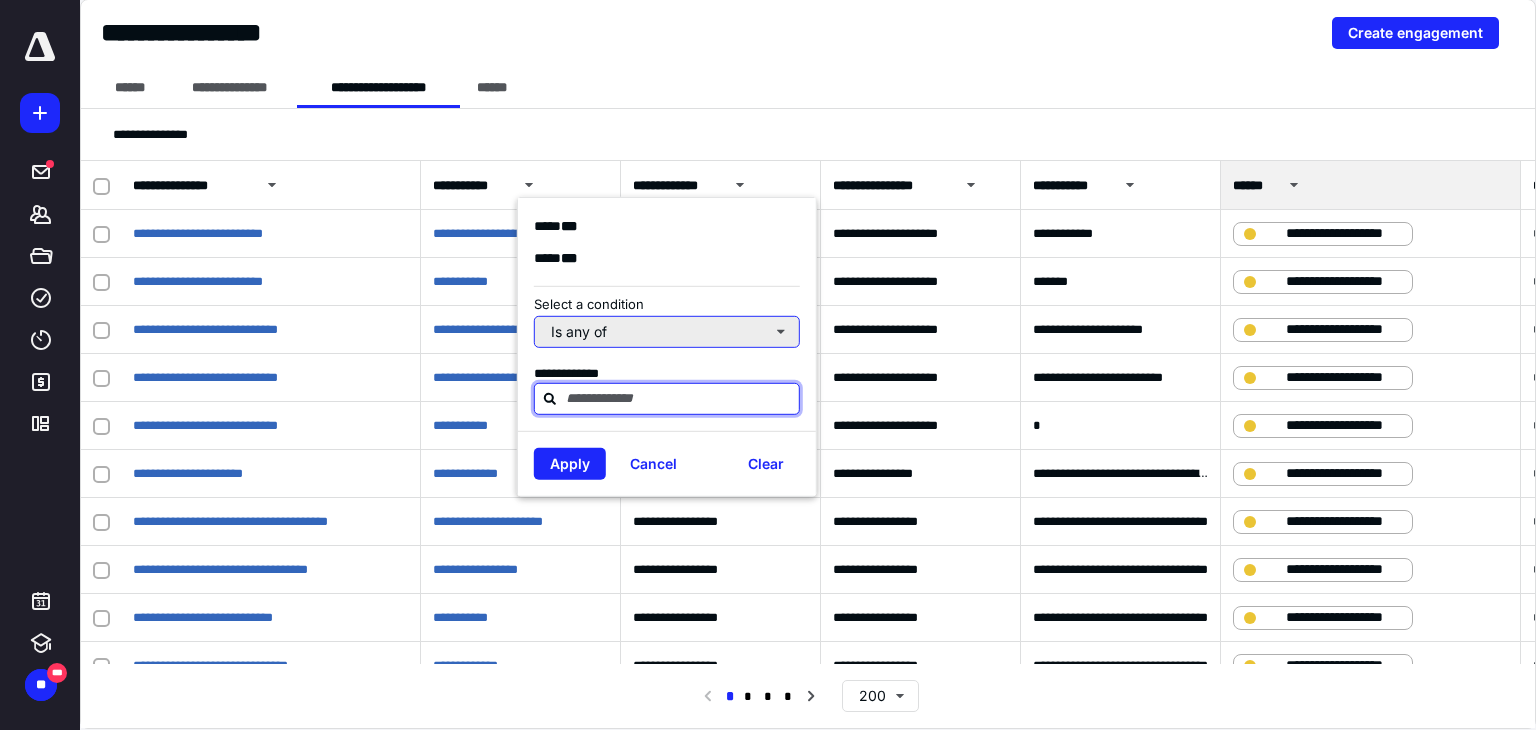 click on "Is any of" at bounding box center (667, 331) 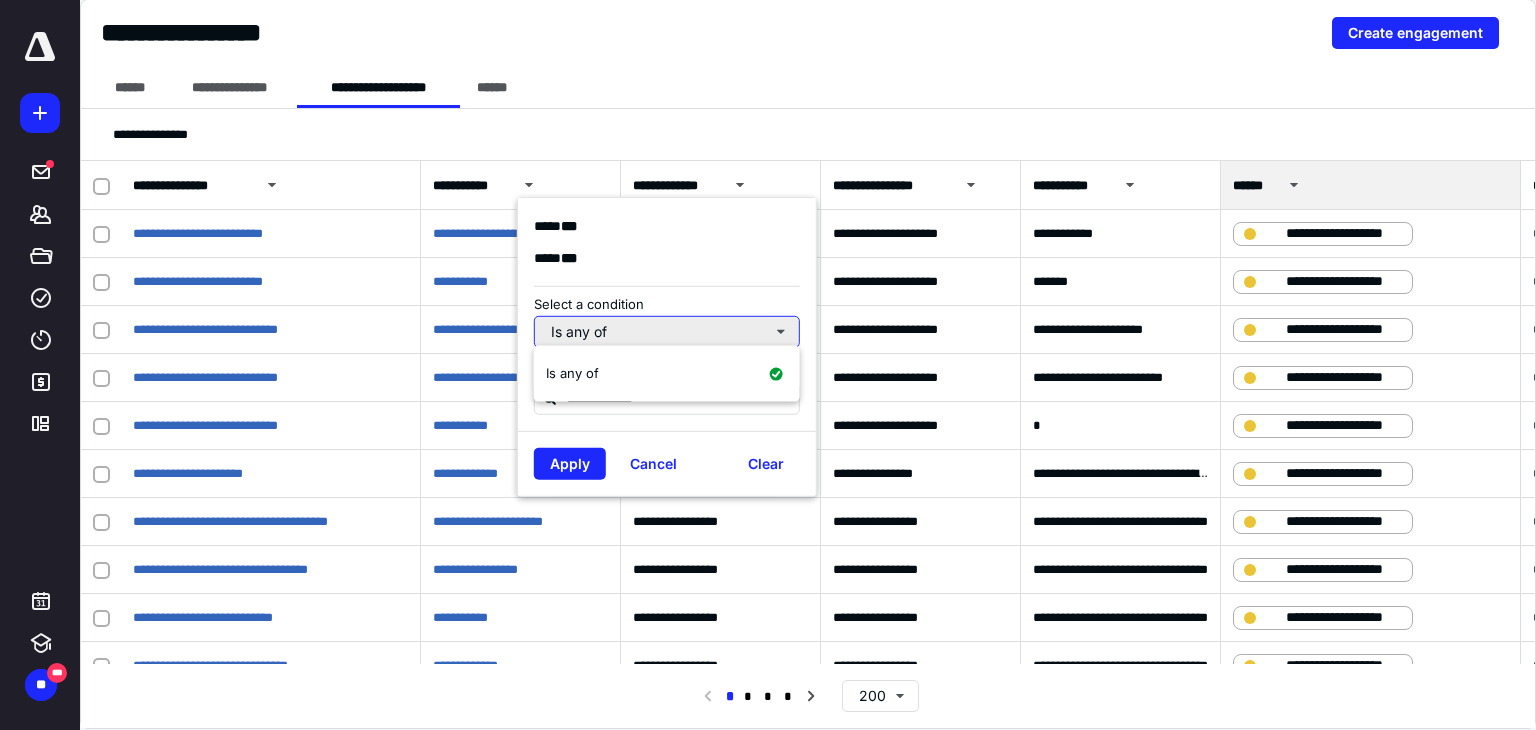 click on "Is any of" at bounding box center [667, 331] 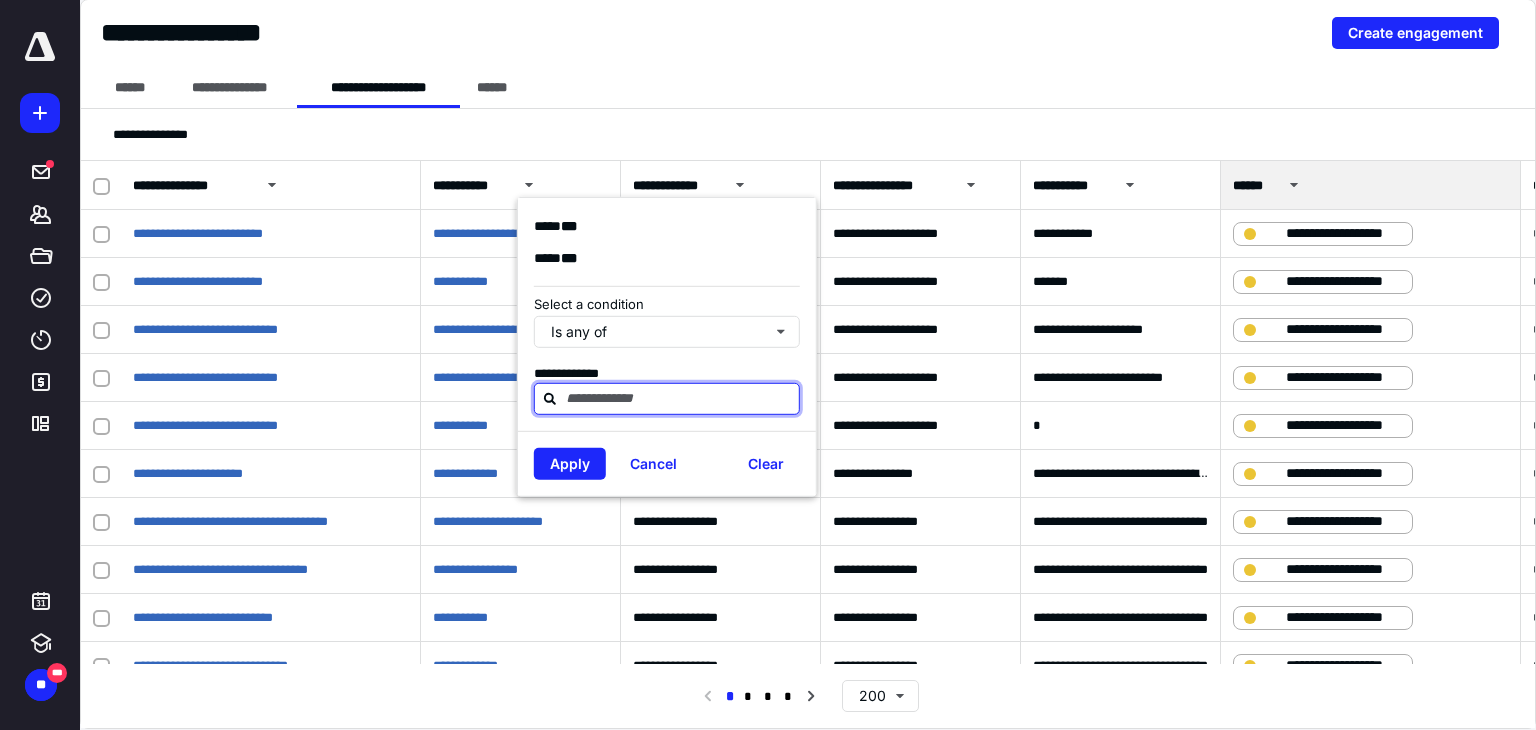 click at bounding box center [679, 398] 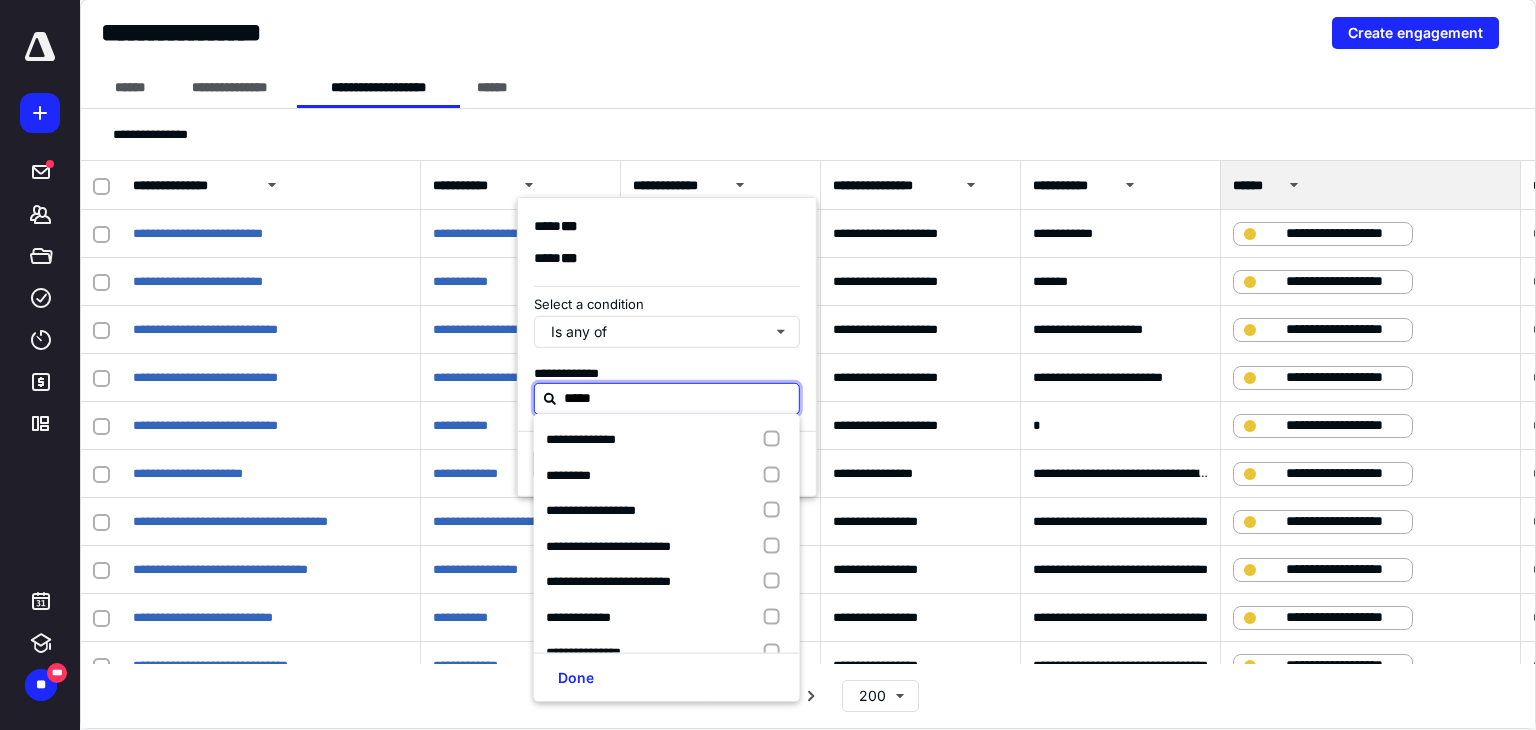 type on "******" 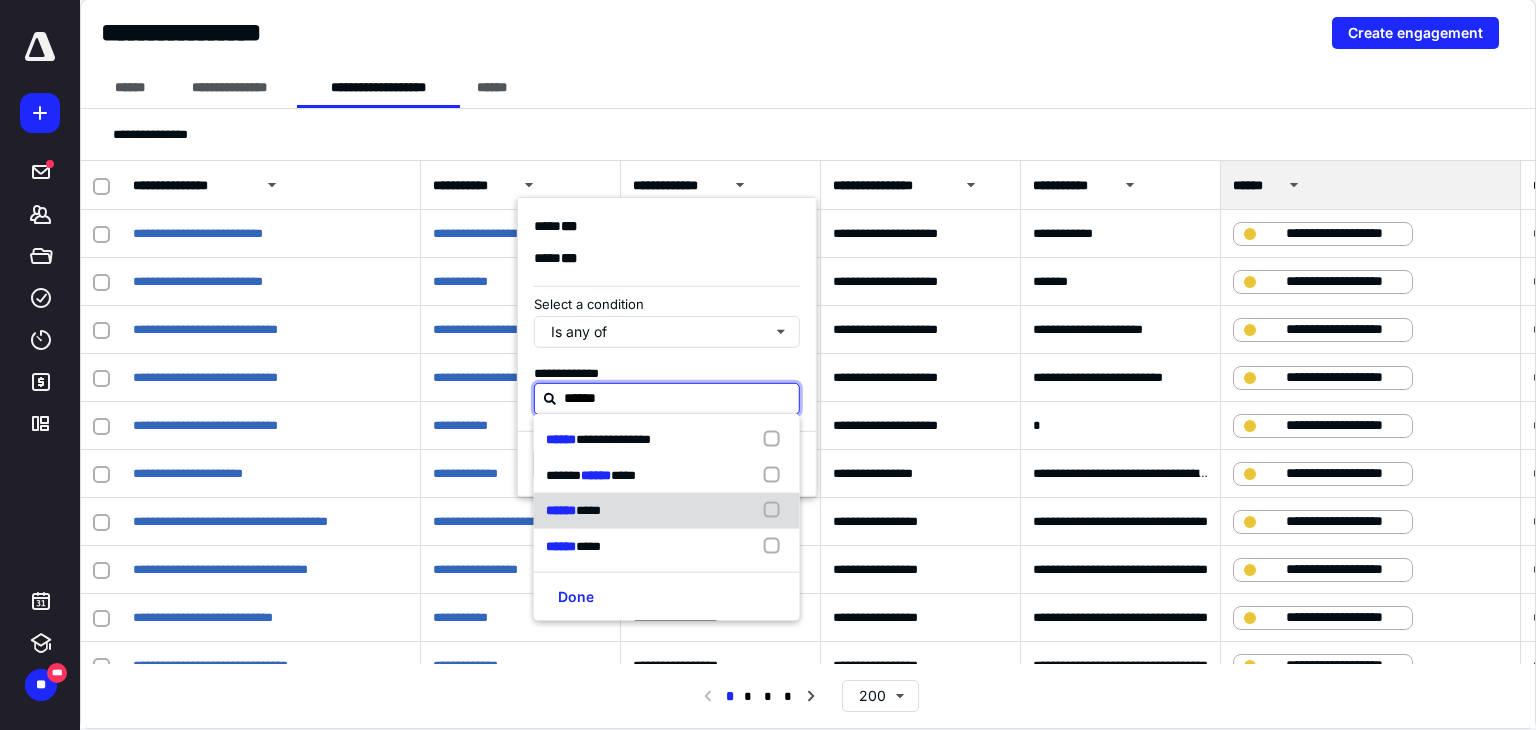 click on "****** ****" at bounding box center [667, 510] 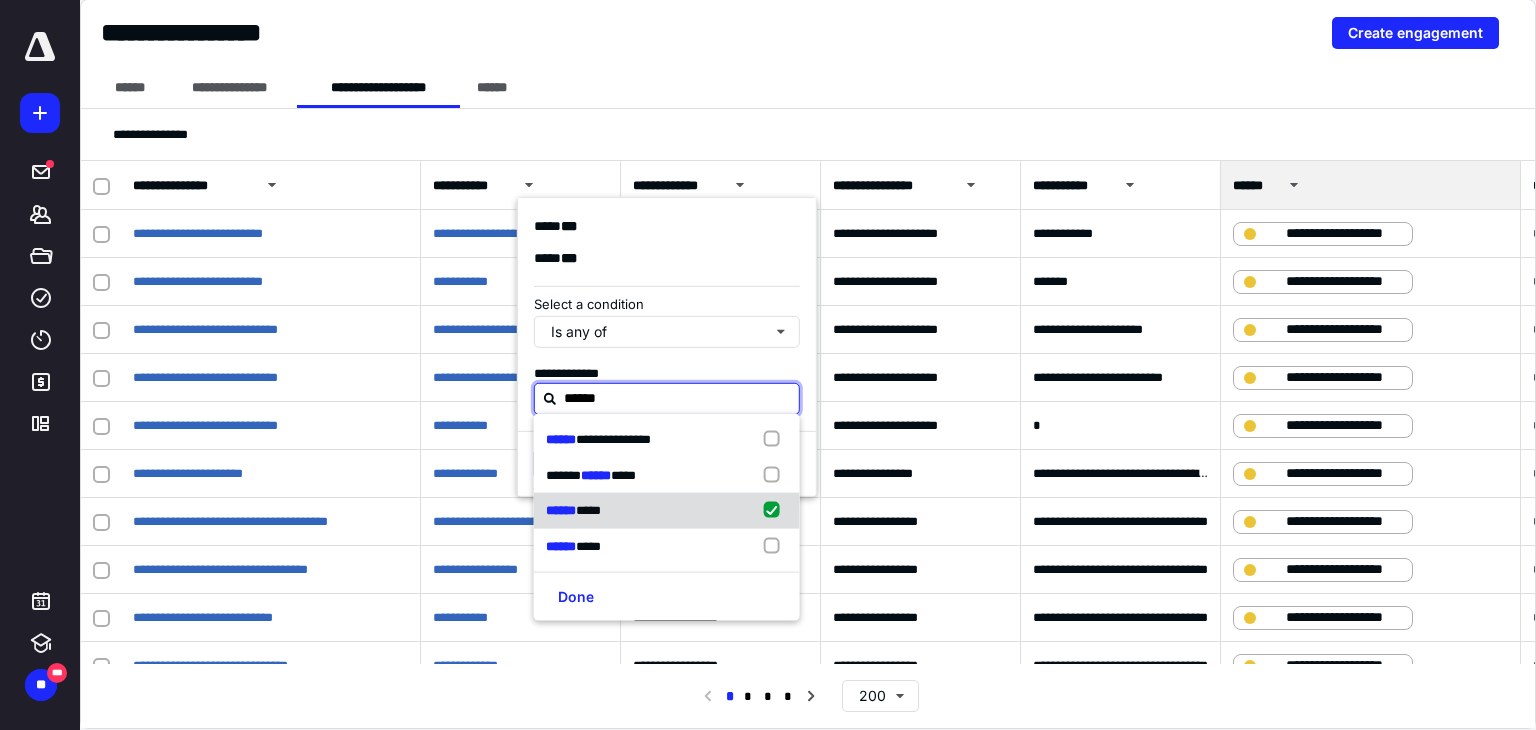 checkbox on "true" 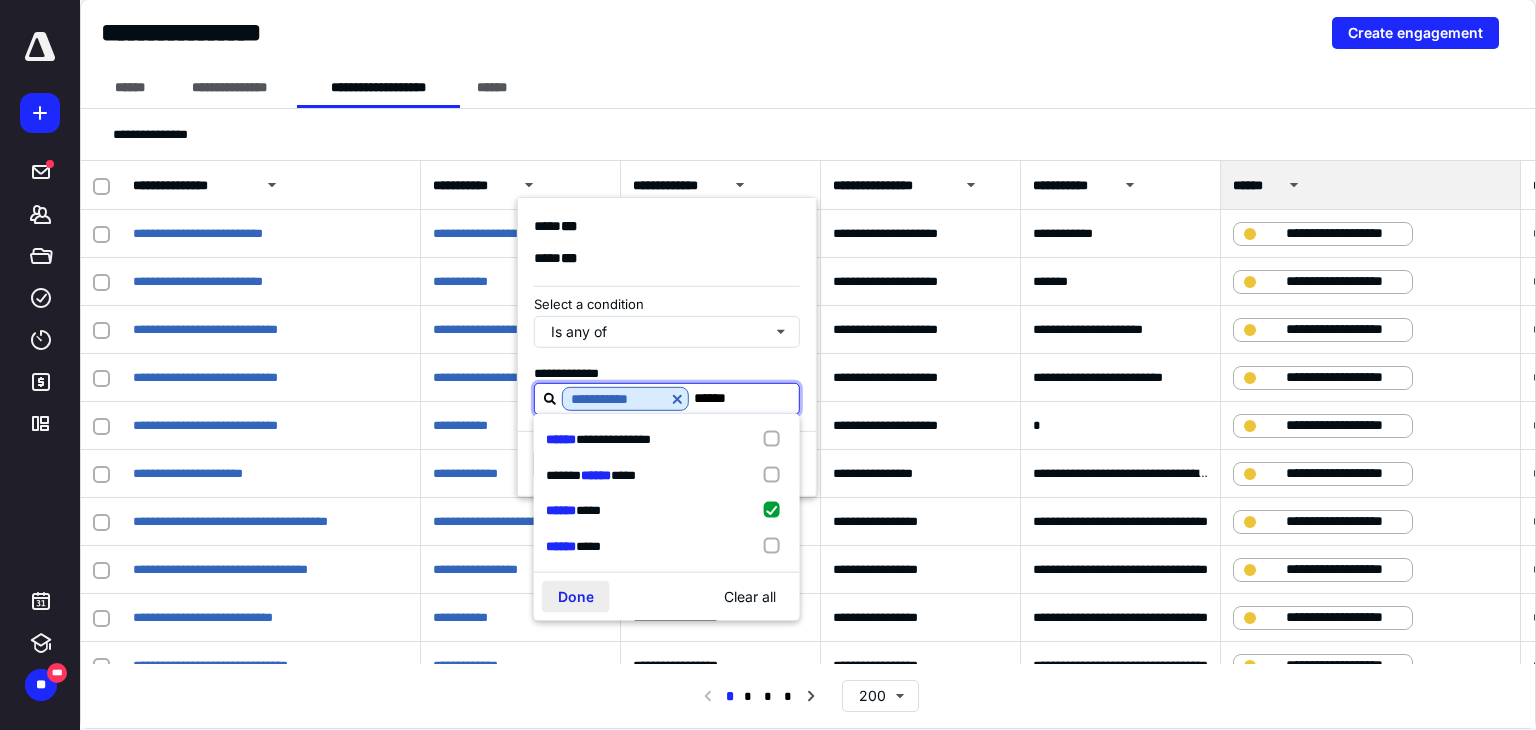 type on "******" 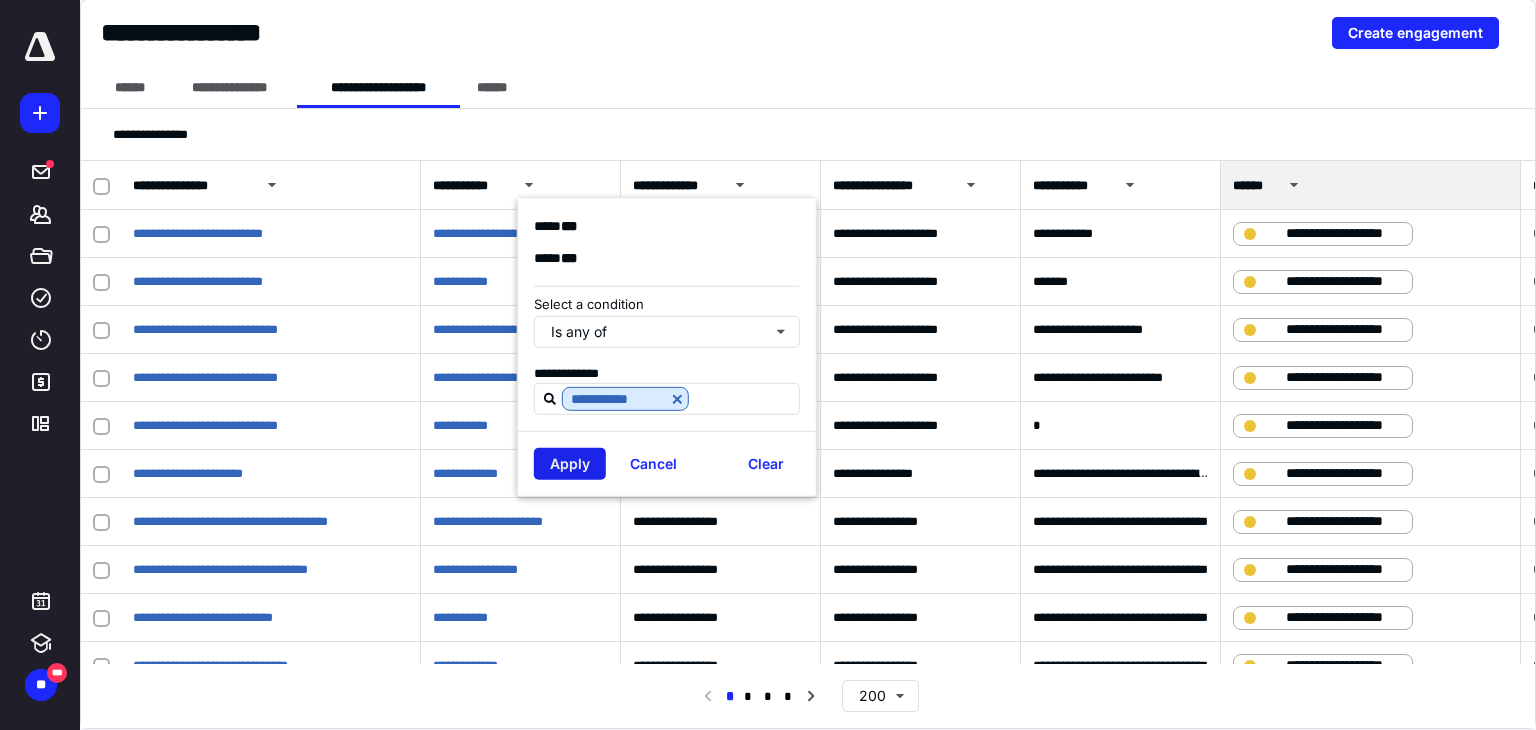 click on "Apply" at bounding box center (570, 464) 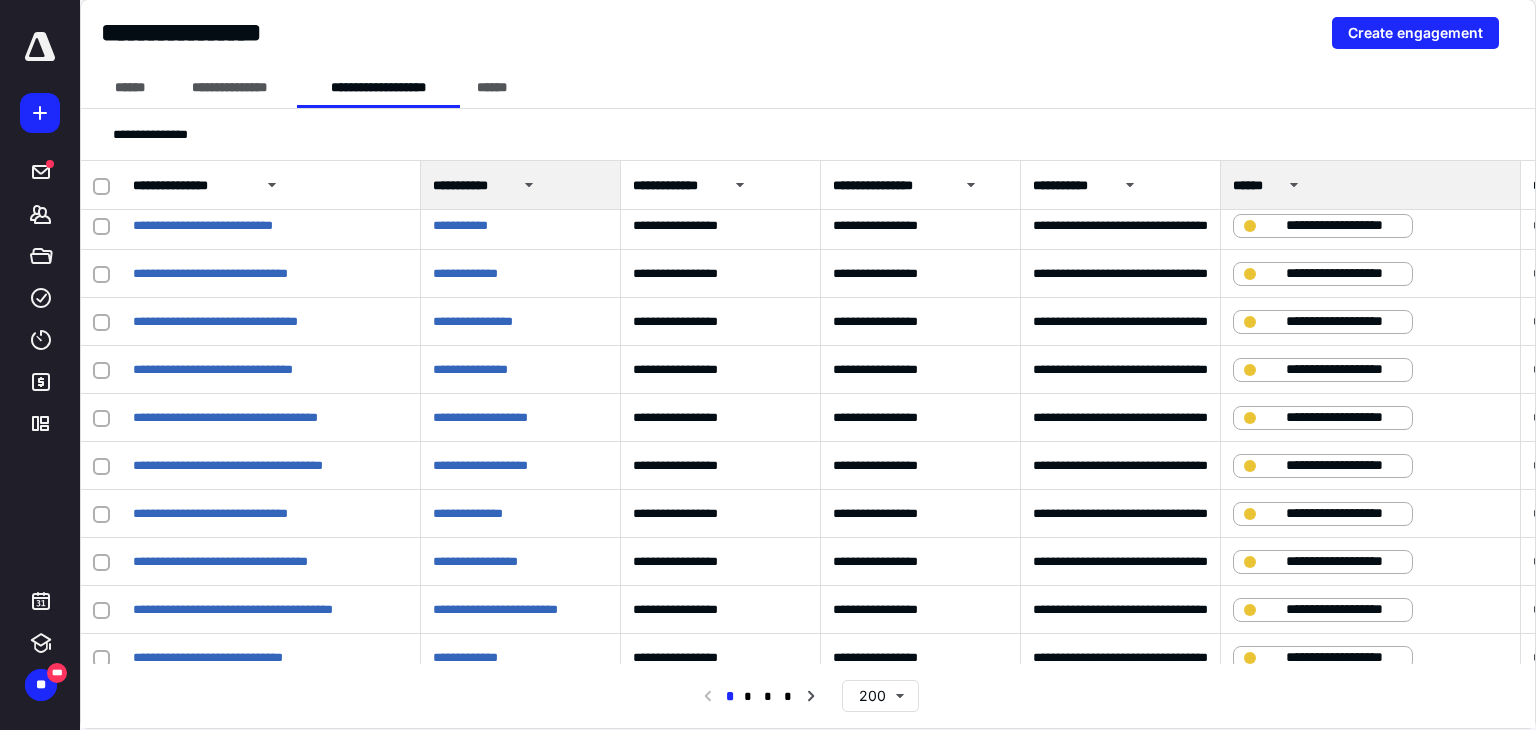 scroll, scrollTop: 0, scrollLeft: 0, axis: both 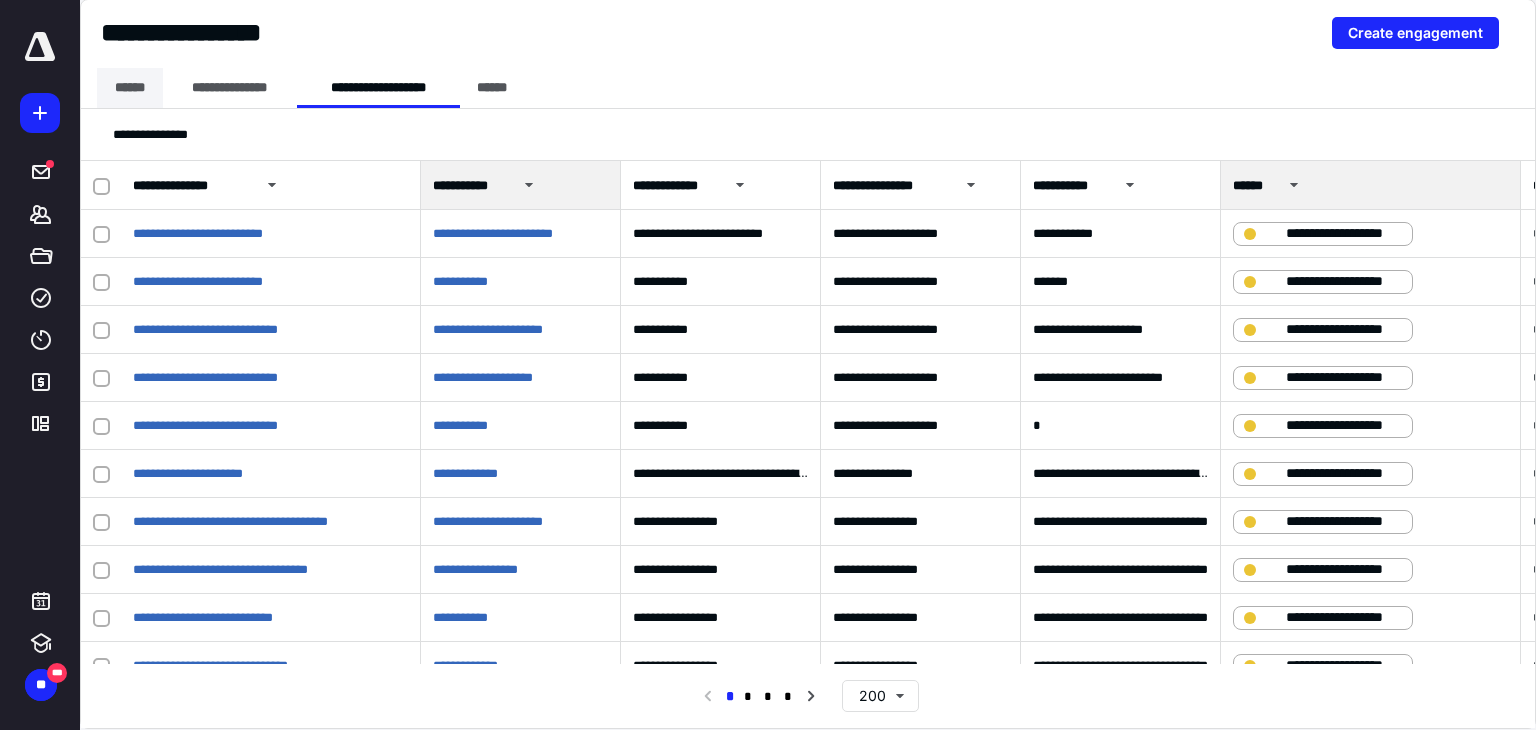 click on "******" at bounding box center (130, 88) 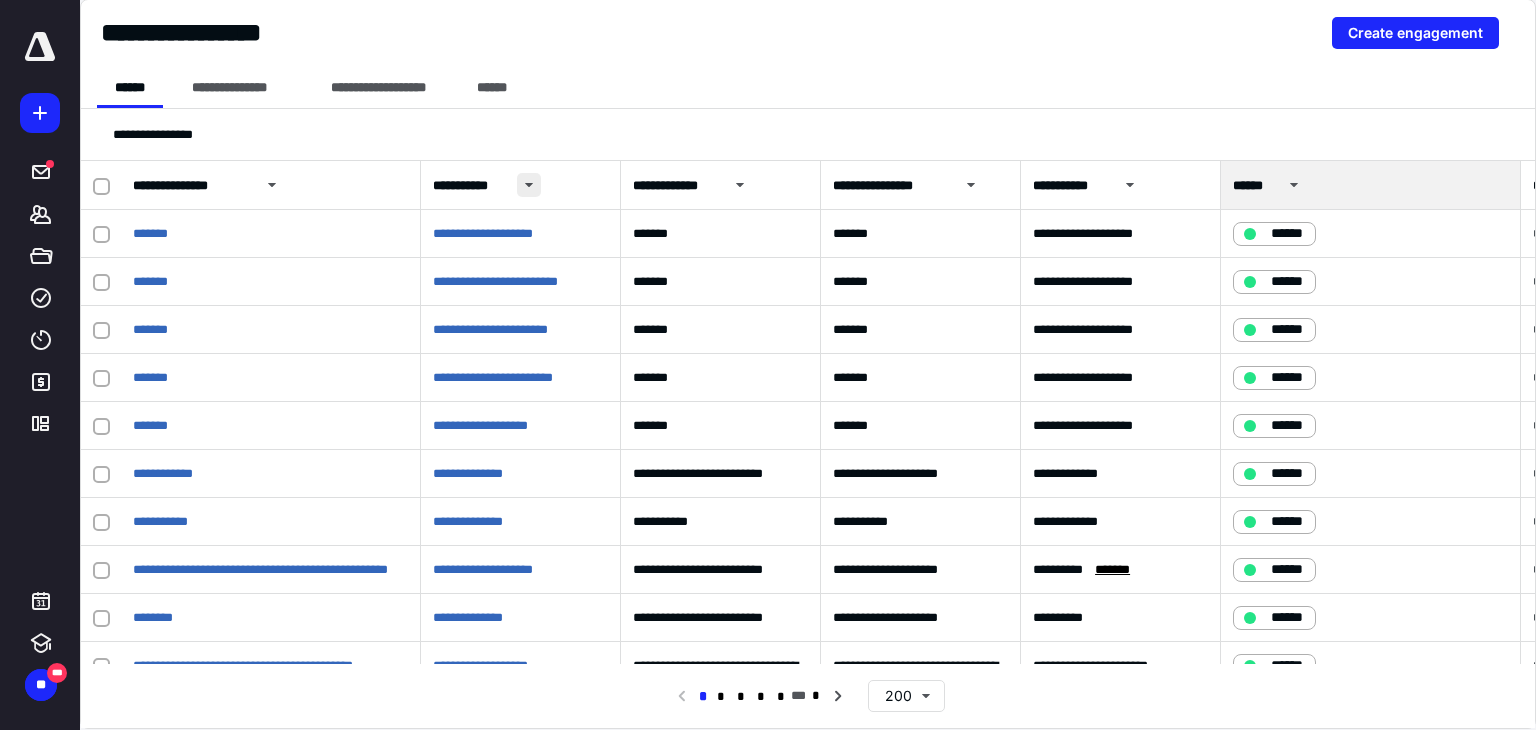 click at bounding box center (529, 185) 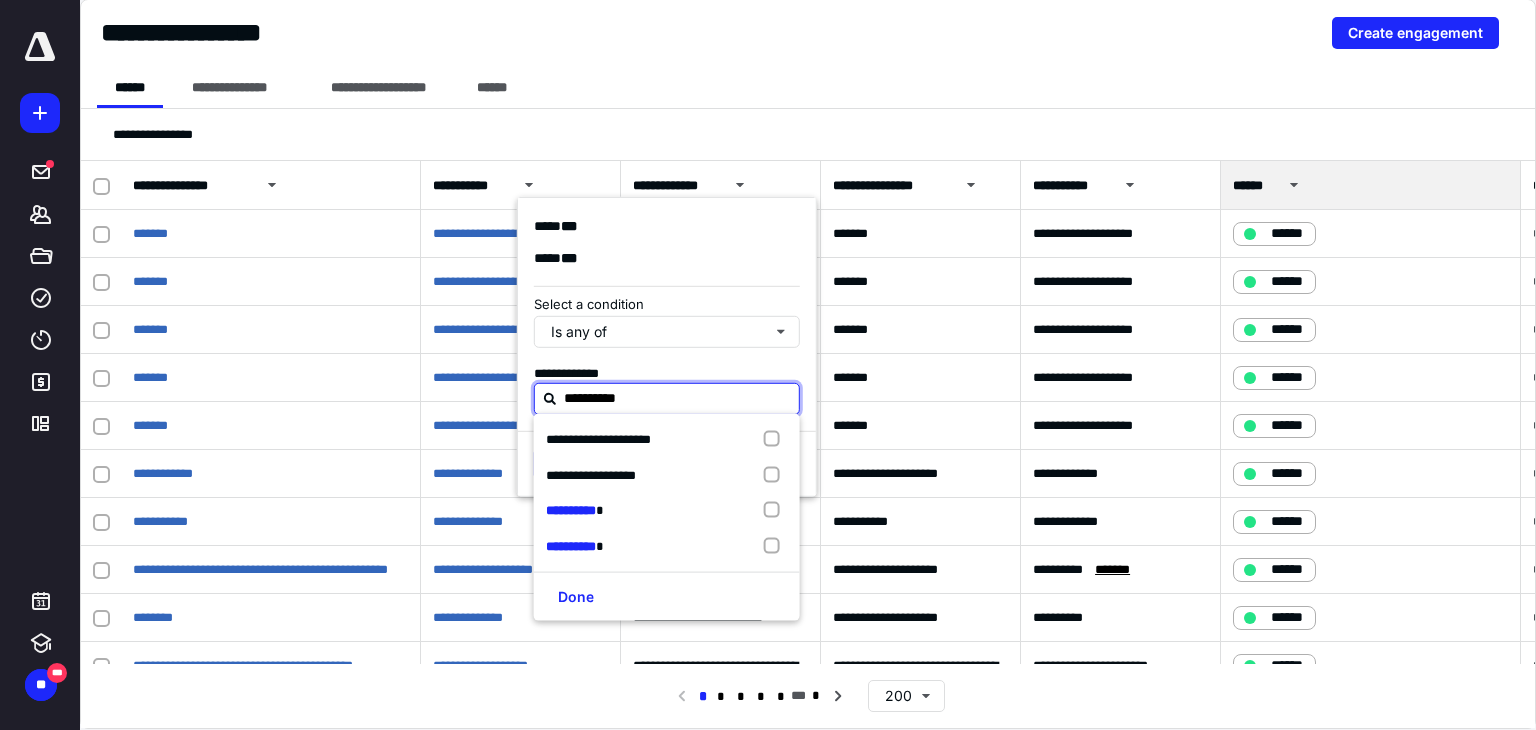 type on "**********" 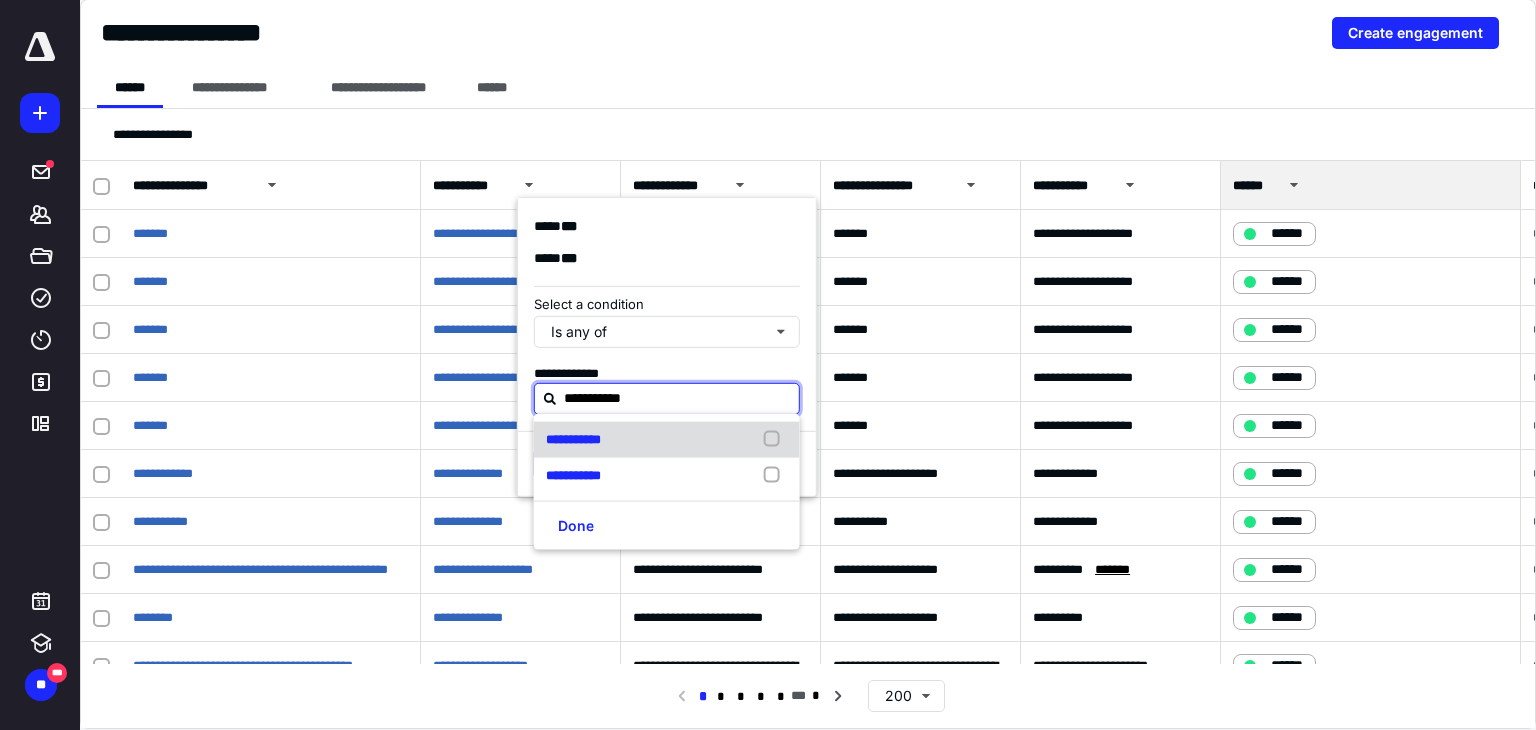 click at bounding box center (776, 440) 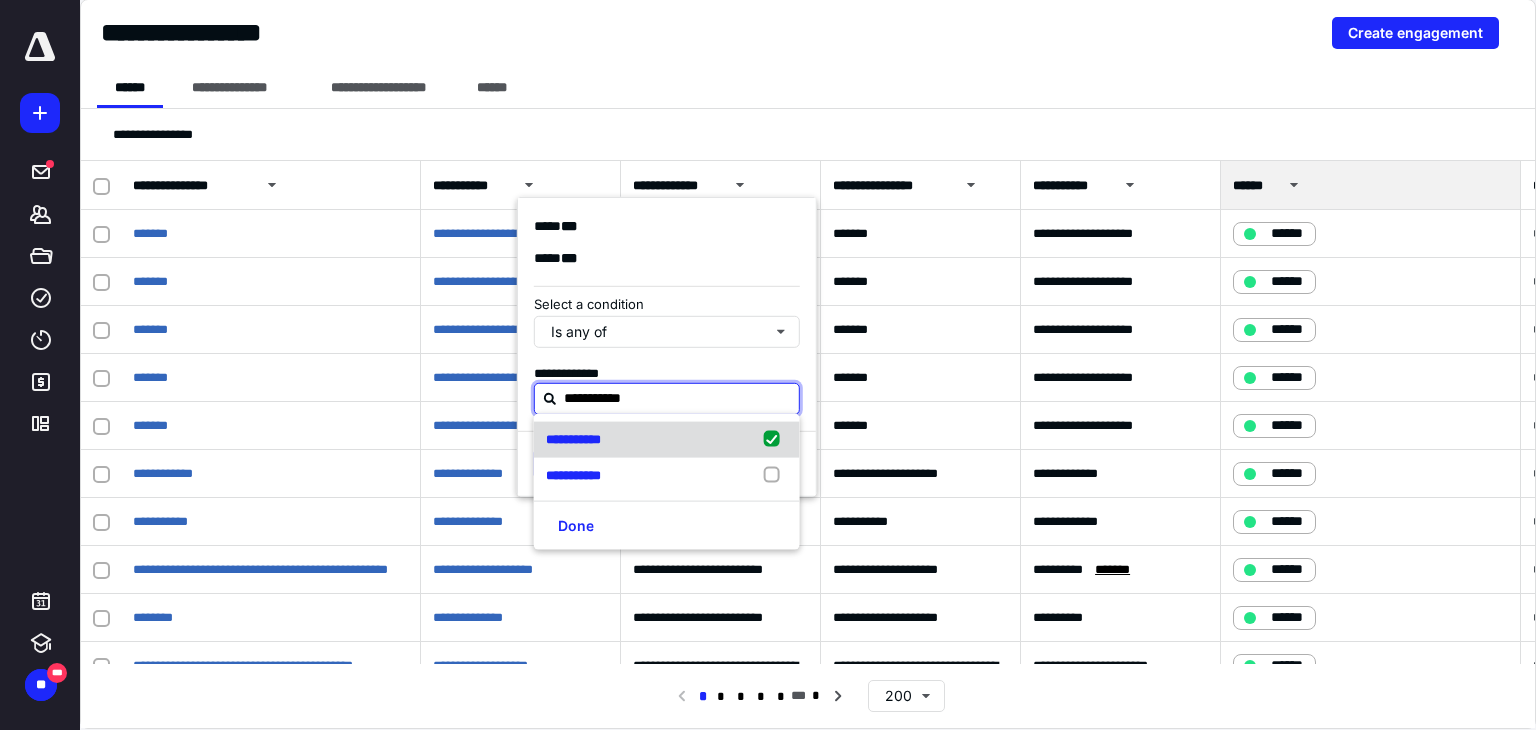 checkbox on "true" 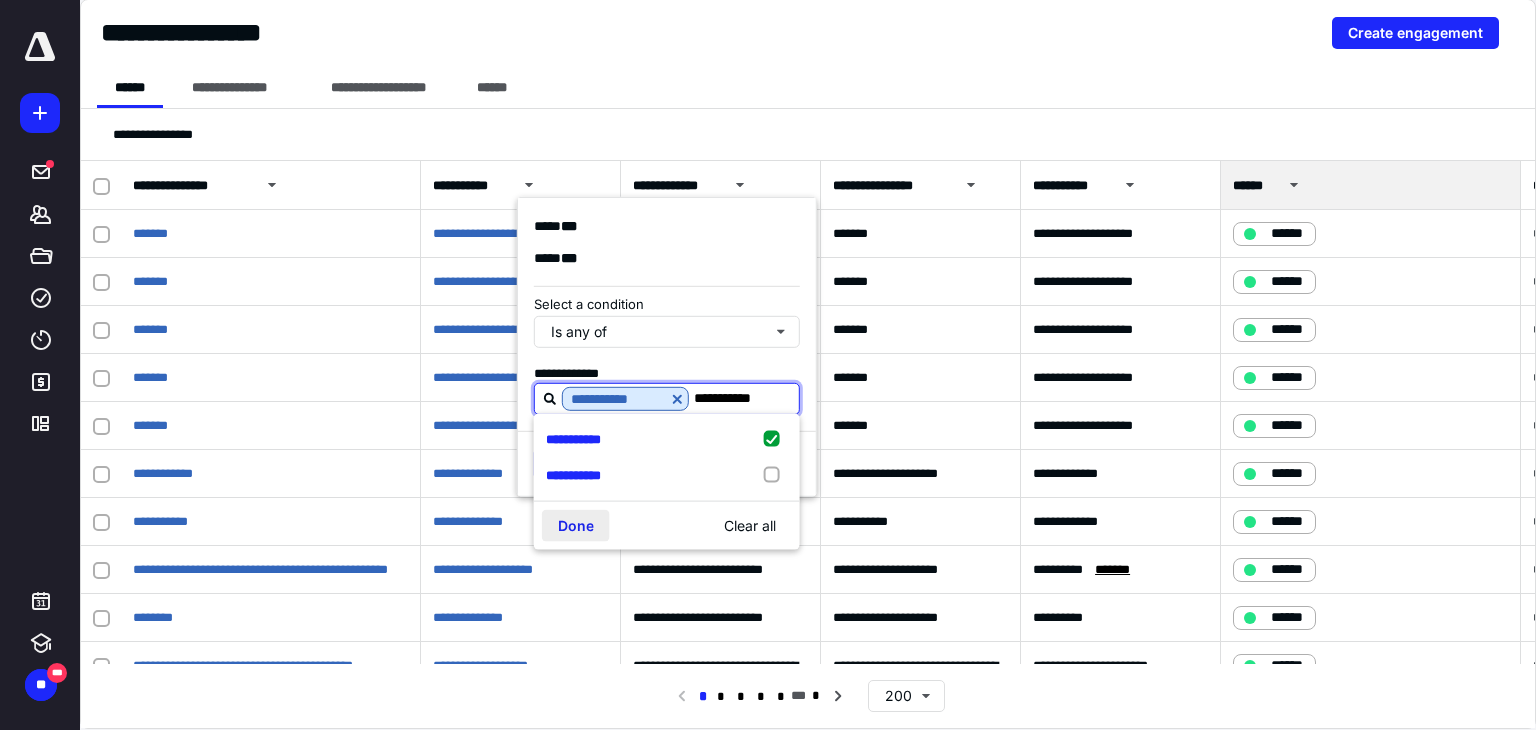 type on "**********" 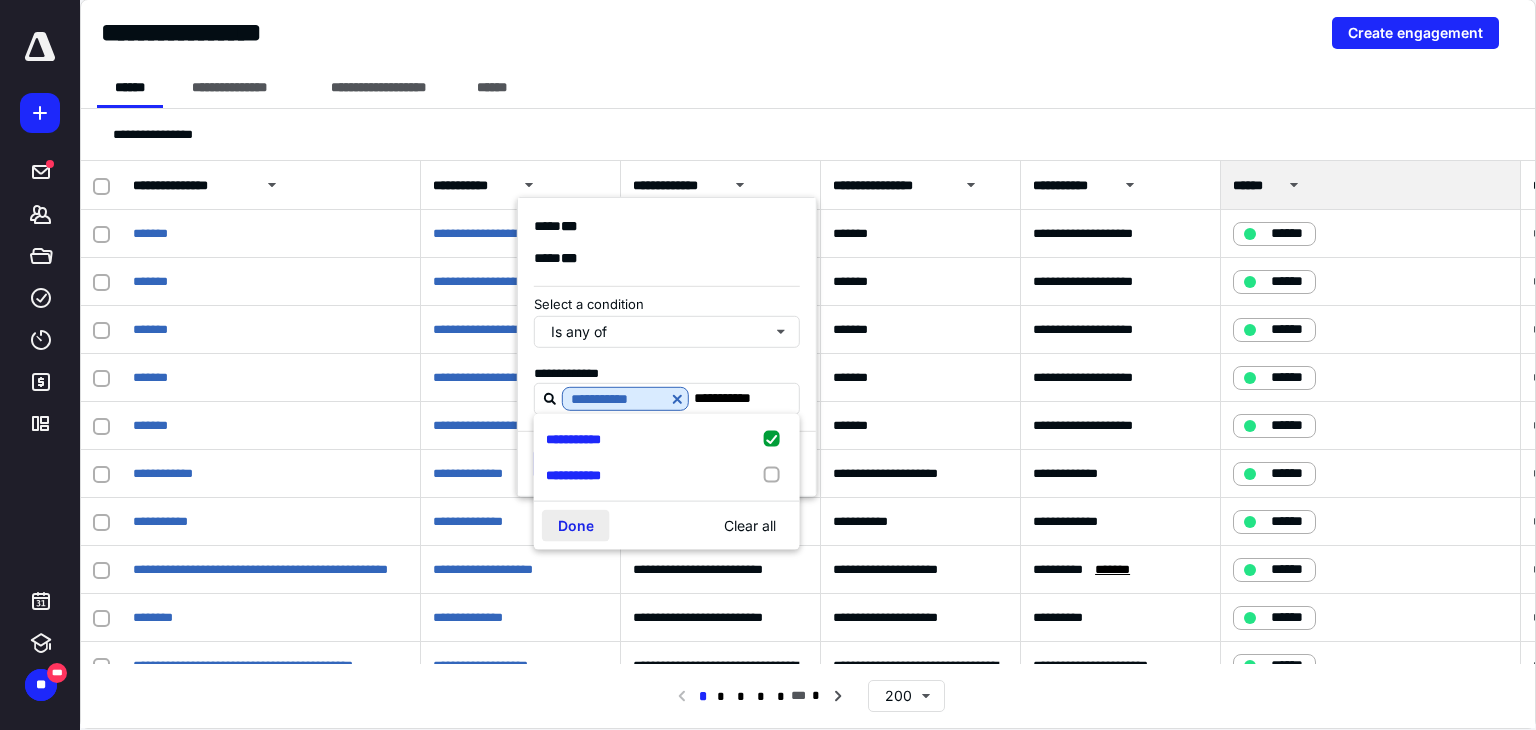 click on "Done" at bounding box center (576, 526) 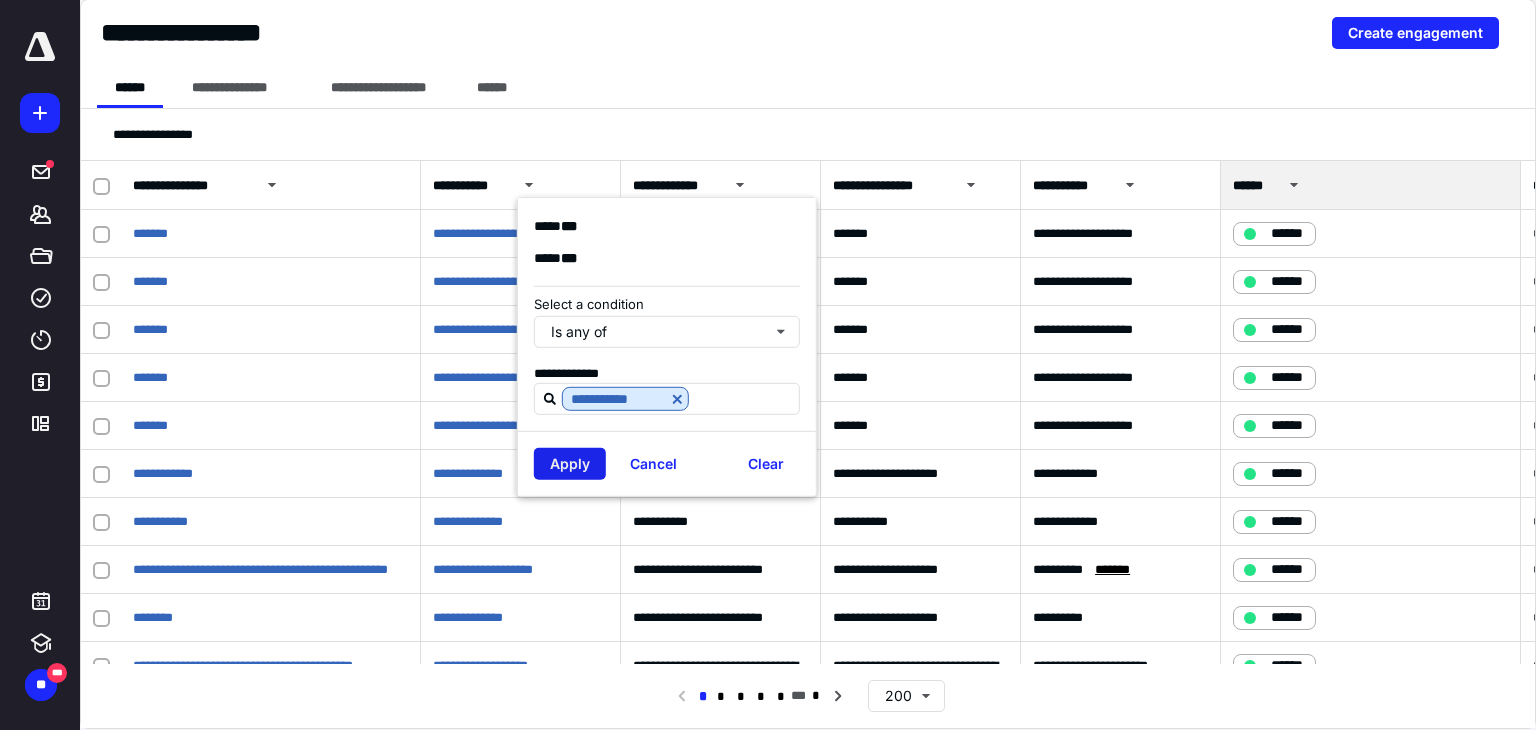 click on "Apply" at bounding box center (570, 464) 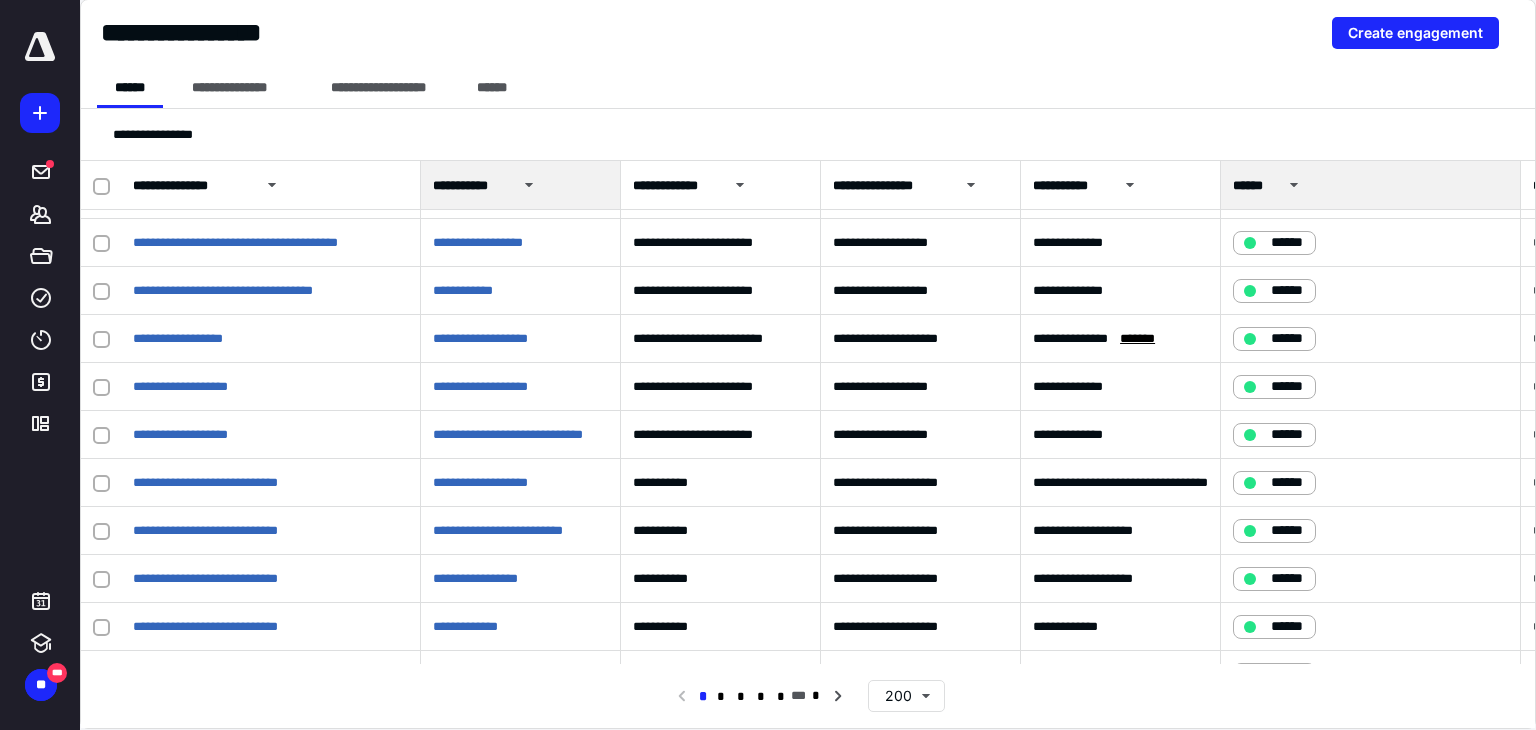 scroll, scrollTop: 5752, scrollLeft: 0, axis: vertical 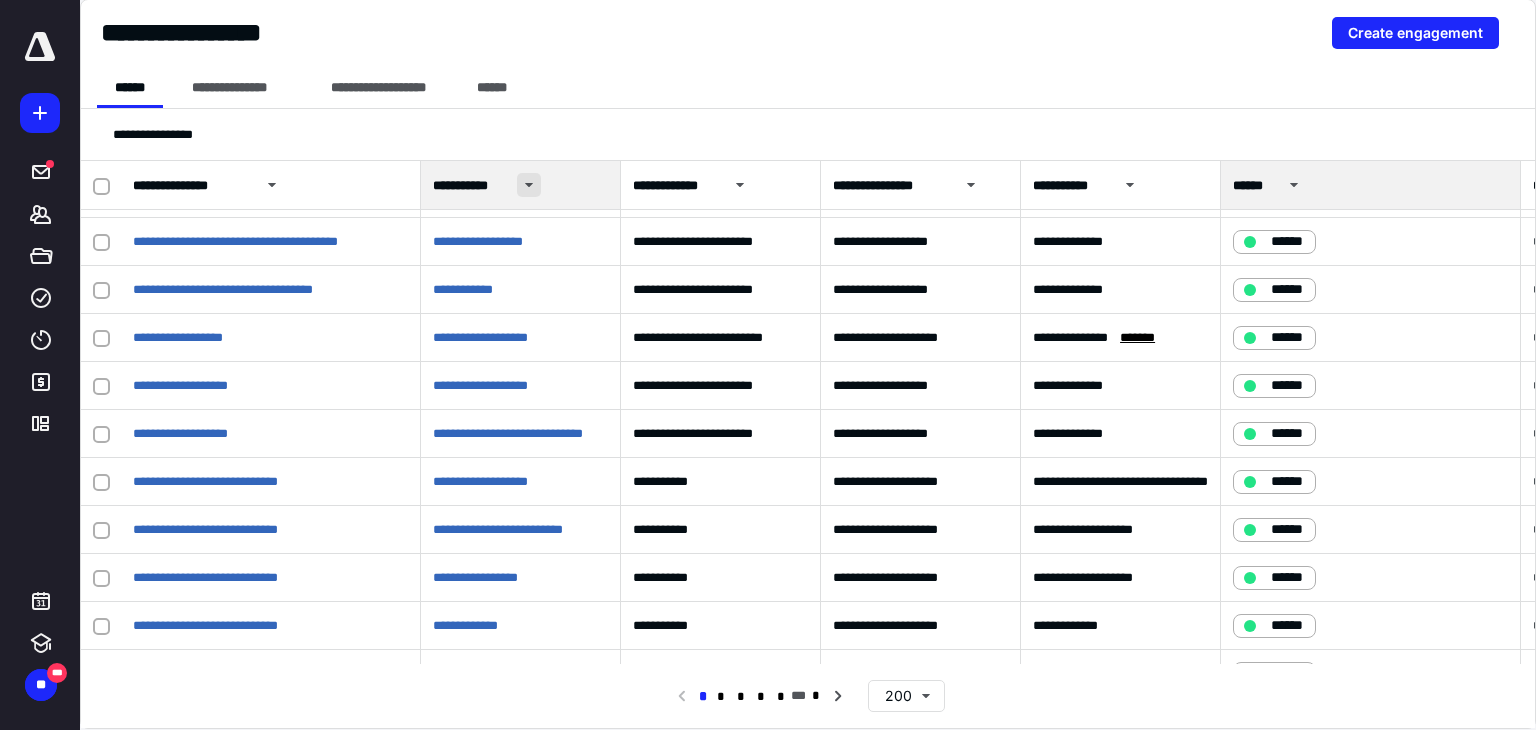 click at bounding box center [529, 185] 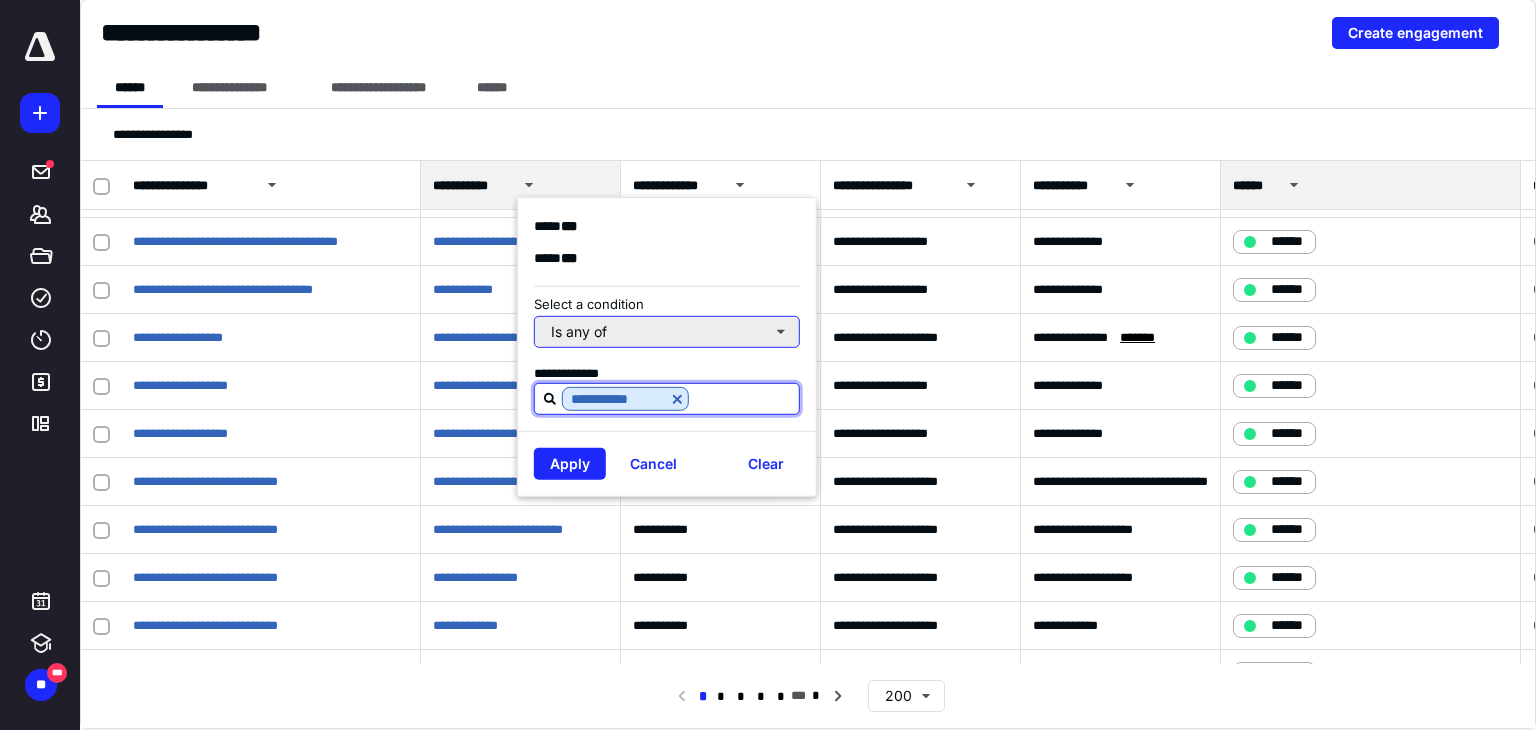 click on "Is any of" at bounding box center (667, 331) 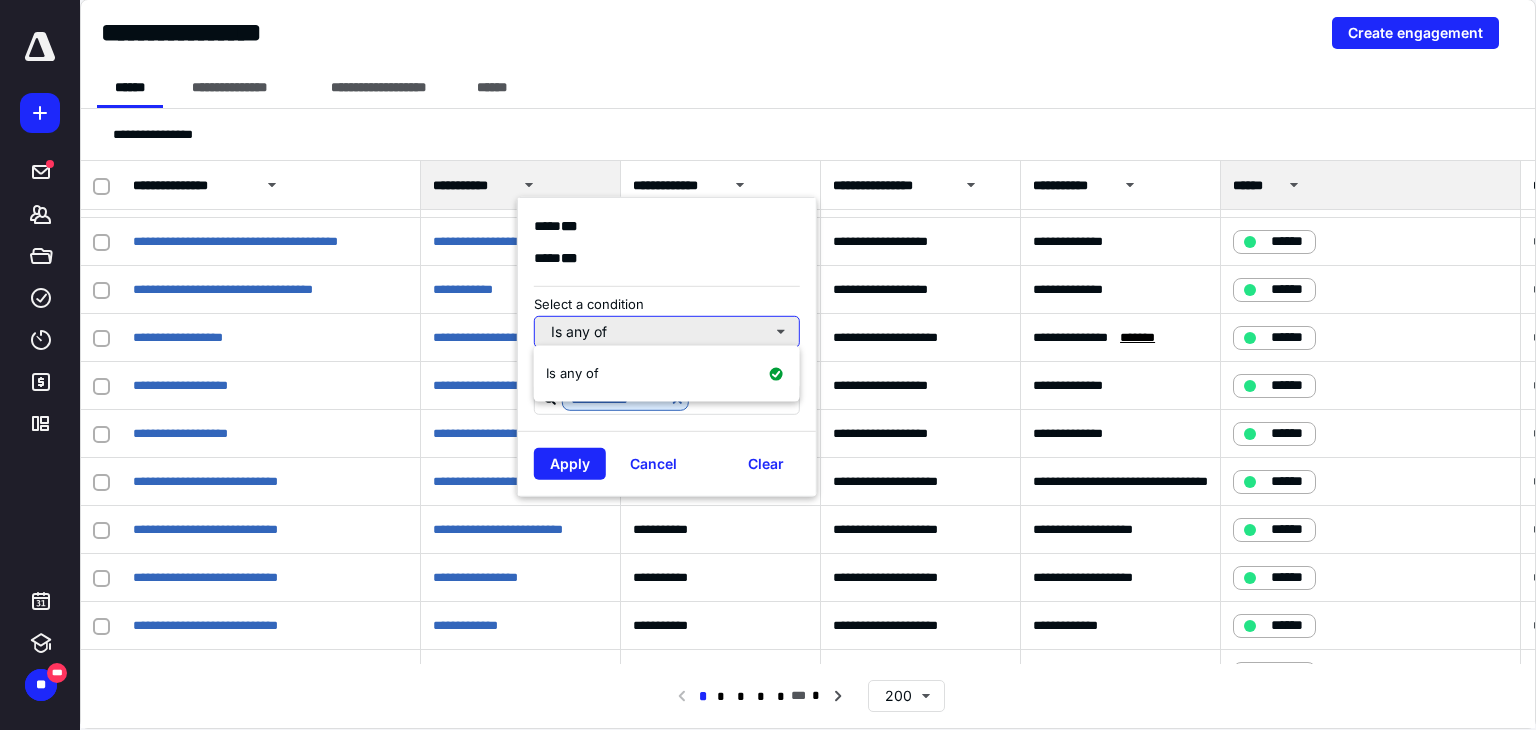 click on "Is any of" at bounding box center [667, 331] 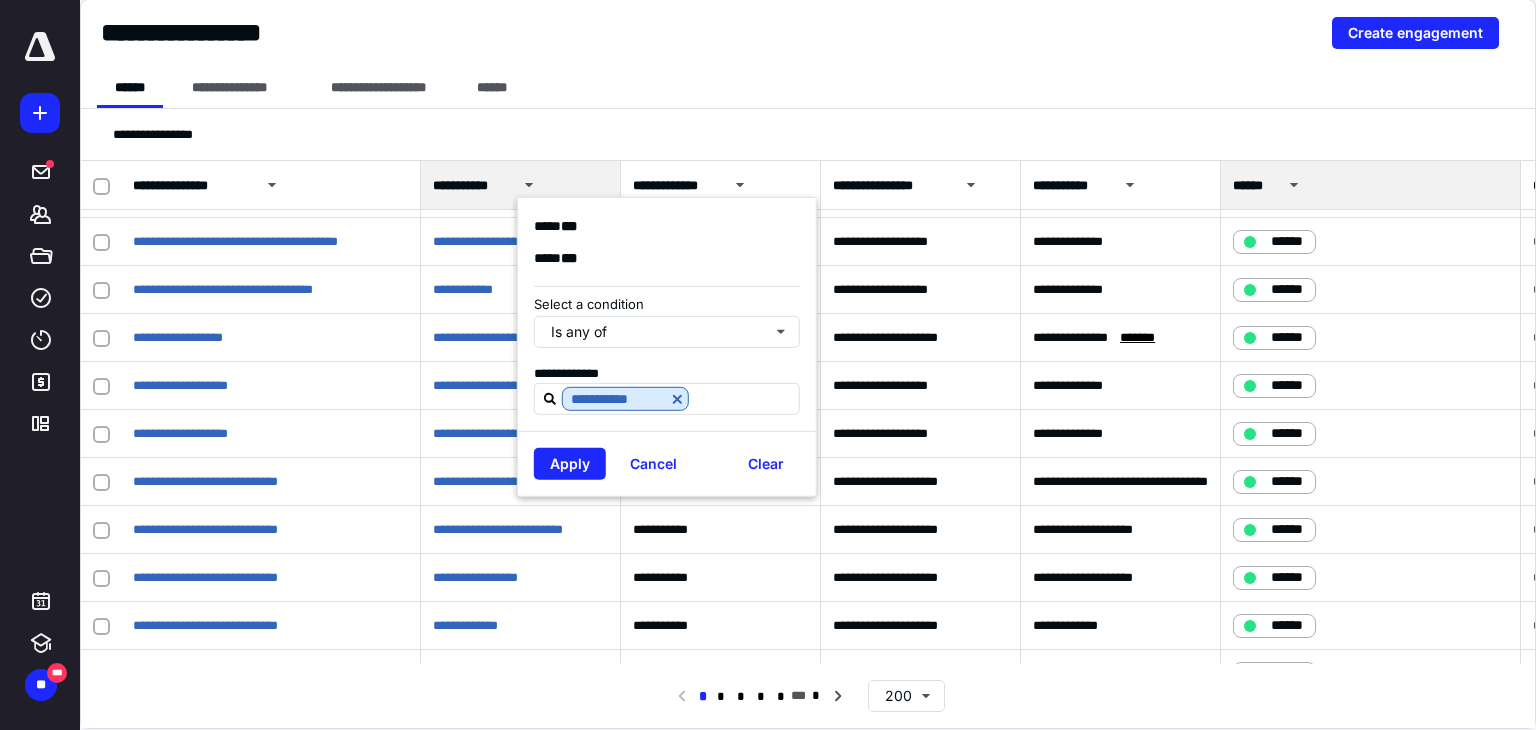 click on "Select a condition Is any of" at bounding box center (667, 329) 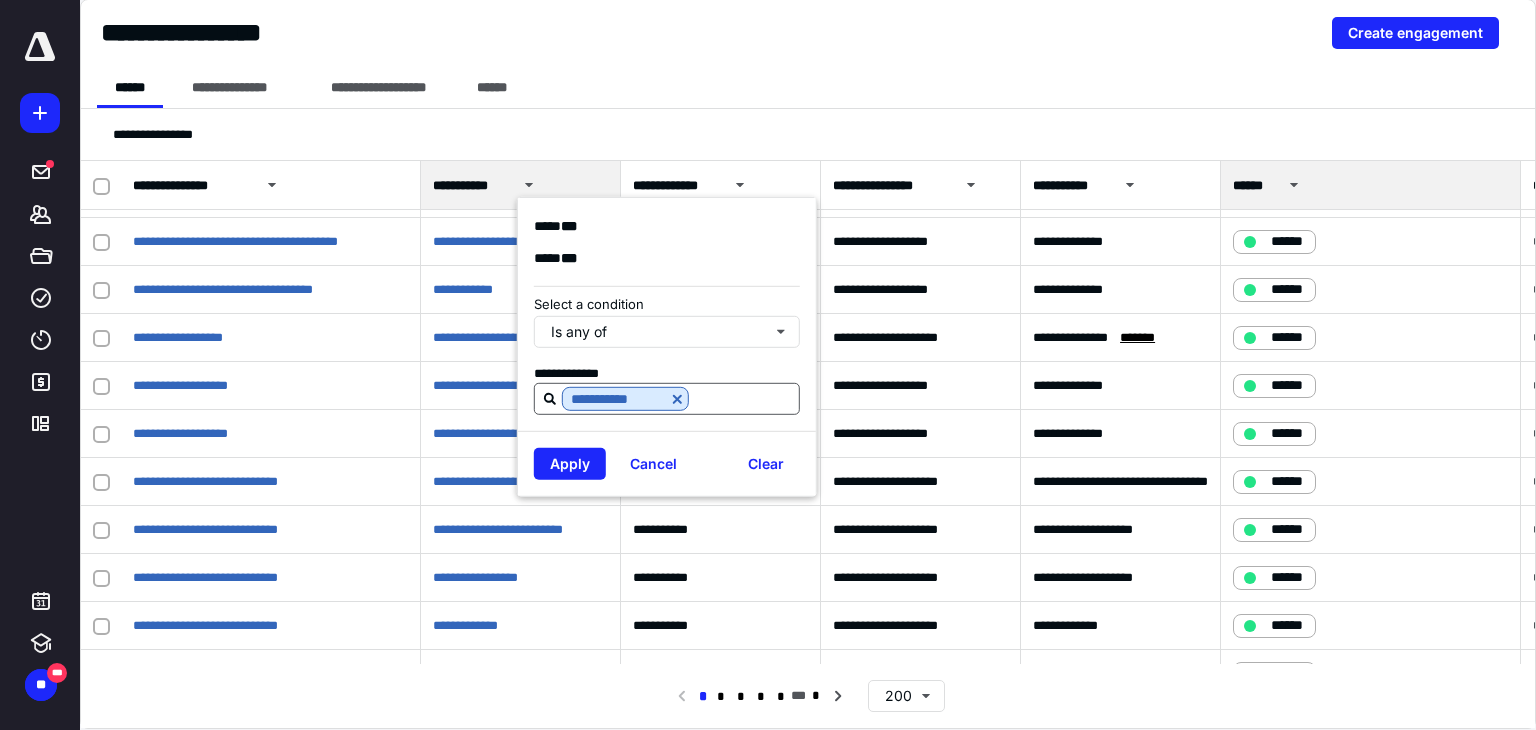 click at bounding box center (744, 398) 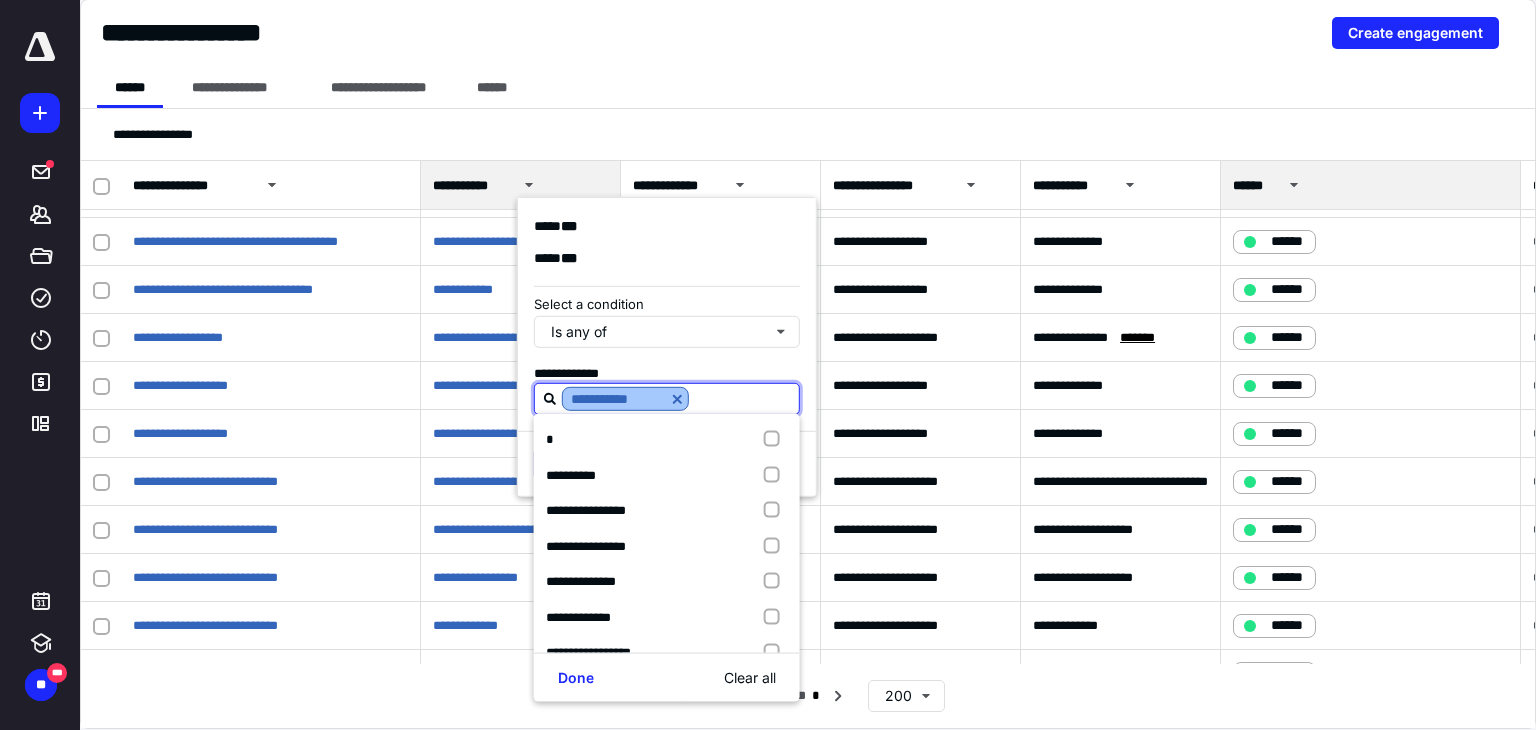 click at bounding box center [677, 399] 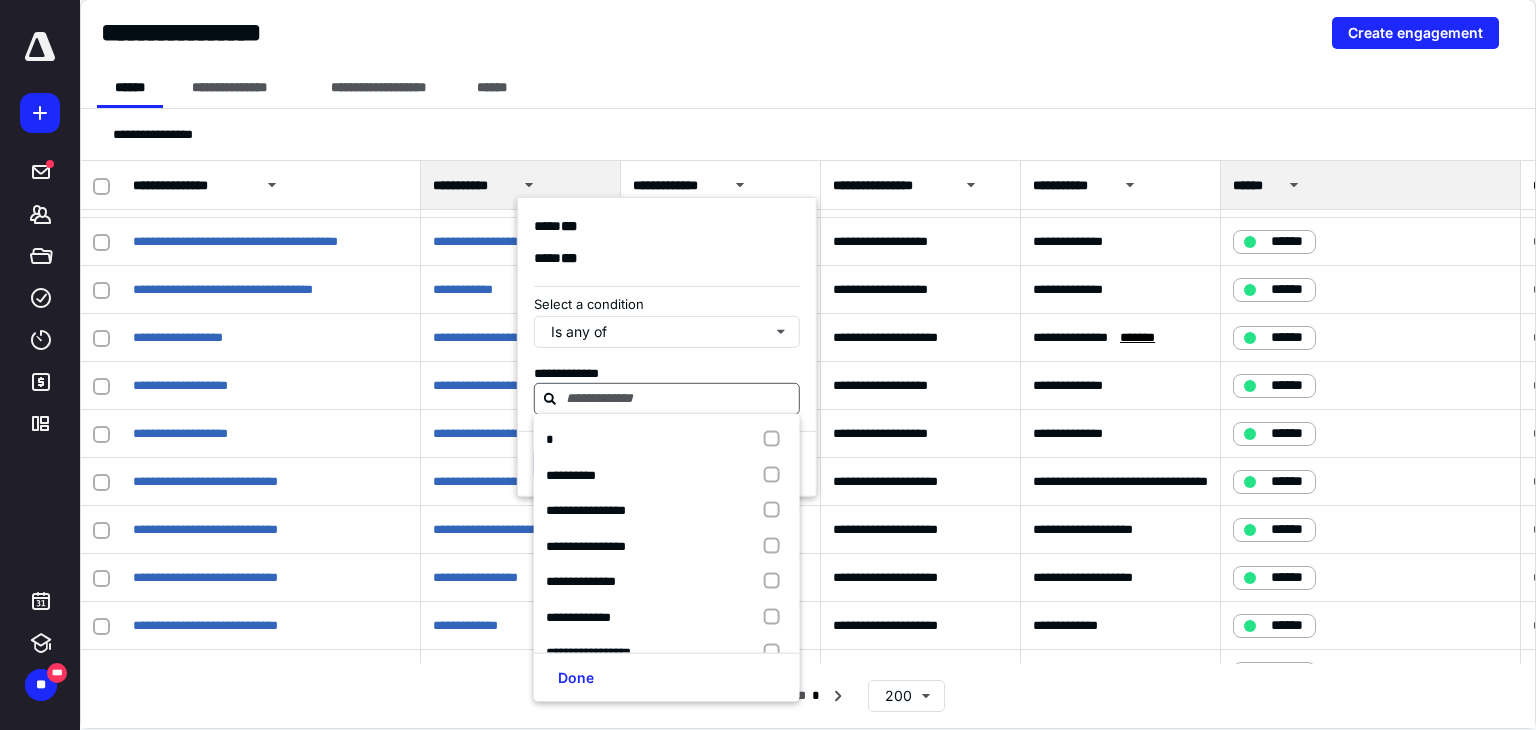 click at bounding box center [679, 398] 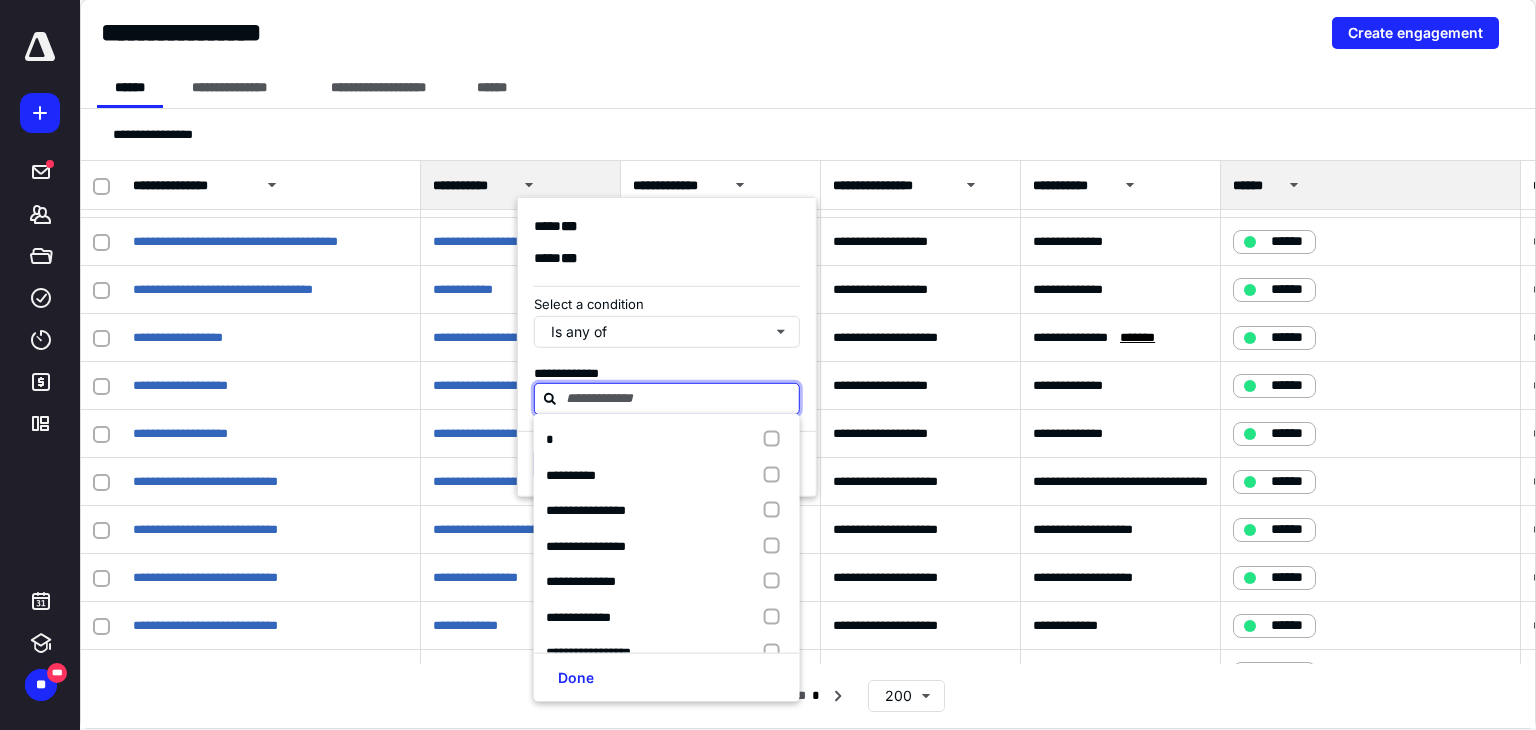 type on "*" 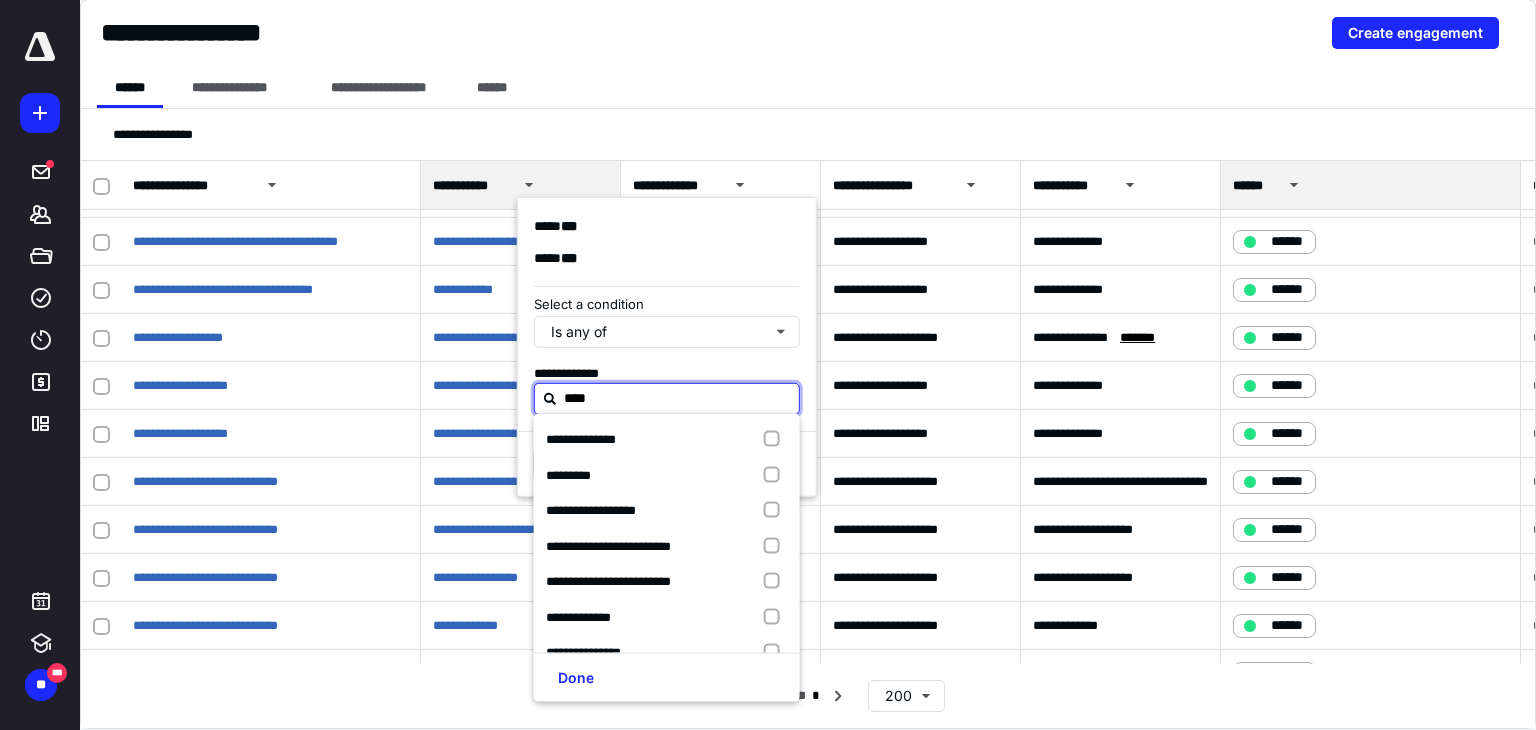 type on "*****" 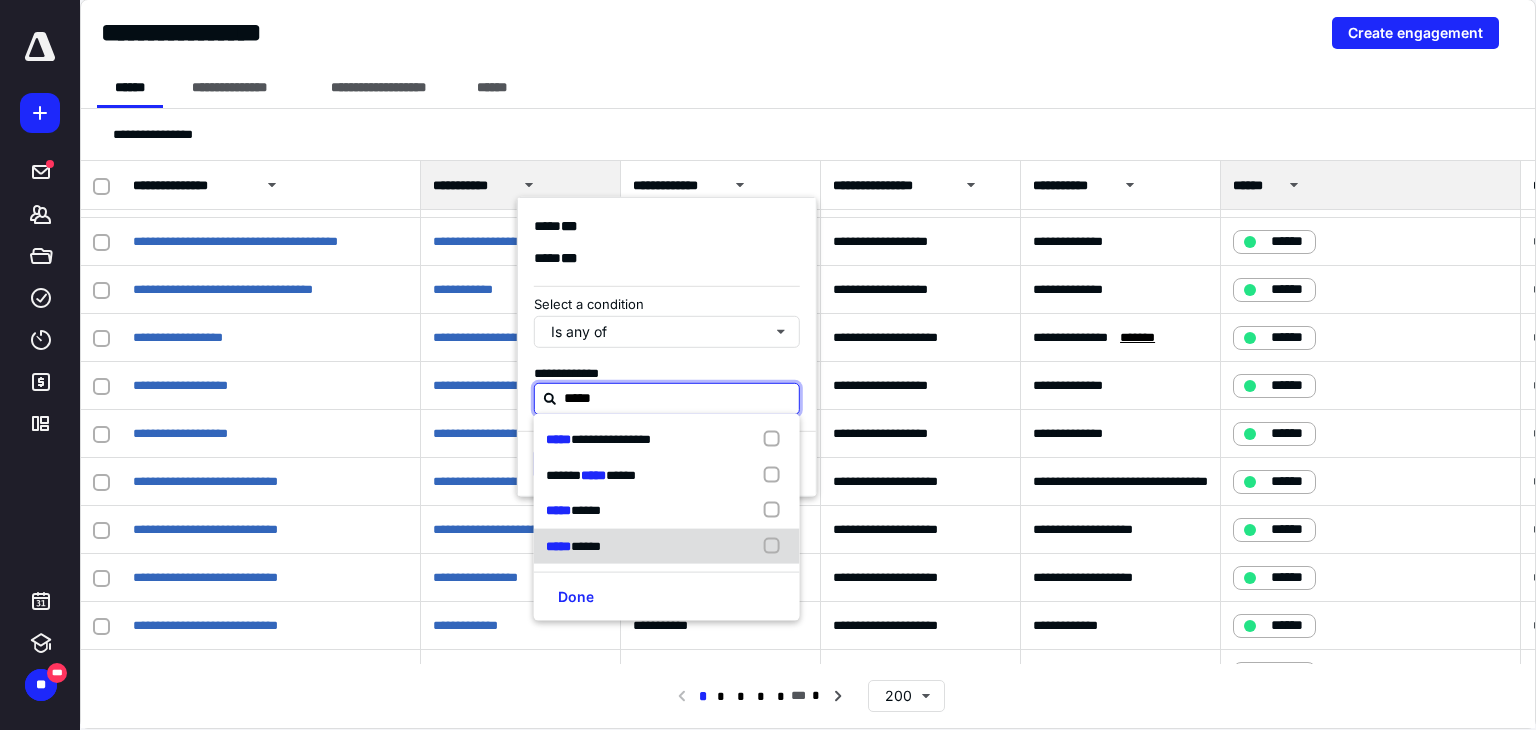 click on "***** ******" at bounding box center [667, 546] 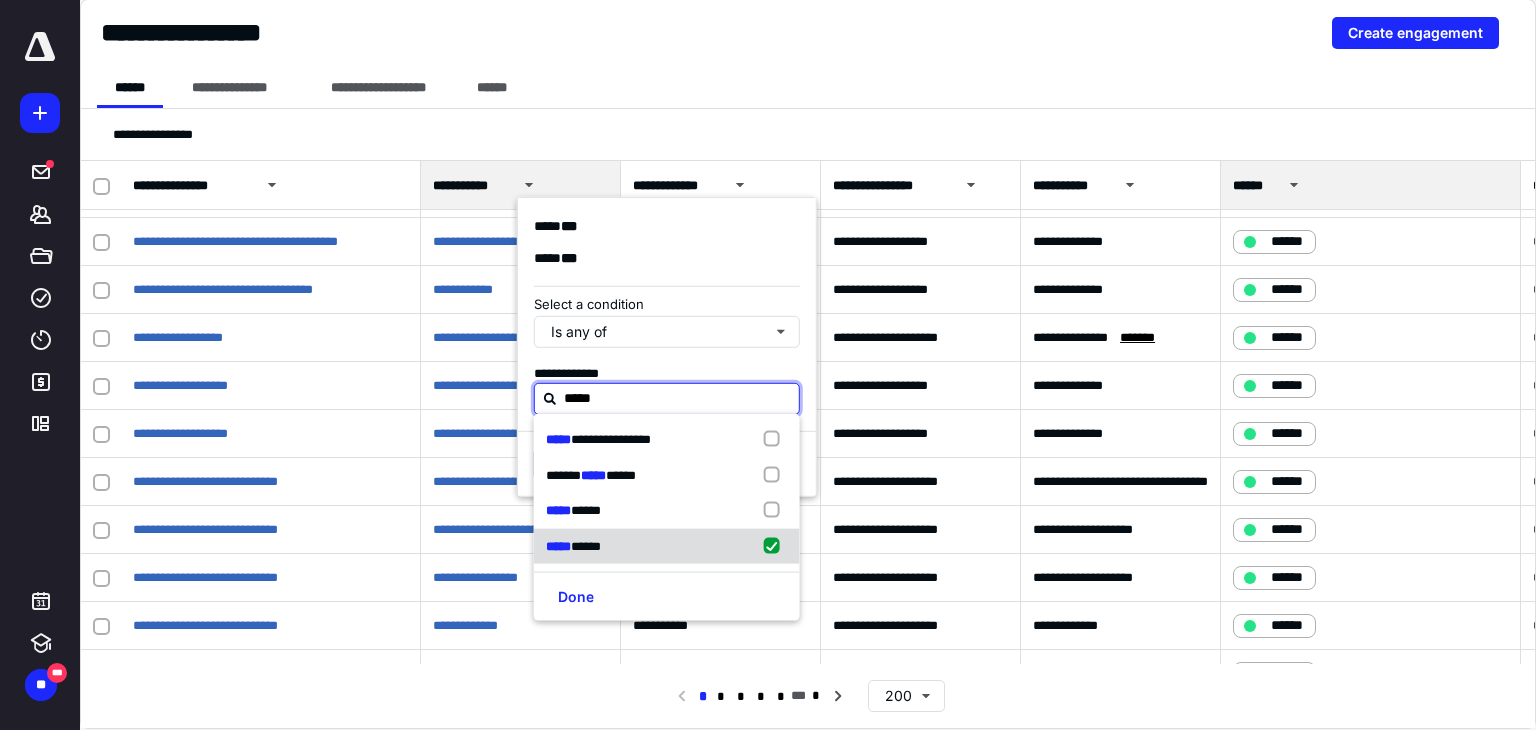 checkbox on "true" 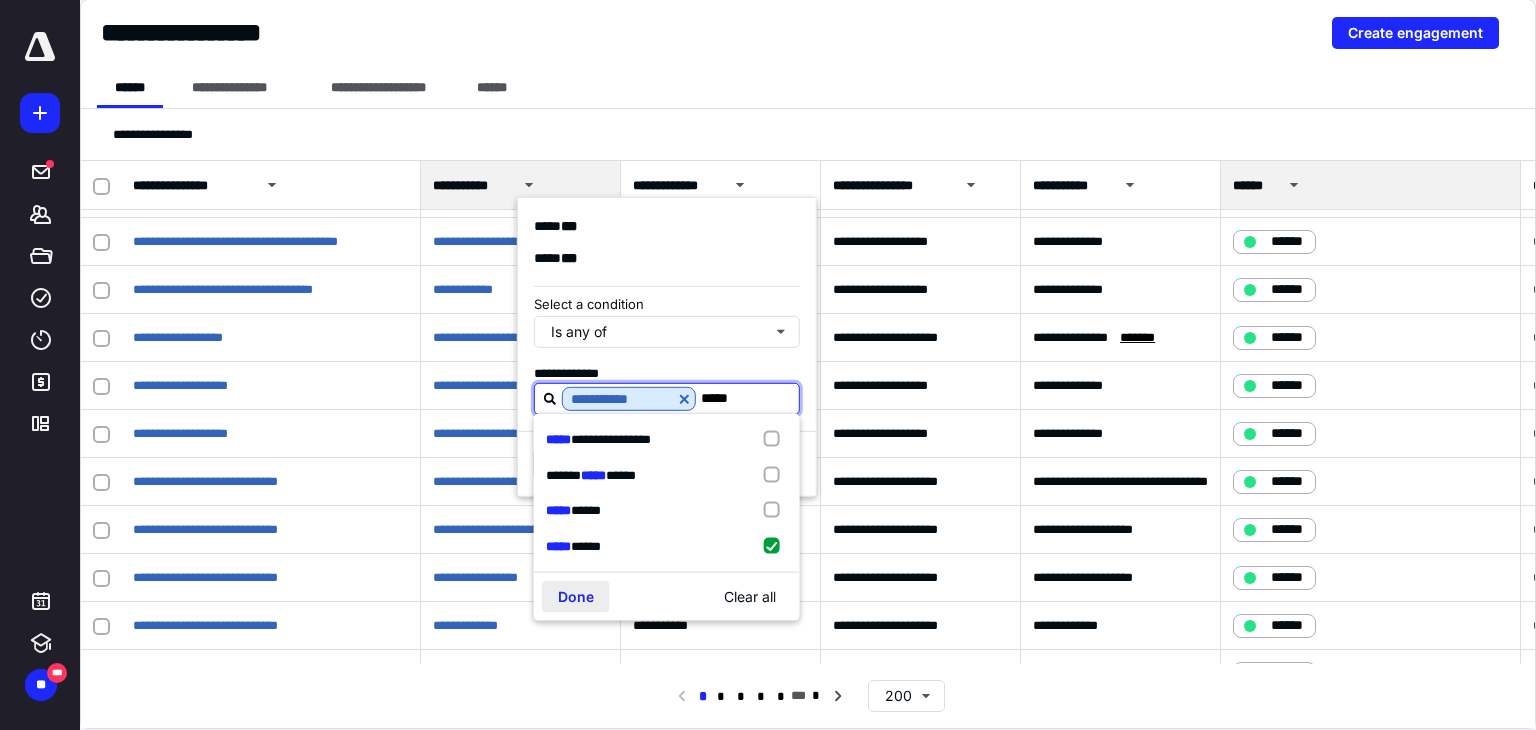 type on "*****" 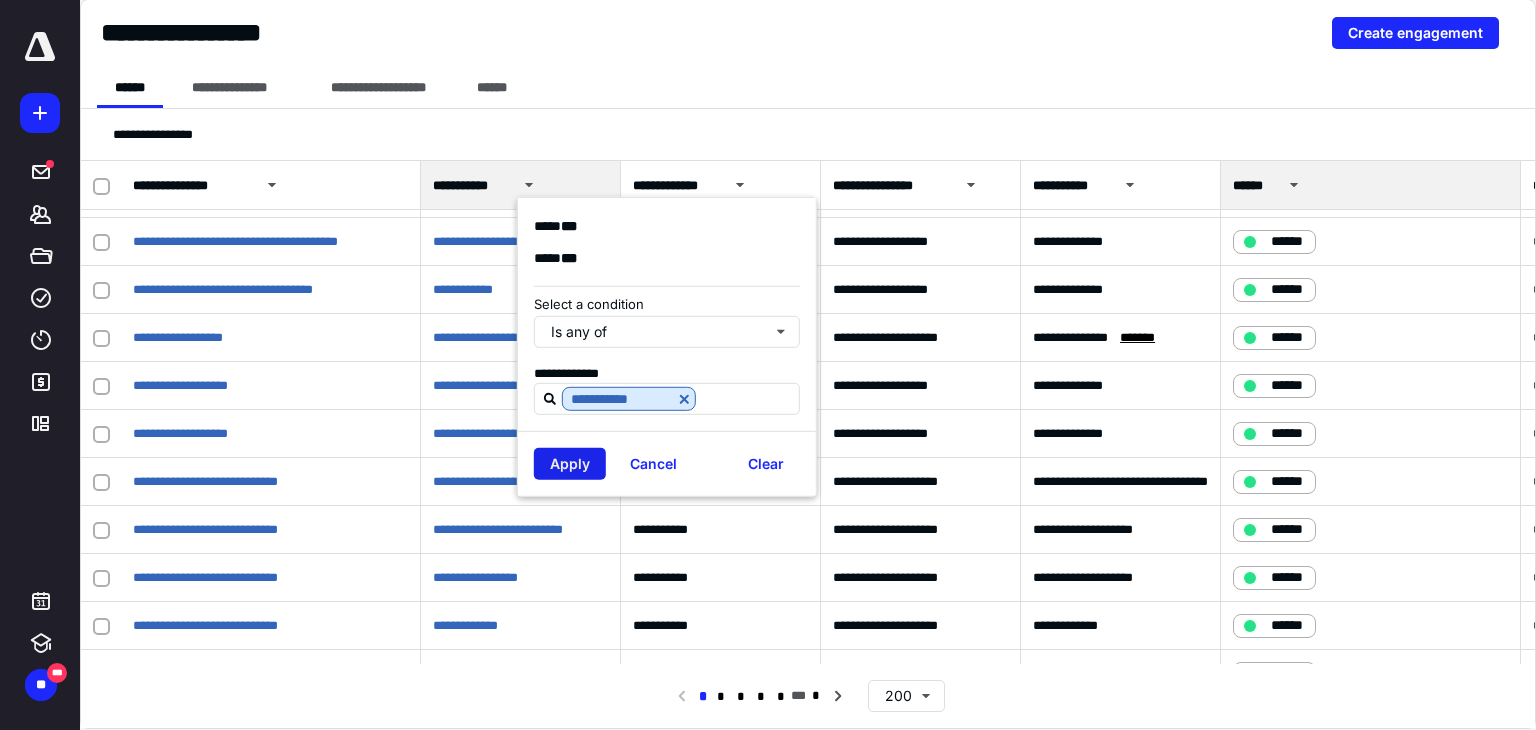 drag, startPoint x: 564, startPoint y: 445, endPoint x: 564, endPoint y: 457, distance: 12 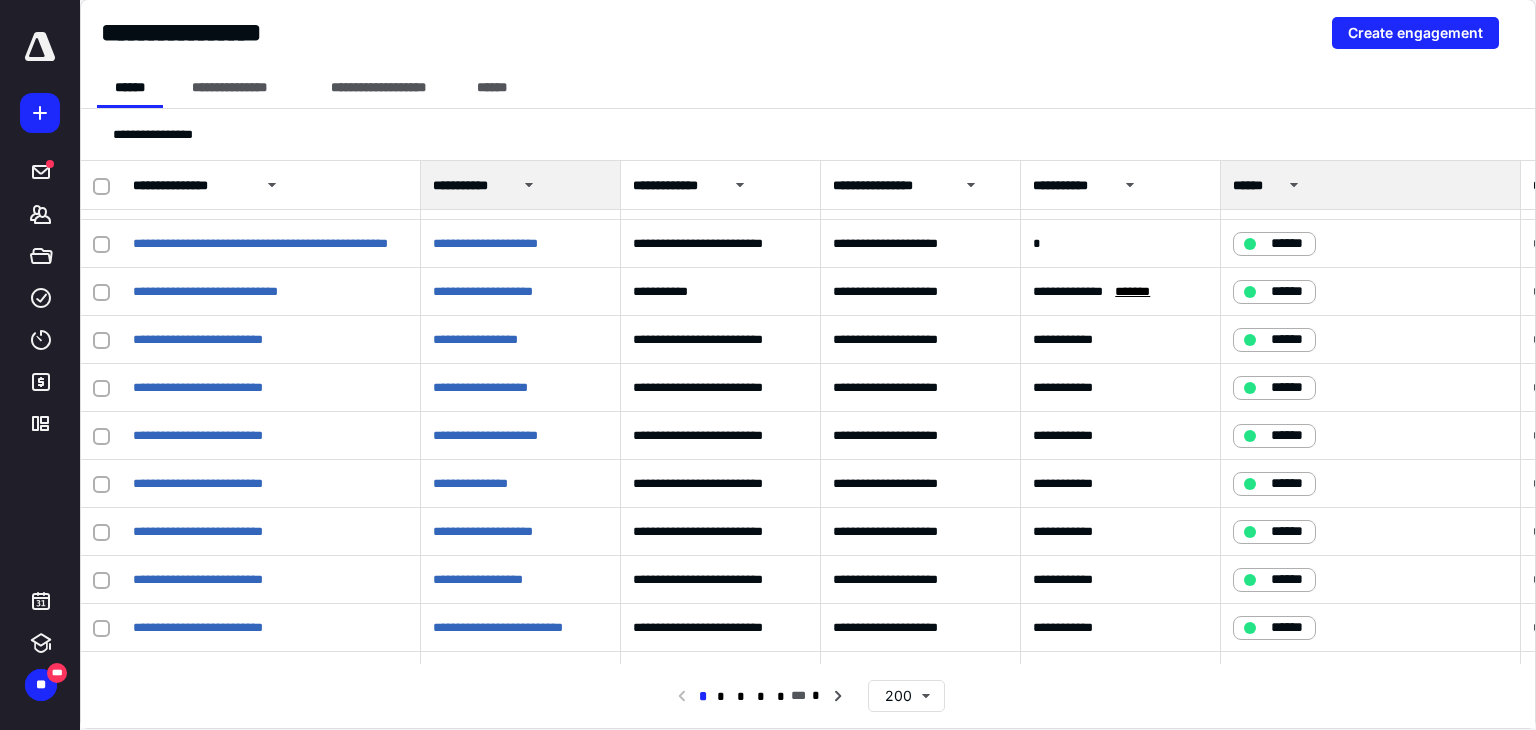 scroll, scrollTop: 5522, scrollLeft: 0, axis: vertical 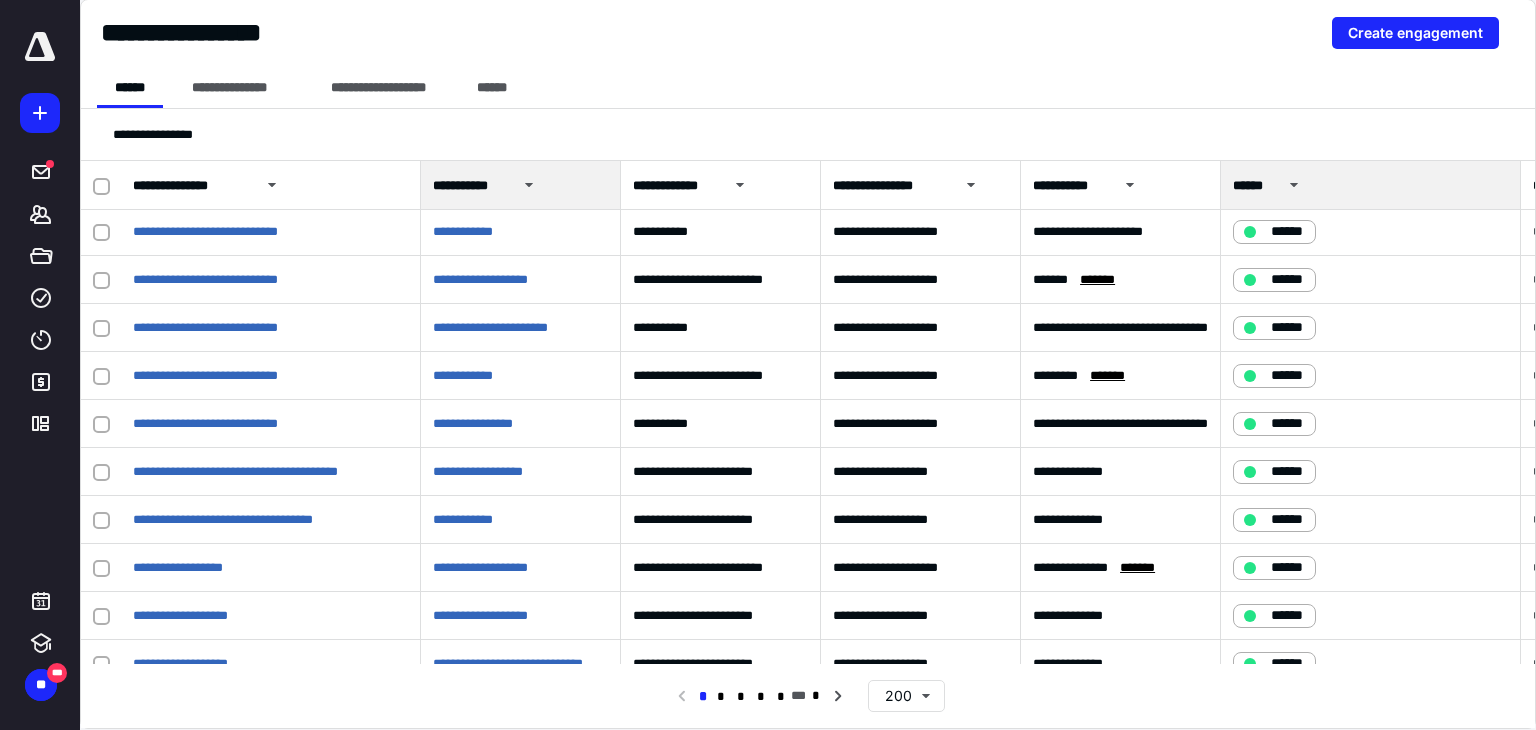 click on "**********" at bounding box center [192, 186] 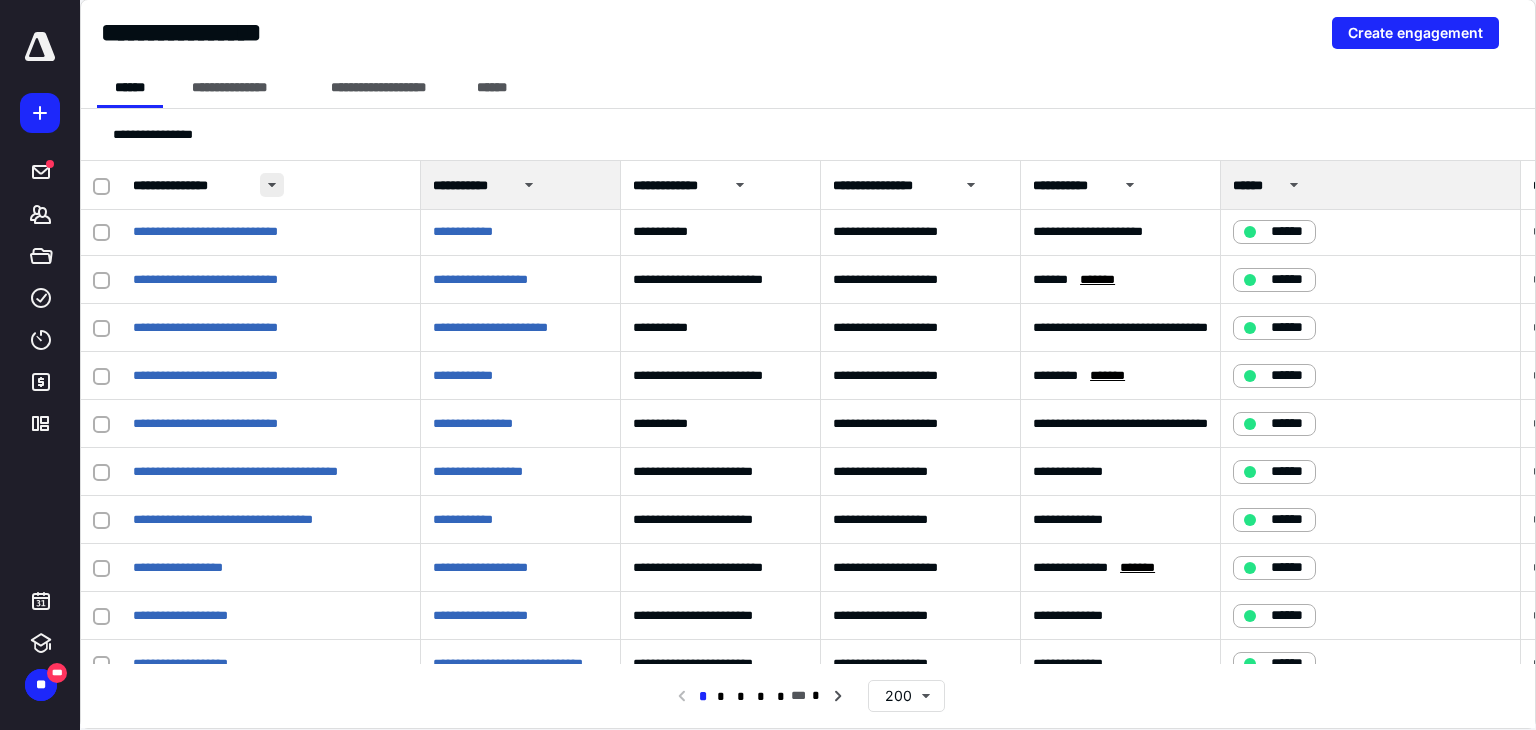 click at bounding box center (272, 185) 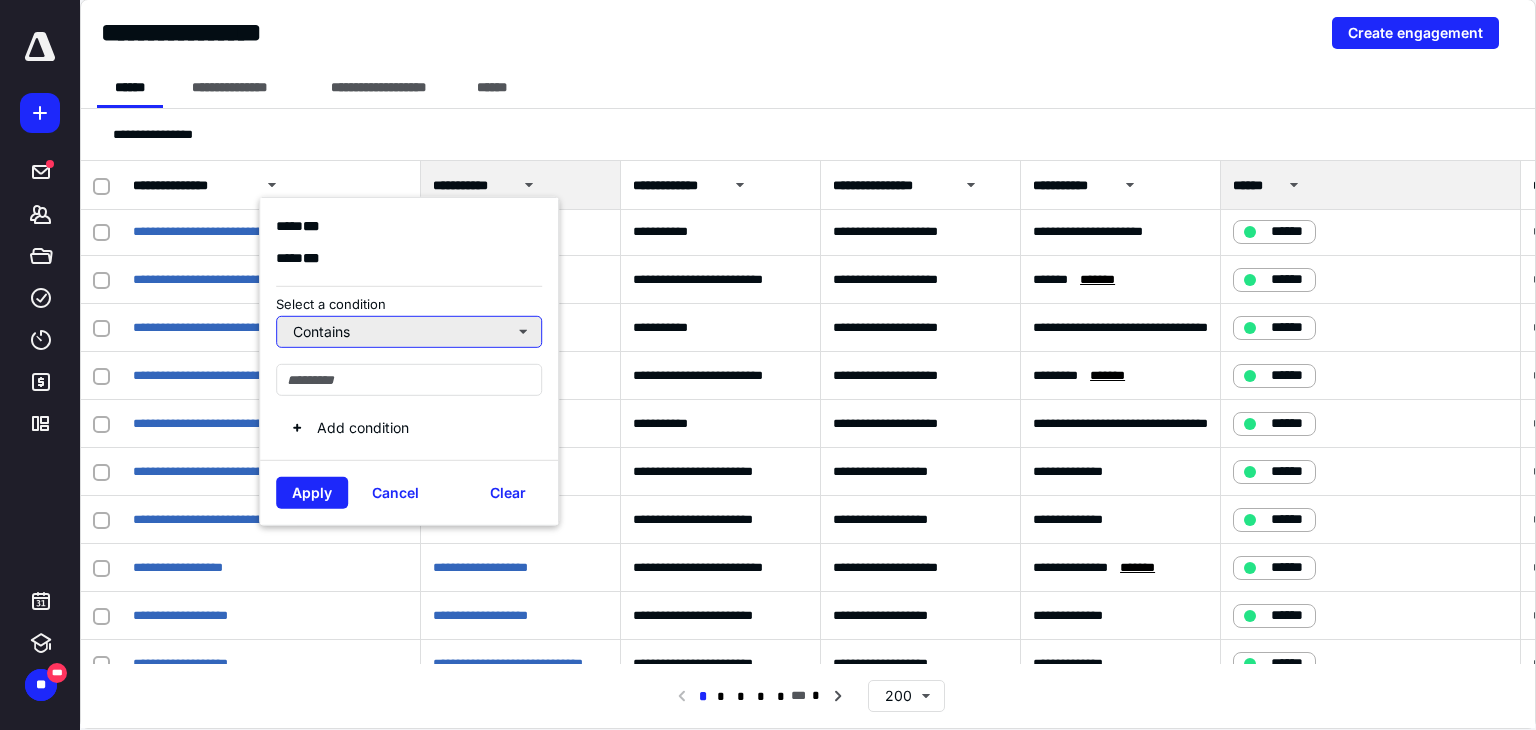 click on "Contains" at bounding box center [409, 331] 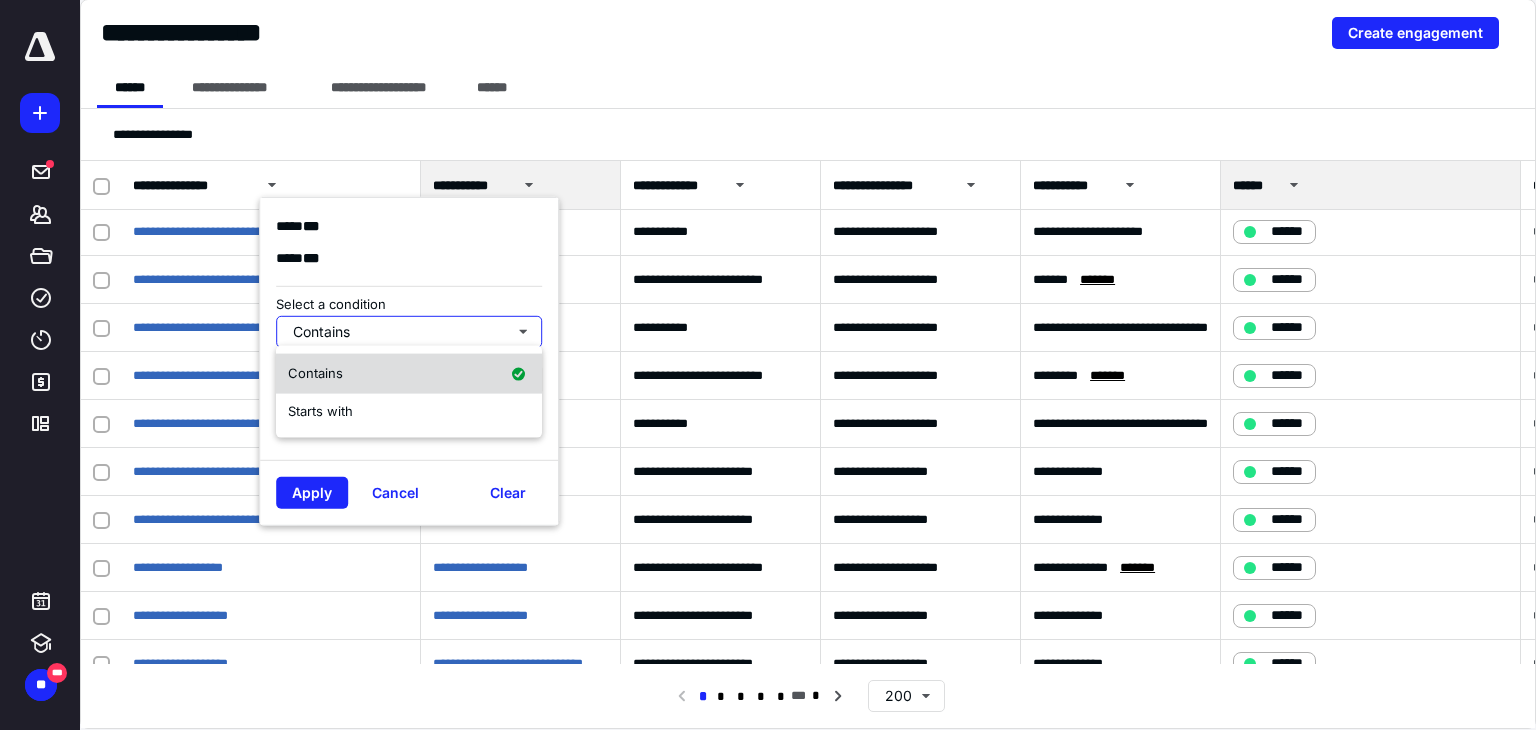 click on "Contains" at bounding box center (409, 374) 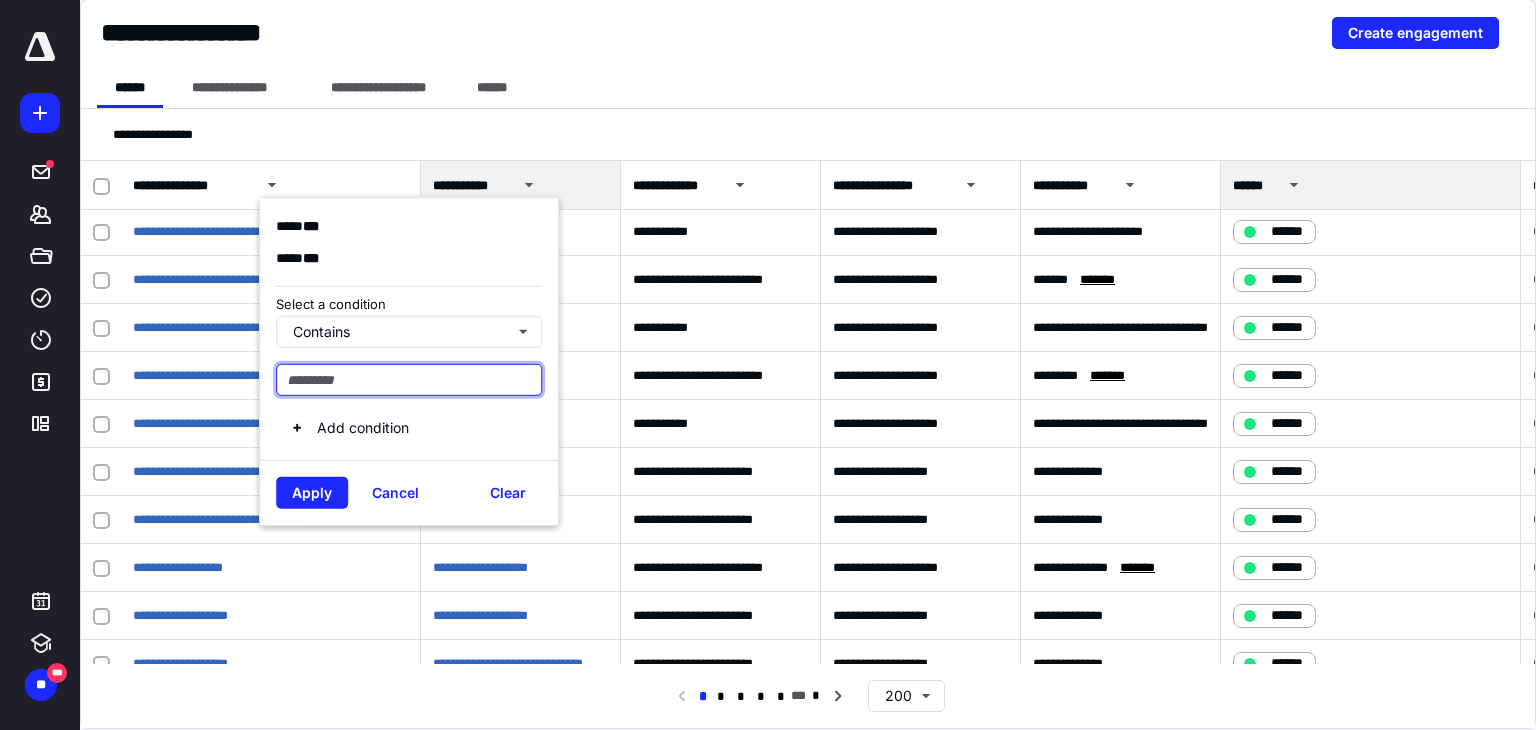 click at bounding box center (409, 379) 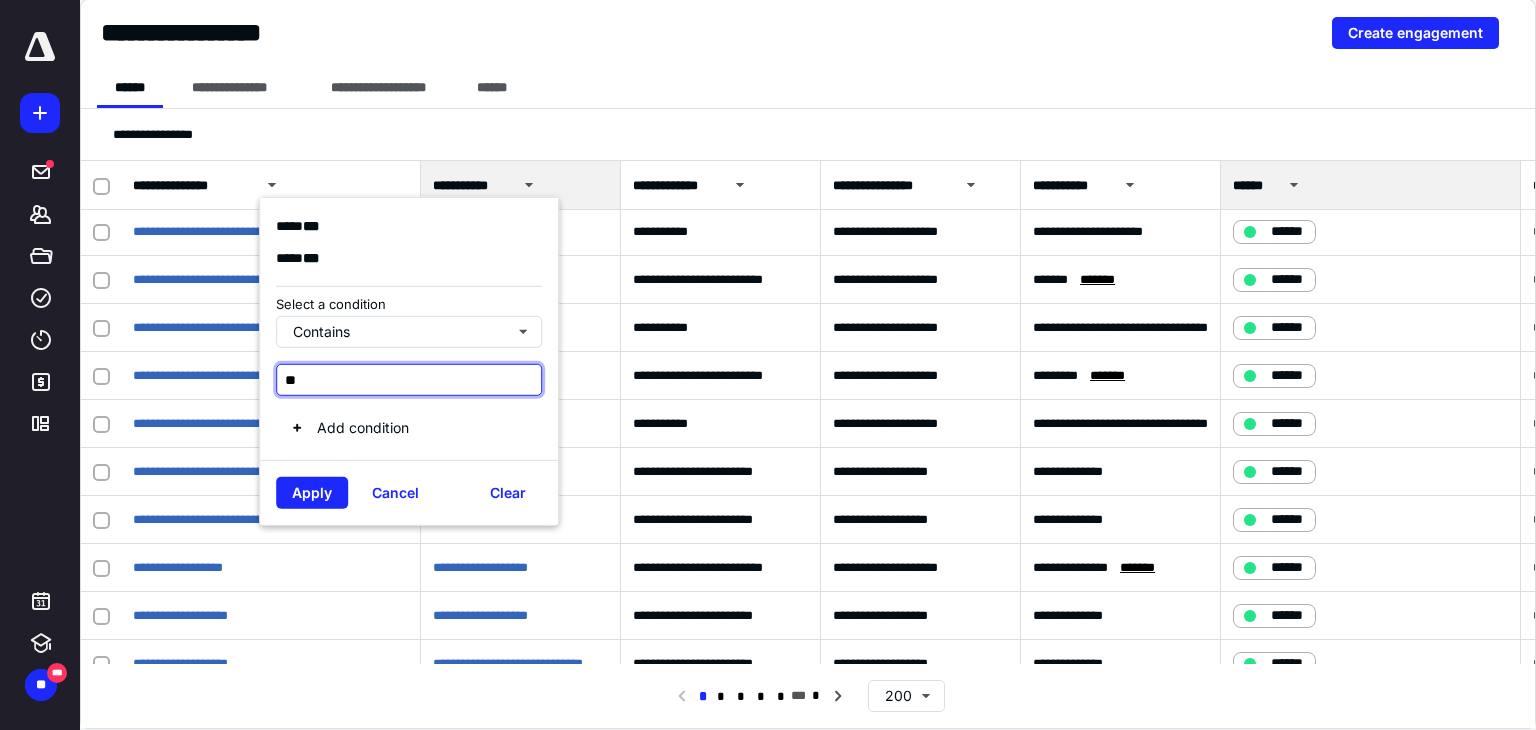 type on "*" 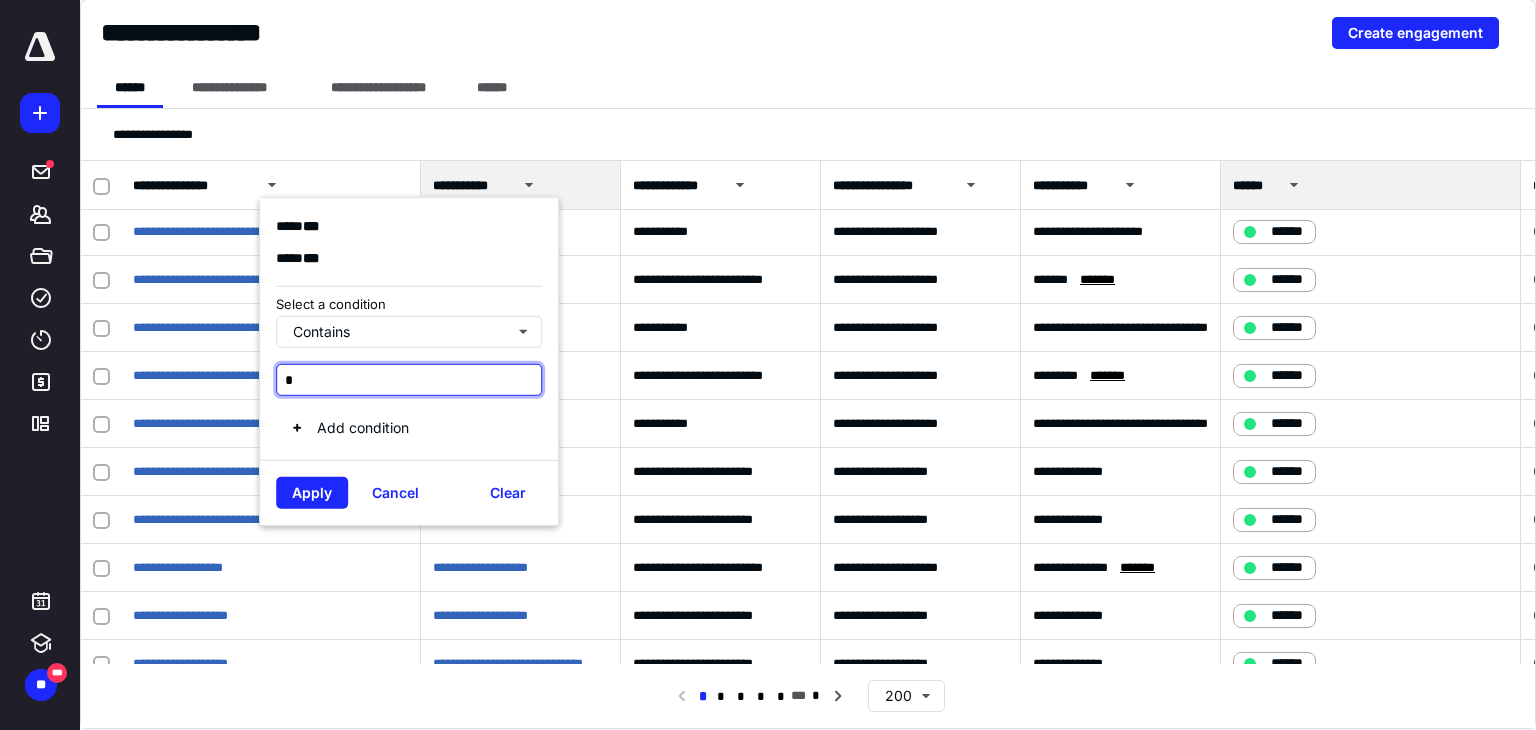 type 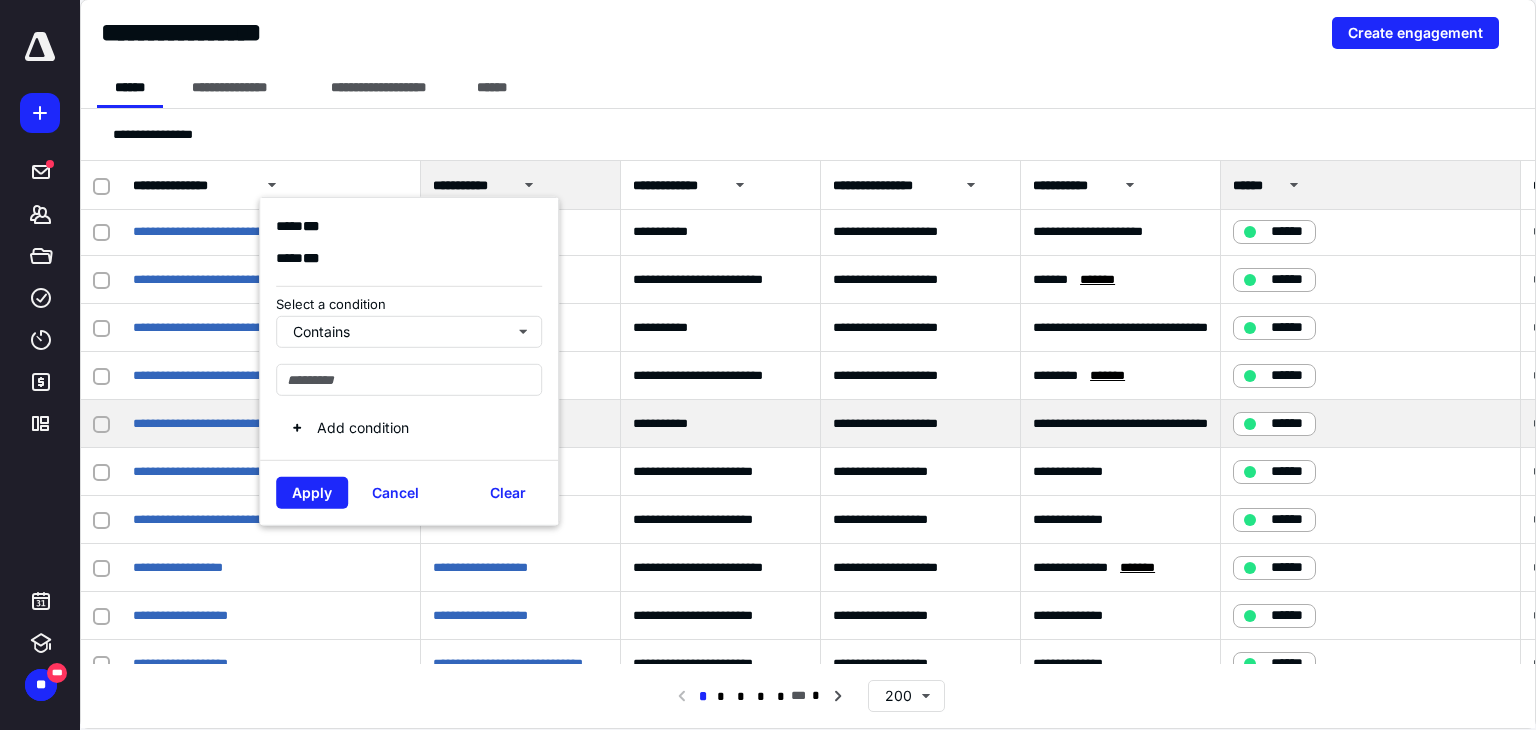 click on "**********" at bounding box center (721, 424) 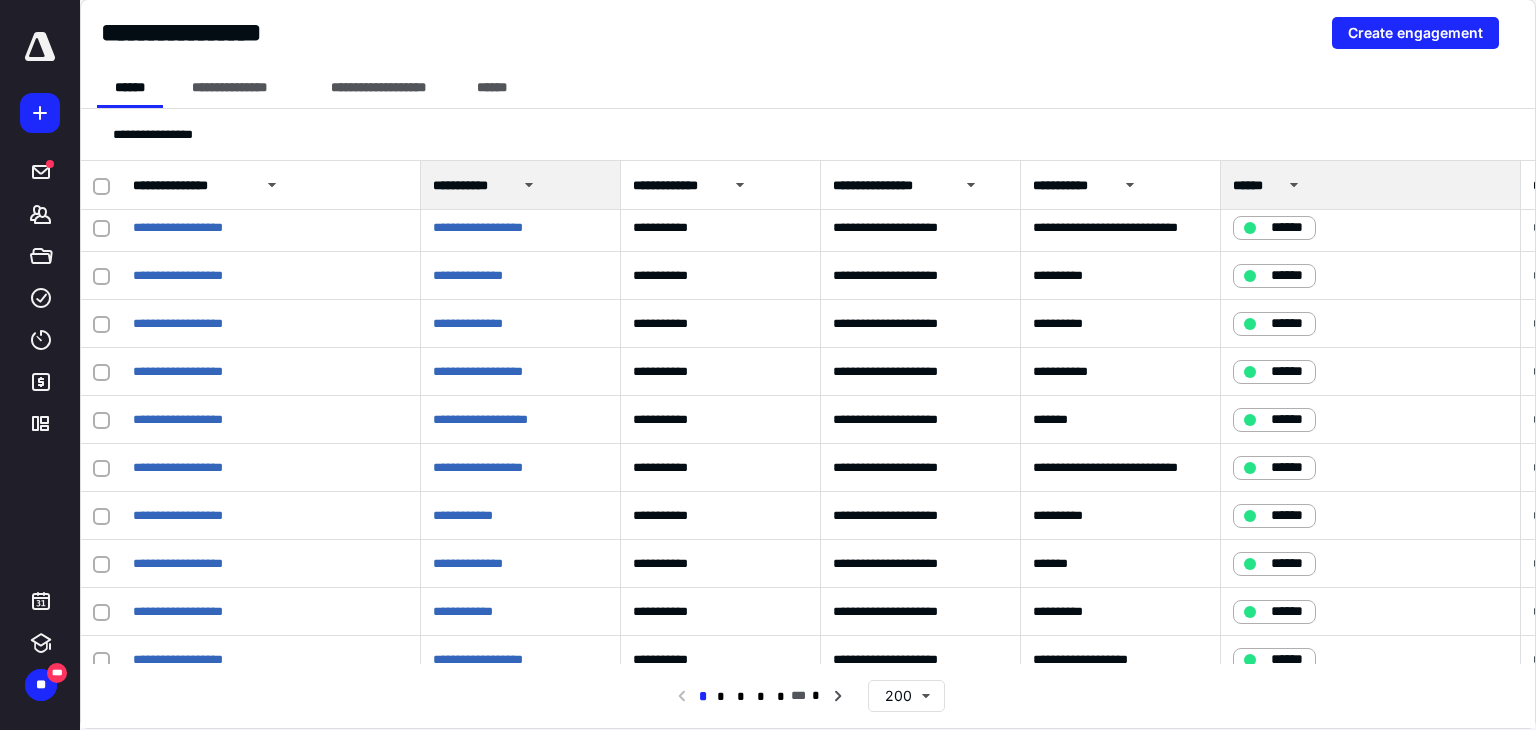 scroll, scrollTop: 9160, scrollLeft: 0, axis: vertical 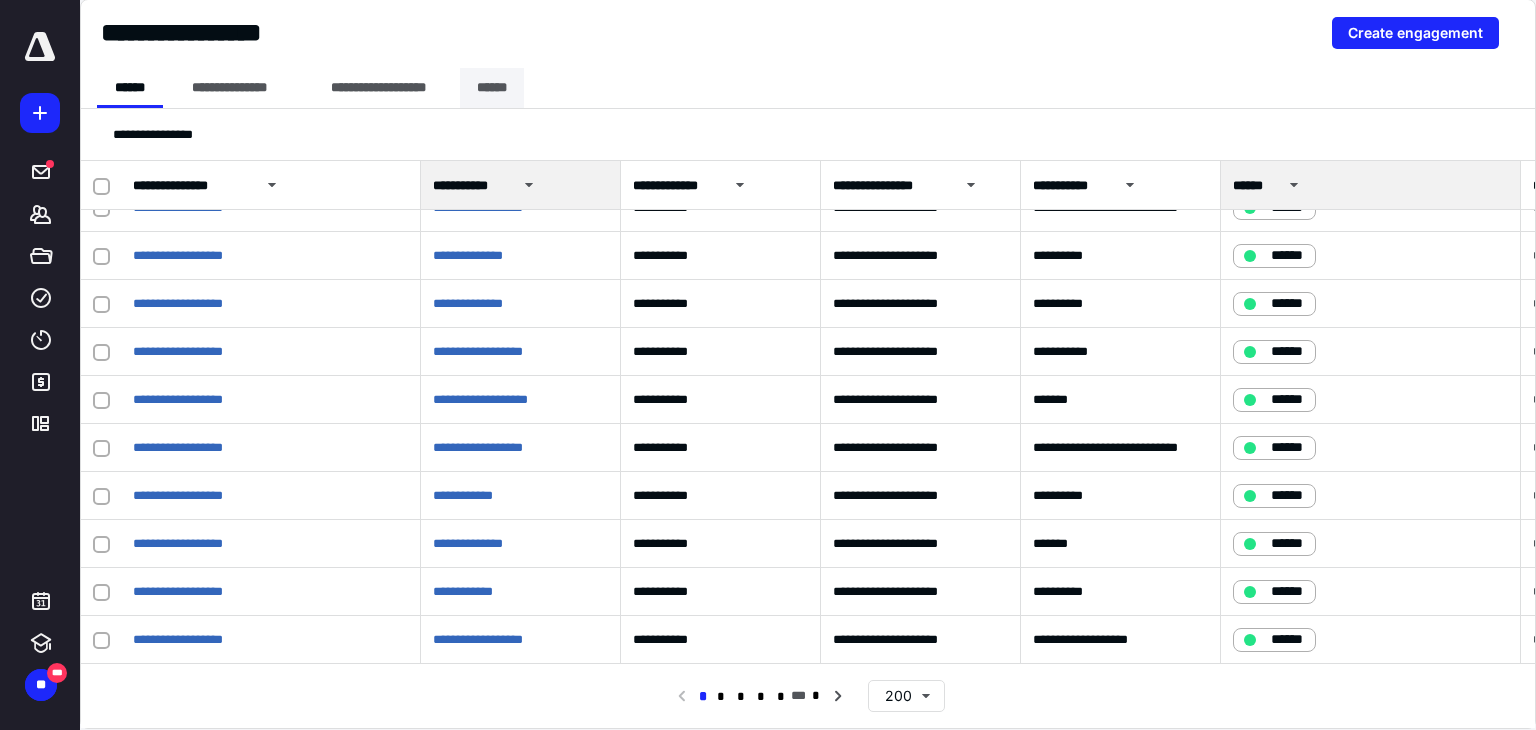 click on "******" at bounding box center (492, 88) 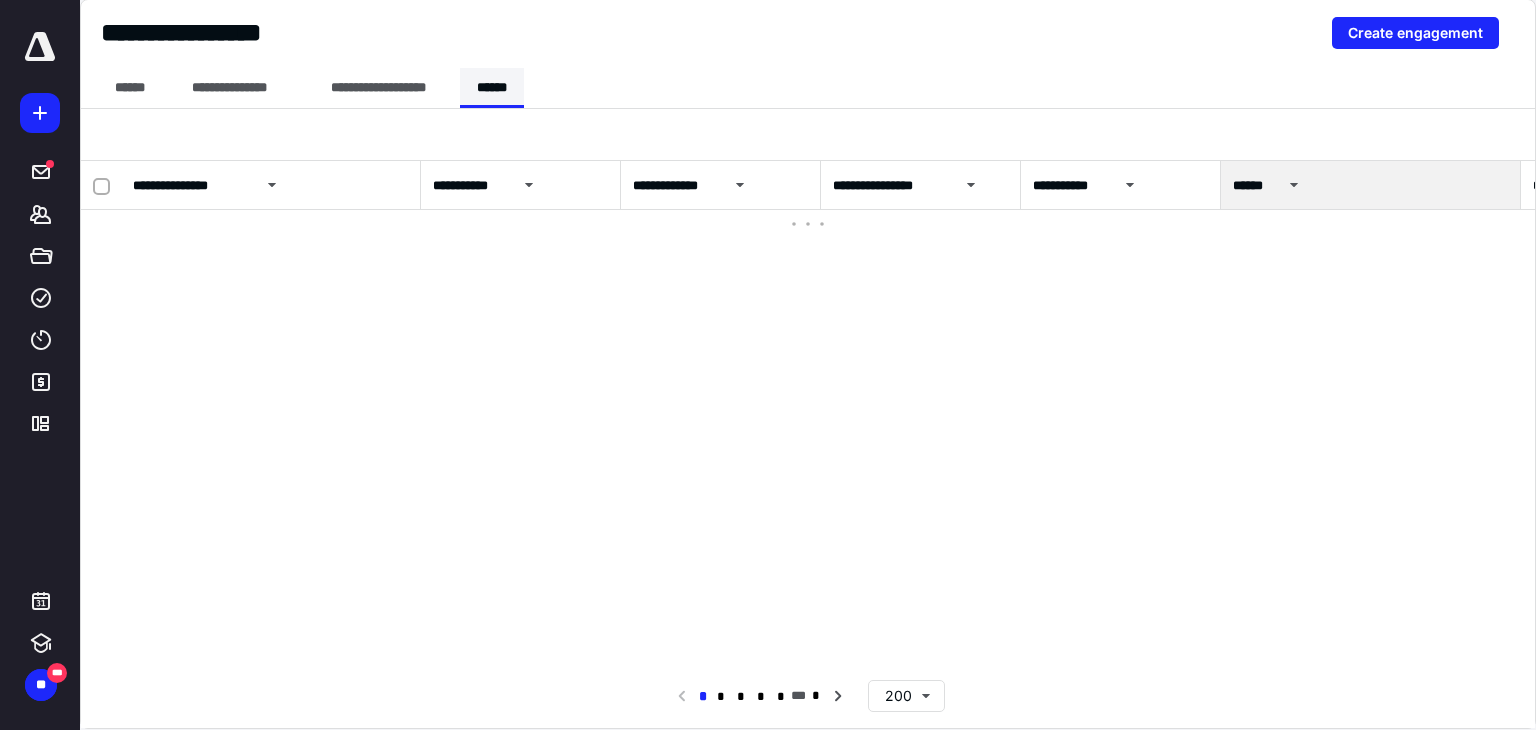 scroll, scrollTop: 0, scrollLeft: 0, axis: both 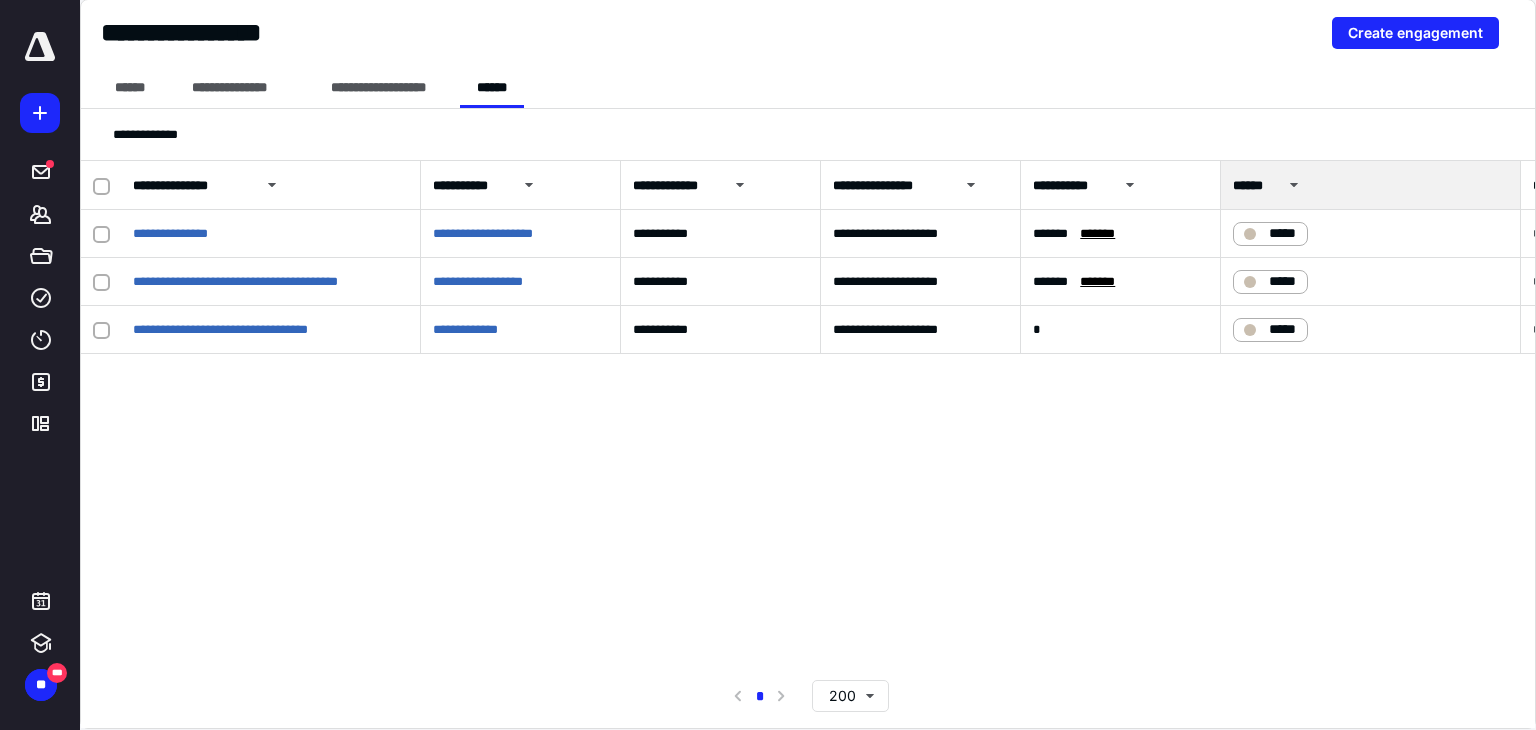 click on "**********" at bounding box center [808, 34] 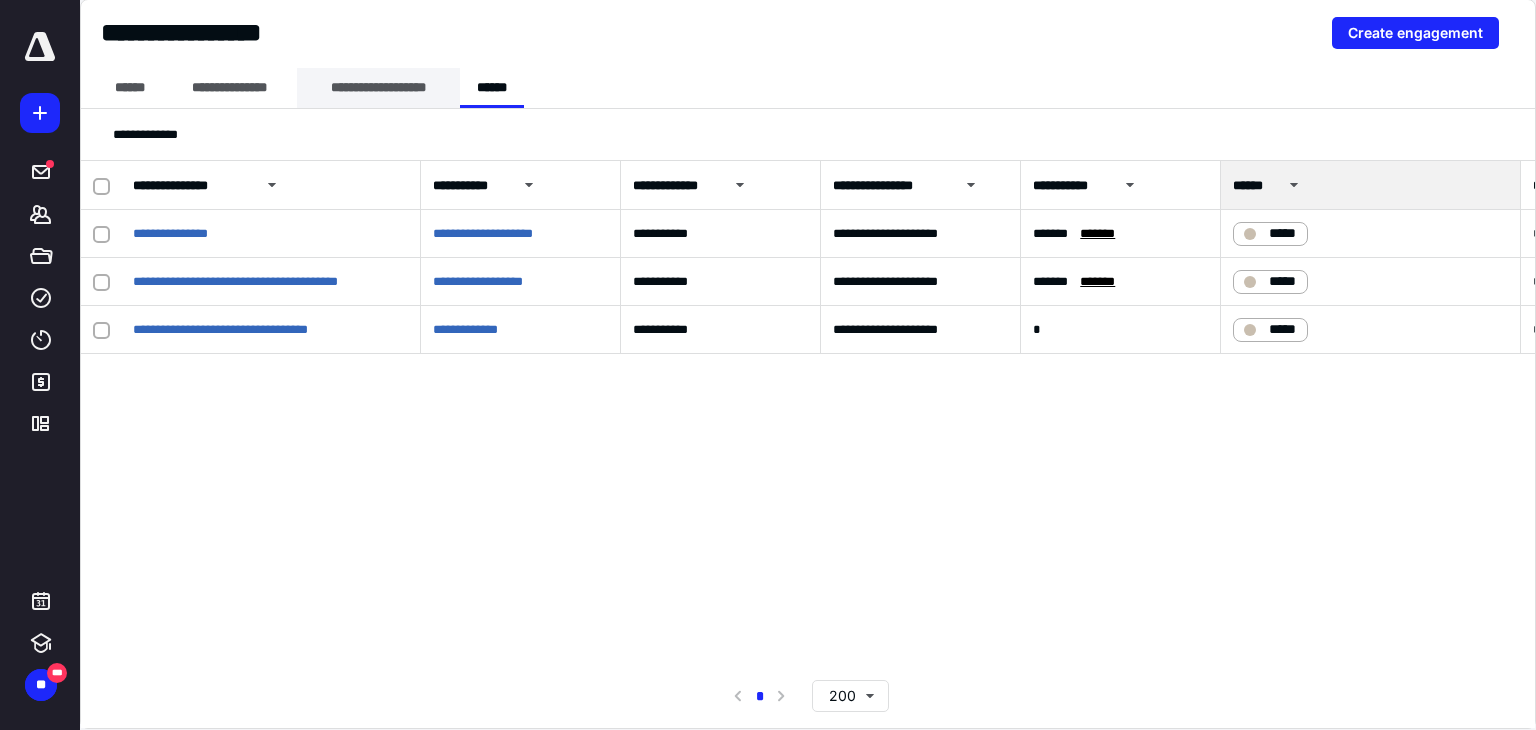 click on "**********" at bounding box center (378, 88) 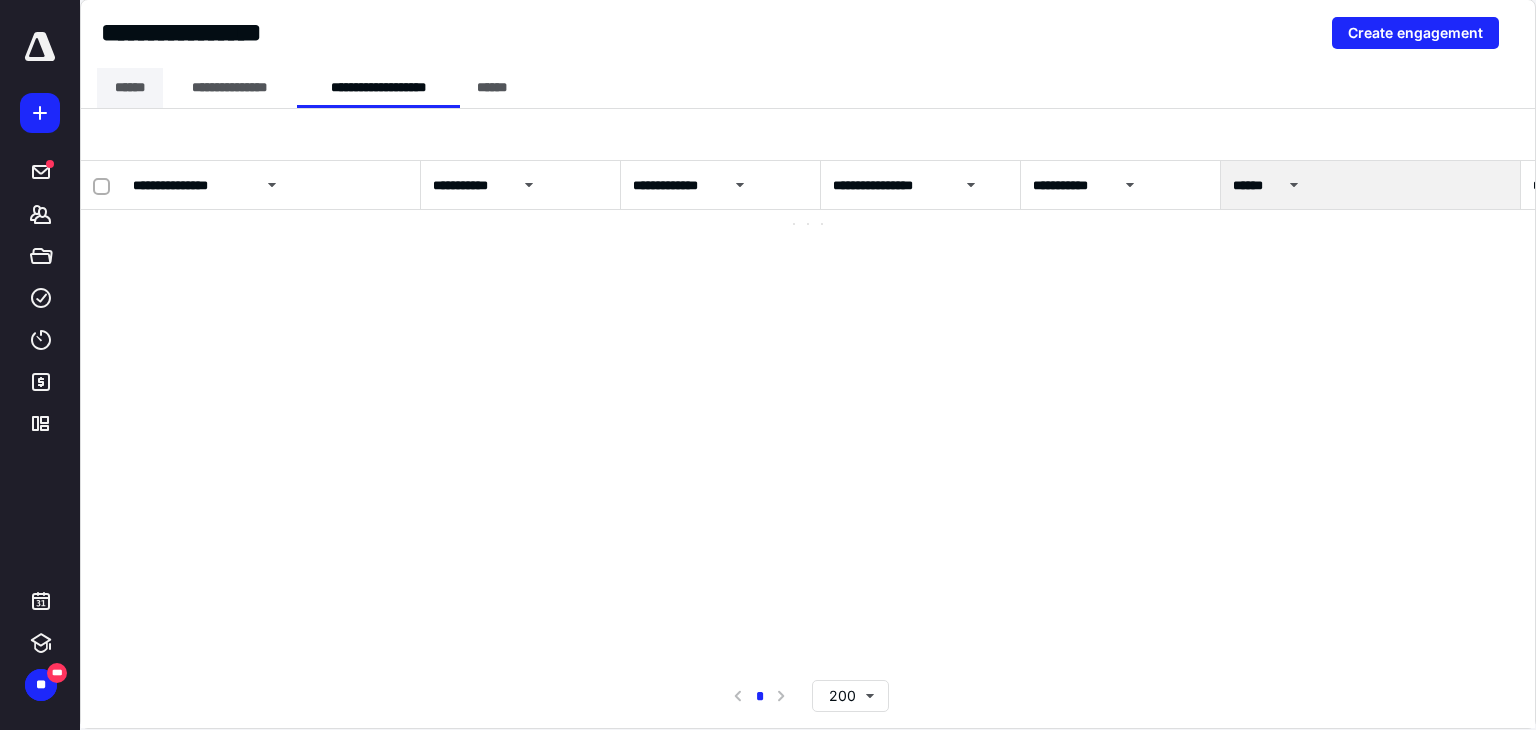 click on "******" at bounding box center (130, 88) 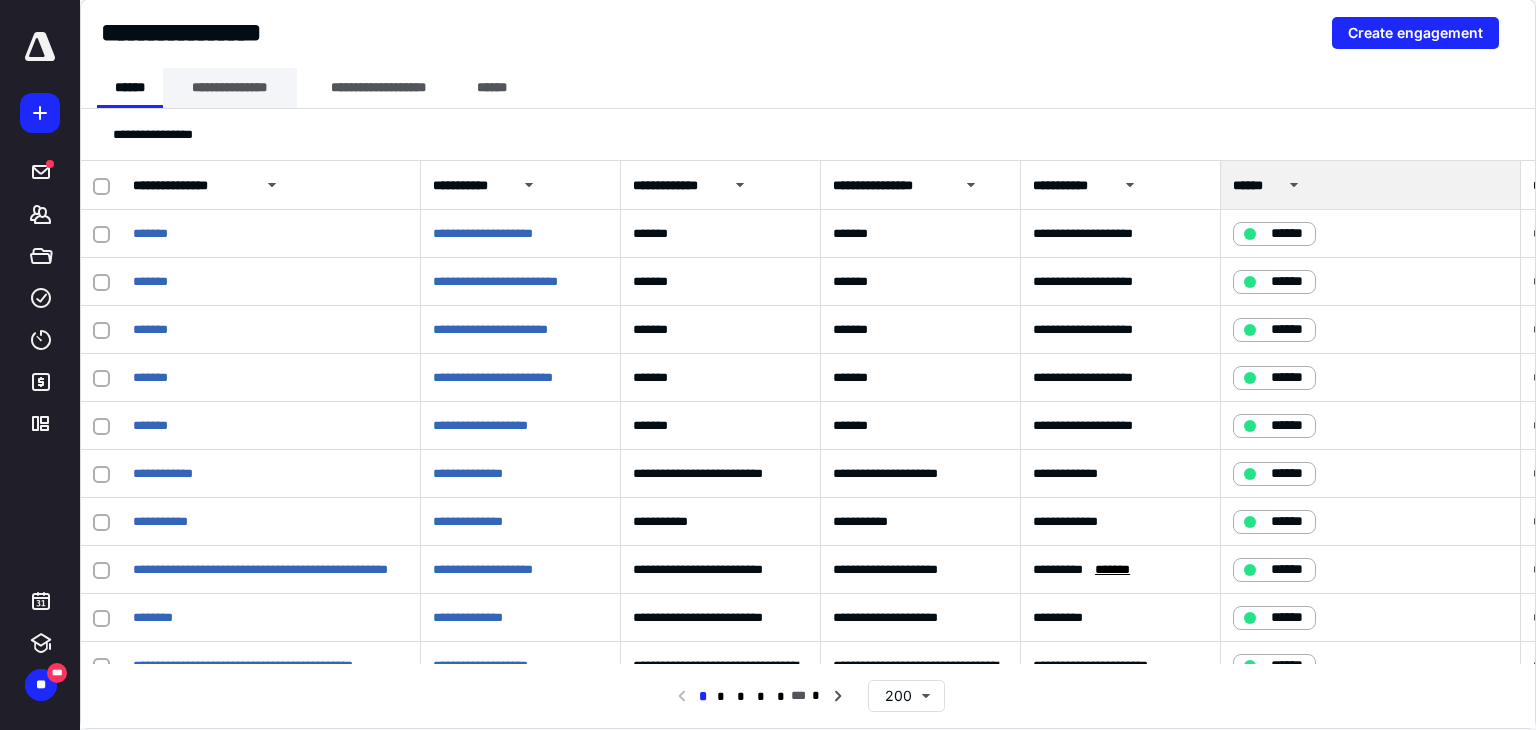 click on "**********" at bounding box center [230, 88] 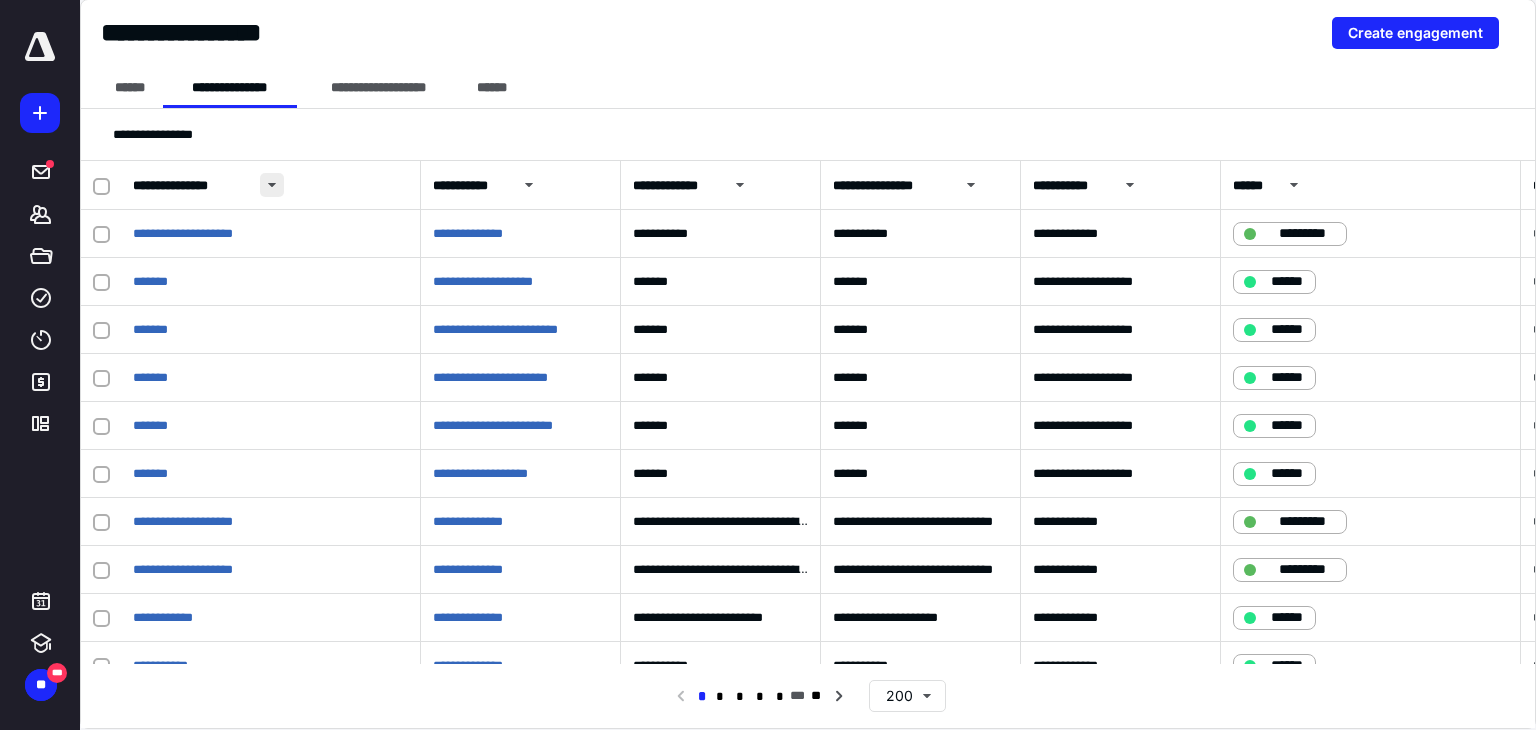 click at bounding box center (272, 185) 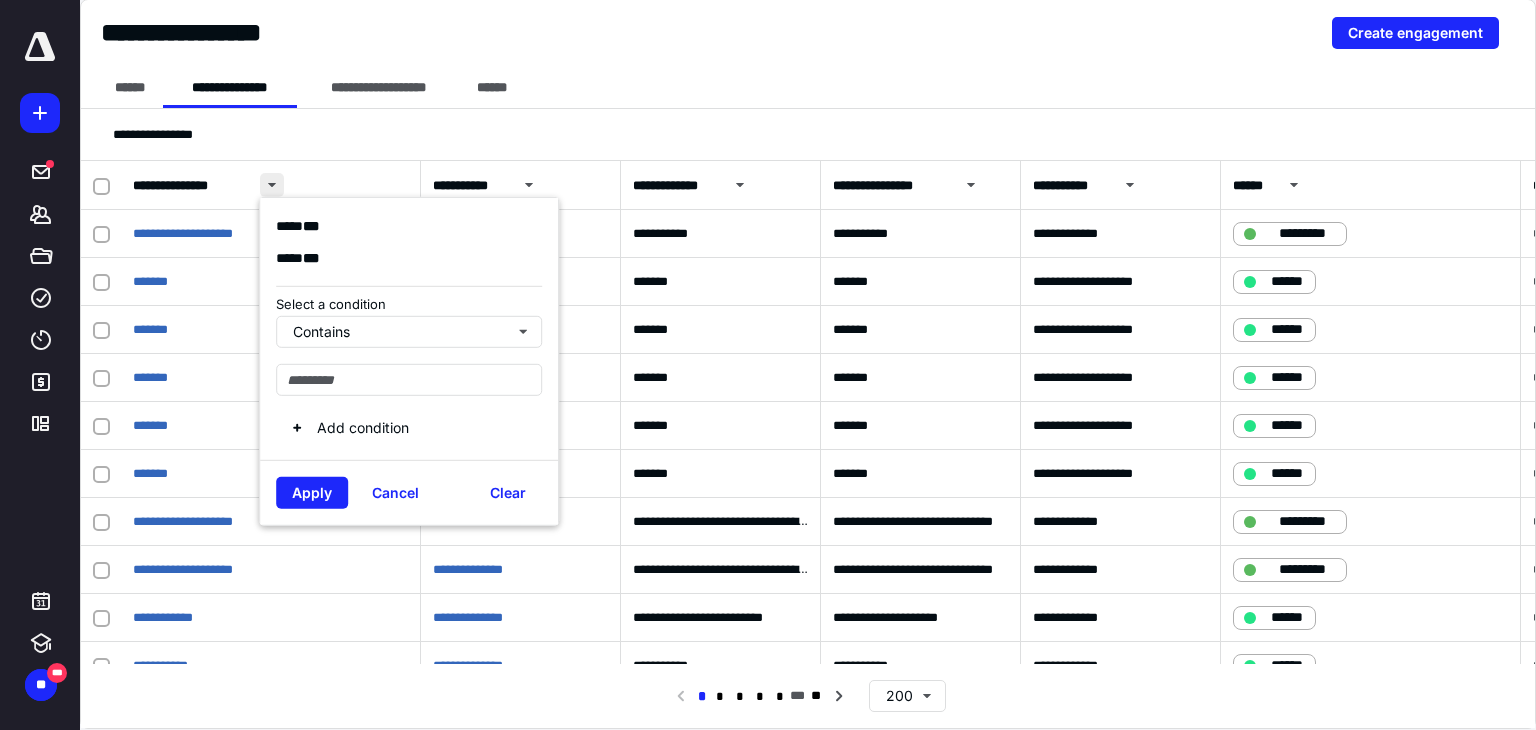 click at bounding box center [272, 185] 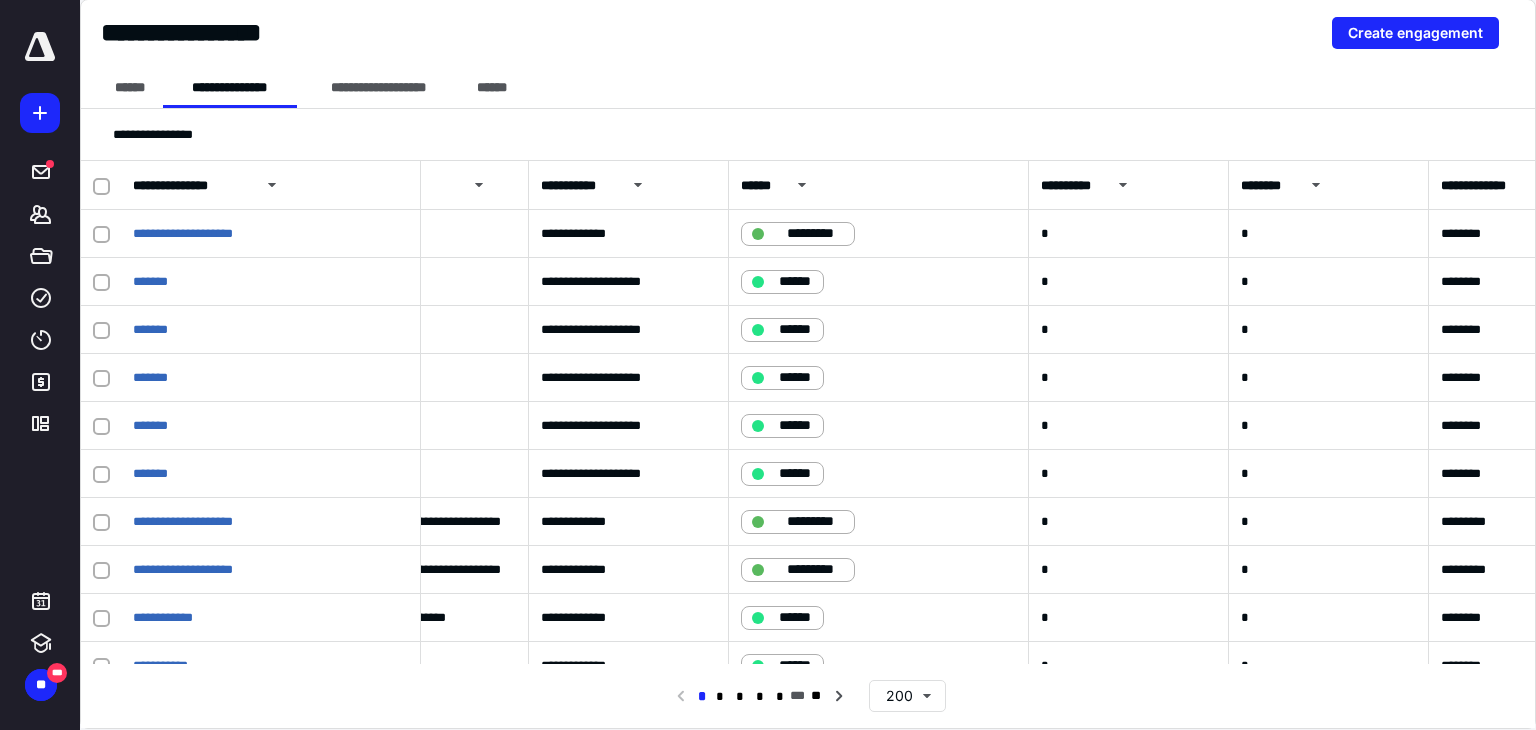 scroll, scrollTop: 0, scrollLeft: 682, axis: horizontal 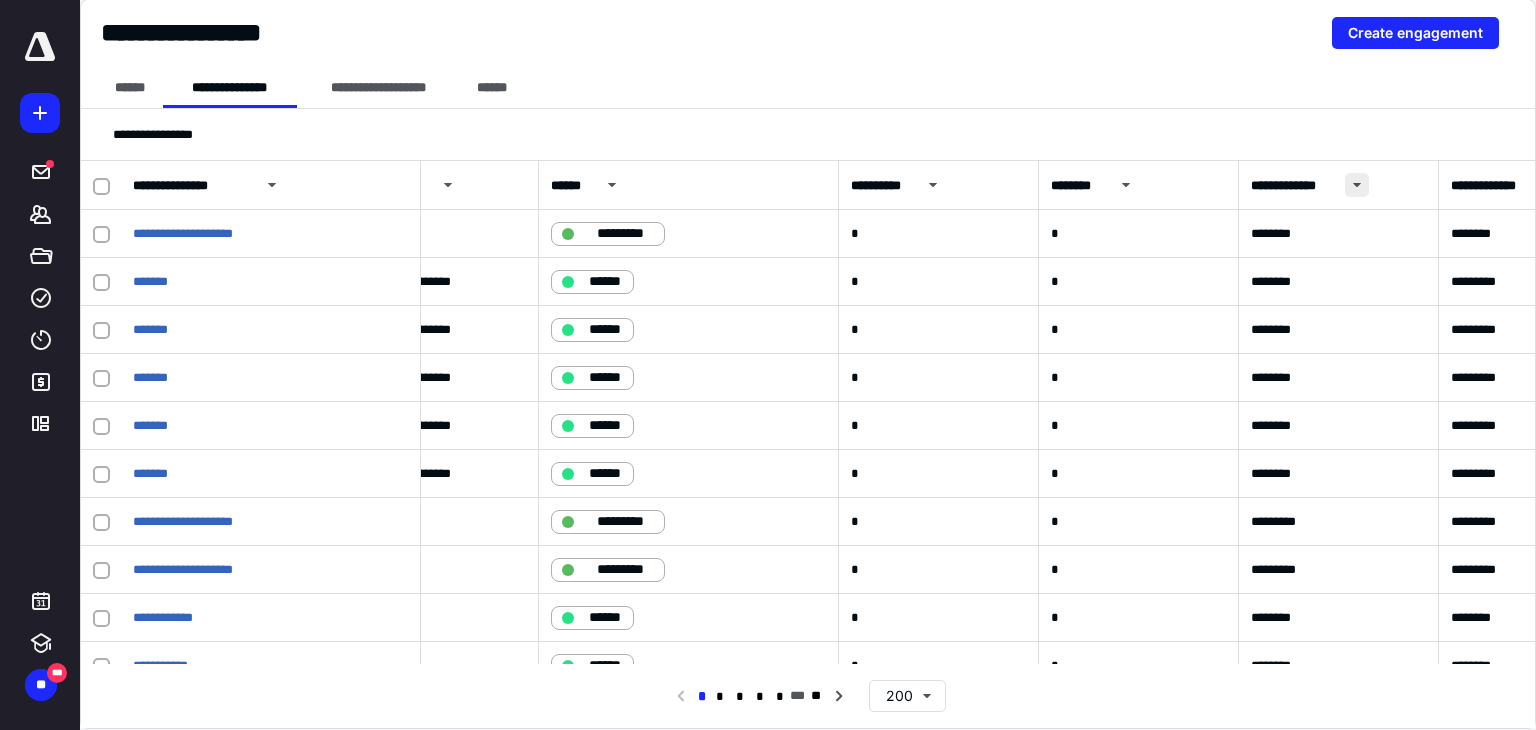 click at bounding box center (1357, 185) 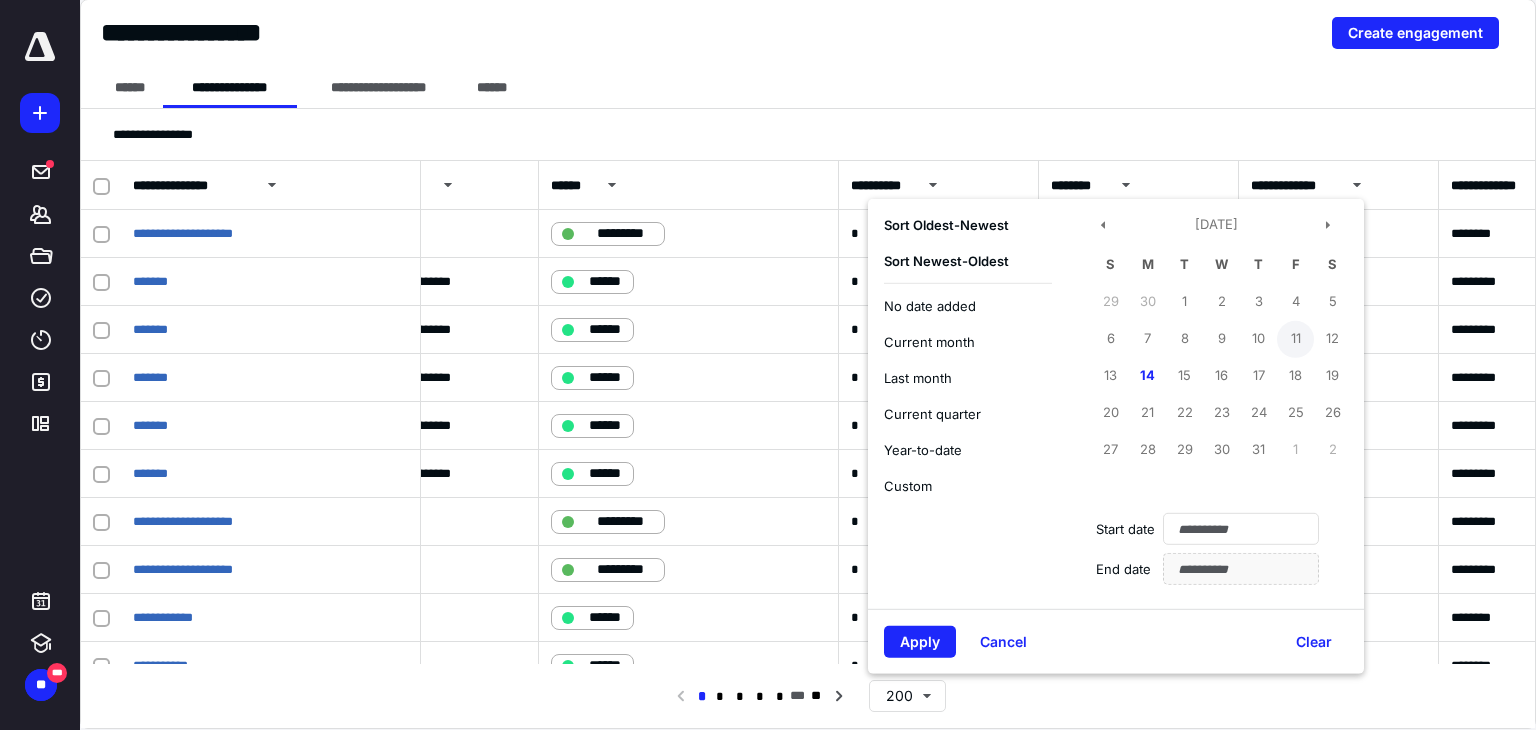 click on "11" at bounding box center (1295, 338) 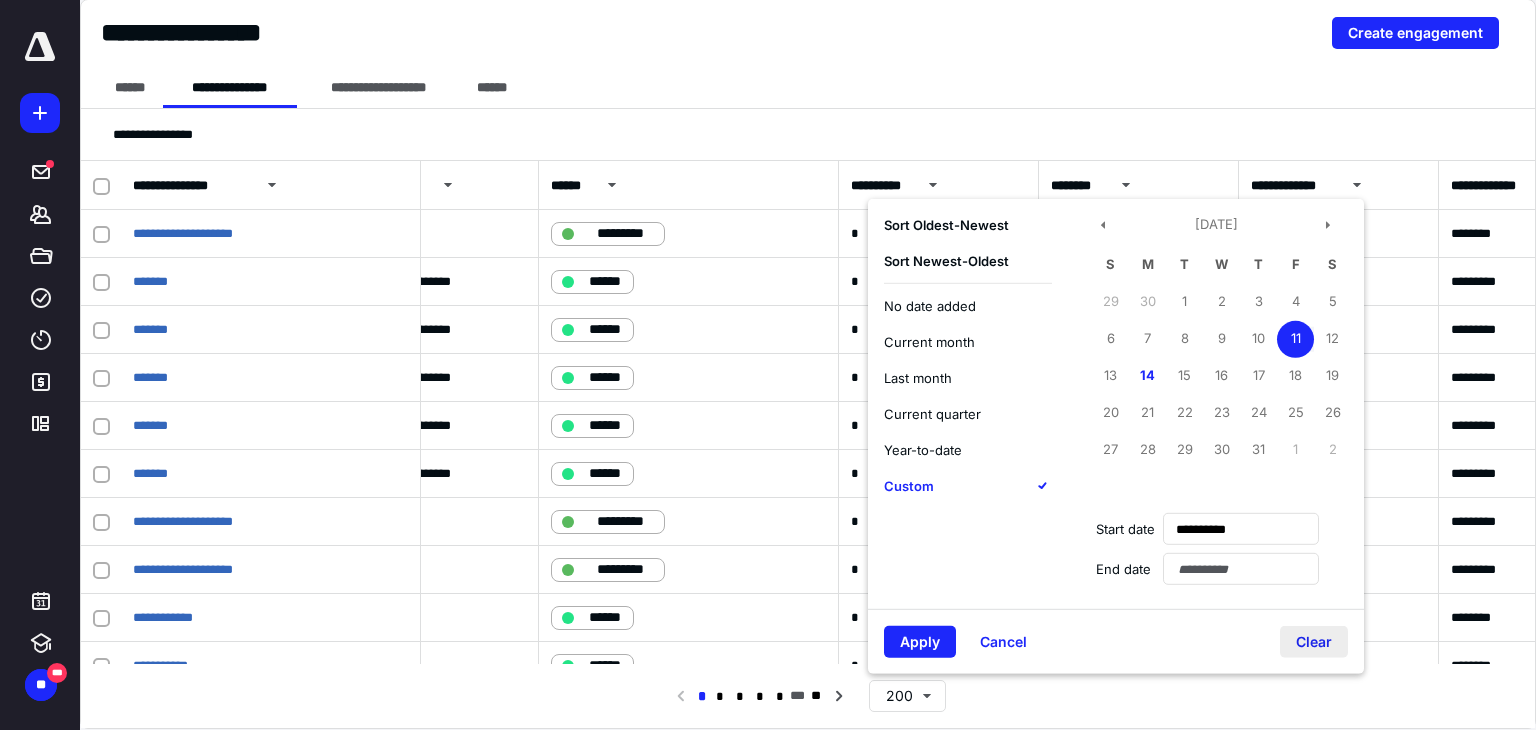 click on "Clear" at bounding box center (1314, 642) 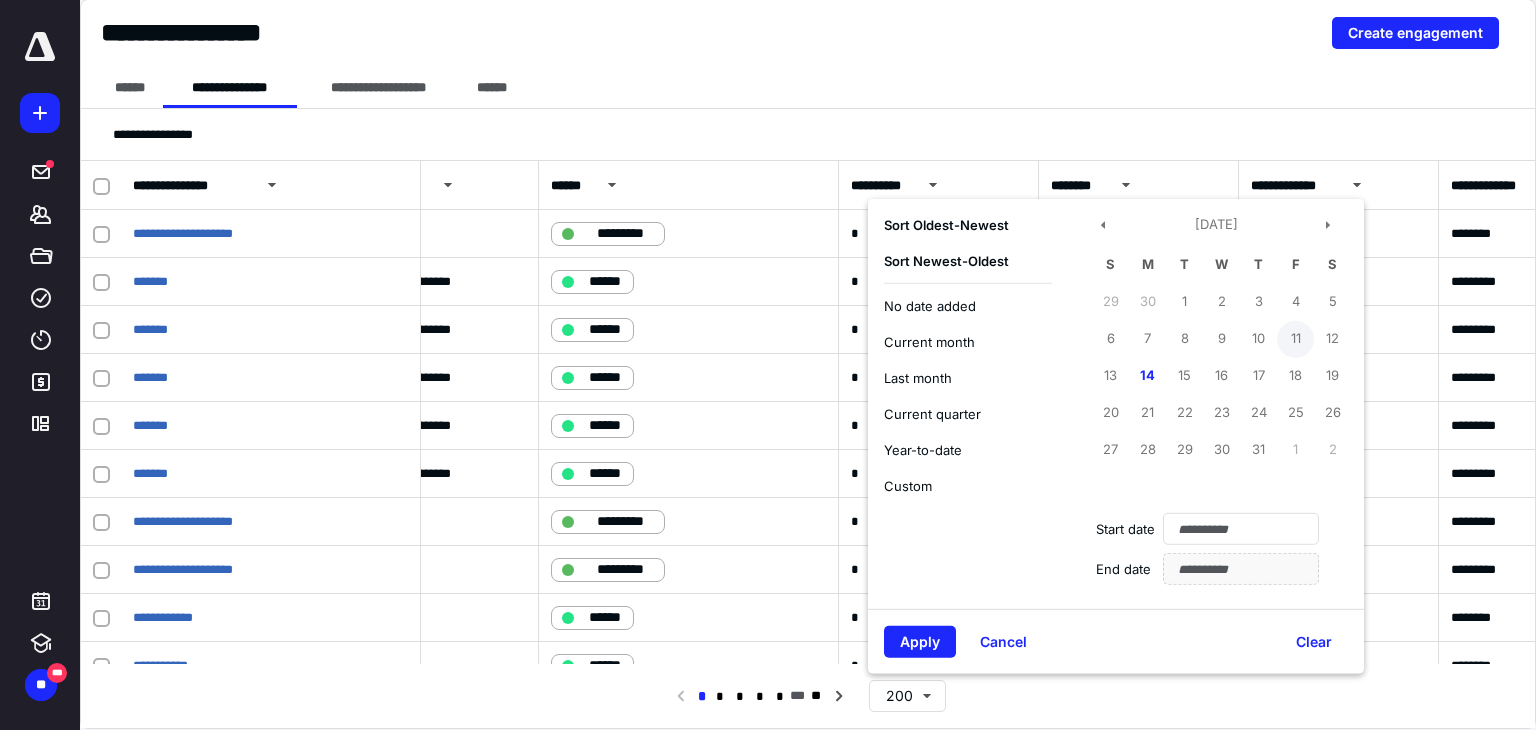 click on "11" at bounding box center [1295, 338] 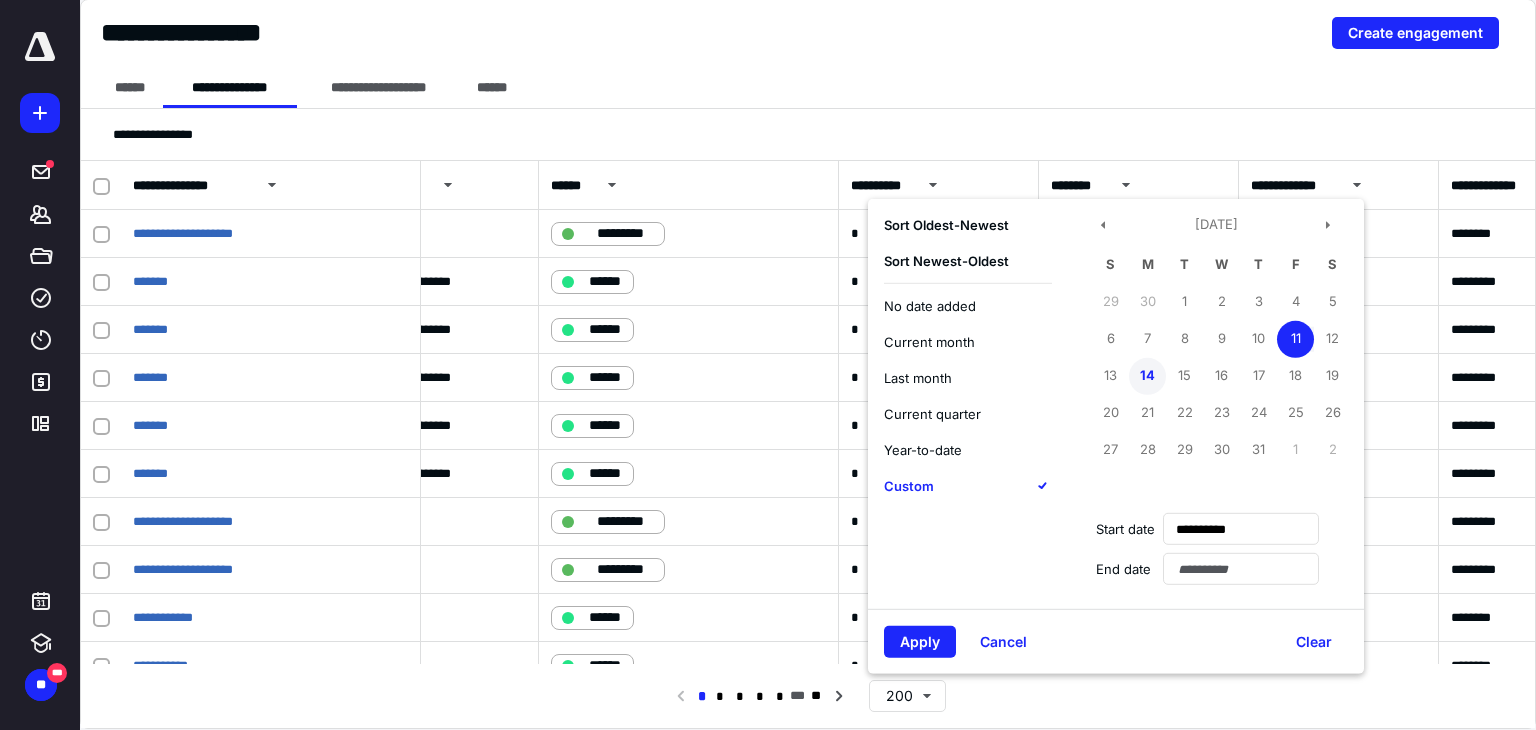 click on "14" at bounding box center [1147, 375] 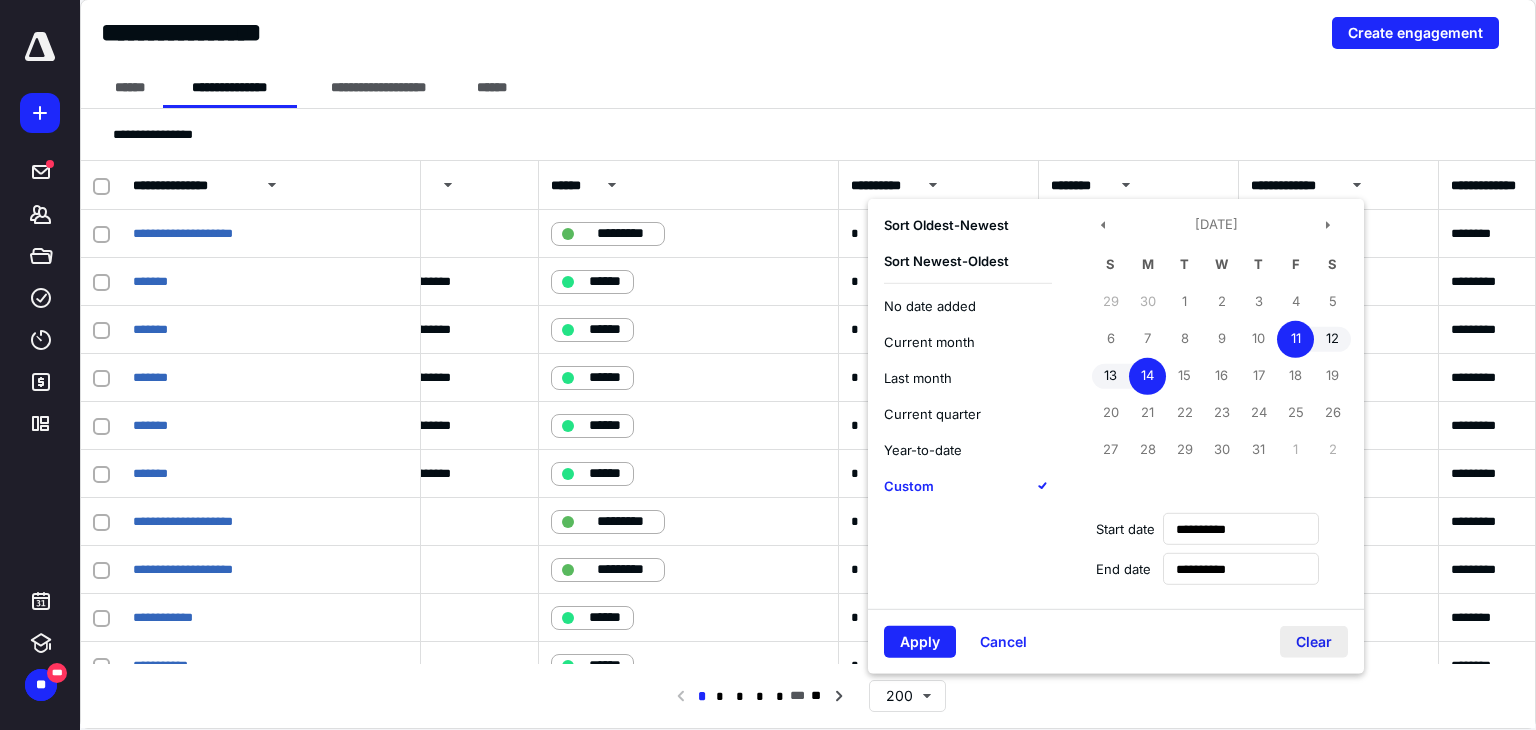 click on "Clear" at bounding box center [1314, 642] 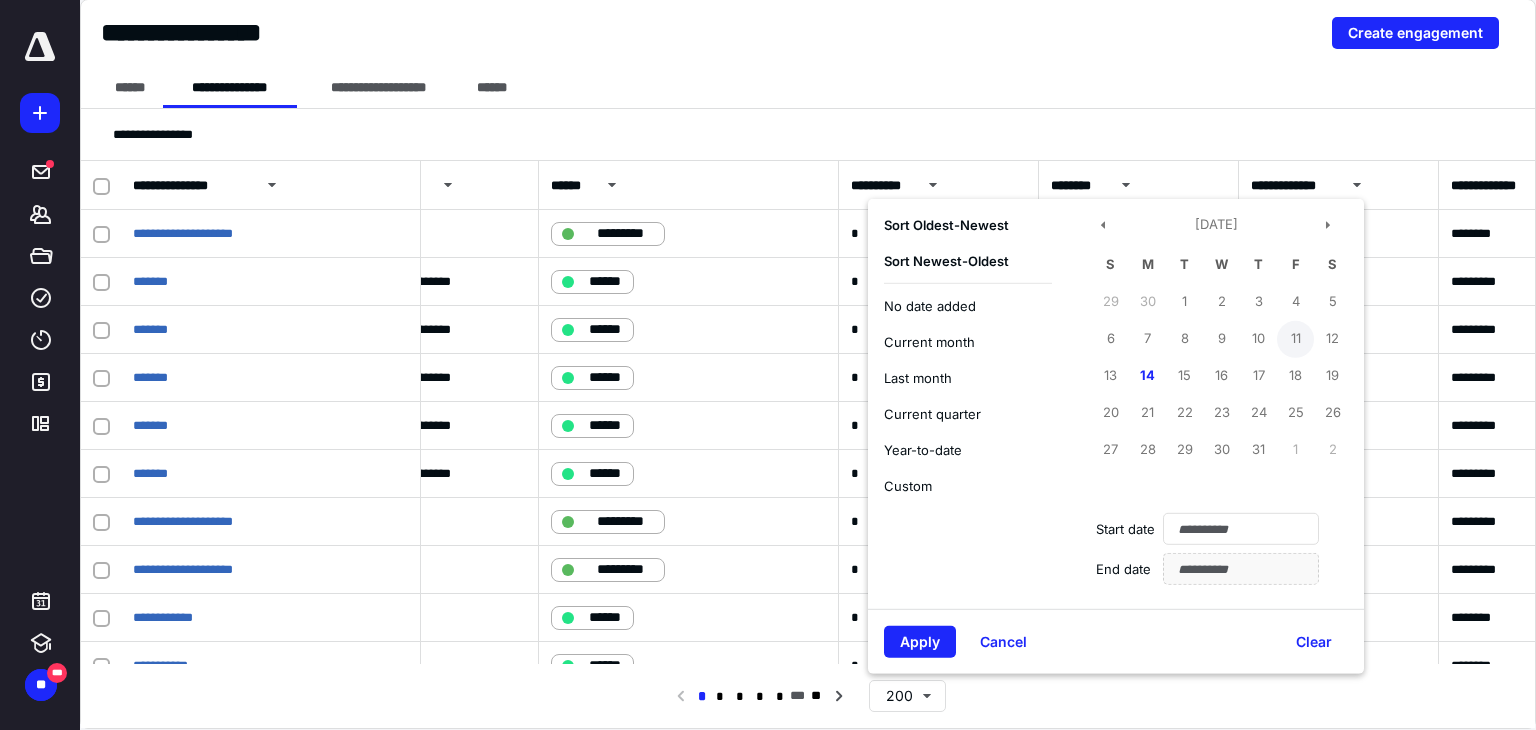 click on "11" at bounding box center [1295, 338] 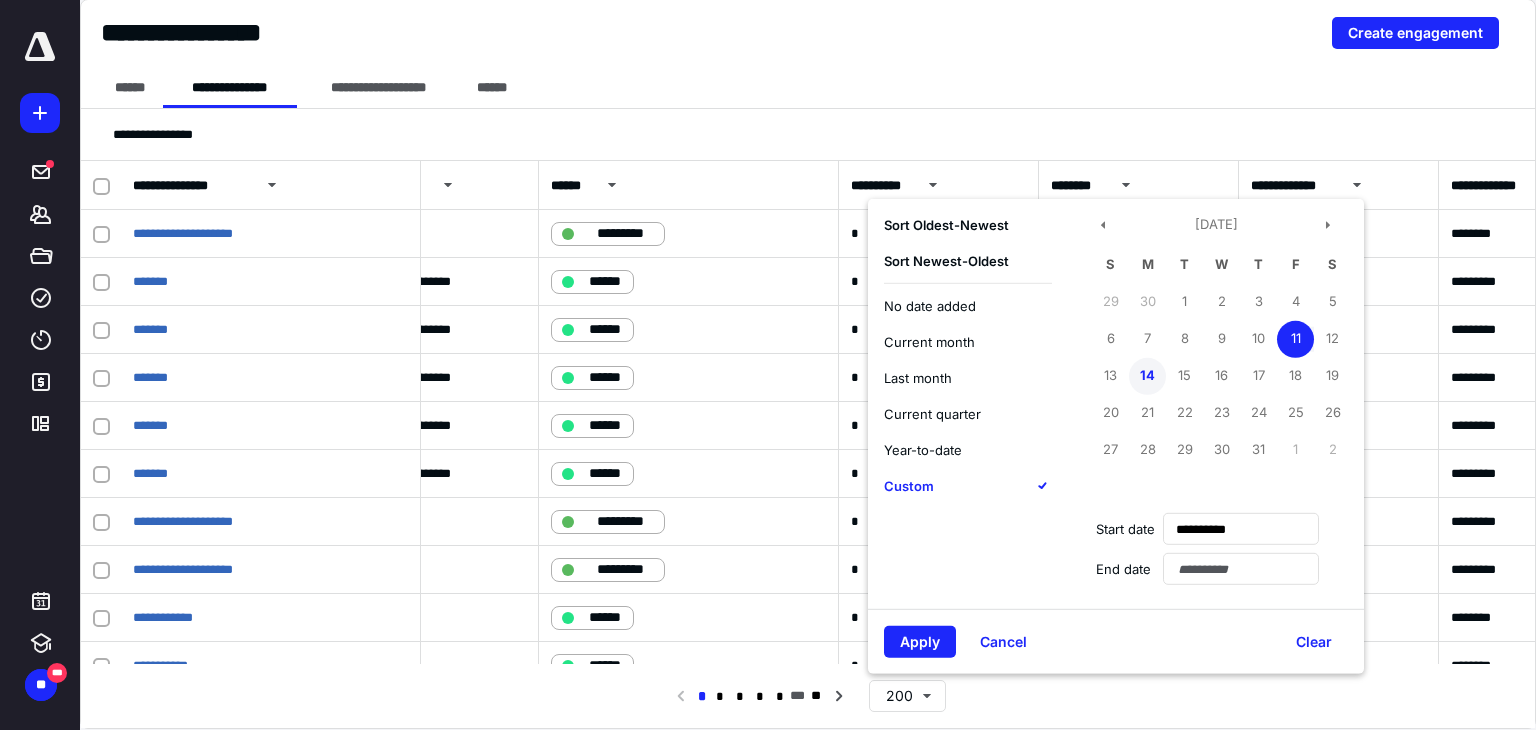 click on "14" at bounding box center [1147, 375] 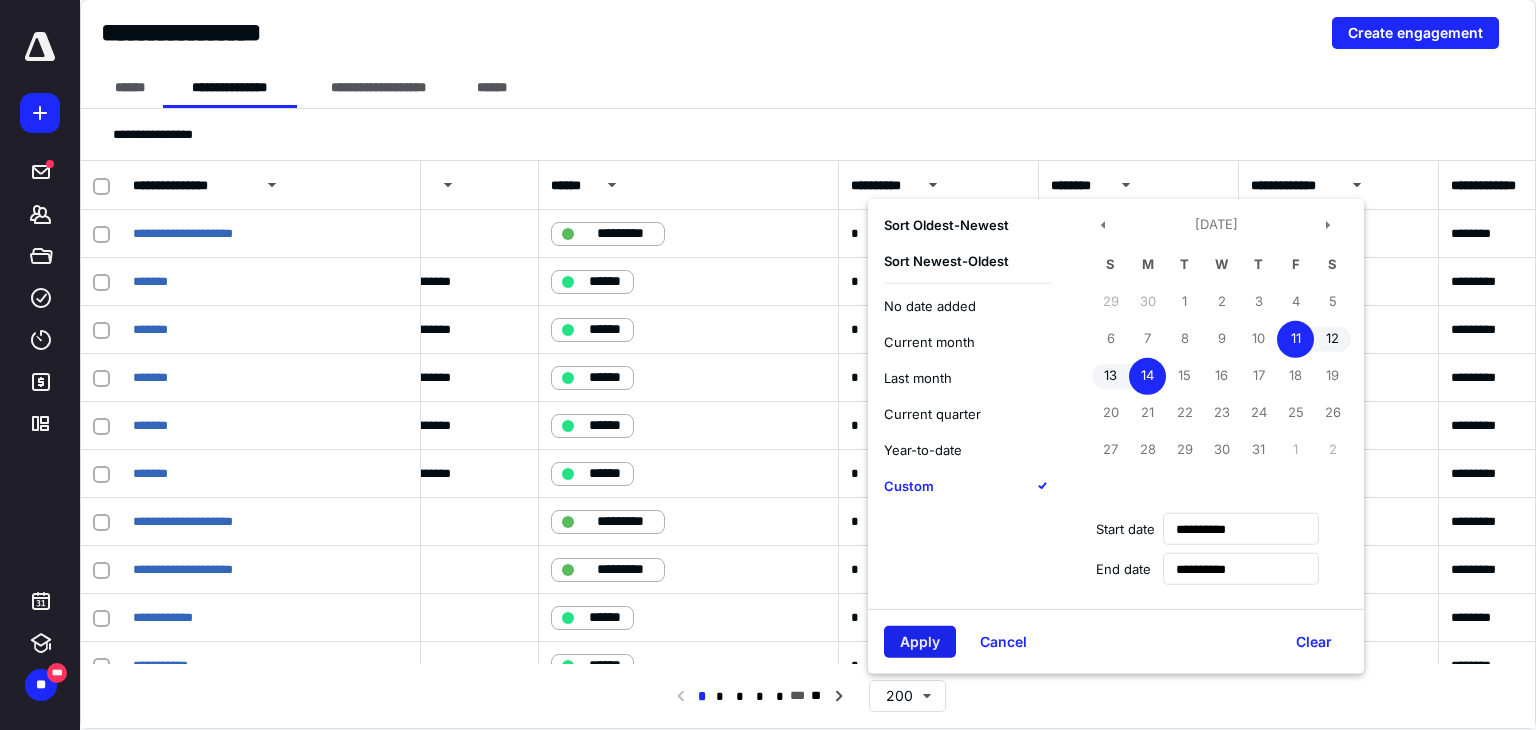 click on "Apply" at bounding box center (920, 642) 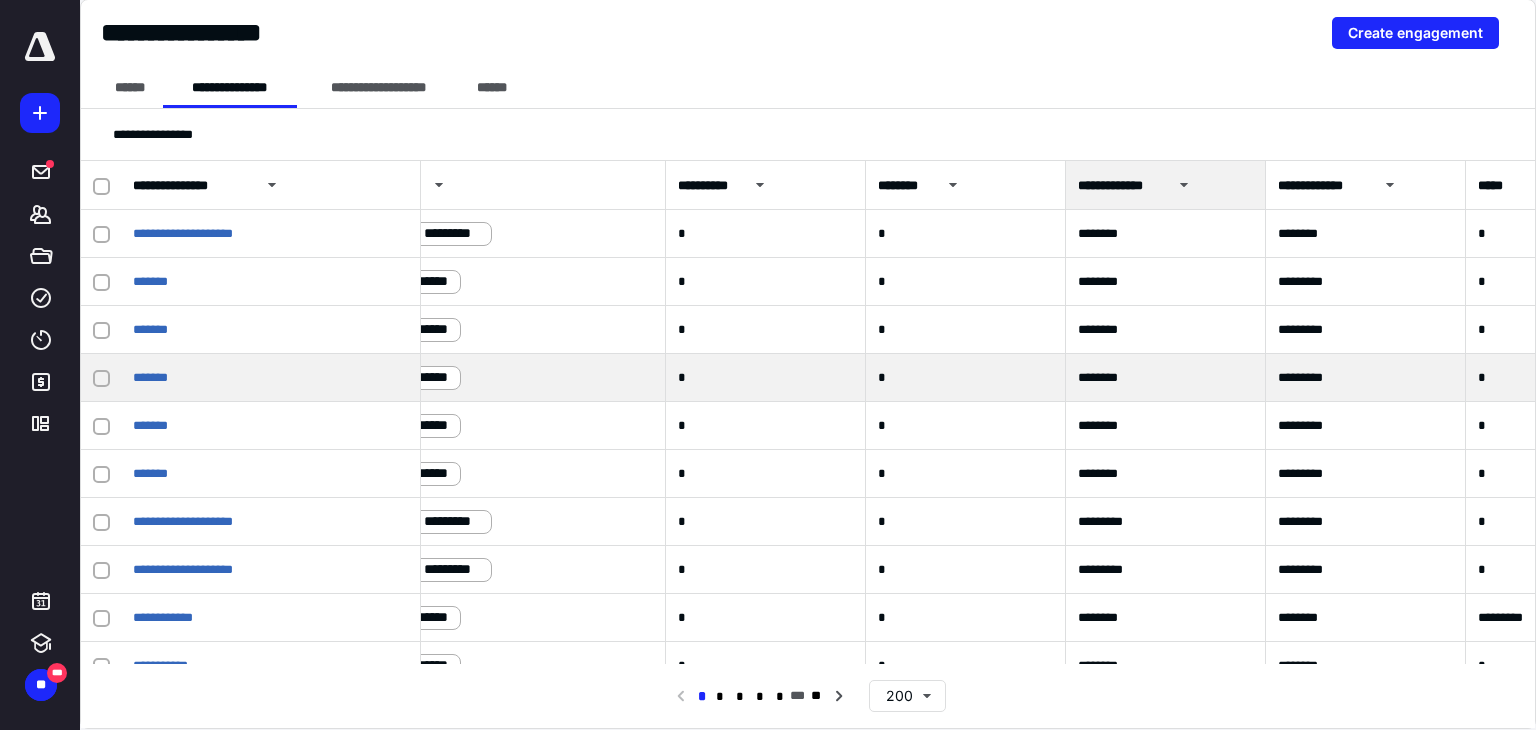 scroll, scrollTop: 2, scrollLeft: 856, axis: both 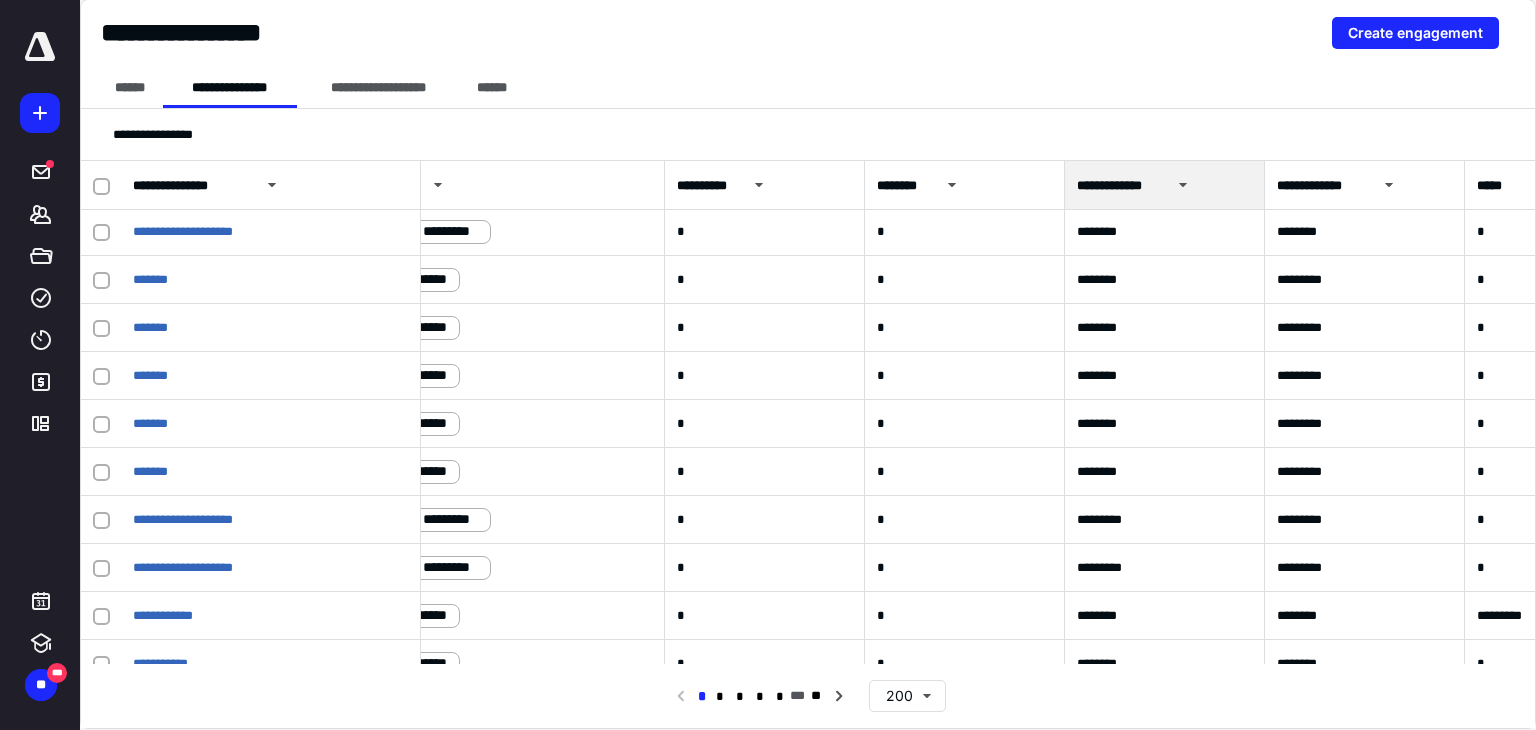 click on "**********" at bounding box center (1164, 185) 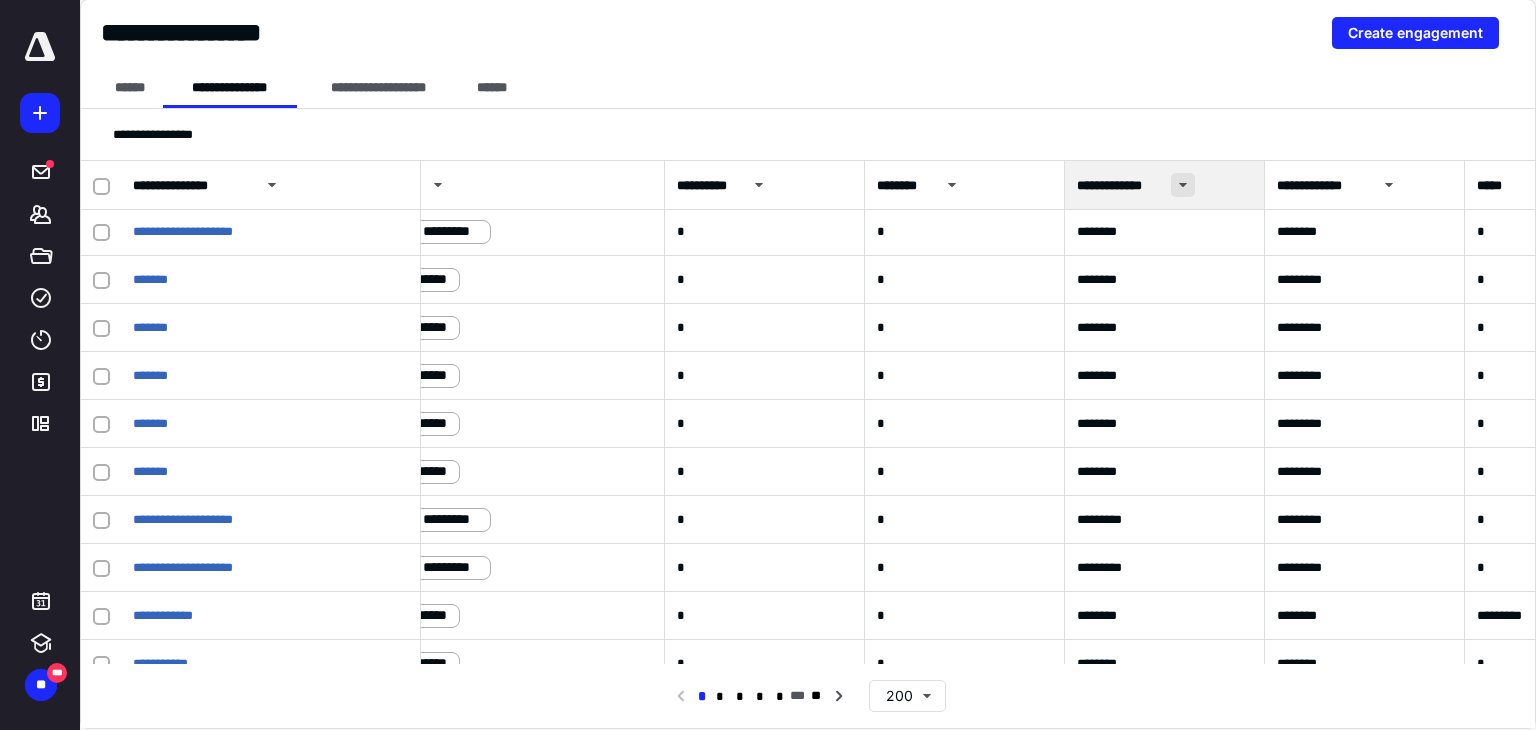 click at bounding box center [1183, 185] 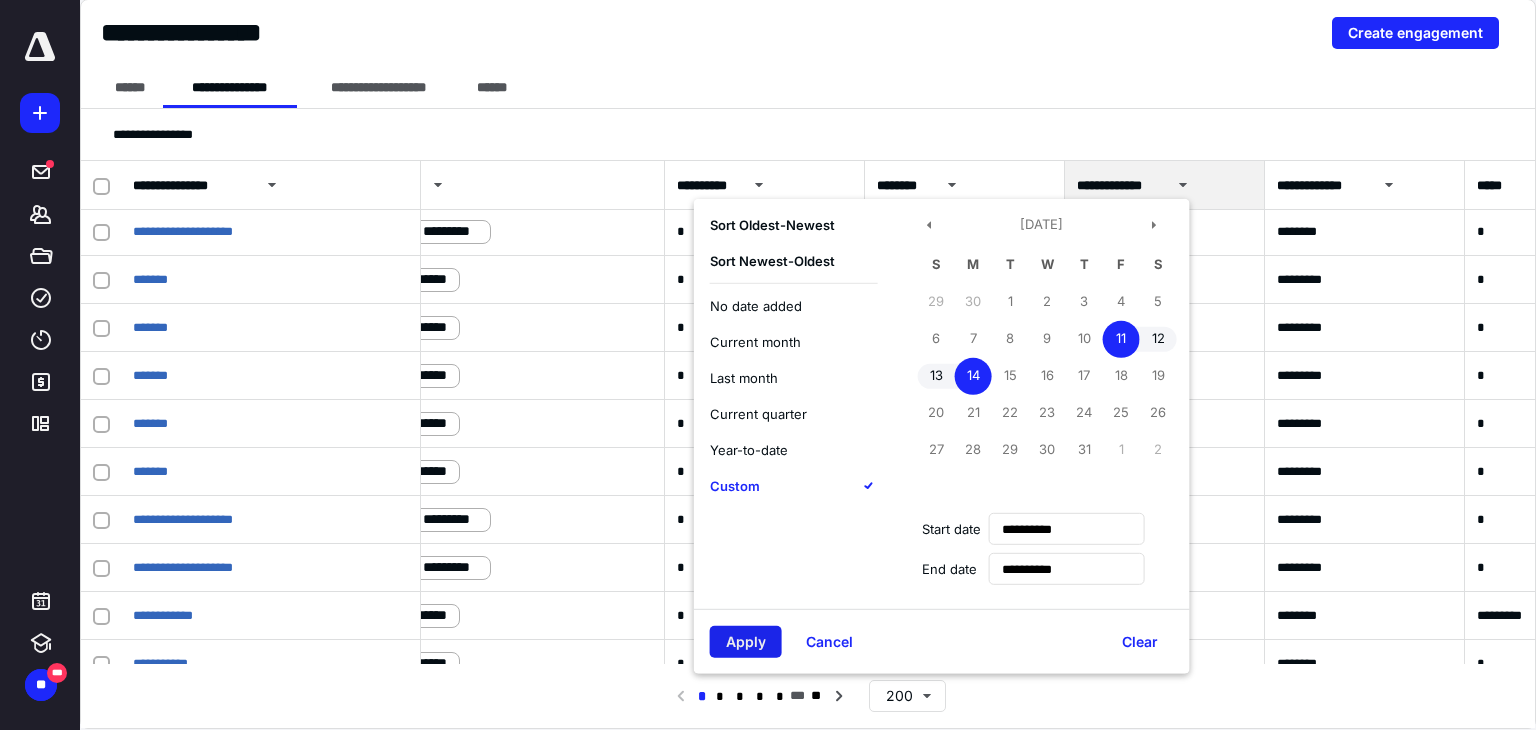 click on "Apply" at bounding box center (746, 642) 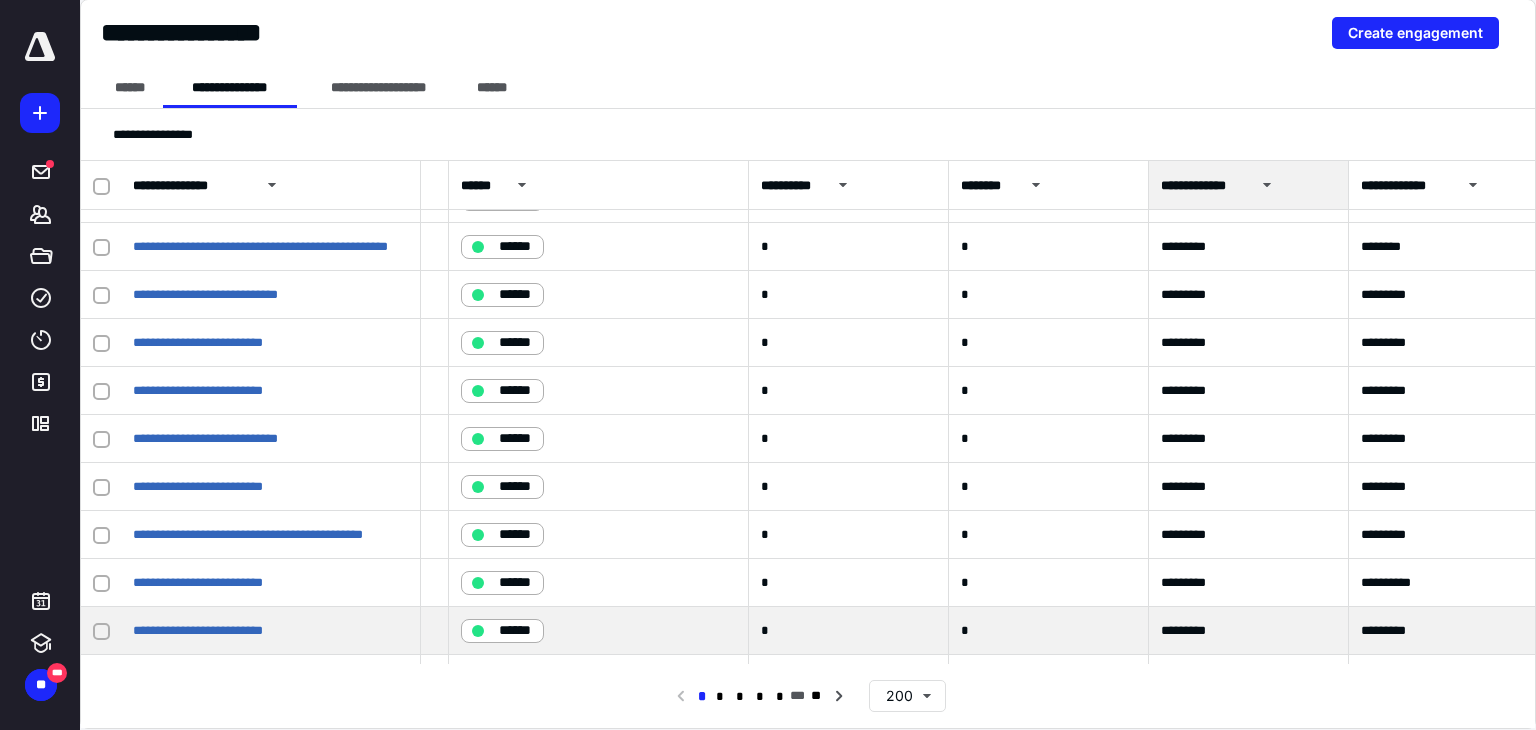 scroll, scrollTop: 3860, scrollLeft: 772, axis: both 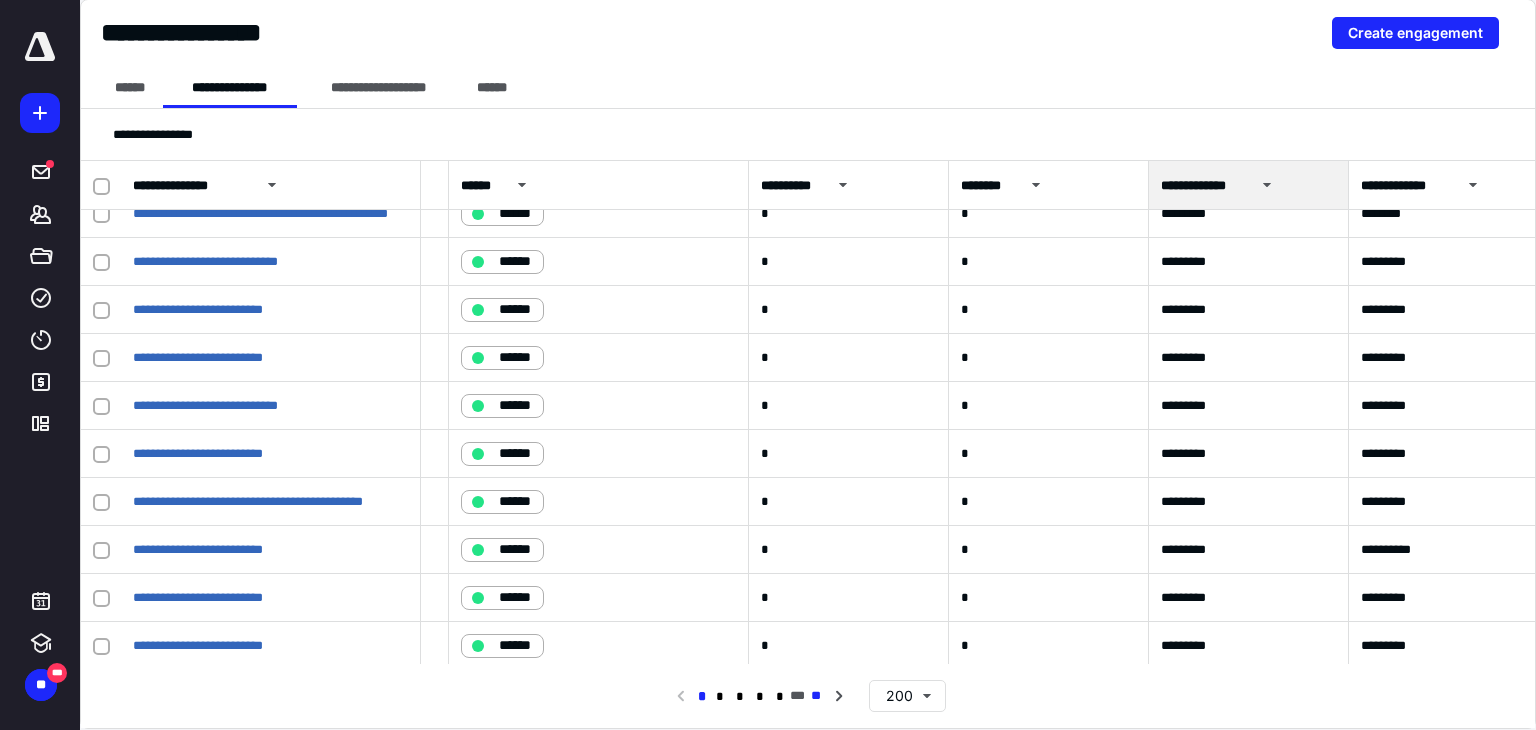 click on "**" at bounding box center [816, 696] 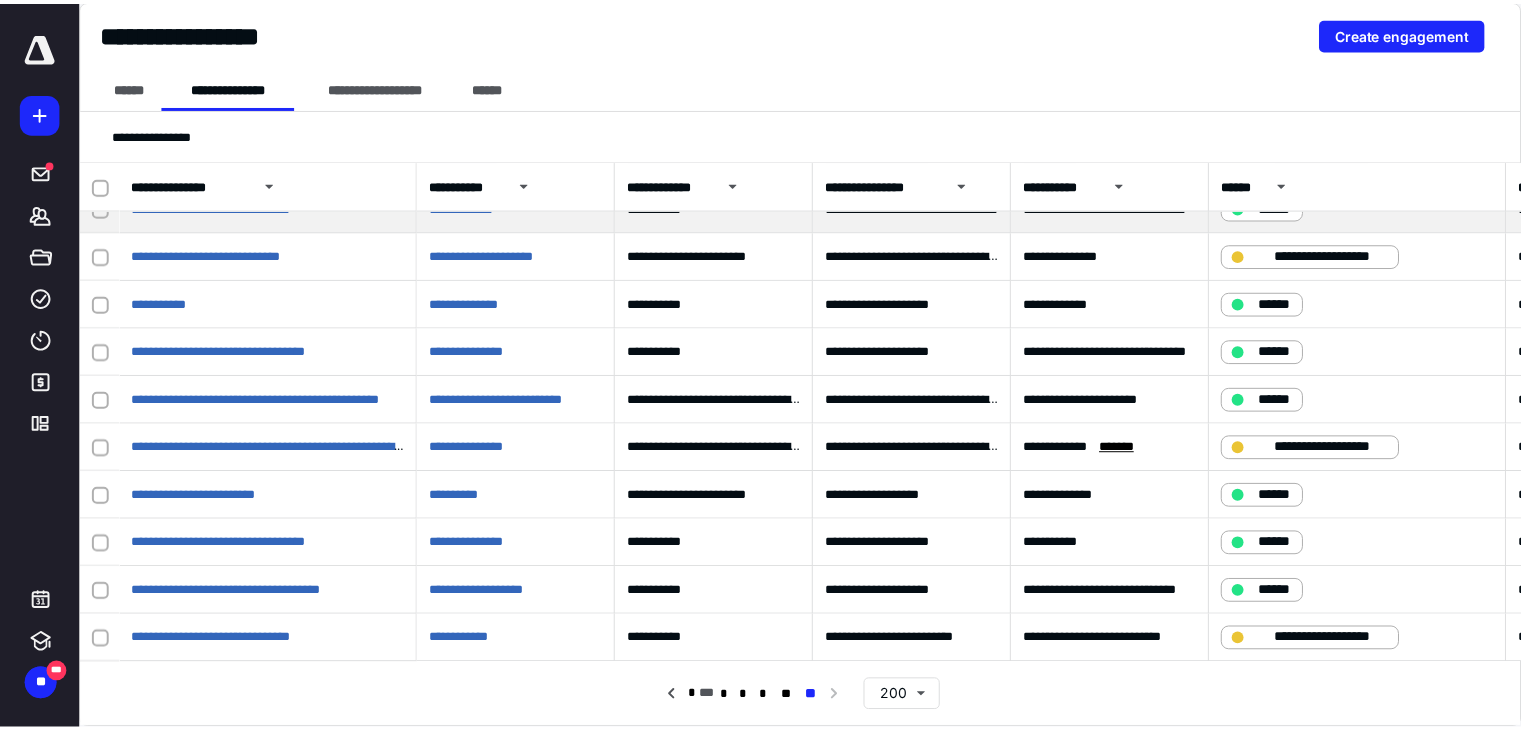 scroll, scrollTop: 5128, scrollLeft: 0, axis: vertical 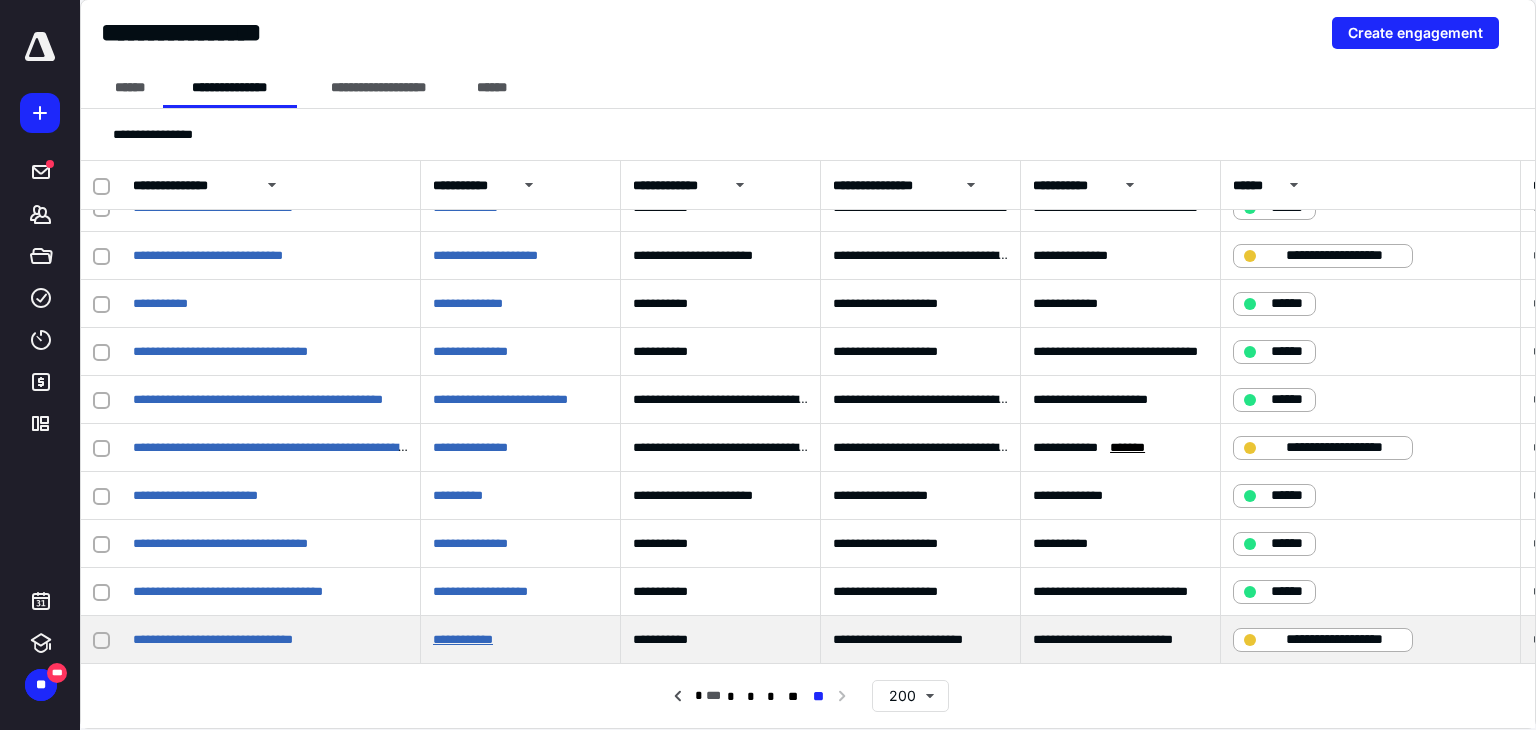 click on "**********" at bounding box center [463, 639] 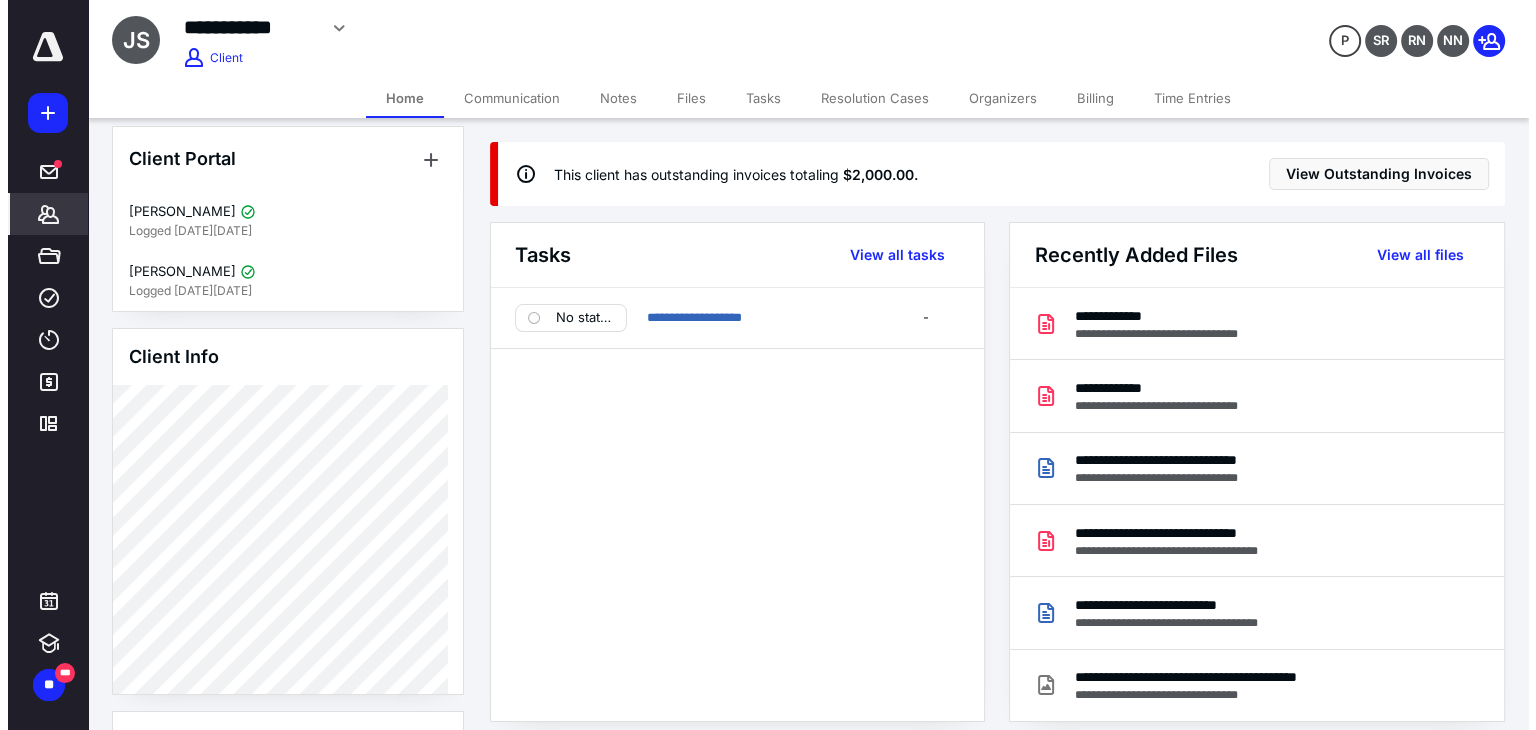 scroll, scrollTop: 0, scrollLeft: 0, axis: both 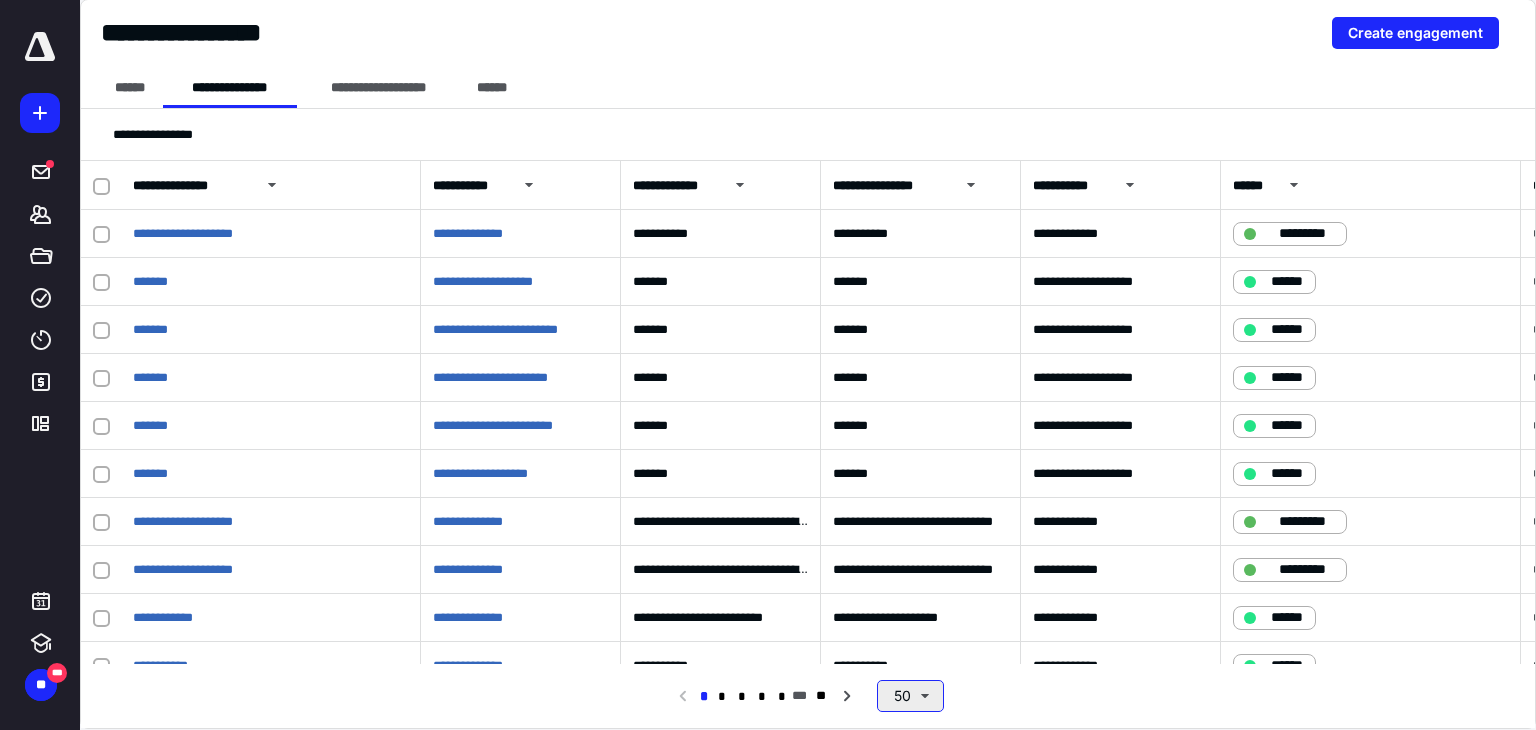 click on "50" at bounding box center [910, 696] 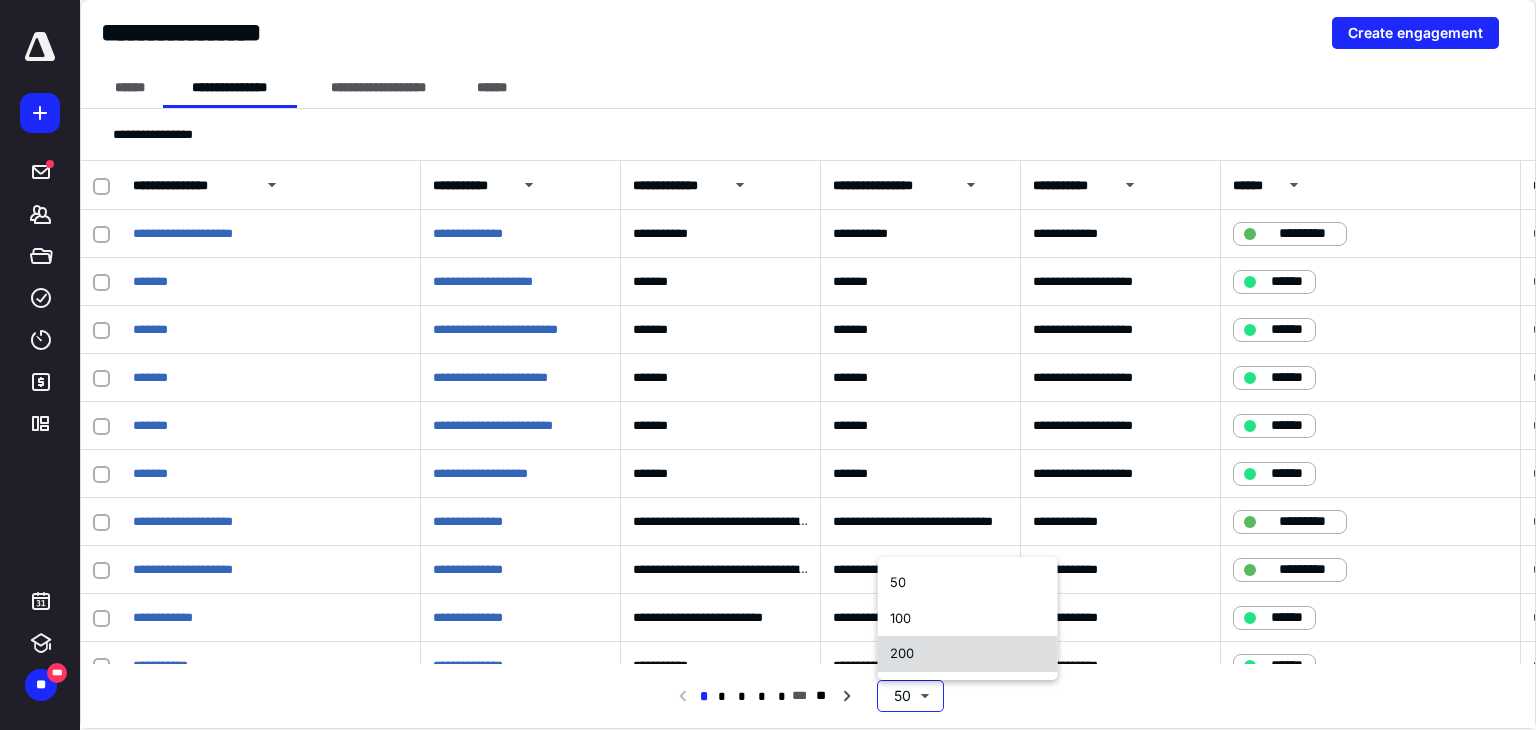 click on "200" at bounding box center [902, 653] 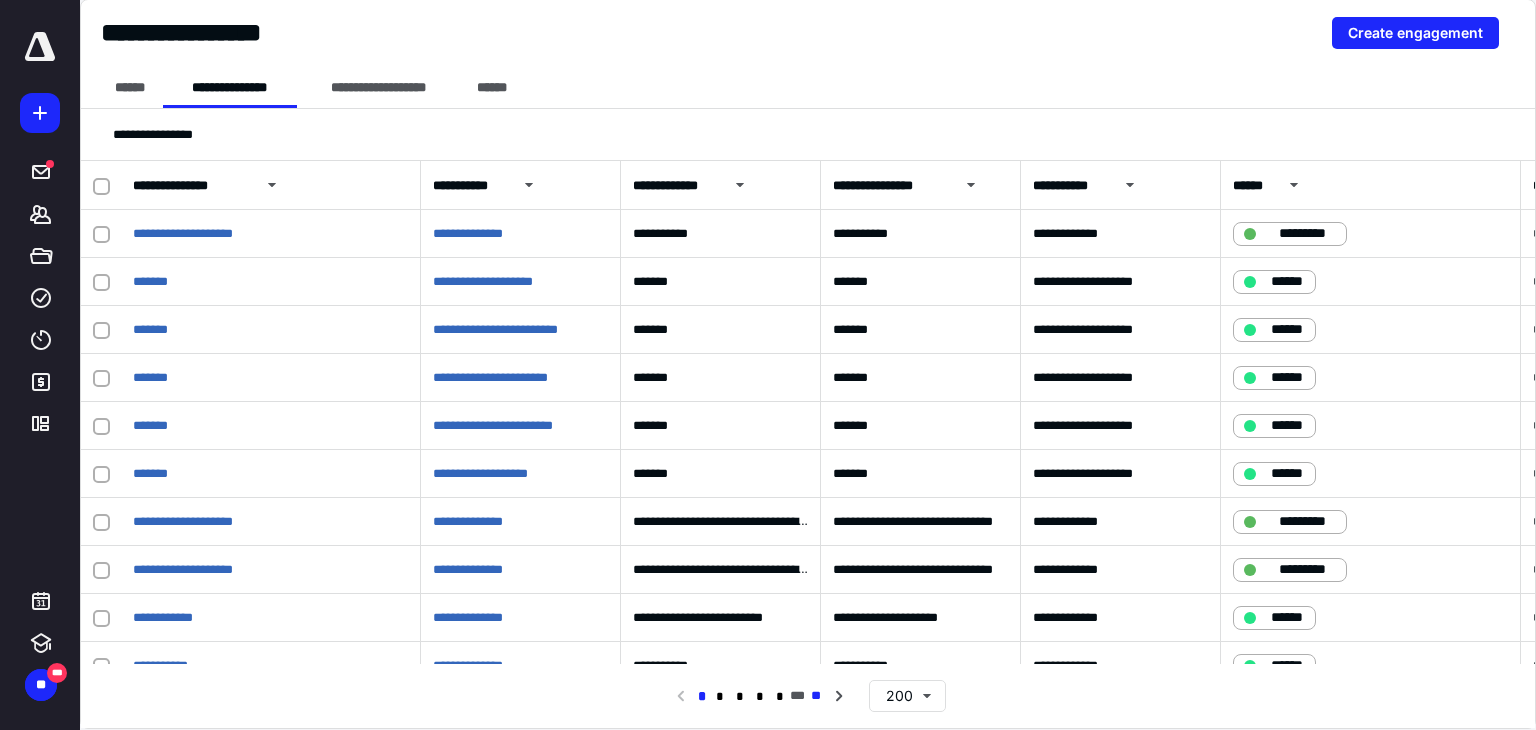 click on "**" at bounding box center (816, 696) 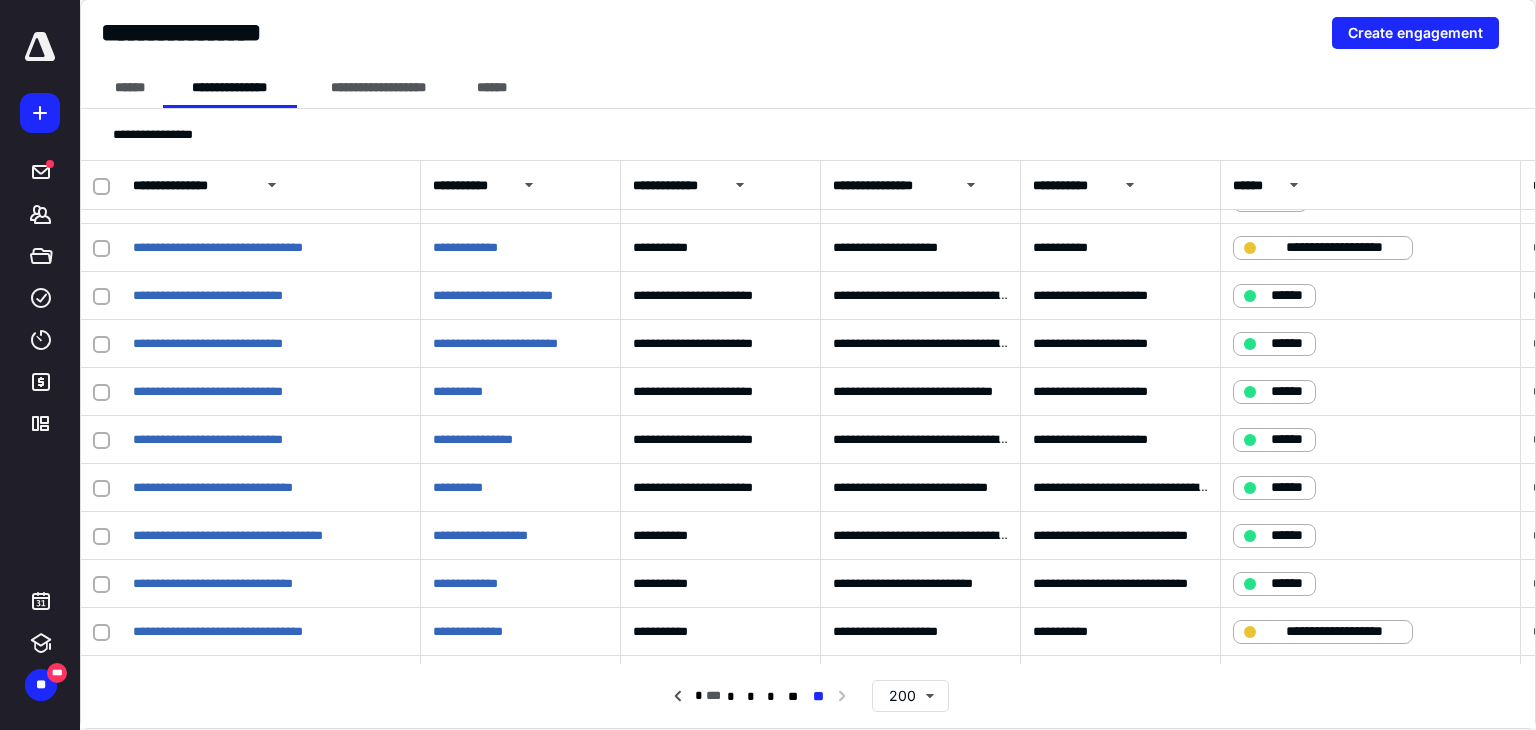 scroll, scrollTop: 5128, scrollLeft: 0, axis: vertical 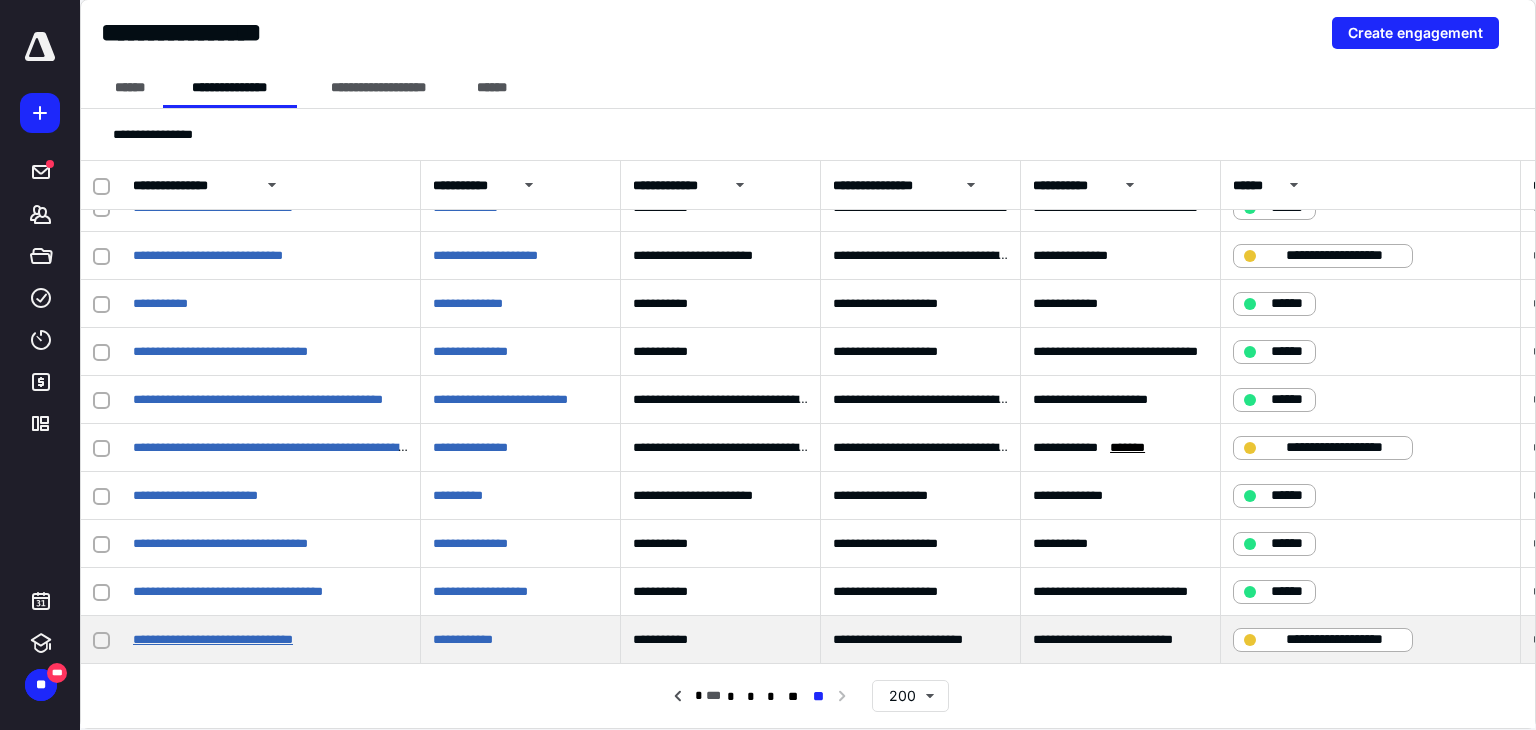 click on "**********" at bounding box center [213, 639] 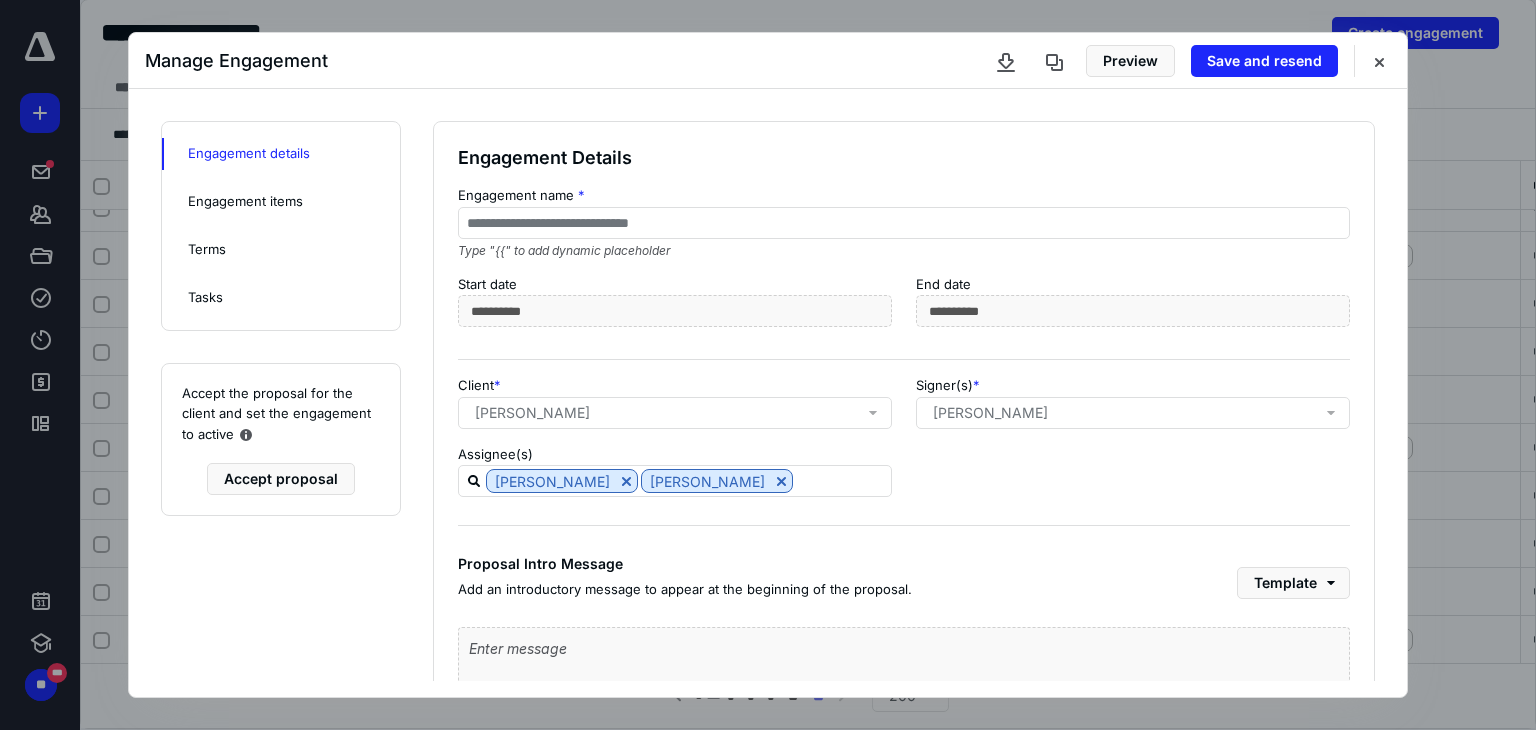 scroll, scrollTop: 216, scrollLeft: 0, axis: vertical 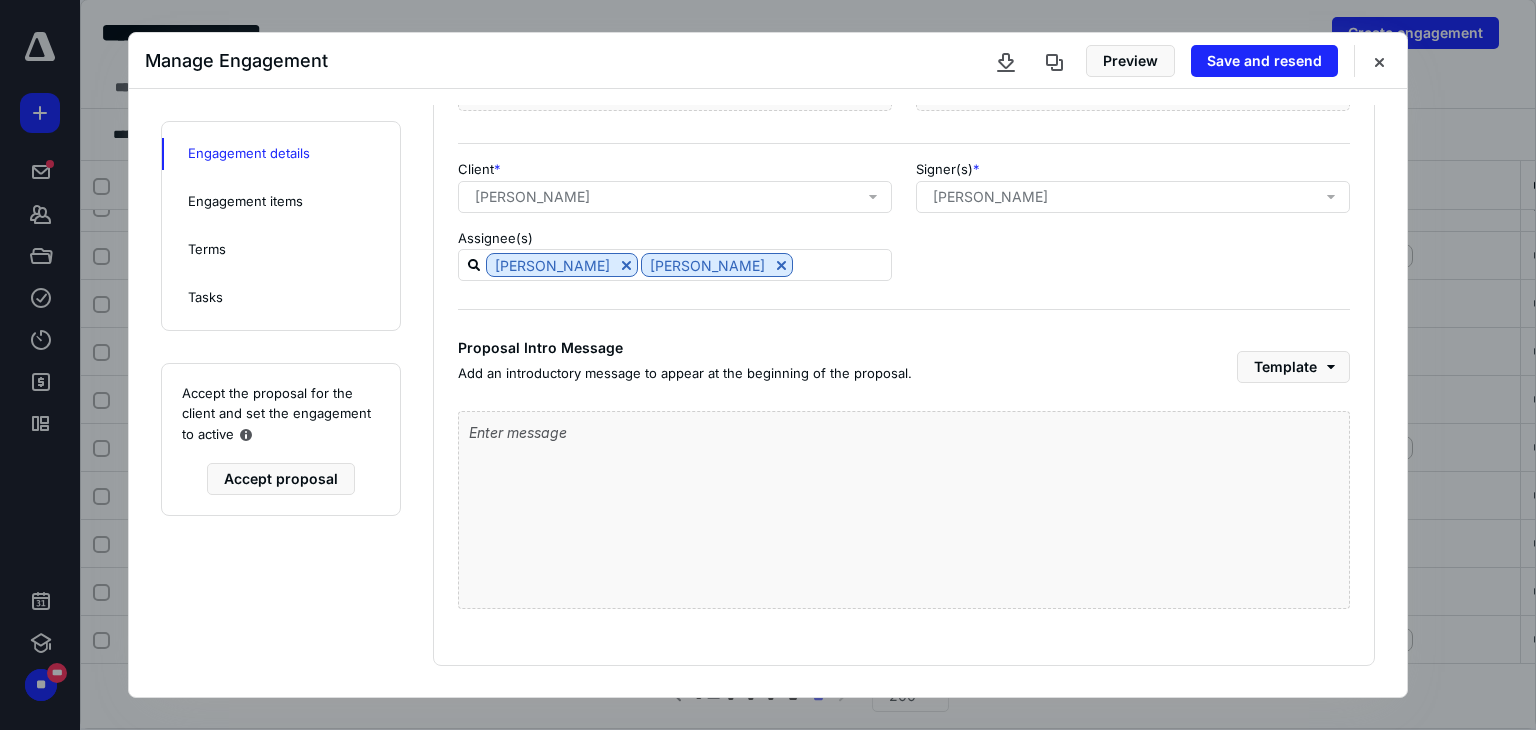 click on "Terms" at bounding box center [281, 250] 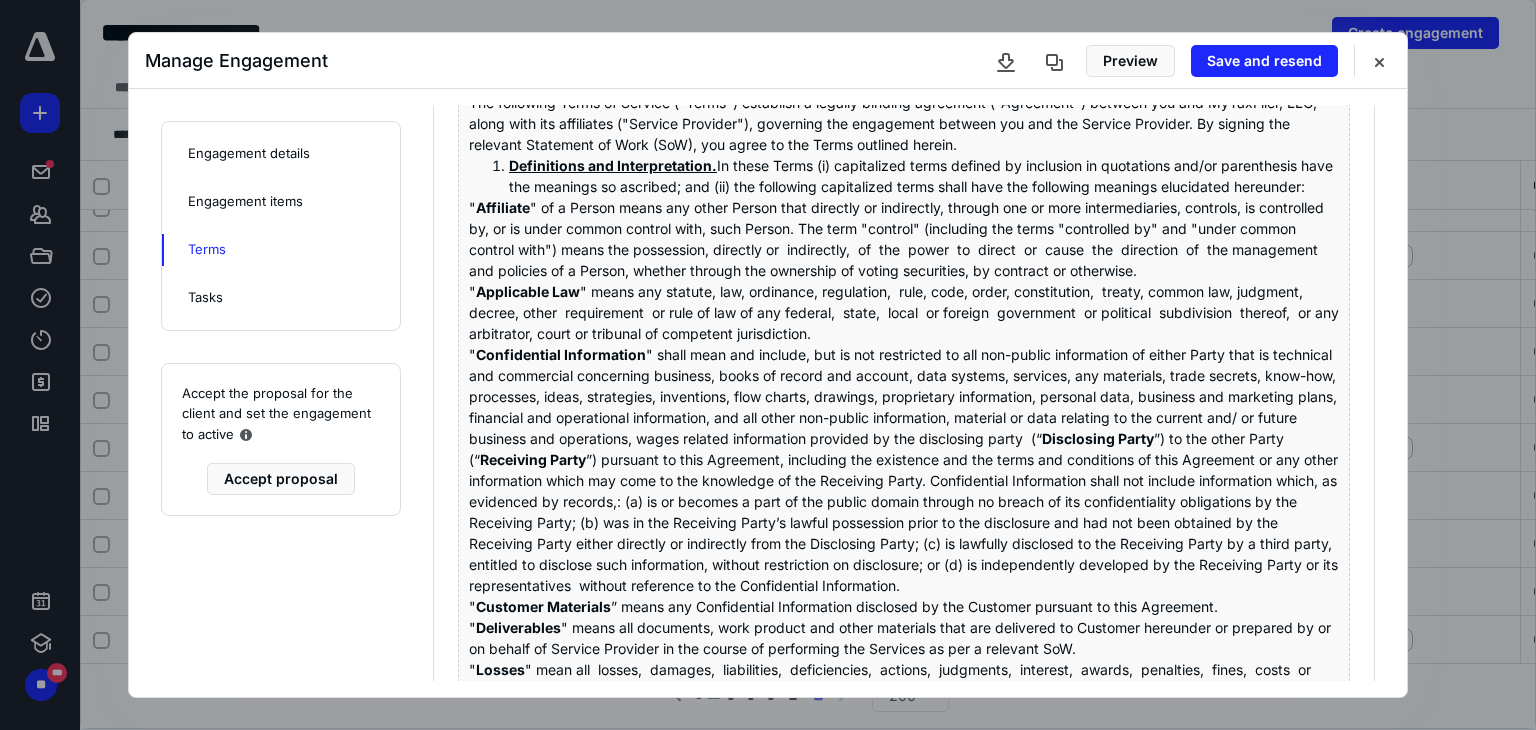 scroll, scrollTop: 0, scrollLeft: 0, axis: both 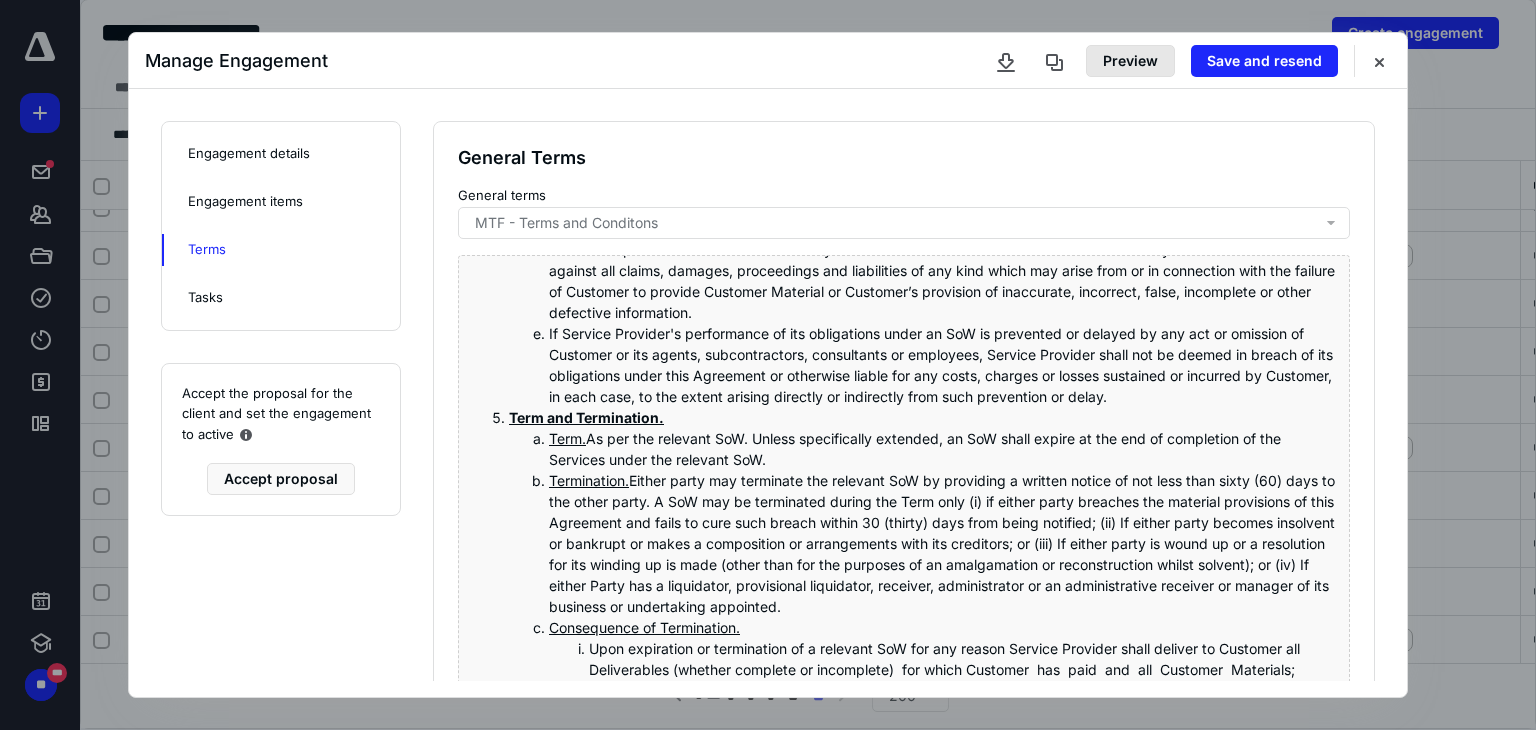 drag, startPoint x: 1153, startPoint y: 41, endPoint x: 1110, endPoint y: 73, distance: 53.600372 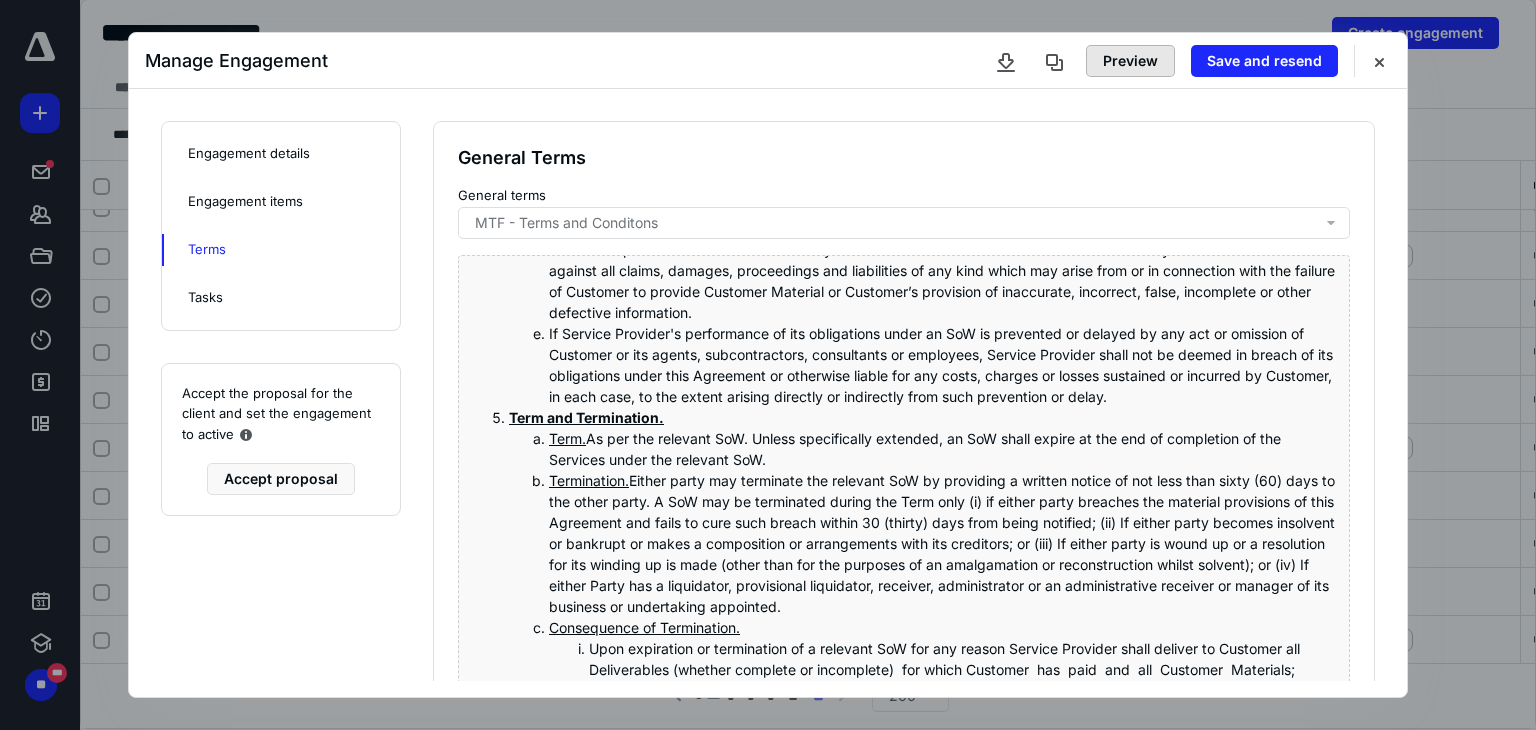 click on "Preview" at bounding box center [1130, 61] 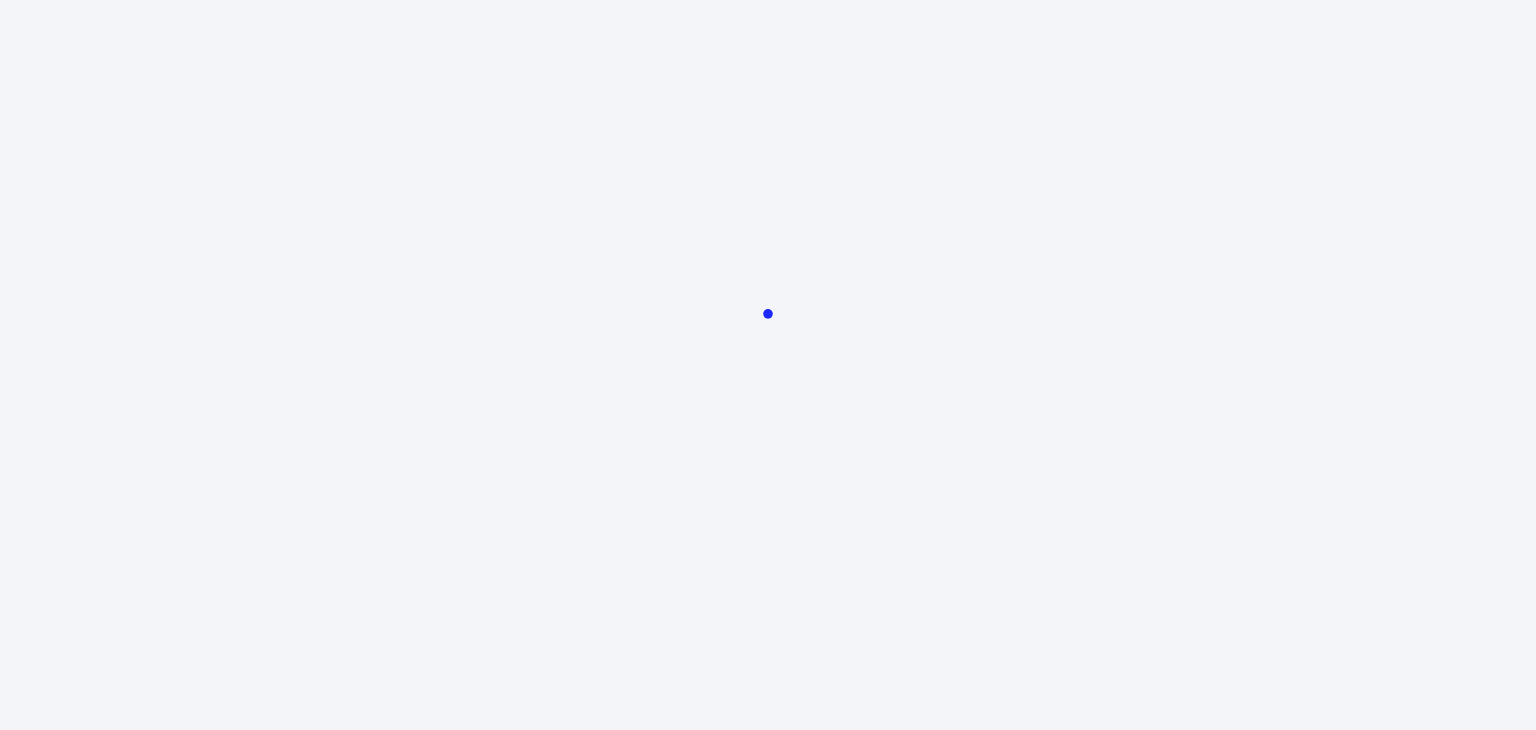 scroll, scrollTop: 0, scrollLeft: 0, axis: both 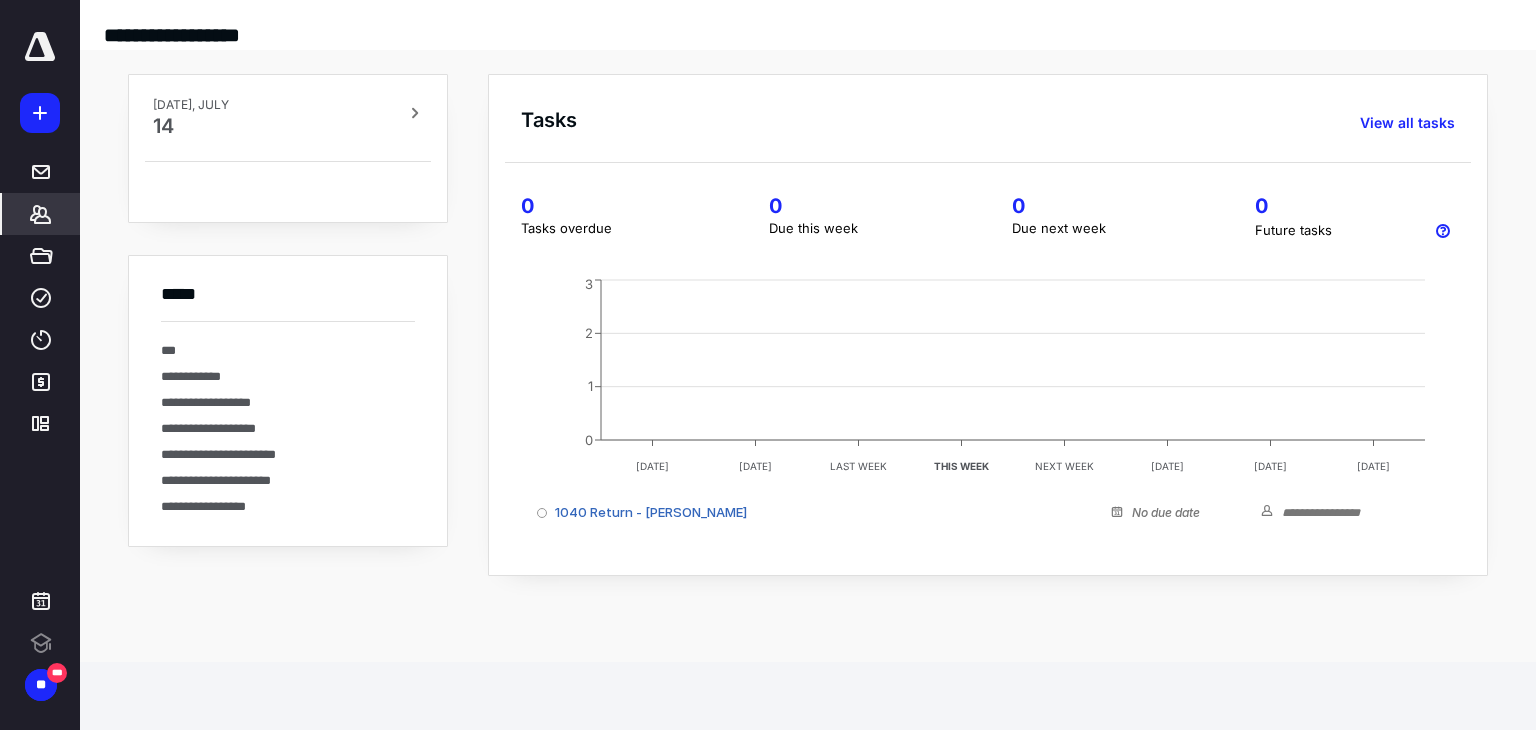 click on "*******" at bounding box center (41, 214) 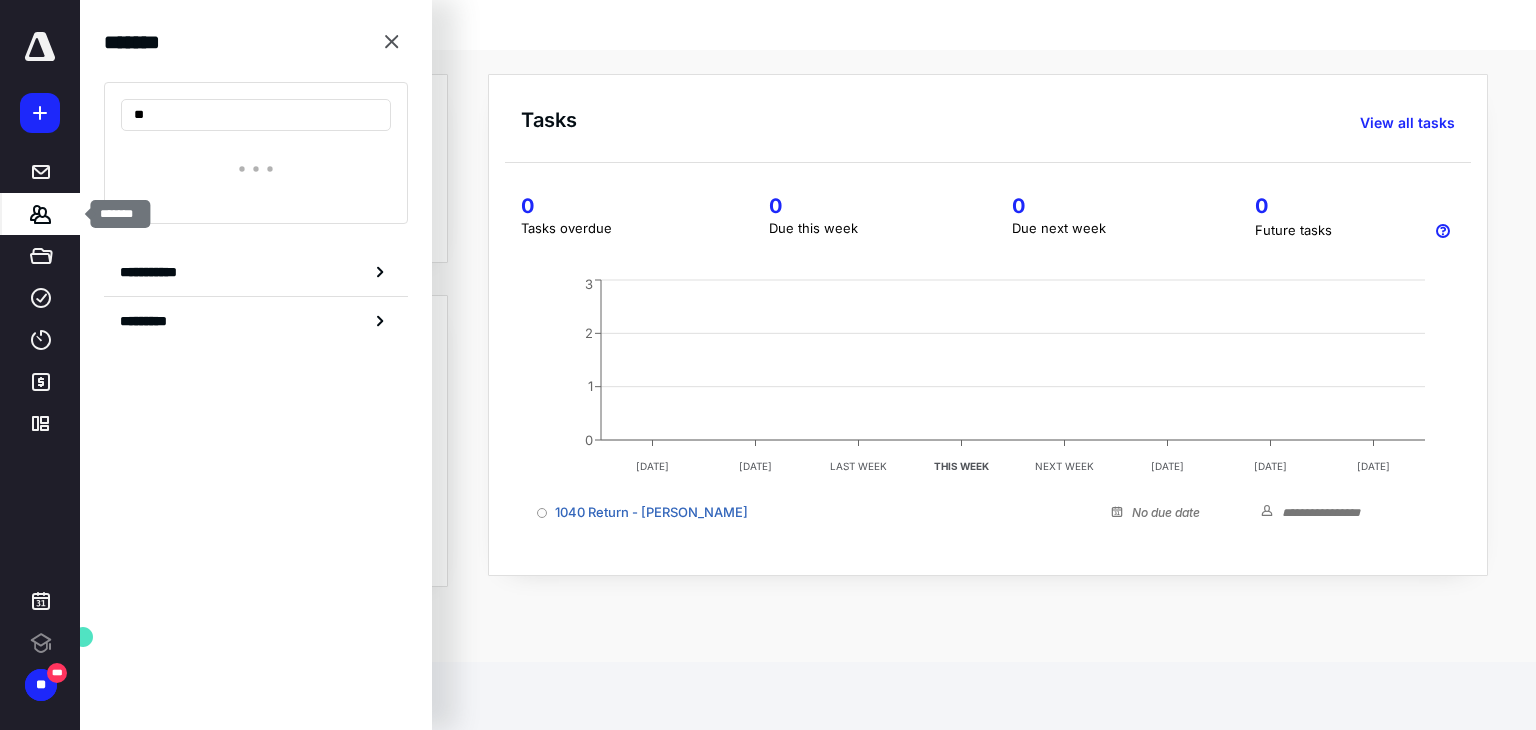 scroll, scrollTop: 0, scrollLeft: 0, axis: both 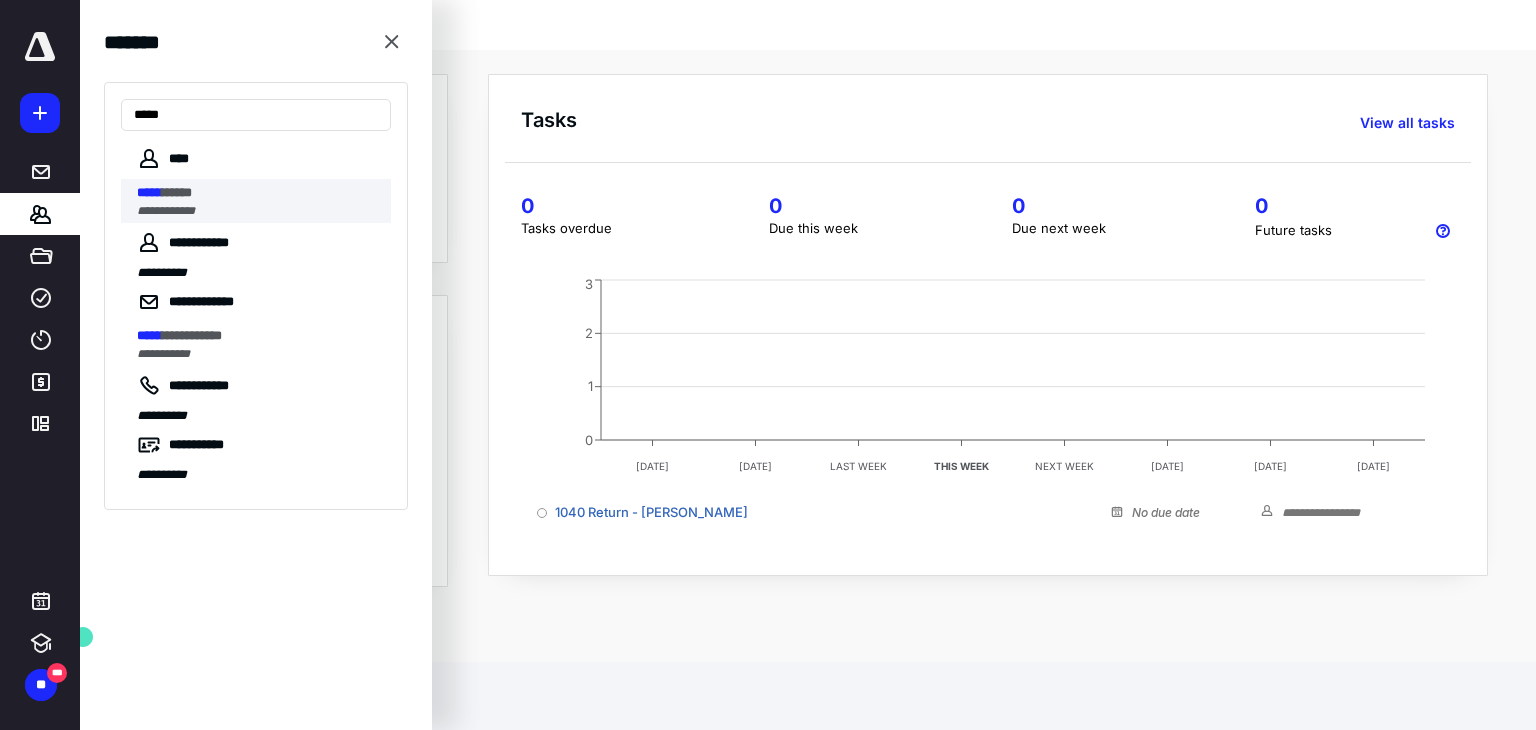 type on "*****" 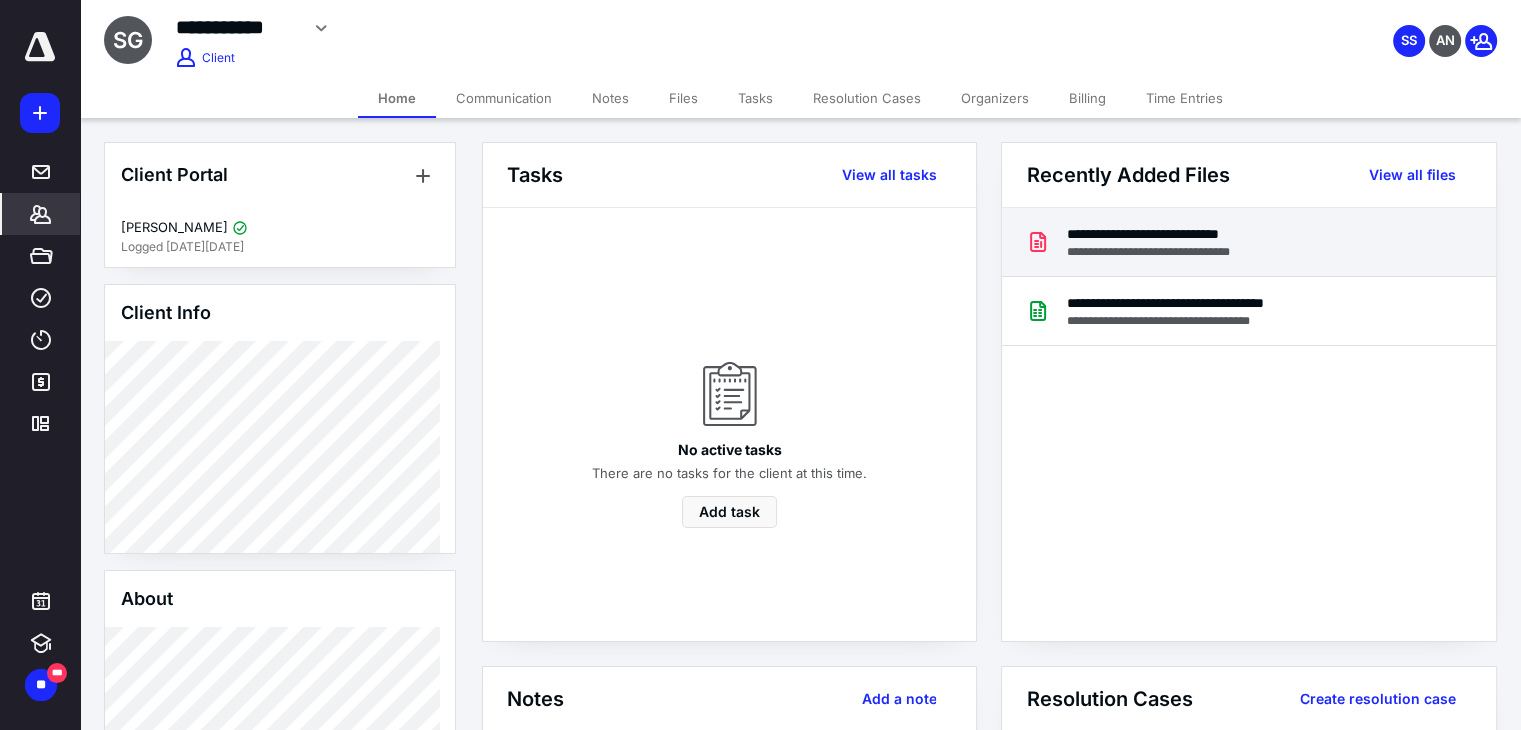 click on "**********" at bounding box center [1248, 242] 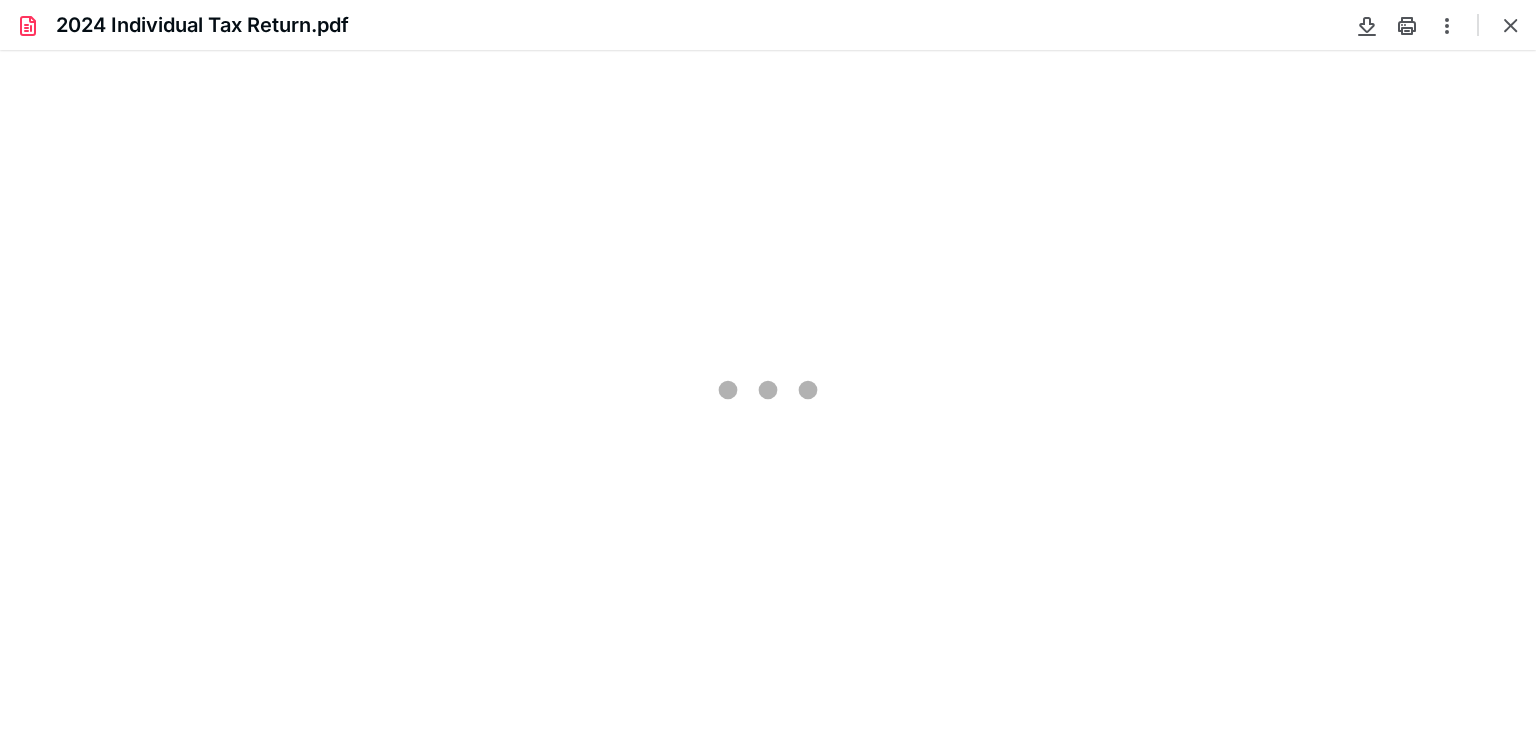 scroll, scrollTop: 0, scrollLeft: 0, axis: both 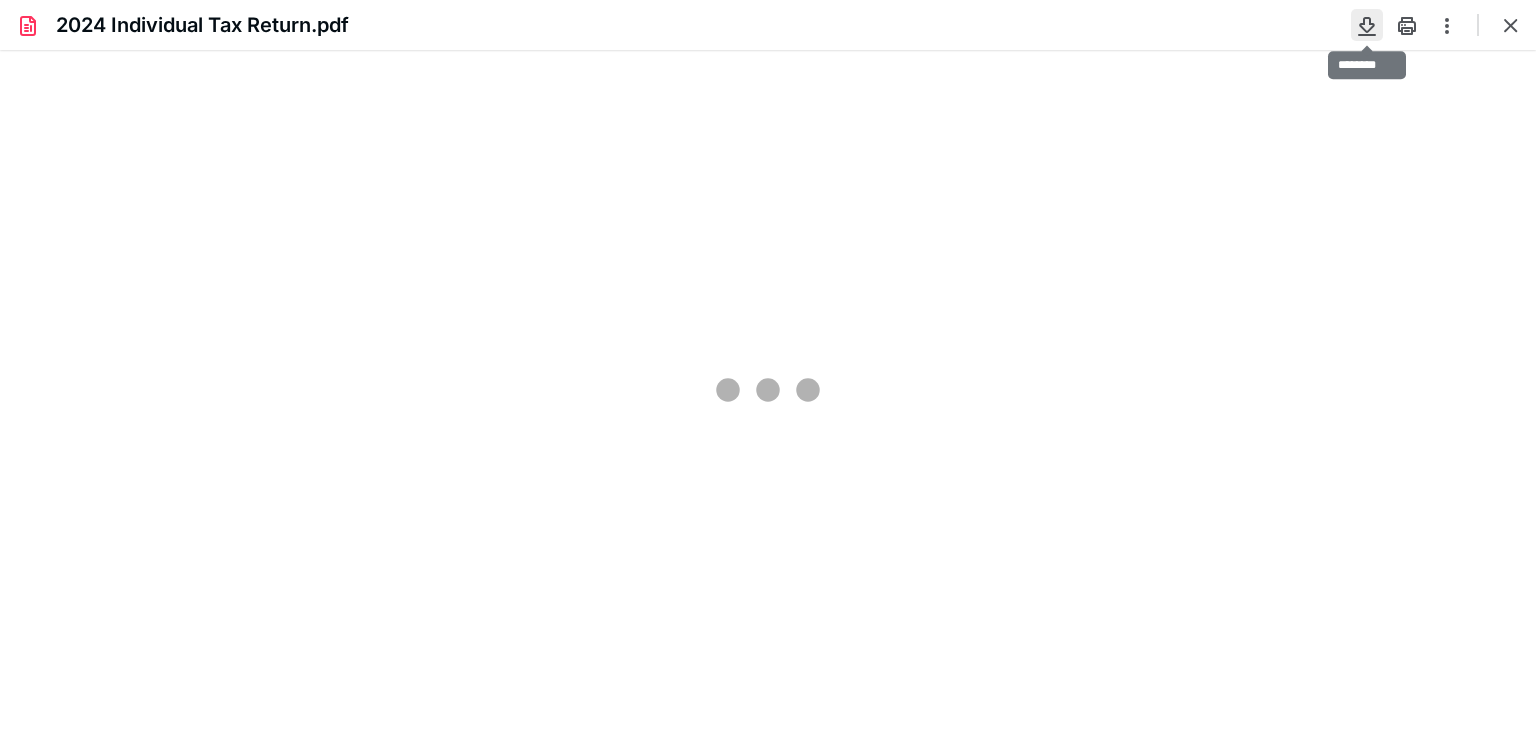 click at bounding box center (1367, 25) 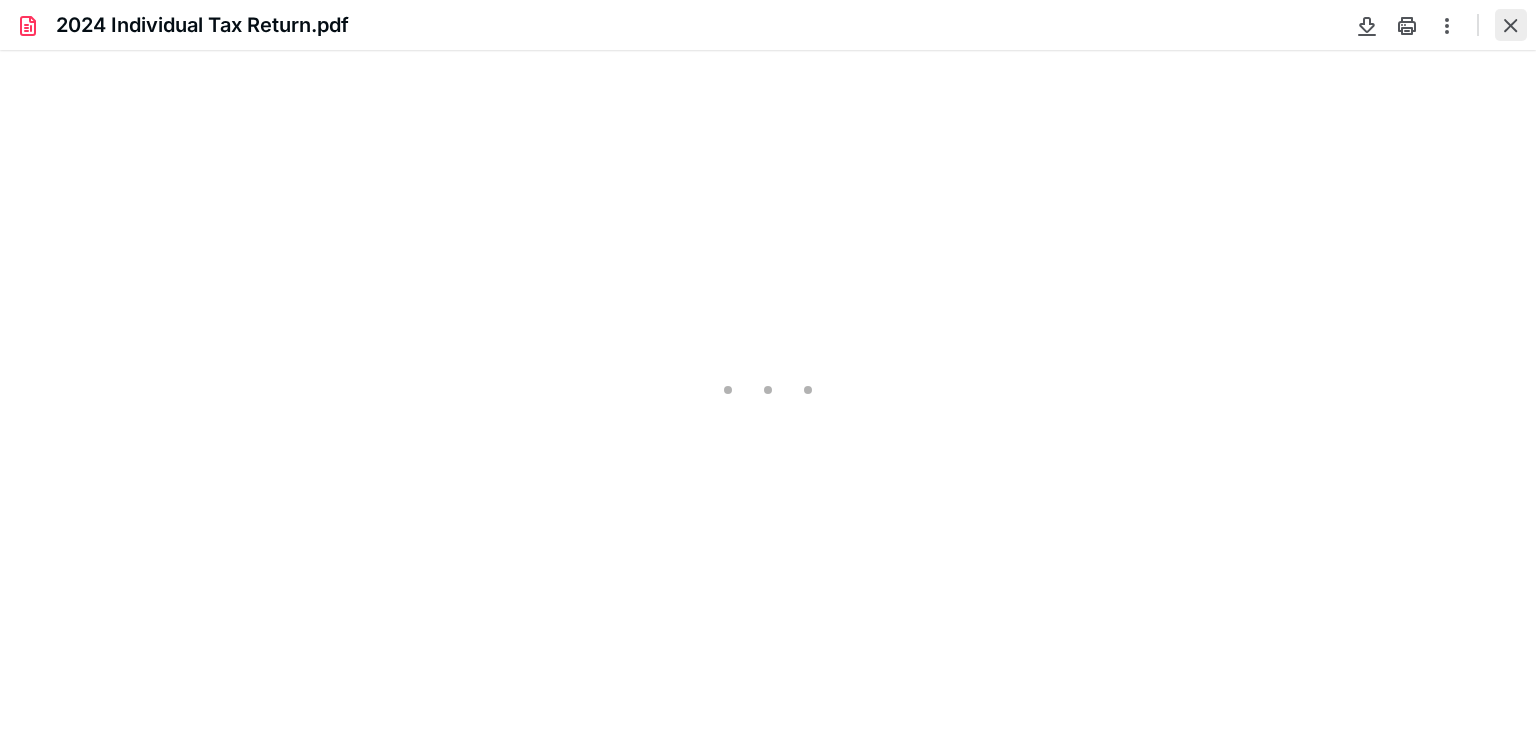 type on "81" 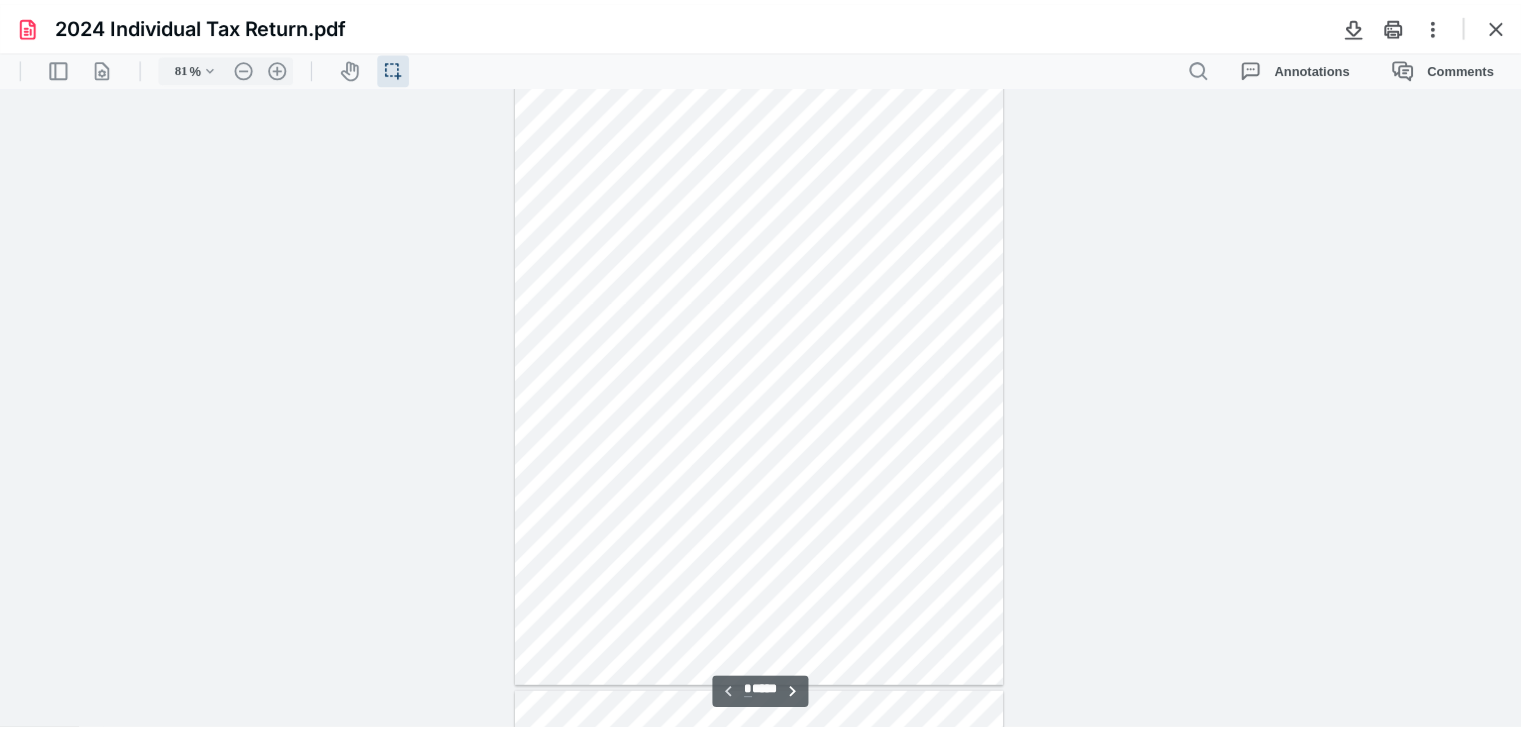 scroll, scrollTop: 0, scrollLeft: 0, axis: both 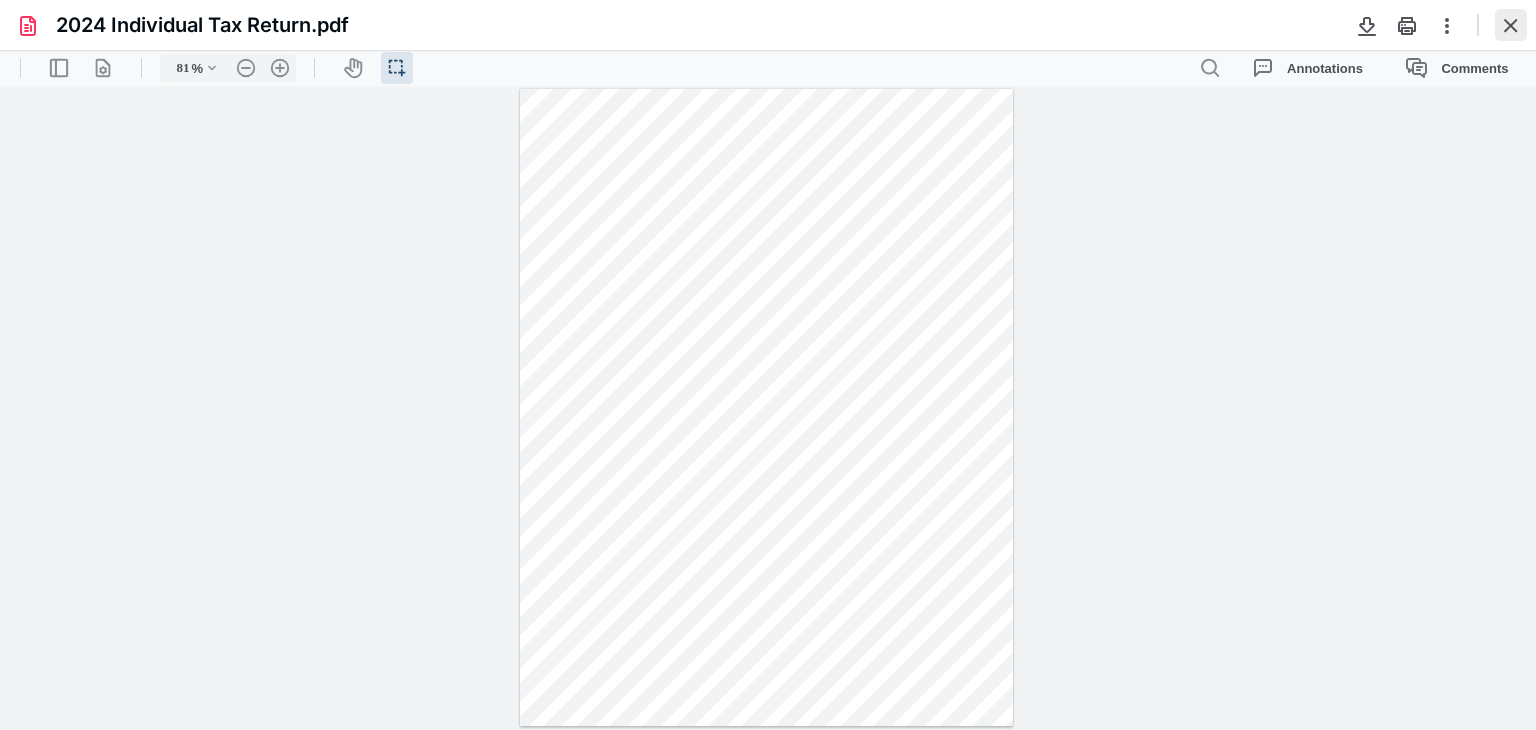 click at bounding box center [1511, 25] 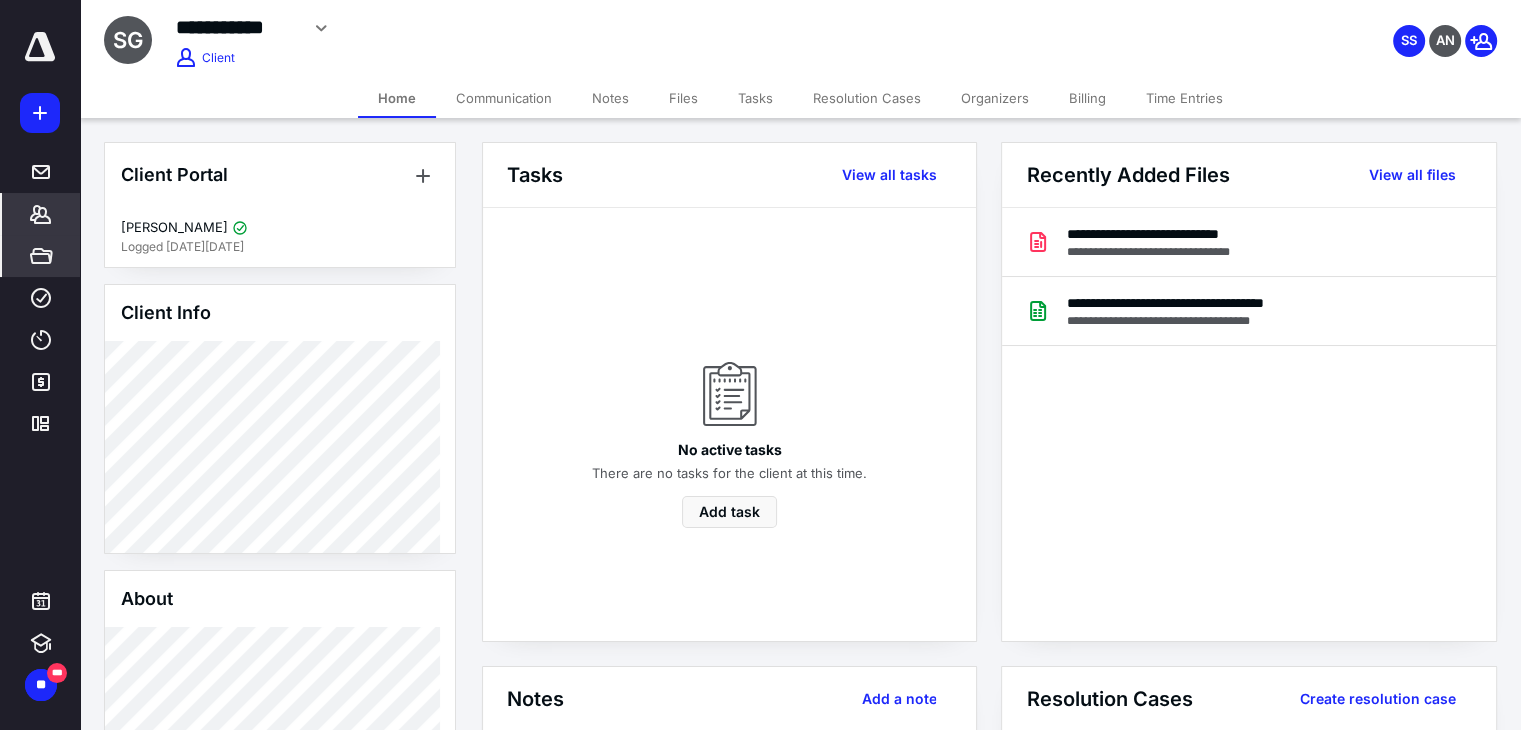 click on "*****" at bounding box center [41, 256] 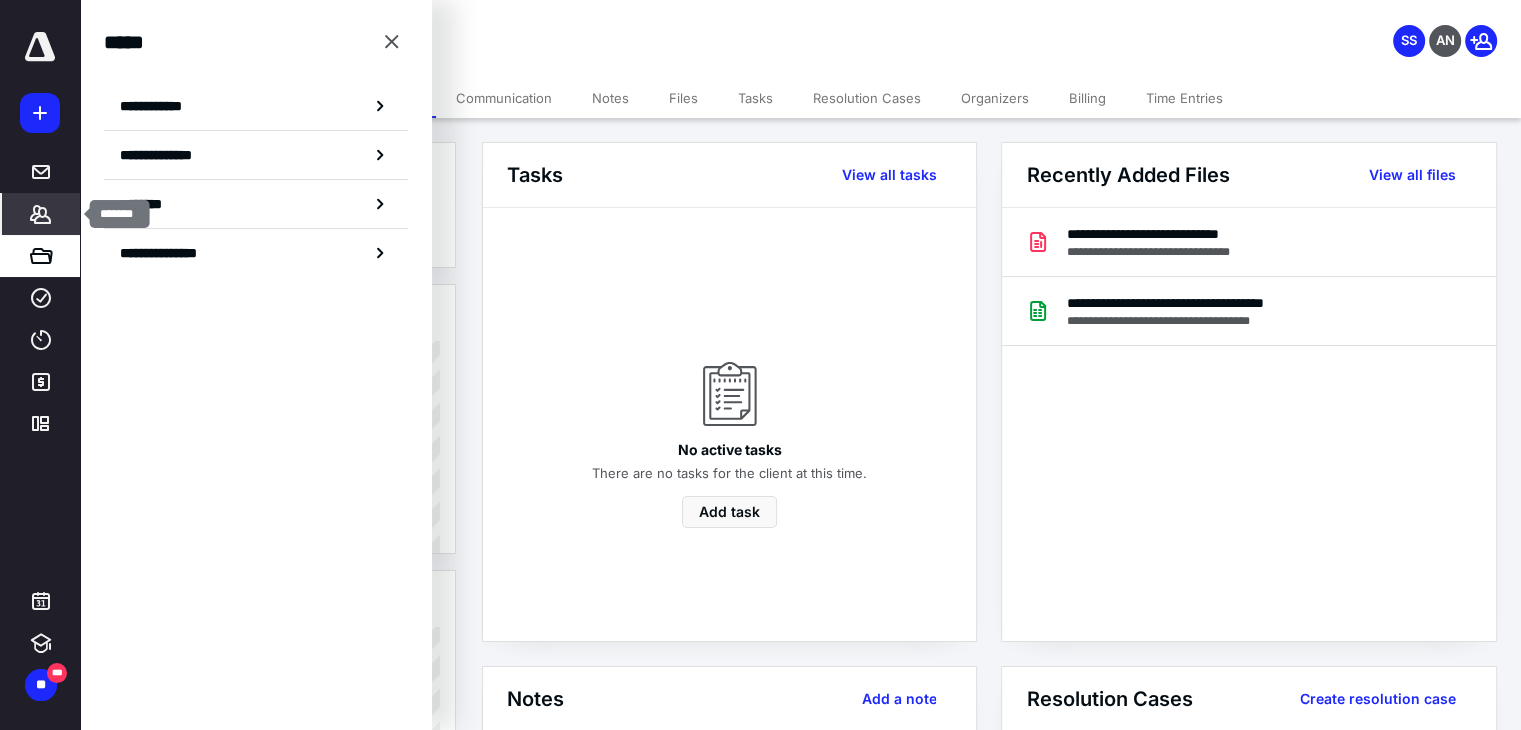 click 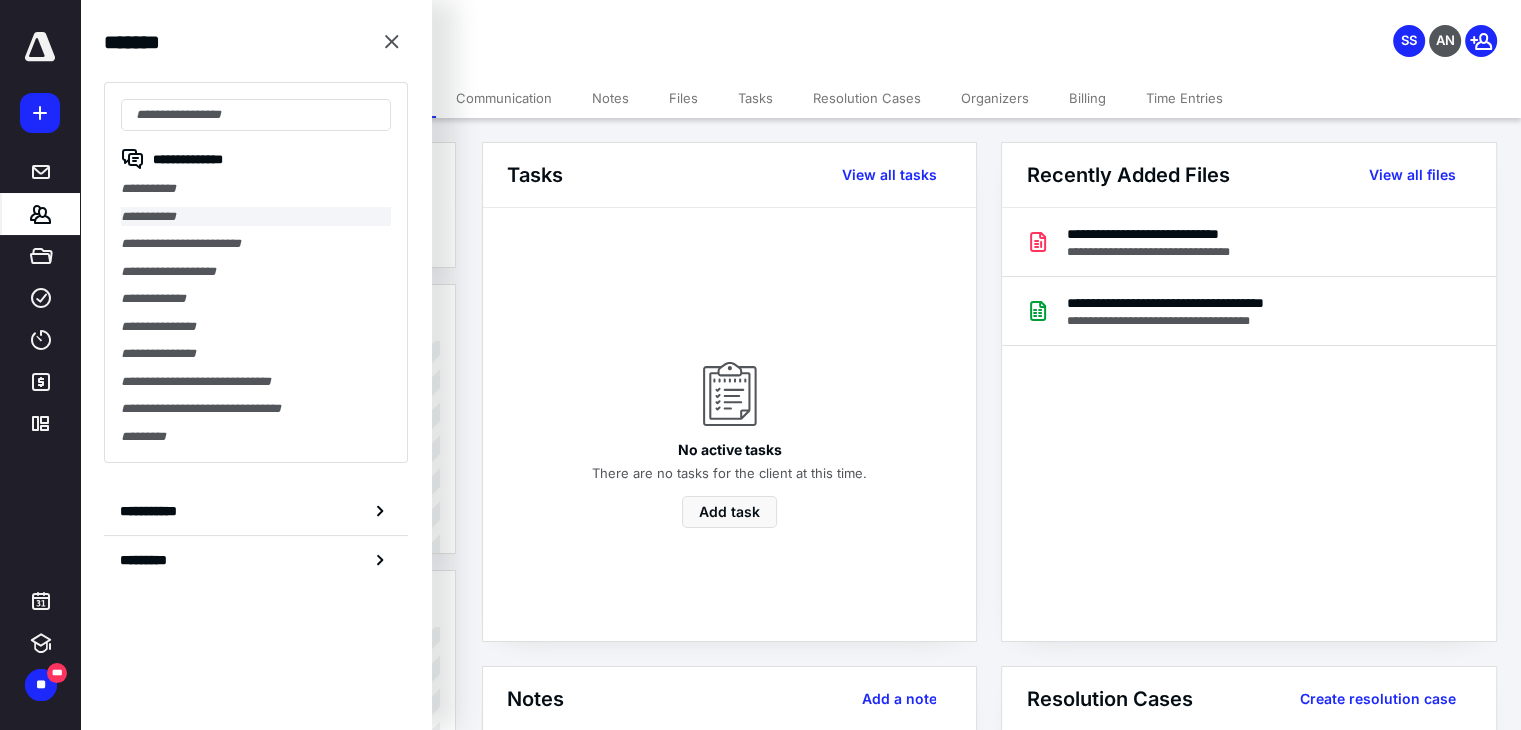click on "**********" at bounding box center [256, 217] 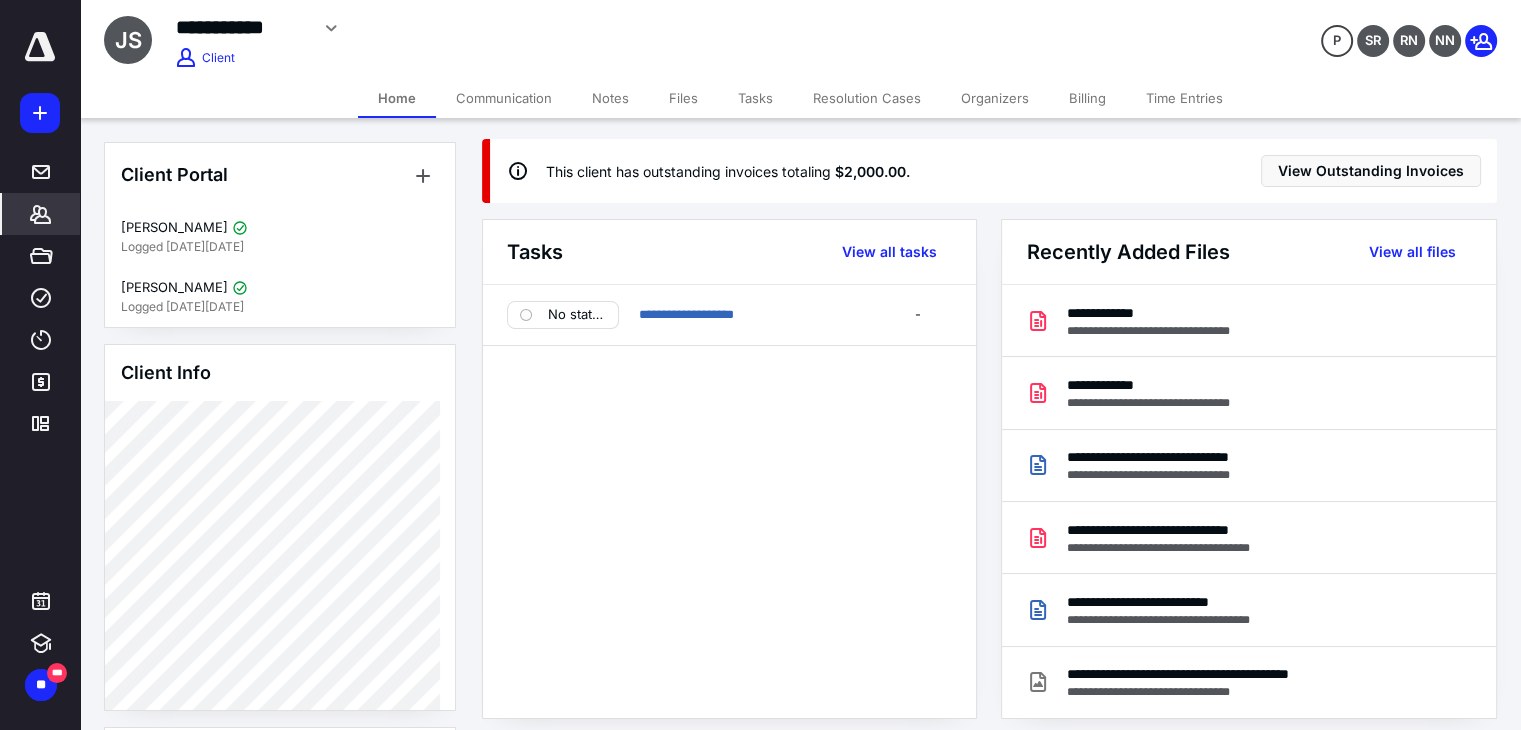 scroll, scrollTop: 0, scrollLeft: 0, axis: both 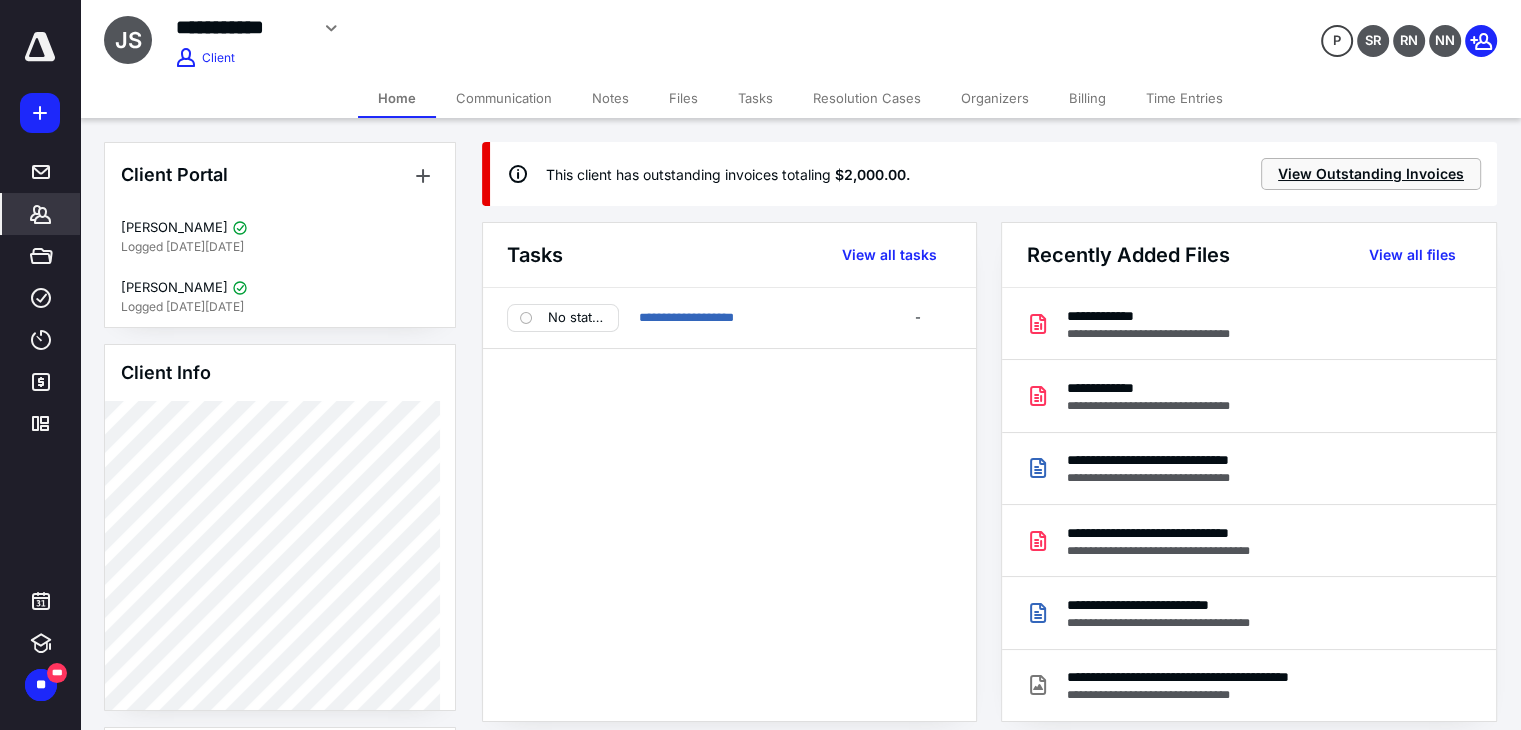 click on "View Outstanding Invoices" at bounding box center [1371, 174] 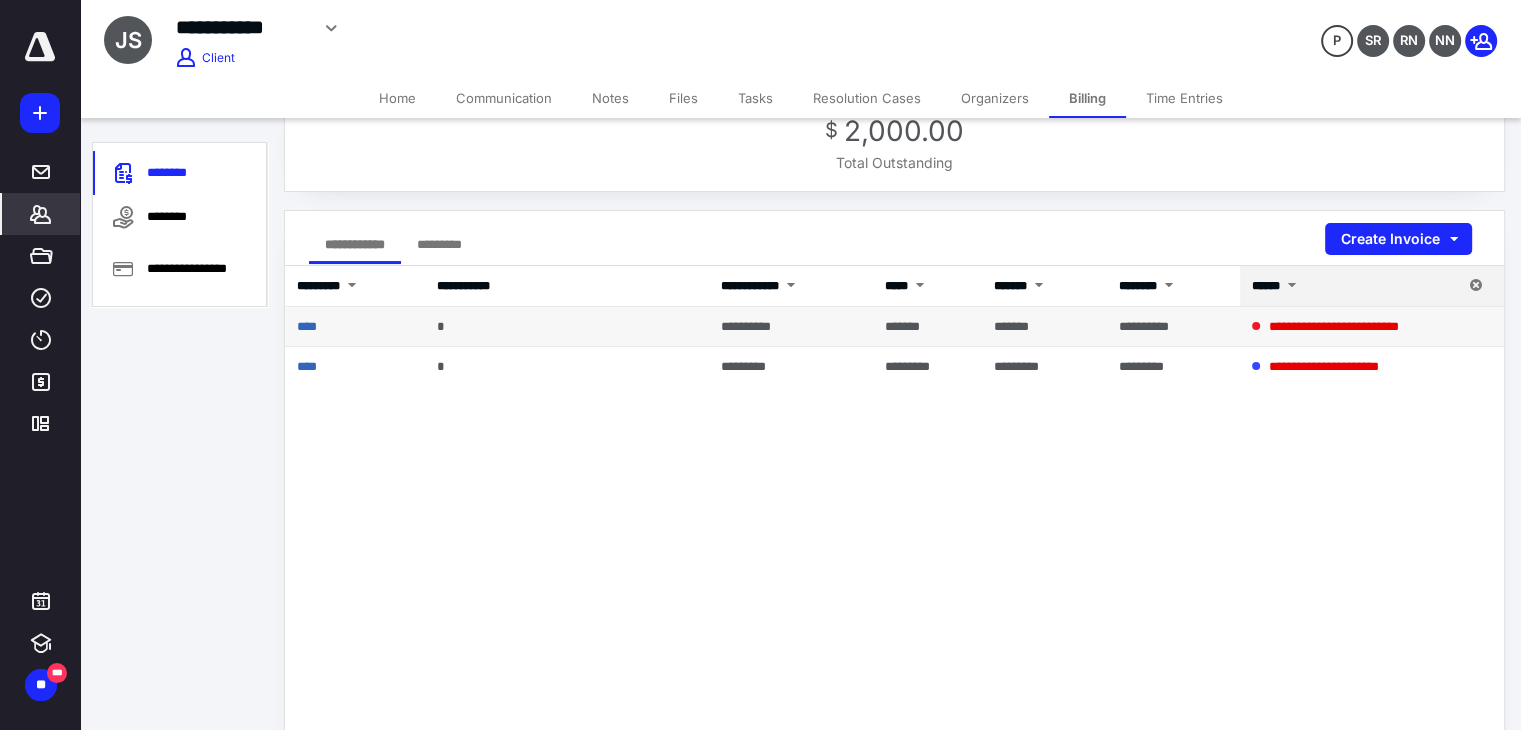 scroll, scrollTop: 127, scrollLeft: 0, axis: vertical 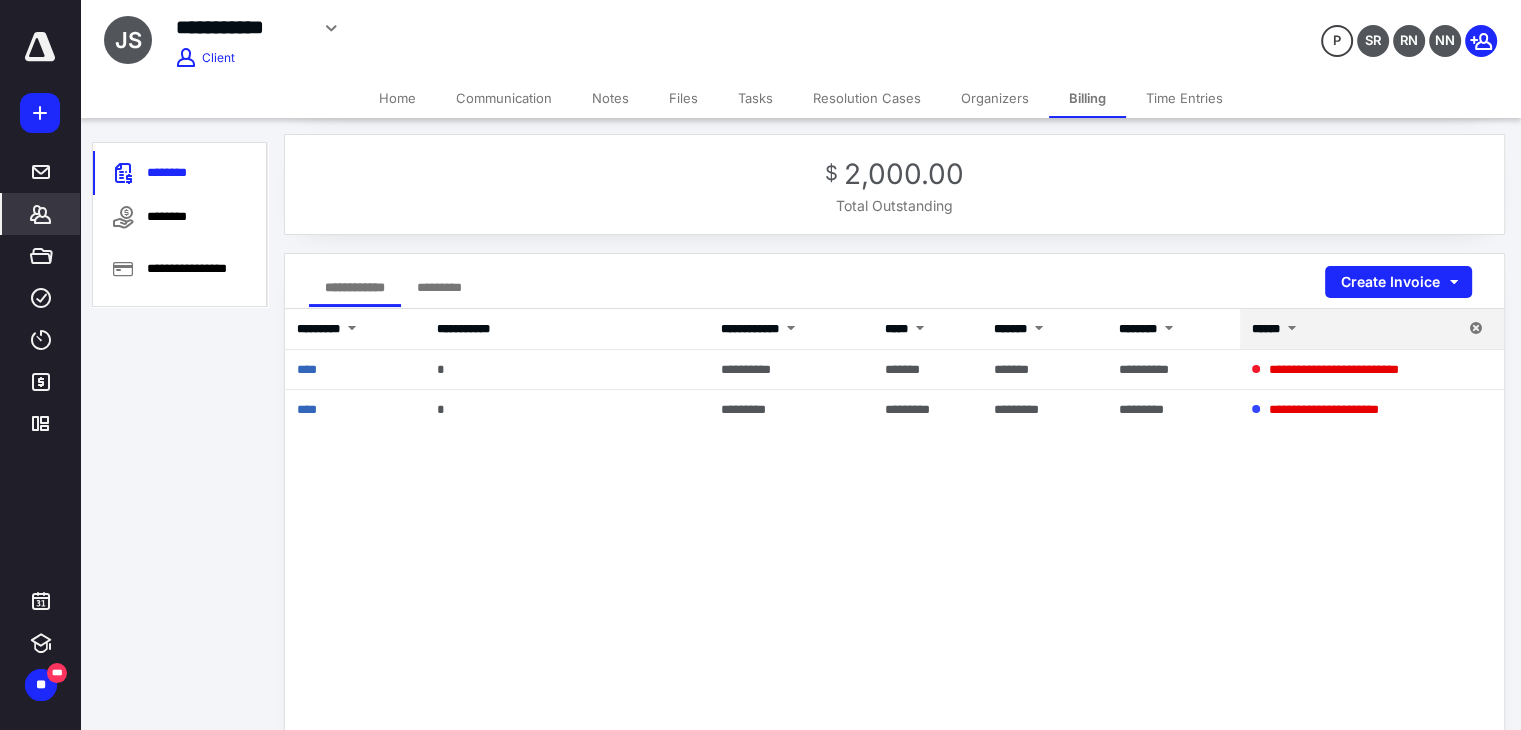 click on "Files" at bounding box center (683, 98) 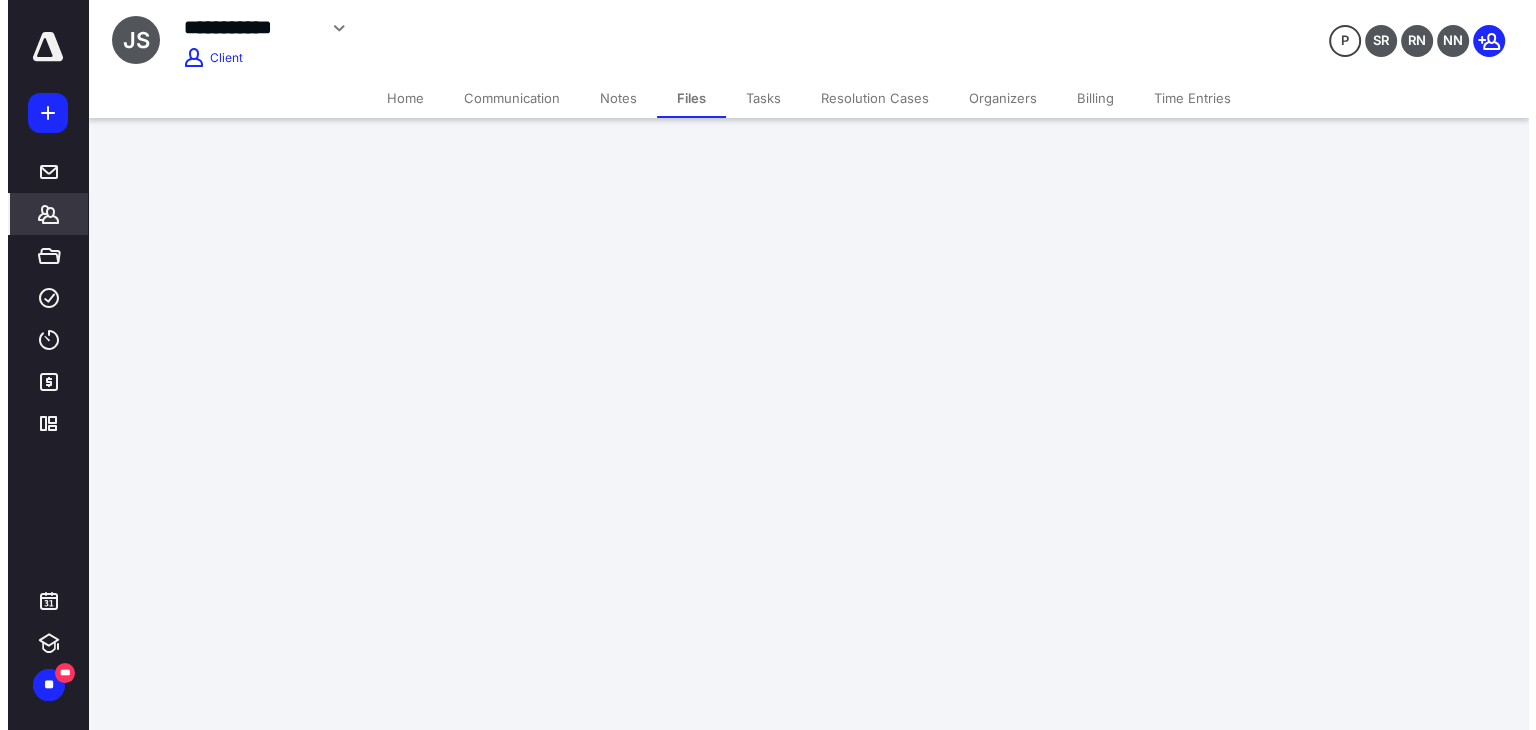 scroll, scrollTop: 0, scrollLeft: 0, axis: both 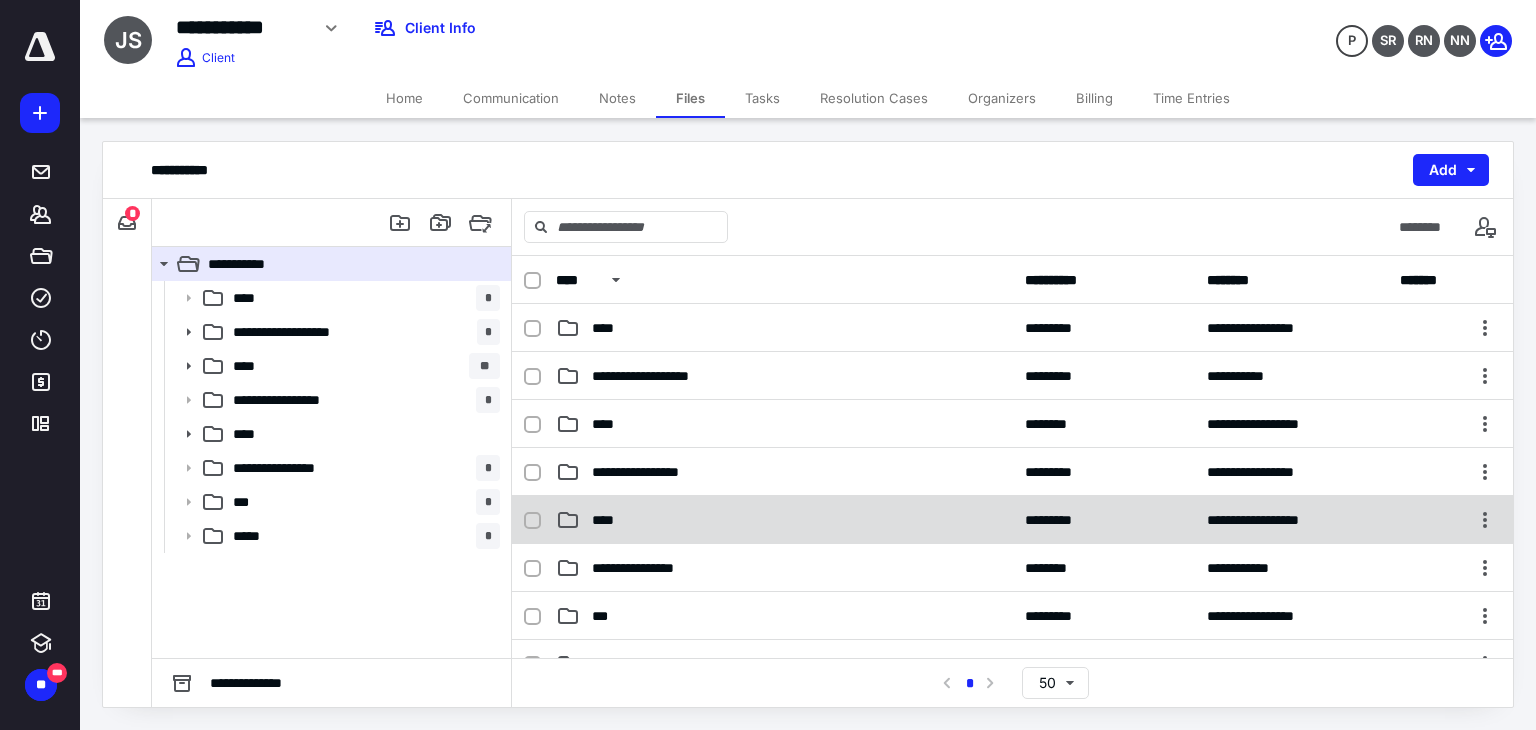 click on "**********" at bounding box center (1012, 520) 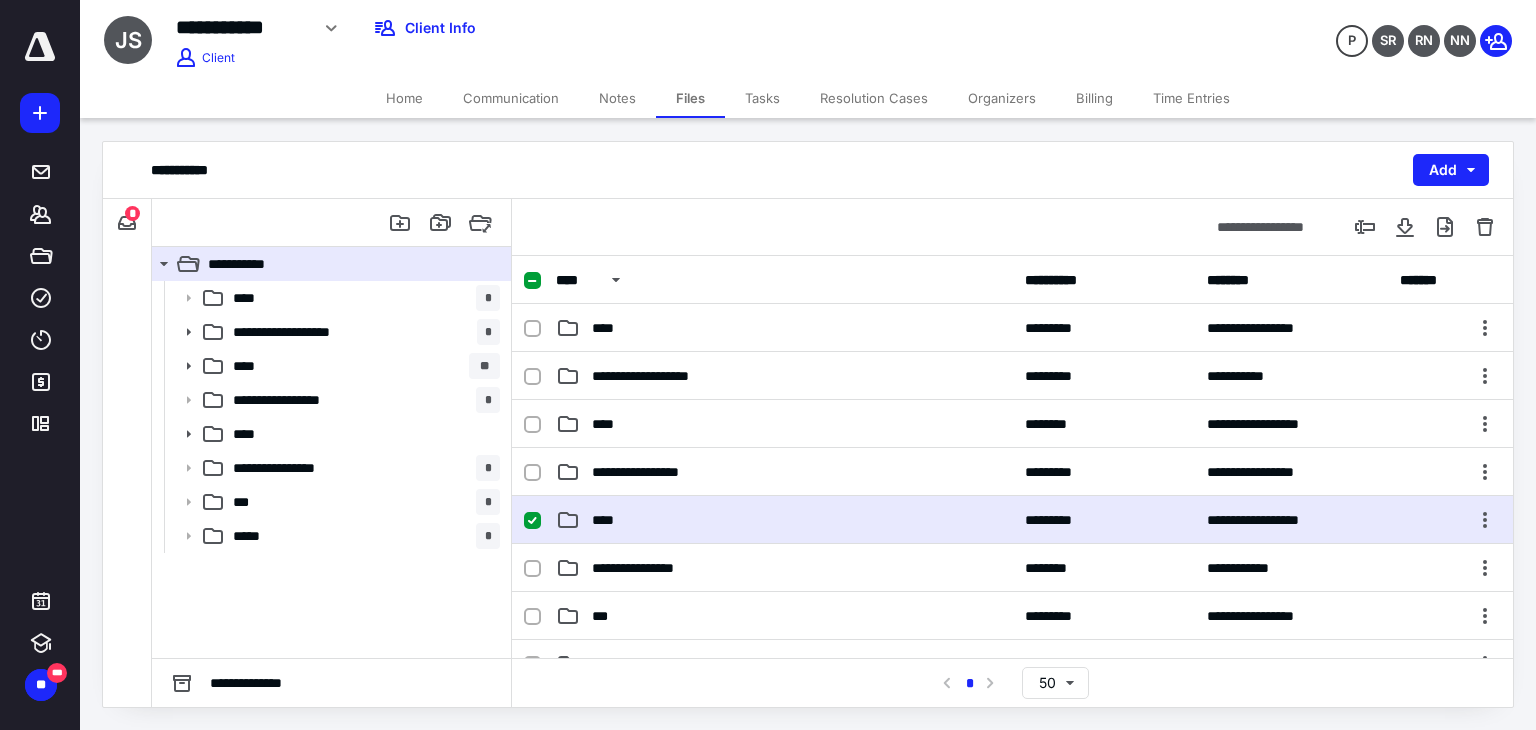 click on "**********" at bounding box center (1012, 520) 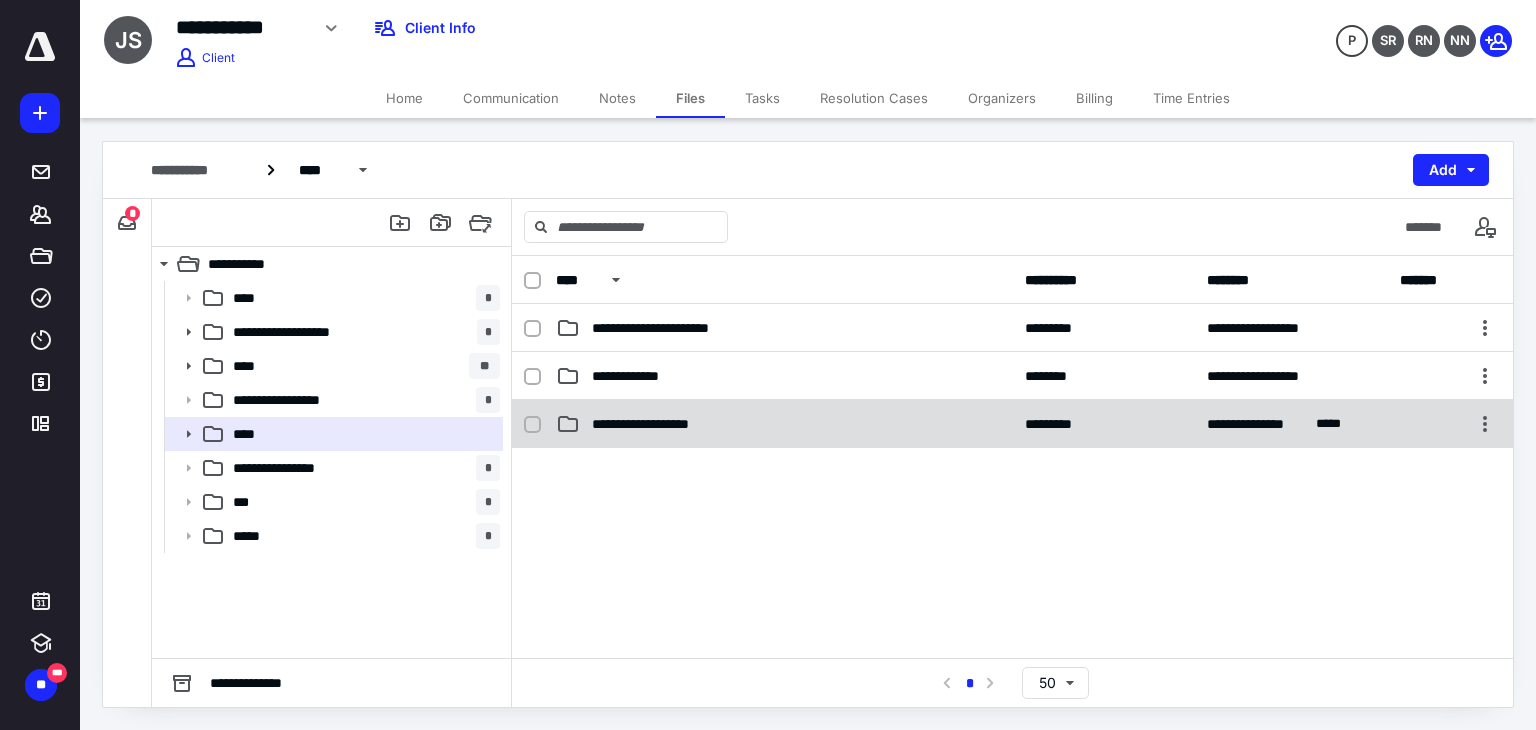 click on "**********" at bounding box center (664, 424) 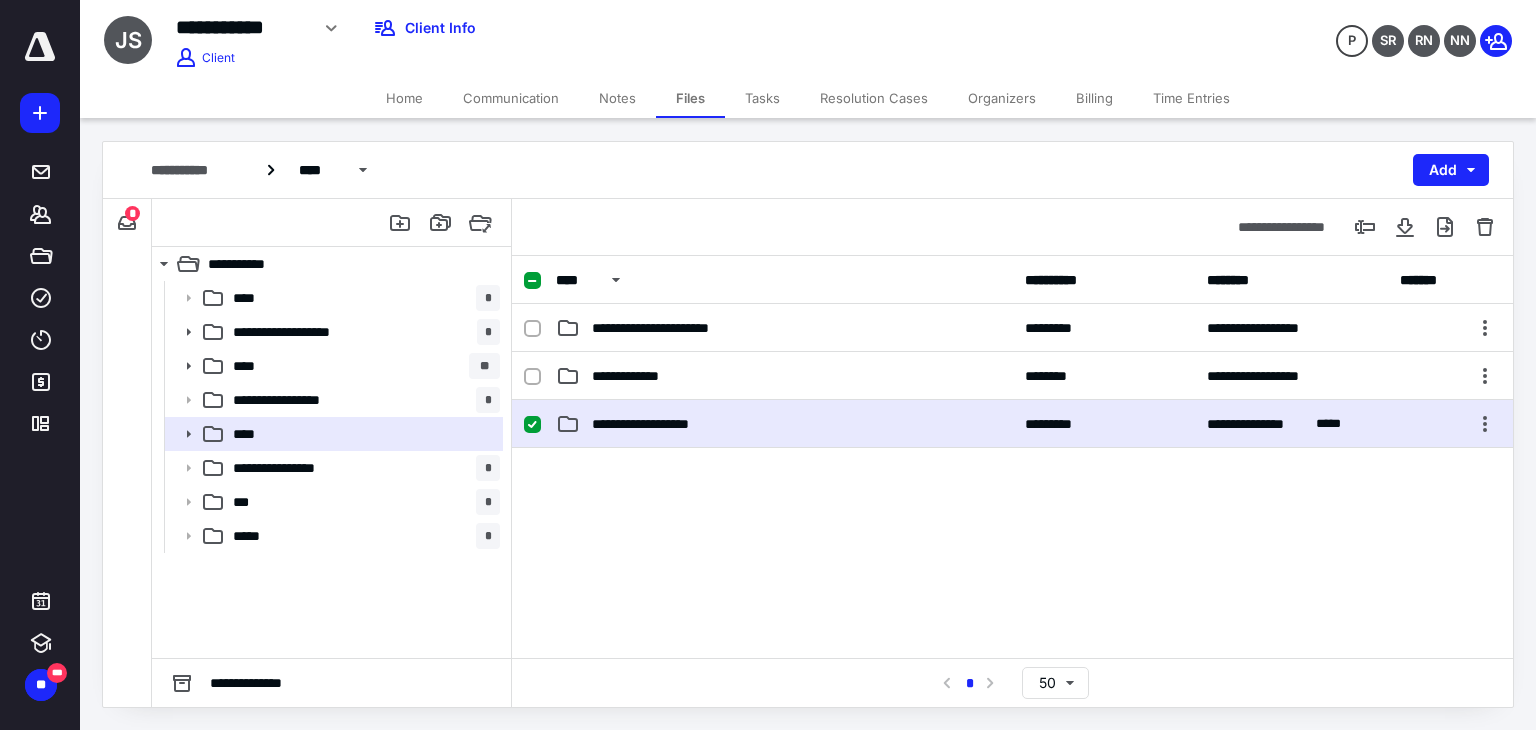 click on "**********" at bounding box center [664, 424] 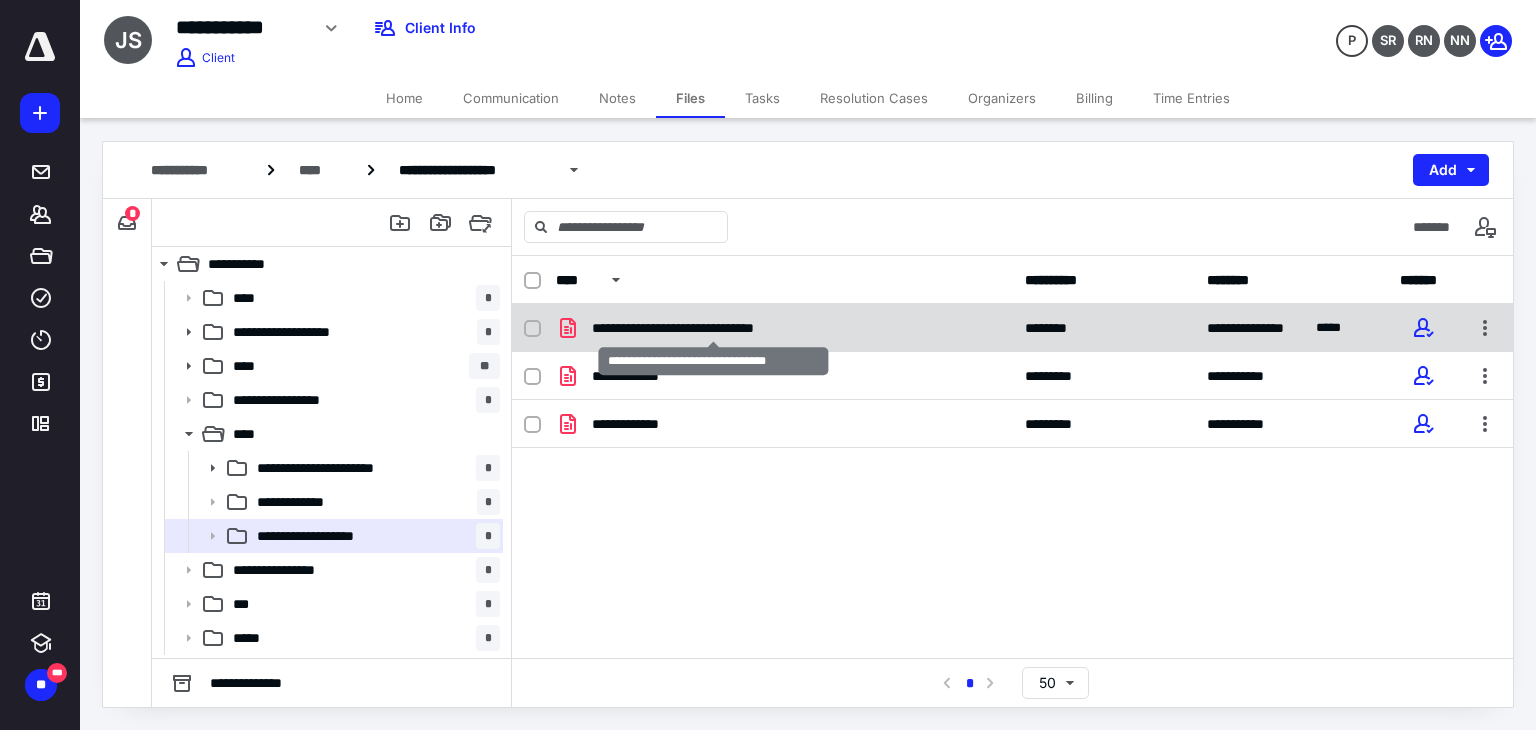click on "**********" at bounding box center [713, 328] 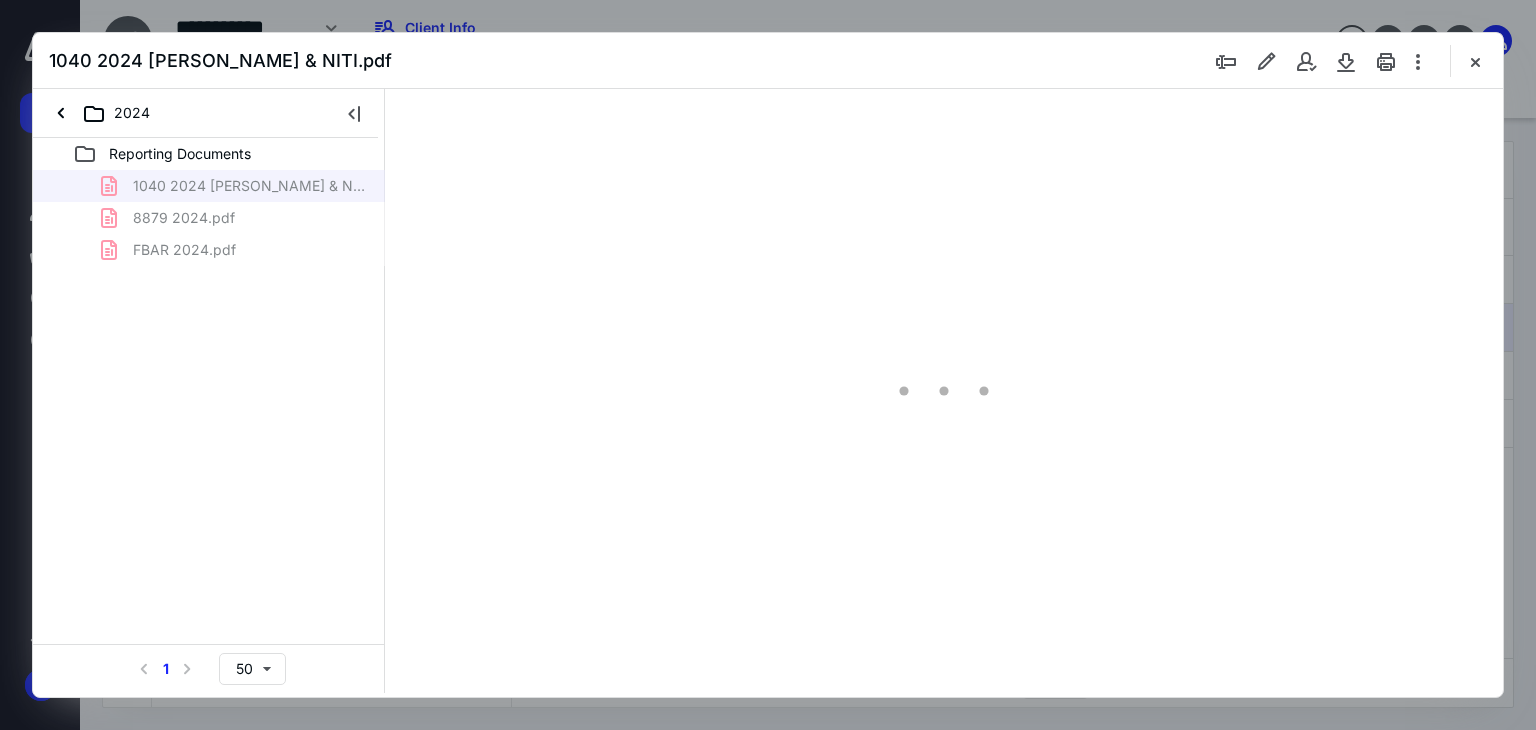 scroll, scrollTop: 0, scrollLeft: 0, axis: both 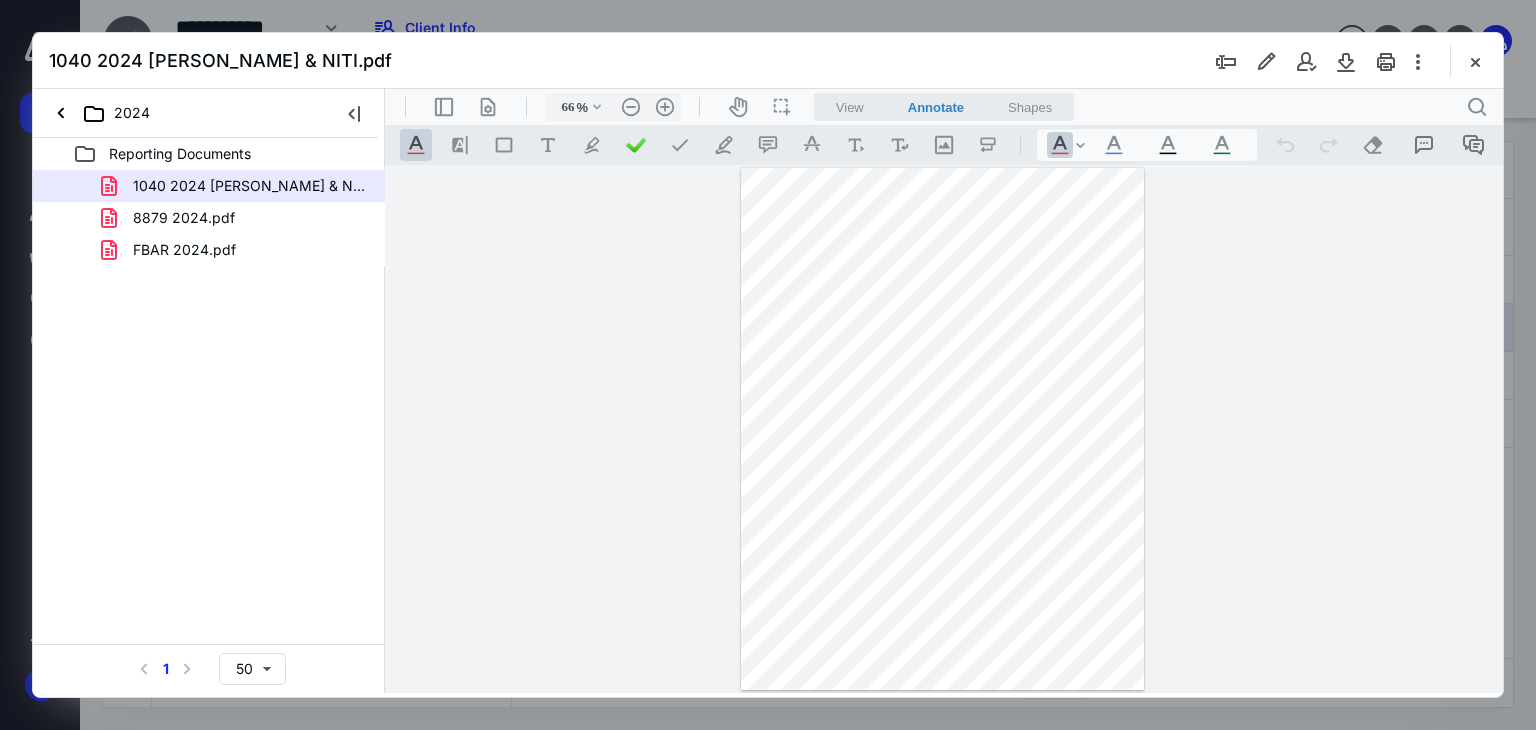 type on "49" 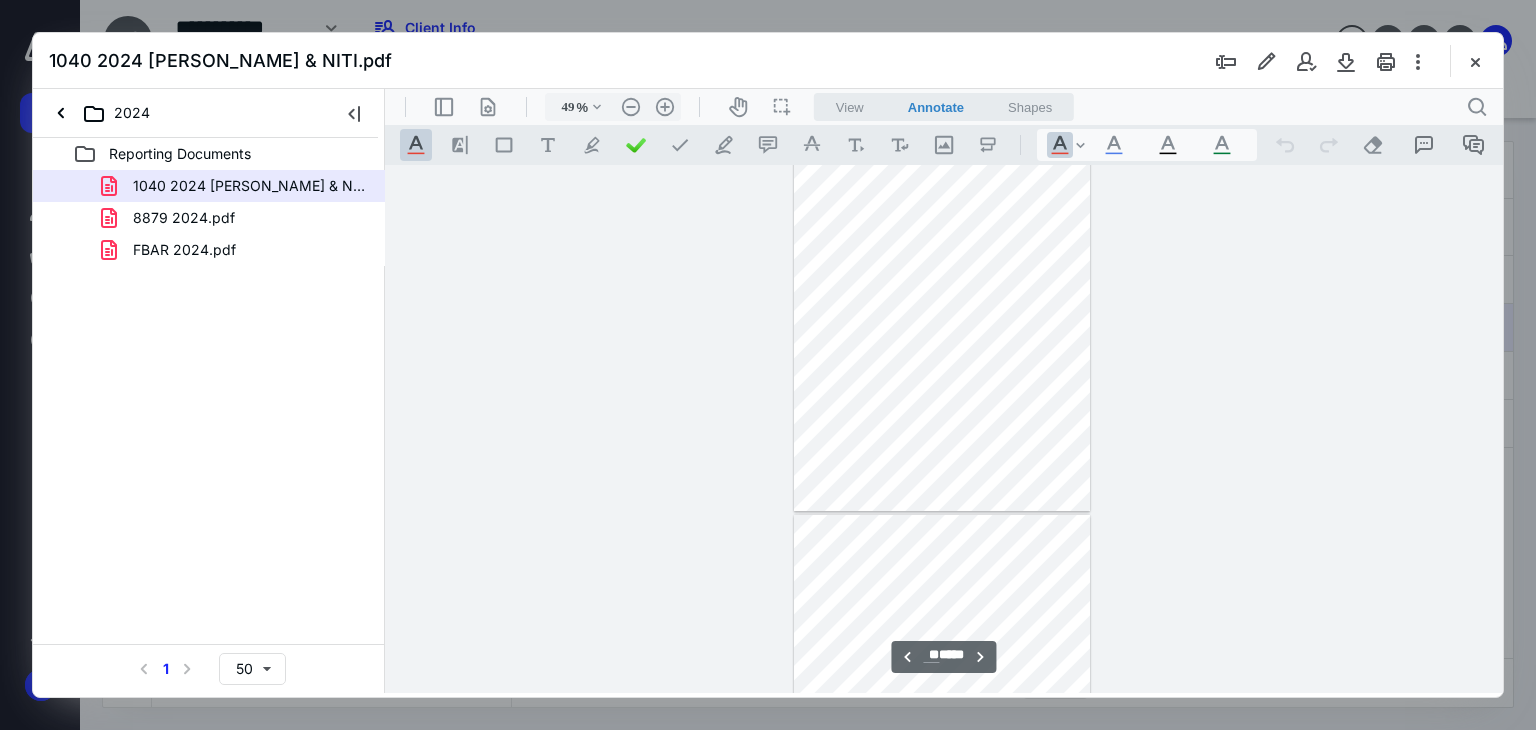 scroll, scrollTop: 13880, scrollLeft: 0, axis: vertical 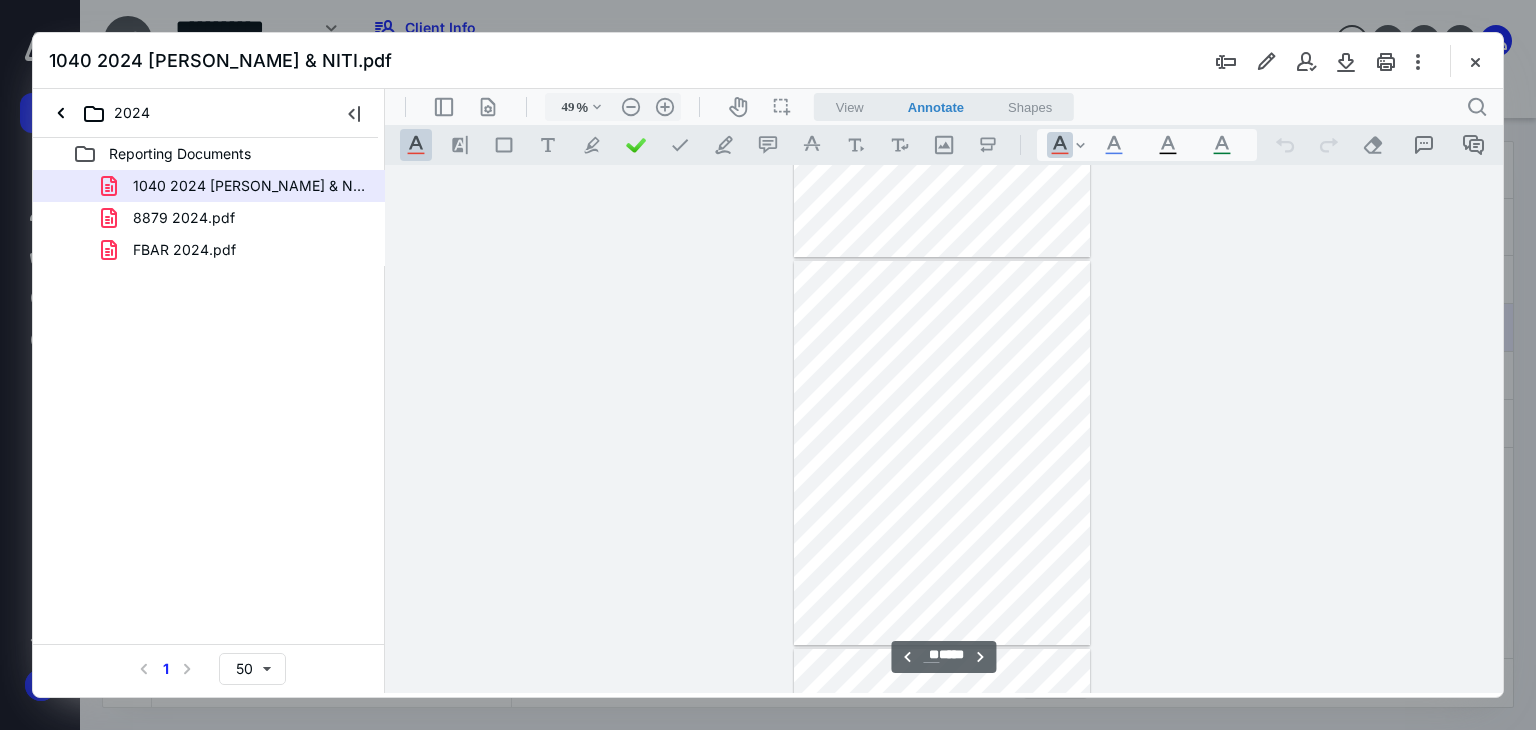 type on "**" 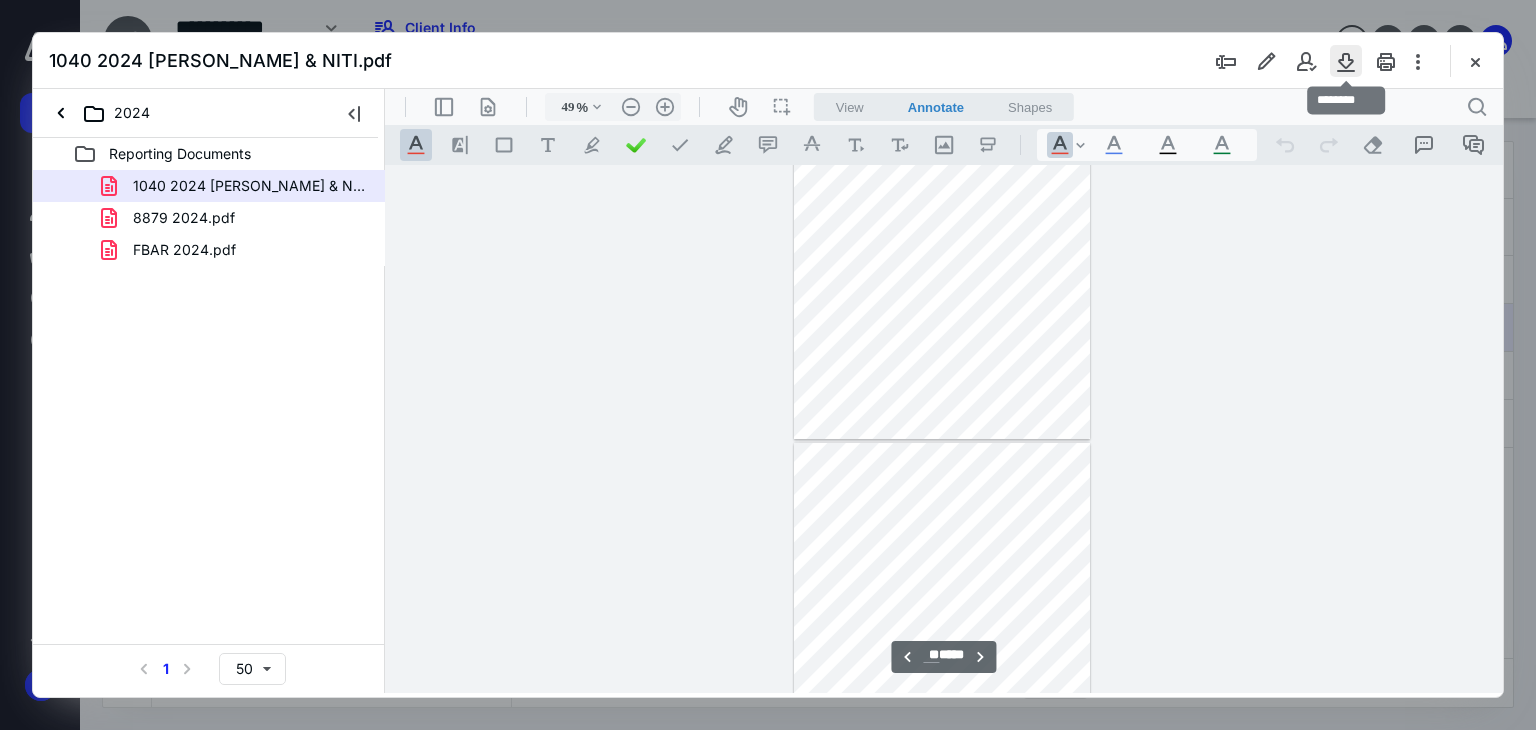 click at bounding box center [1346, 61] 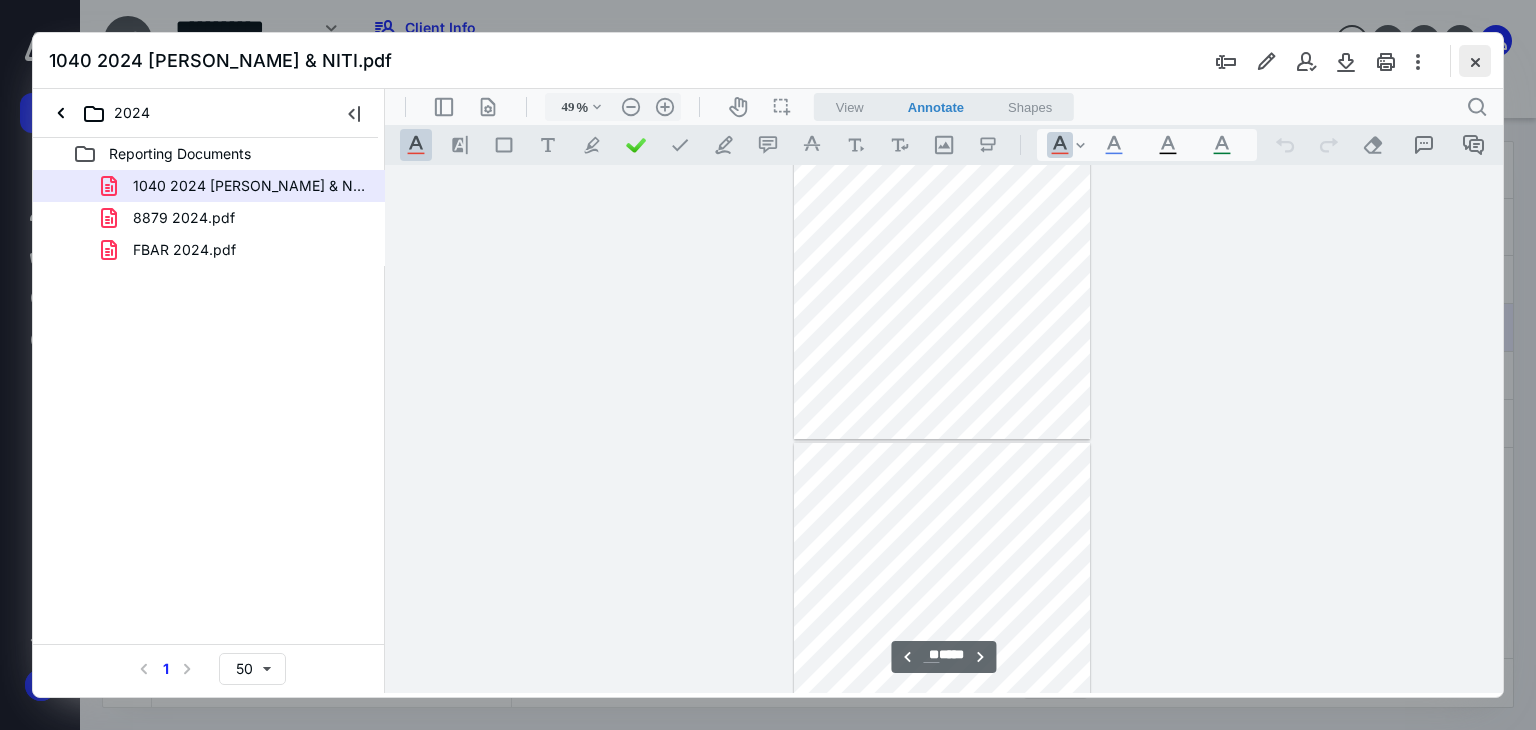 click at bounding box center (1475, 61) 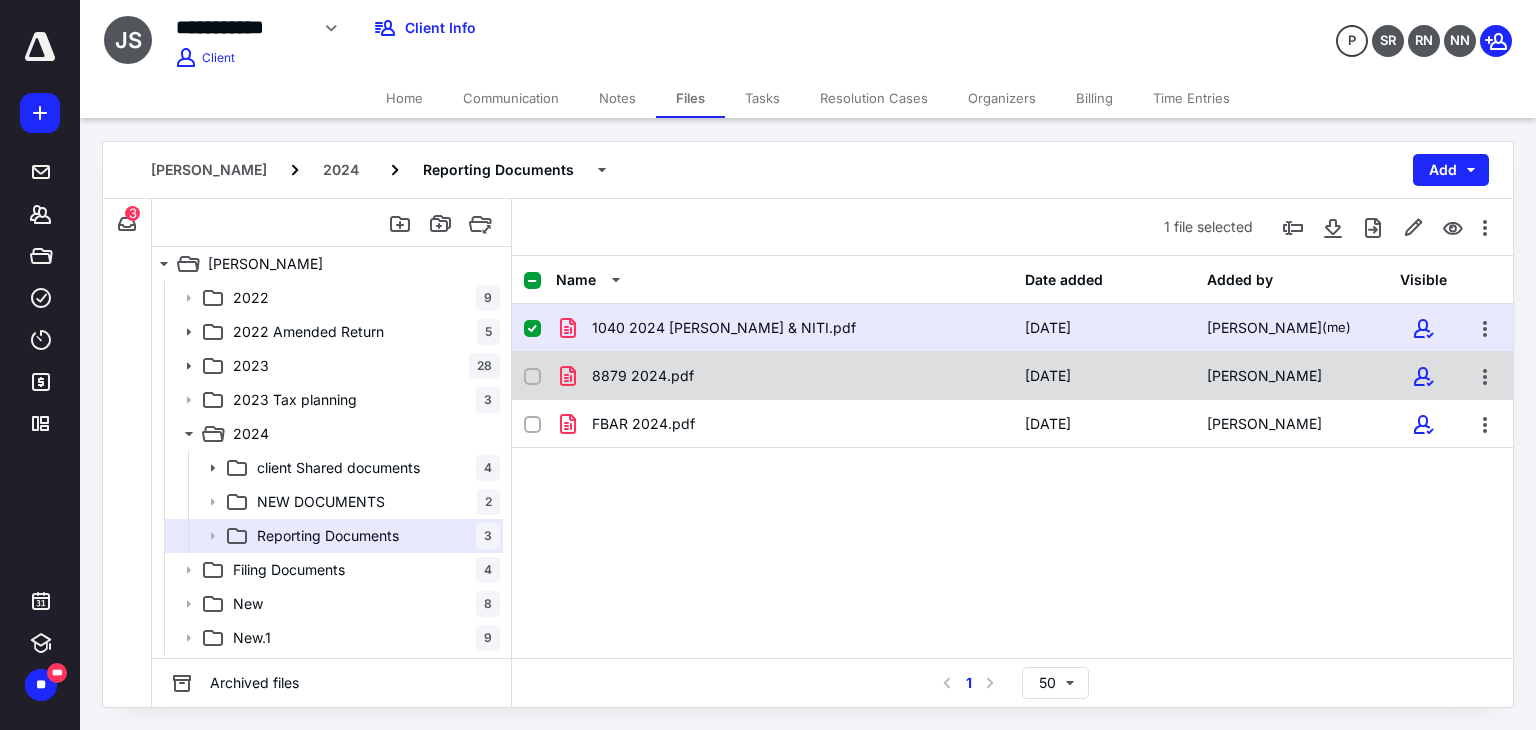 click on "8879 2024.pdf" at bounding box center [784, 376] 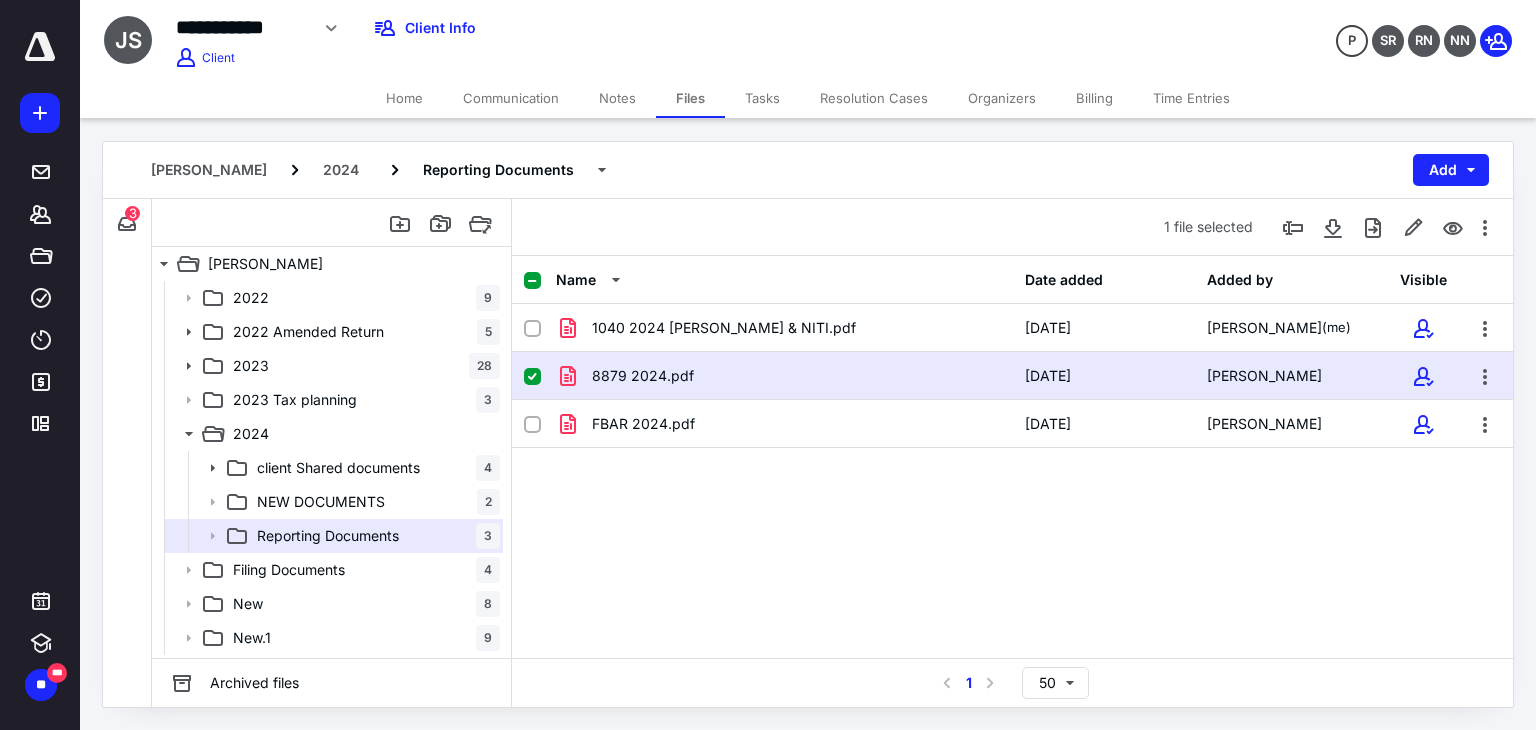 click on "8879 2024.pdf" at bounding box center [784, 376] 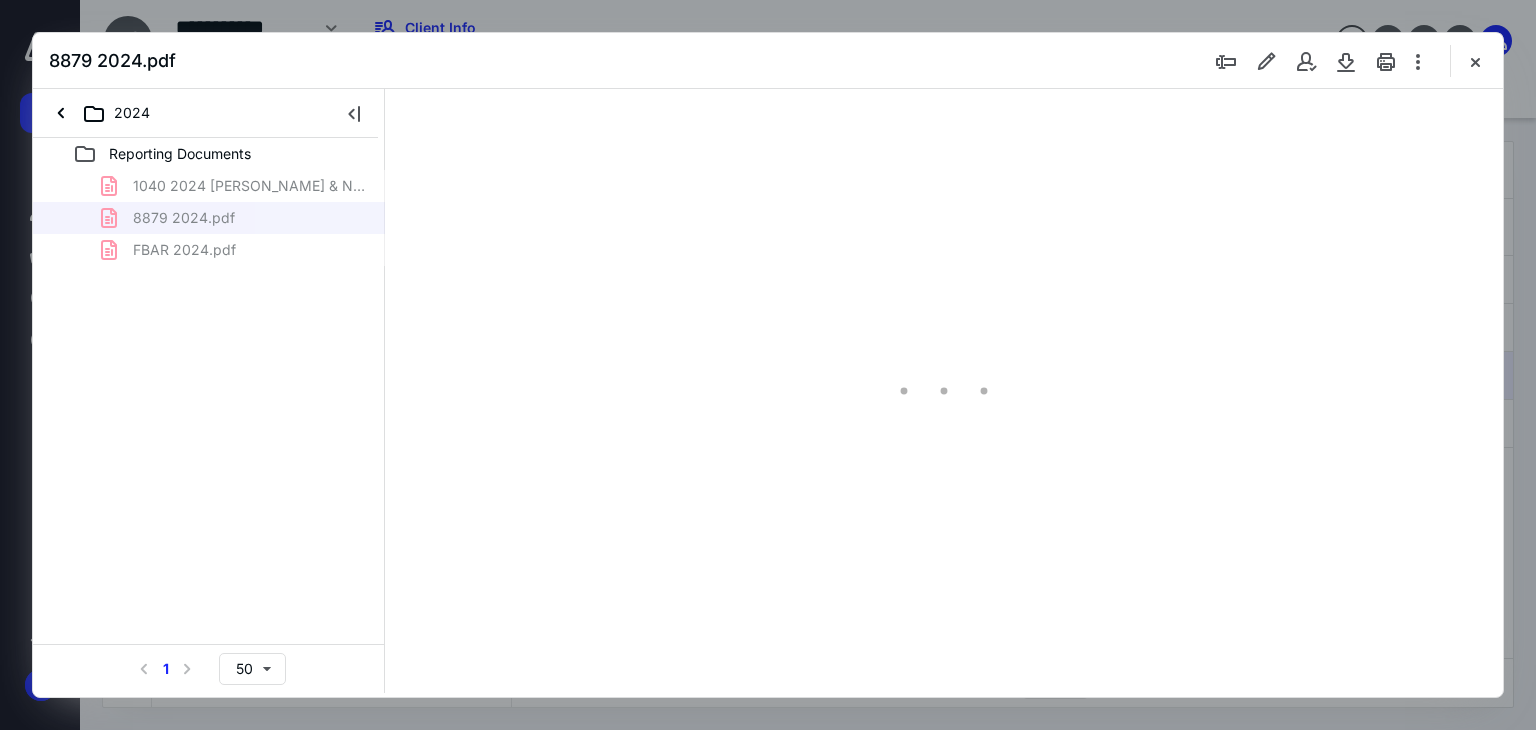 scroll, scrollTop: 0, scrollLeft: 0, axis: both 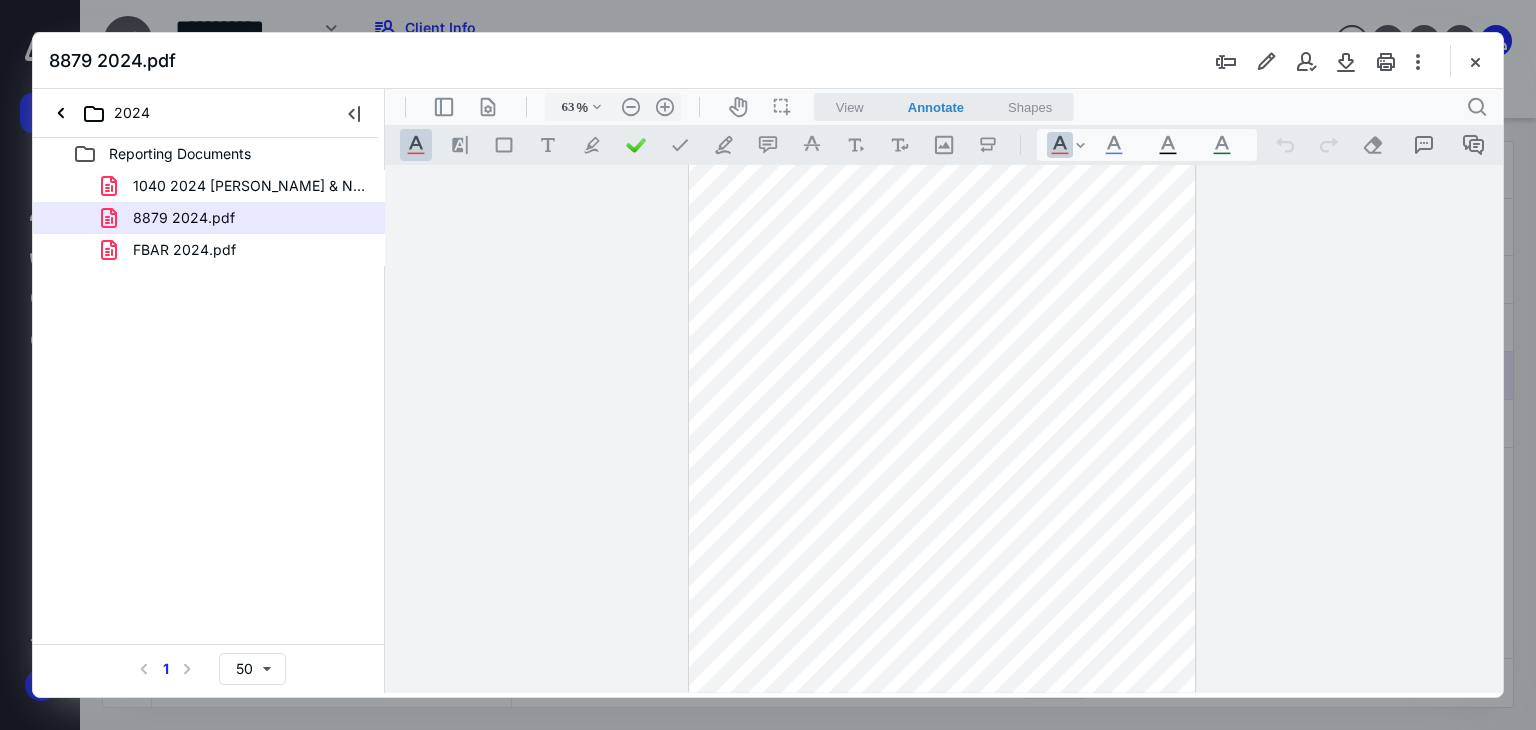 type on "70" 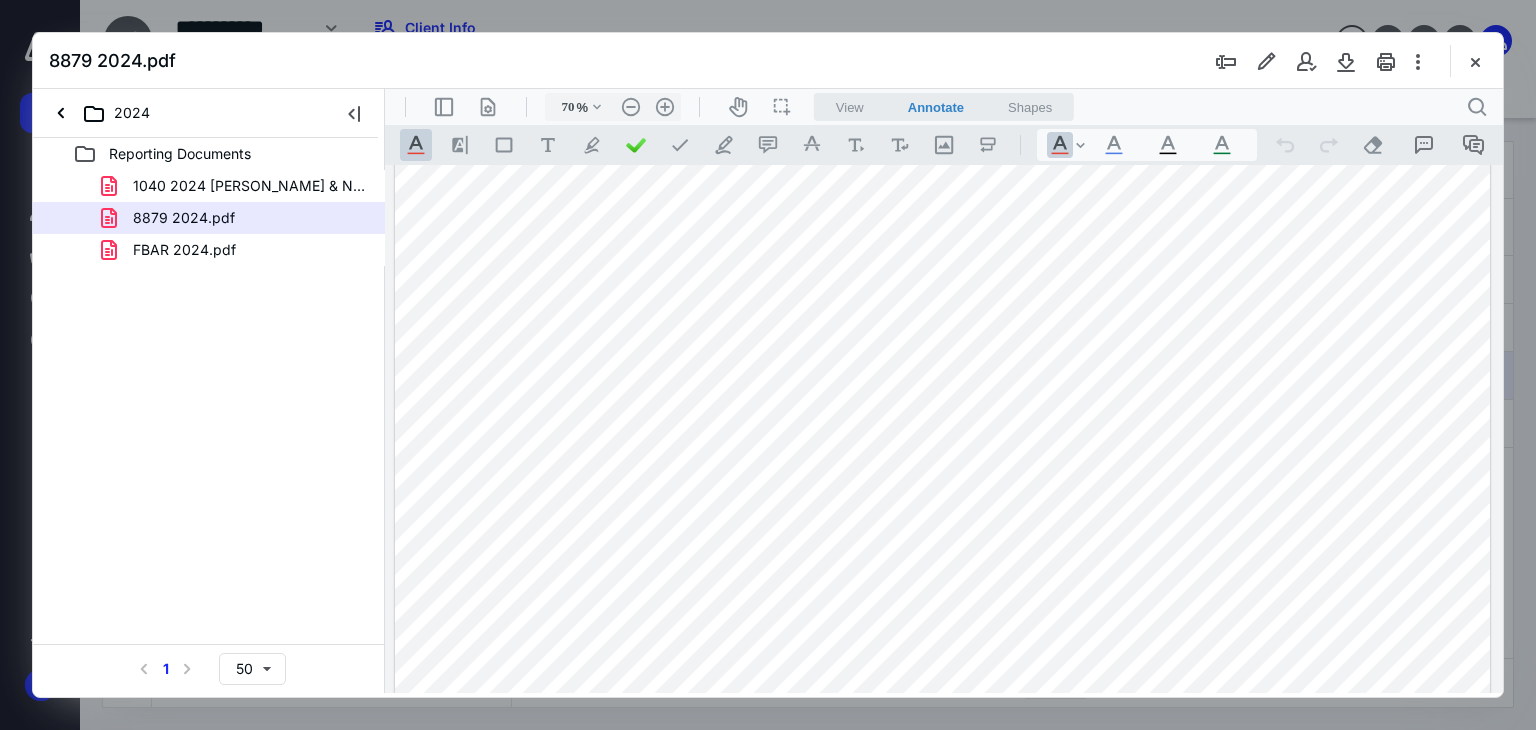 scroll, scrollTop: 0, scrollLeft: 0, axis: both 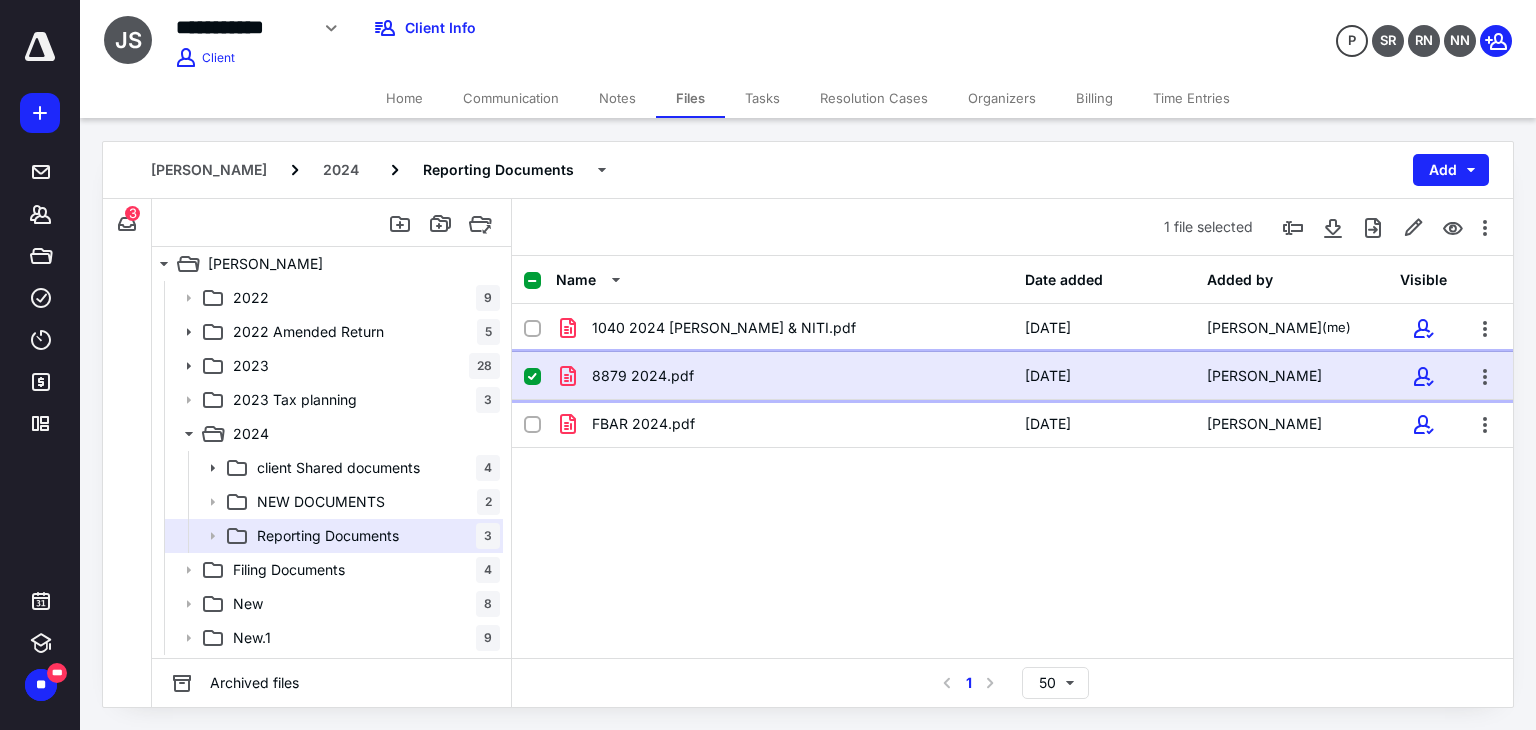 click on "8879 2024.pdf" at bounding box center [784, 376] 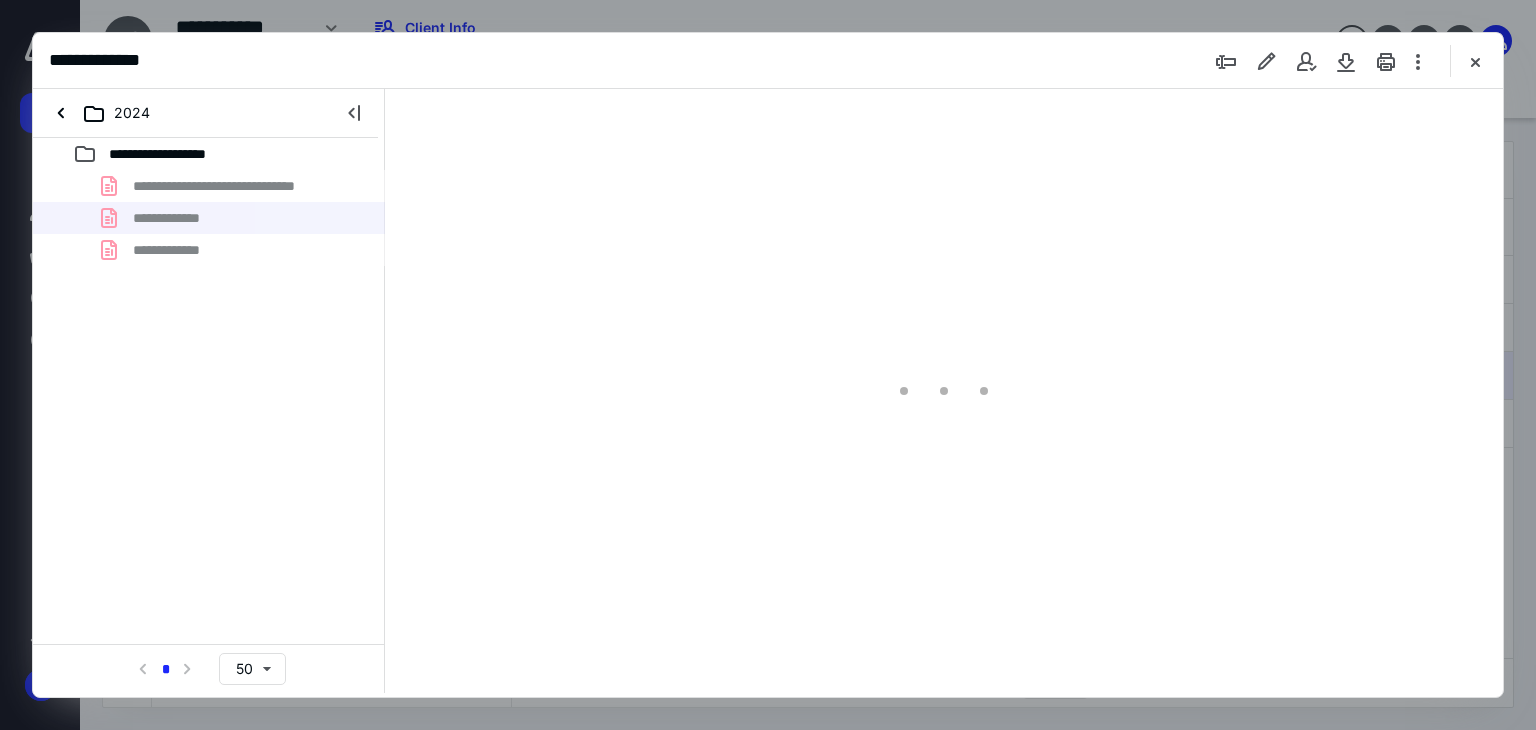 scroll, scrollTop: 0, scrollLeft: 0, axis: both 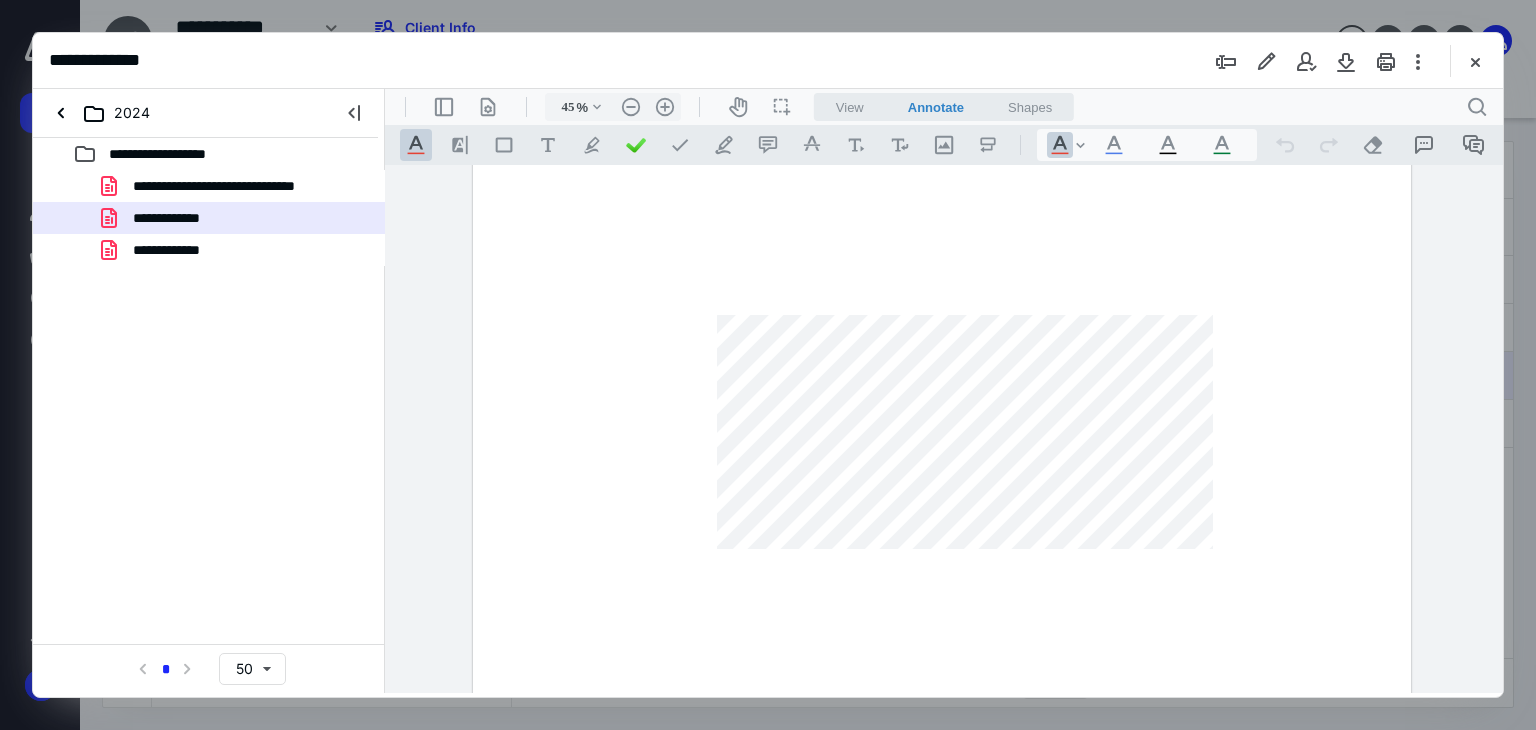 type on "38" 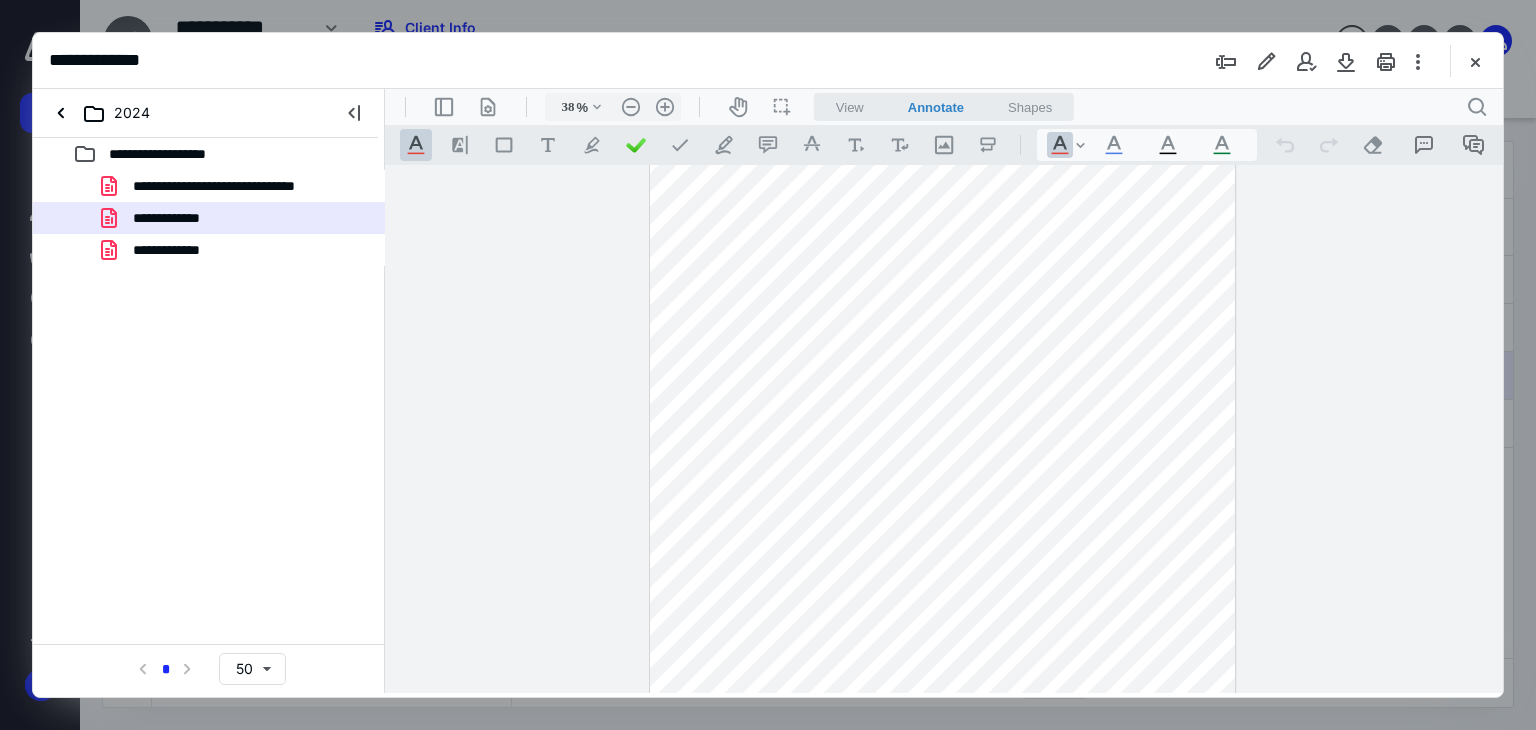 scroll, scrollTop: 54, scrollLeft: 0, axis: vertical 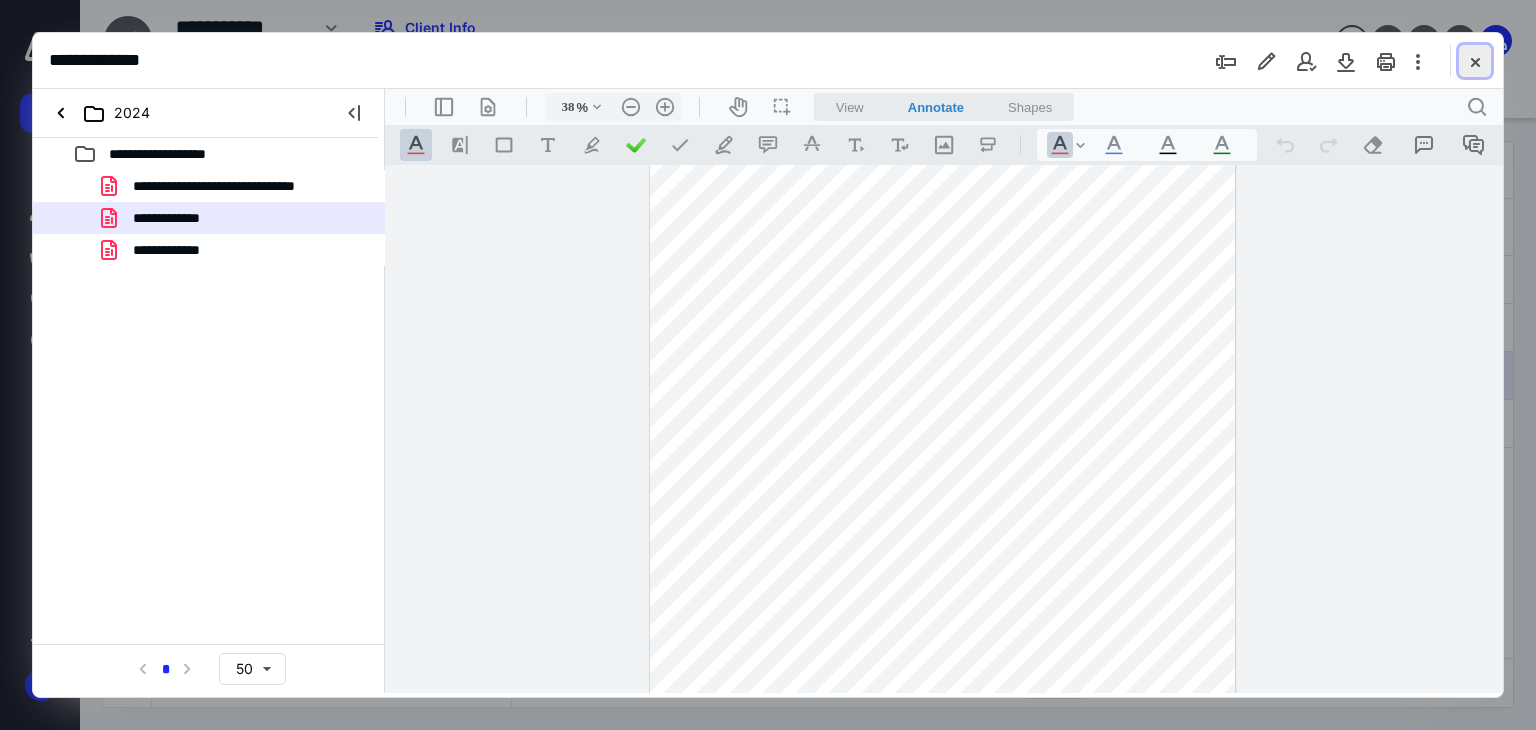 click at bounding box center (1475, 61) 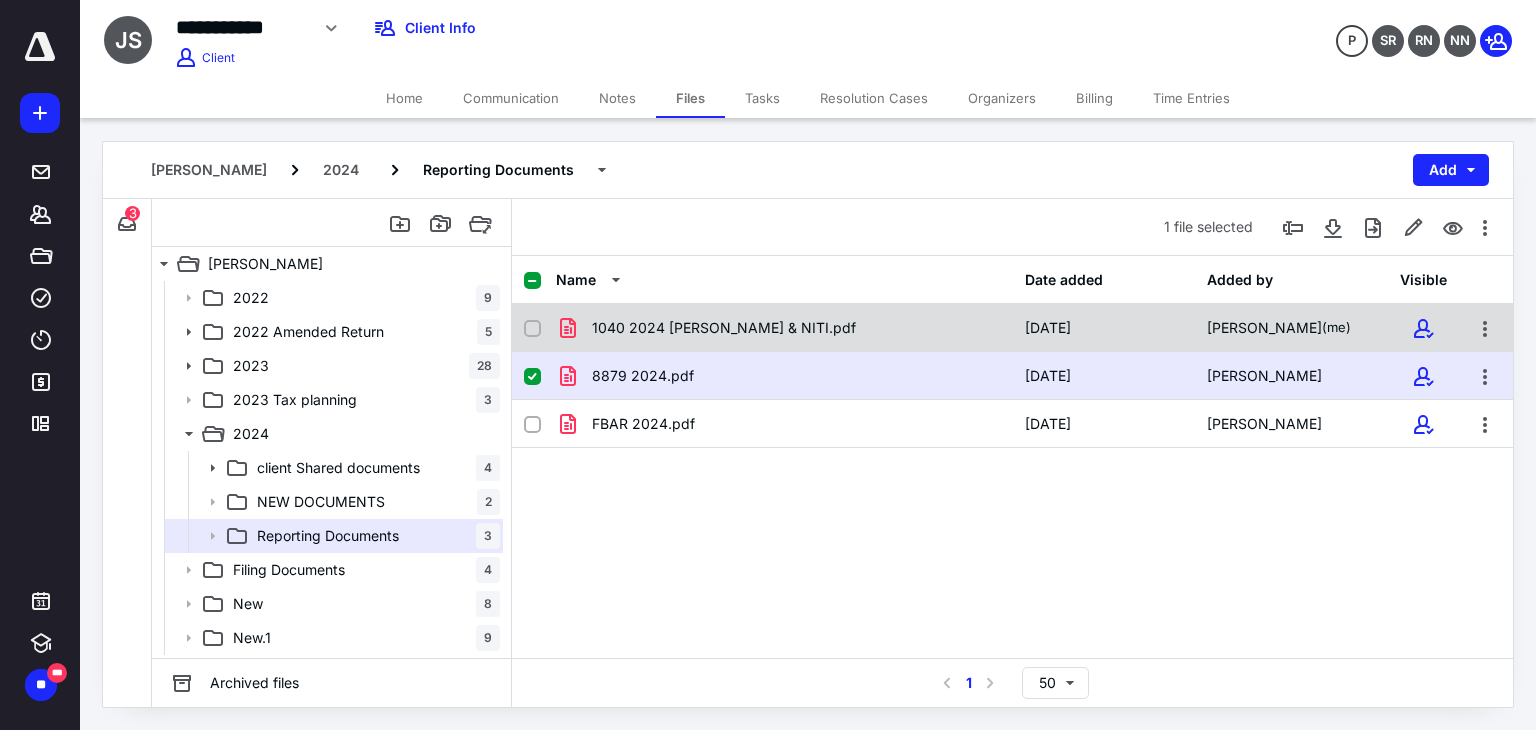 click on "[DATE]" at bounding box center [1104, 328] 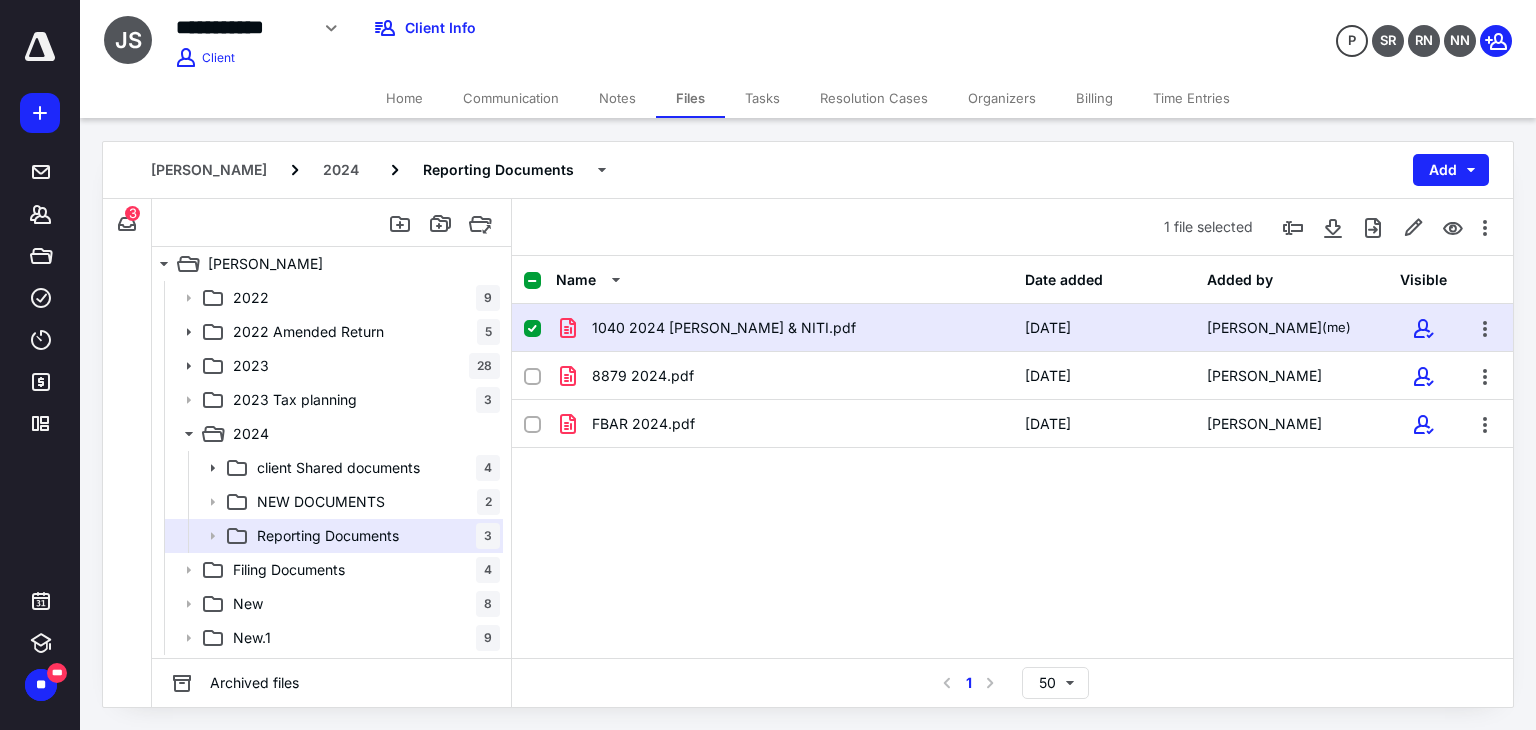 click on "[DATE]" at bounding box center [1104, 328] 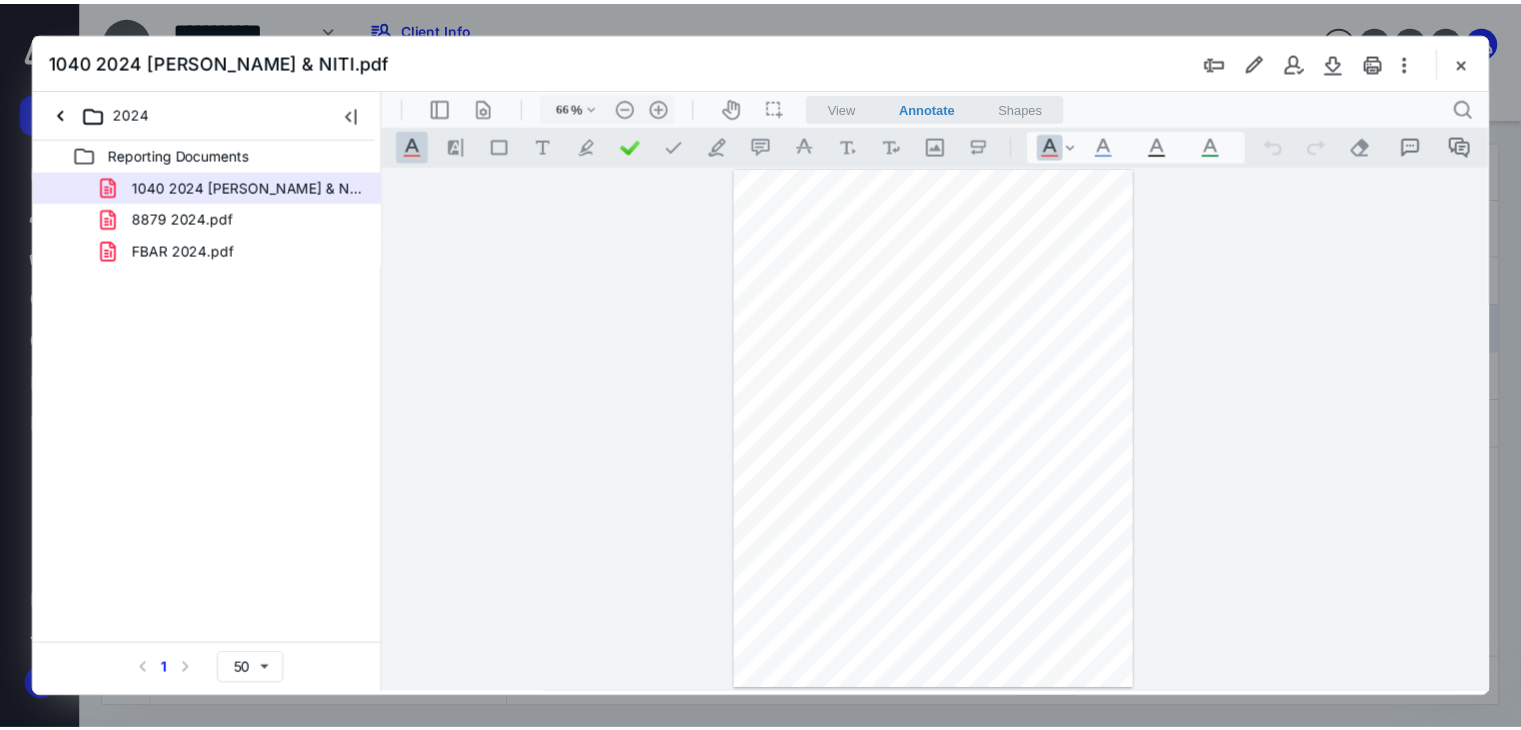 scroll, scrollTop: 0, scrollLeft: 0, axis: both 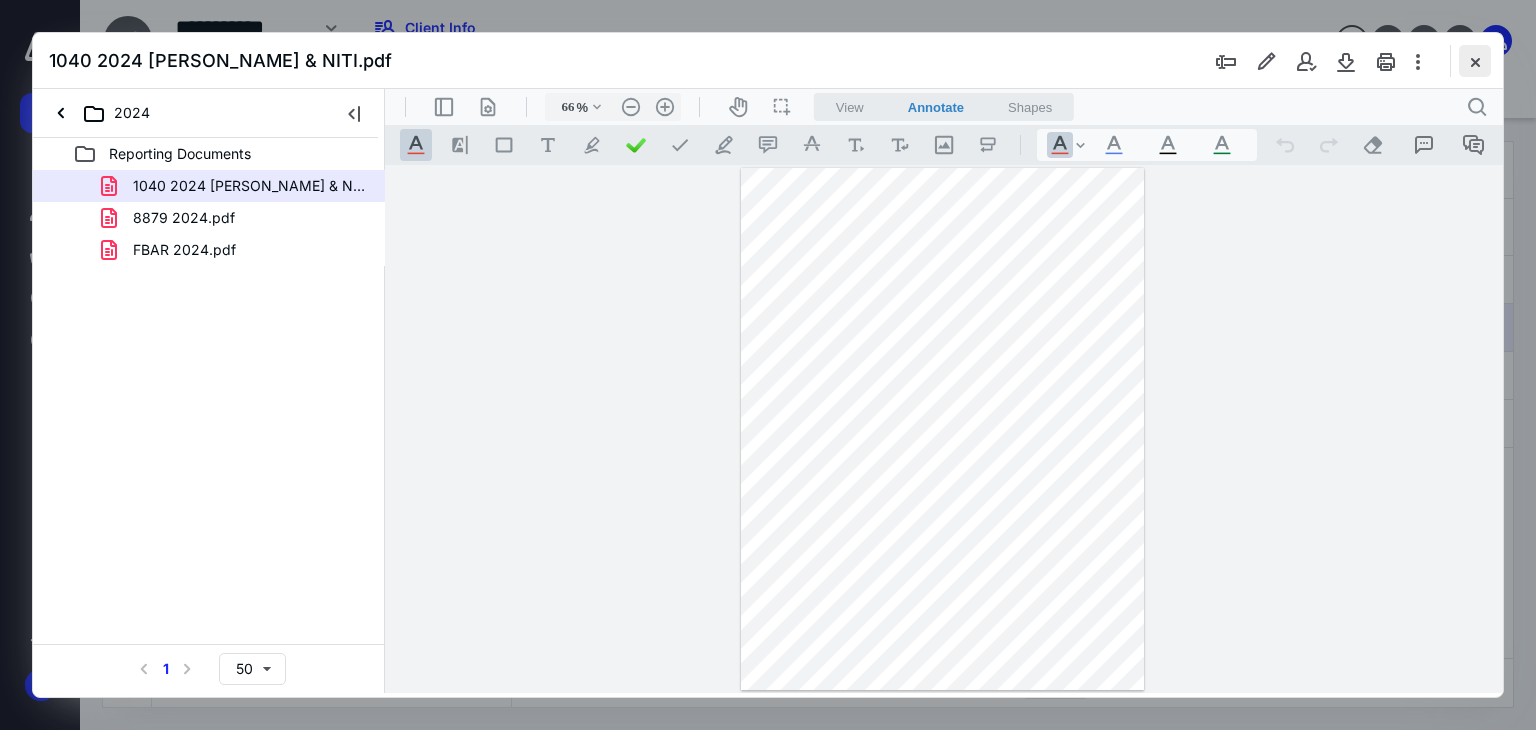 click at bounding box center [1475, 61] 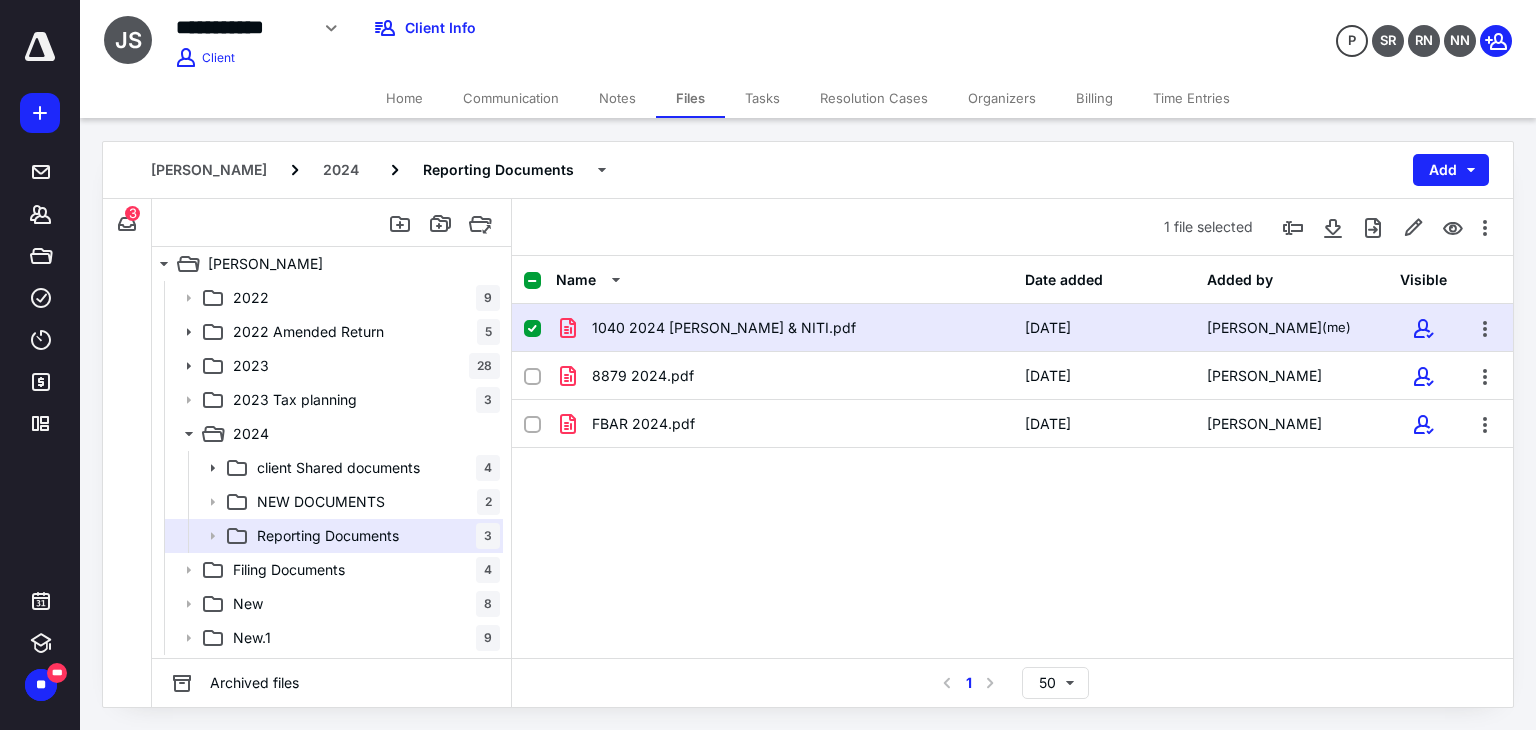 click on "Jayesh SHAH 2024 Reporting Documents   Add" at bounding box center (808, 170) 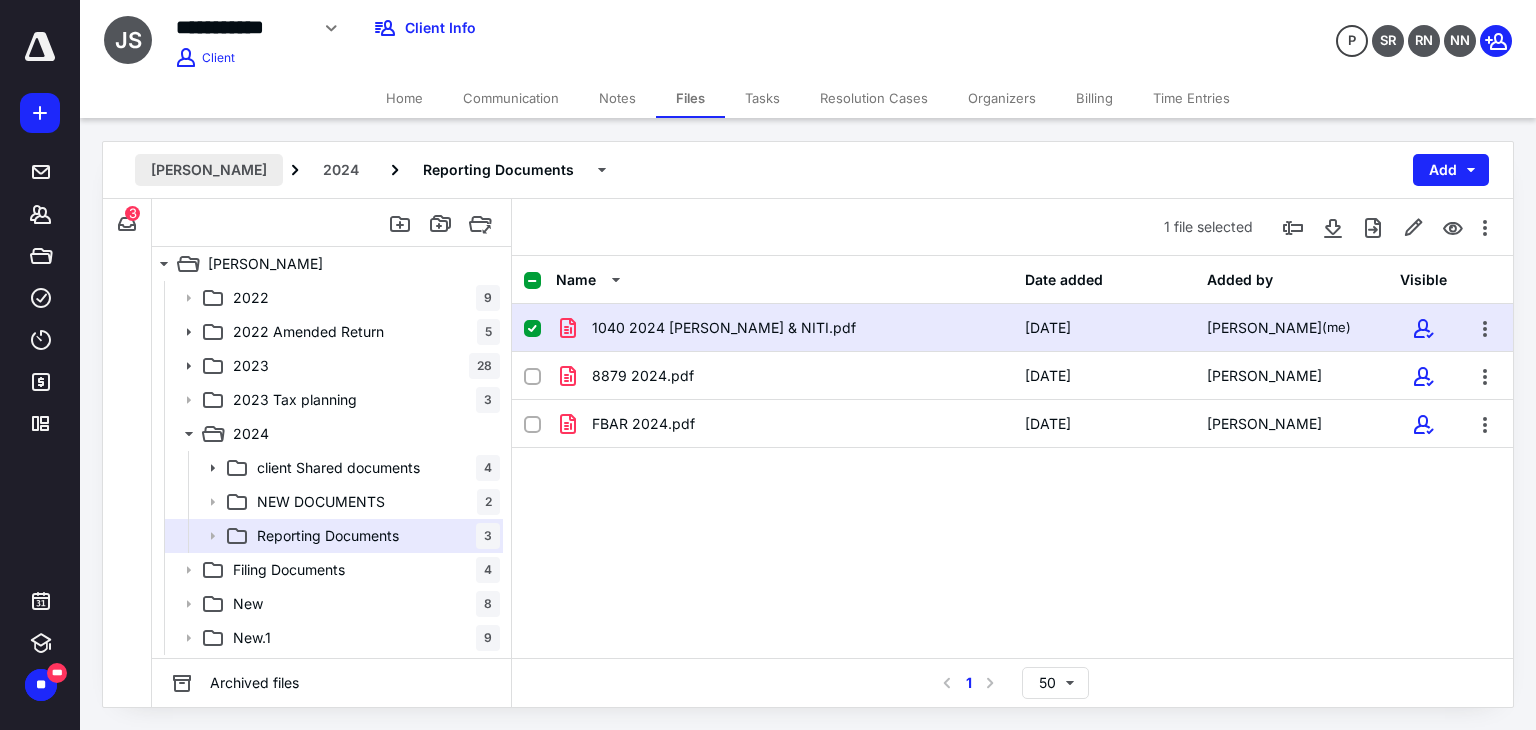 click on "[PERSON_NAME]" at bounding box center [209, 170] 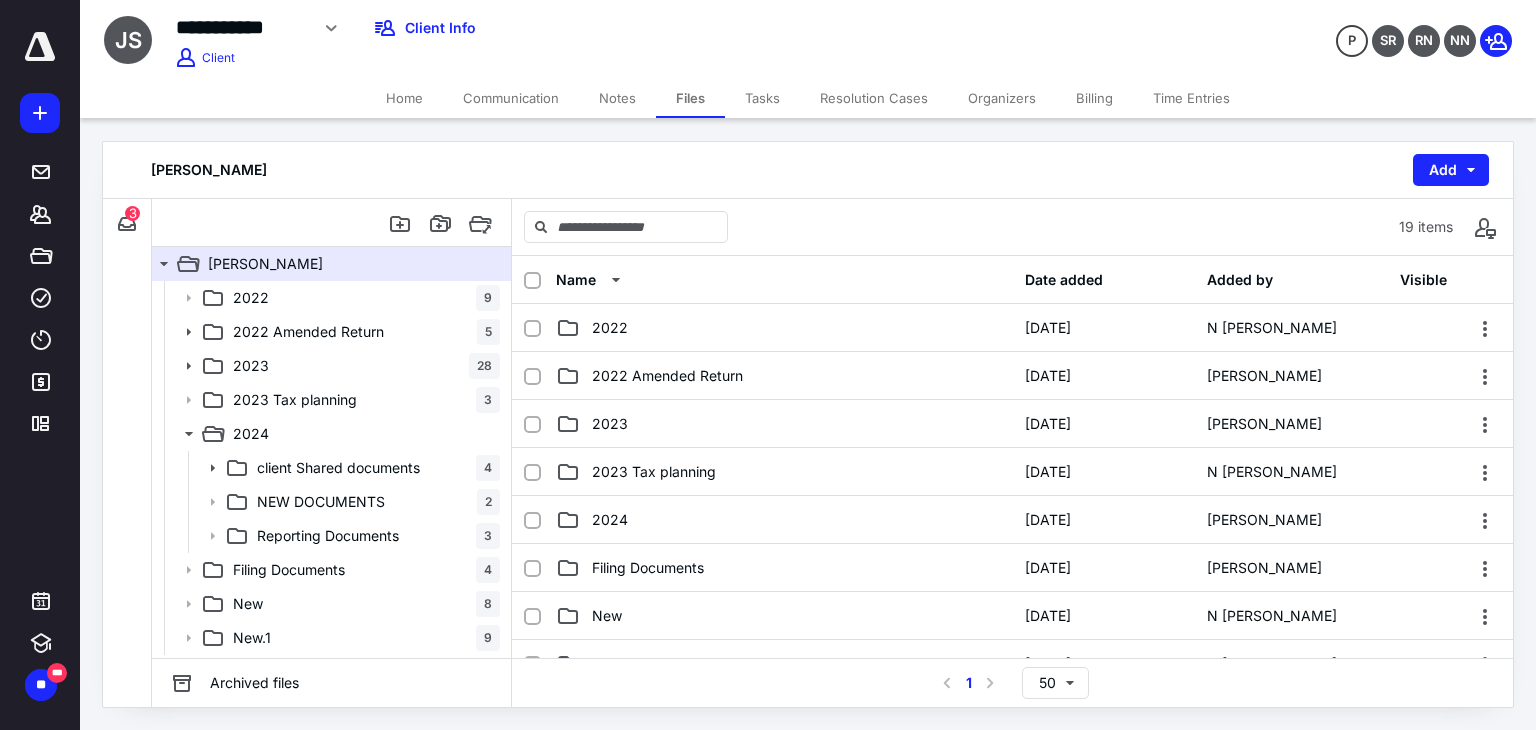 click on "Files" at bounding box center (690, 98) 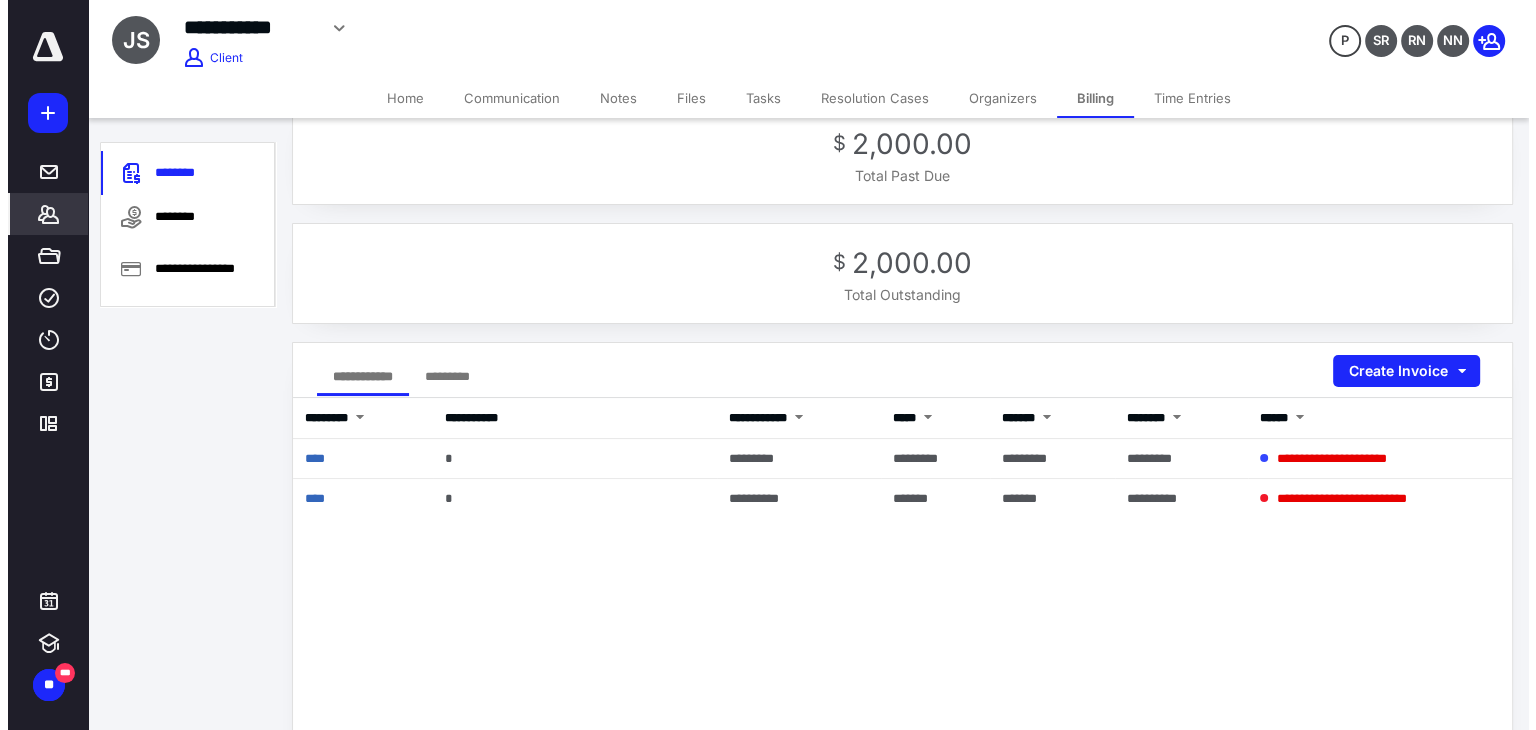 scroll, scrollTop: 0, scrollLeft: 0, axis: both 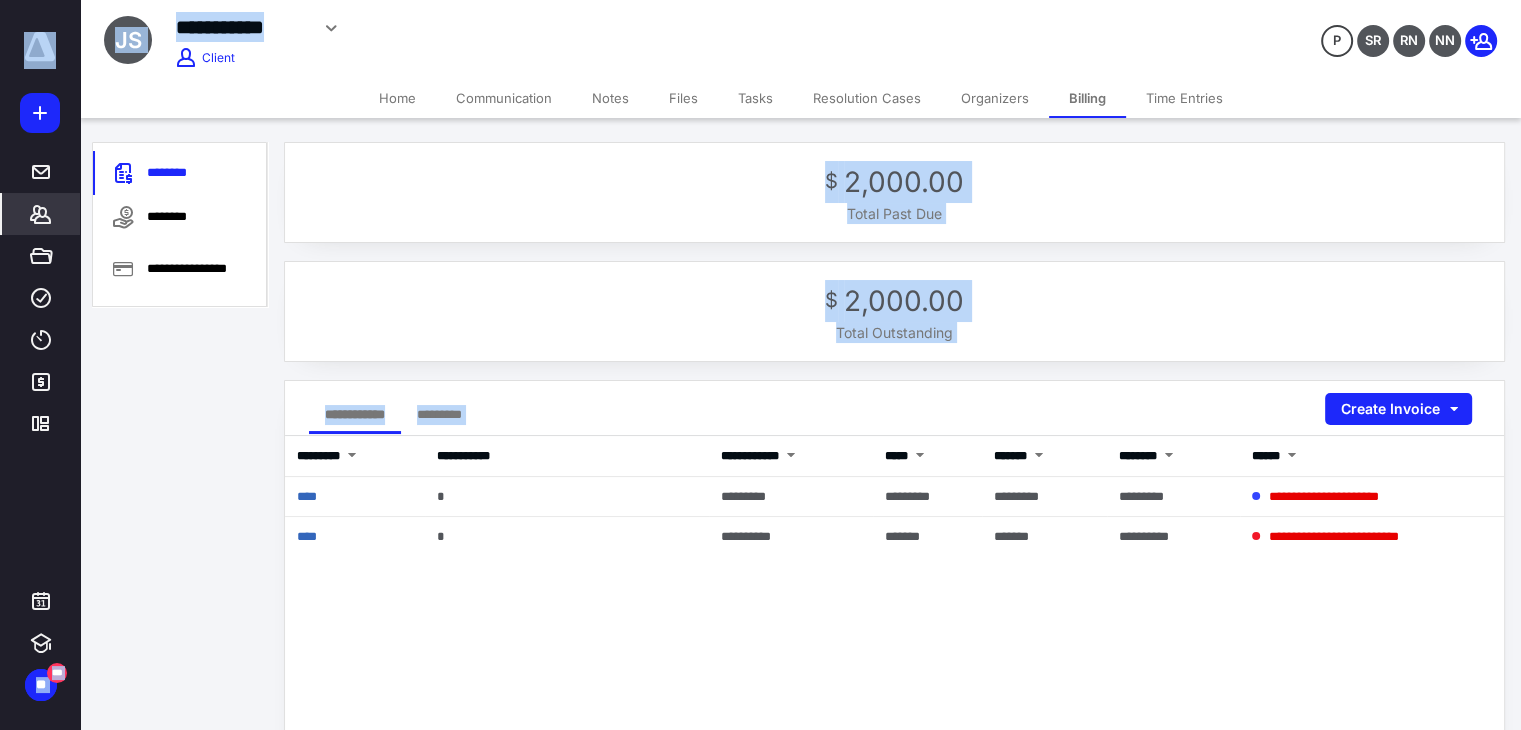 drag, startPoint x: 688, startPoint y: 76, endPoint x: 676, endPoint y: 124, distance: 49.47727 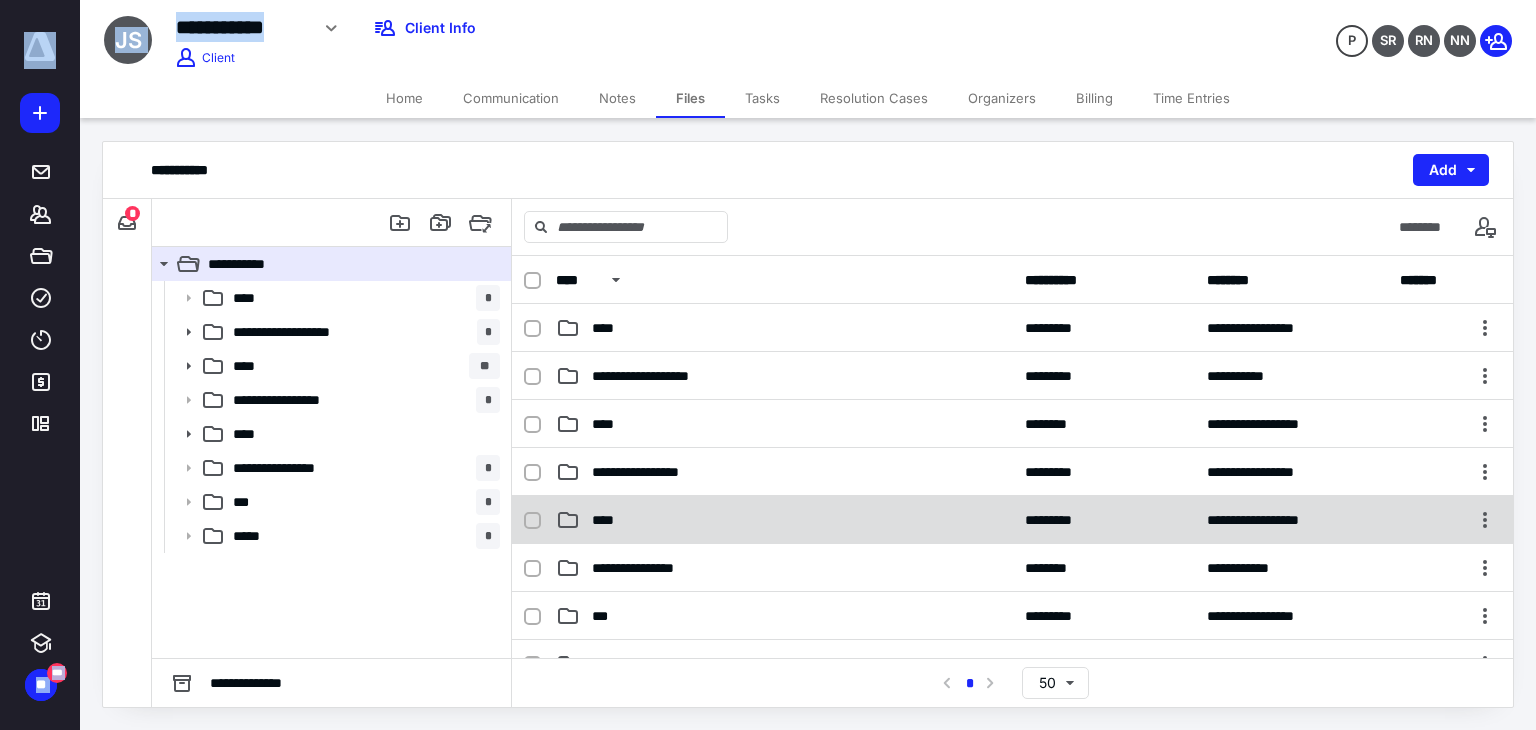 click on "**********" at bounding box center (1012, 520) 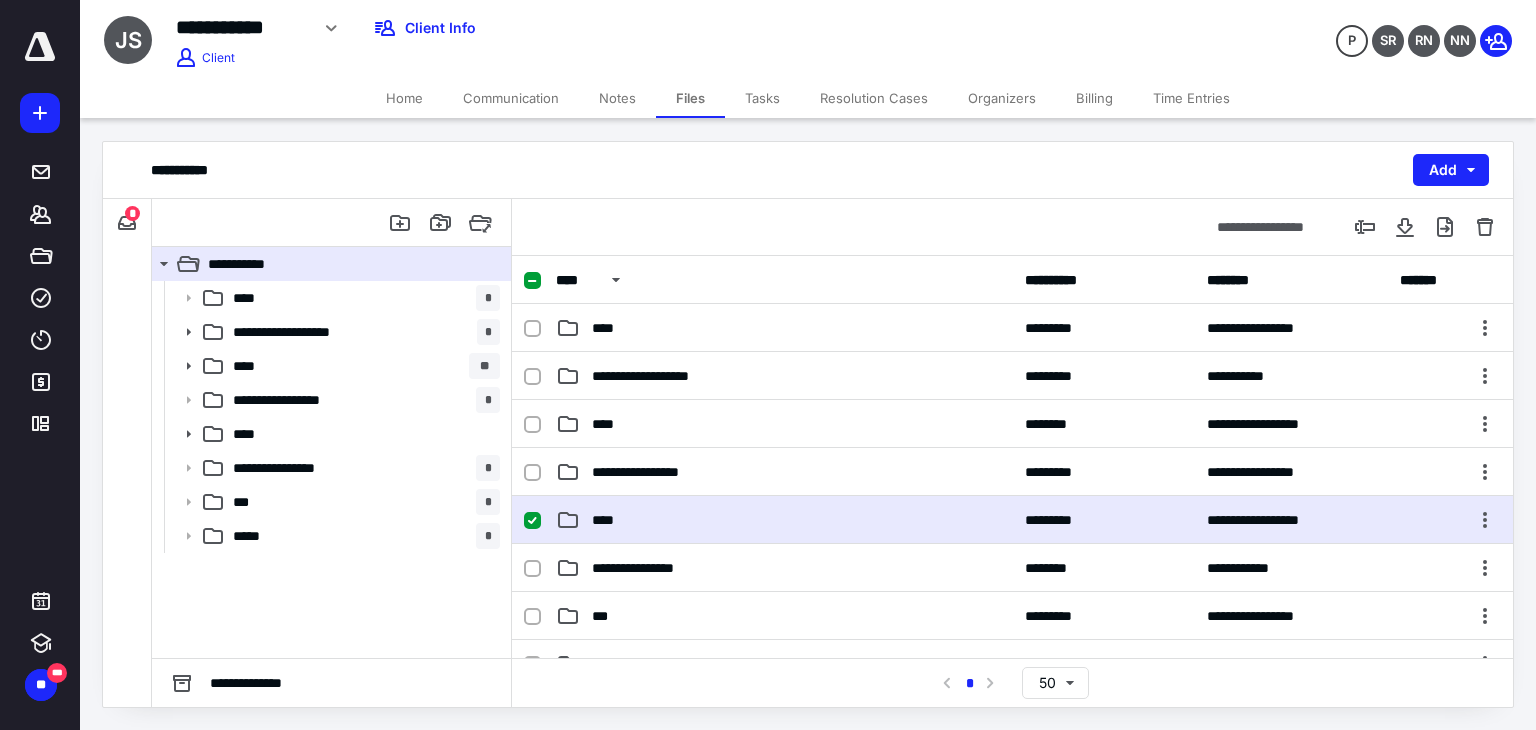 click on "**********" at bounding box center [1012, 520] 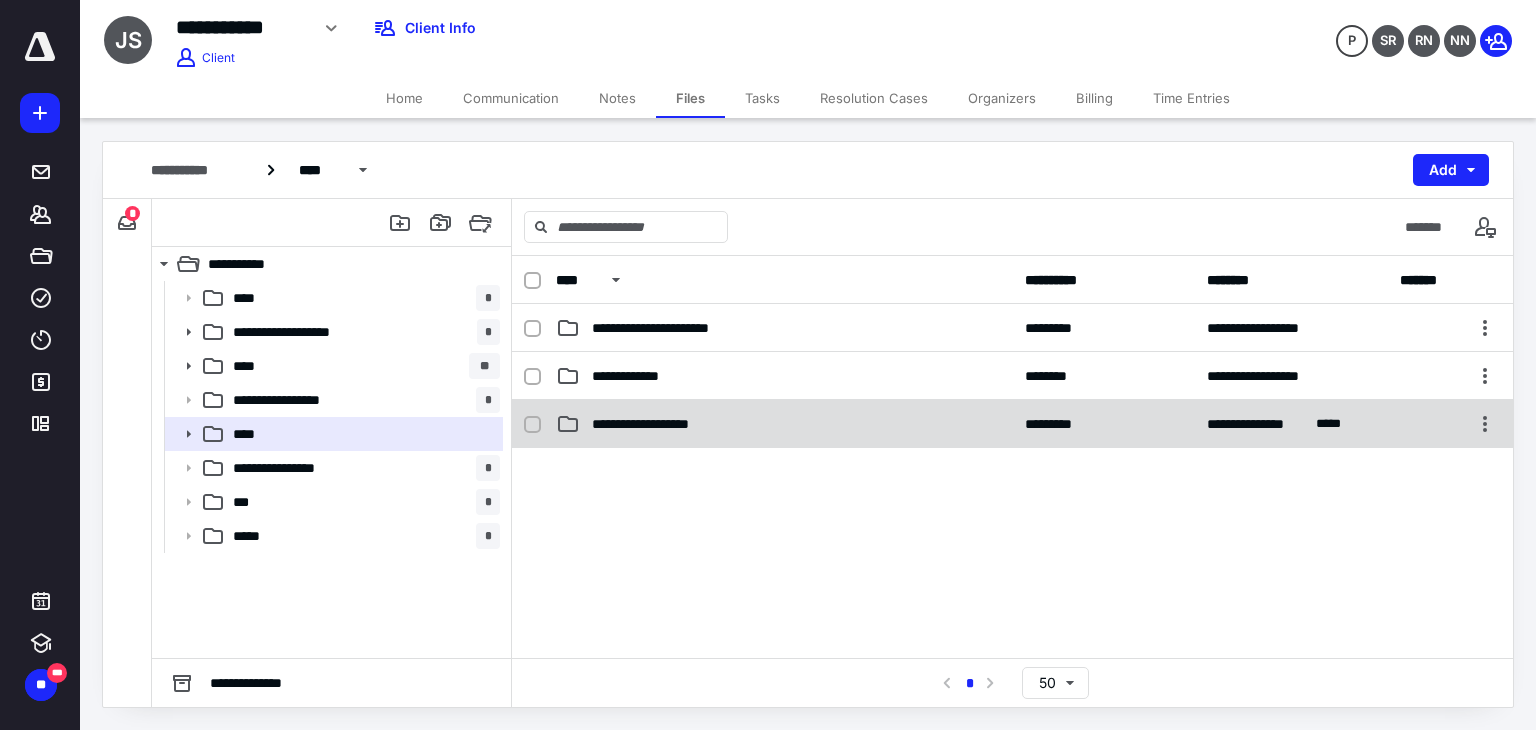 click on "**********" at bounding box center (1012, 424) 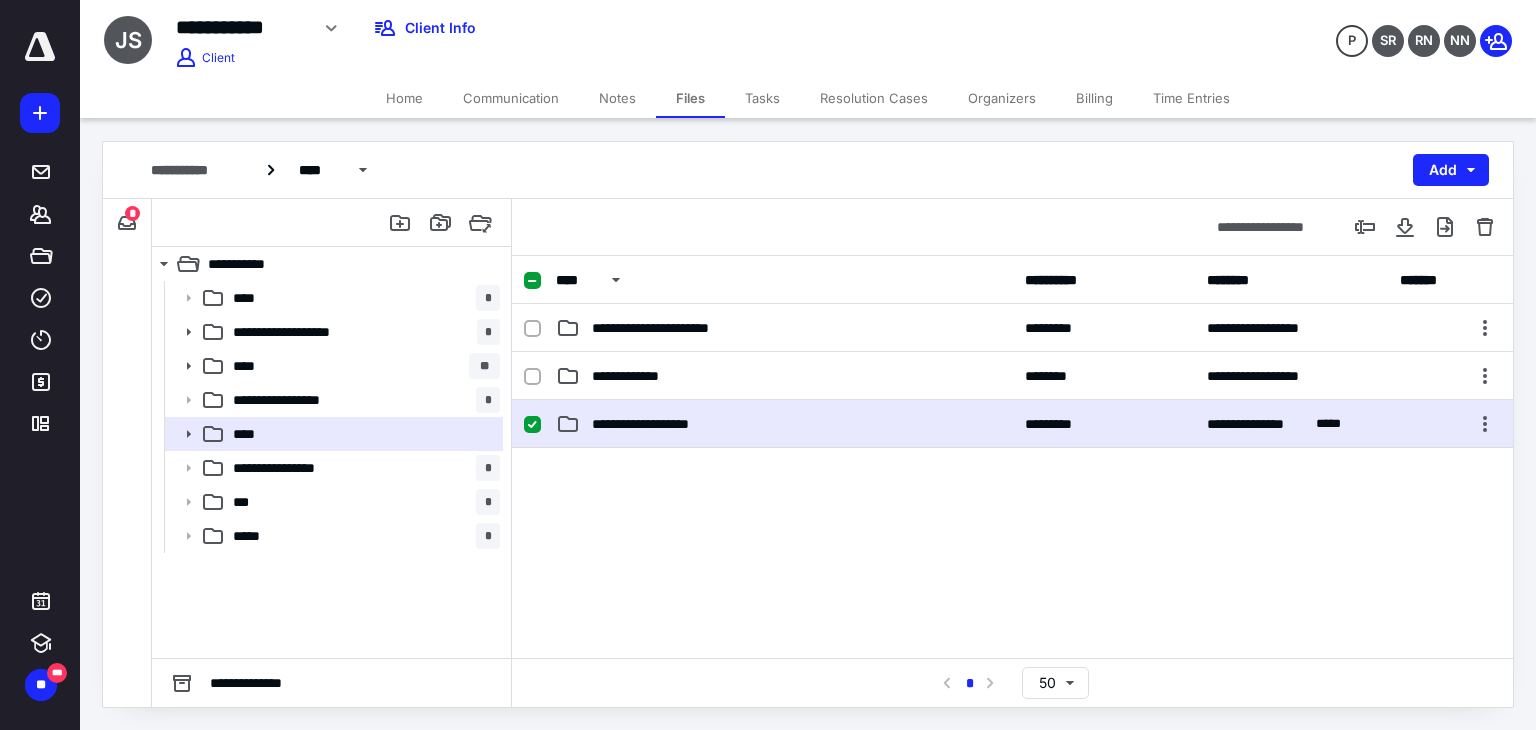 click on "**********" at bounding box center (1012, 424) 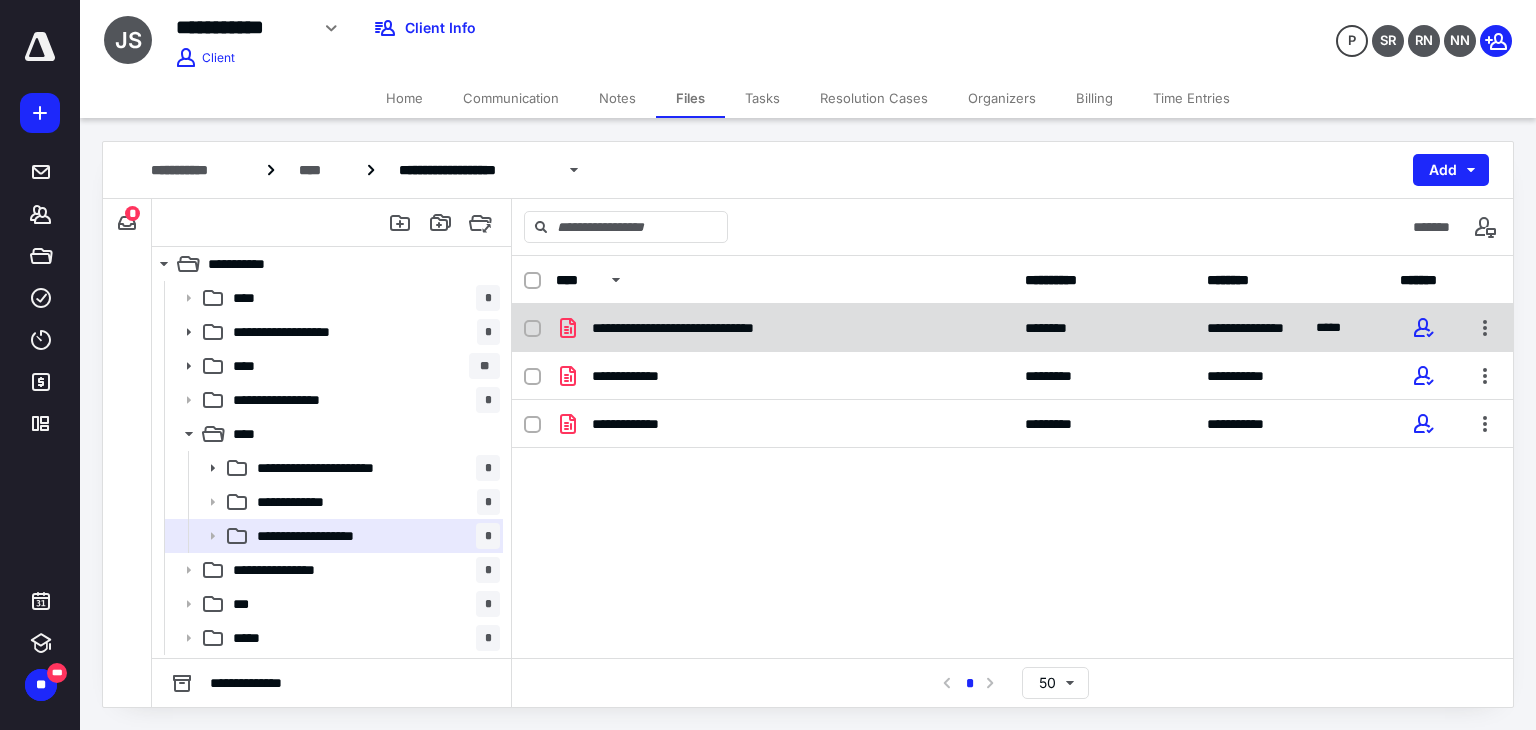 click on "**********" at bounding box center (1012, 328) 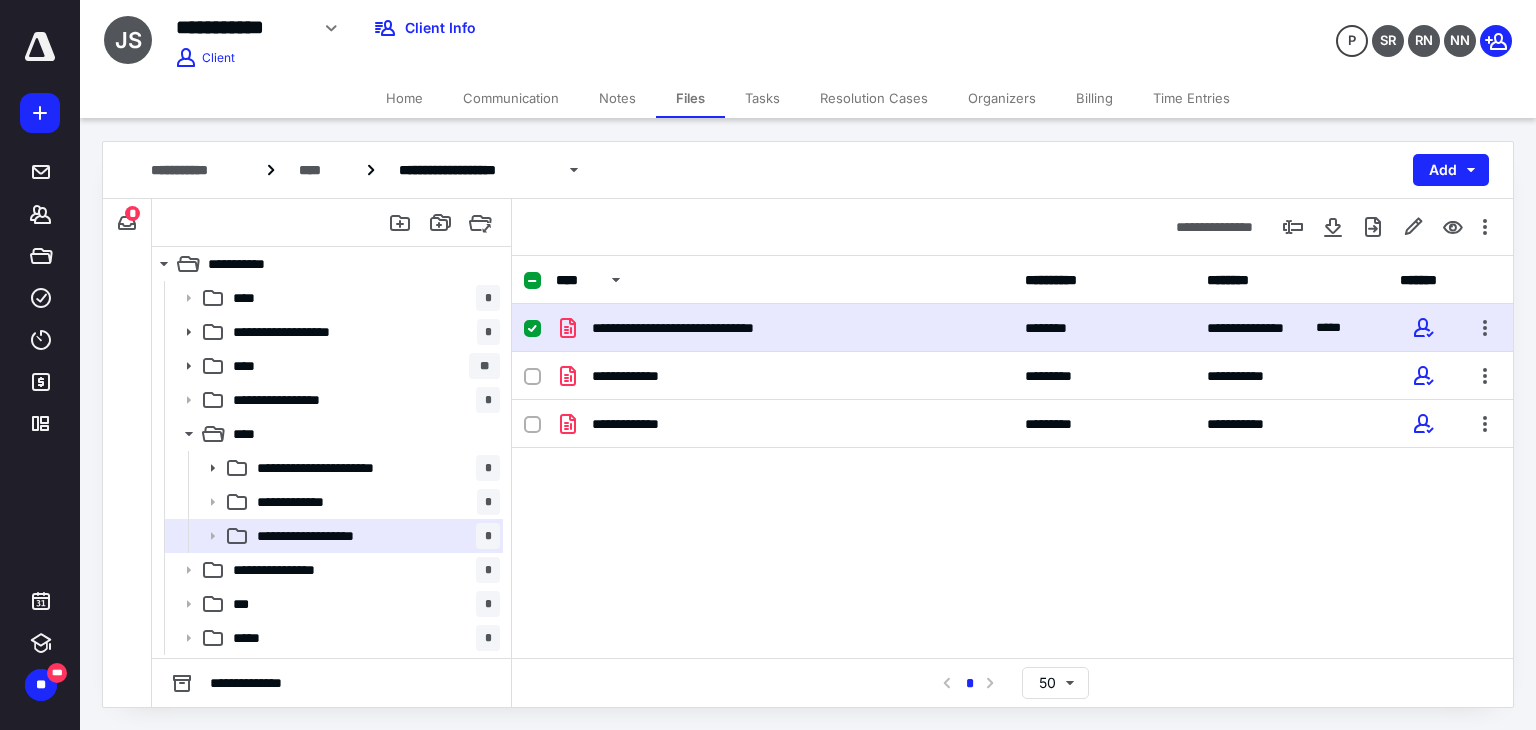 click on "**********" at bounding box center (1012, 328) 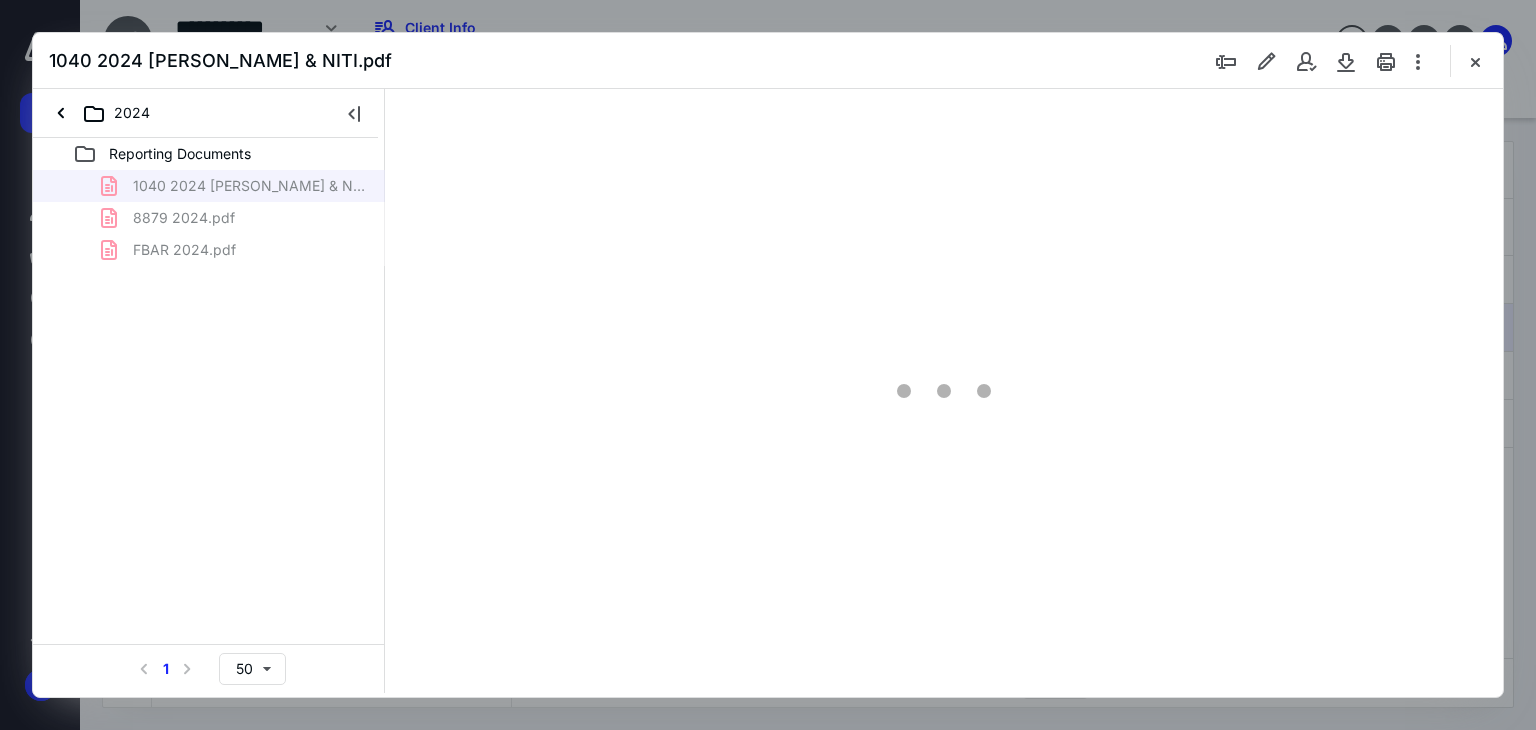 scroll, scrollTop: 0, scrollLeft: 0, axis: both 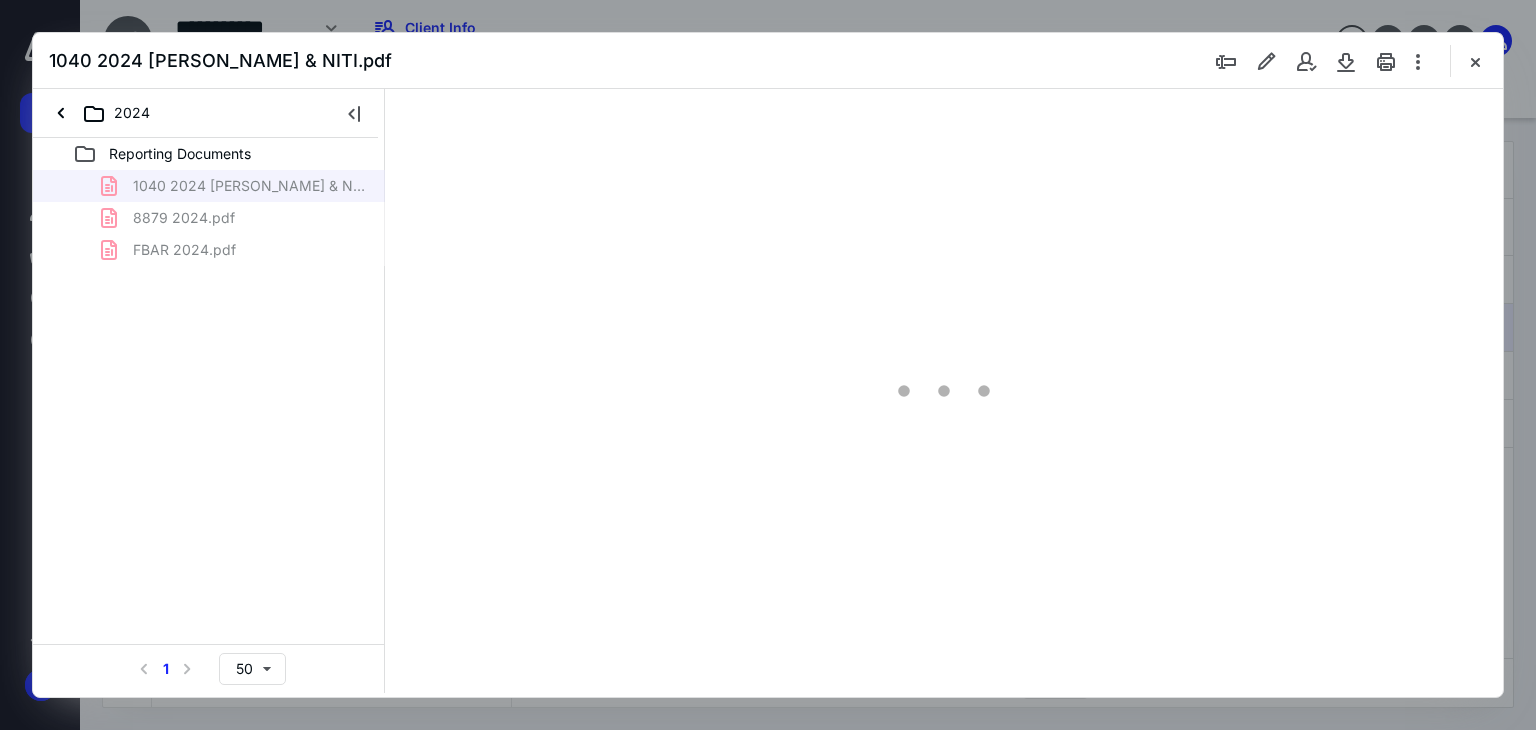 type on "66" 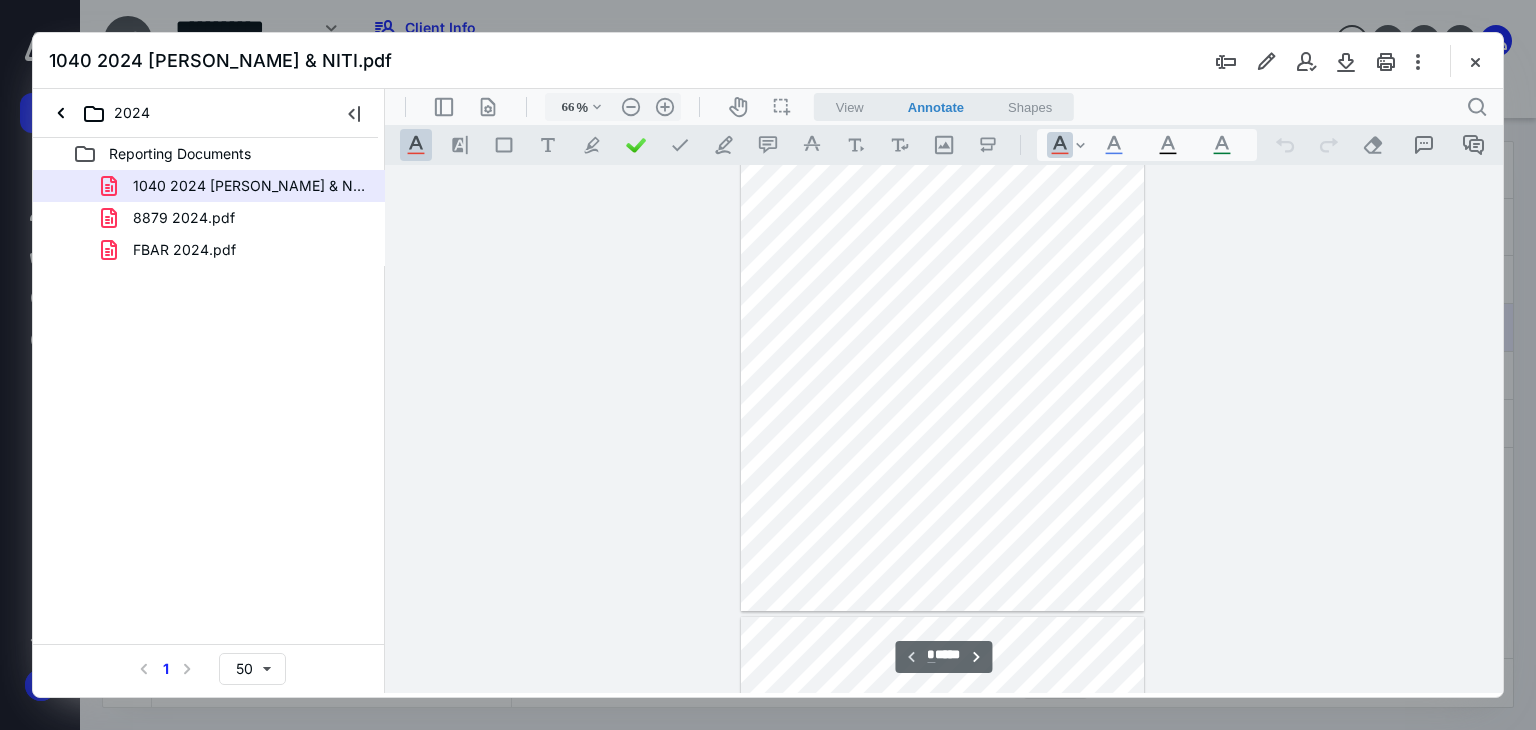 scroll, scrollTop: 0, scrollLeft: 0, axis: both 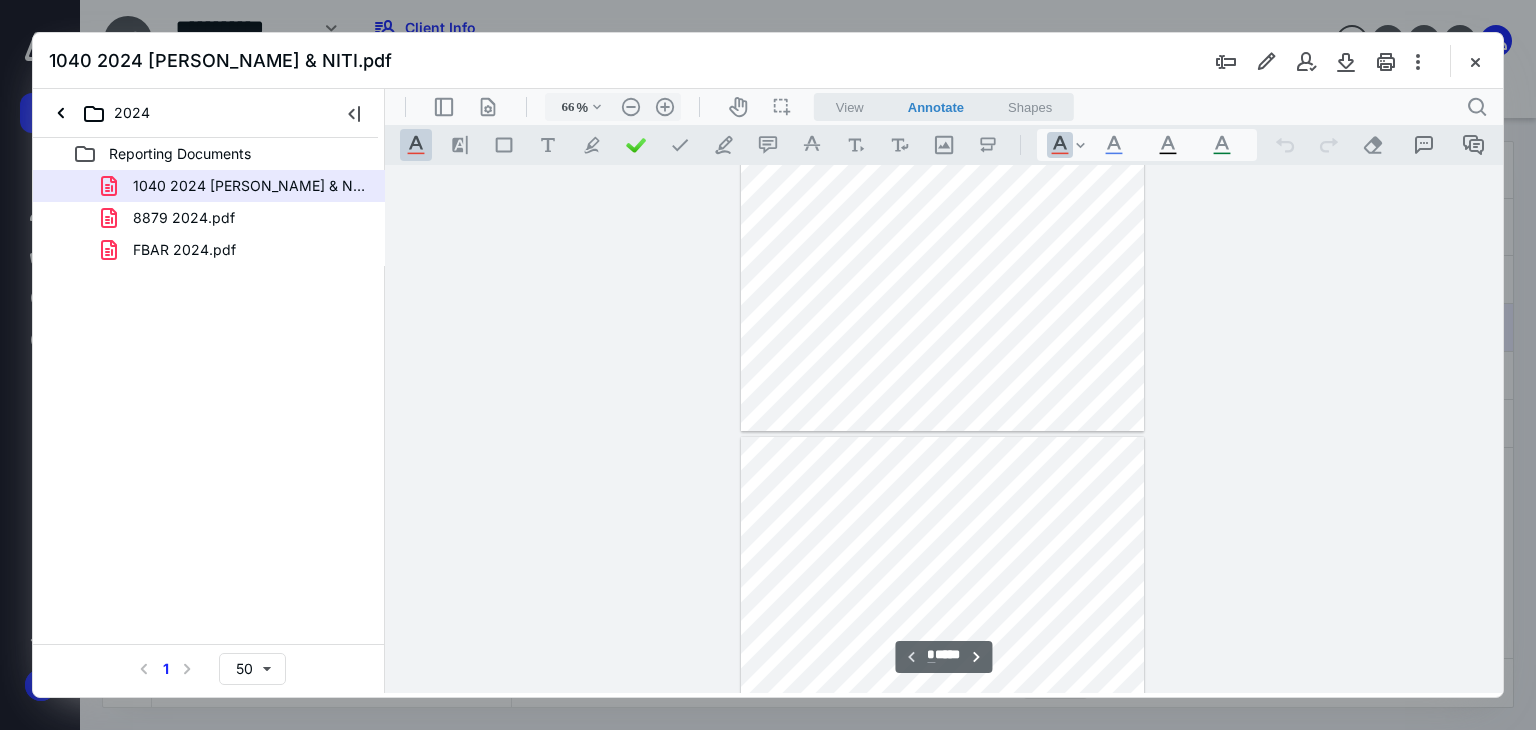 type on "*" 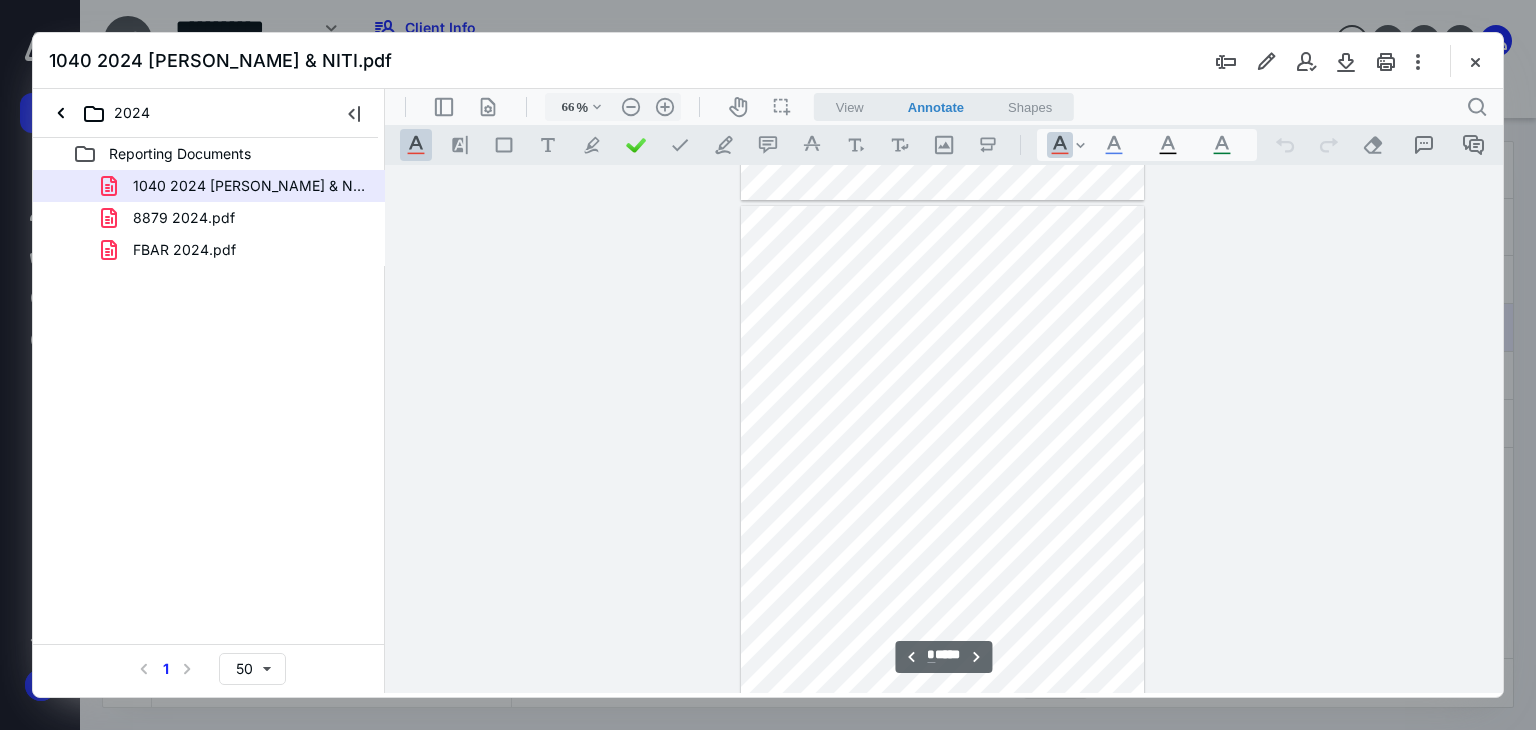 scroll, scrollTop: 488, scrollLeft: 0, axis: vertical 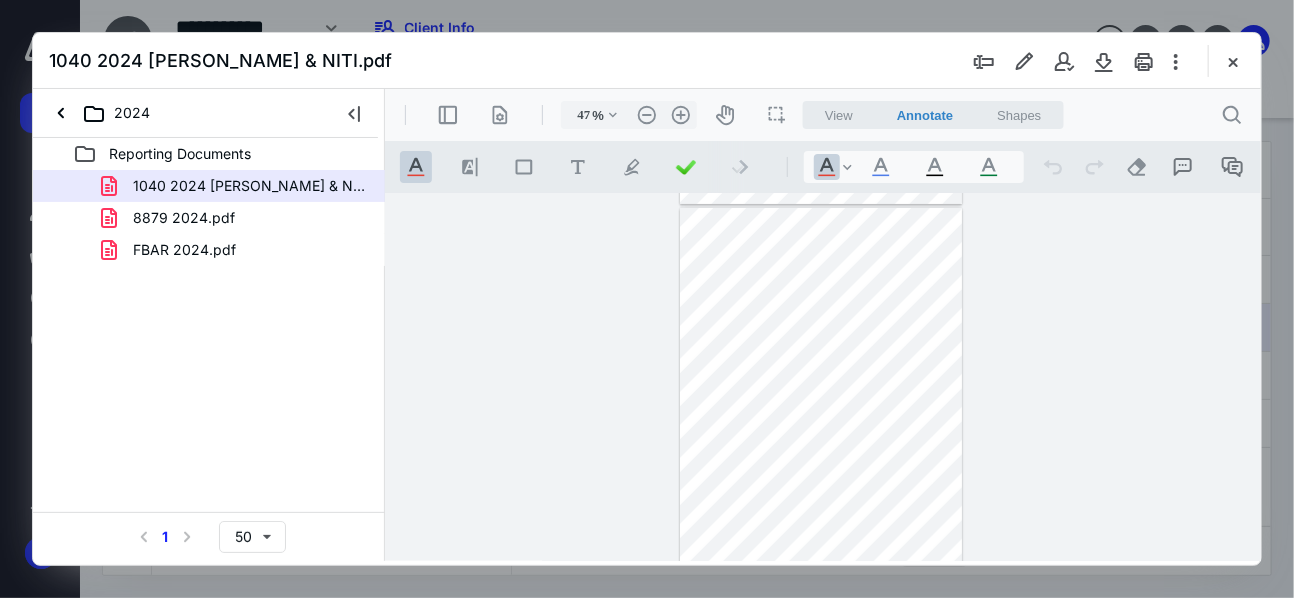 type on "66" 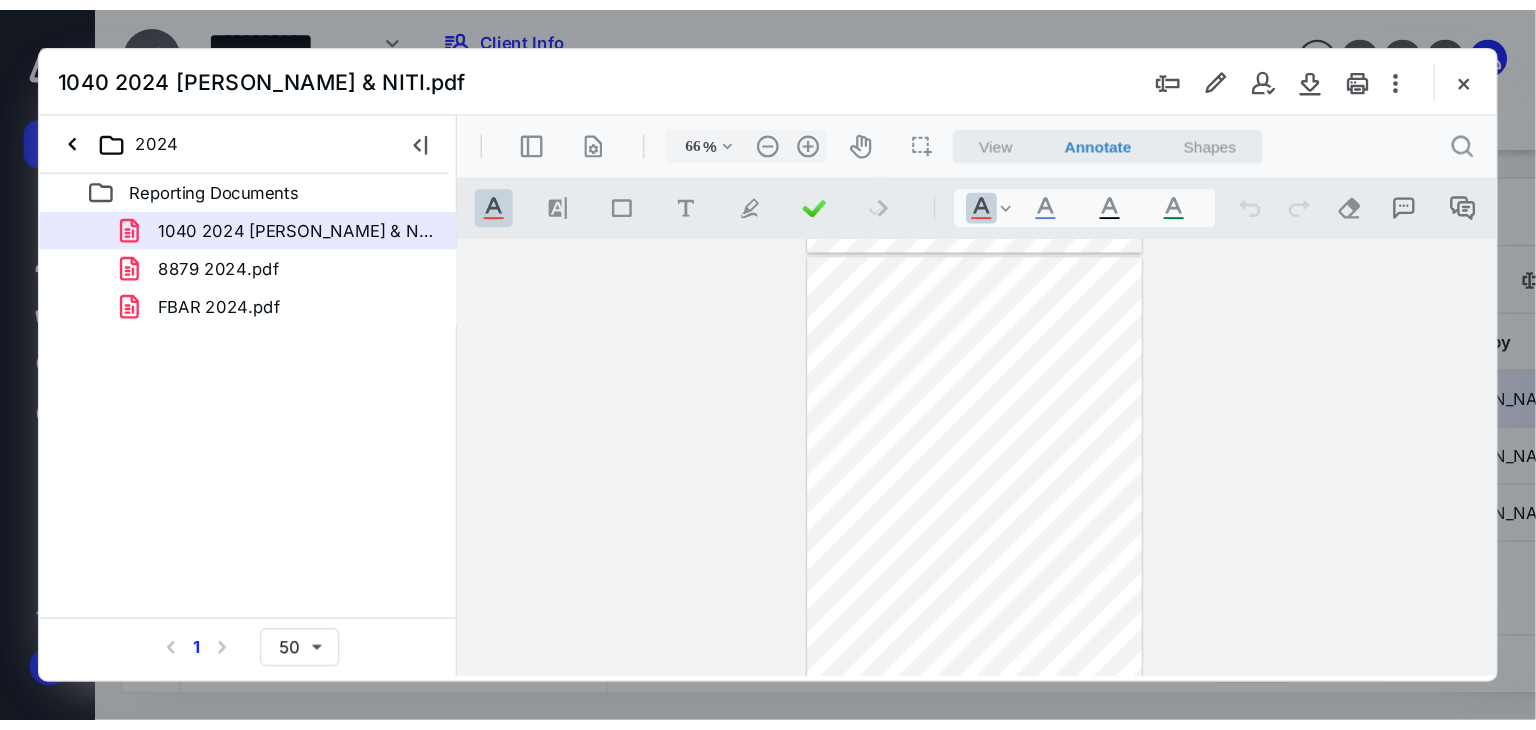 scroll, scrollTop: 488, scrollLeft: 0, axis: vertical 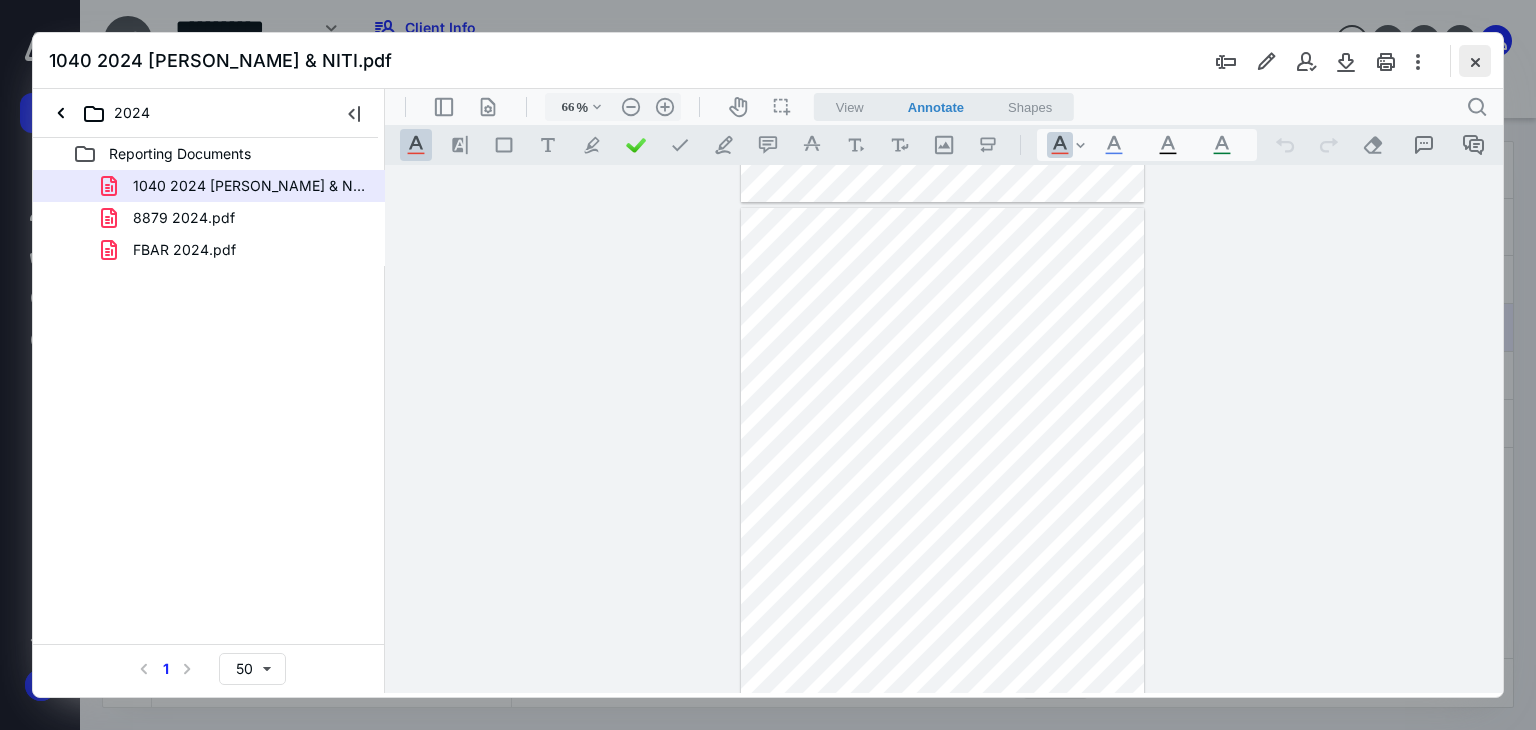 click at bounding box center [1475, 61] 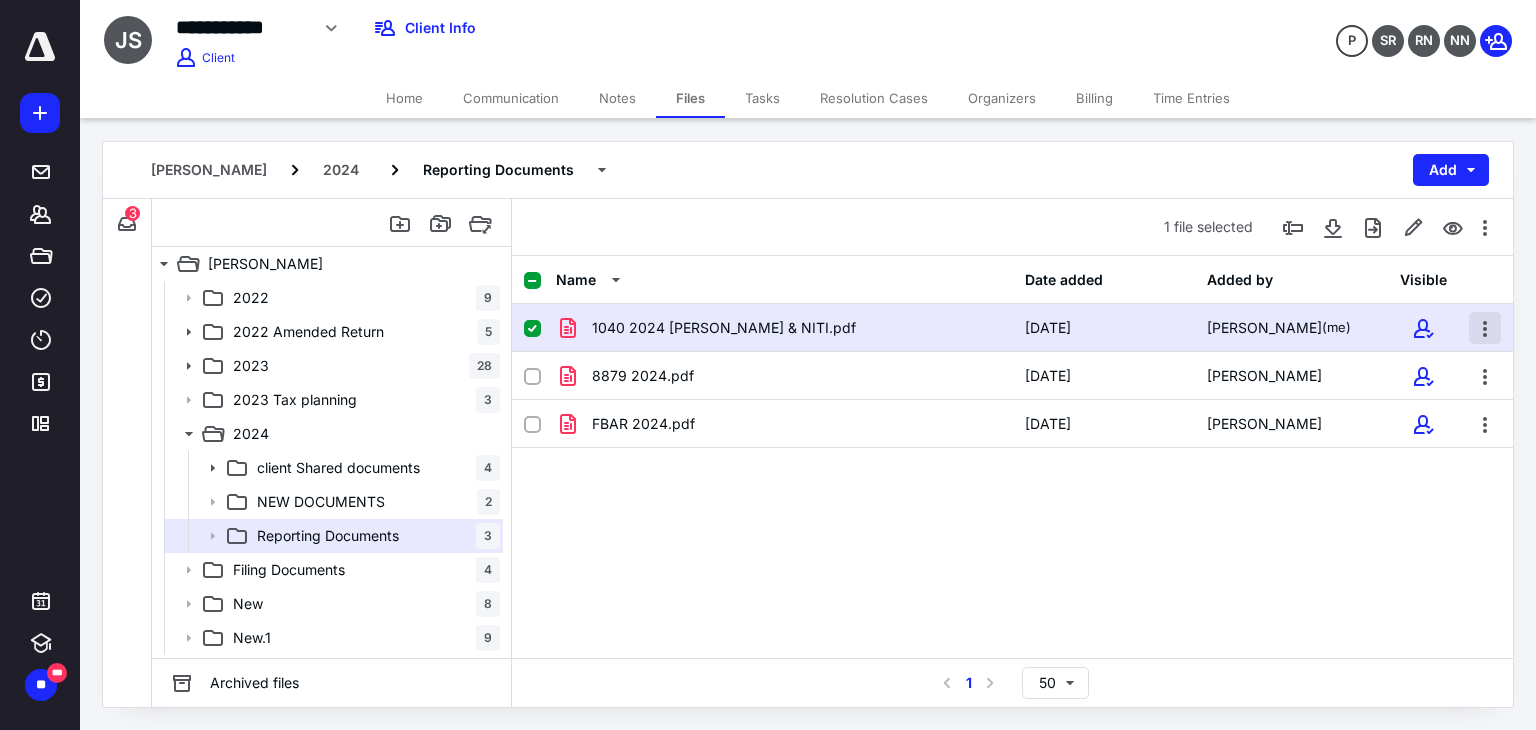 click at bounding box center [1485, 328] 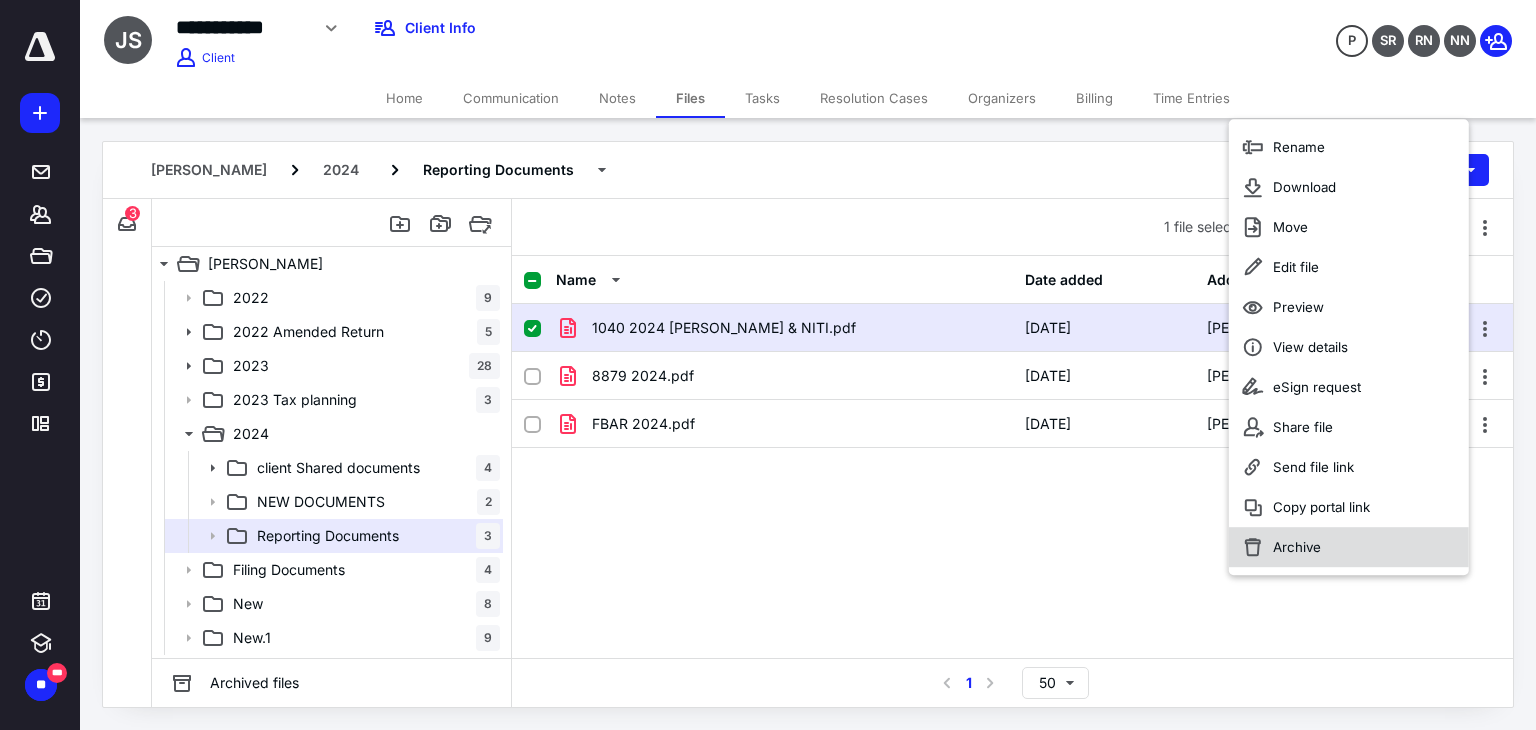 click on "Archive" at bounding box center (1297, 547) 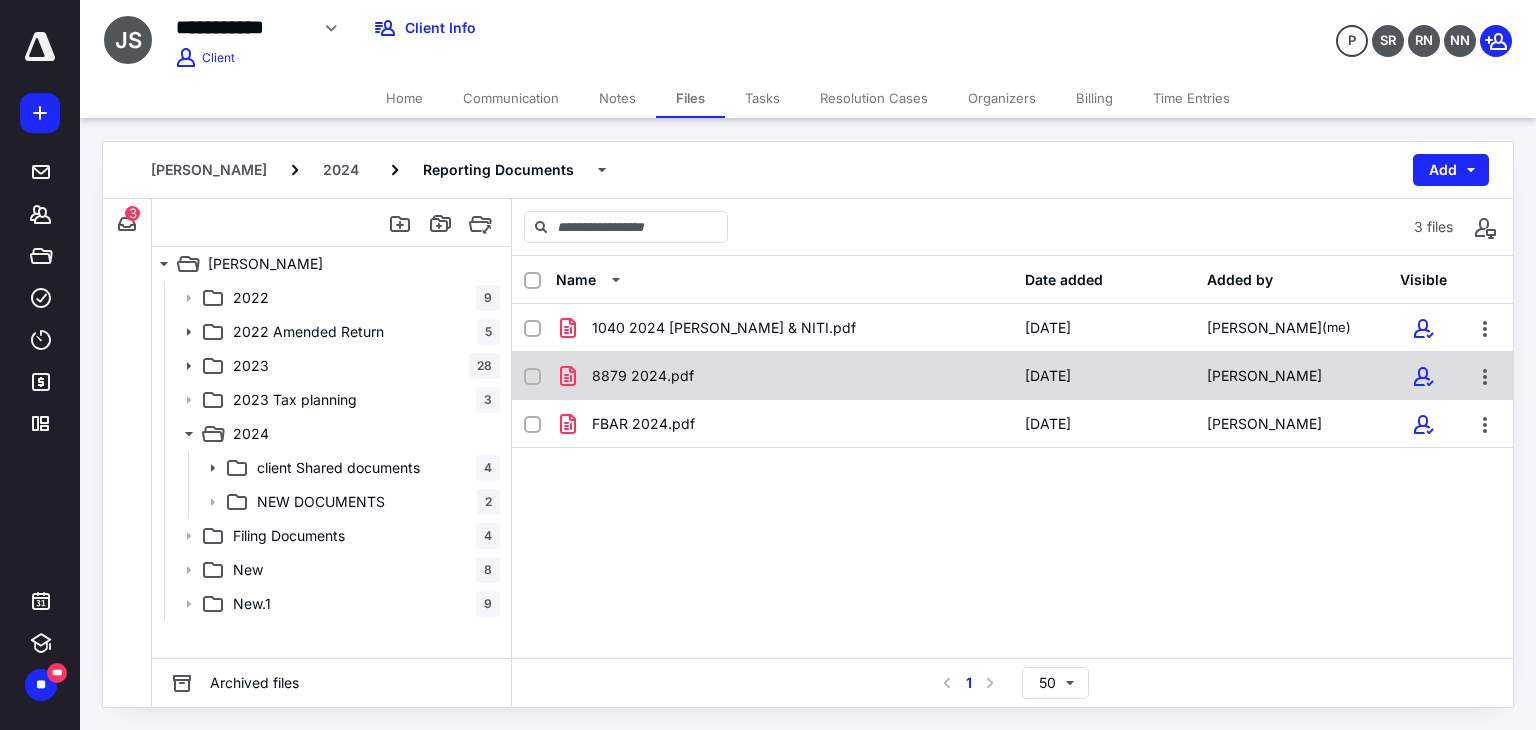 checkbox on "false" 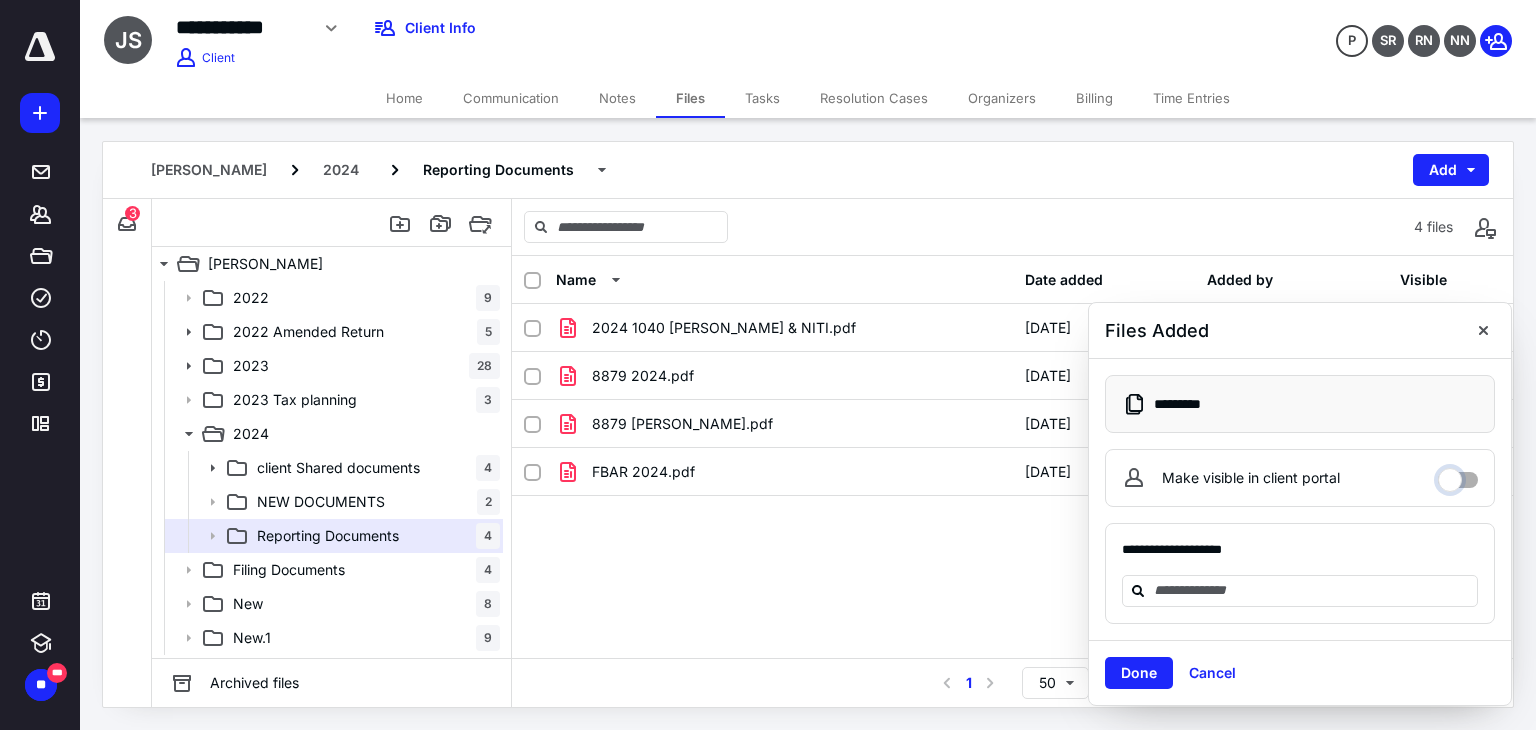 click on "Make visible in client portal" at bounding box center (1458, 475) 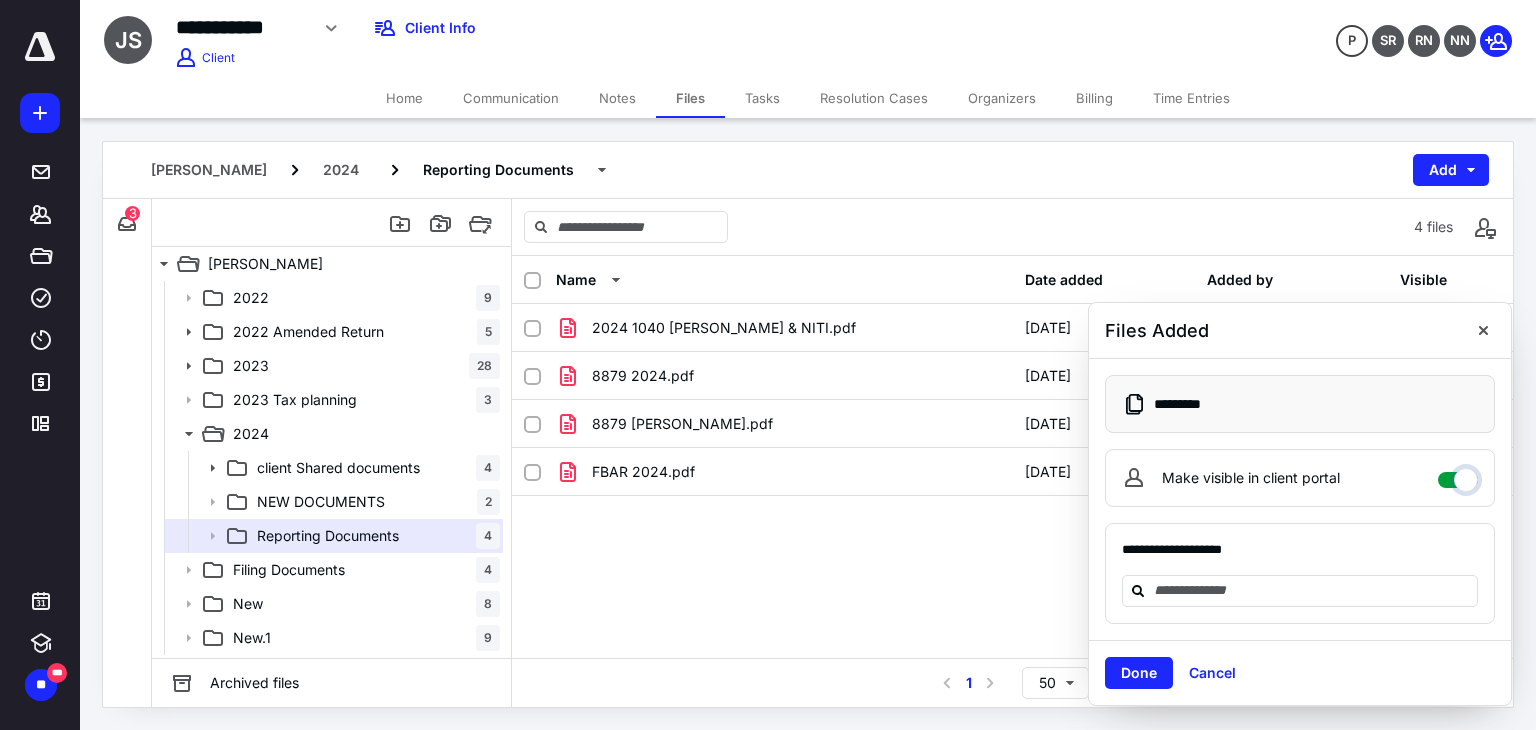 checkbox on "****" 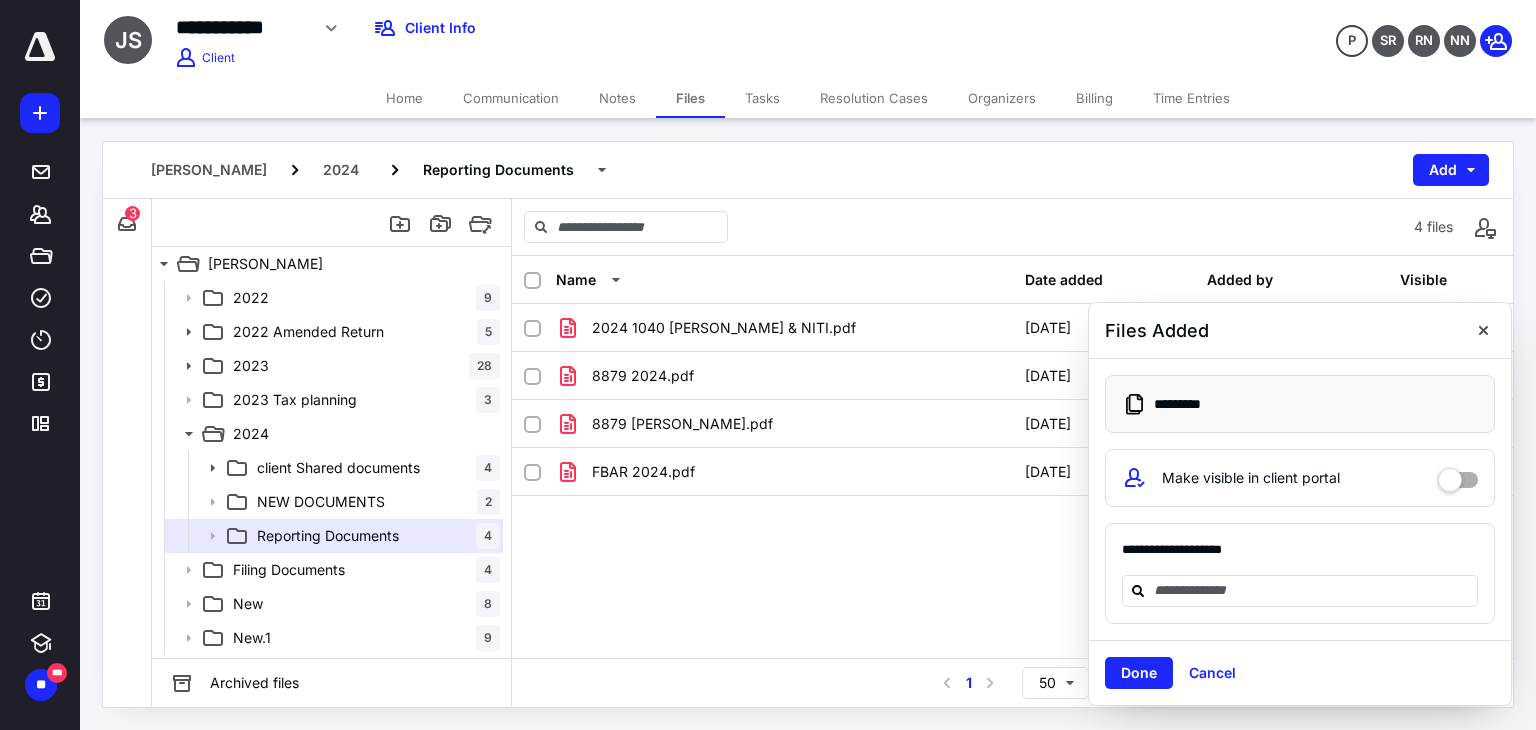 click on "**********" at bounding box center (1300, 558) 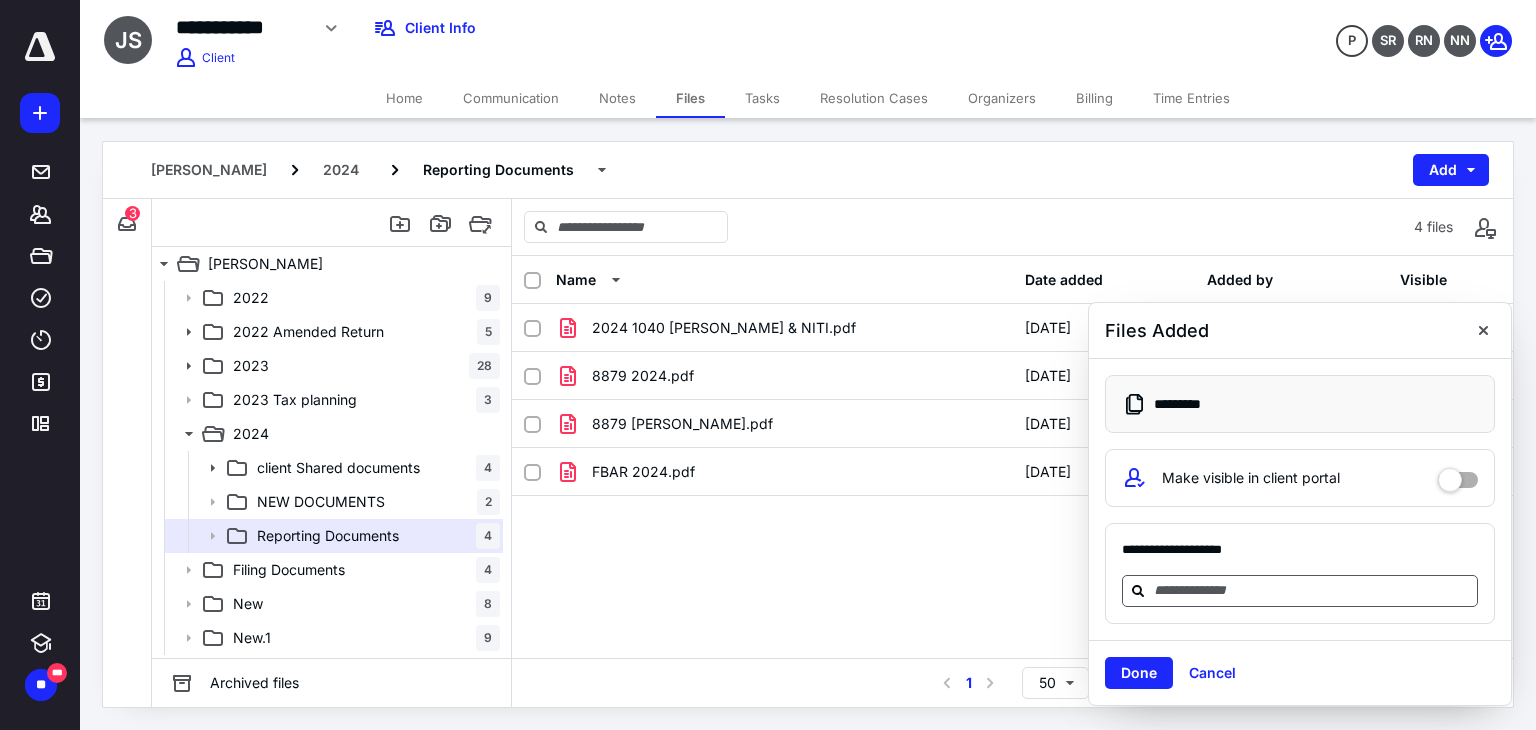 click at bounding box center (1312, 590) 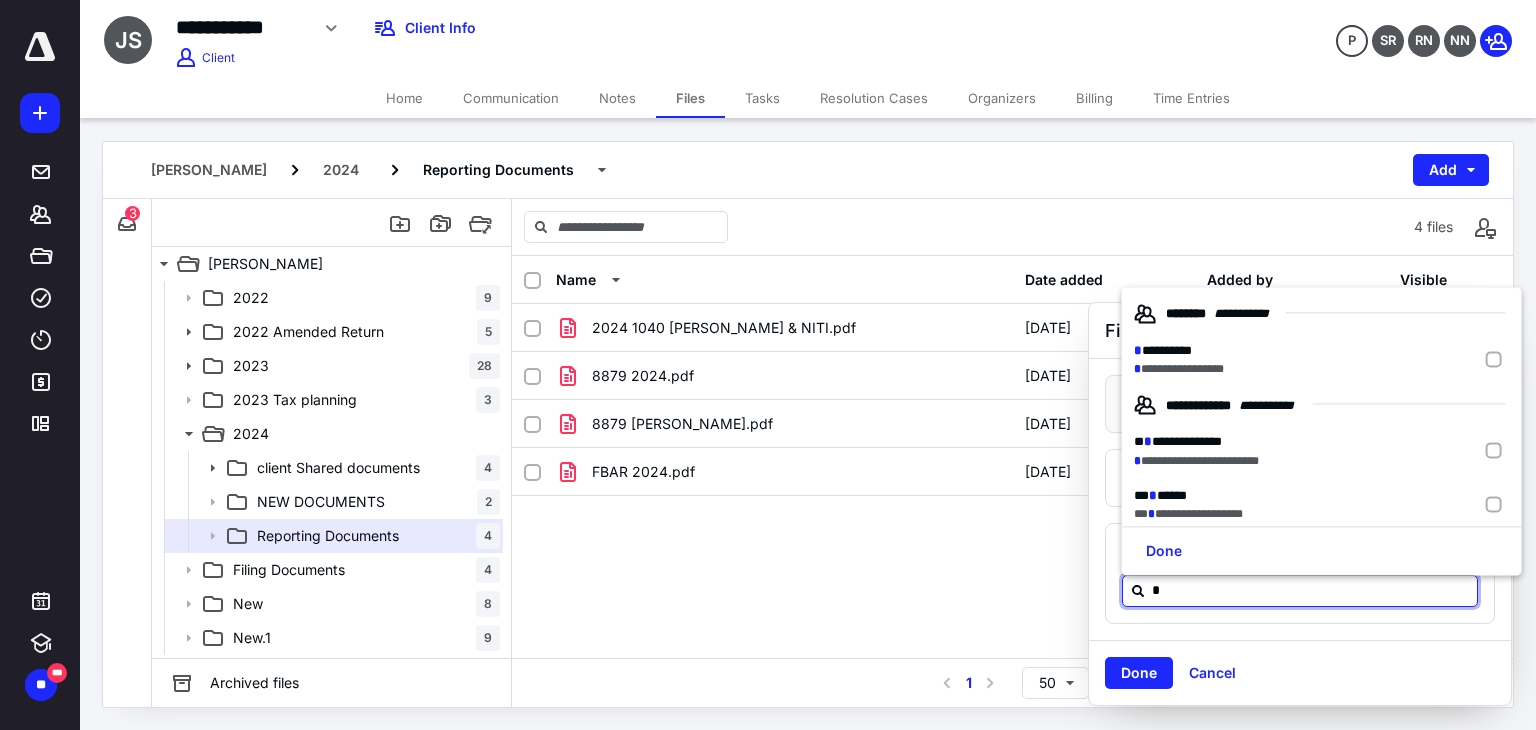 type on "**" 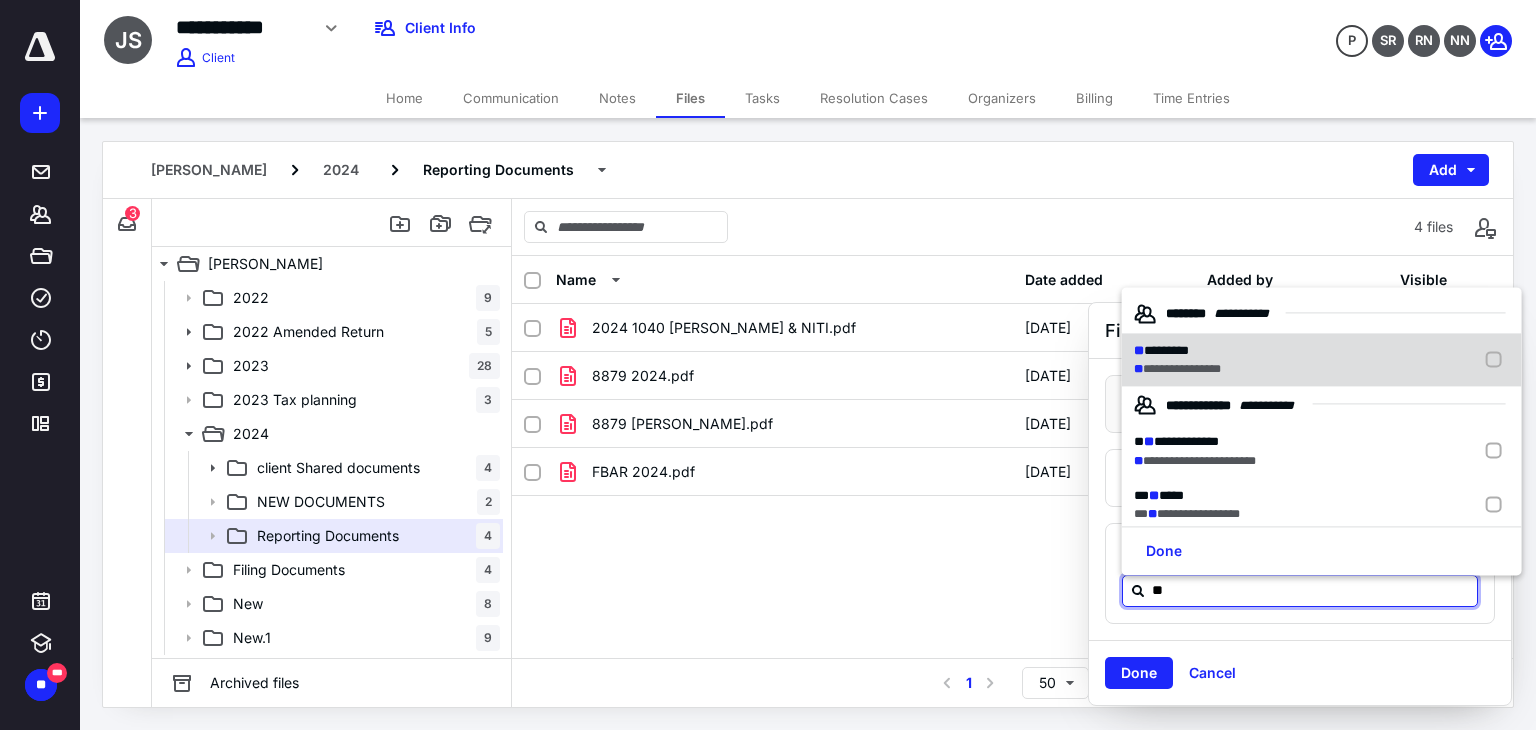 click at bounding box center (1498, 360) 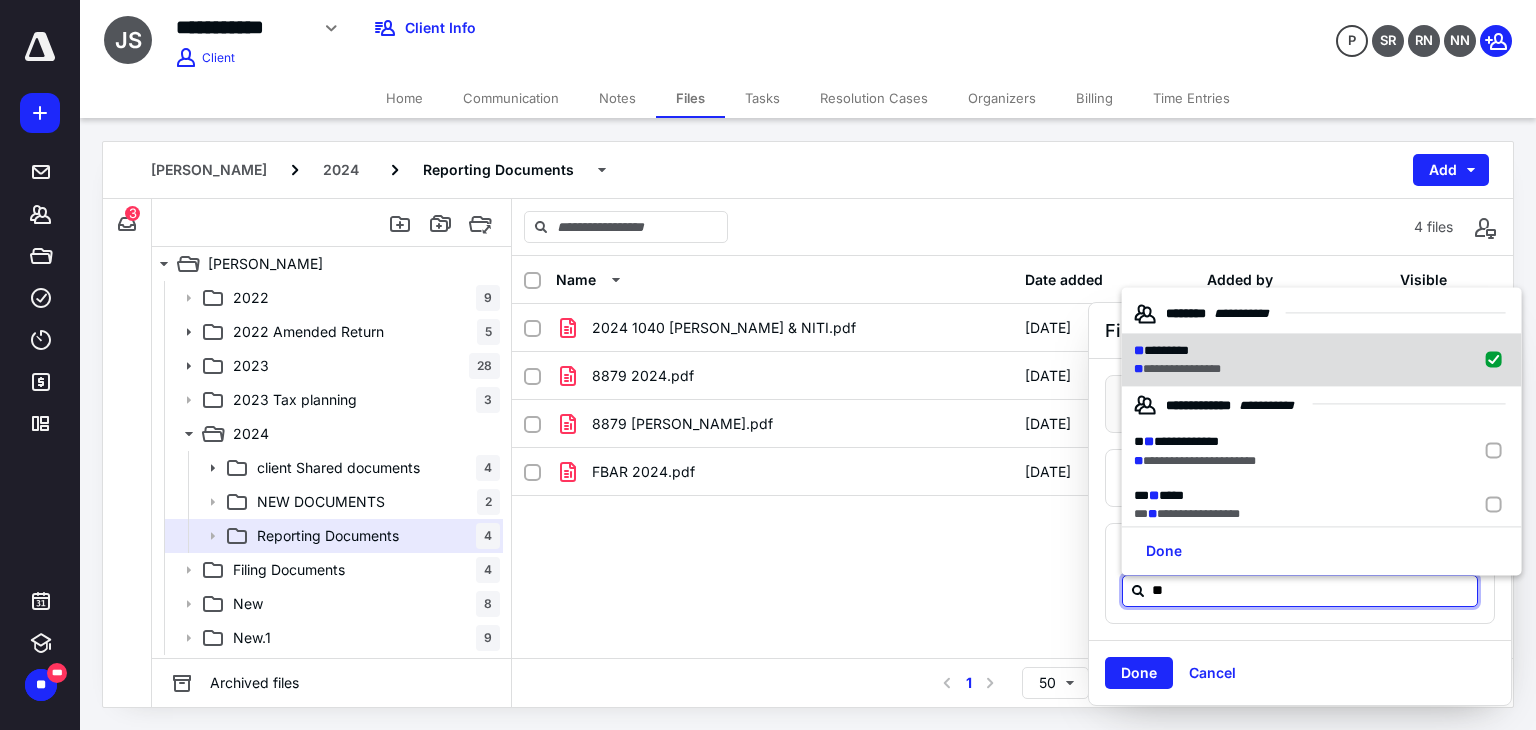 checkbox on "true" 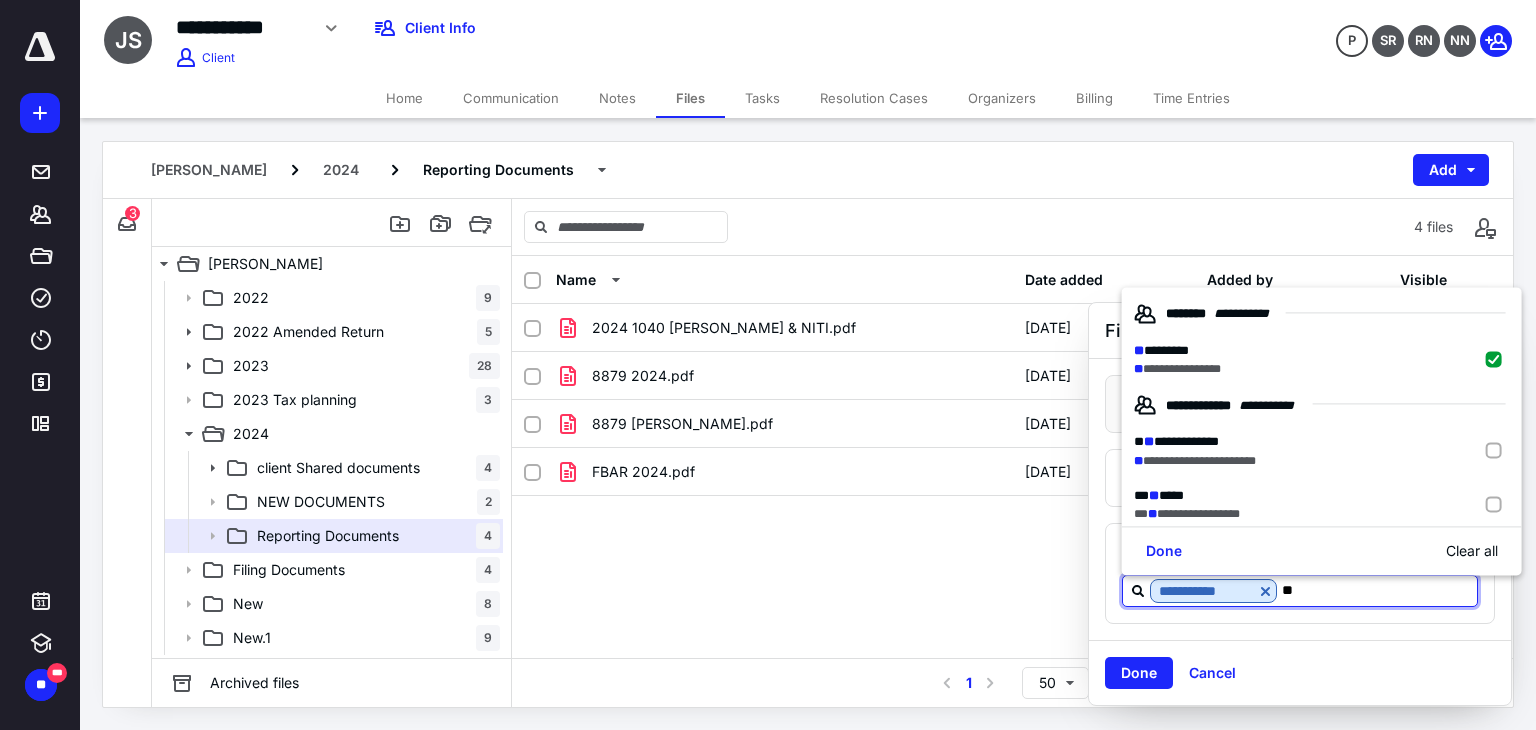 type on "**" 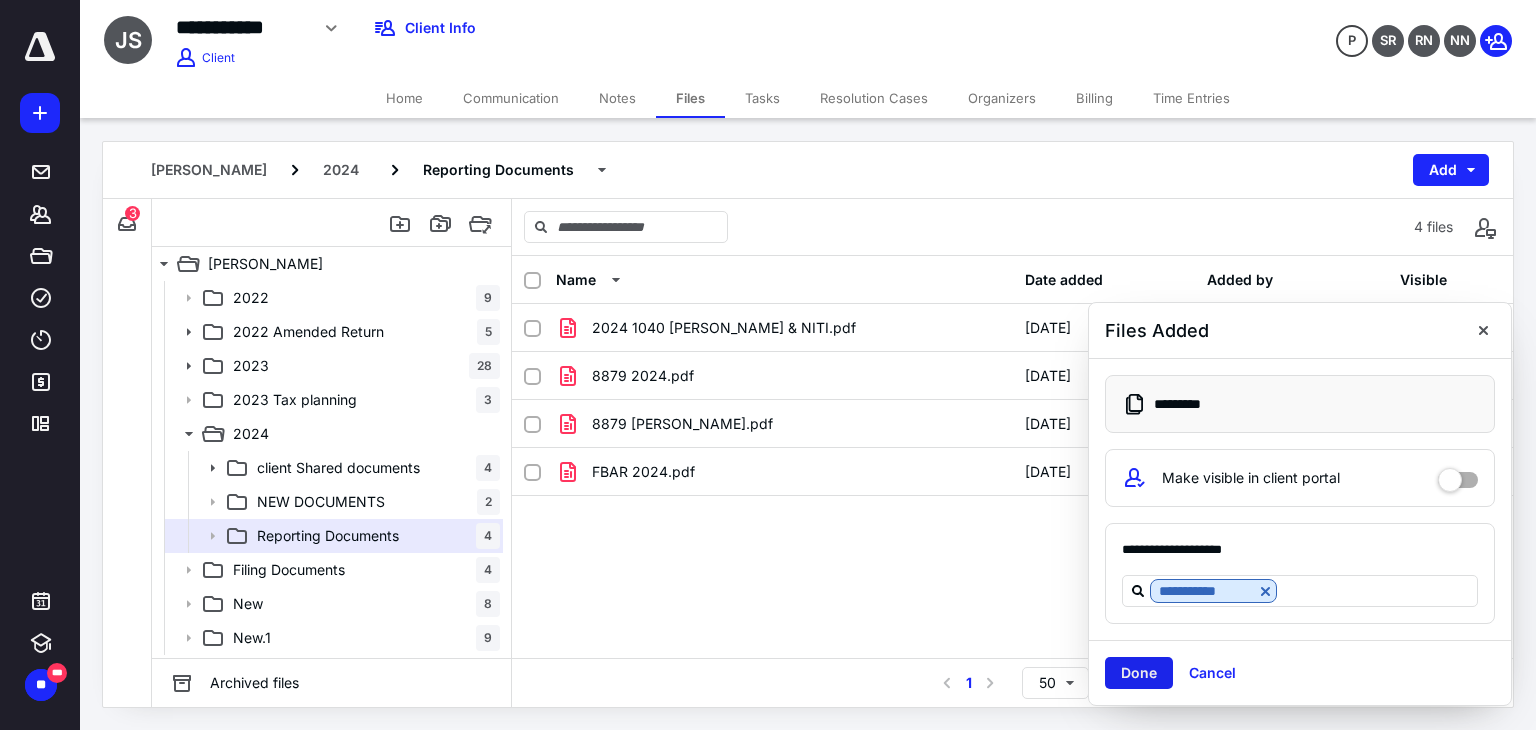 click on "Done" at bounding box center [1139, 673] 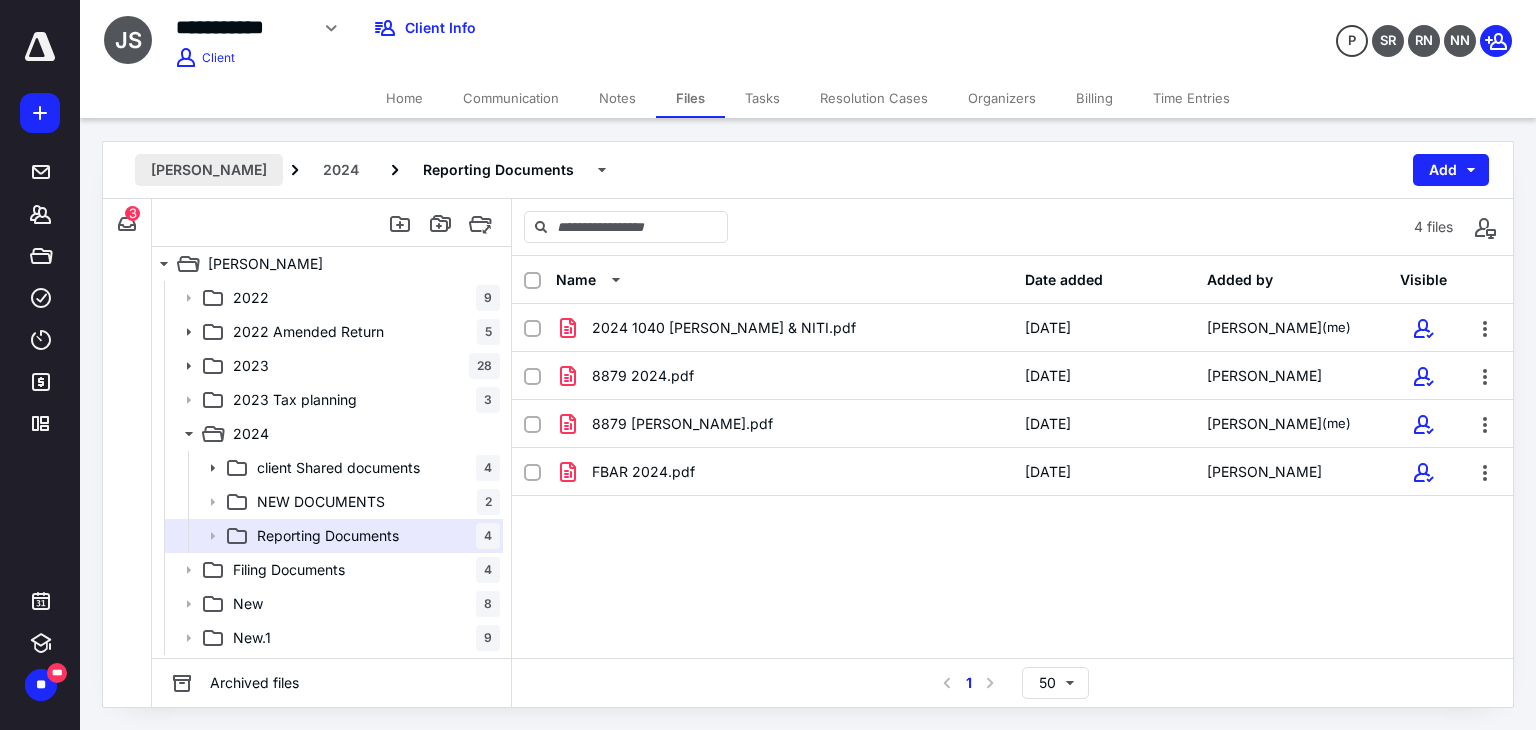click on "[PERSON_NAME]" at bounding box center (209, 170) 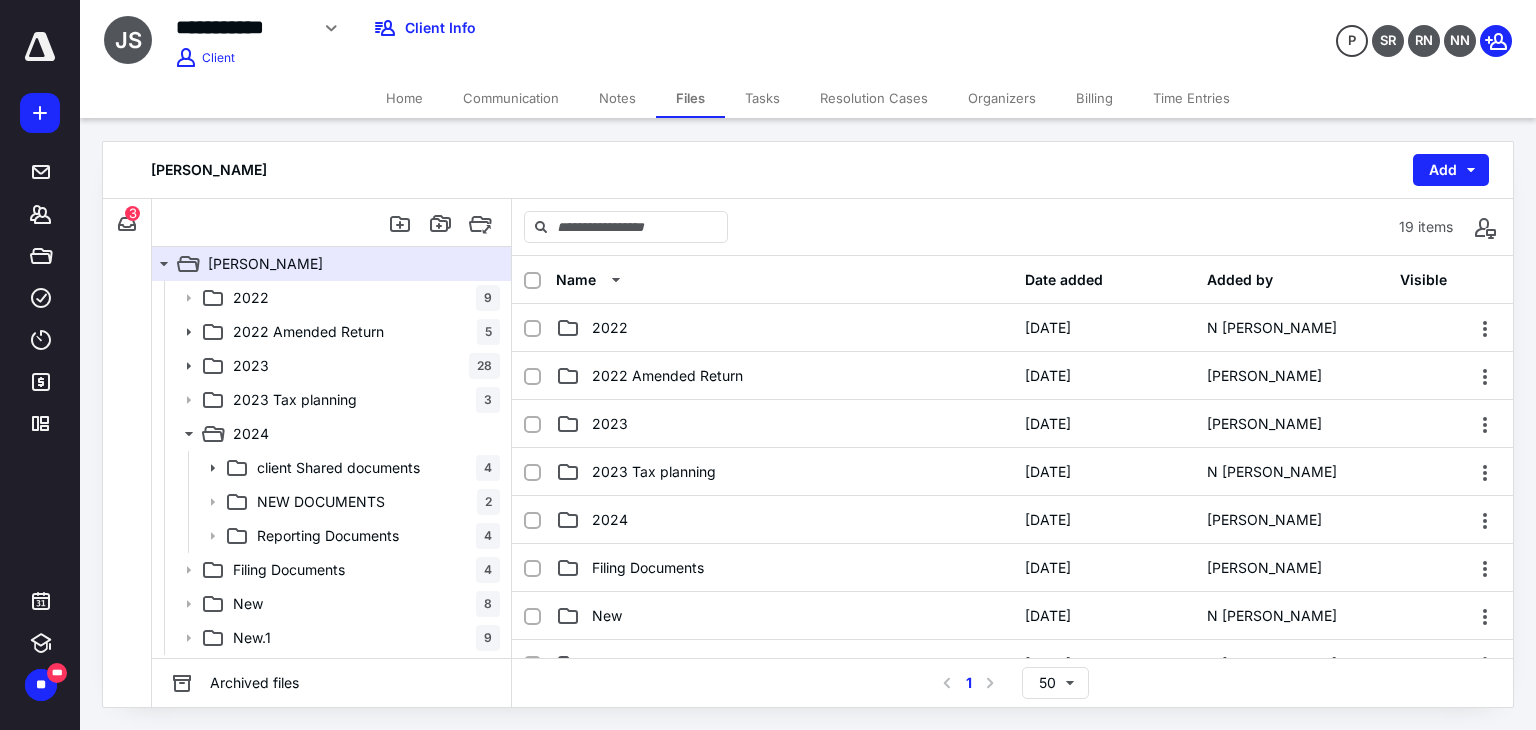 click on "Home" at bounding box center [404, 98] 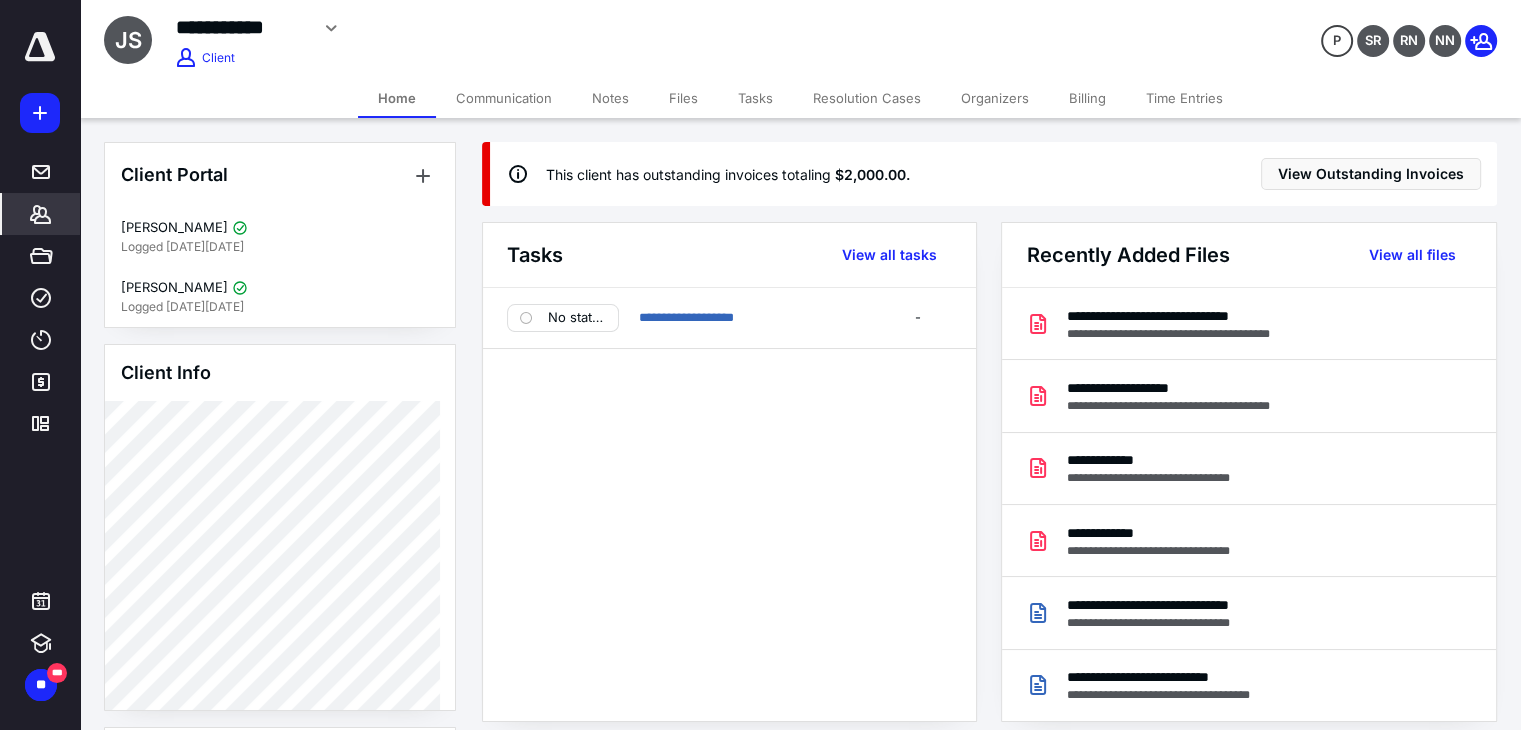 click on "Files" at bounding box center (683, 98) 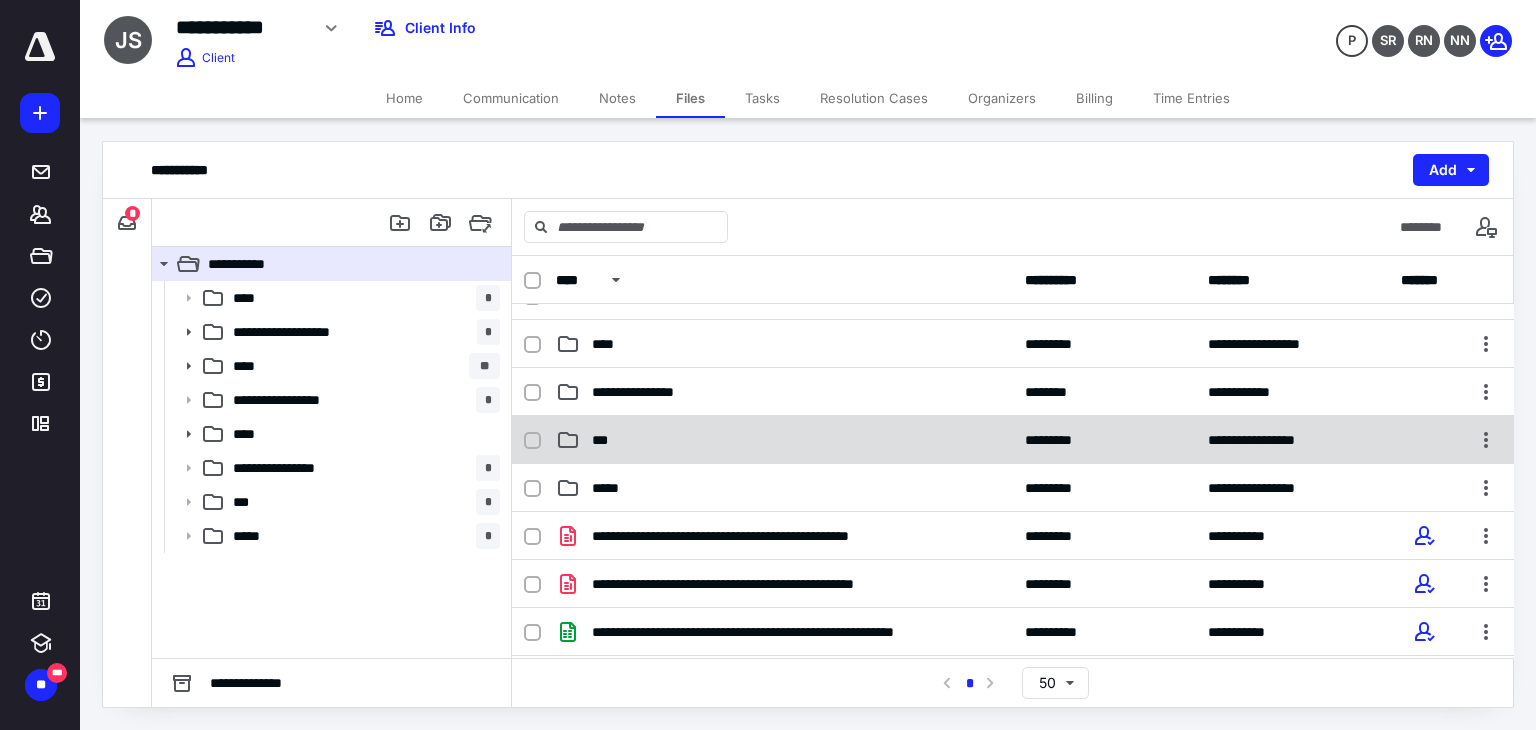 scroll, scrollTop: 152, scrollLeft: 0, axis: vertical 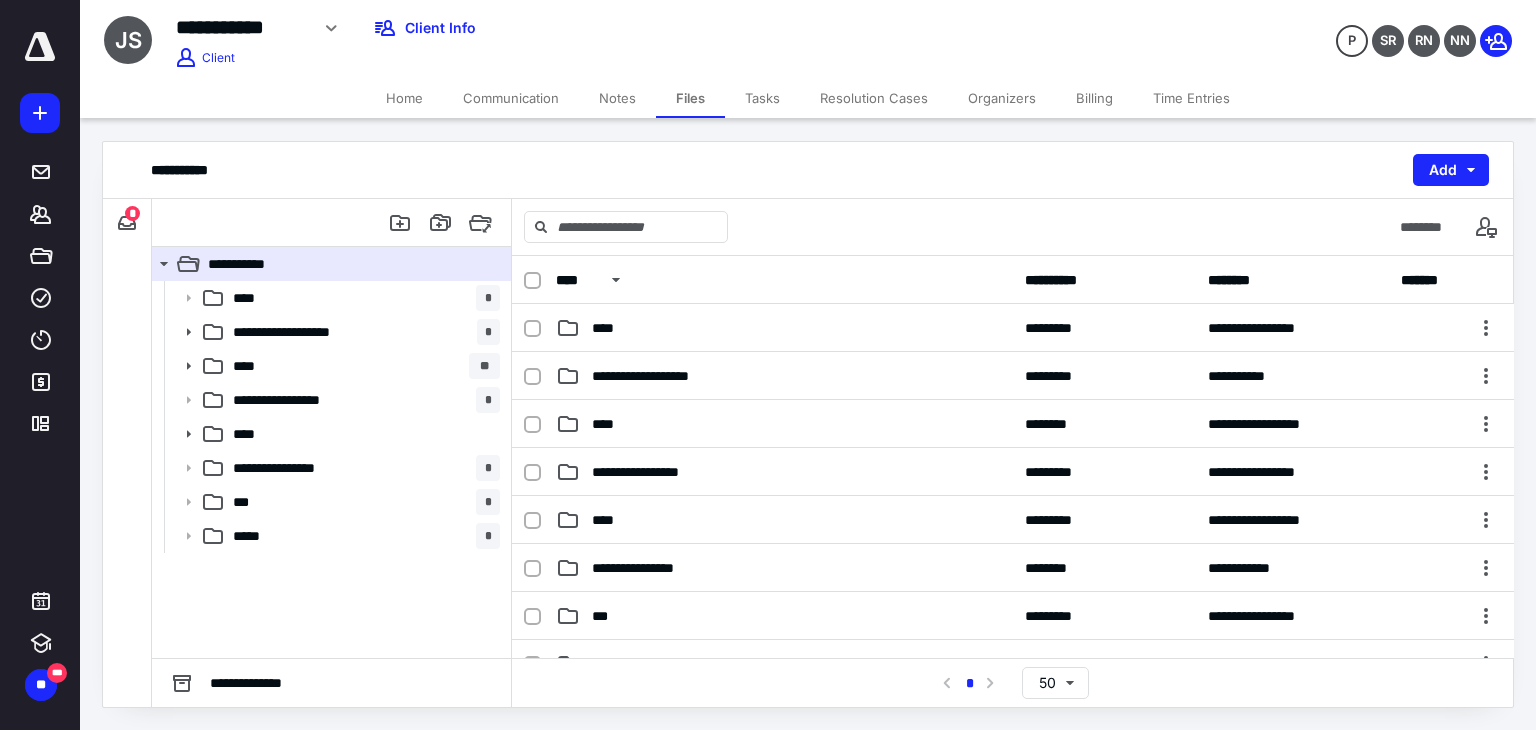 click on "Home" at bounding box center (404, 98) 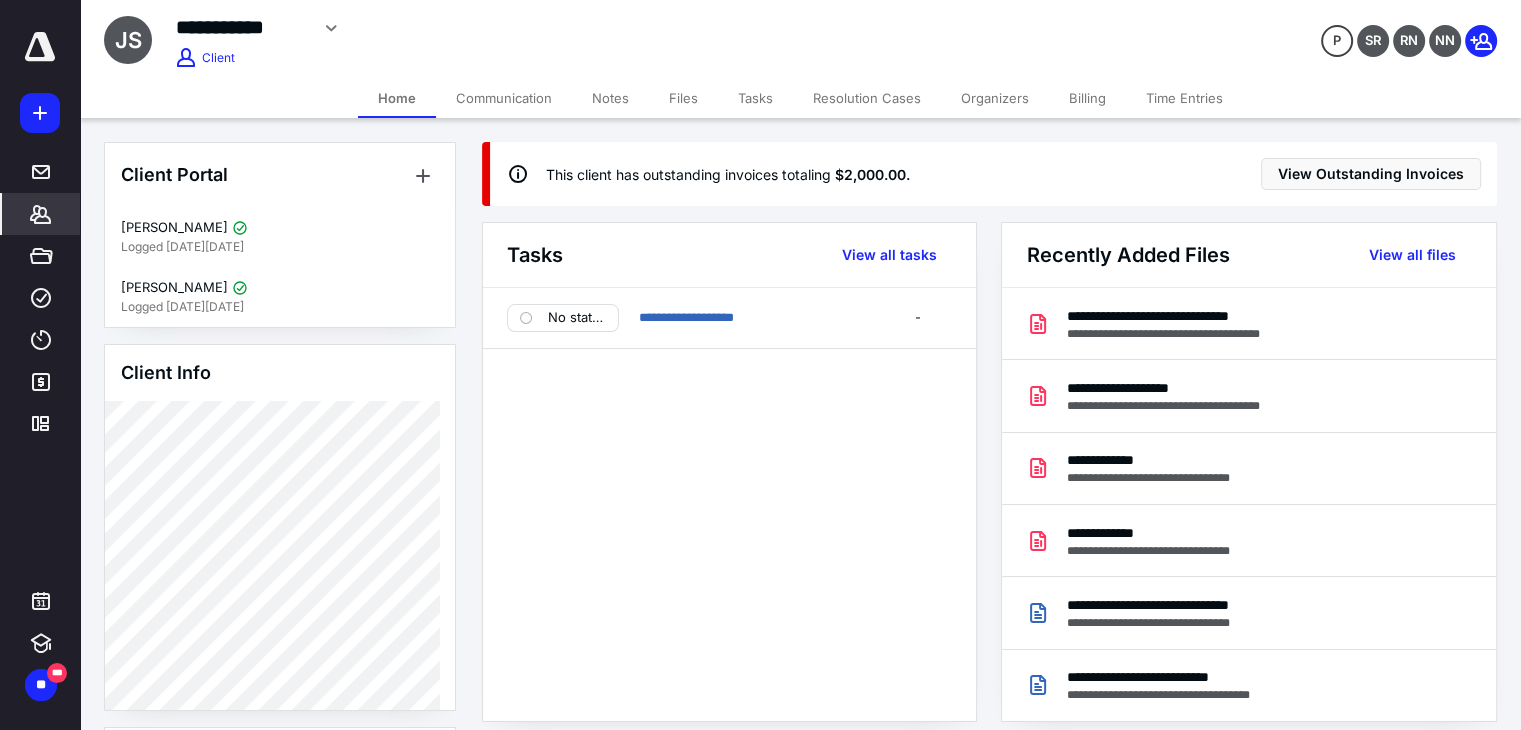click on "Files" at bounding box center [683, 98] 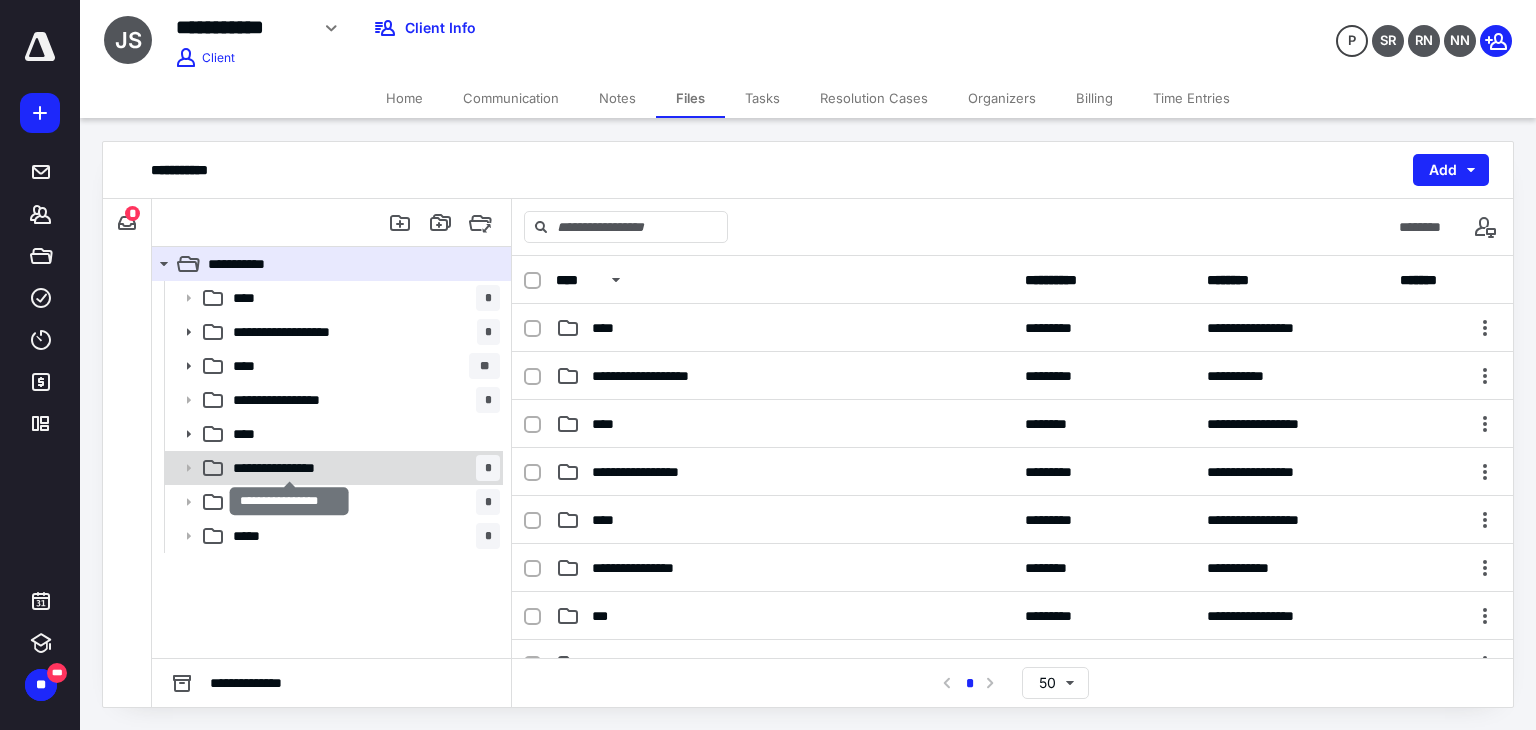 click on "**********" at bounding box center (290, 468) 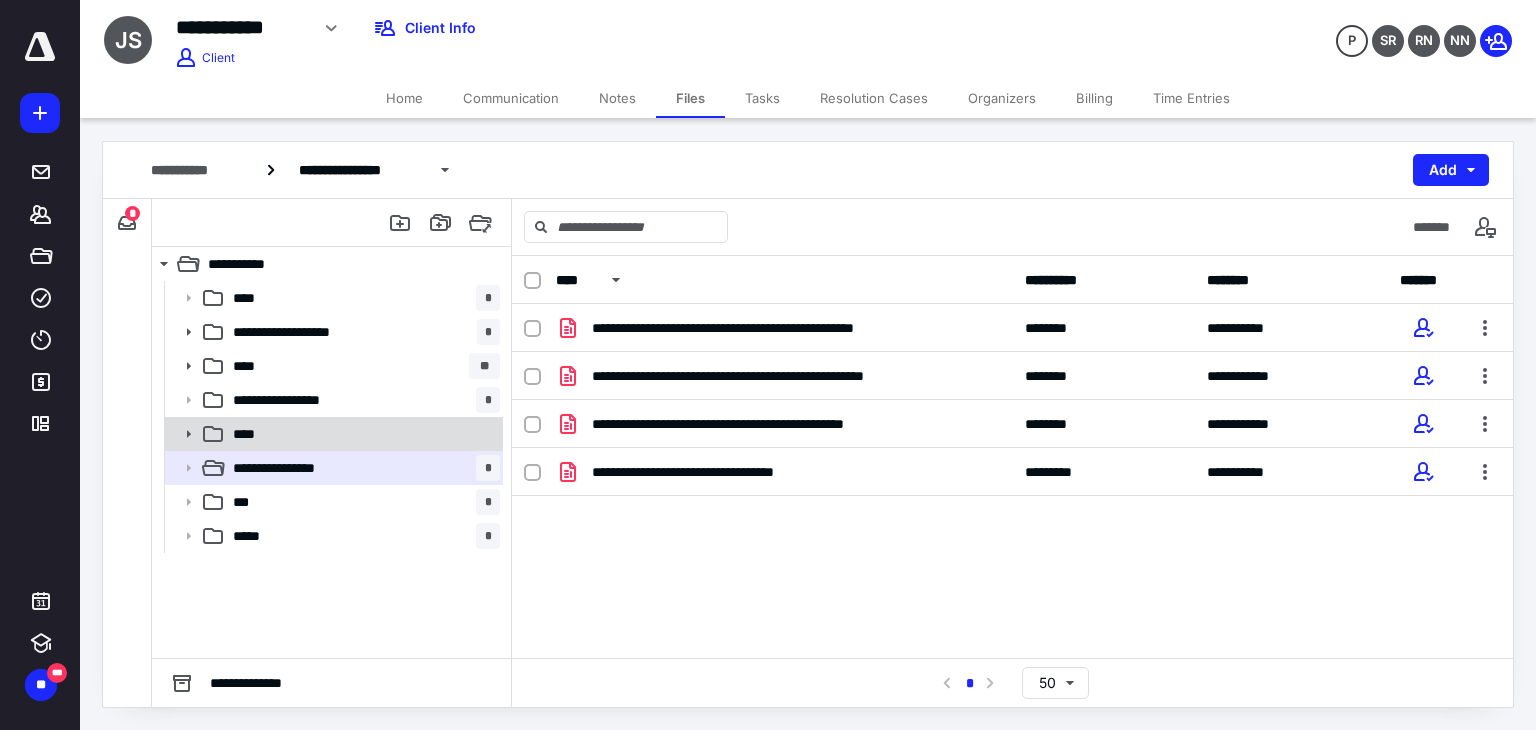 click on "****" at bounding box center [362, 434] 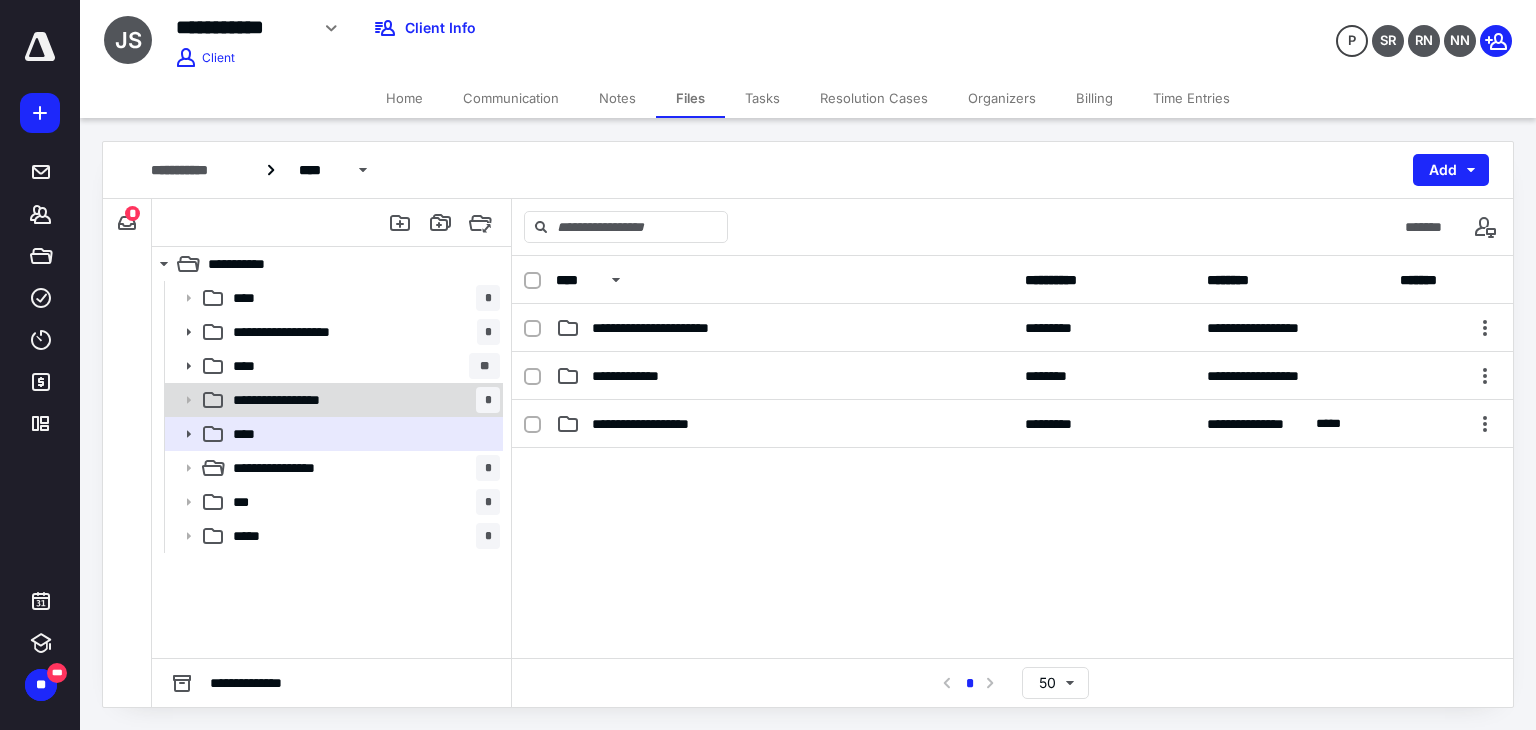 click on "**********" at bounding box center [294, 400] 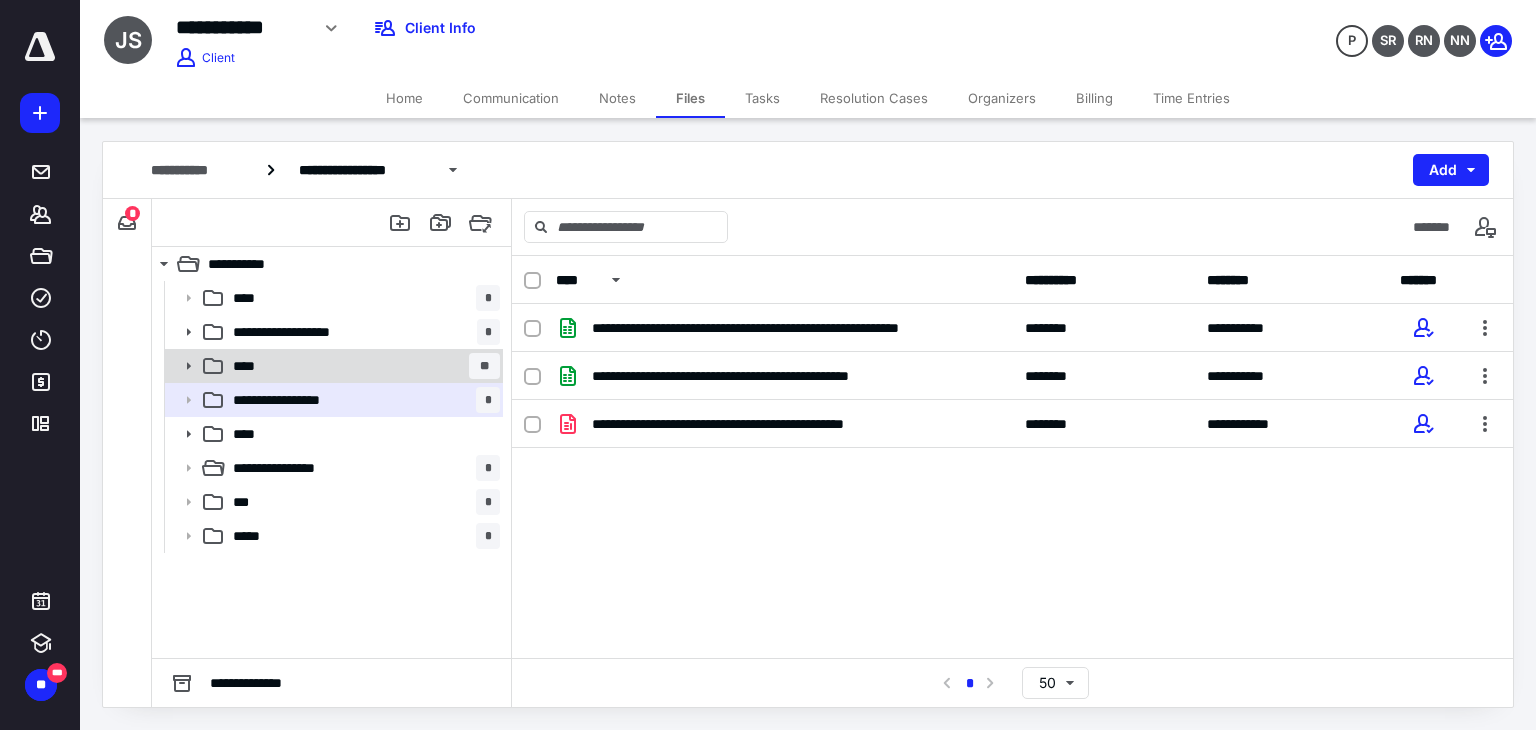 click on "**** **" at bounding box center (362, 366) 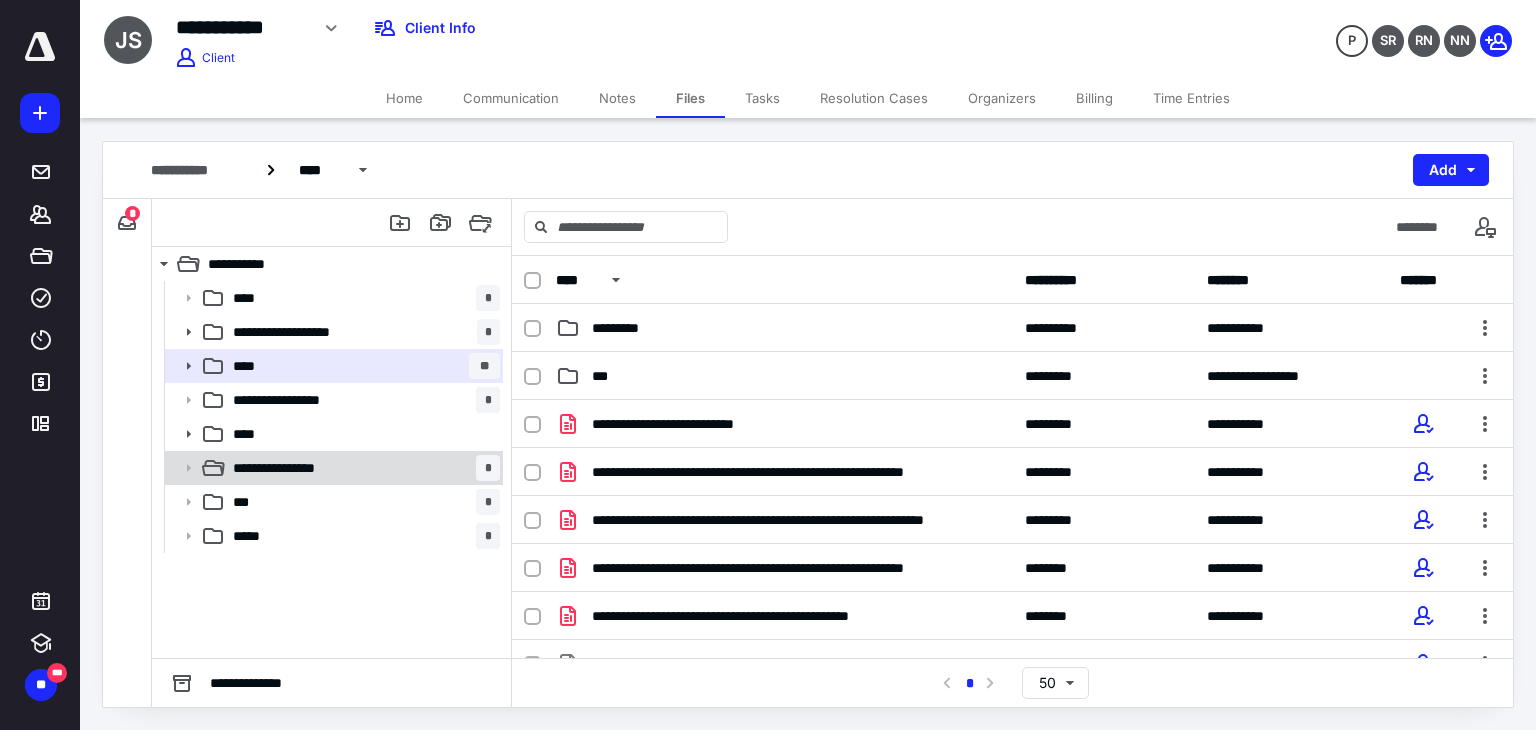 click on "**********" at bounding box center [362, 468] 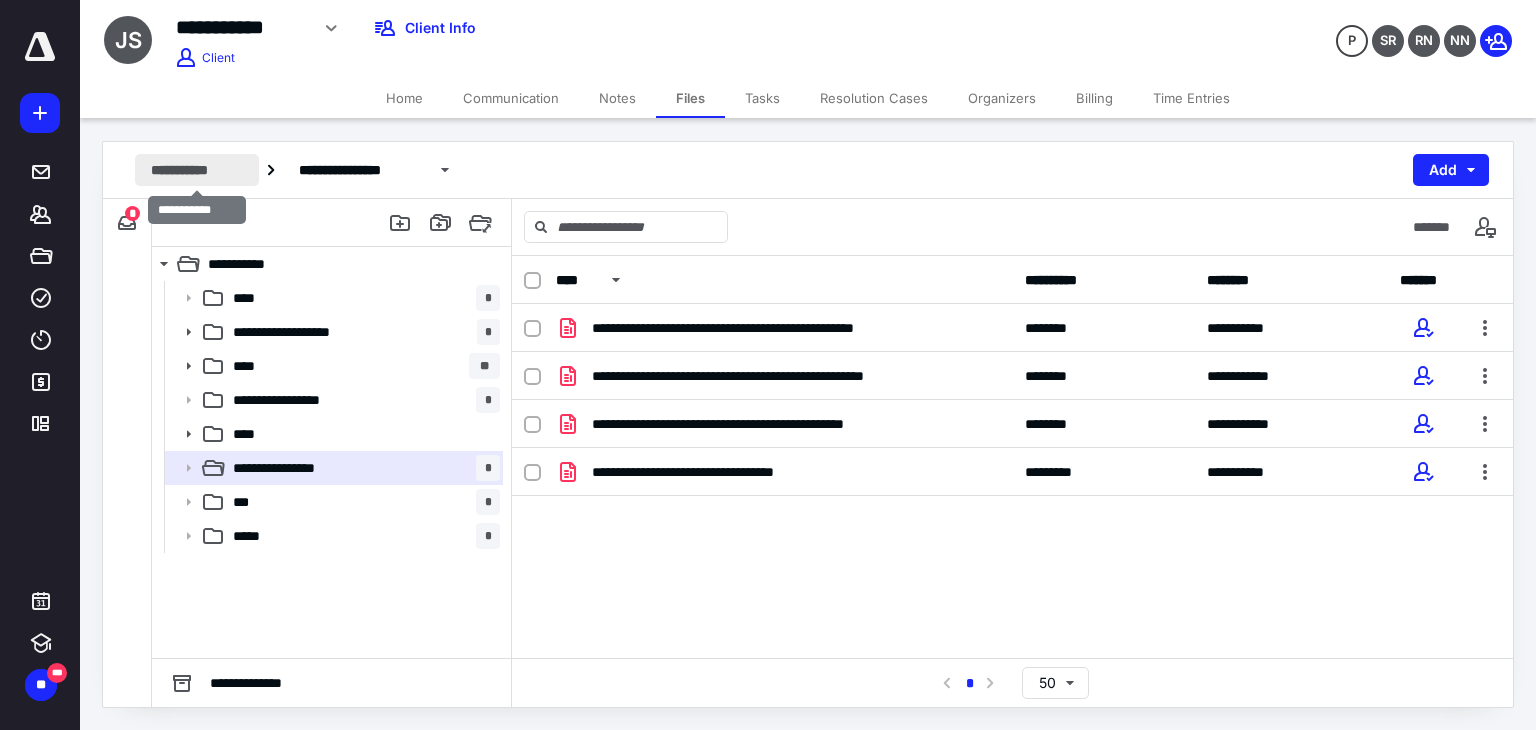click on "**********" at bounding box center [197, 170] 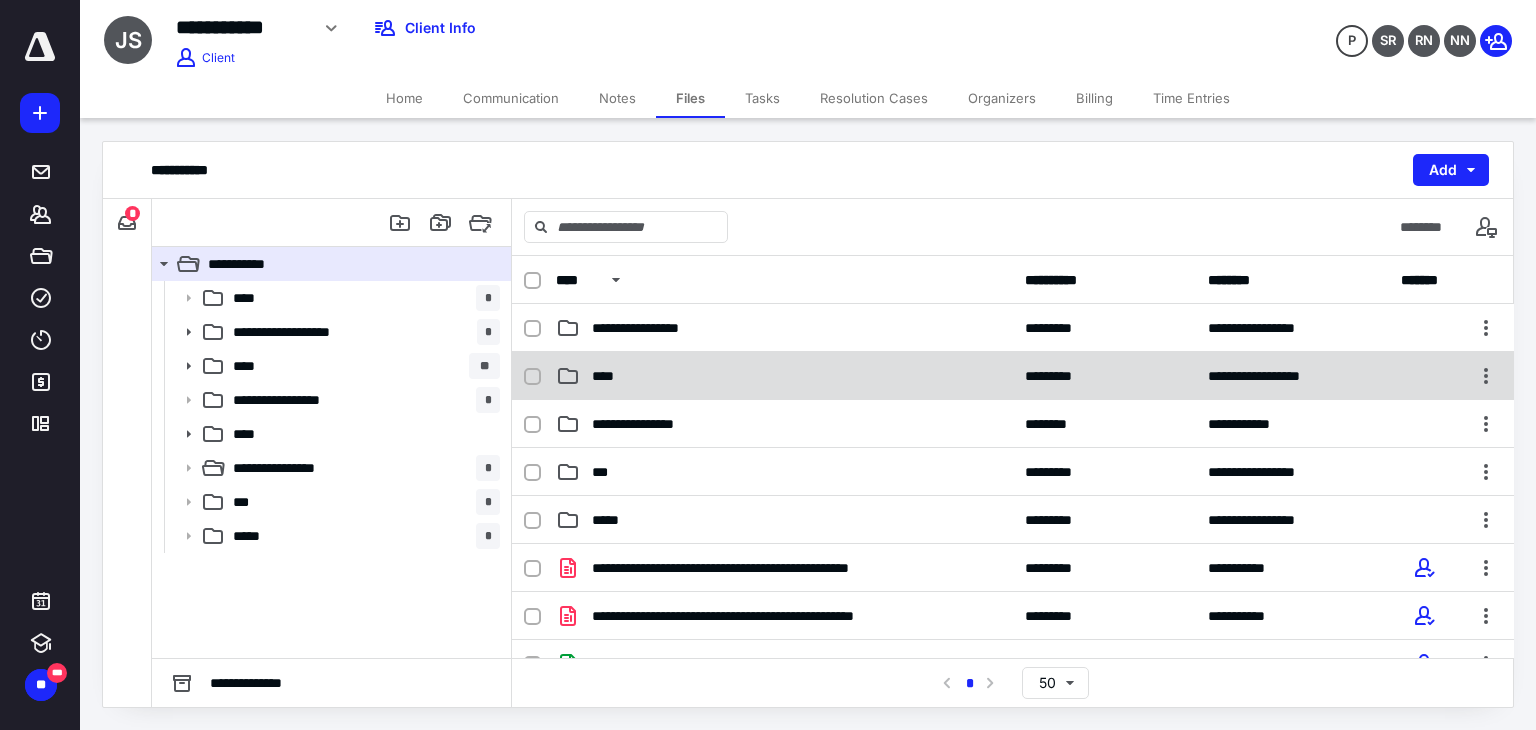 scroll, scrollTop: 144, scrollLeft: 0, axis: vertical 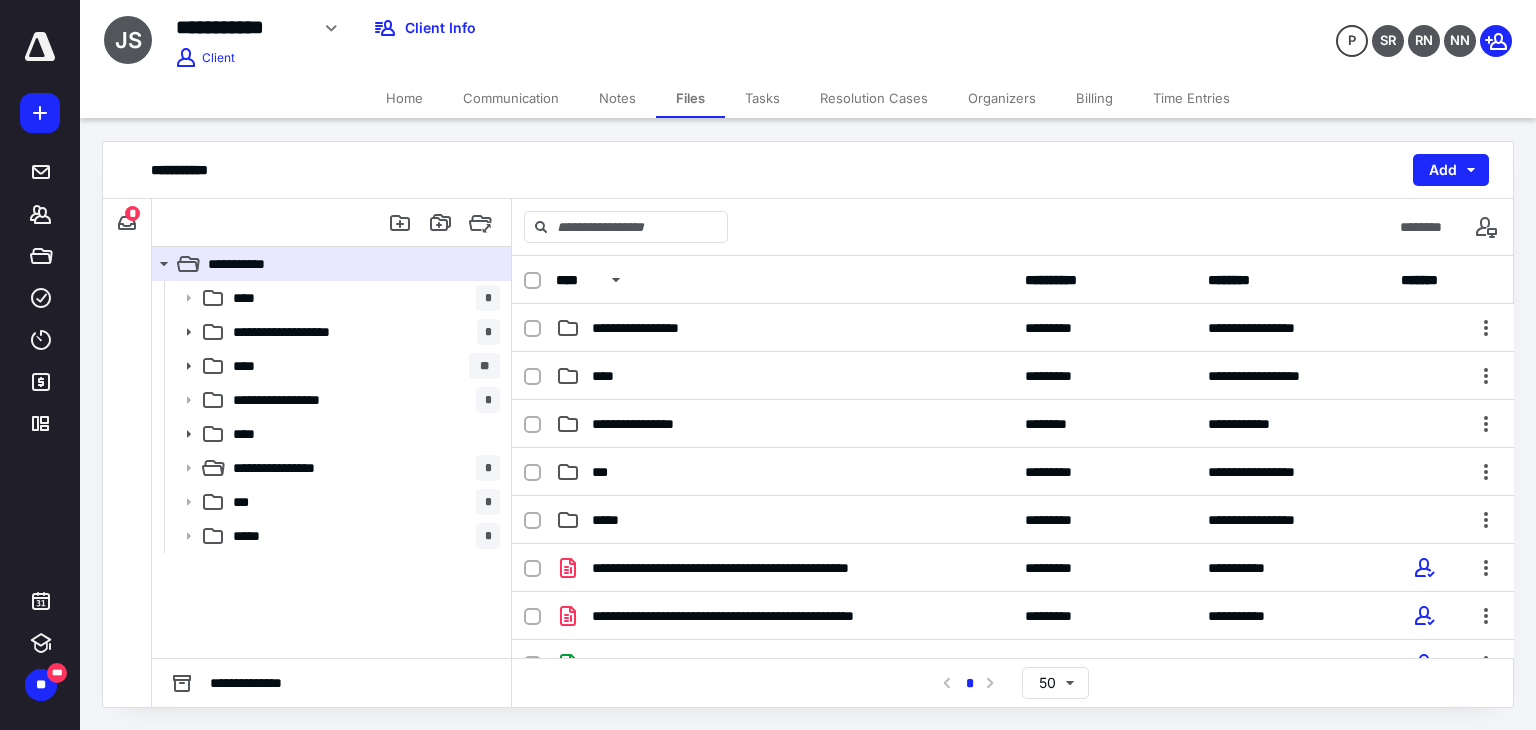 click on "**********" at bounding box center [808, 424] 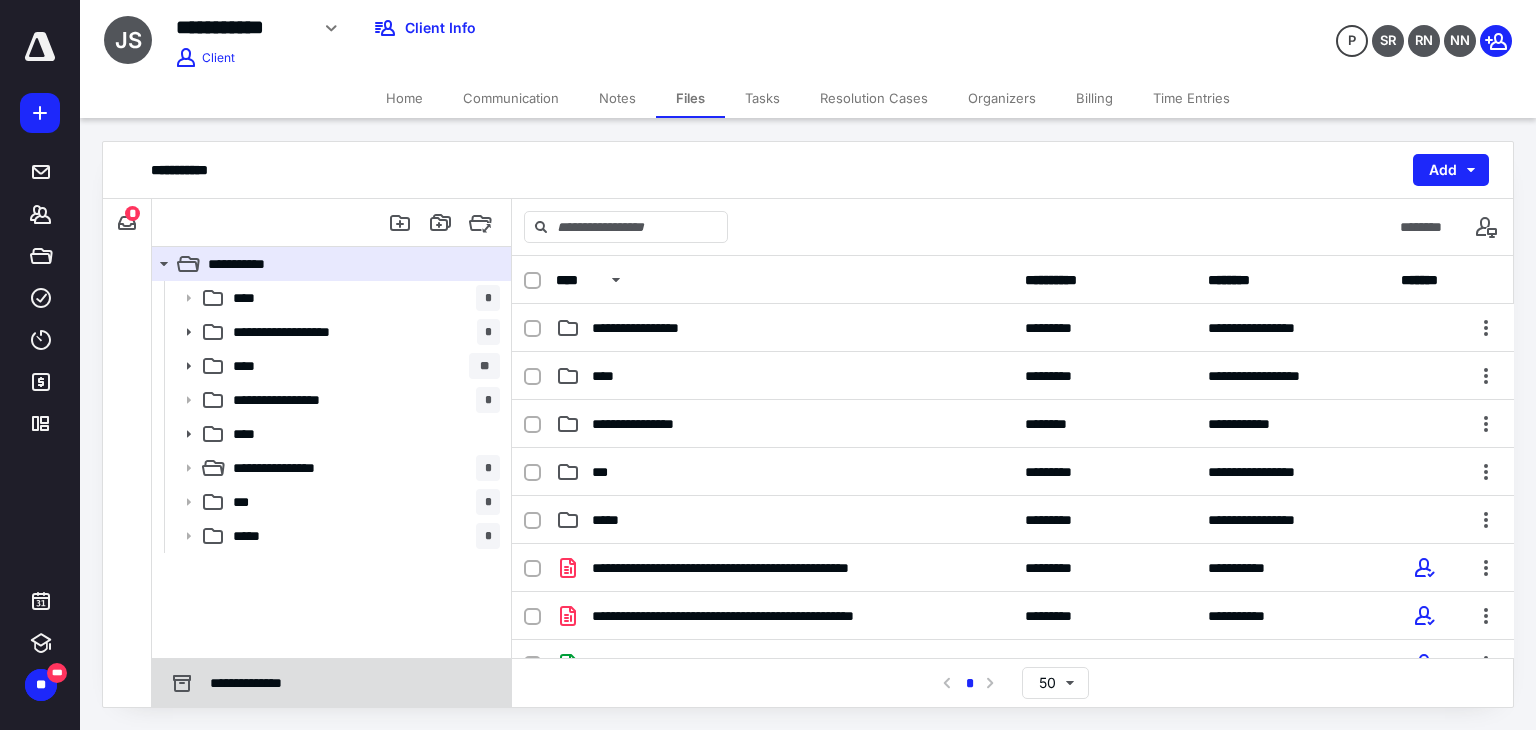 click on "**********" at bounding box center [255, 683] 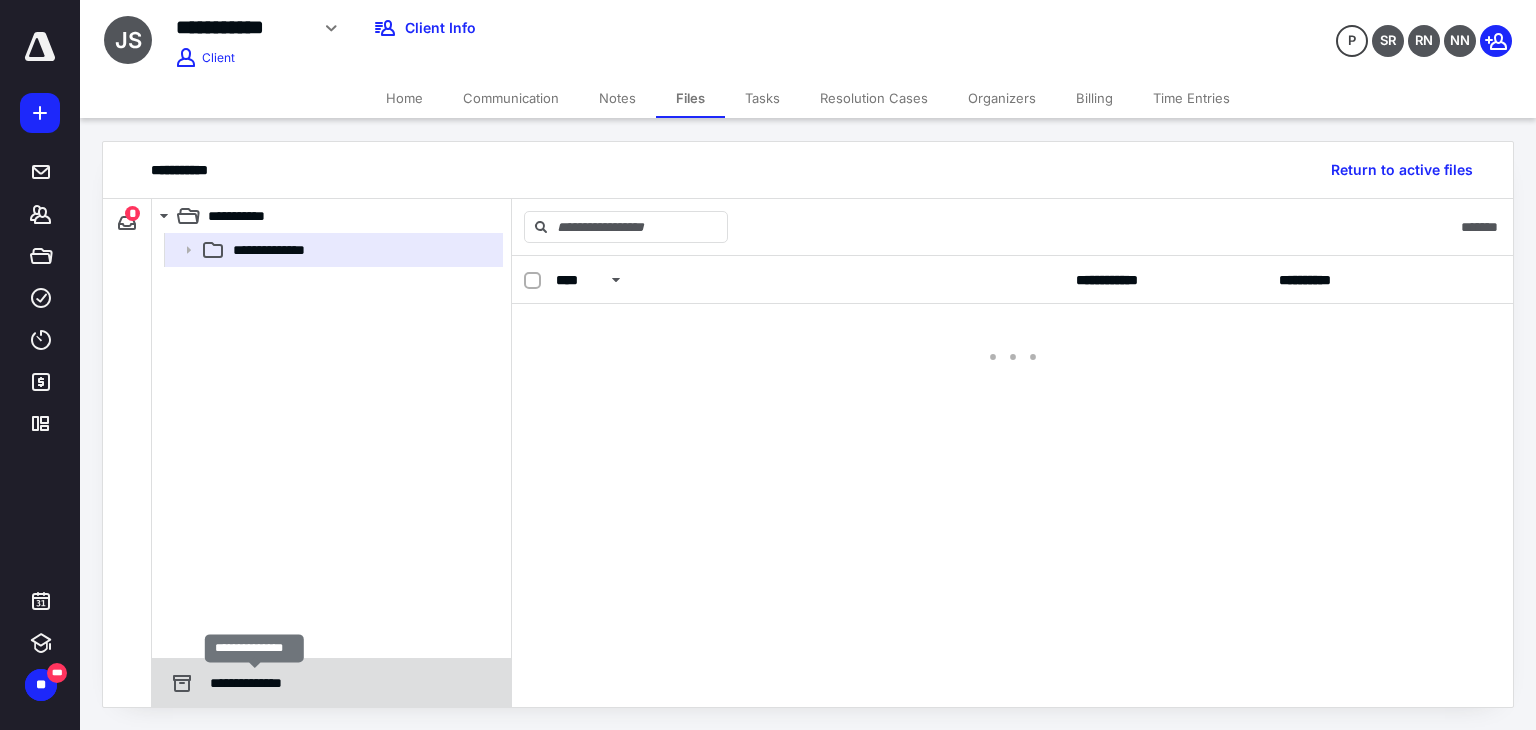 scroll, scrollTop: 0, scrollLeft: 0, axis: both 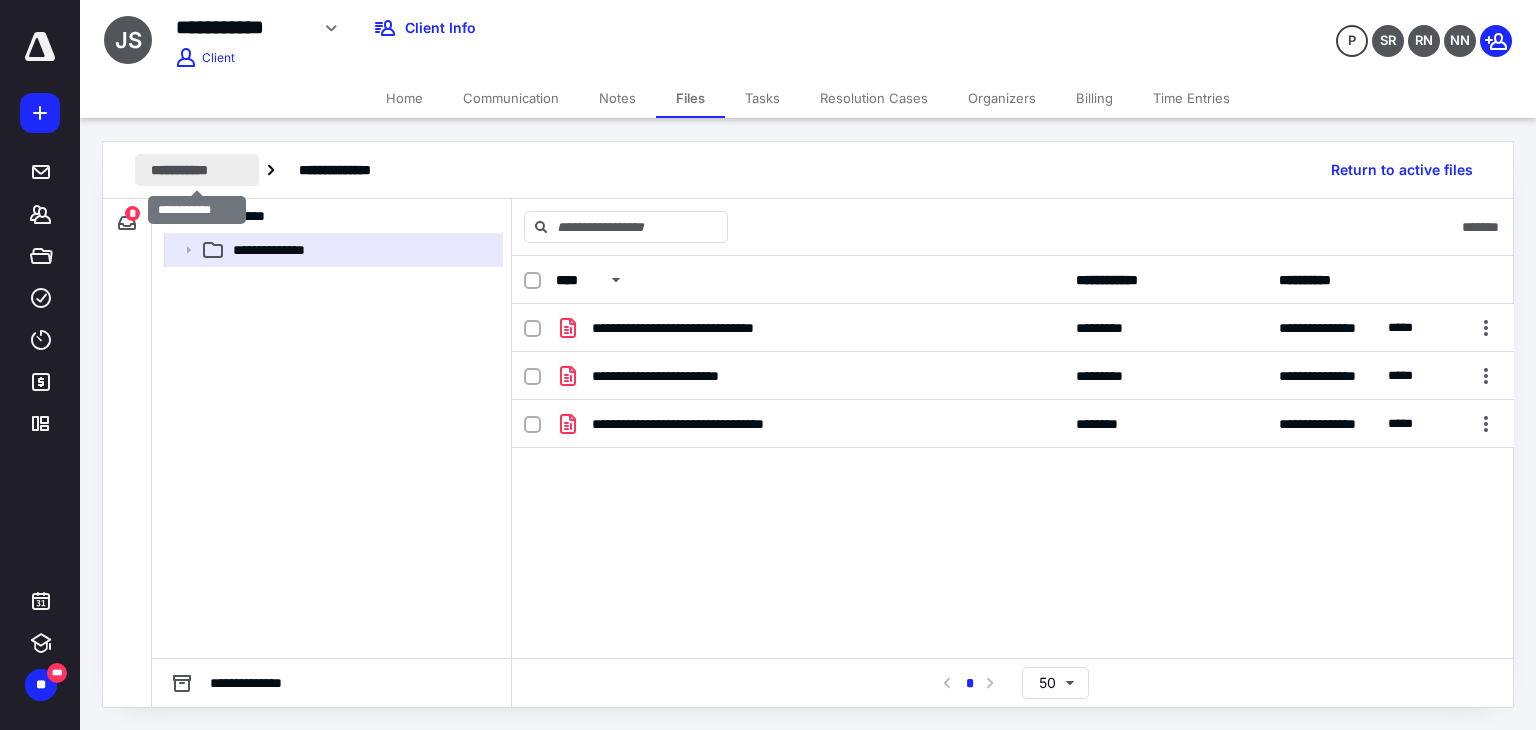 click on "**********" at bounding box center (197, 170) 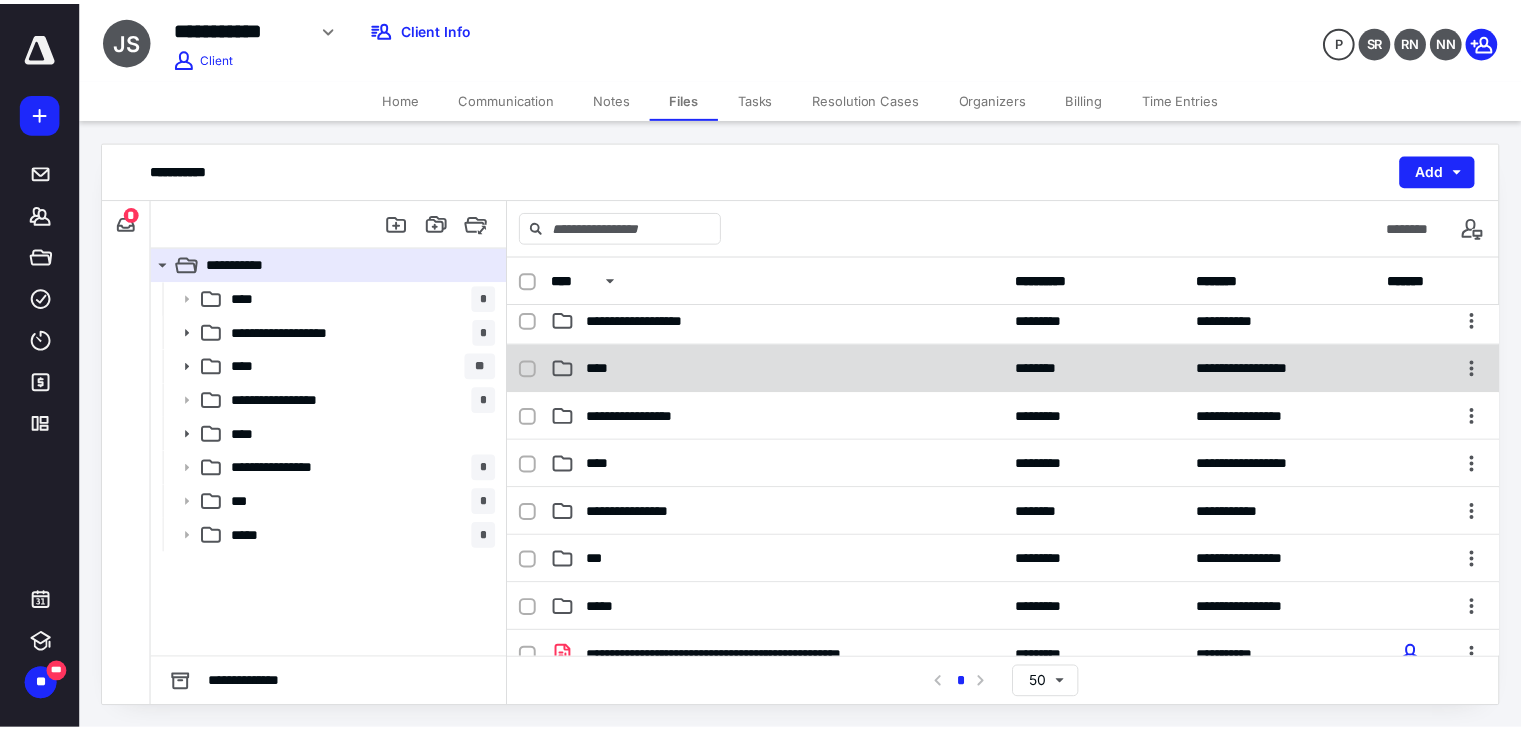 scroll, scrollTop: 0, scrollLeft: 0, axis: both 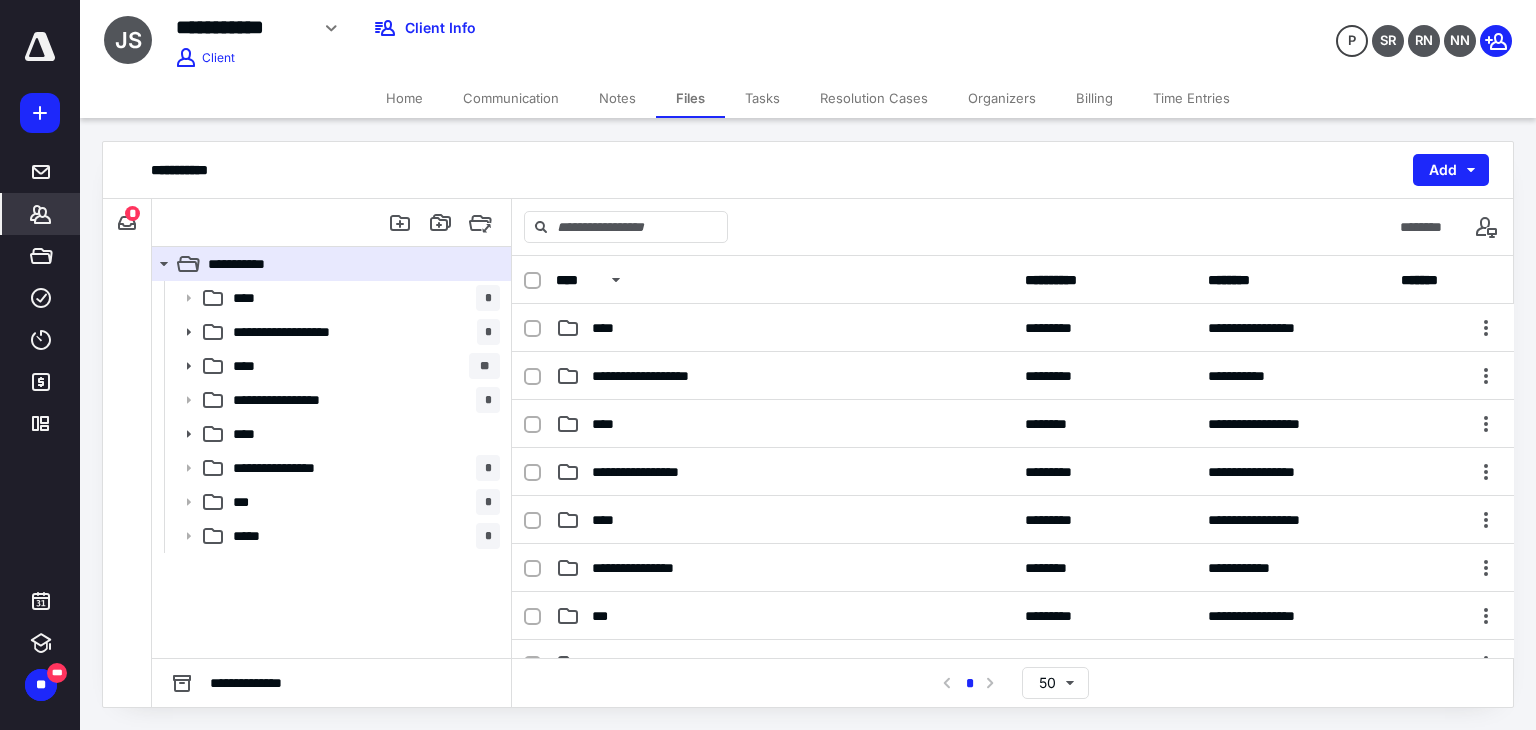 click on "*******" at bounding box center [41, 214] 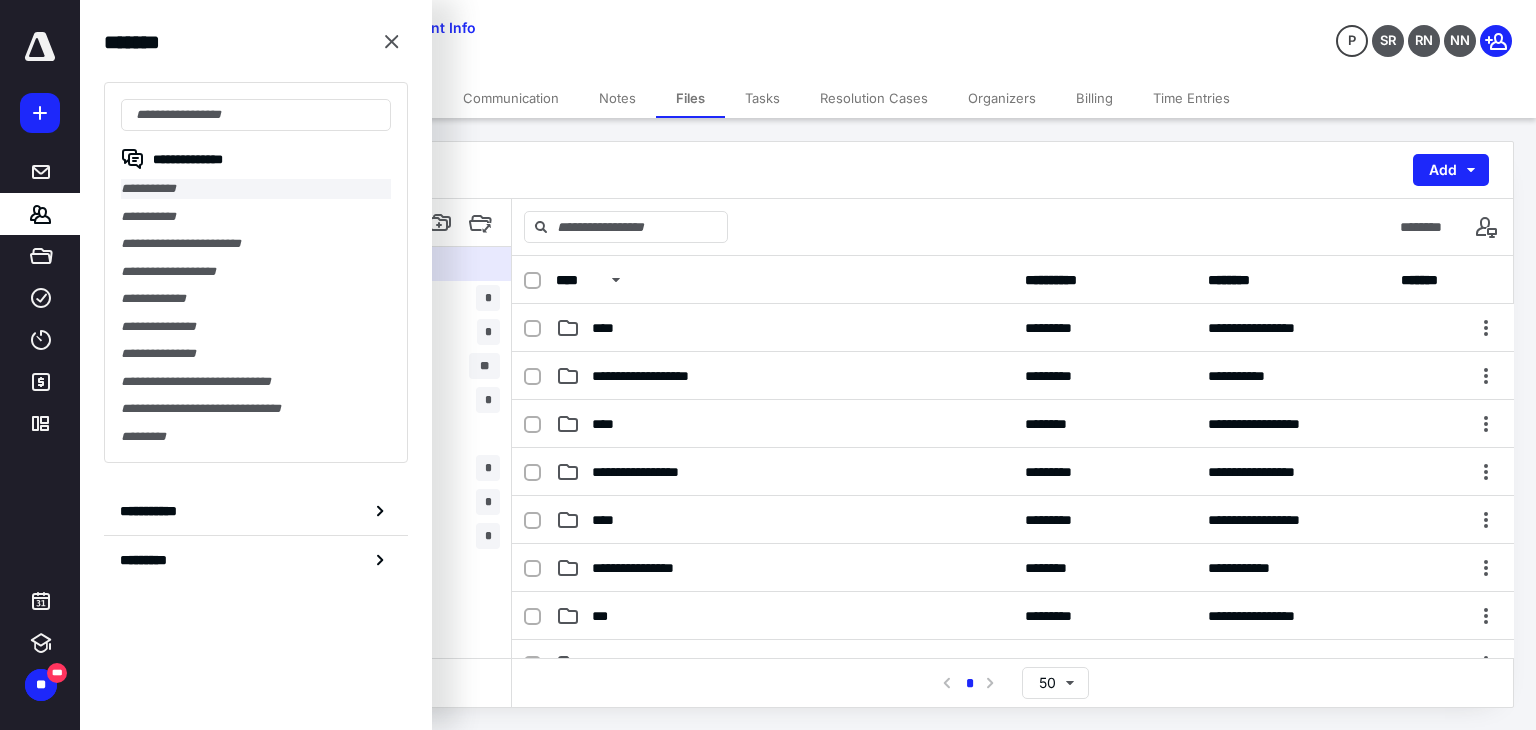 click on "**********" at bounding box center (256, 189) 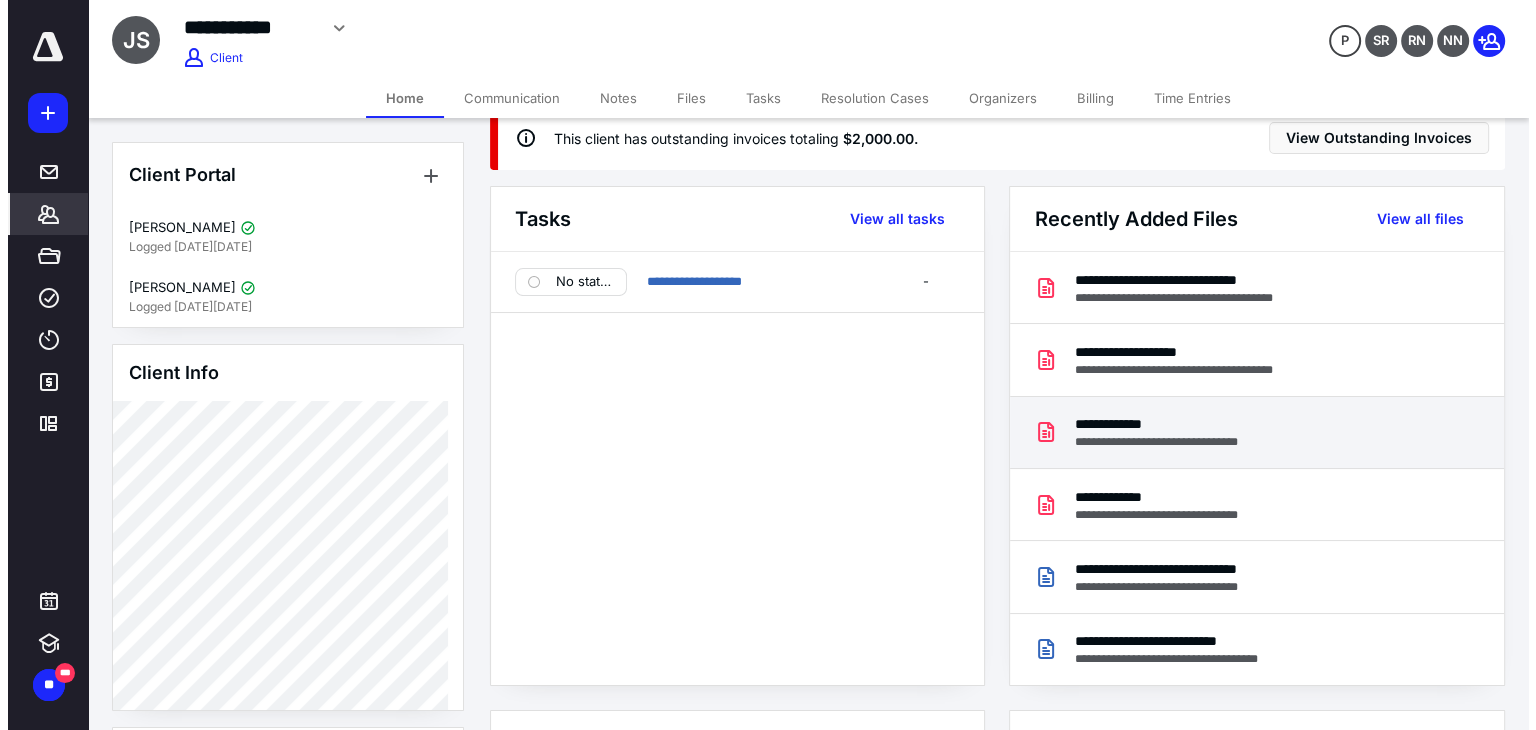 scroll, scrollTop: 0, scrollLeft: 0, axis: both 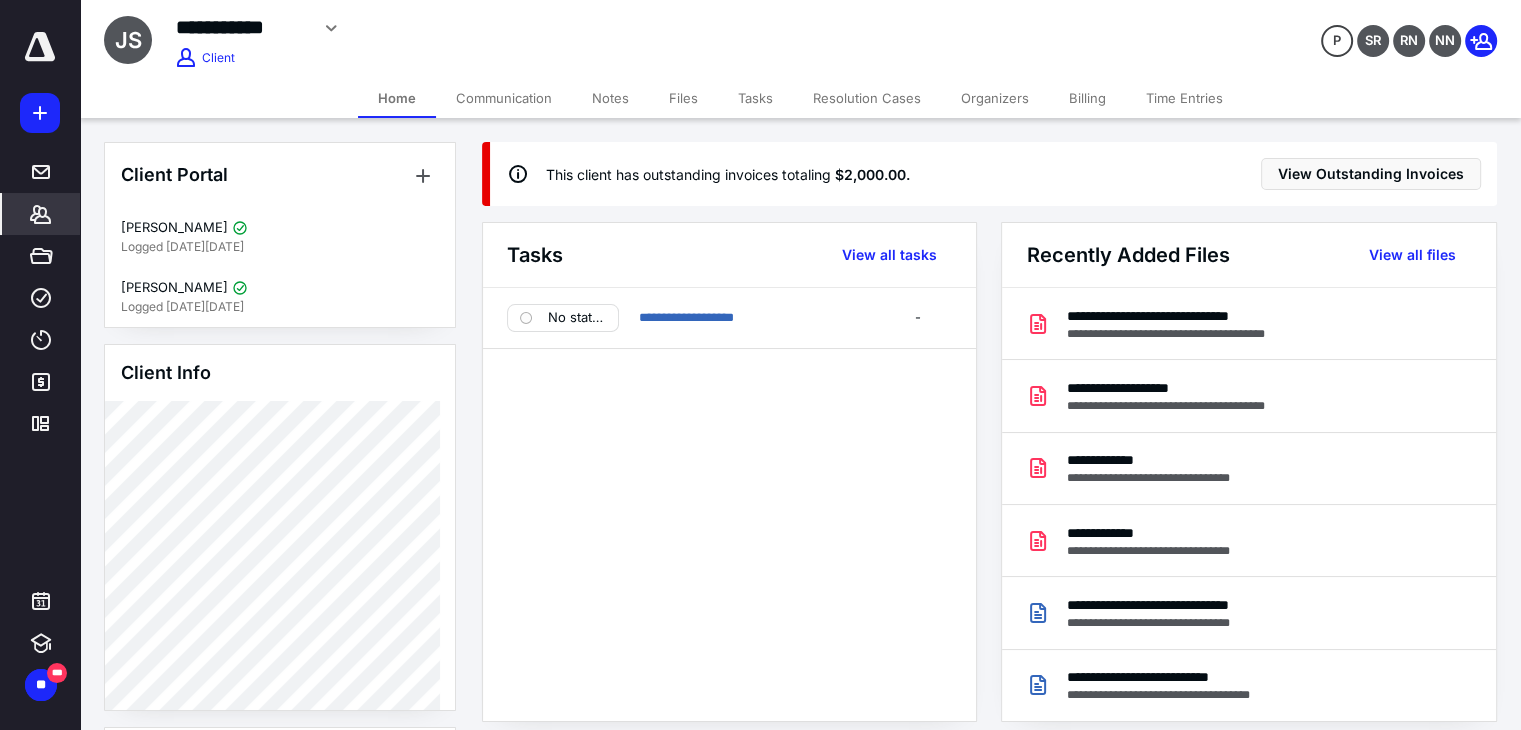 click on "Files" at bounding box center (683, 98) 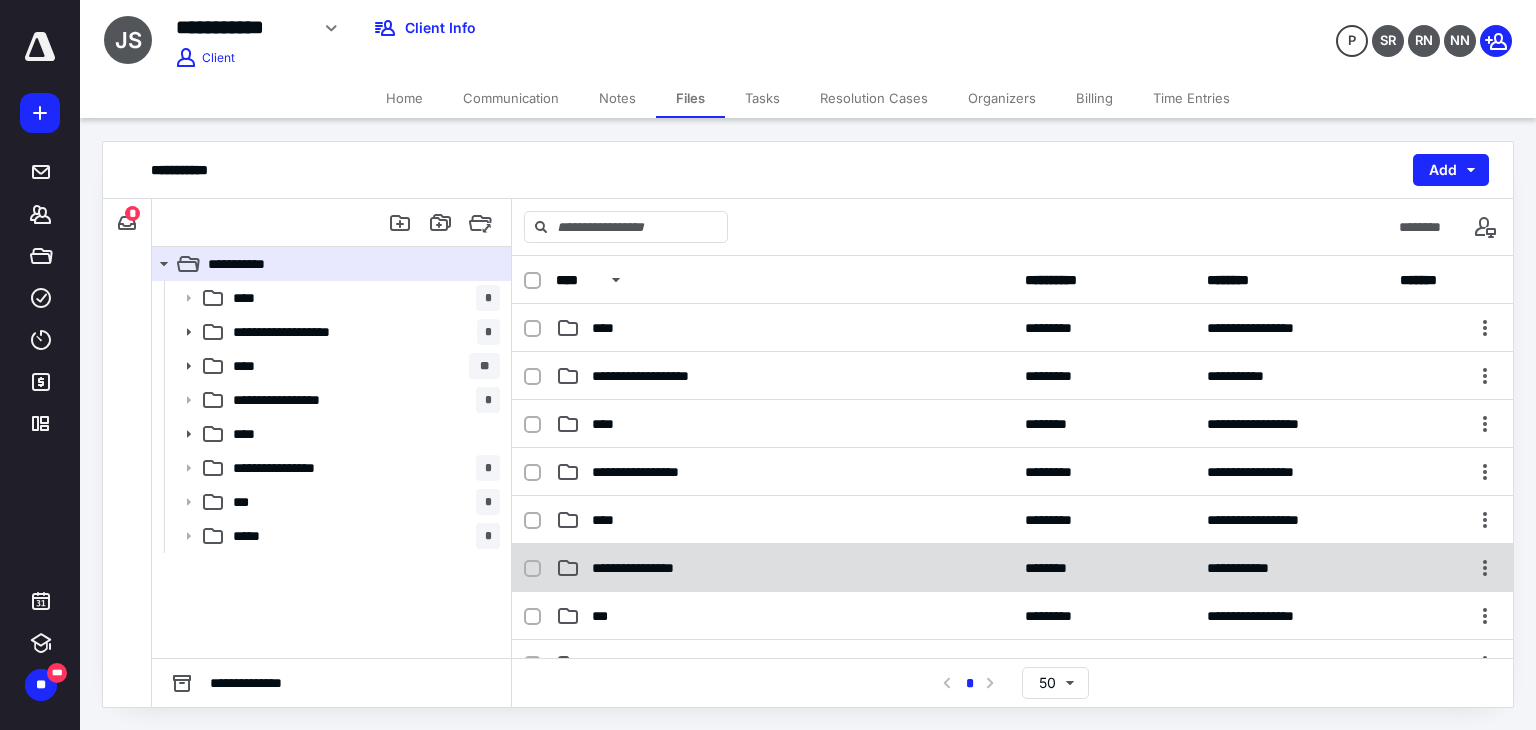 scroll, scrollTop: 26, scrollLeft: 0, axis: vertical 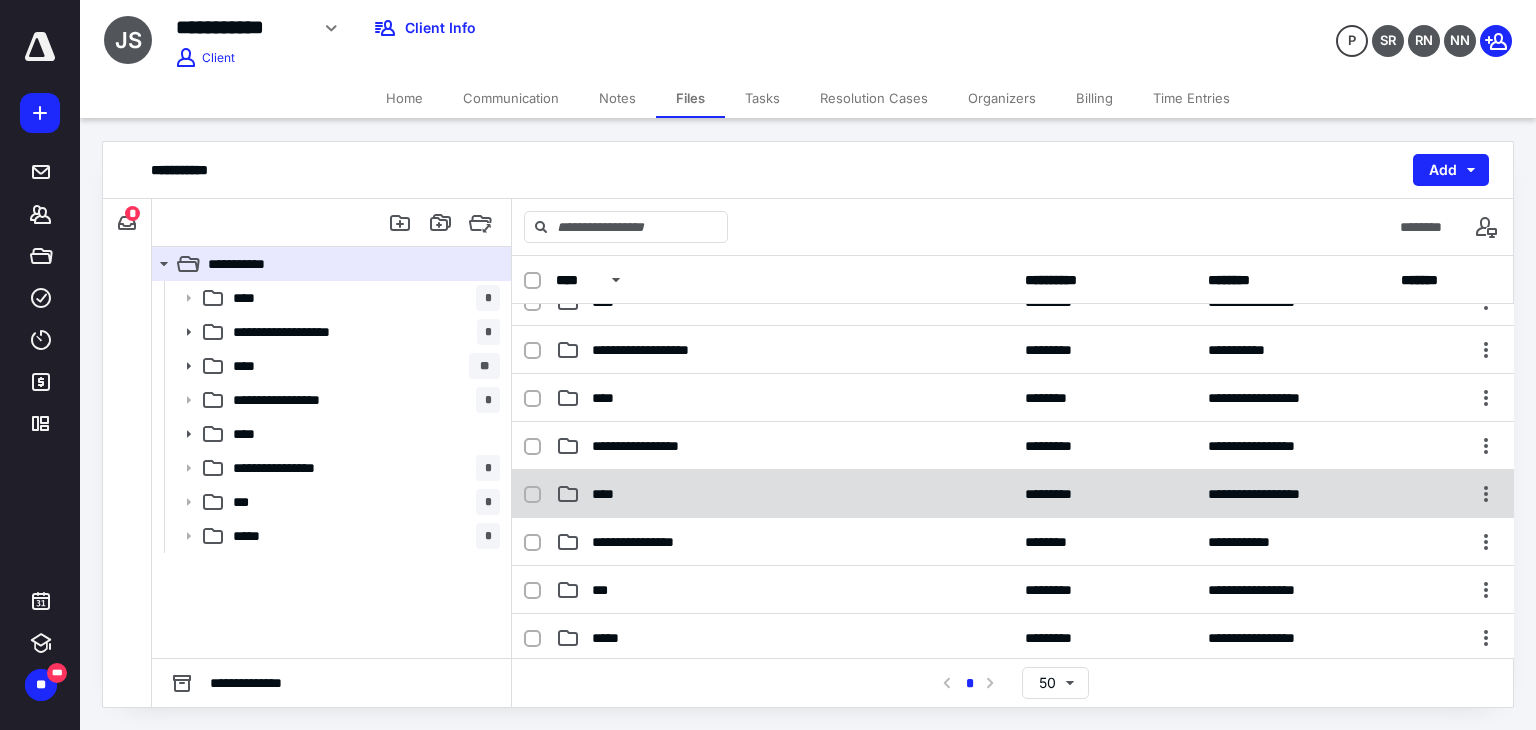 click on "****" at bounding box center [784, 494] 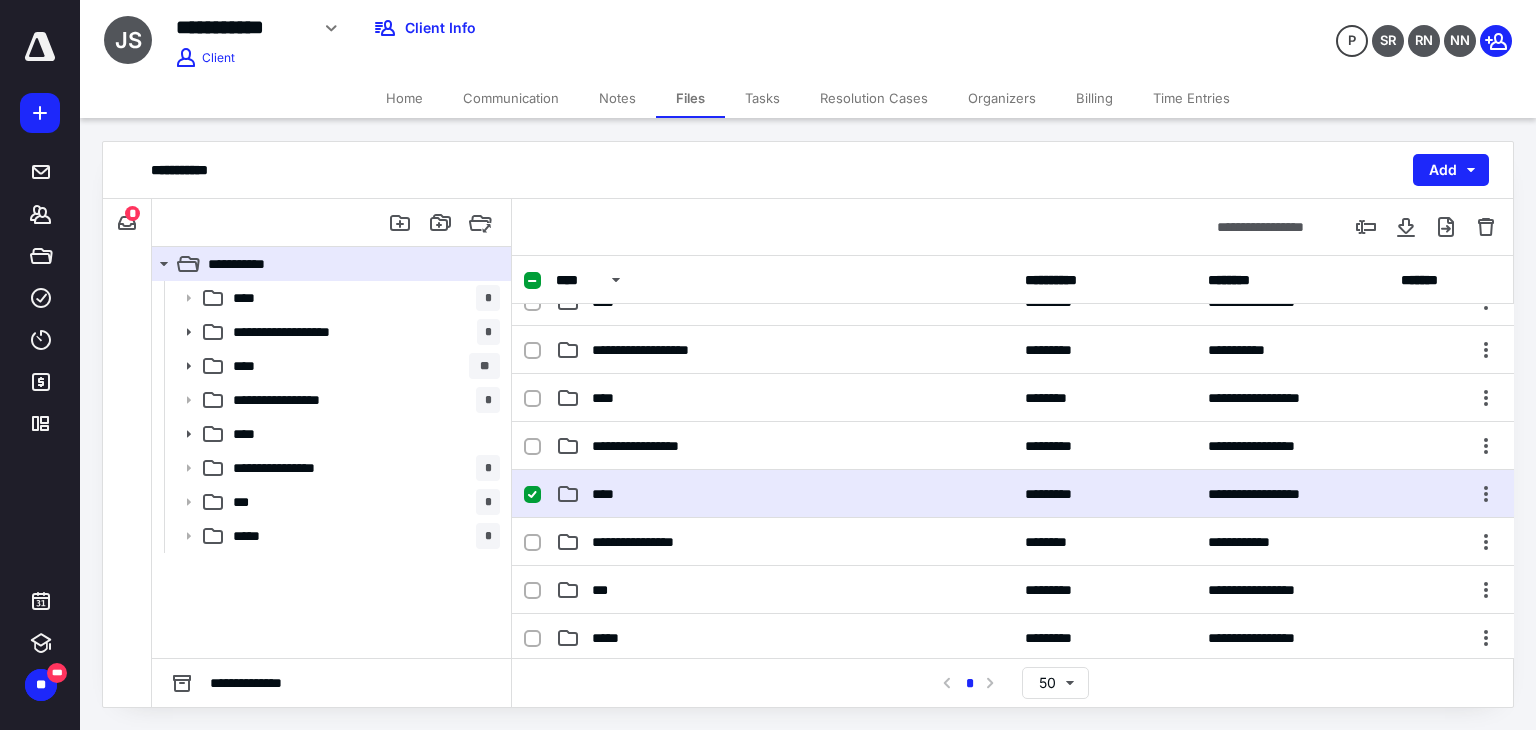 click on "****" at bounding box center [784, 494] 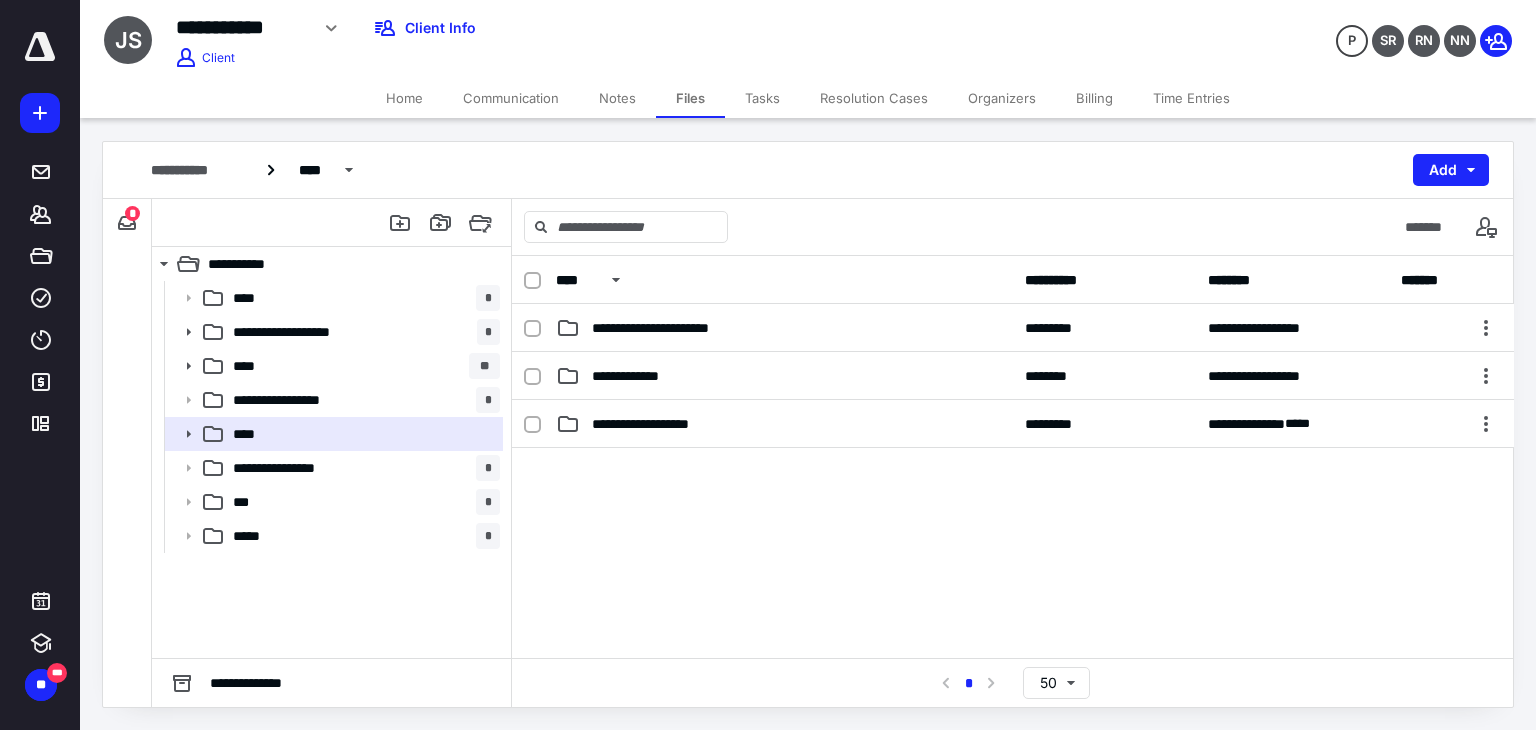 scroll, scrollTop: 0, scrollLeft: 0, axis: both 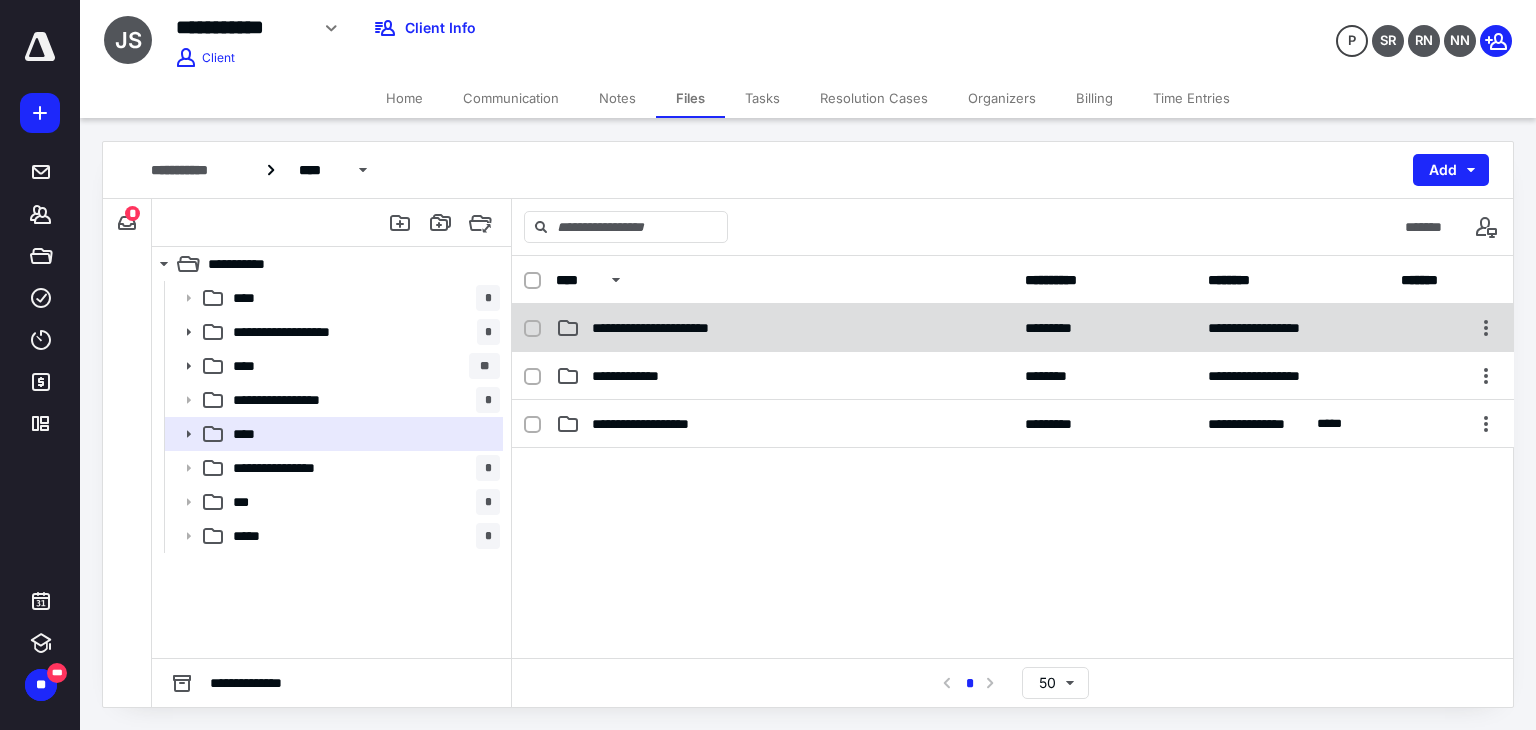 click on "**********" at bounding box center (1013, 328) 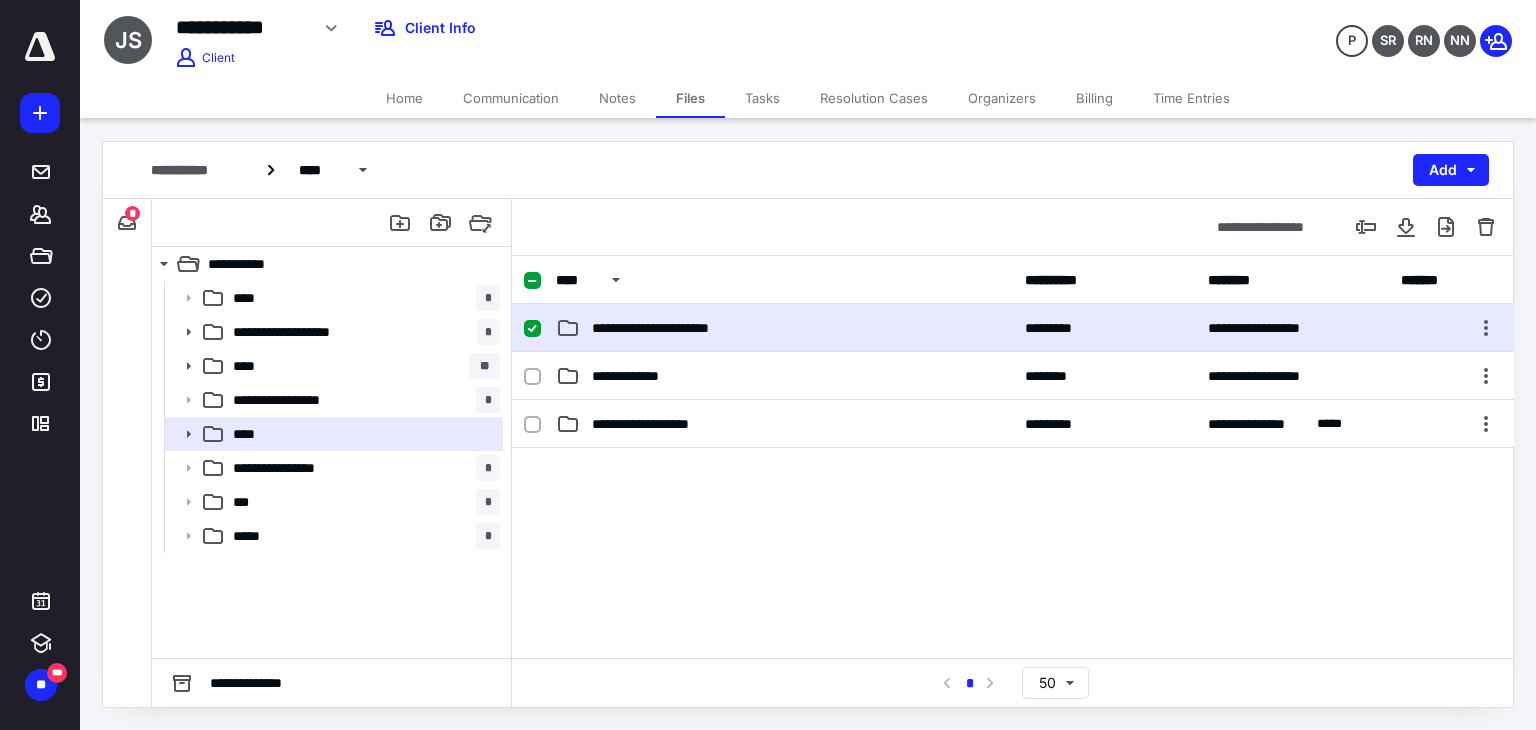 click on "**********" at bounding box center [1013, 328] 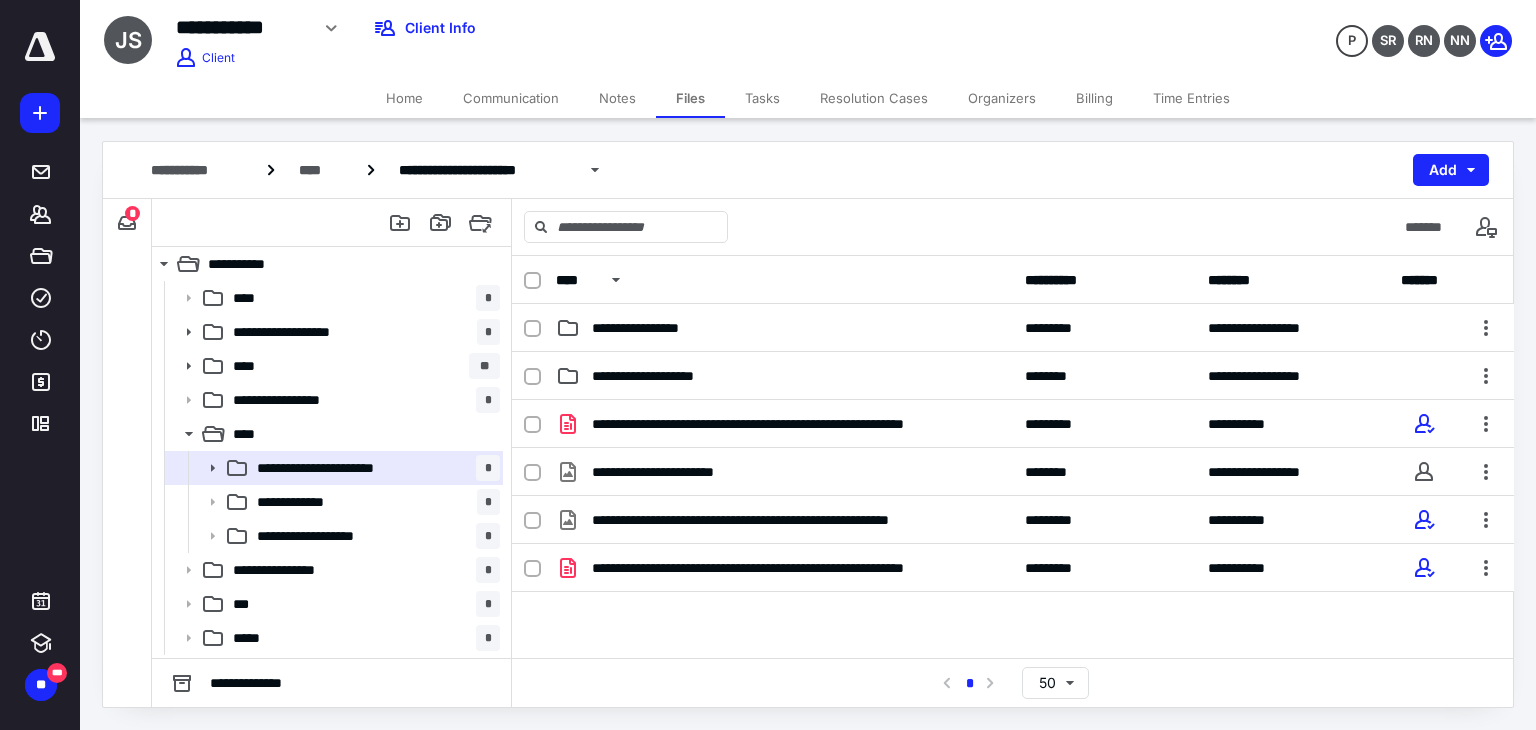 scroll, scrollTop: 0, scrollLeft: 0, axis: both 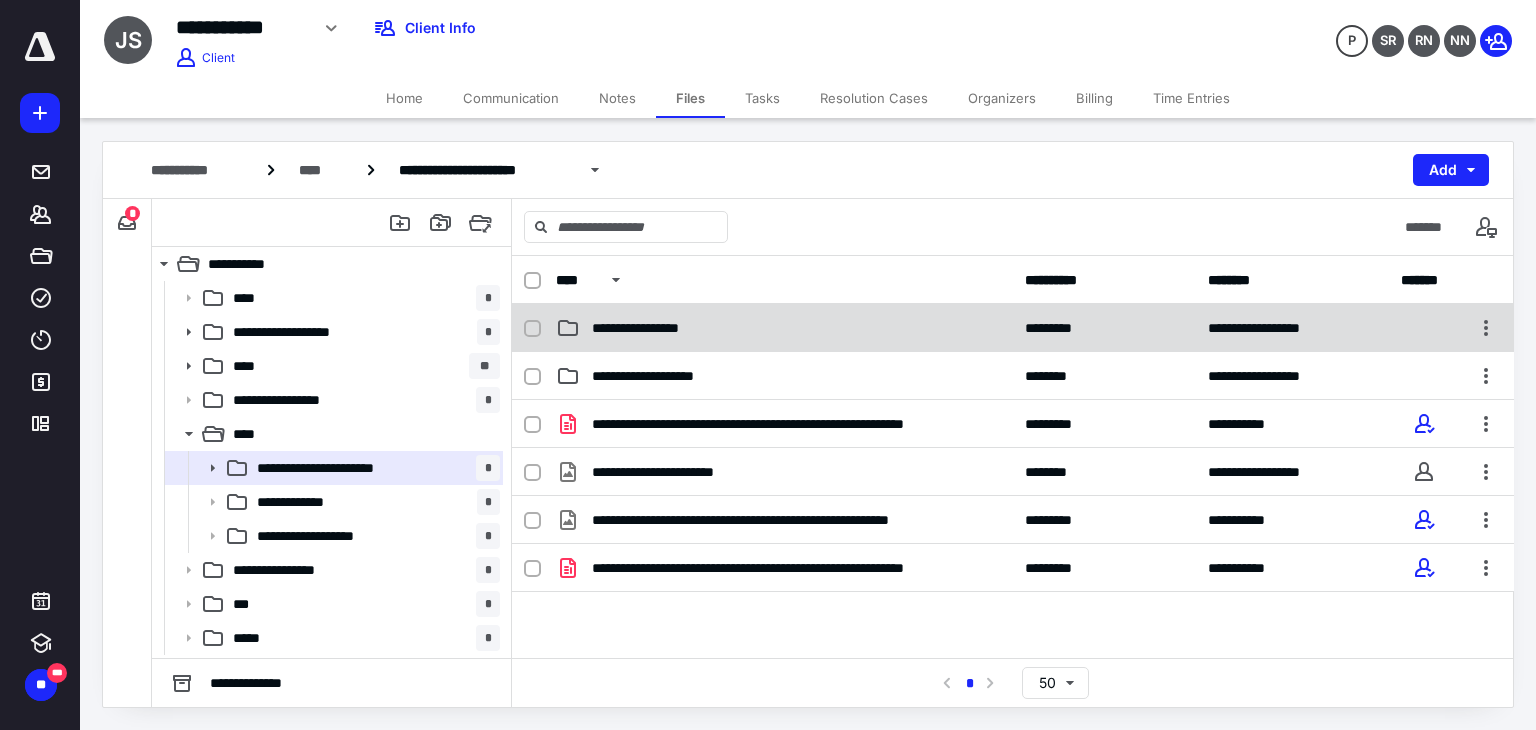 click on "**********" at bounding box center [1013, 328] 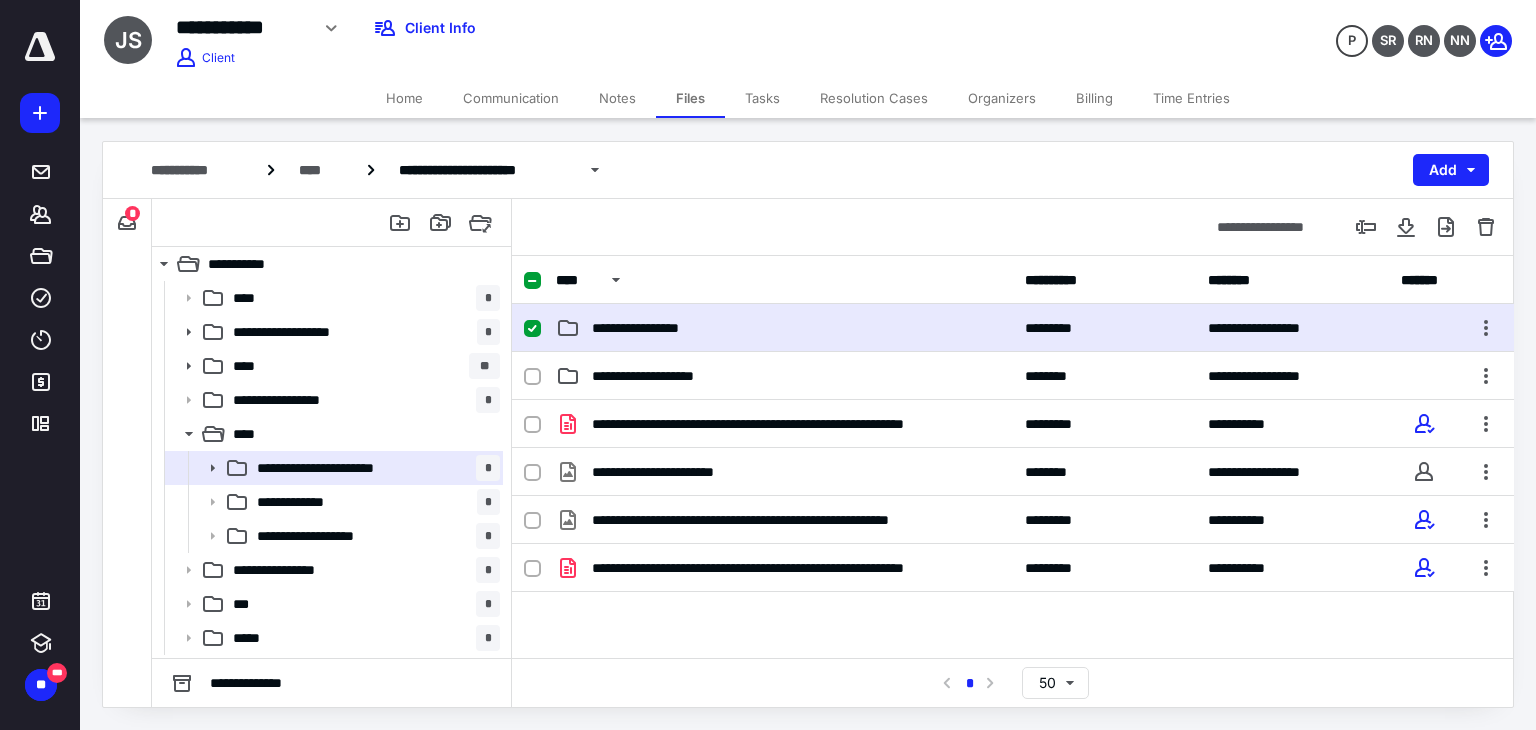 click on "**********" at bounding box center [1013, 328] 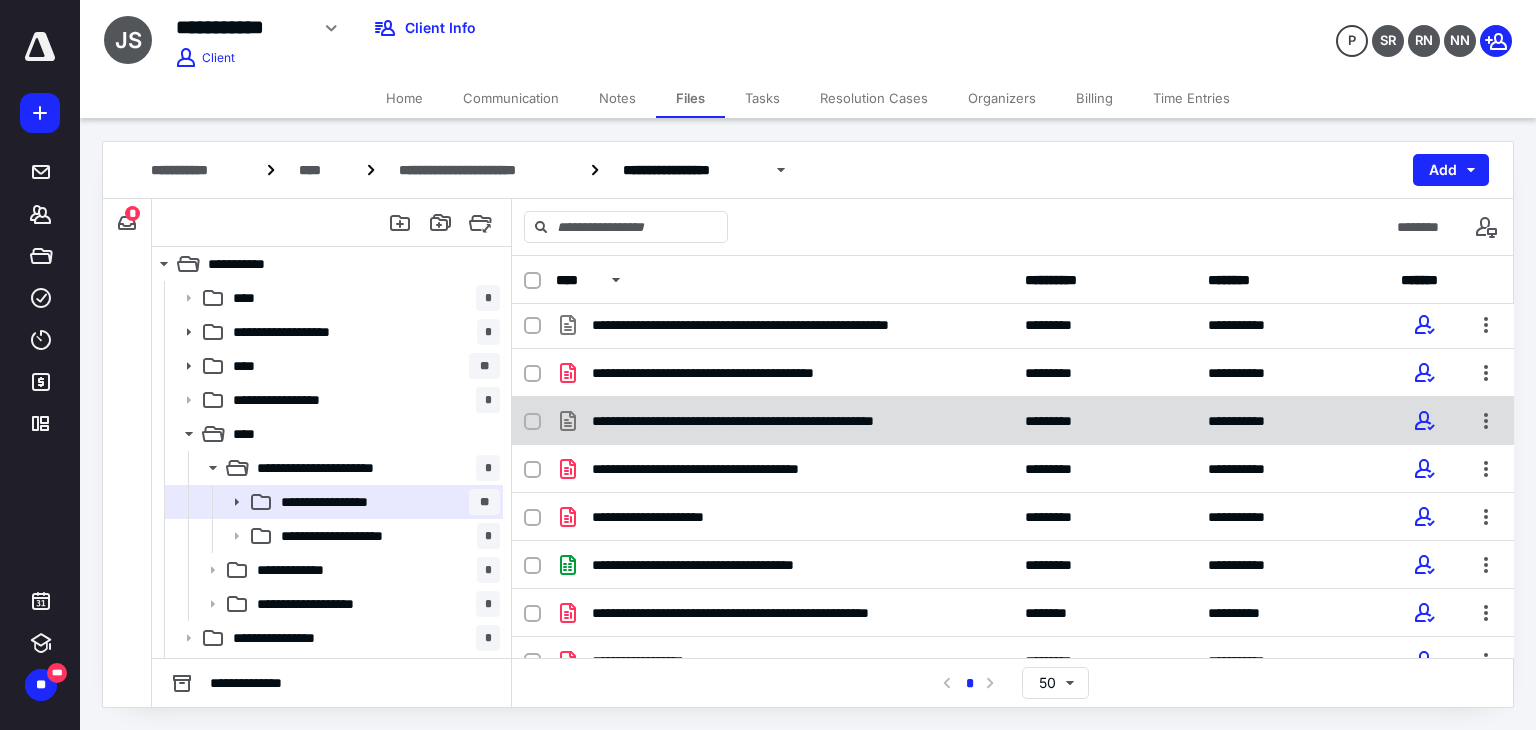 scroll, scrollTop: 792, scrollLeft: 0, axis: vertical 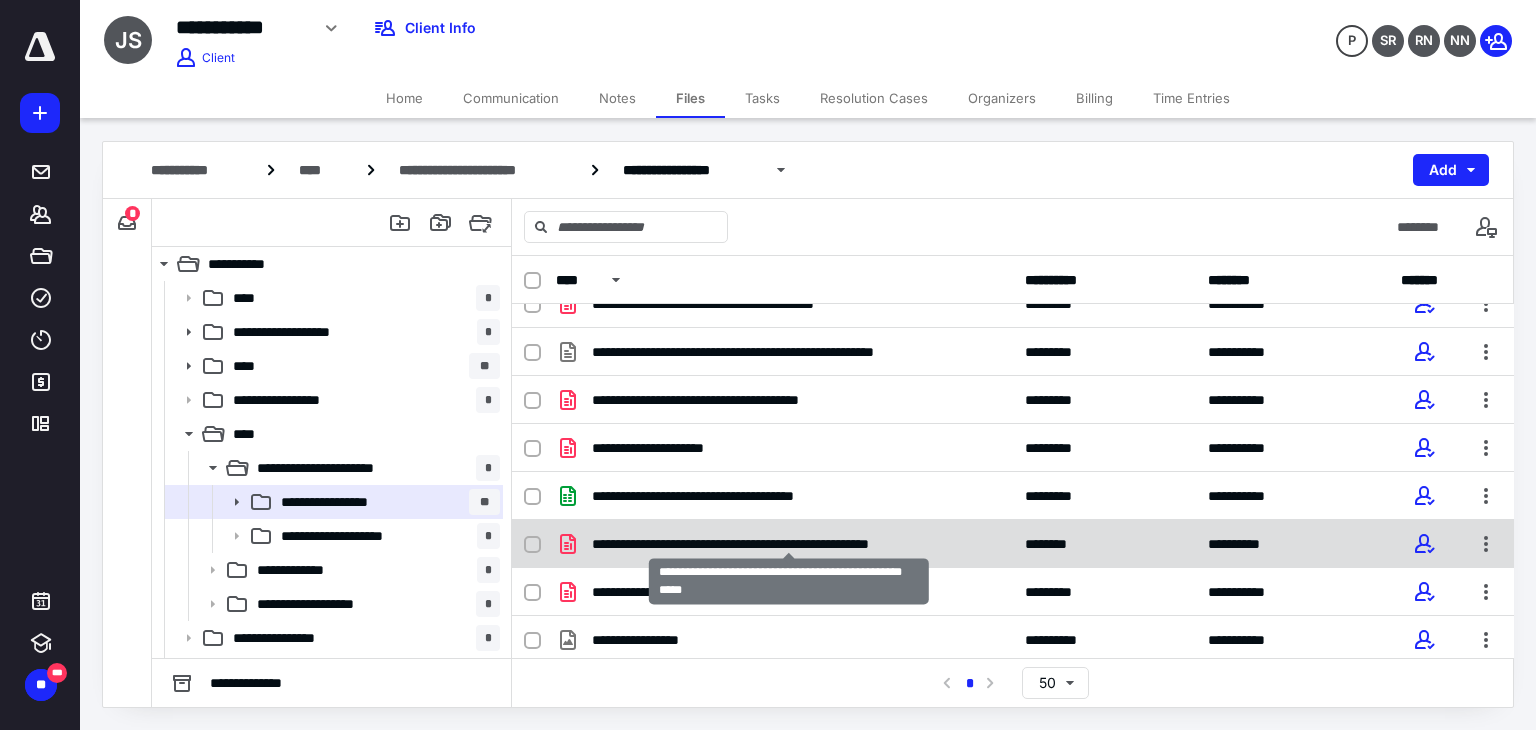 click on "**********" at bounding box center (789, 544) 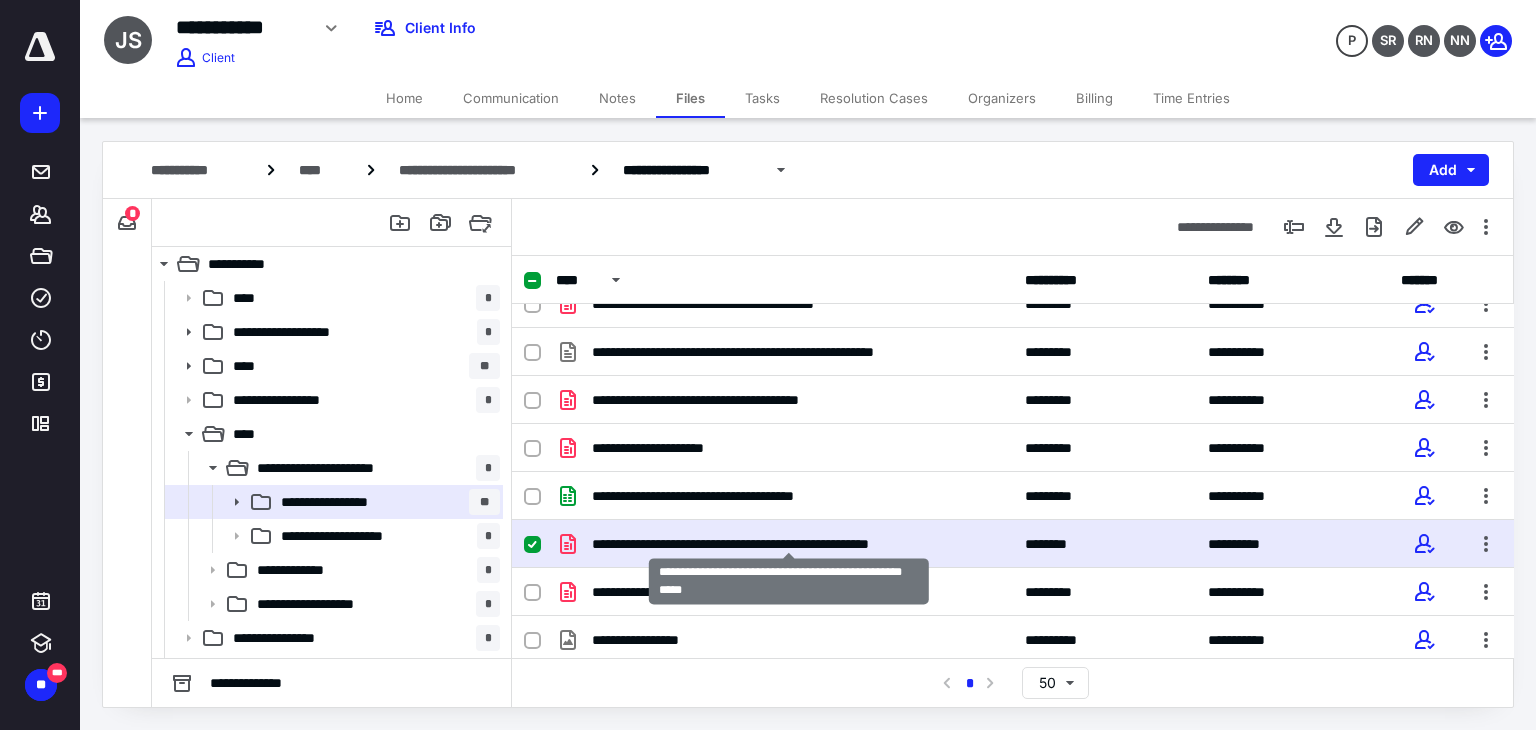 click on "**********" at bounding box center (789, 544) 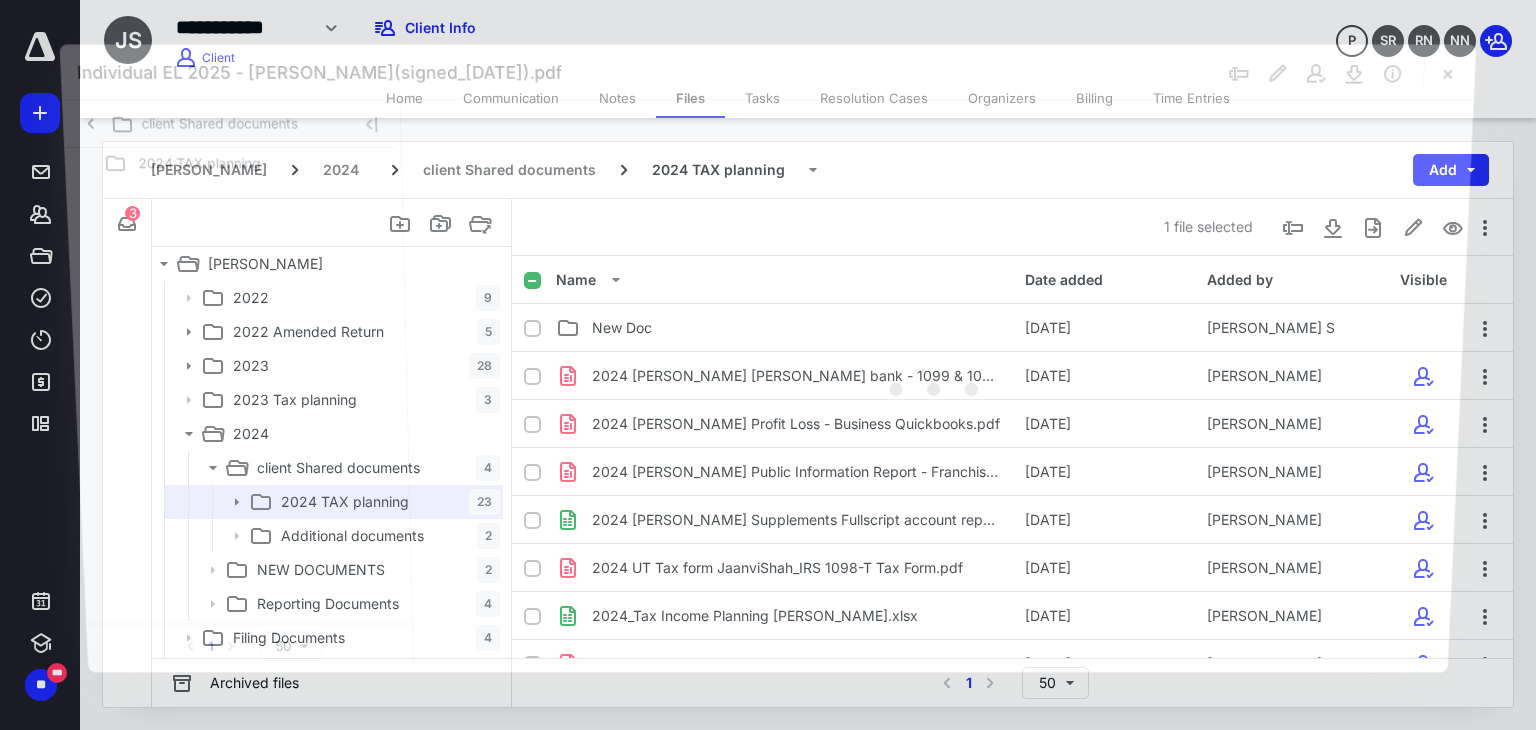 scroll, scrollTop: 792, scrollLeft: 0, axis: vertical 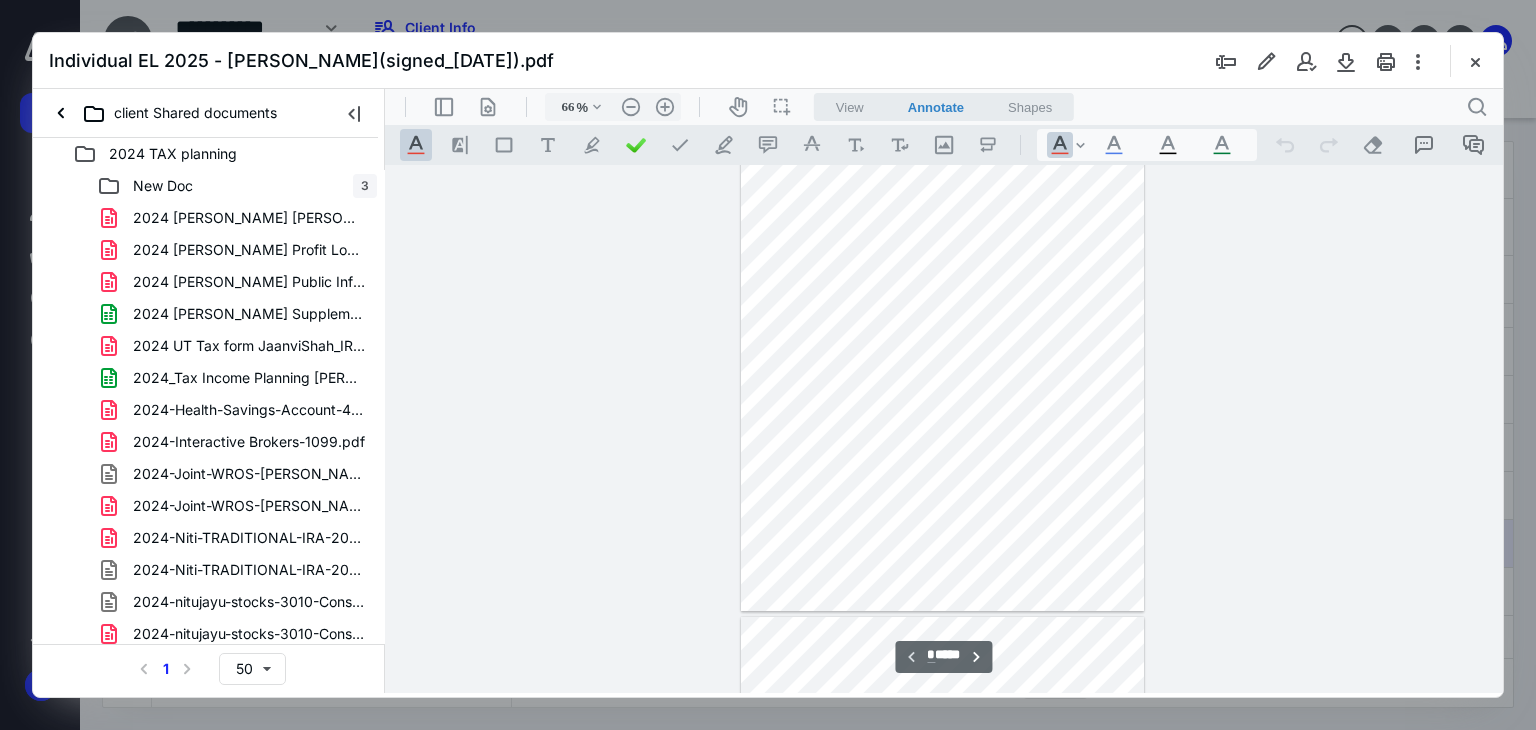 click at bounding box center [944, 429] 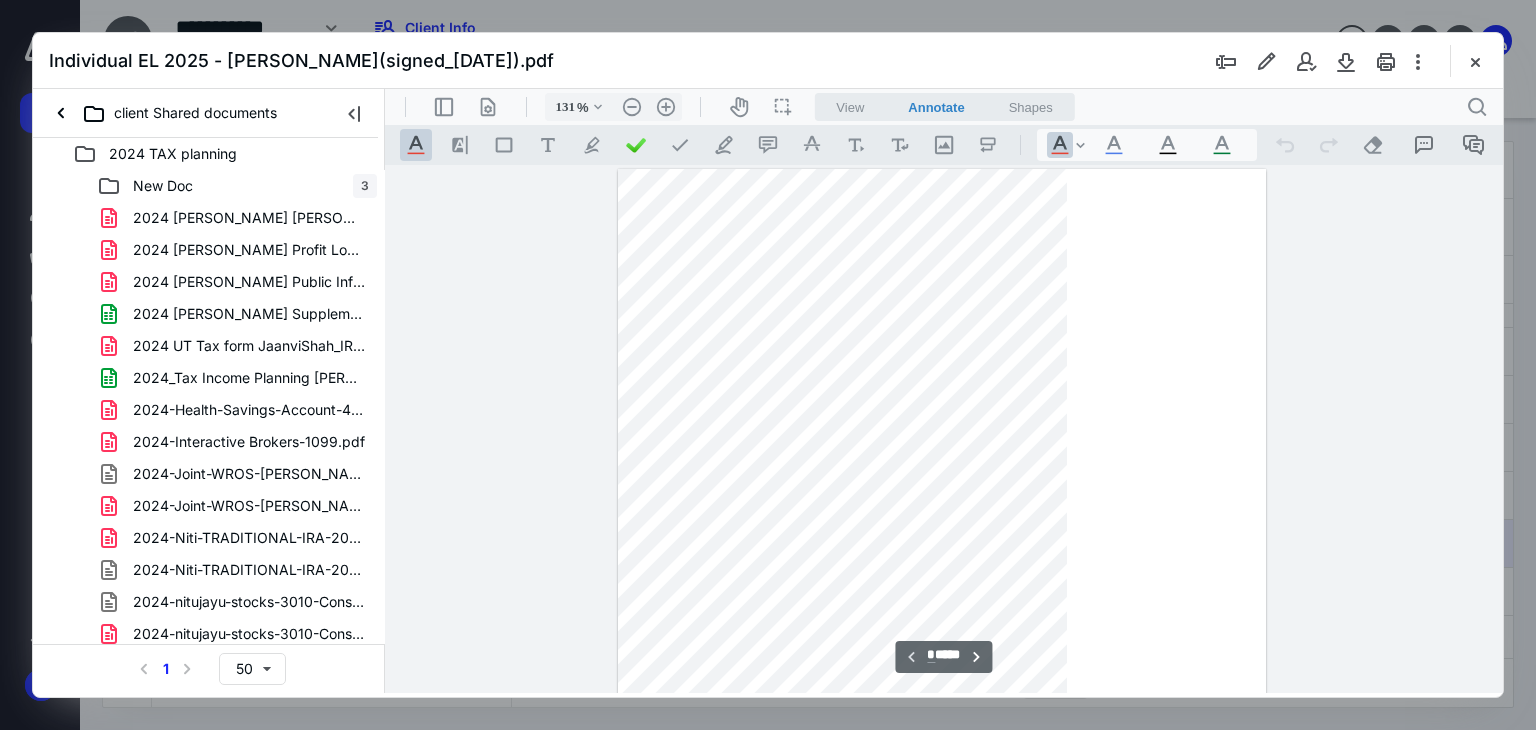 scroll, scrollTop: 205, scrollLeft: 0, axis: vertical 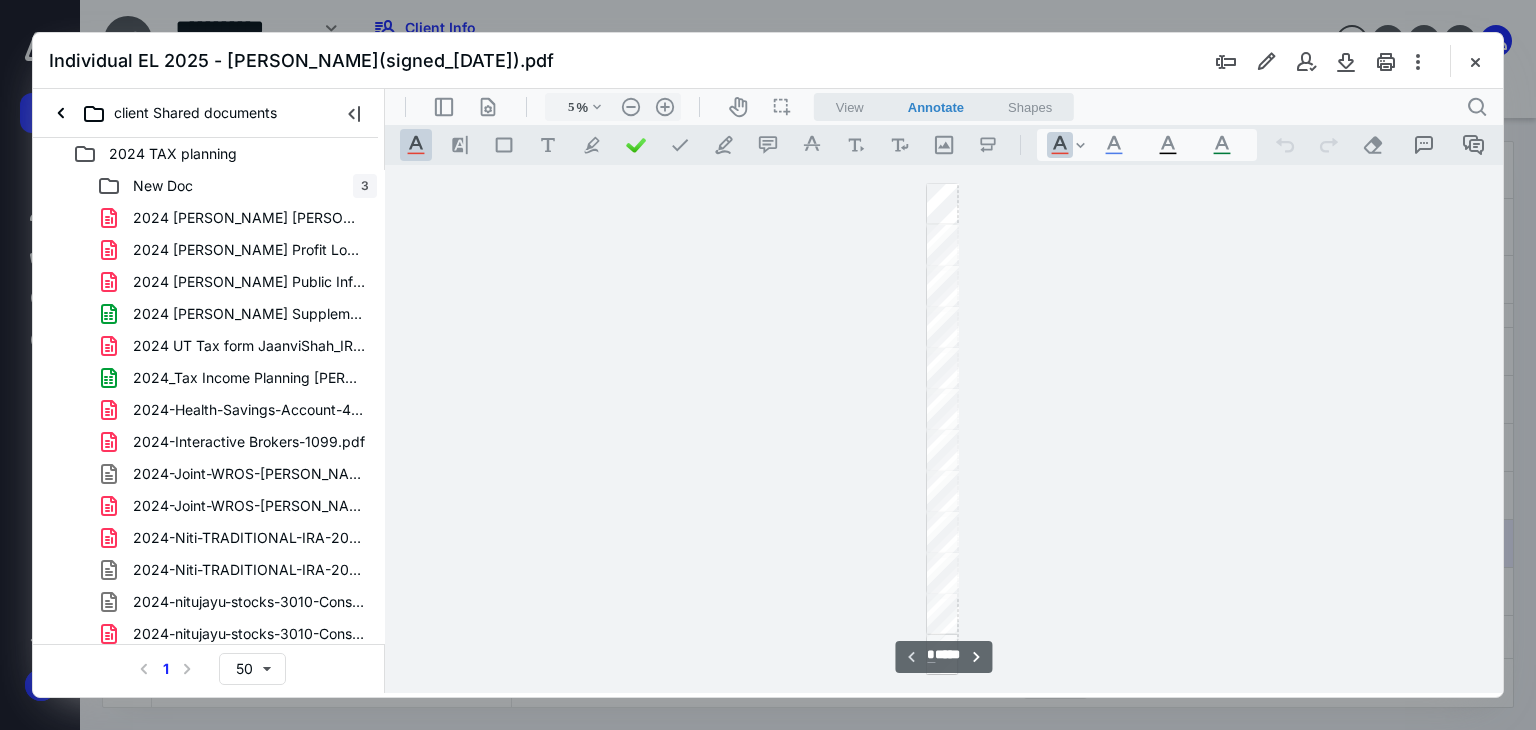 type on "13" 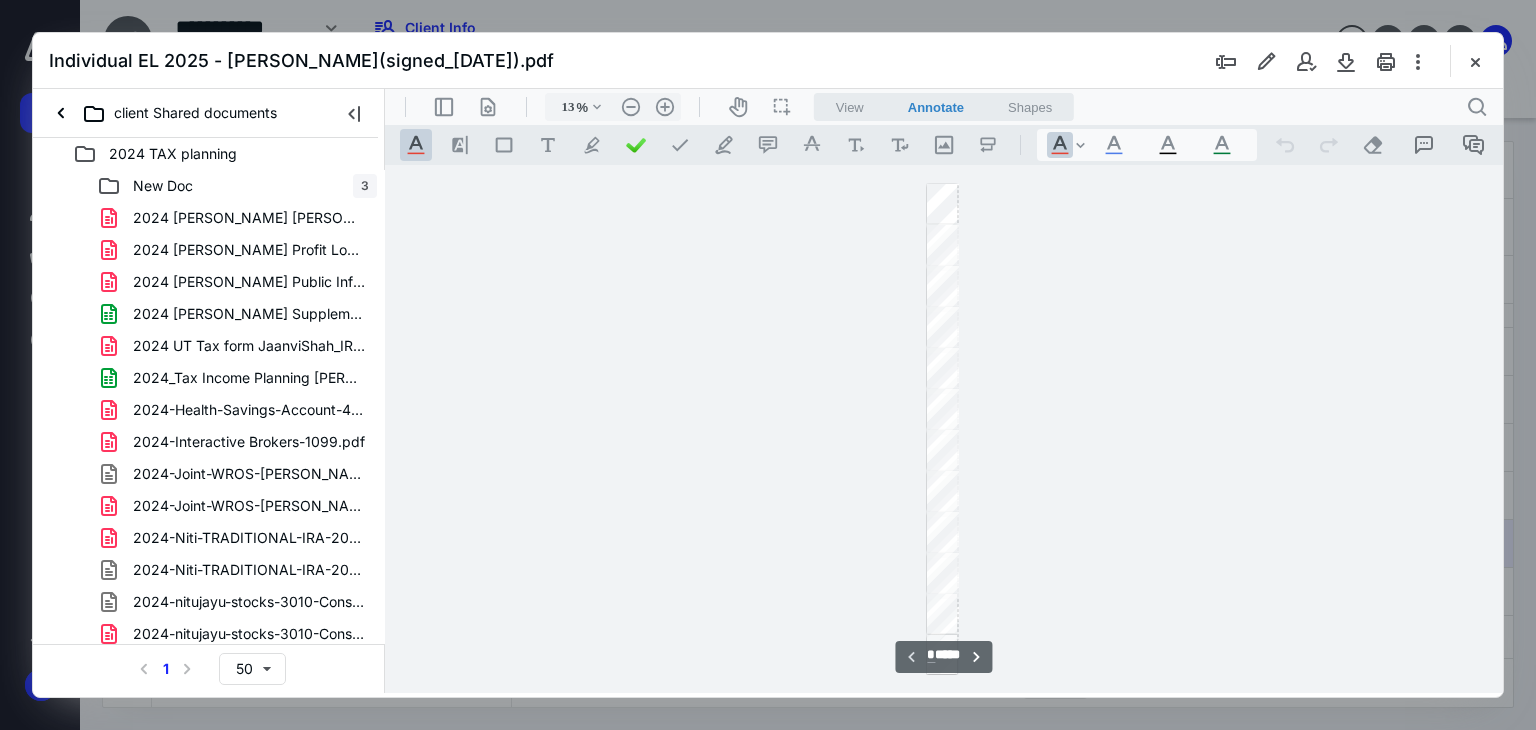 type on "5" 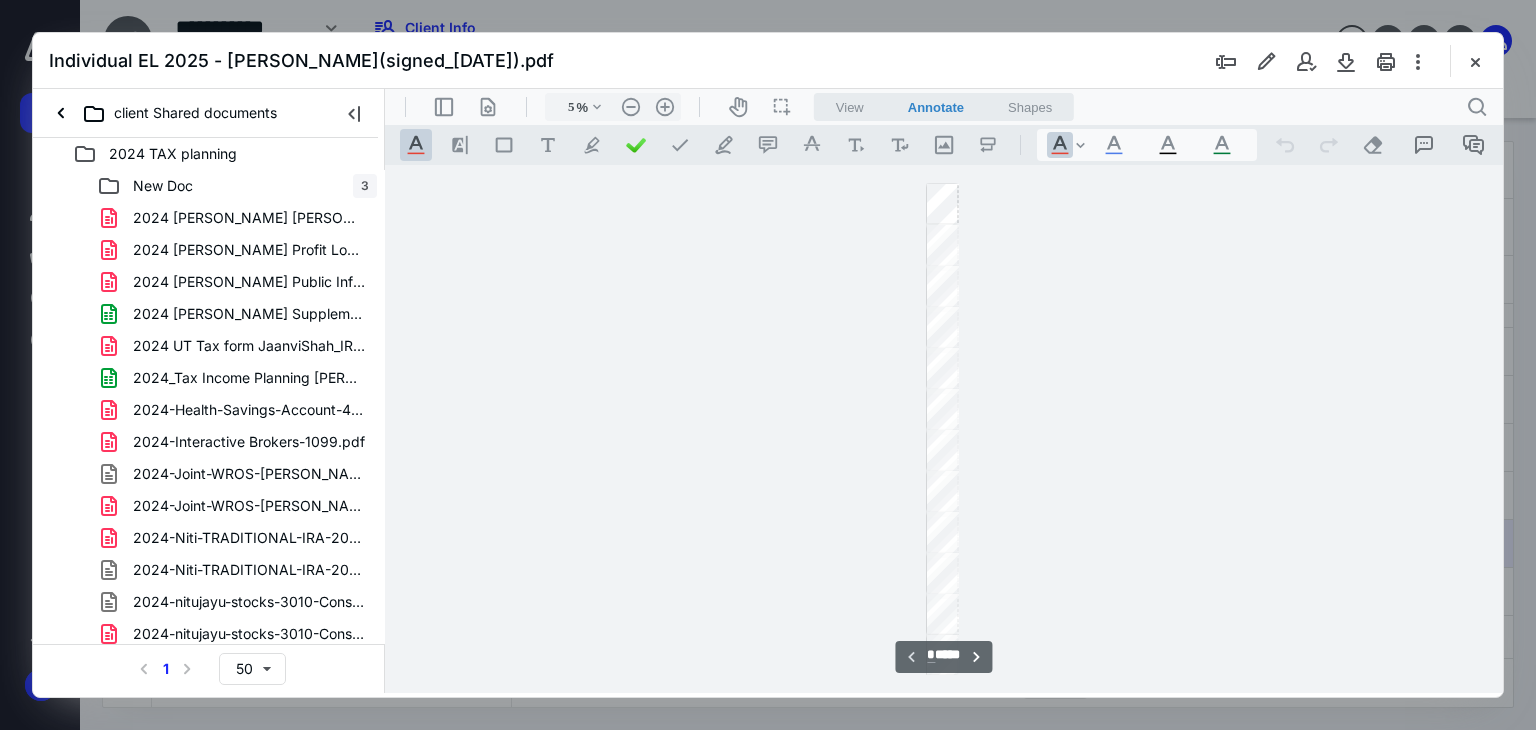 type on "13" 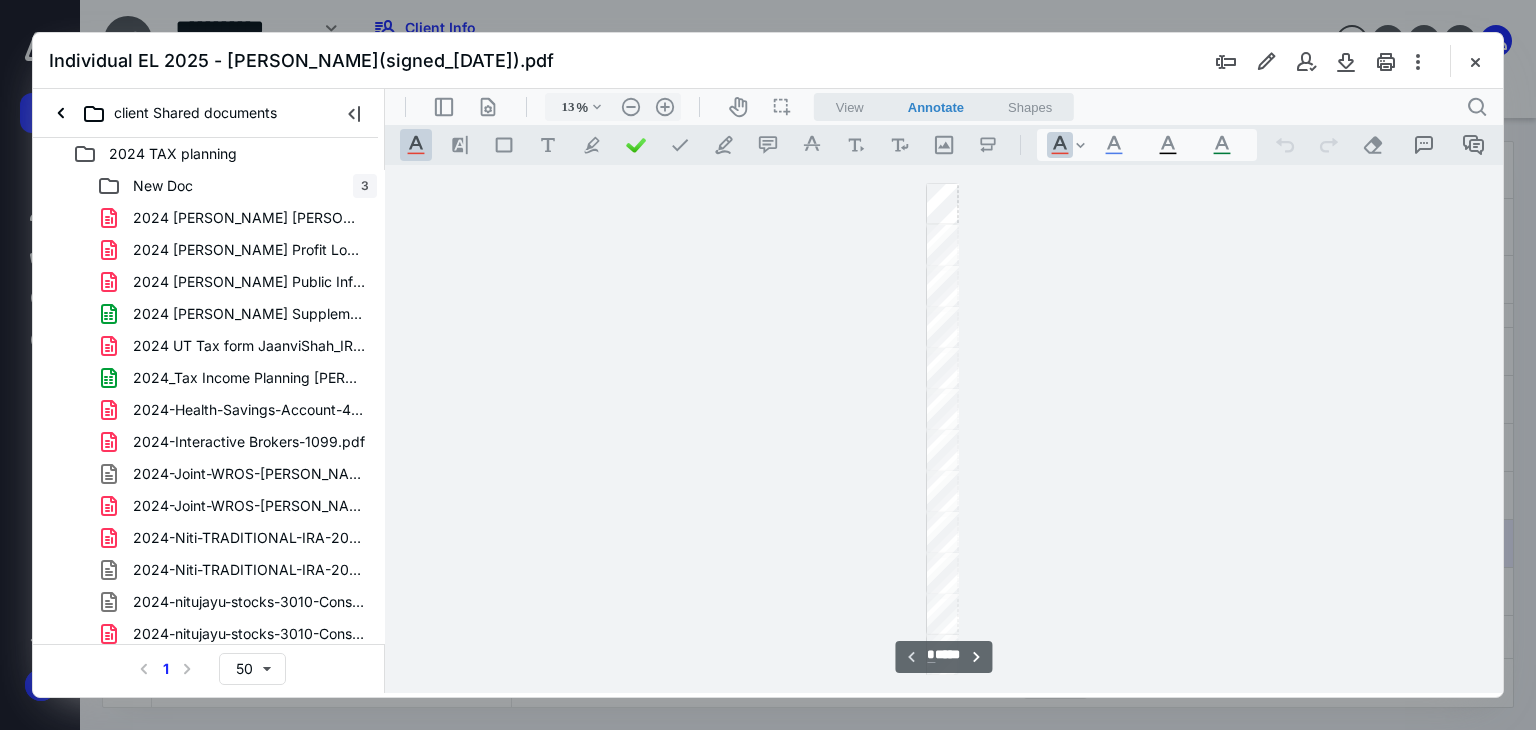 type on "5" 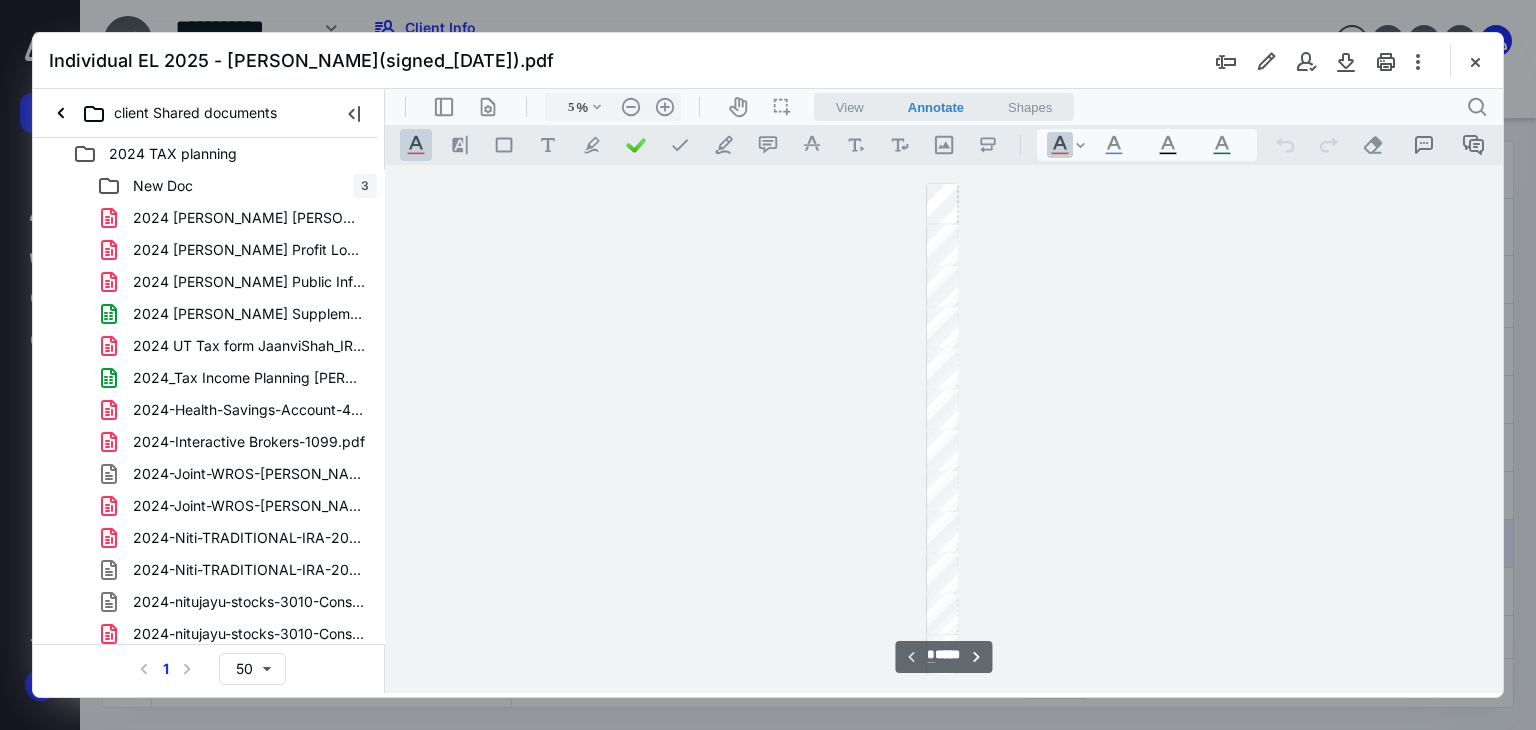 scroll, scrollTop: 0, scrollLeft: 0, axis: both 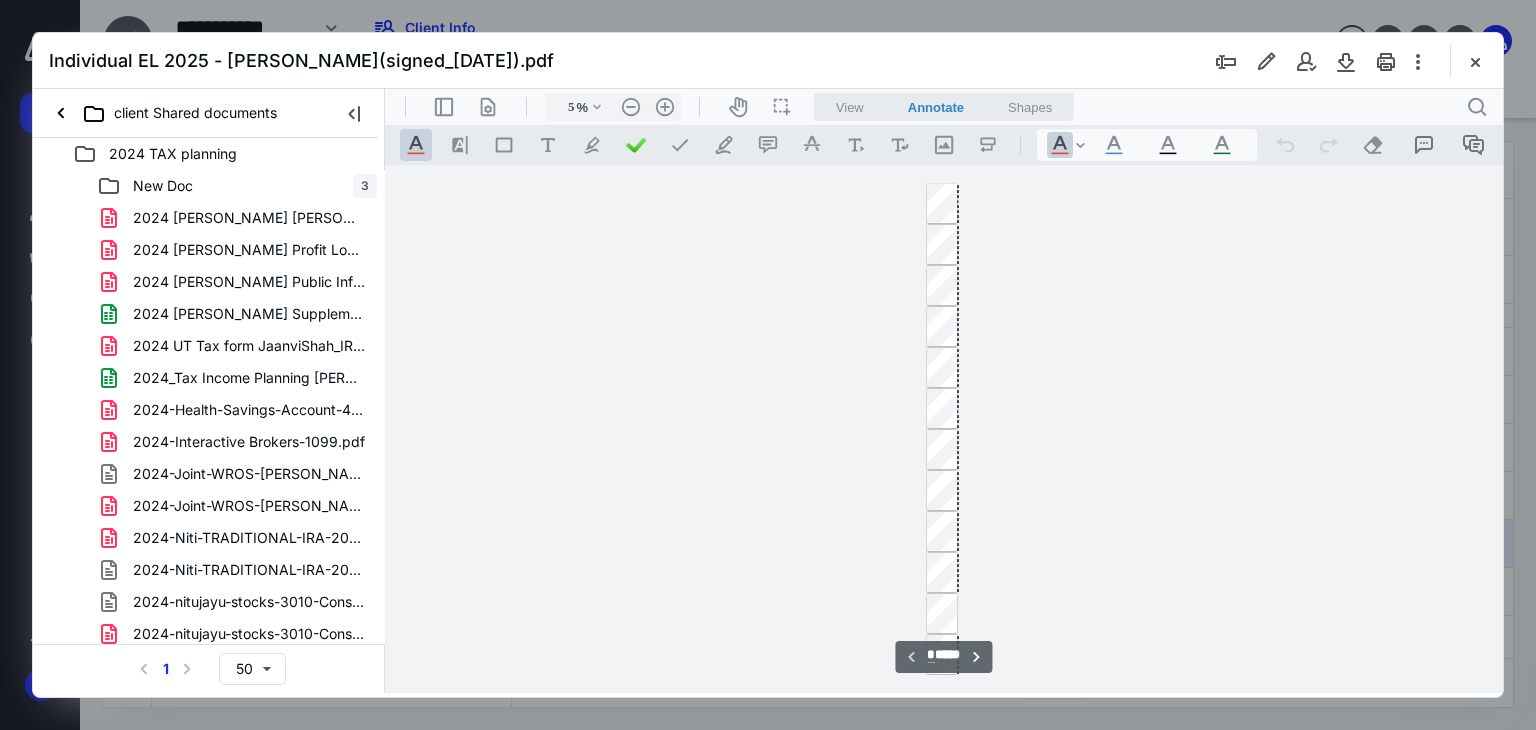 type on "43" 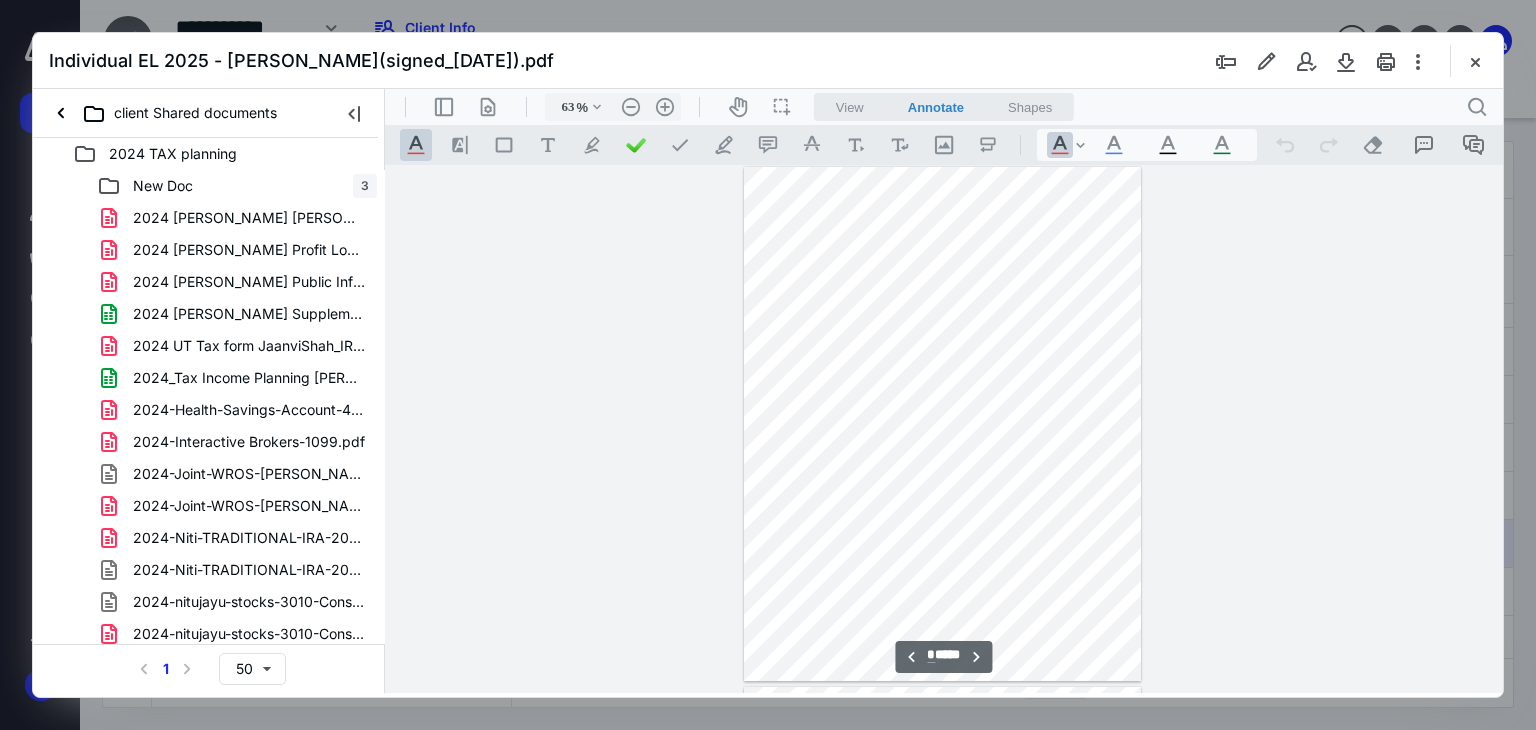 type on "55" 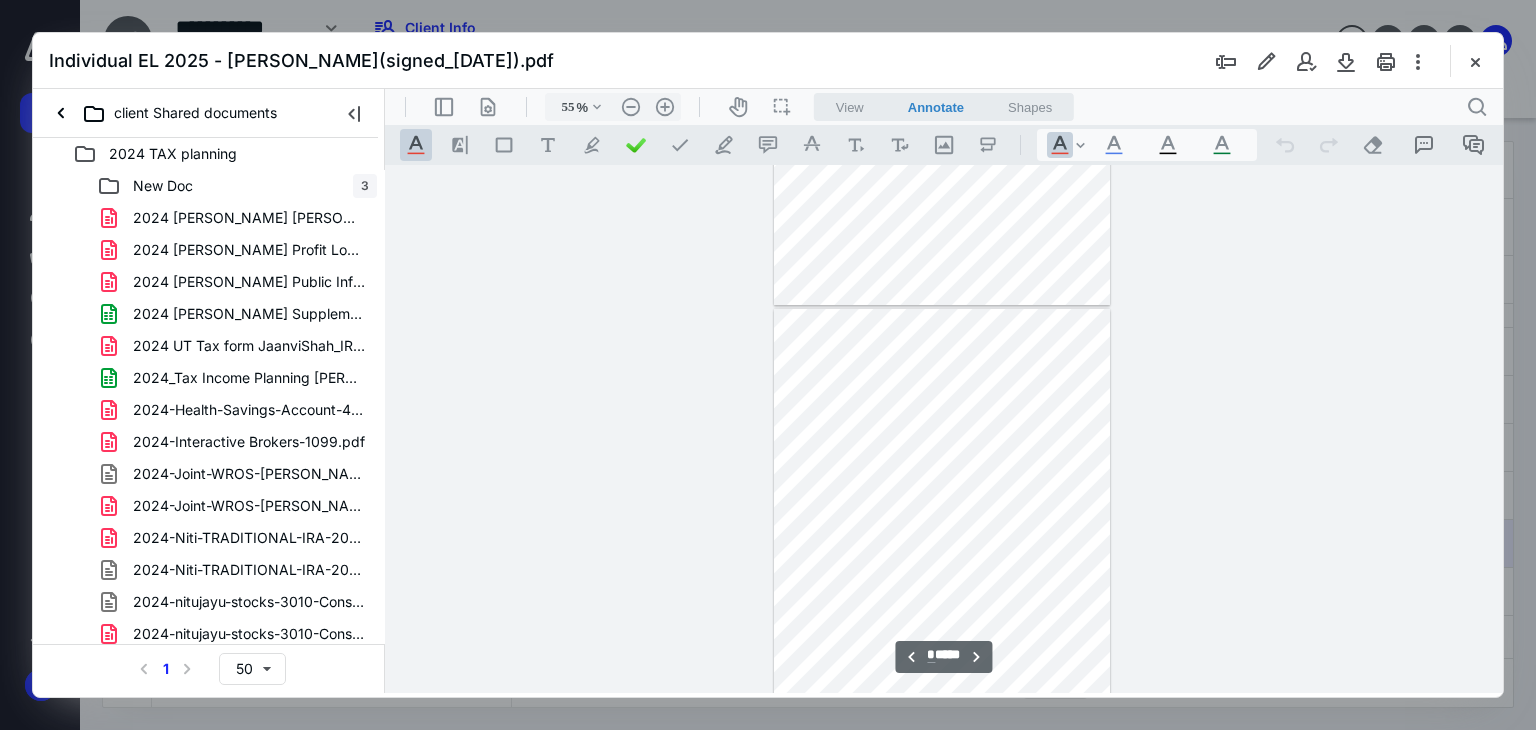 scroll, scrollTop: 0, scrollLeft: 0, axis: both 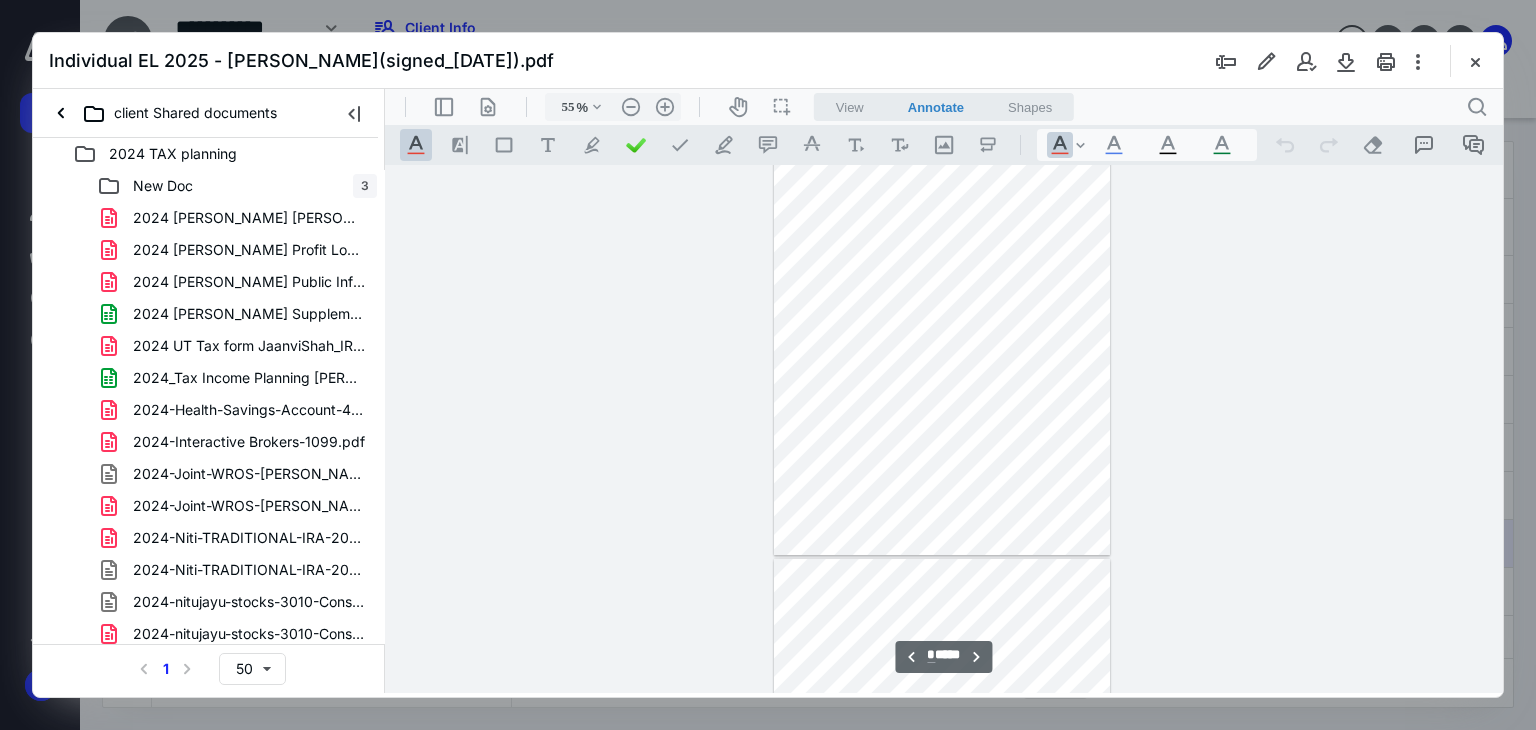 type on "*" 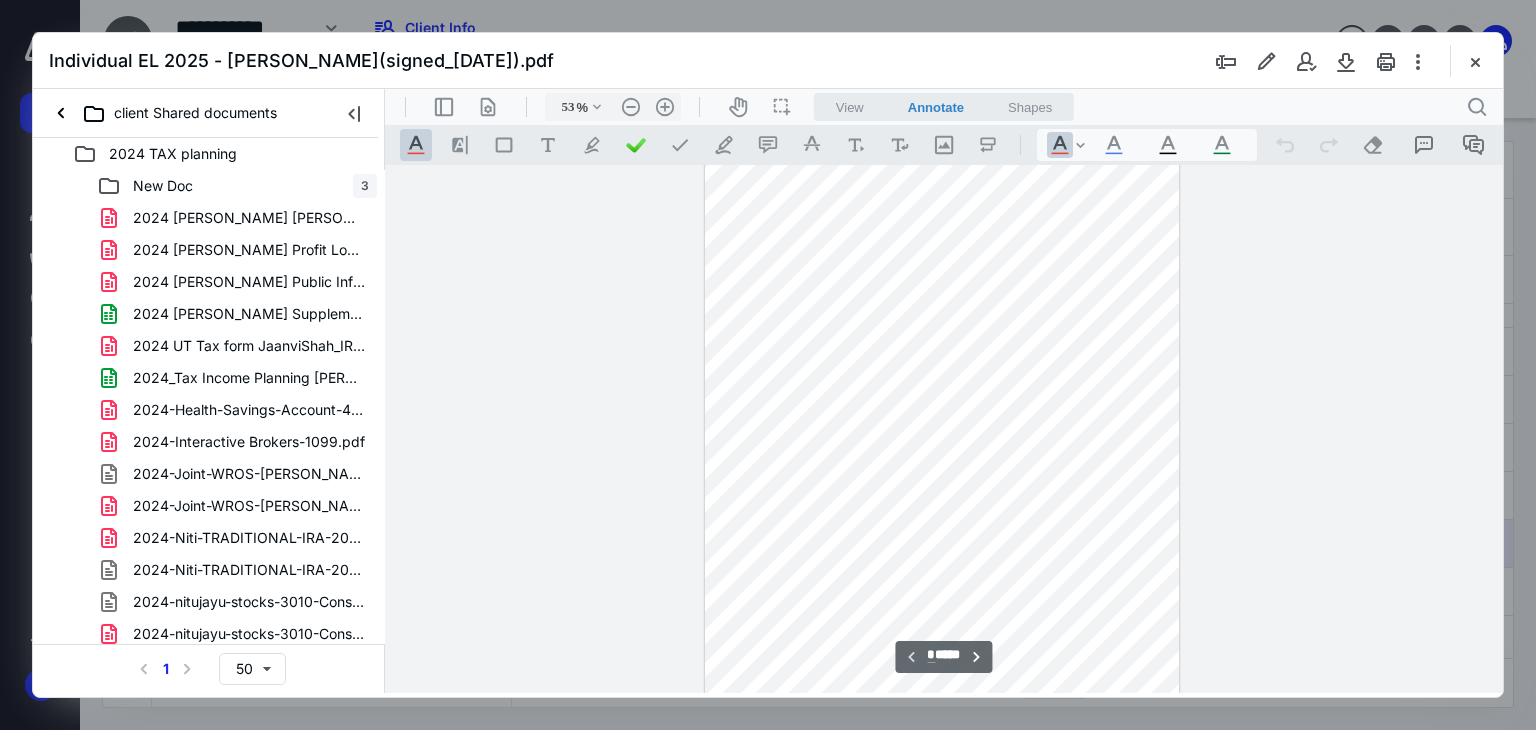 scroll, scrollTop: 0, scrollLeft: 0, axis: both 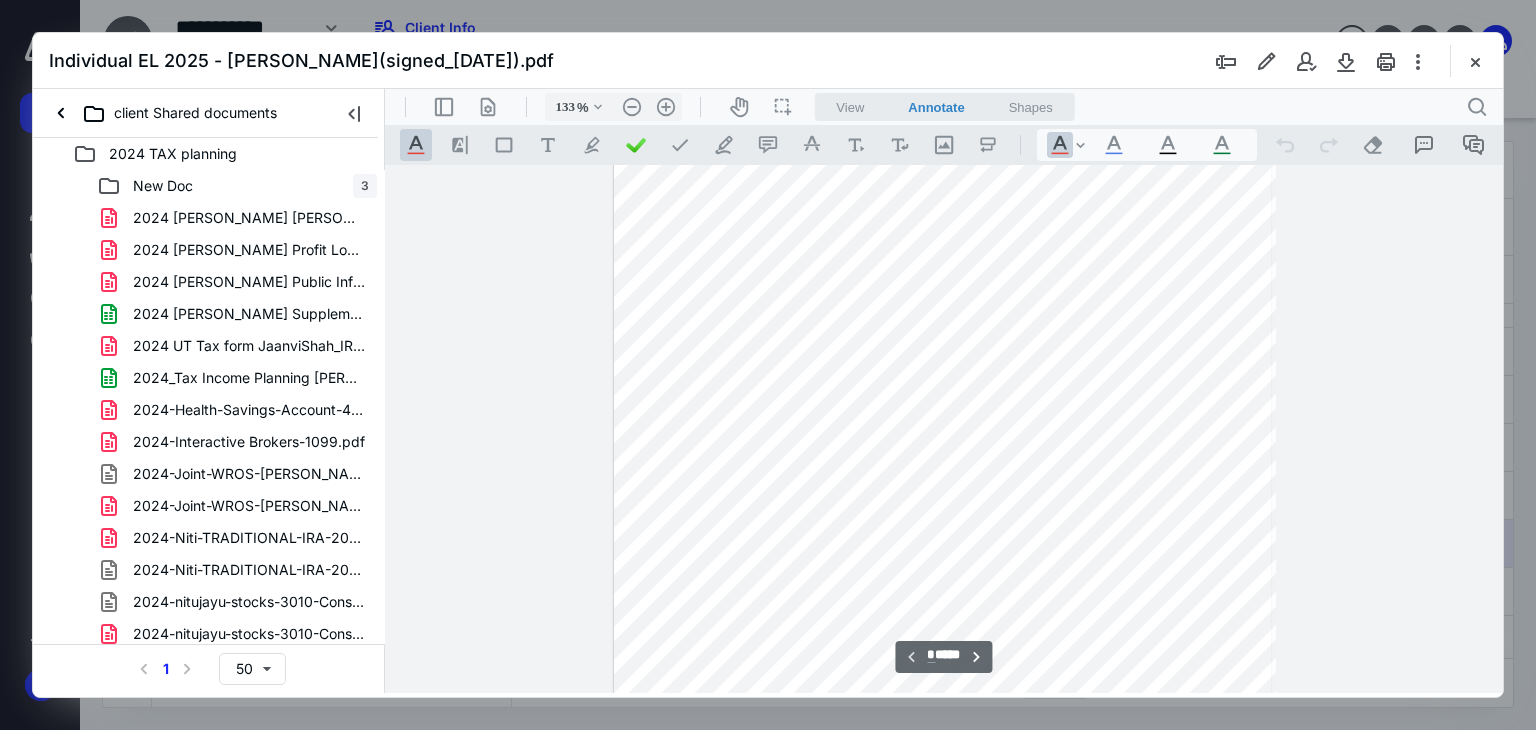 type on "83" 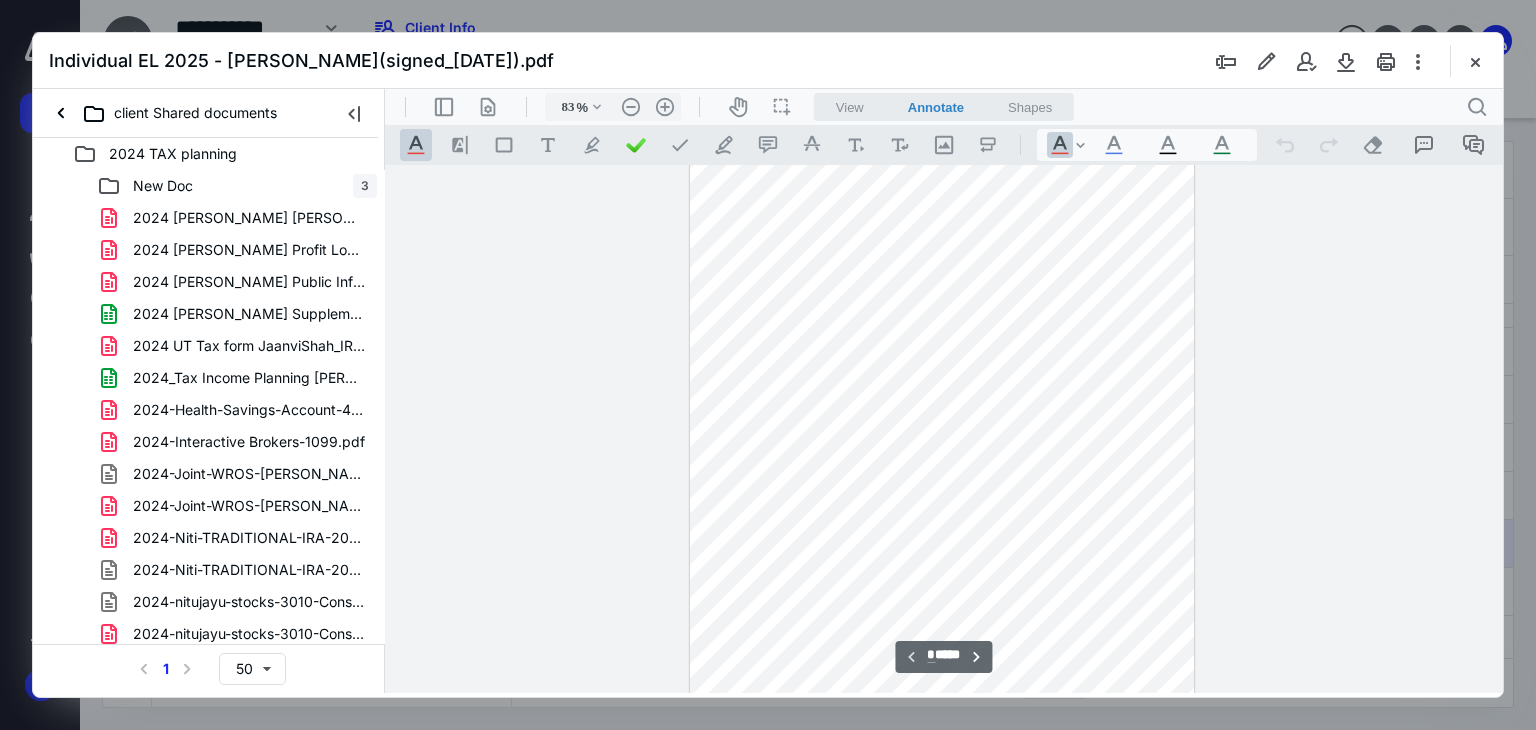 scroll, scrollTop: 0, scrollLeft: 0, axis: both 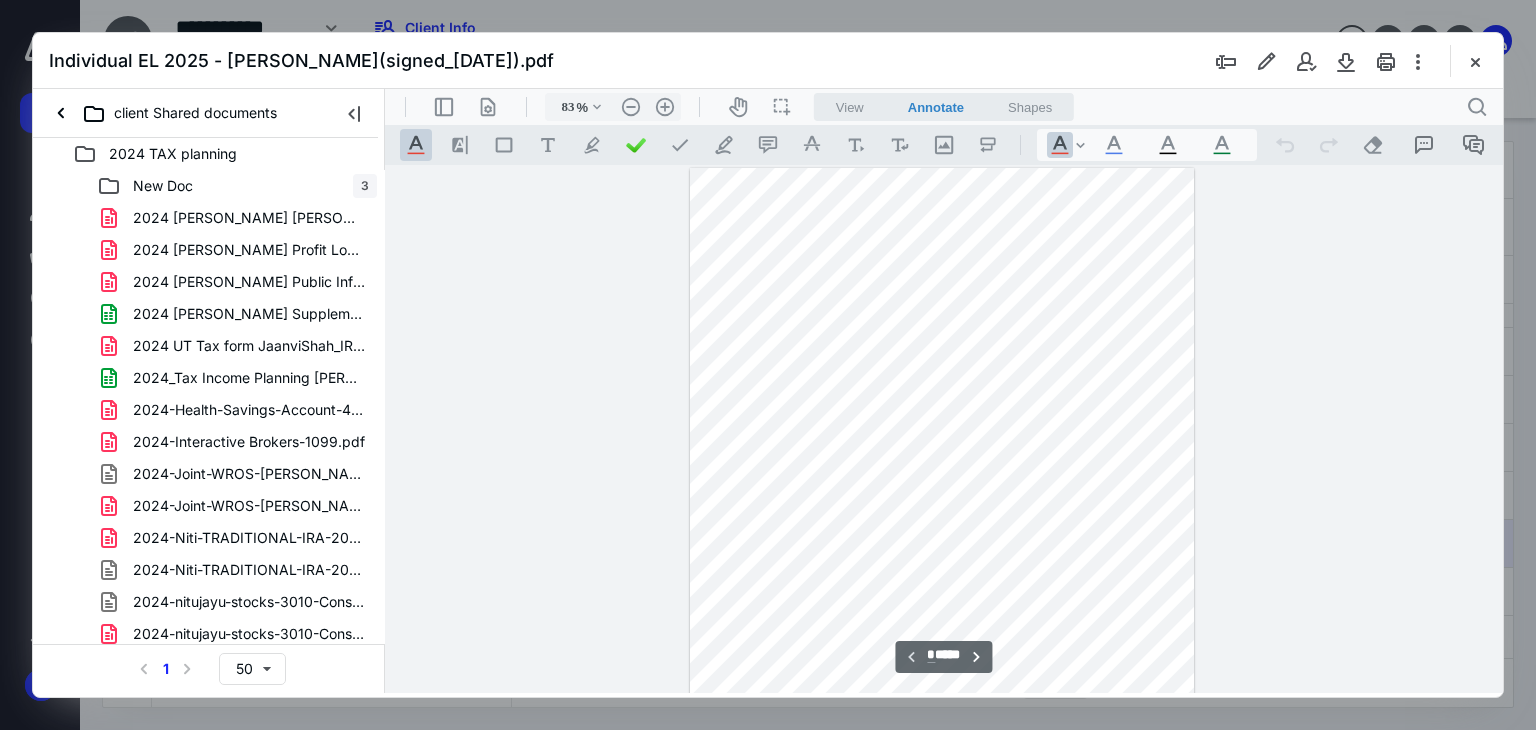 click at bounding box center [942, 494] 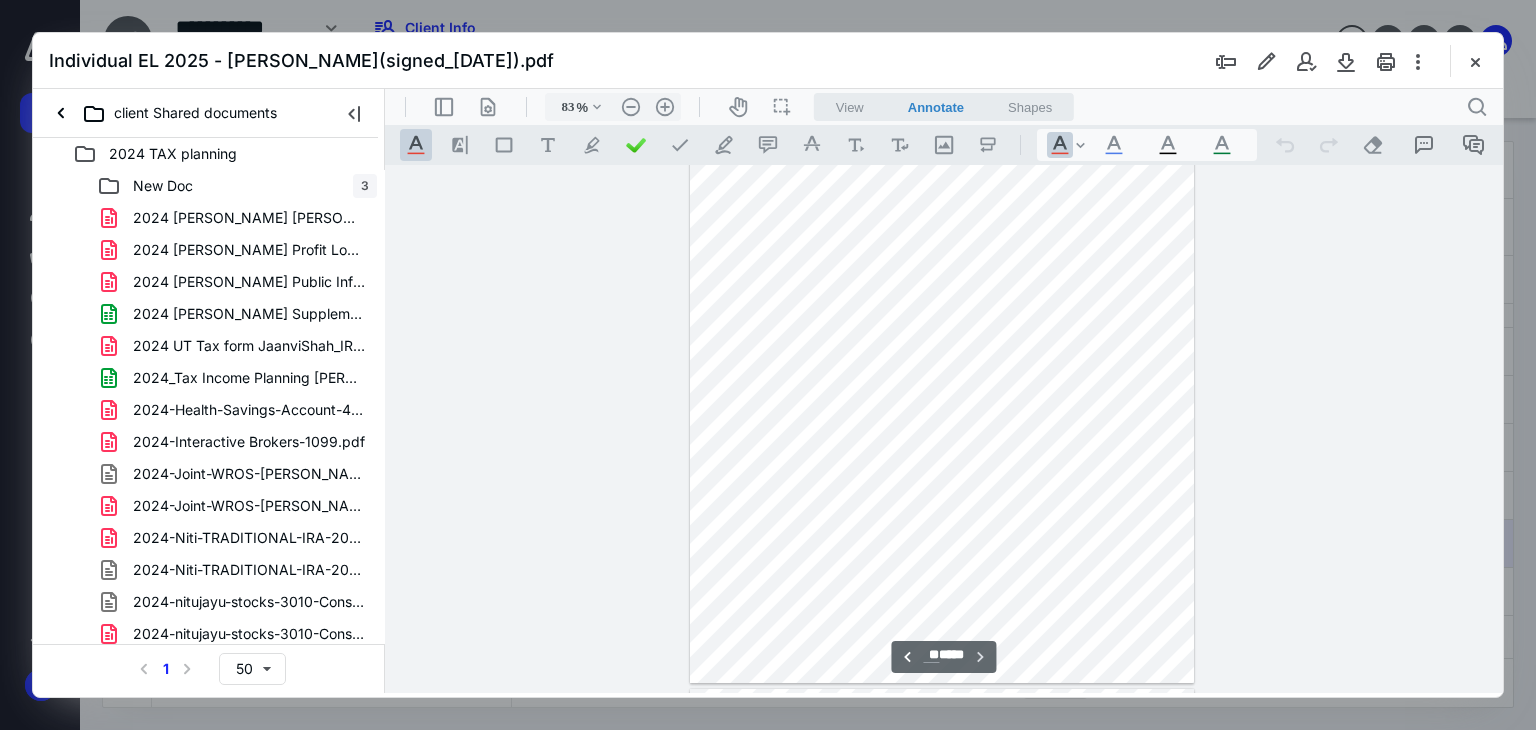 scroll, scrollTop: 7380, scrollLeft: 0, axis: vertical 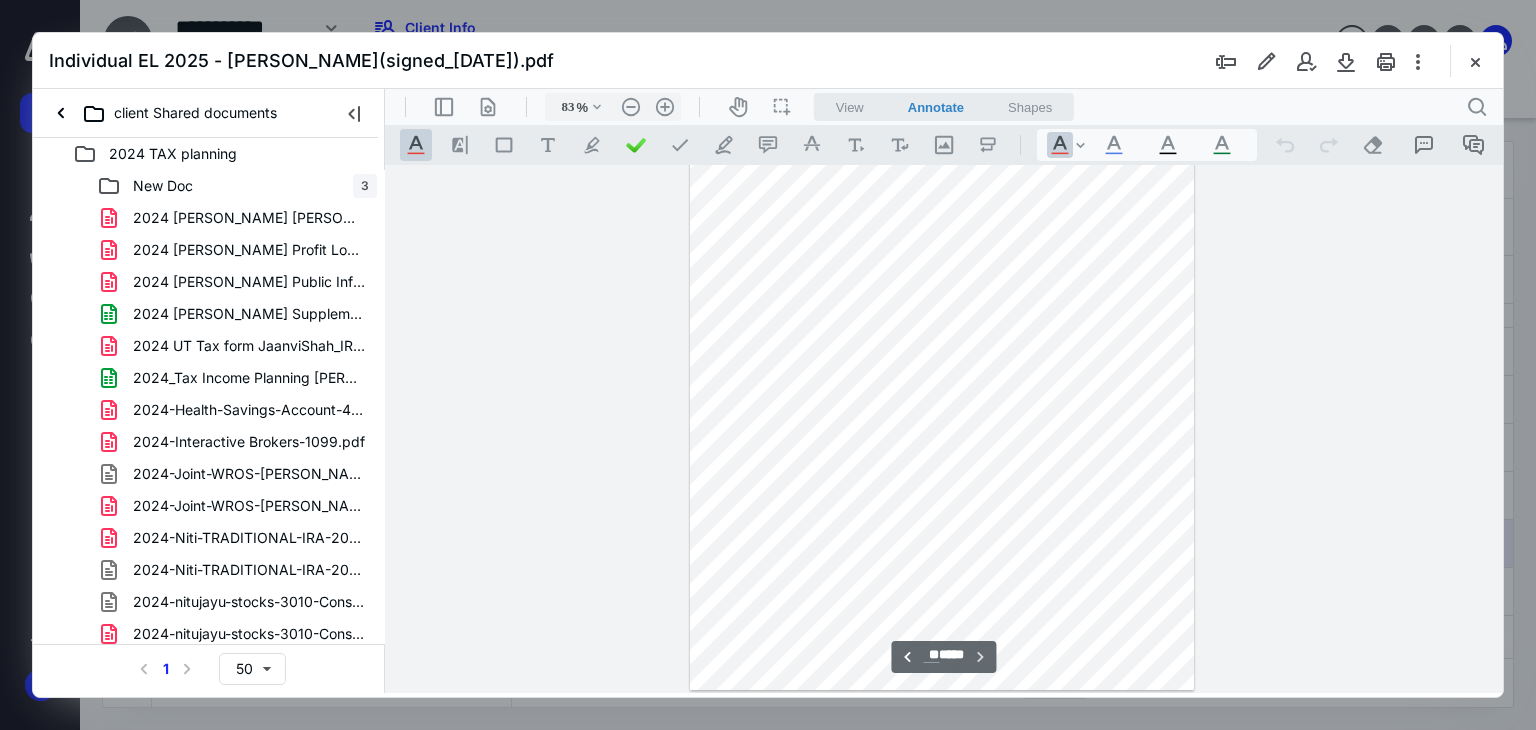 click at bounding box center (942, 363) 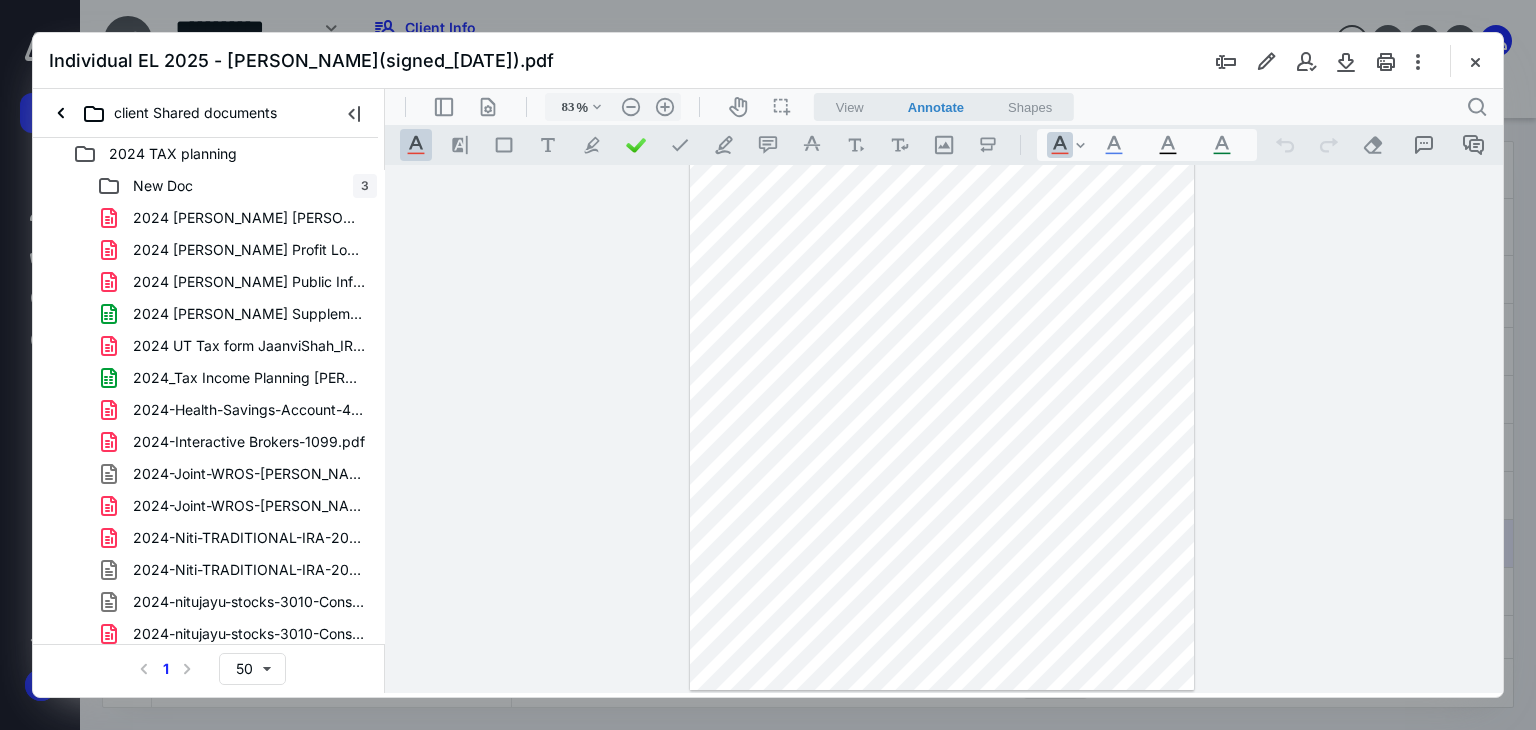 click at bounding box center (942, 363) 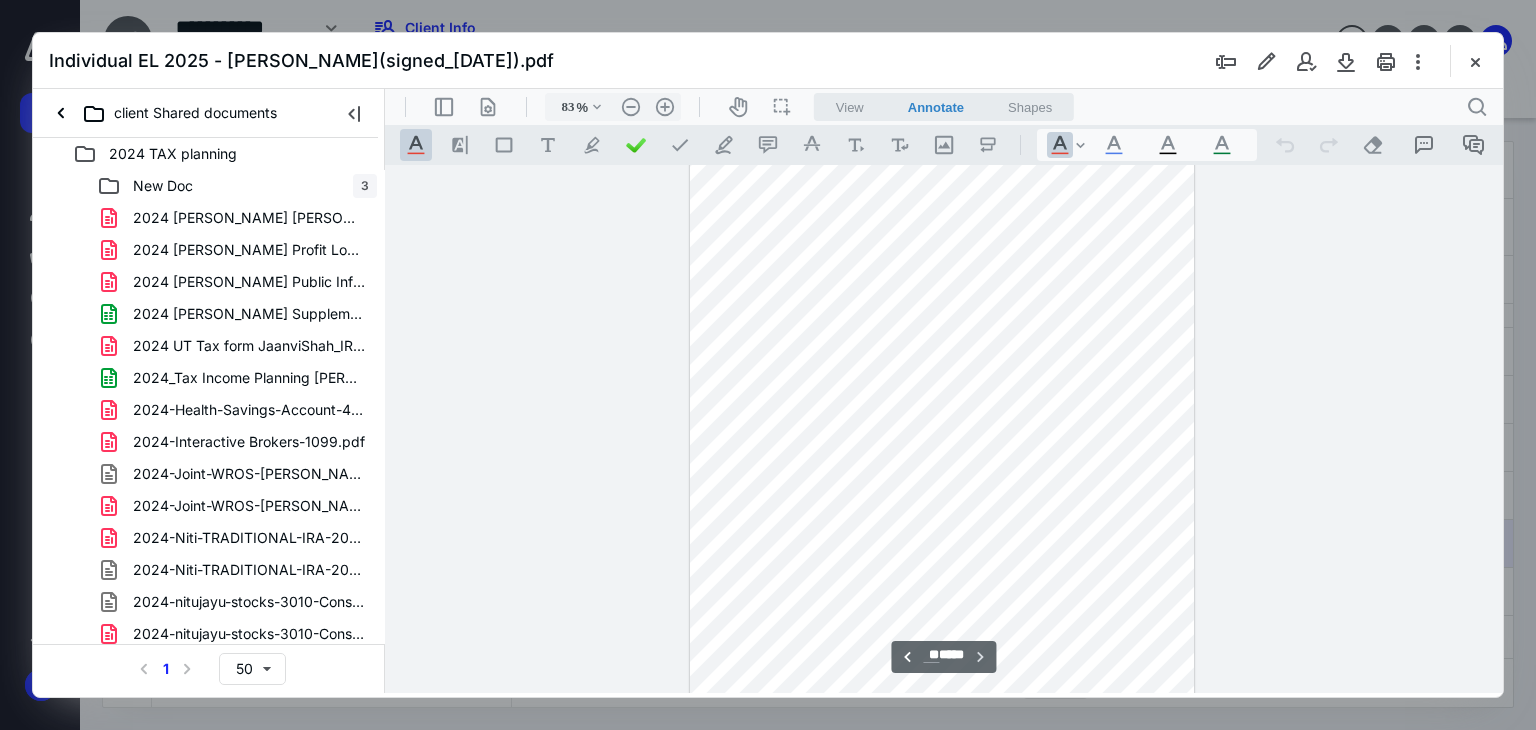 scroll, scrollTop: 7322, scrollLeft: 0, axis: vertical 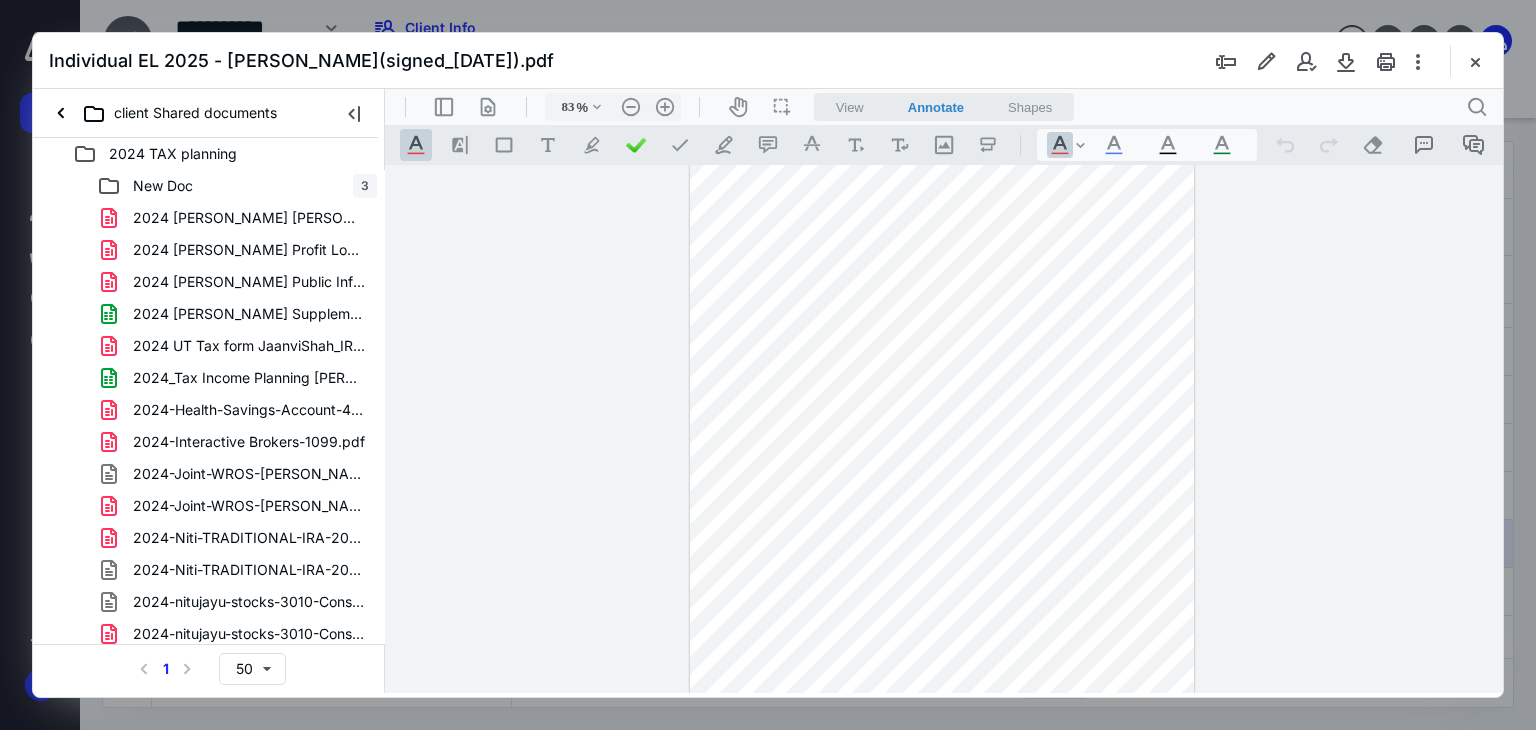 click at bounding box center (942, 421) 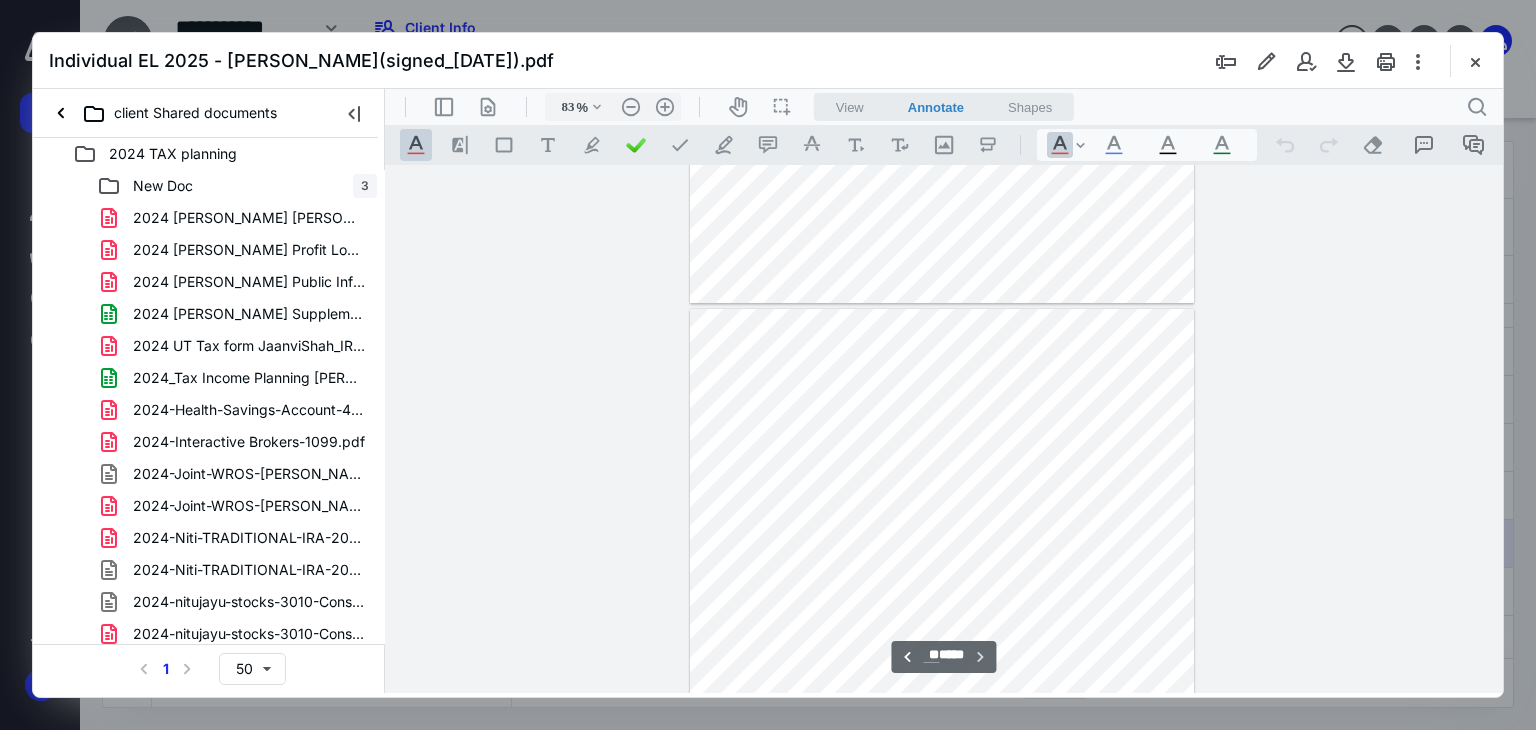 scroll, scrollTop: 7064, scrollLeft: 0, axis: vertical 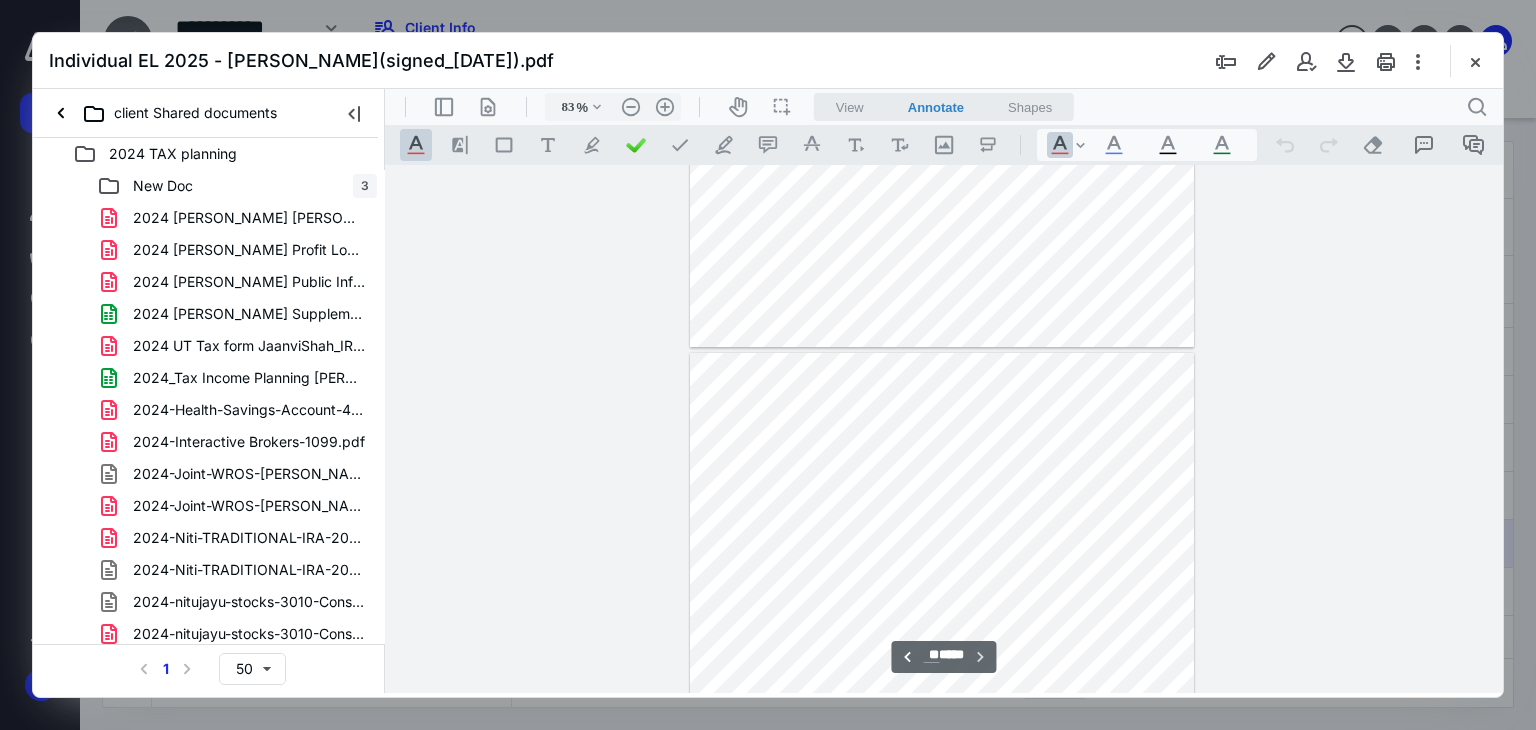 click at bounding box center (942, 679) 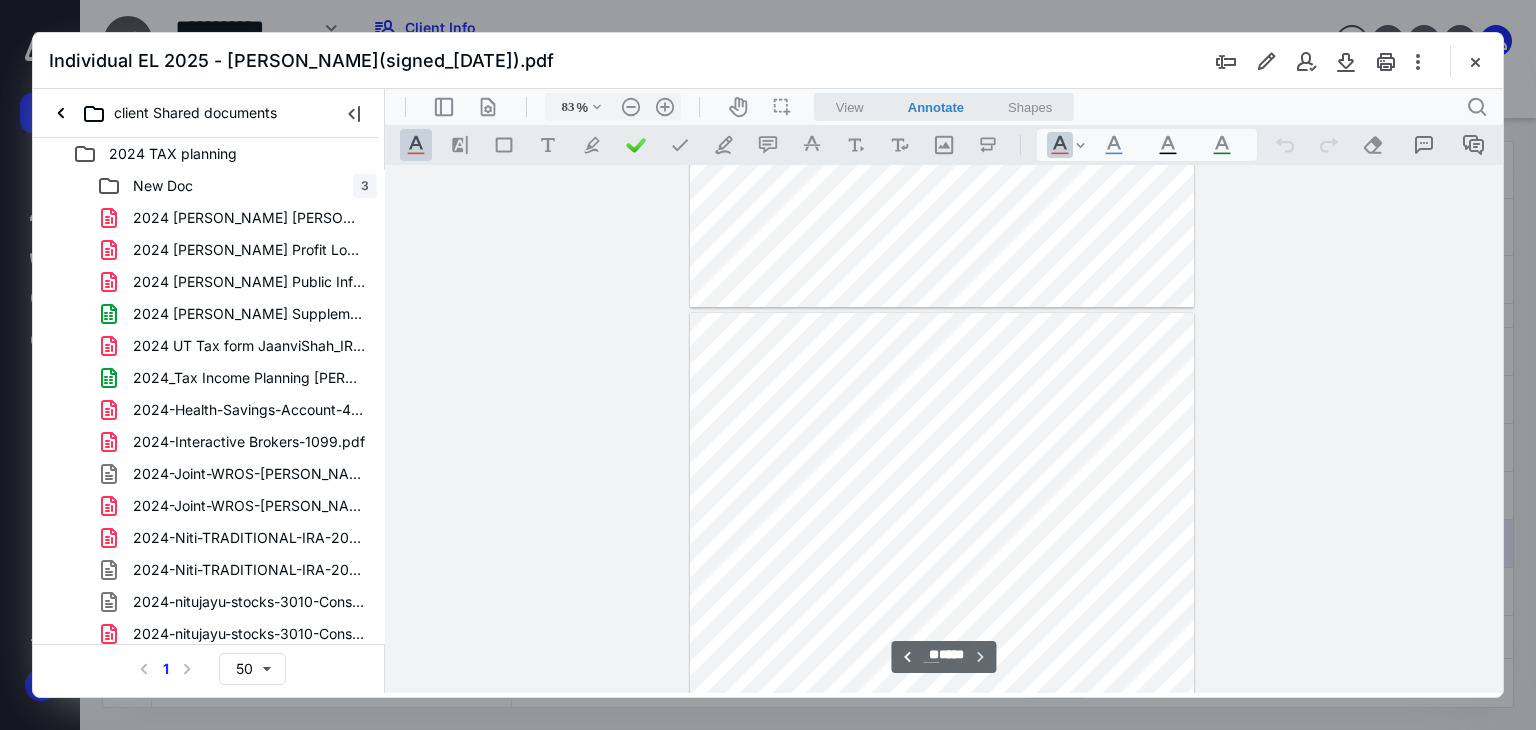scroll, scrollTop: 6854, scrollLeft: 0, axis: vertical 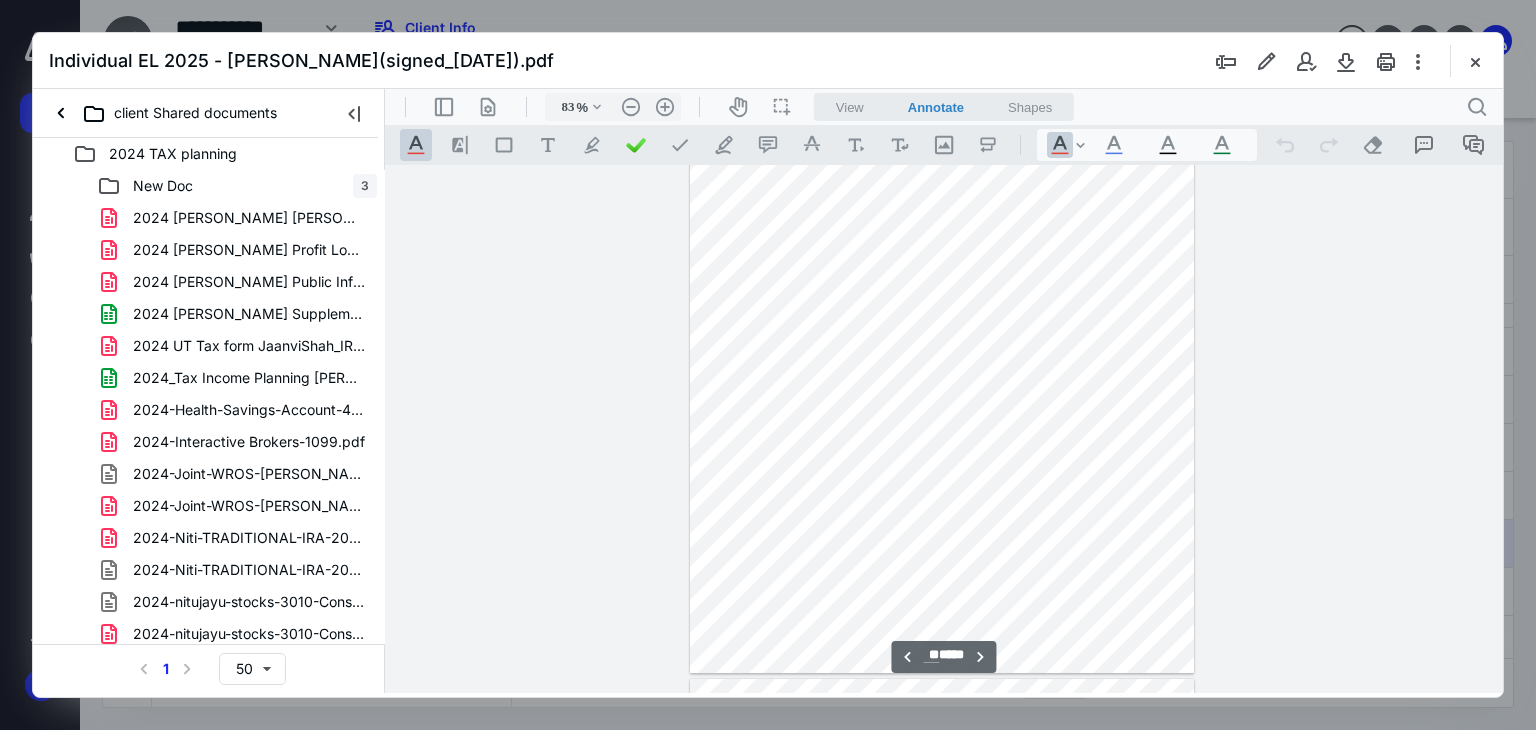 type on "**" 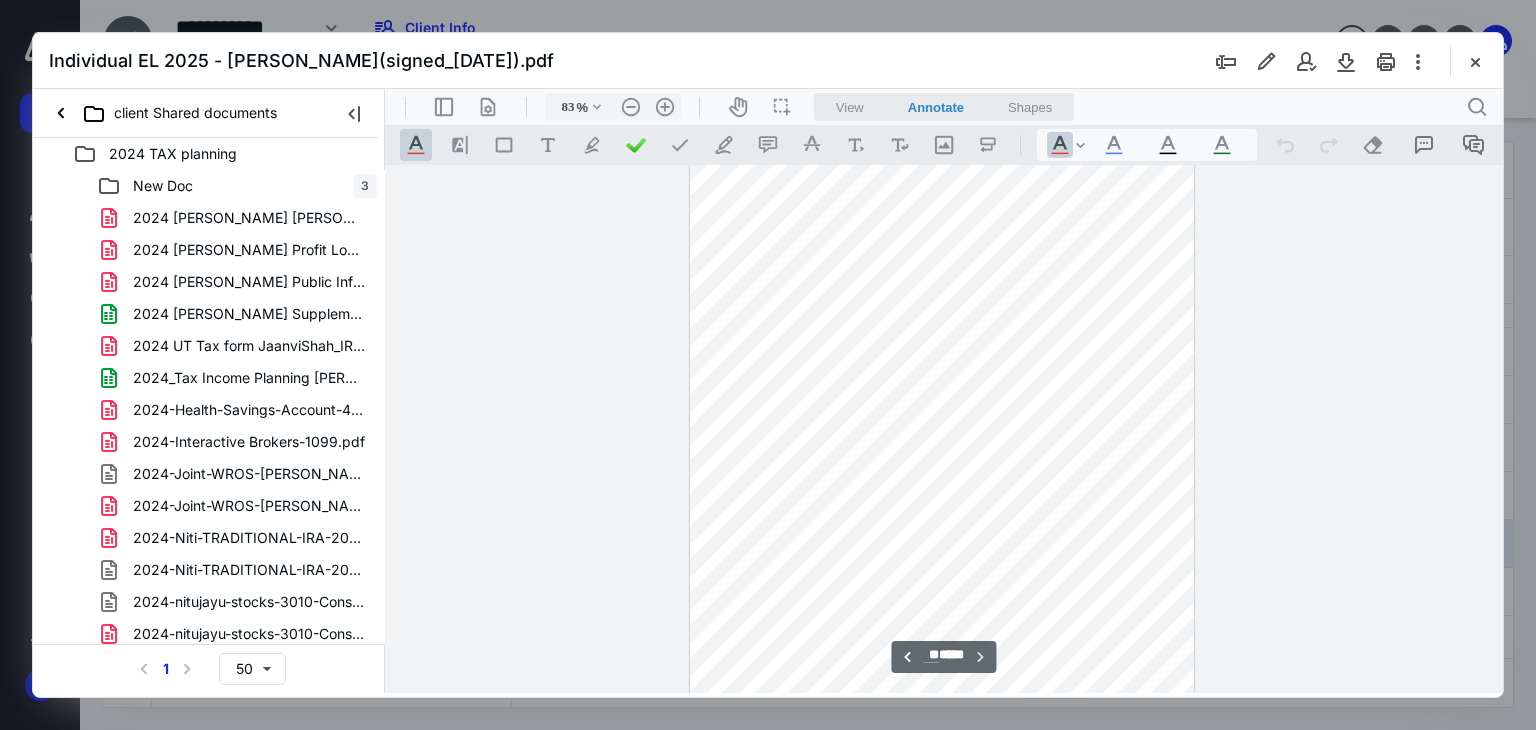 scroll, scrollTop: 7312, scrollLeft: 0, axis: vertical 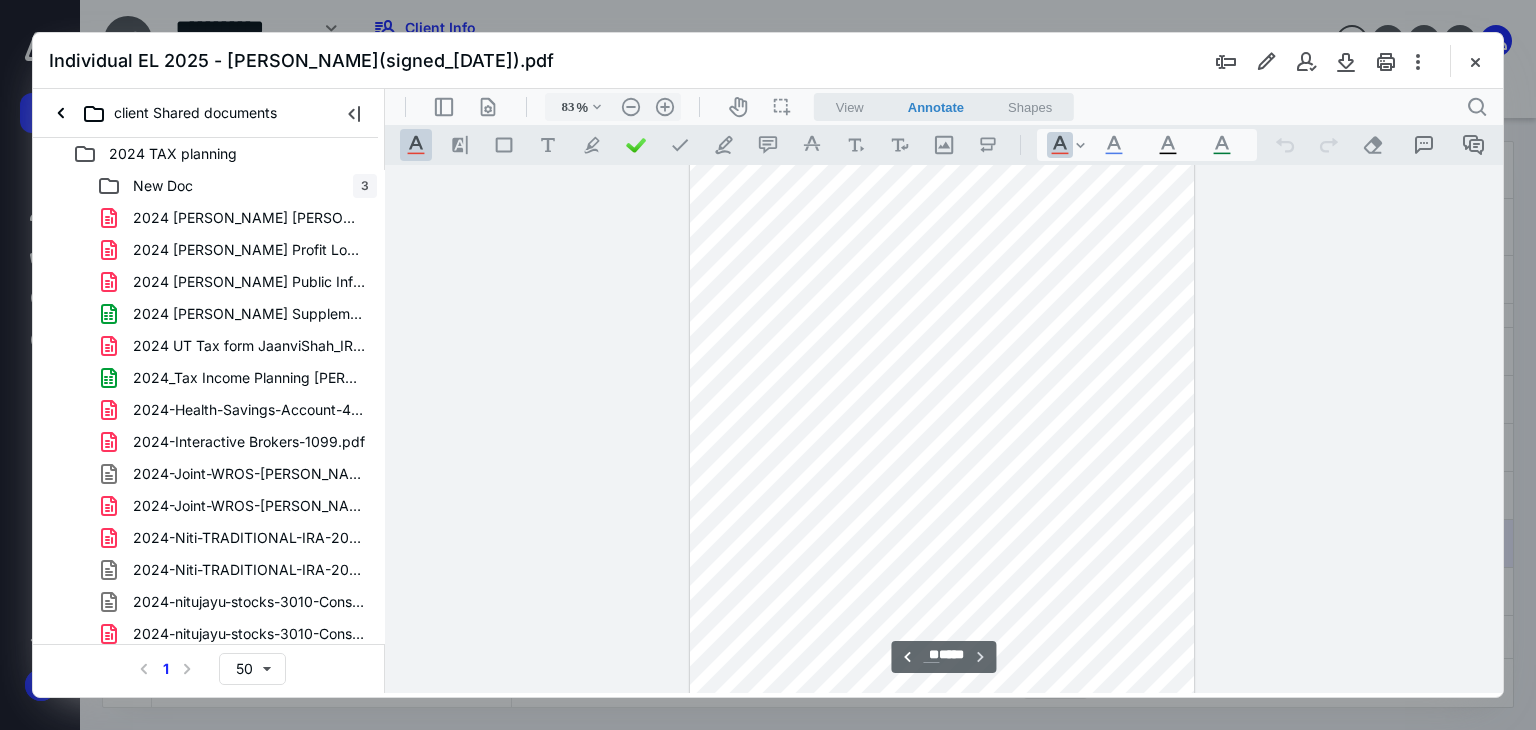 click at bounding box center [942, 431] 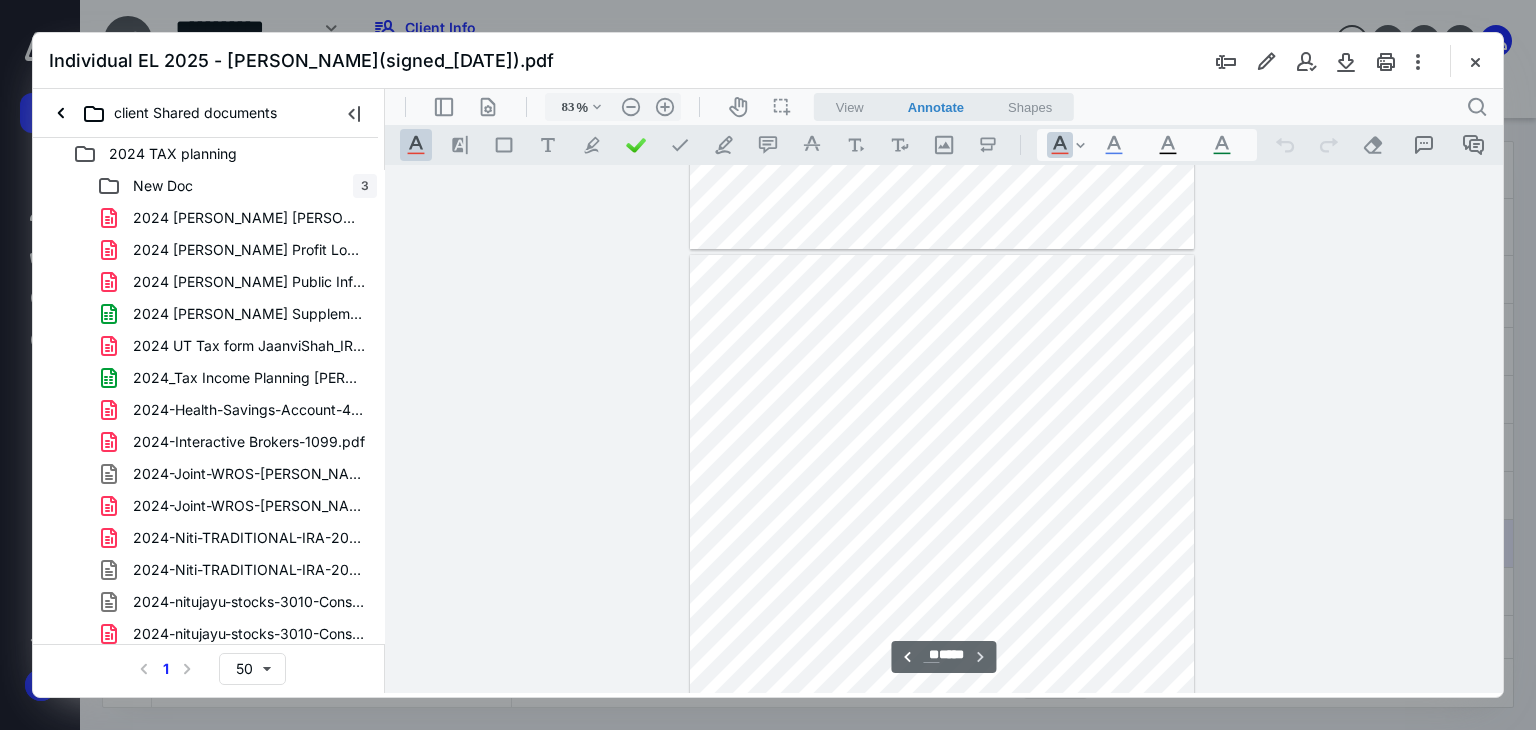 scroll, scrollTop: 7154, scrollLeft: 0, axis: vertical 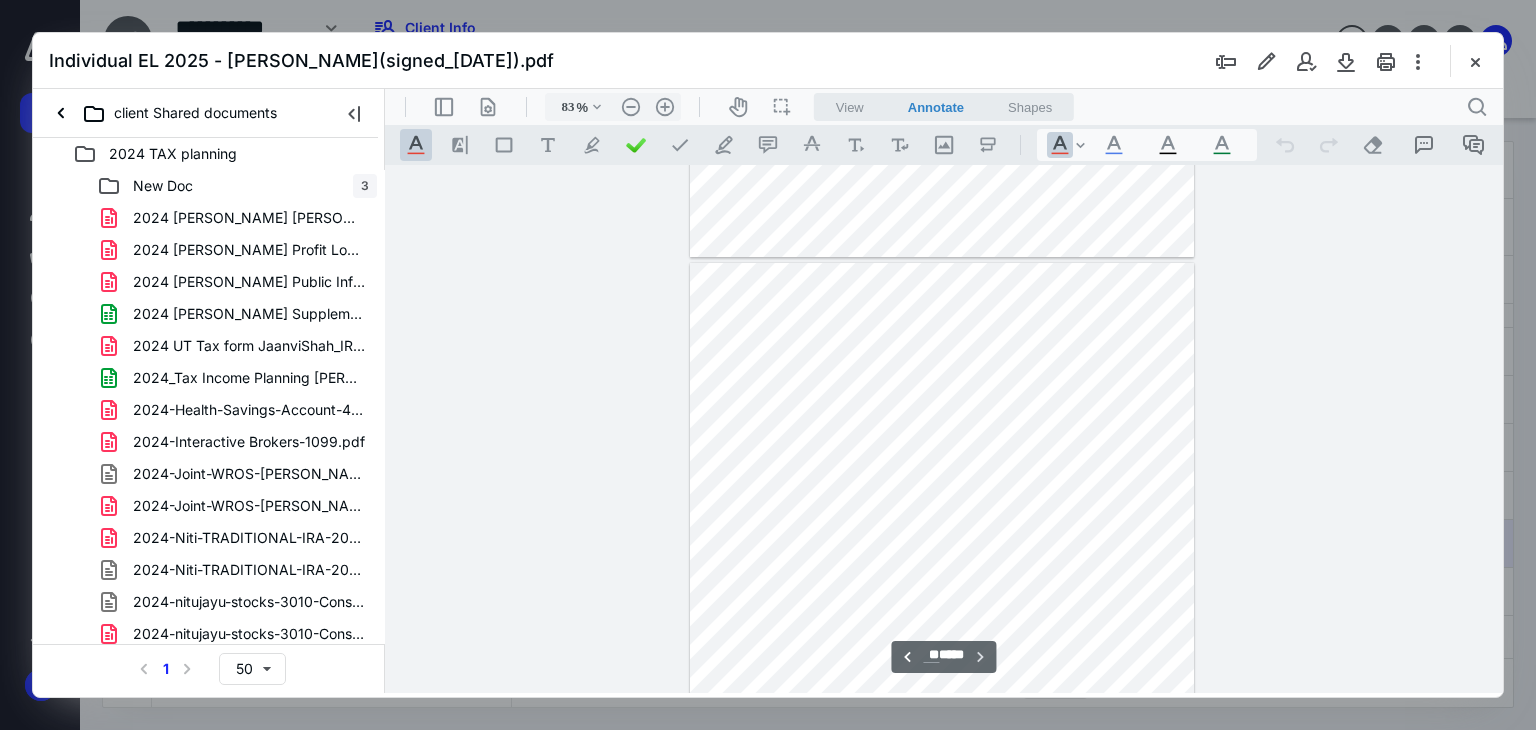 click at bounding box center [942, 589] 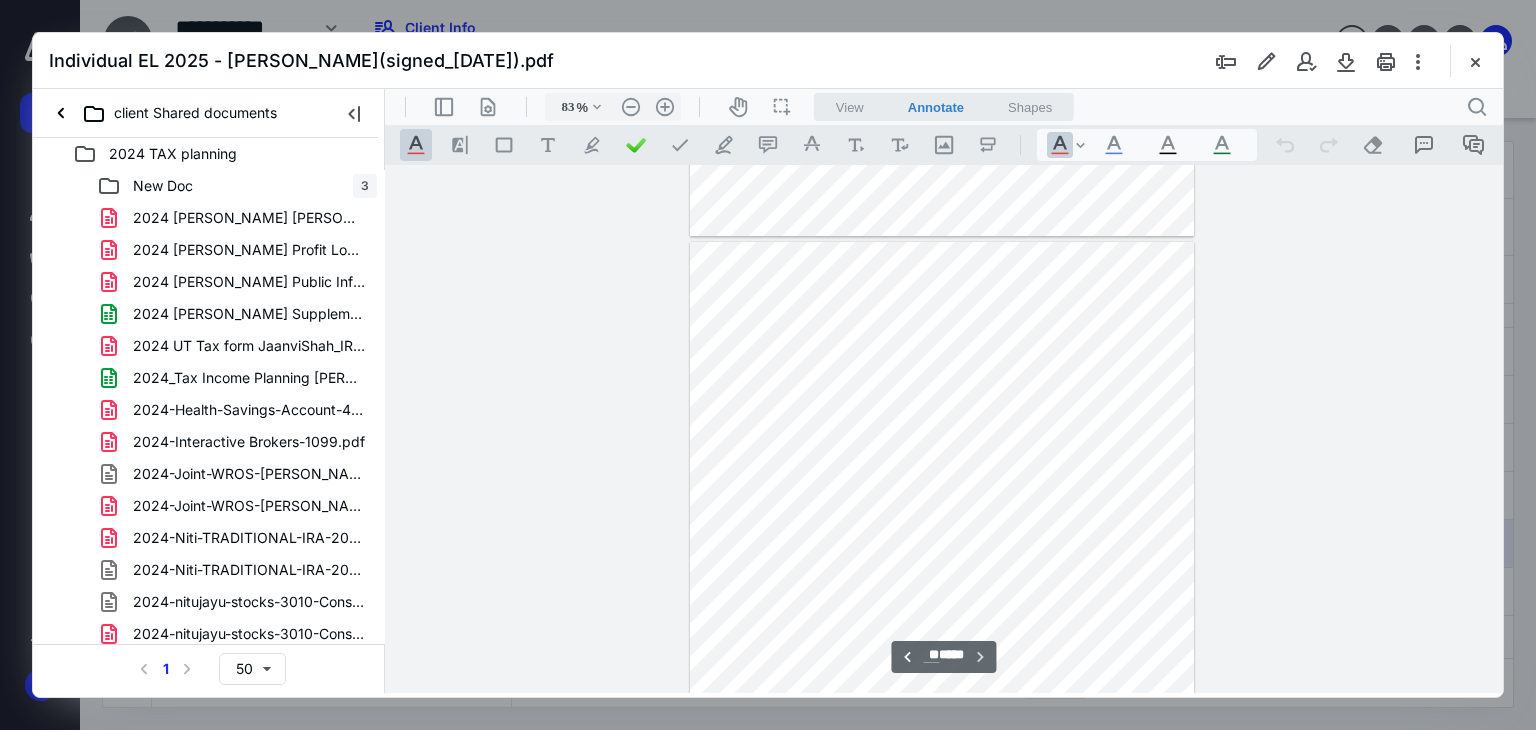 scroll, scrollTop: 7174, scrollLeft: 0, axis: vertical 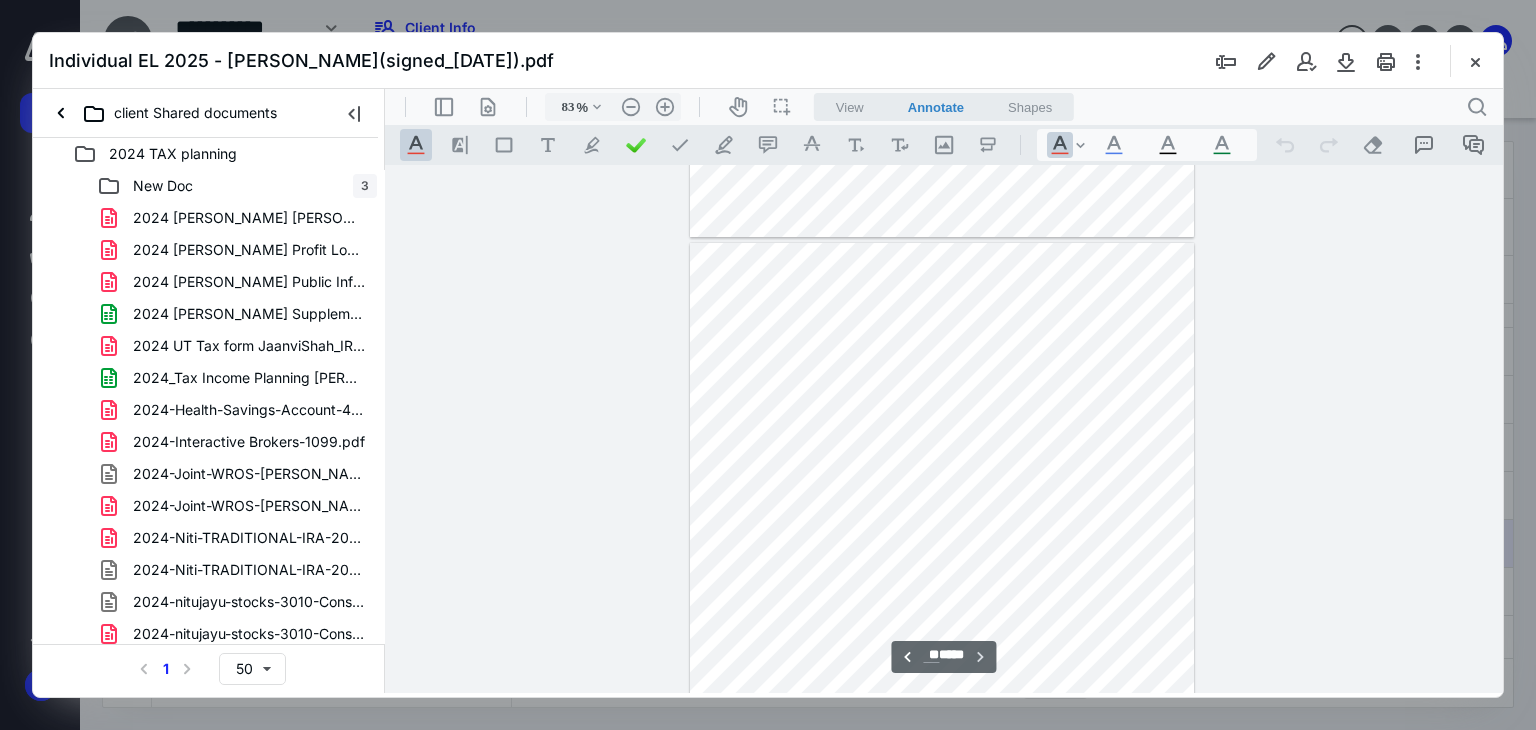 click at bounding box center (942, 569) 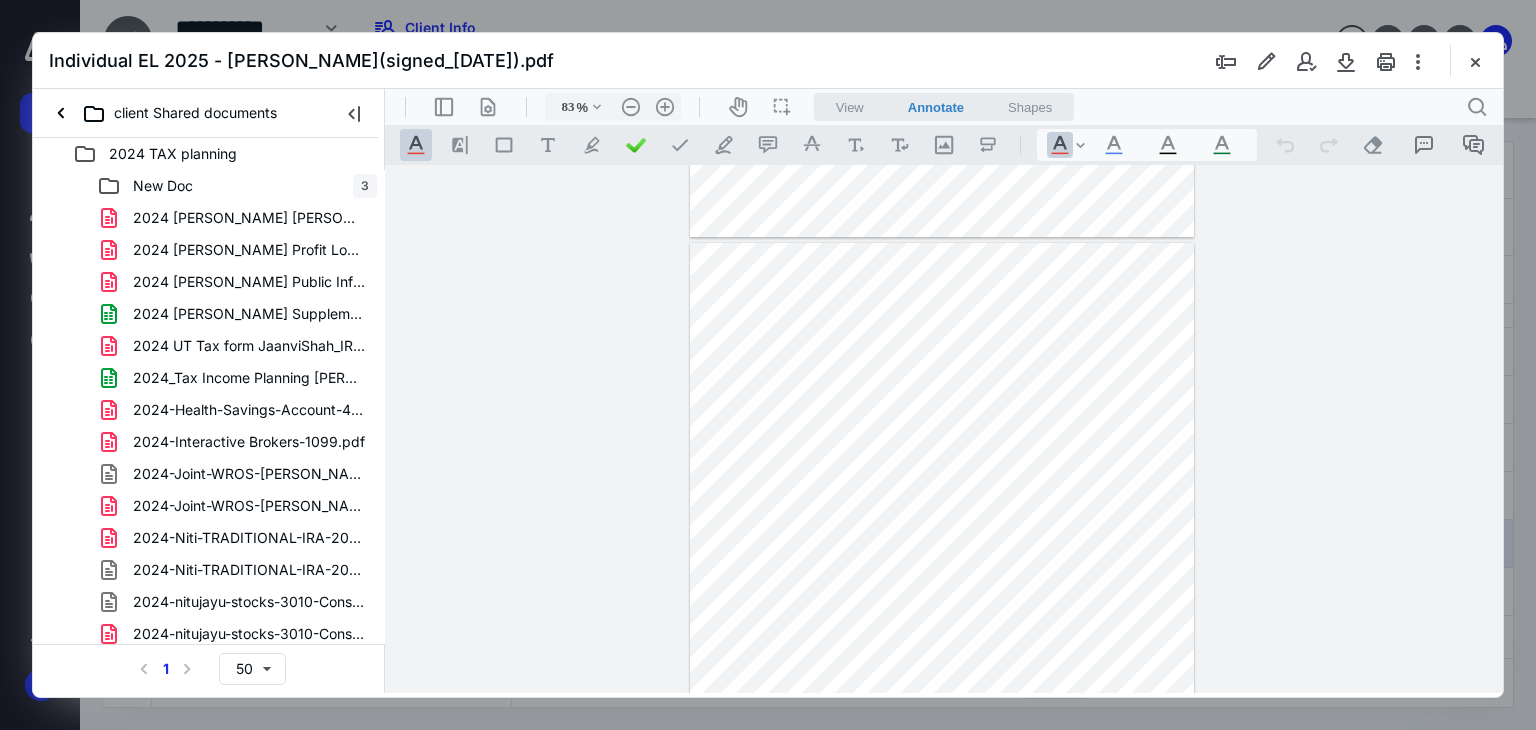 click at bounding box center (942, 569) 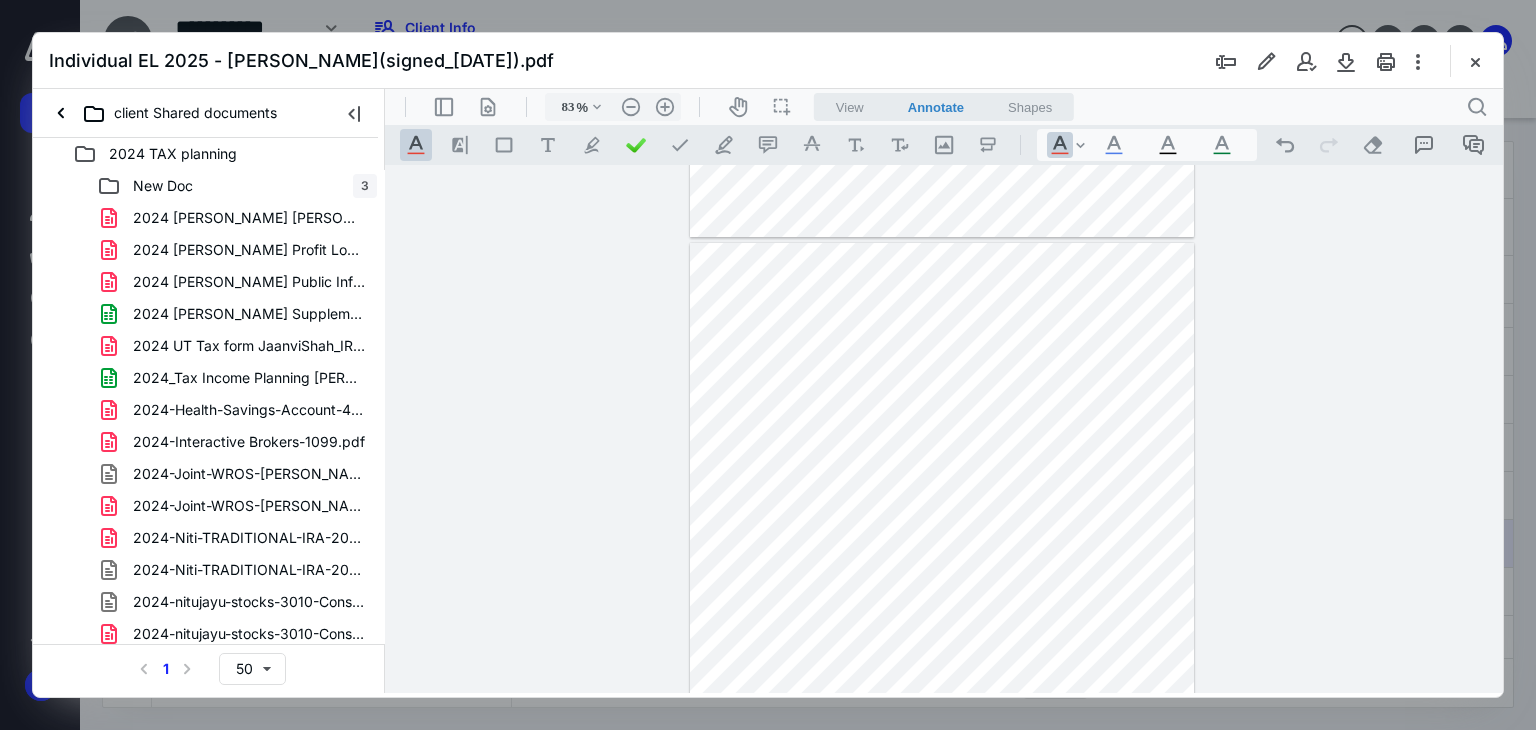 click at bounding box center [942, 569] 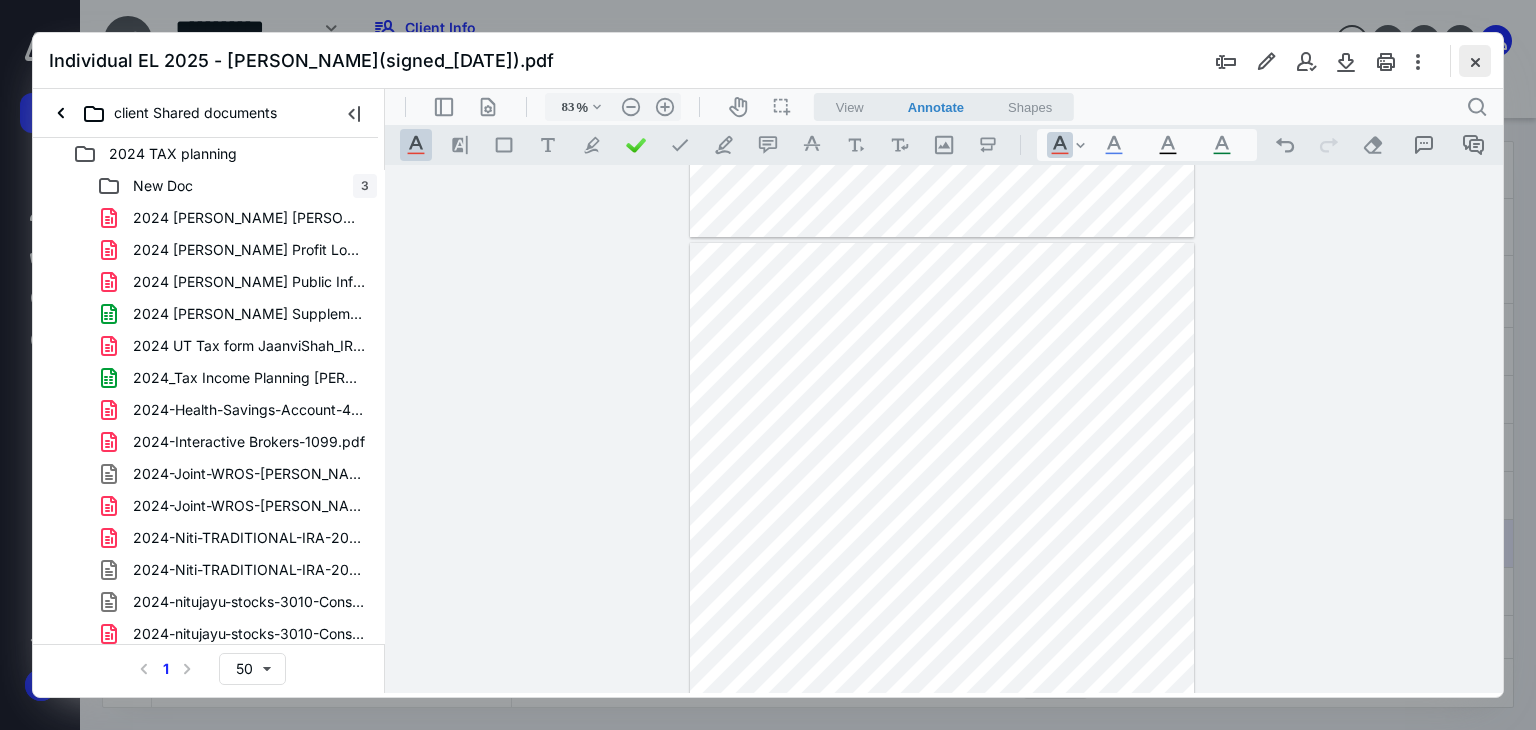 click at bounding box center (1475, 61) 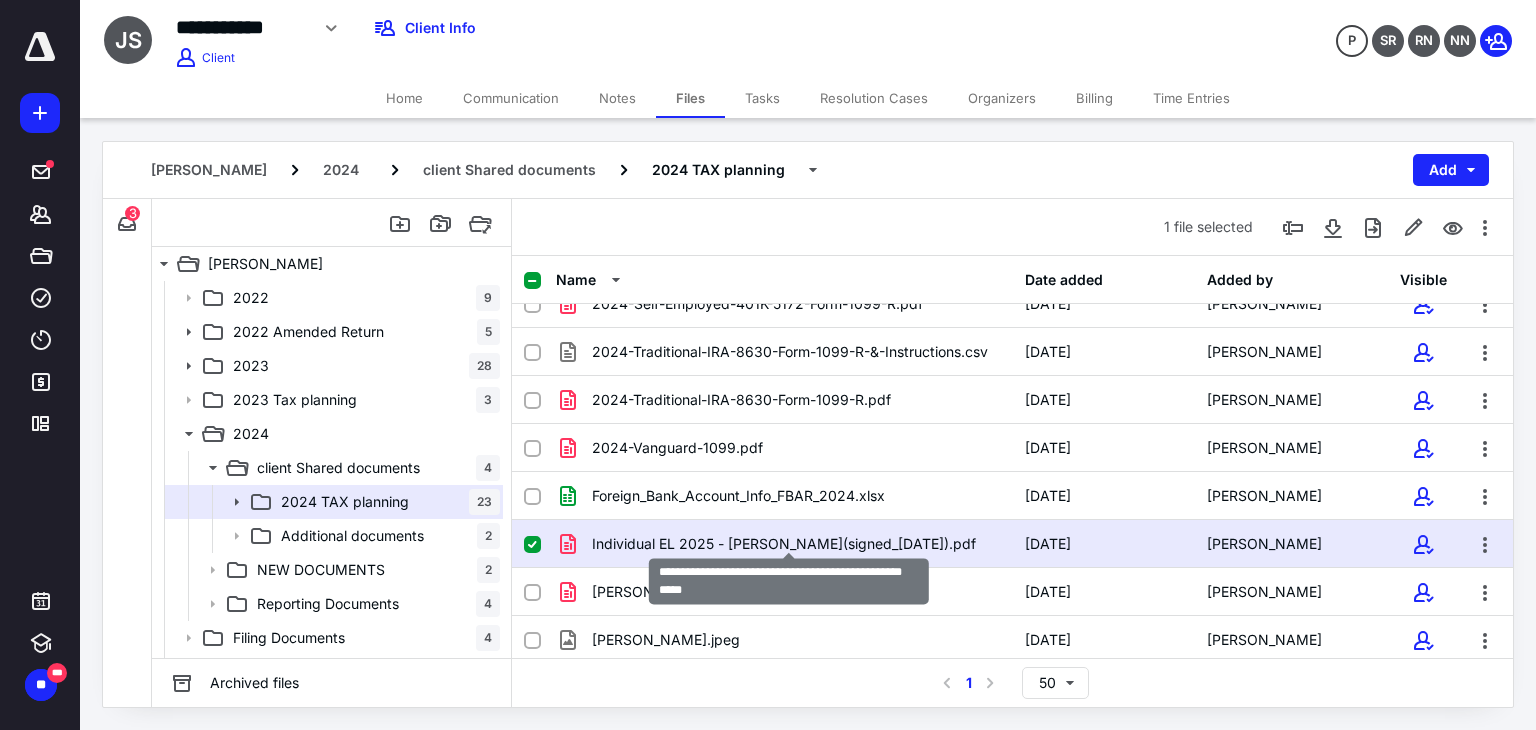 click on "Individual EL 2025 - Jayesh SHAH(signed_02-06-2025).pdf" at bounding box center [784, 544] 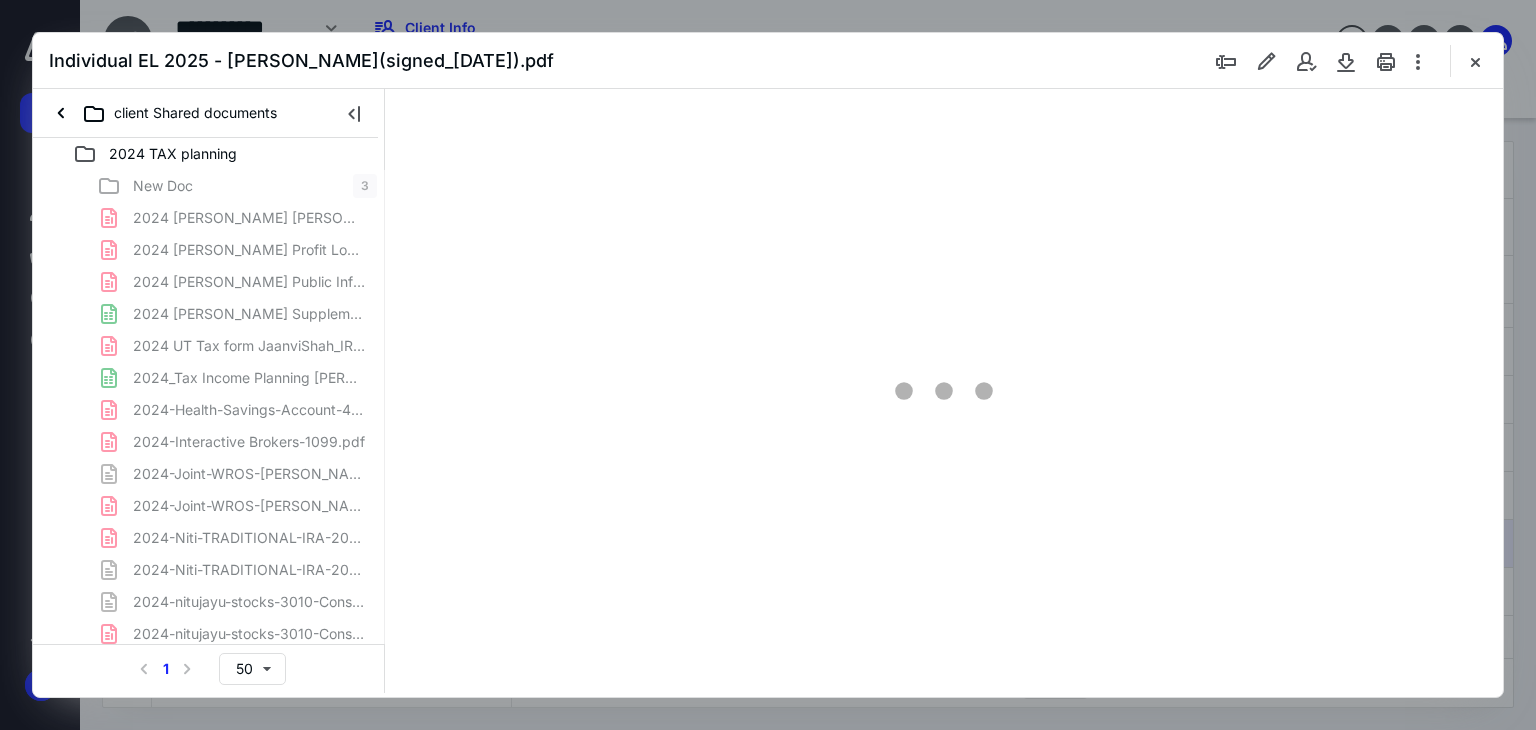 scroll, scrollTop: 0, scrollLeft: 0, axis: both 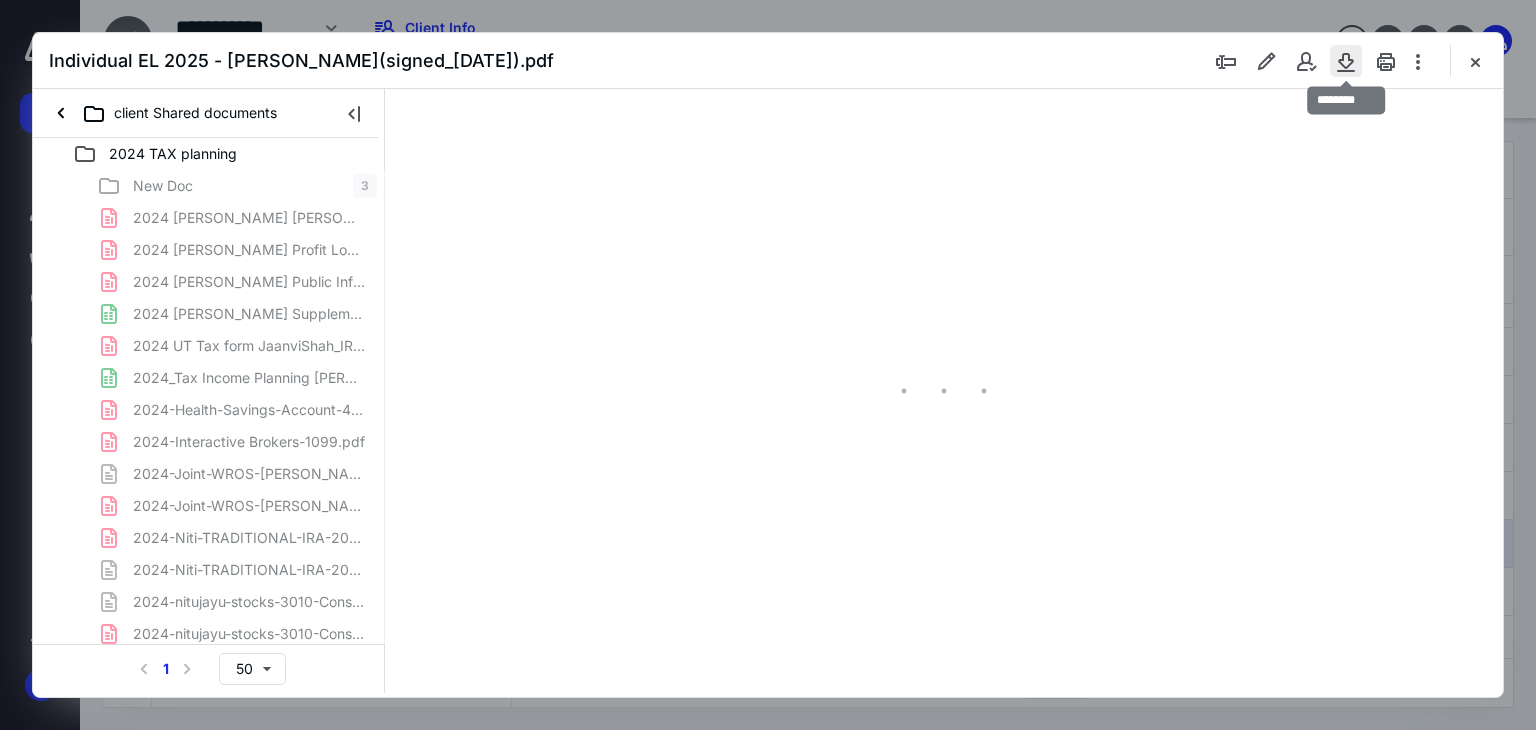 click at bounding box center (1346, 61) 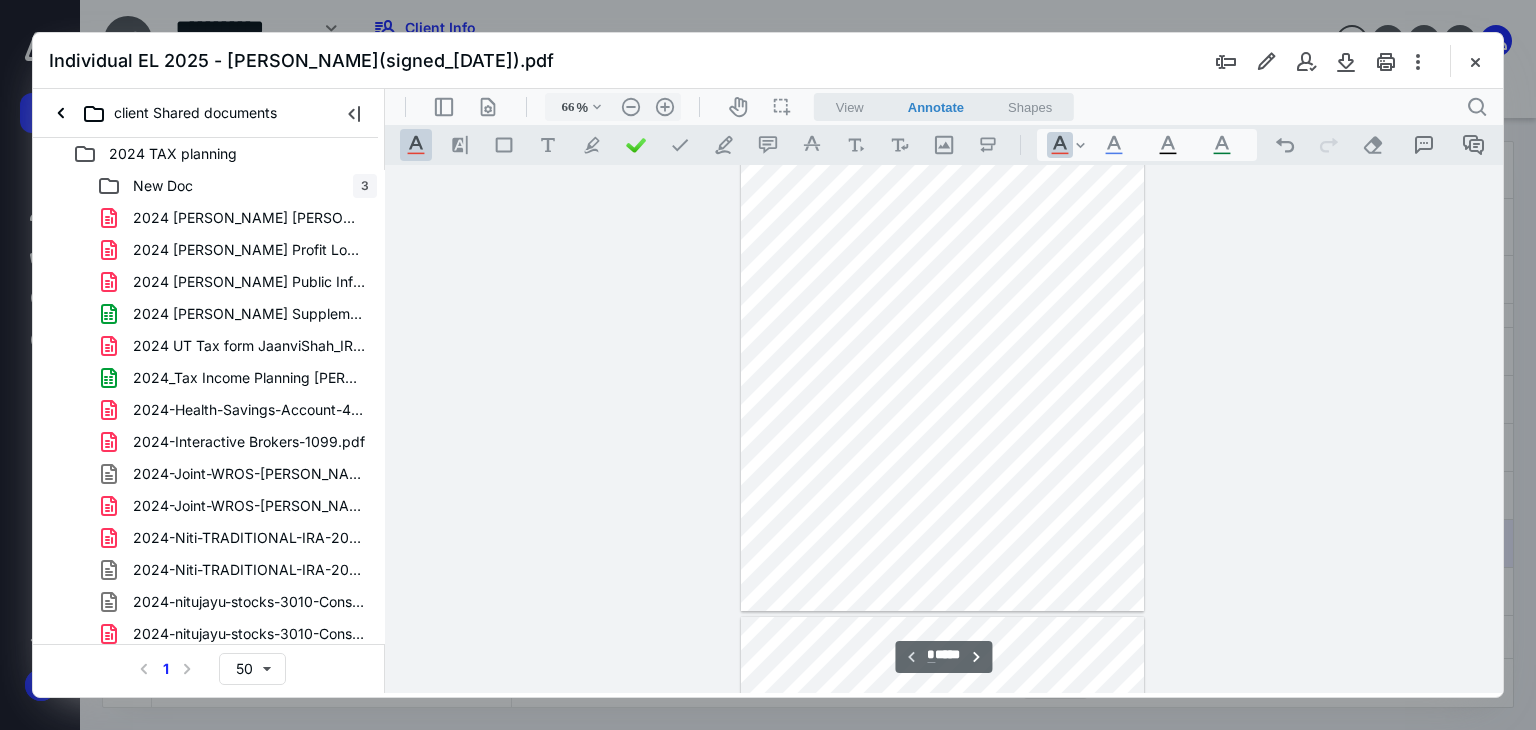 scroll, scrollTop: 0, scrollLeft: 0, axis: both 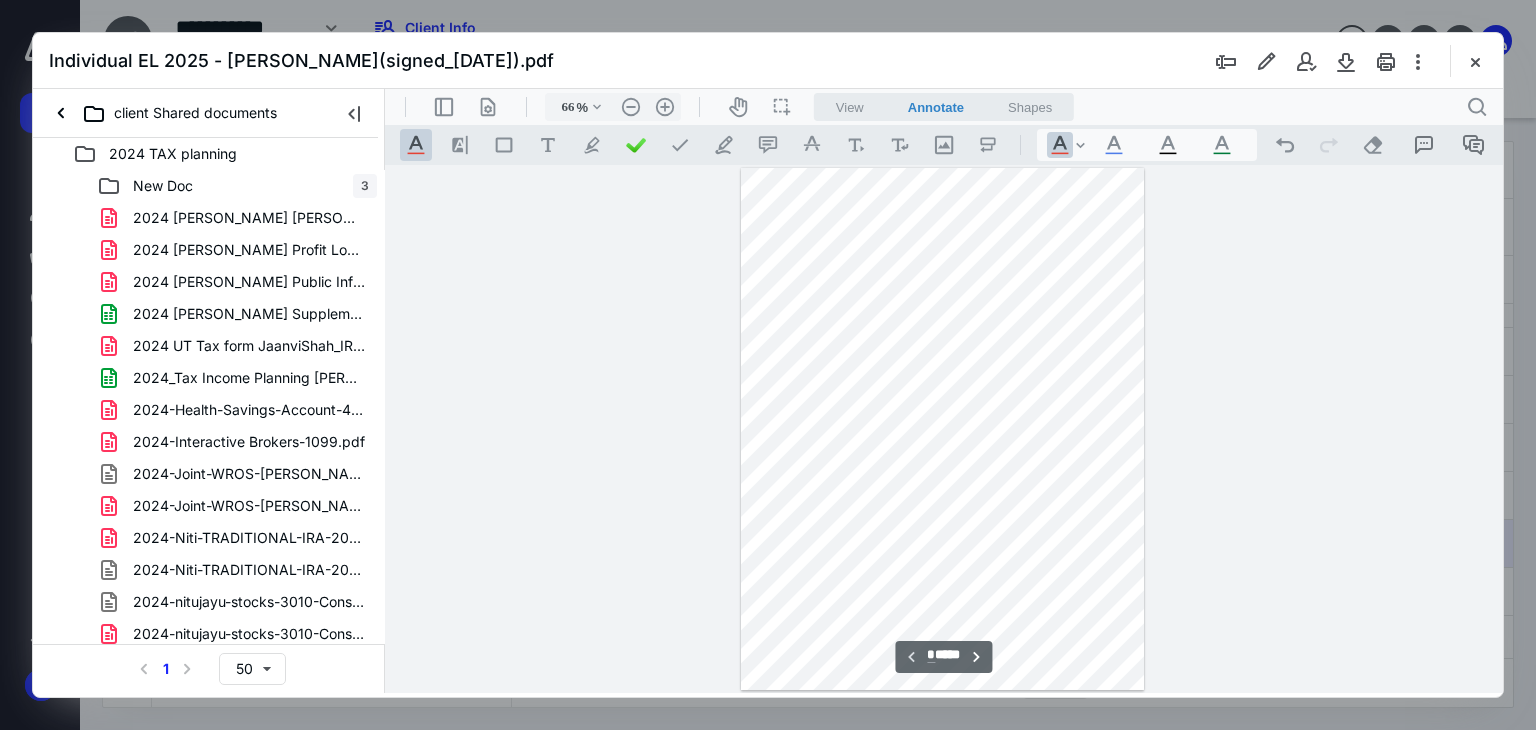 type on "64" 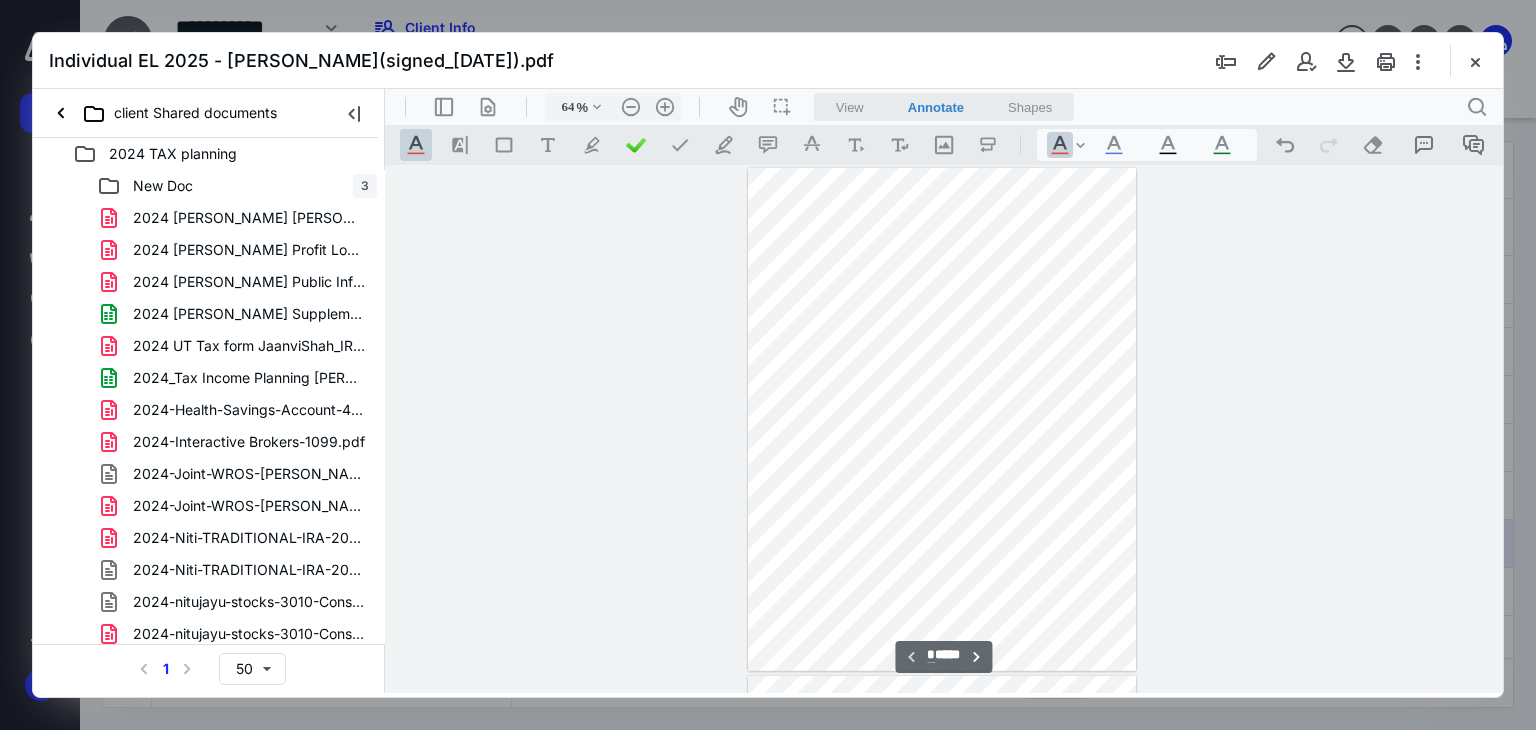 scroll, scrollTop: 25, scrollLeft: 0, axis: vertical 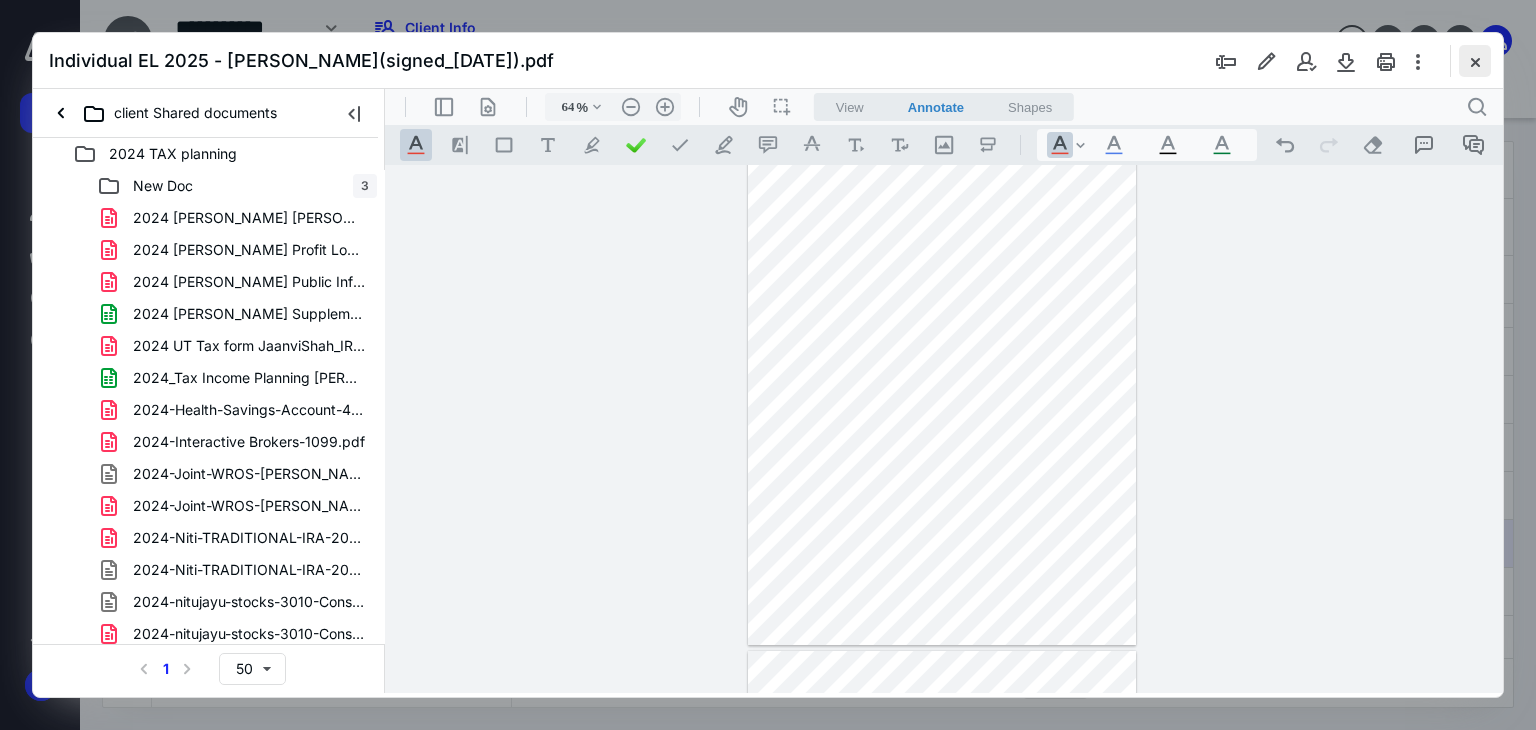 click at bounding box center (1475, 61) 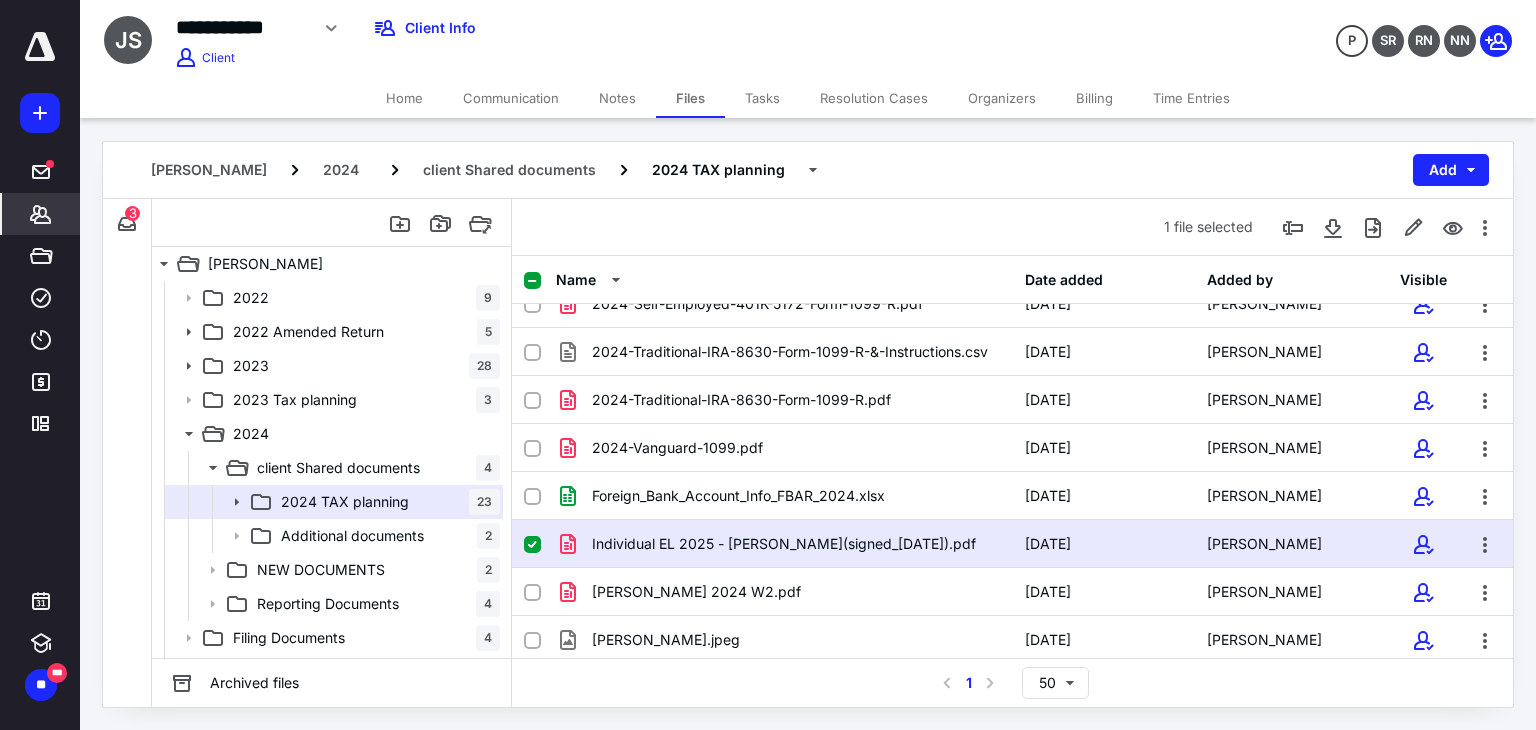 click 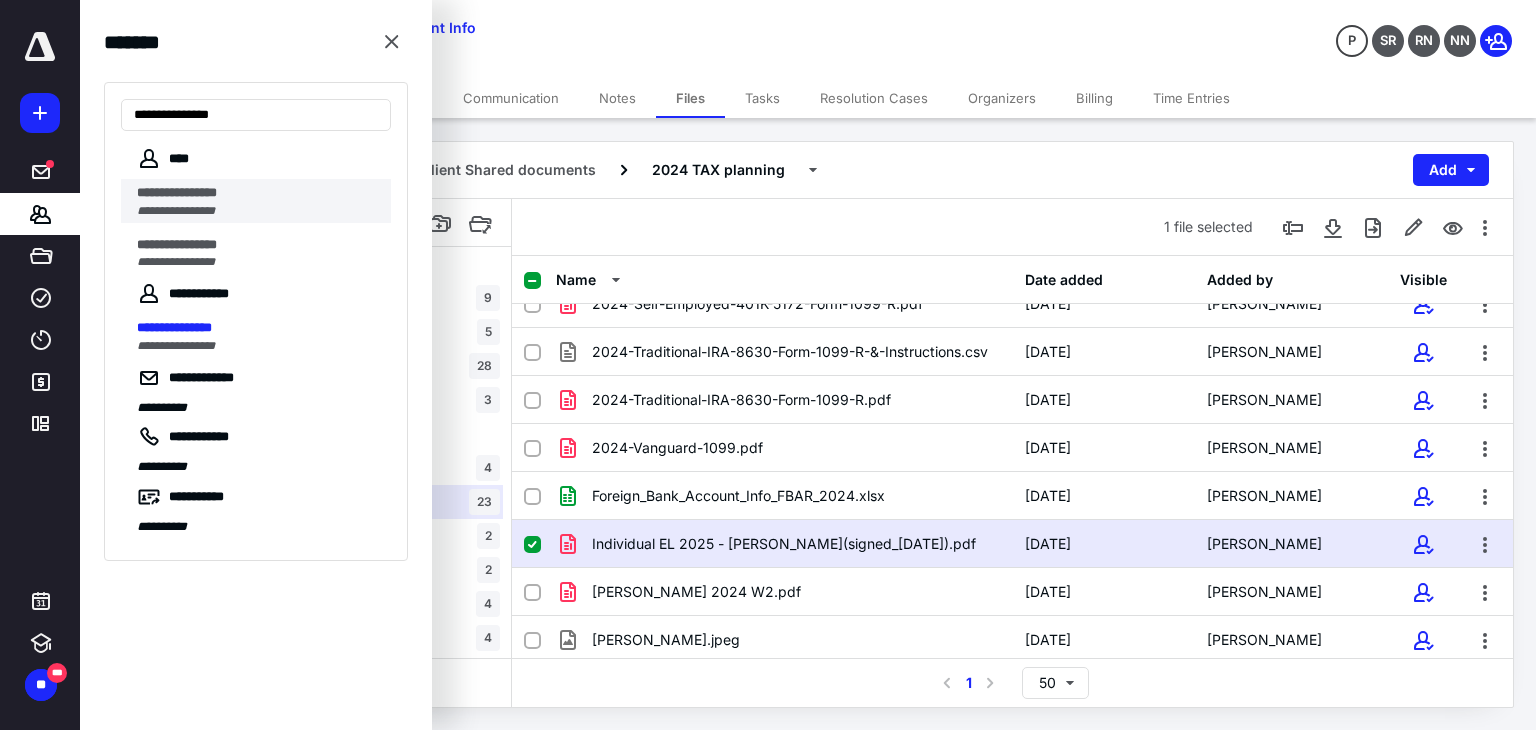 type on "**********" 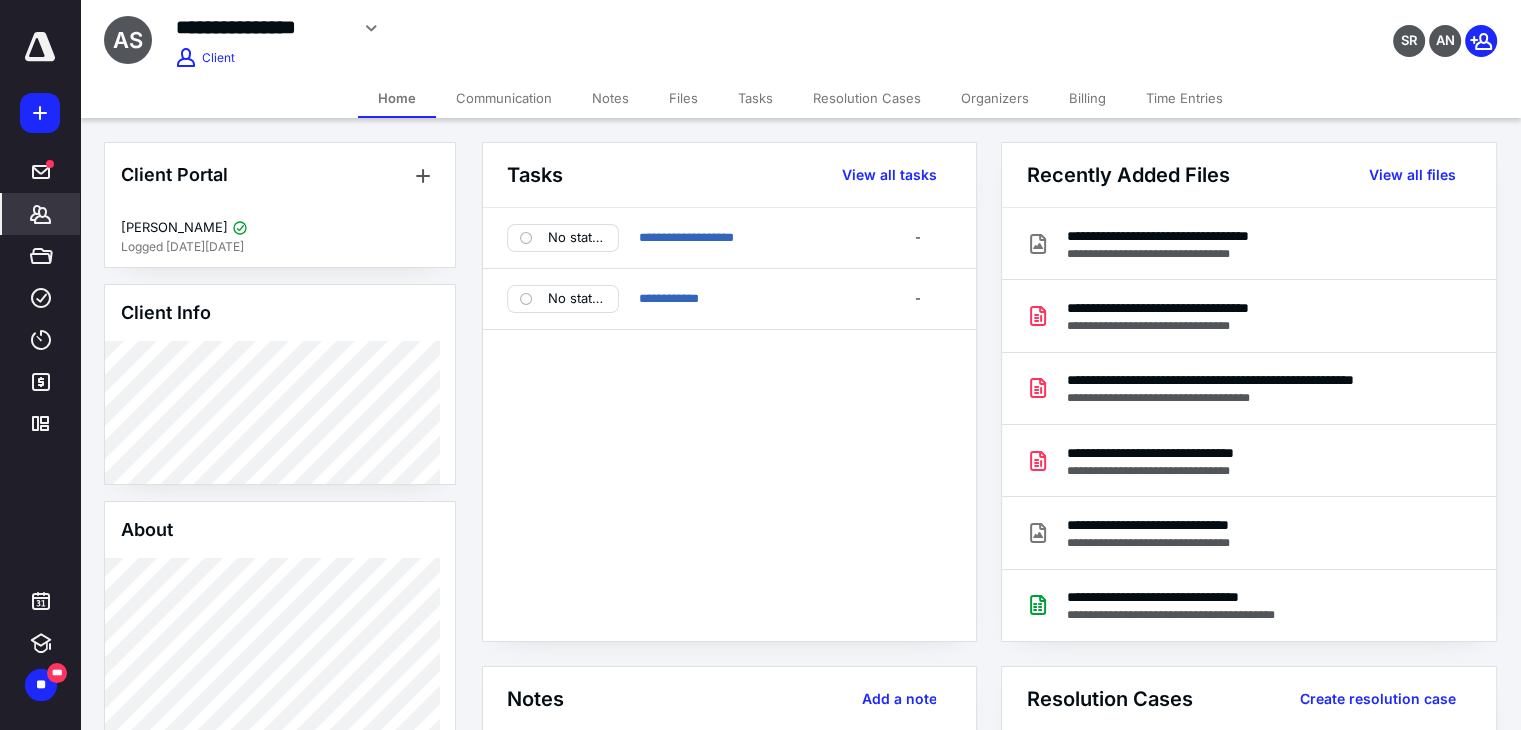 click on "*******" at bounding box center [41, 214] 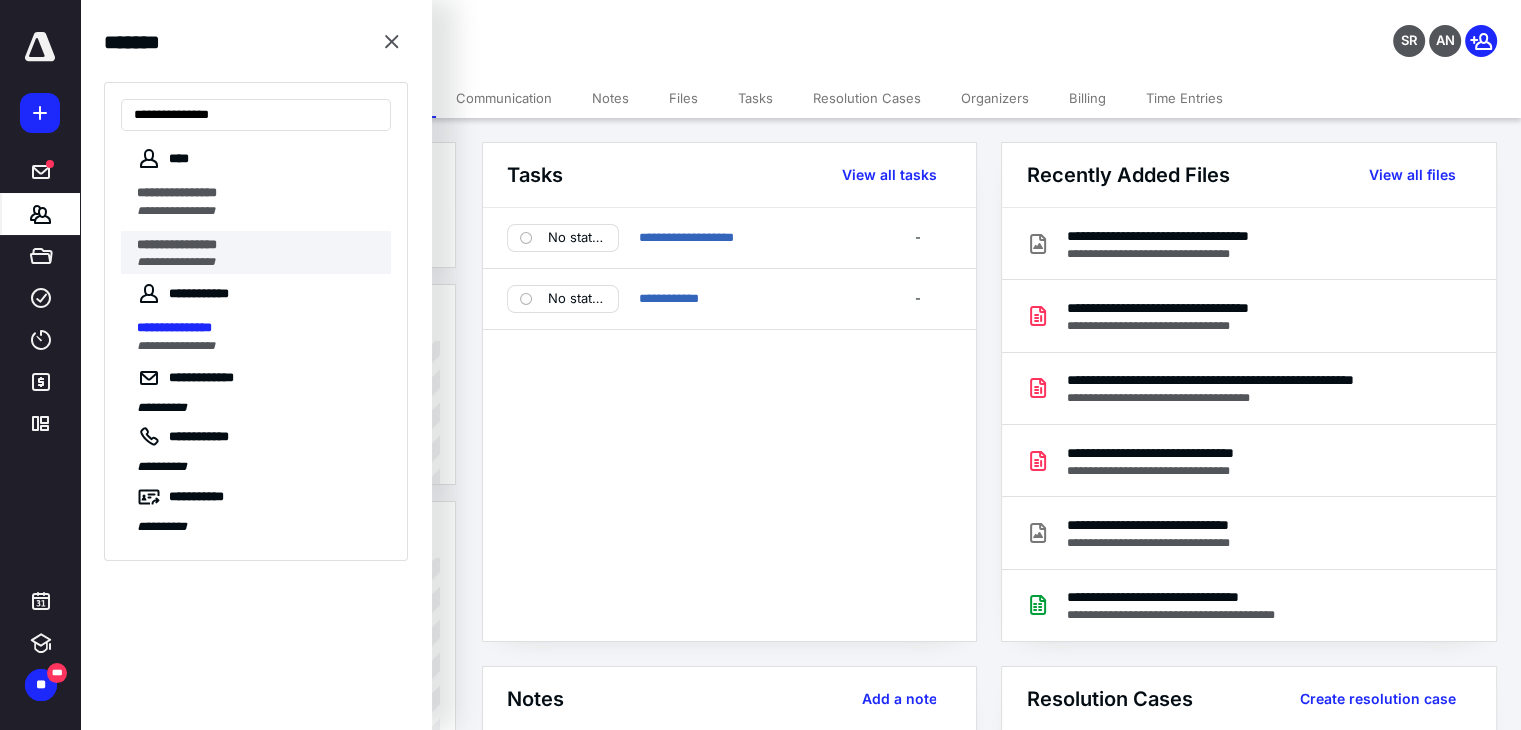 type on "**********" 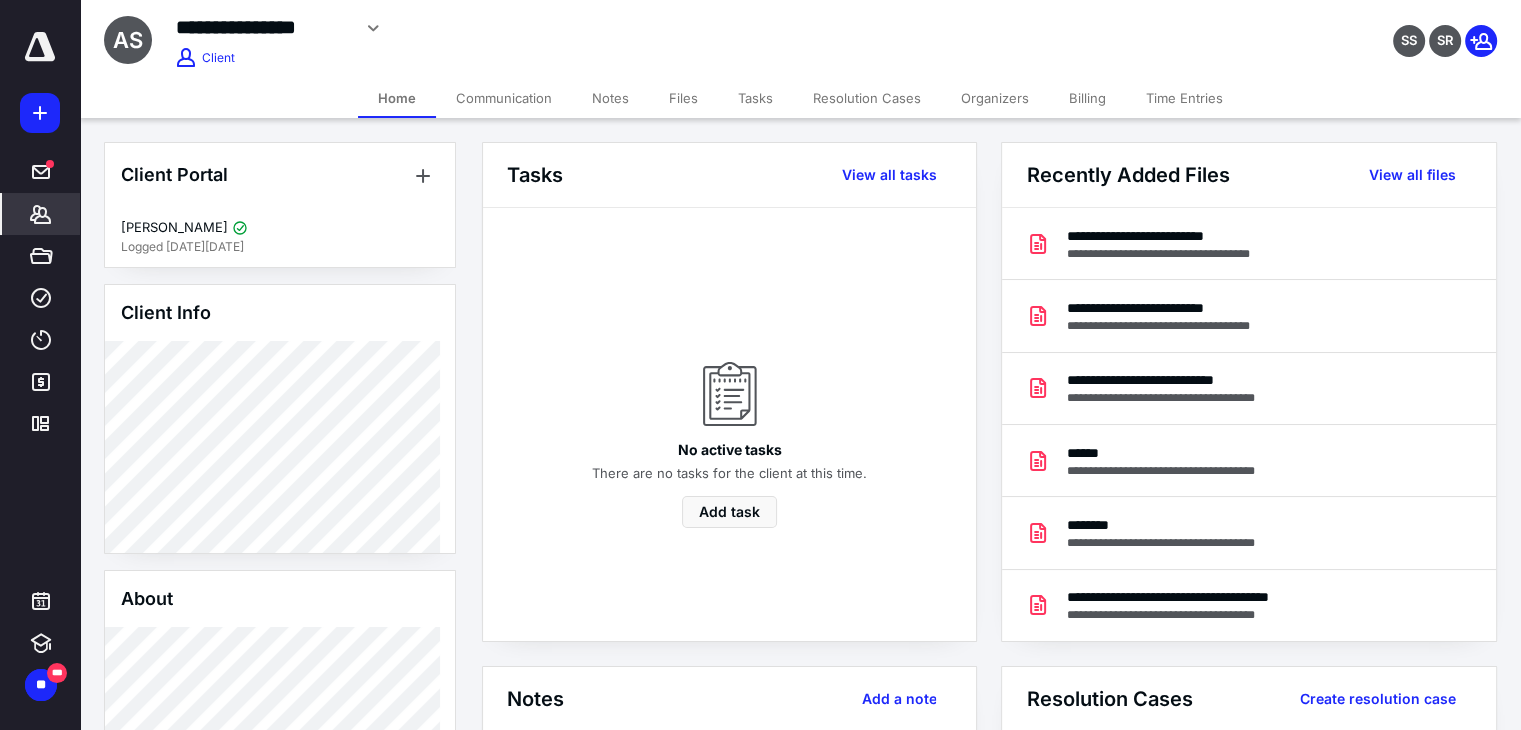 click on "Files" at bounding box center (683, 98) 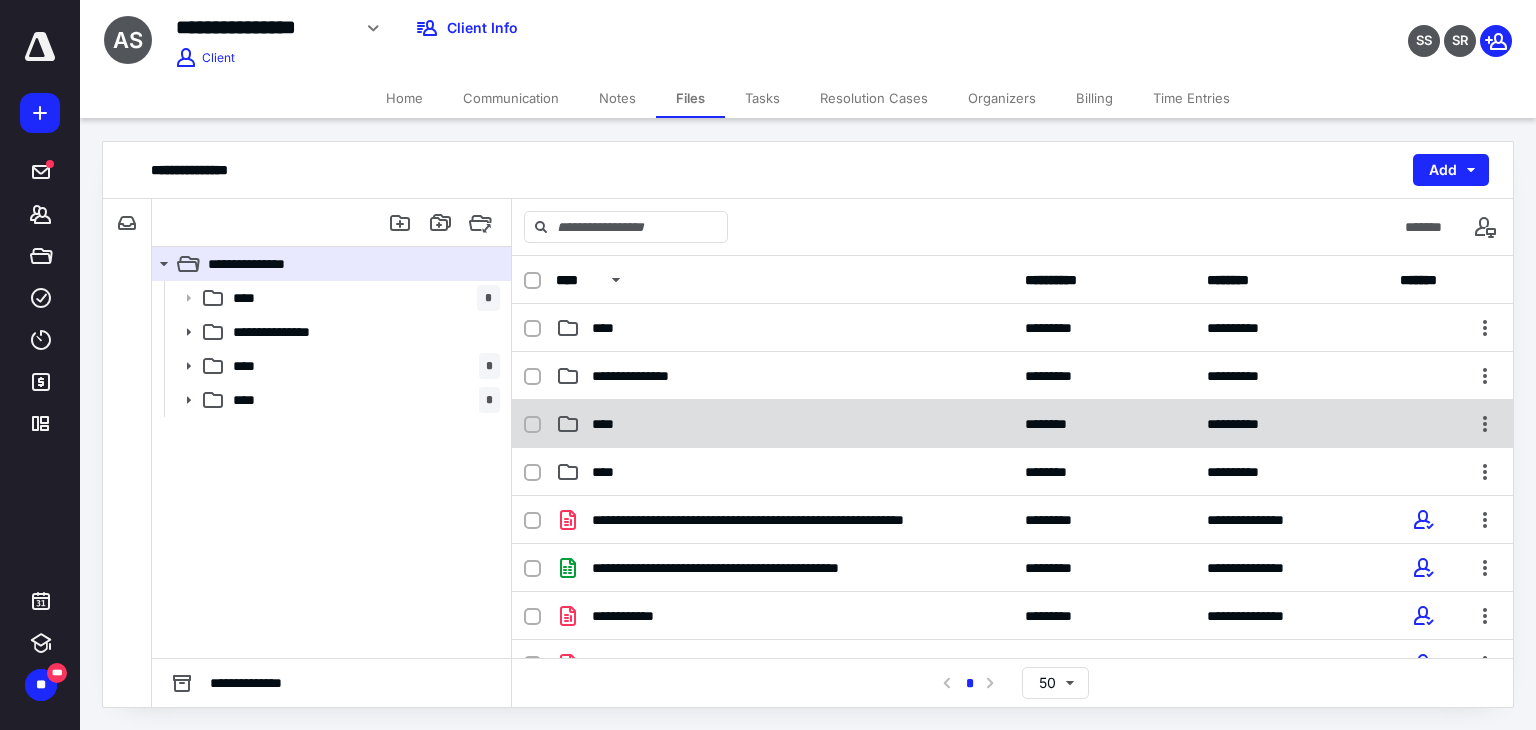 click on "****" at bounding box center (784, 424) 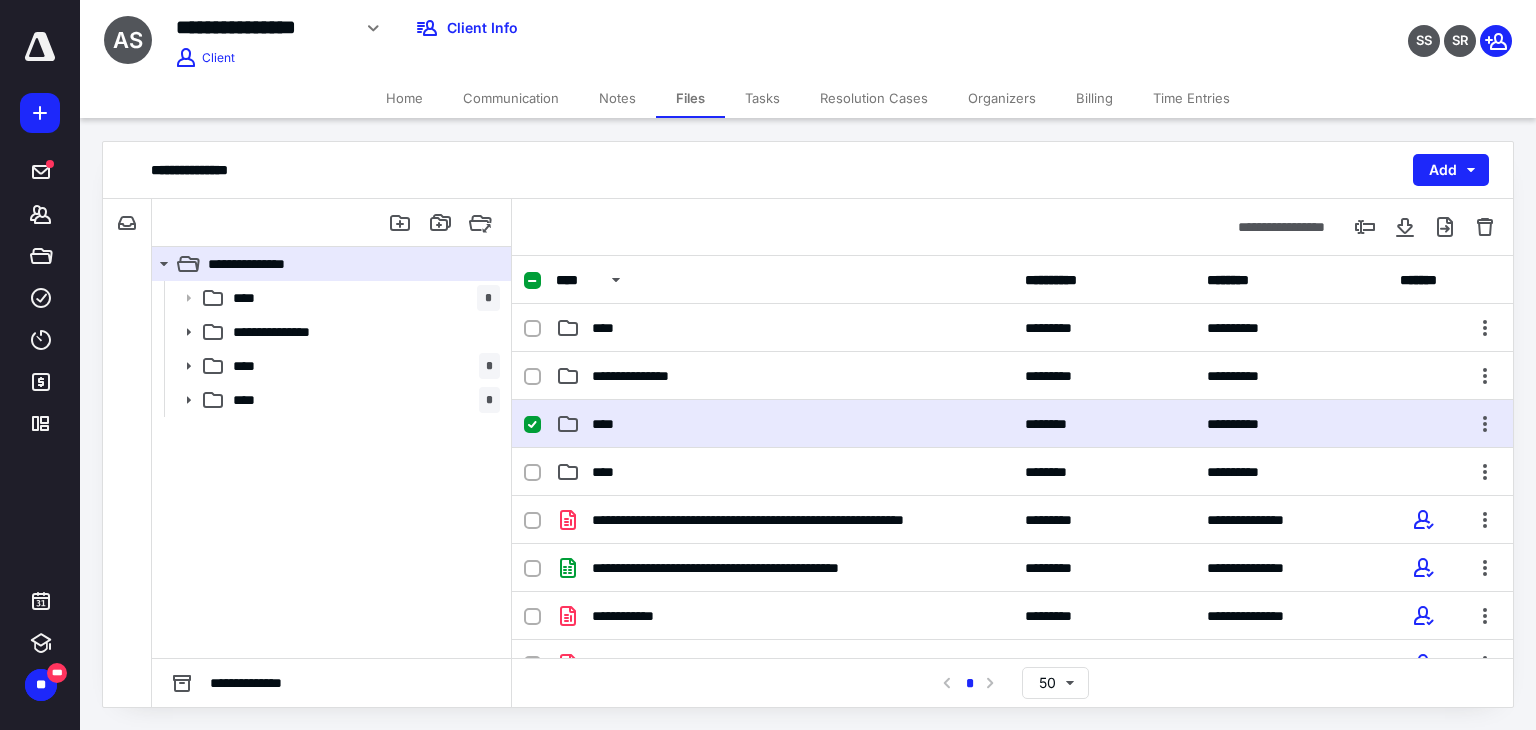 checkbox on "true" 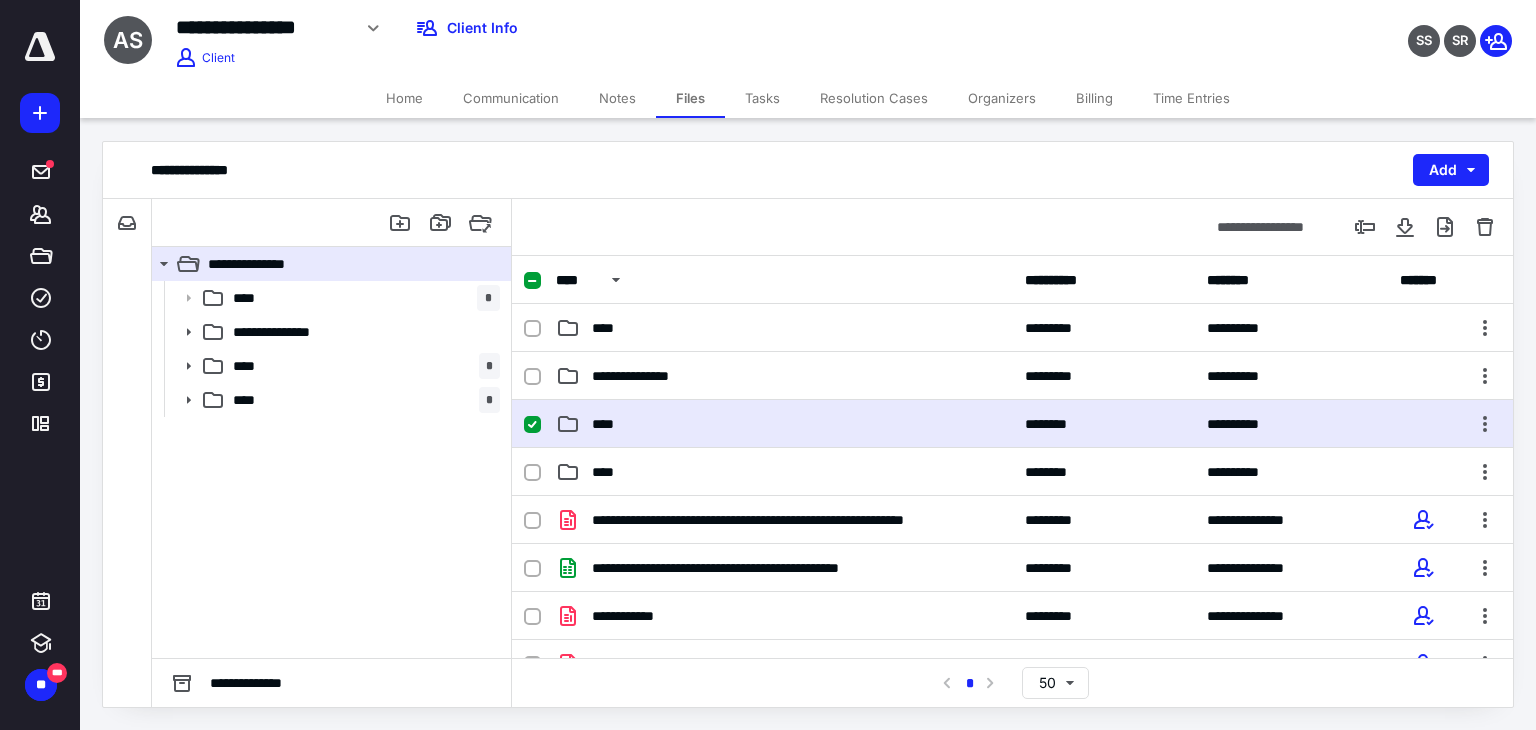 click on "****" at bounding box center (784, 424) 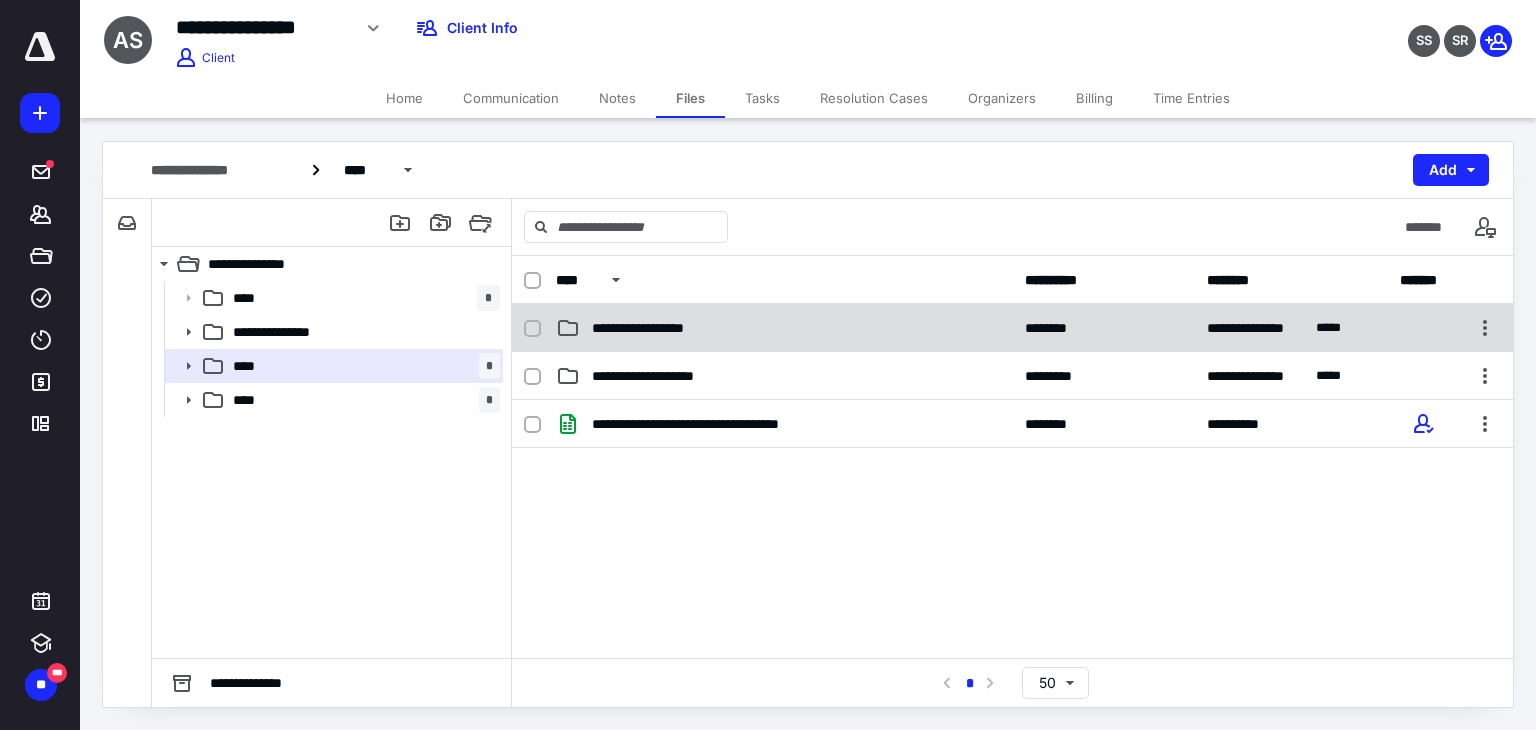 click on "**********" at bounding box center (1012, 328) 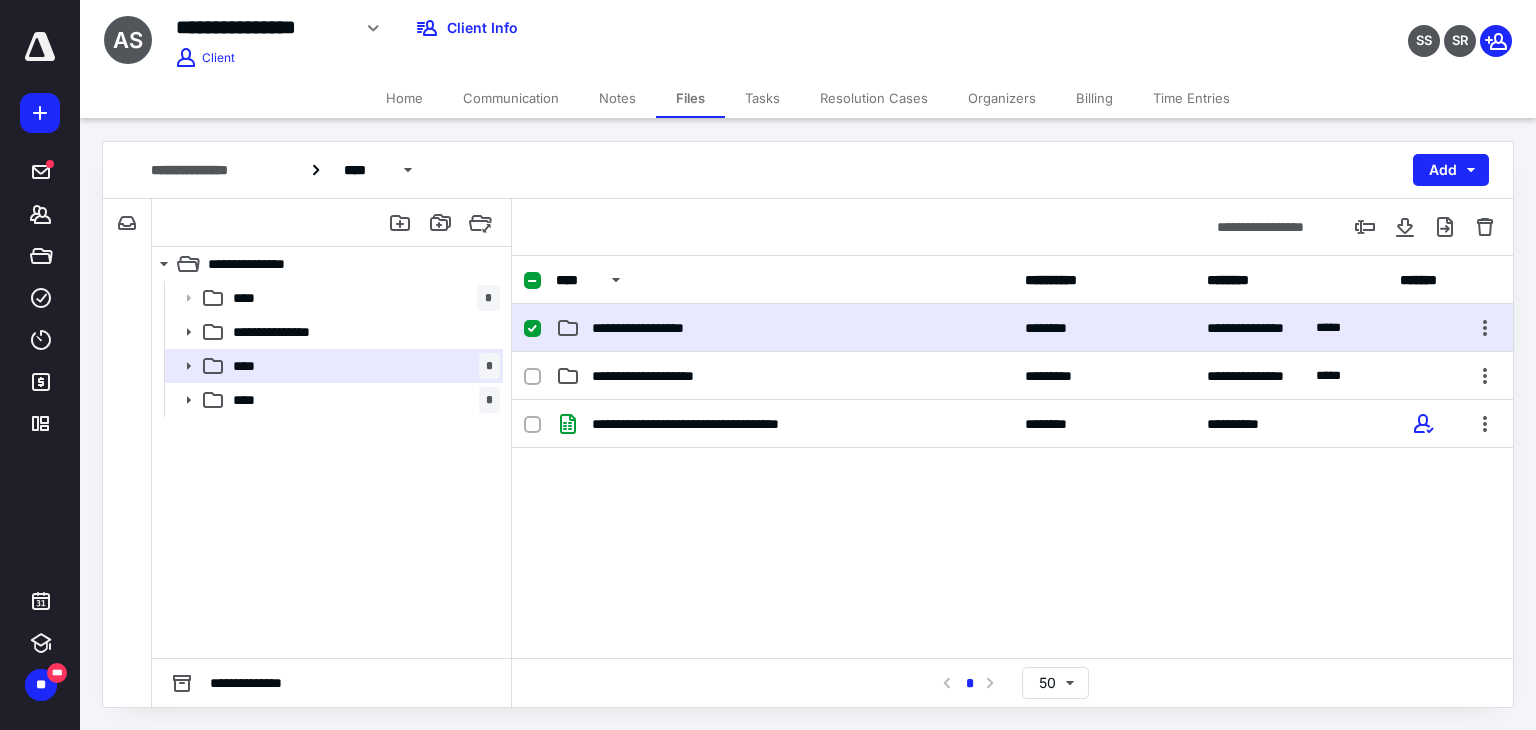 click on "**********" at bounding box center (1012, 328) 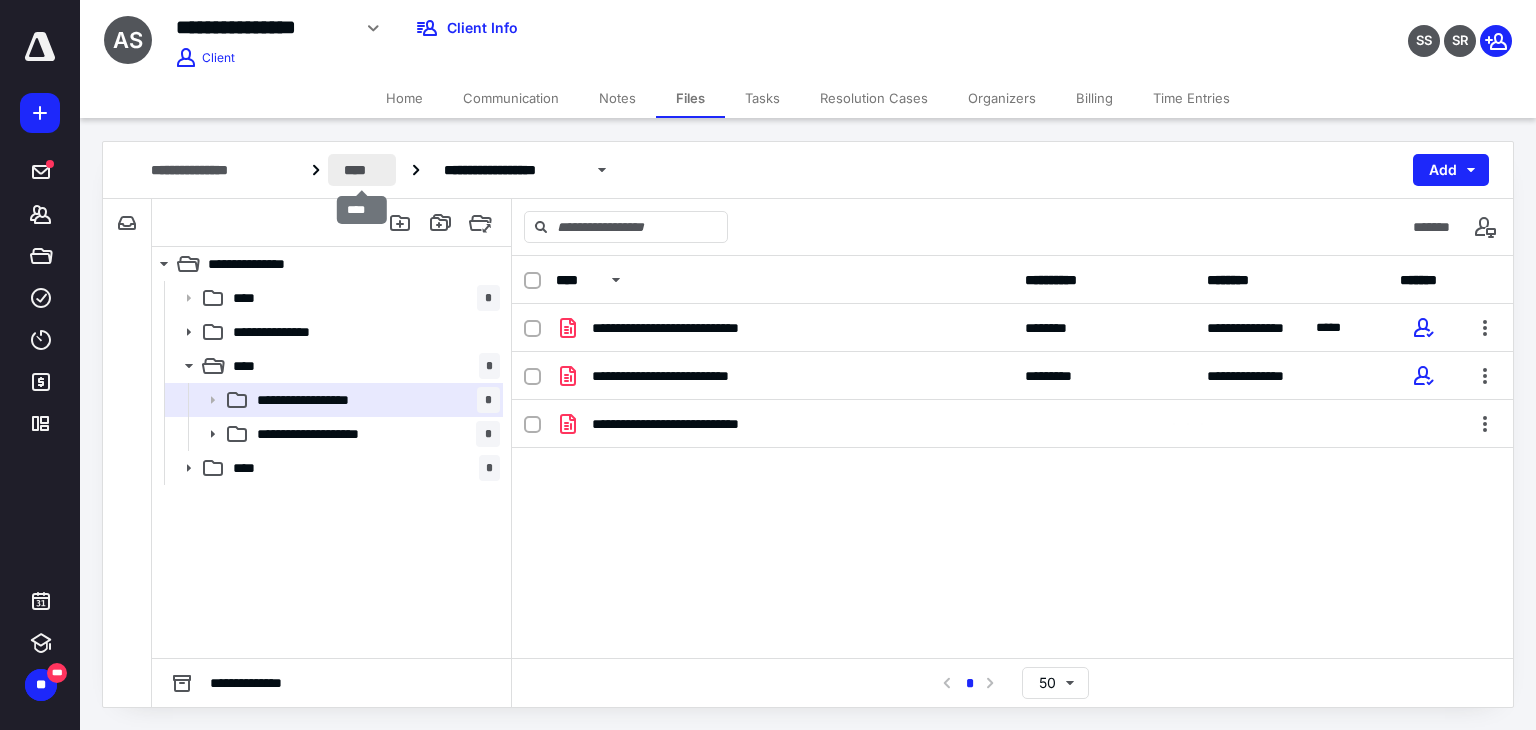 click on "****" at bounding box center [362, 170] 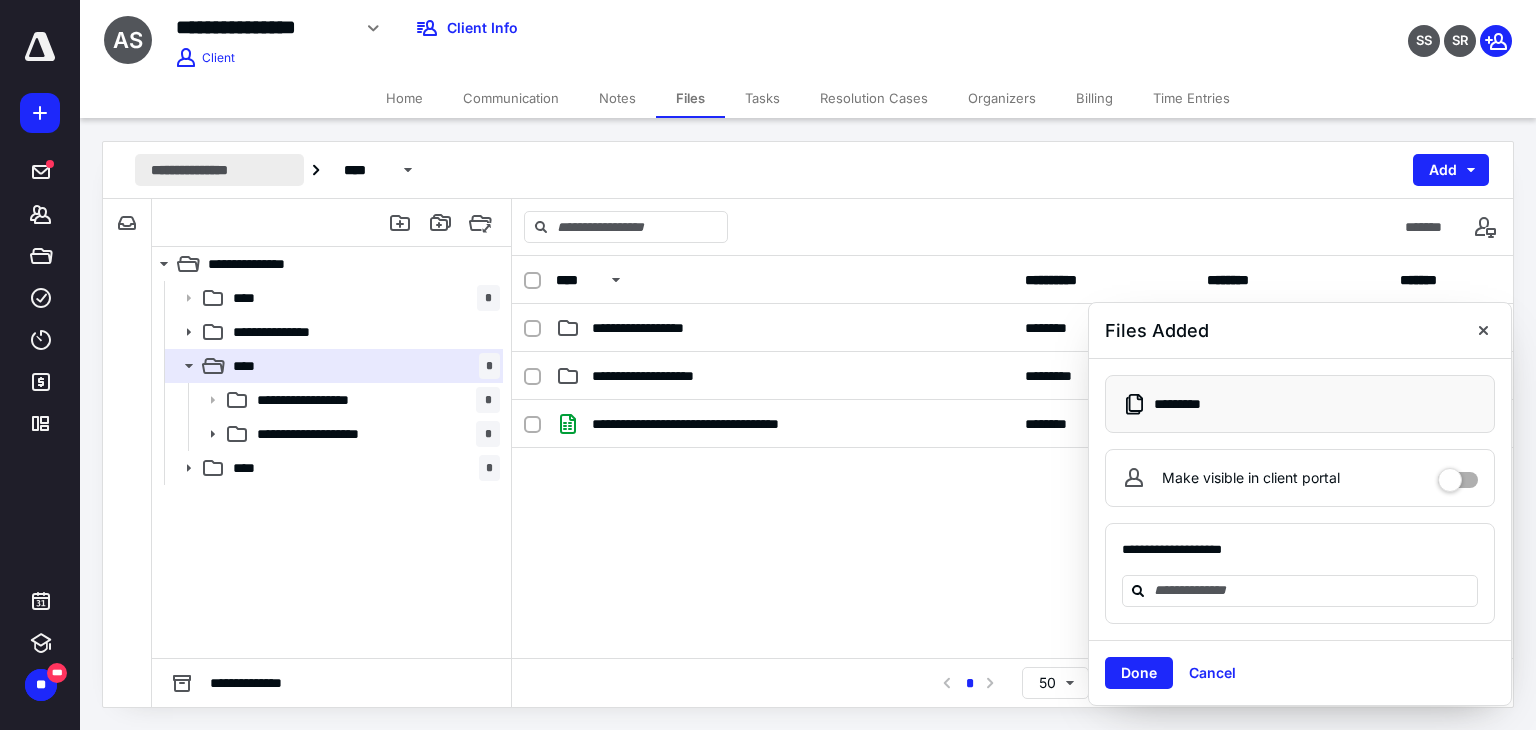 click on "**********" at bounding box center [219, 170] 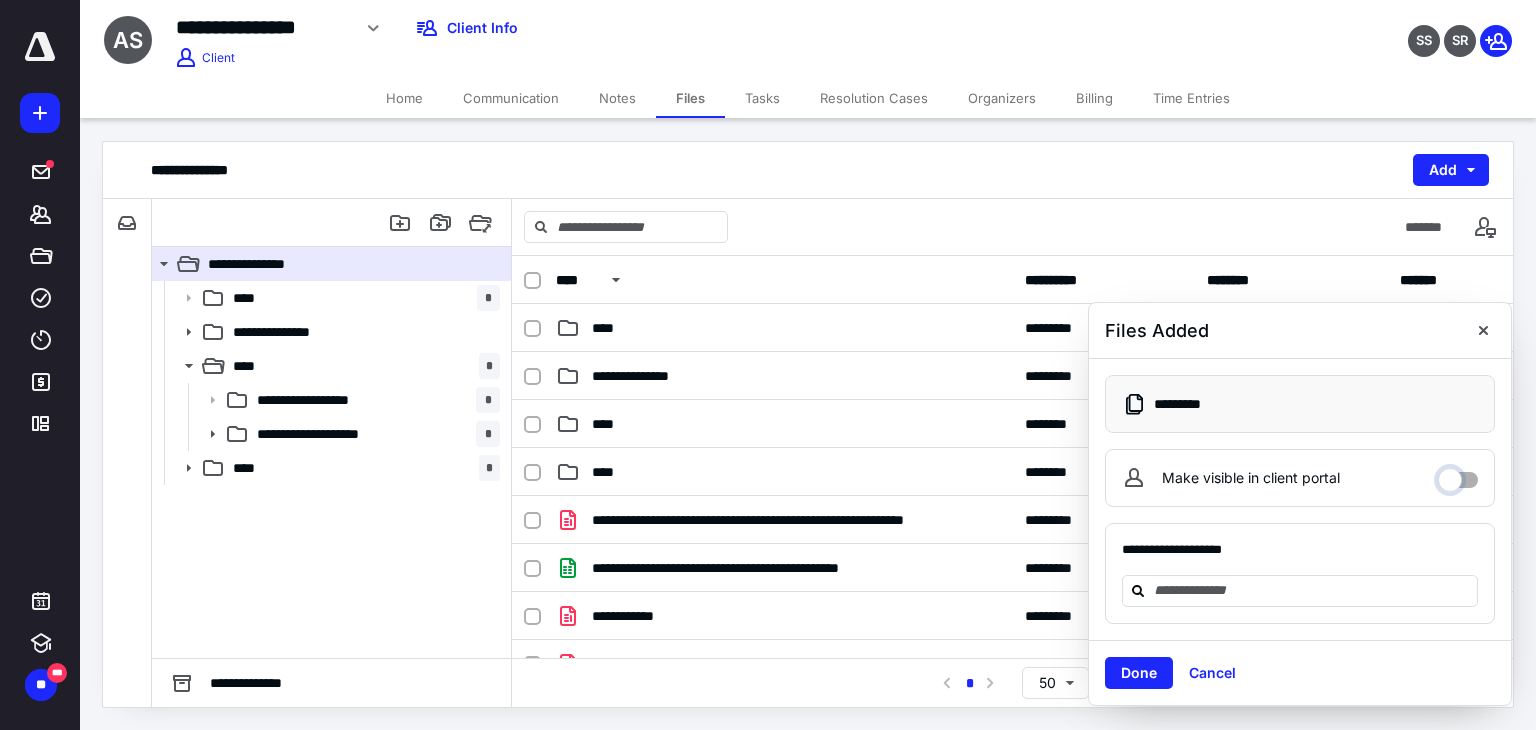 click on "Make visible in client portal" at bounding box center (1458, 475) 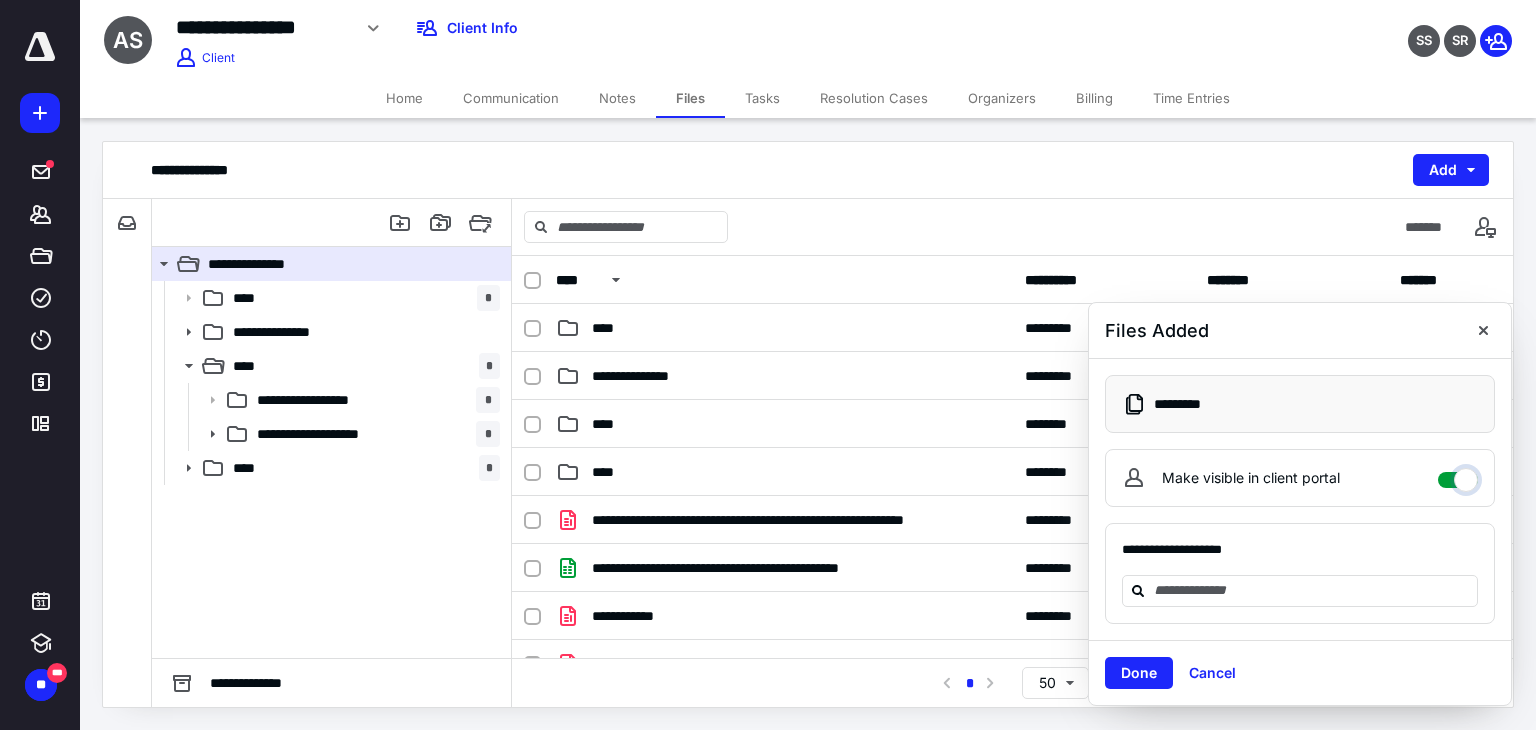 checkbox on "****" 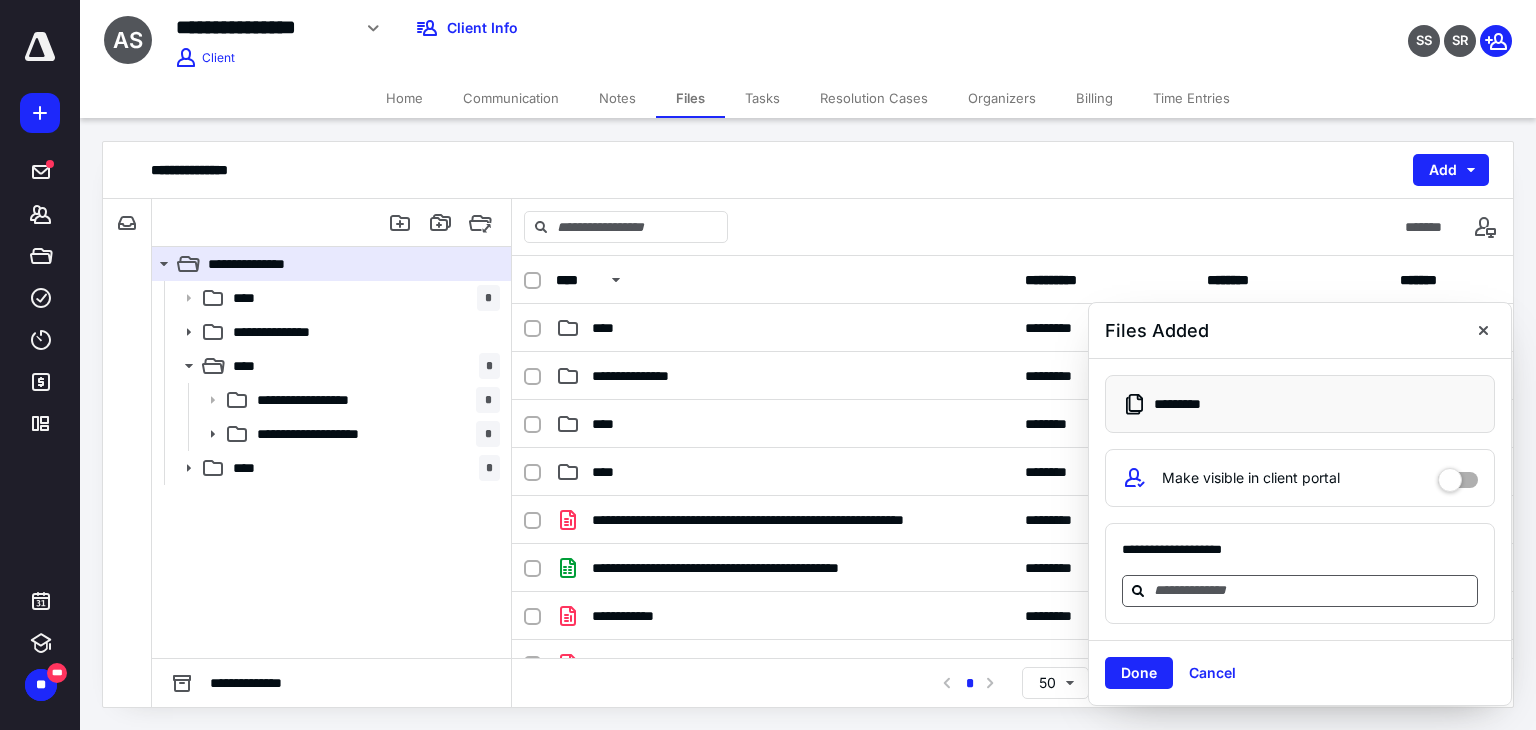 click at bounding box center [1312, 590] 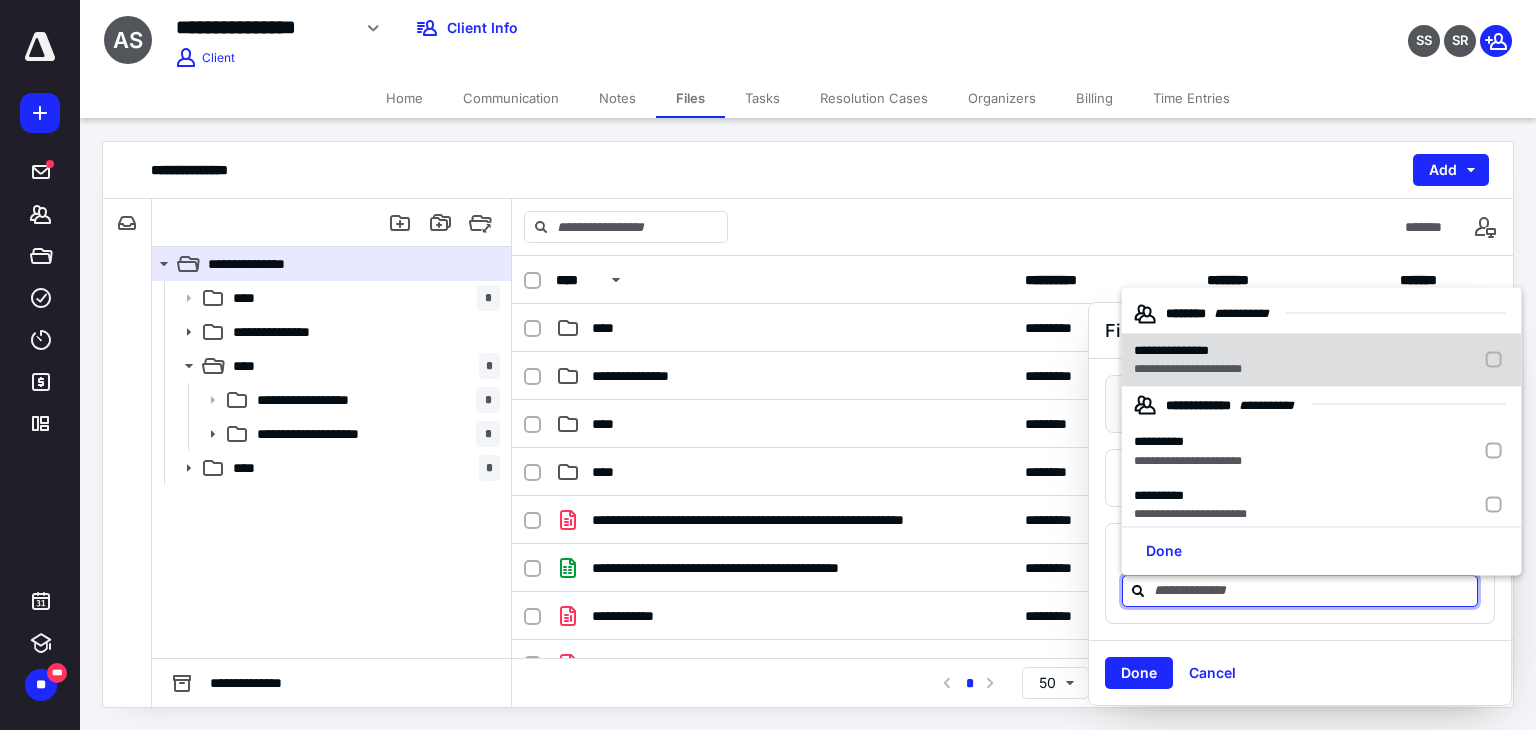 click on "**********" at bounding box center [1188, 369] 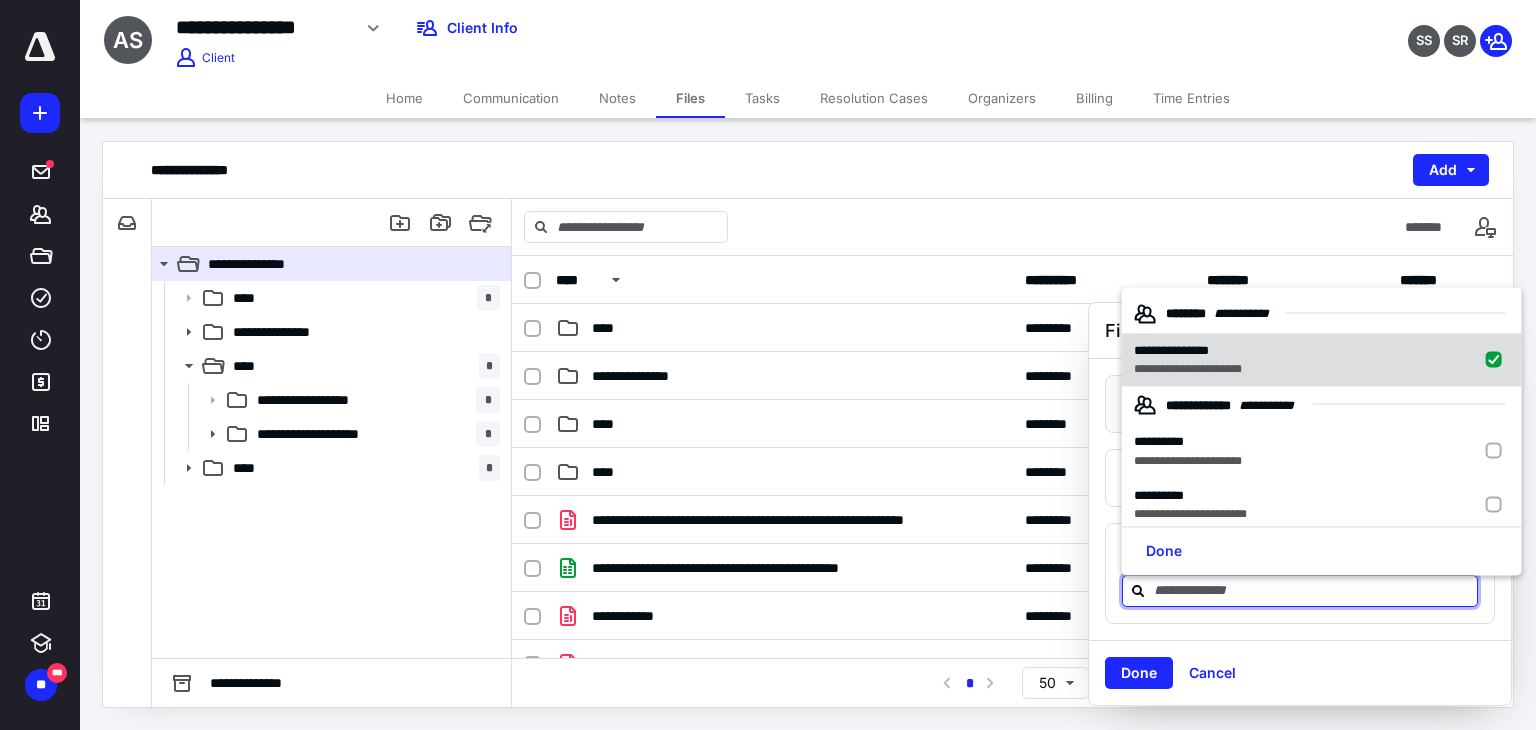 checkbox on "true" 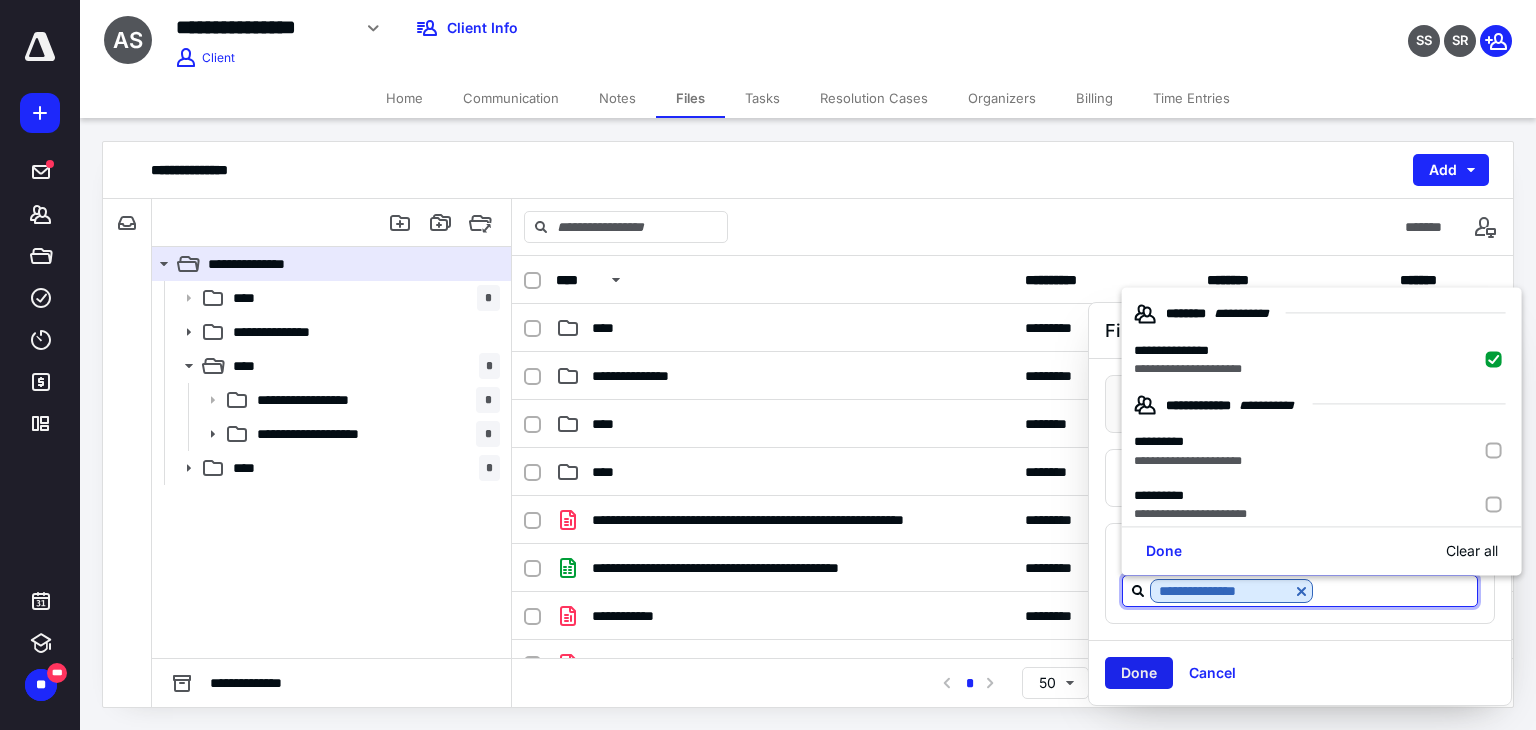 click on "Done" at bounding box center [1139, 673] 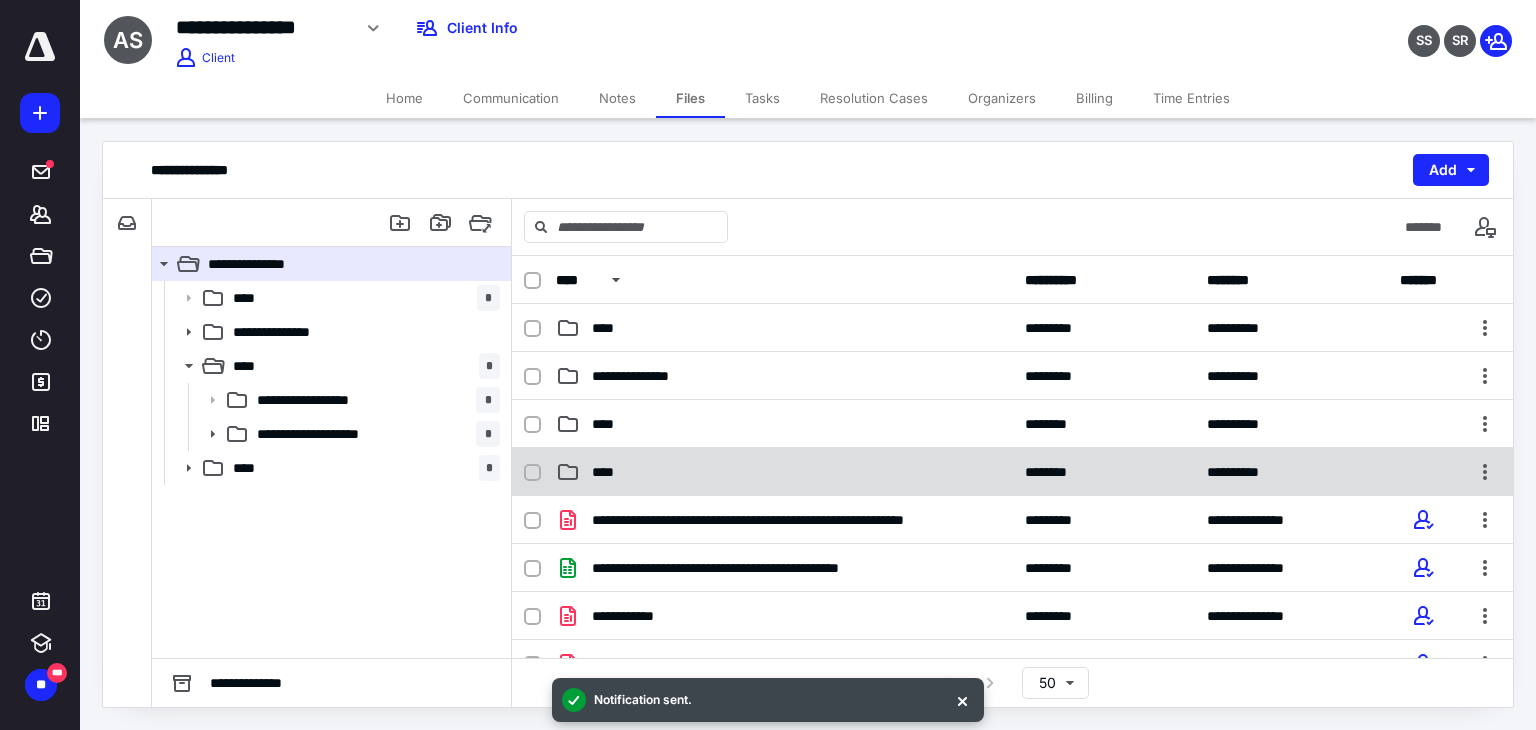 click on "****" at bounding box center [784, 472] 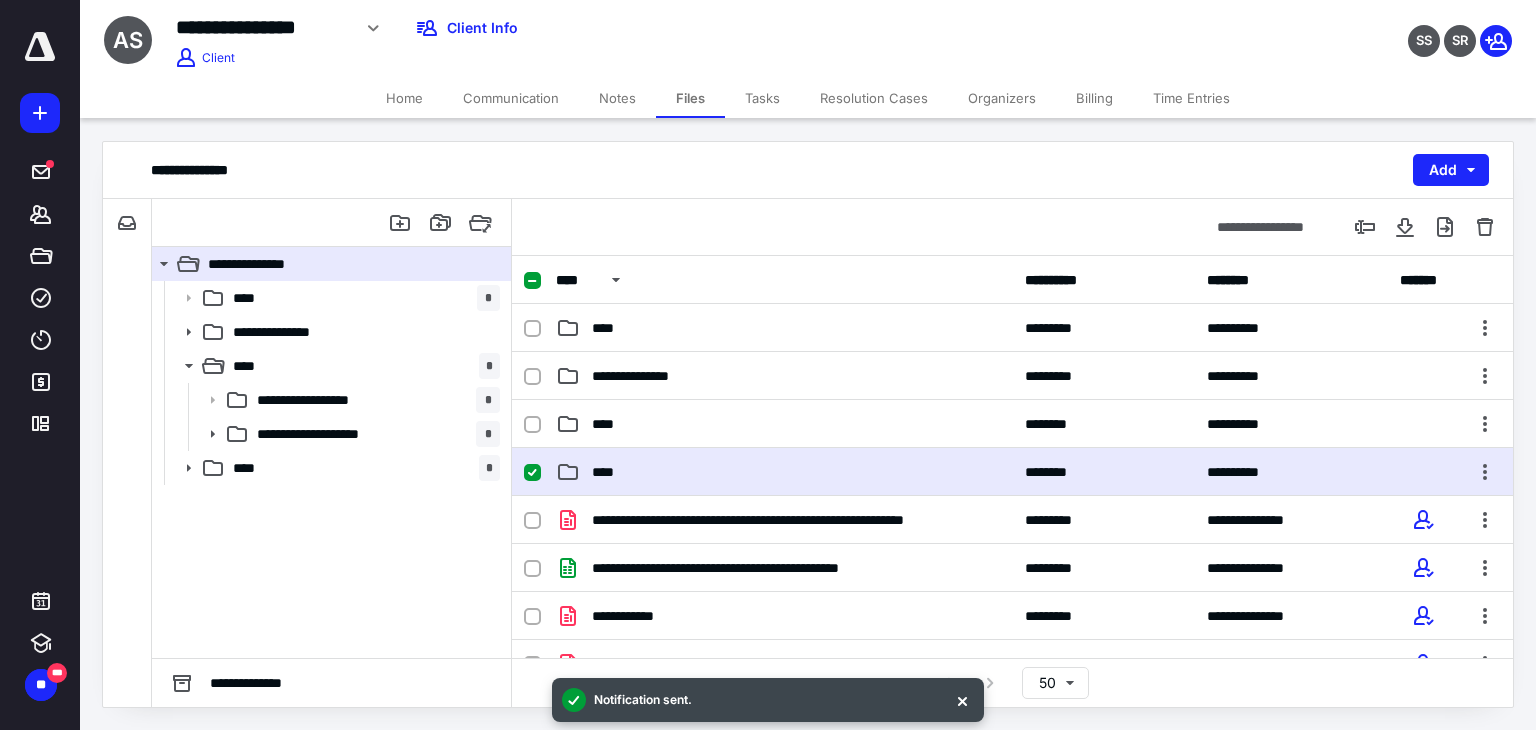 click on "****" at bounding box center [784, 472] 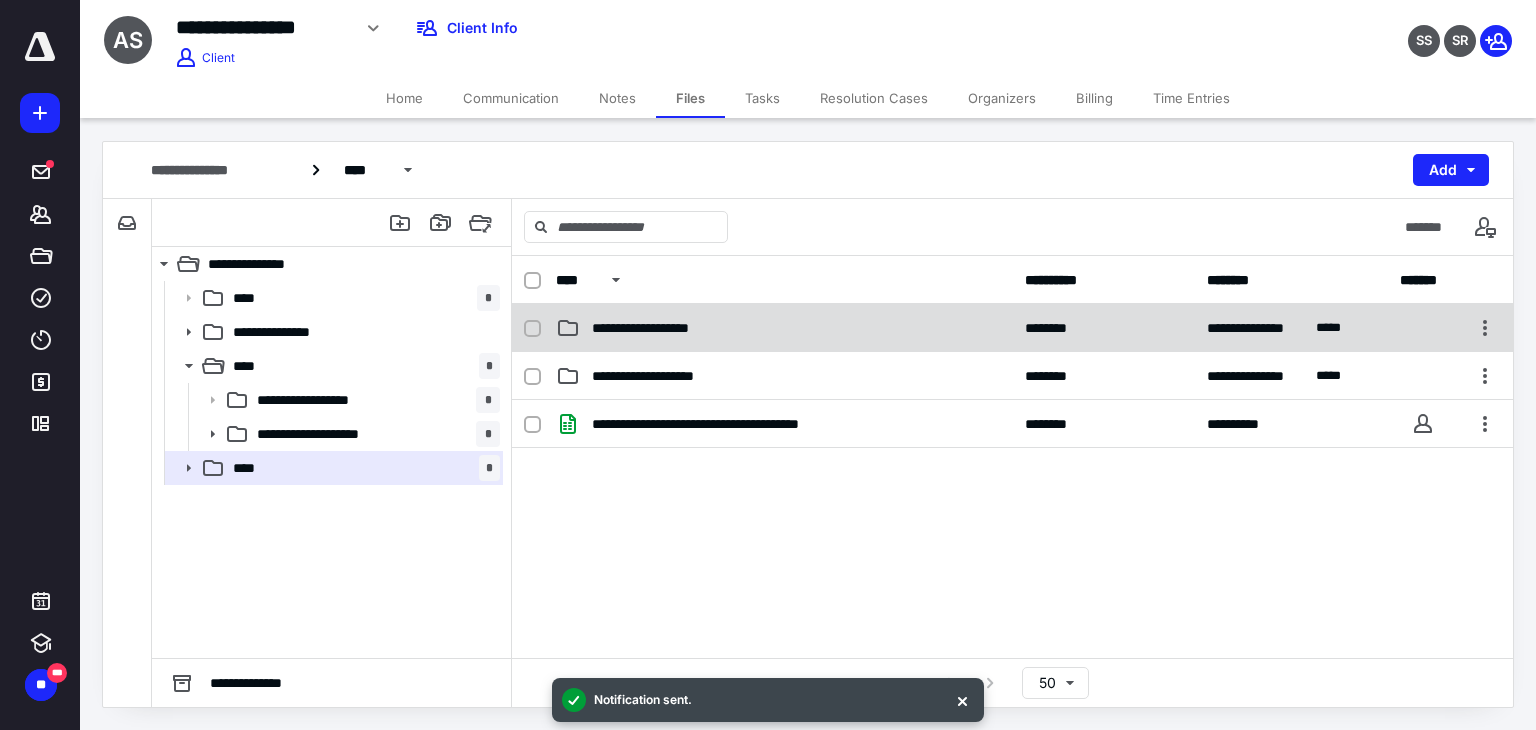 click on "**********" at bounding box center [784, 328] 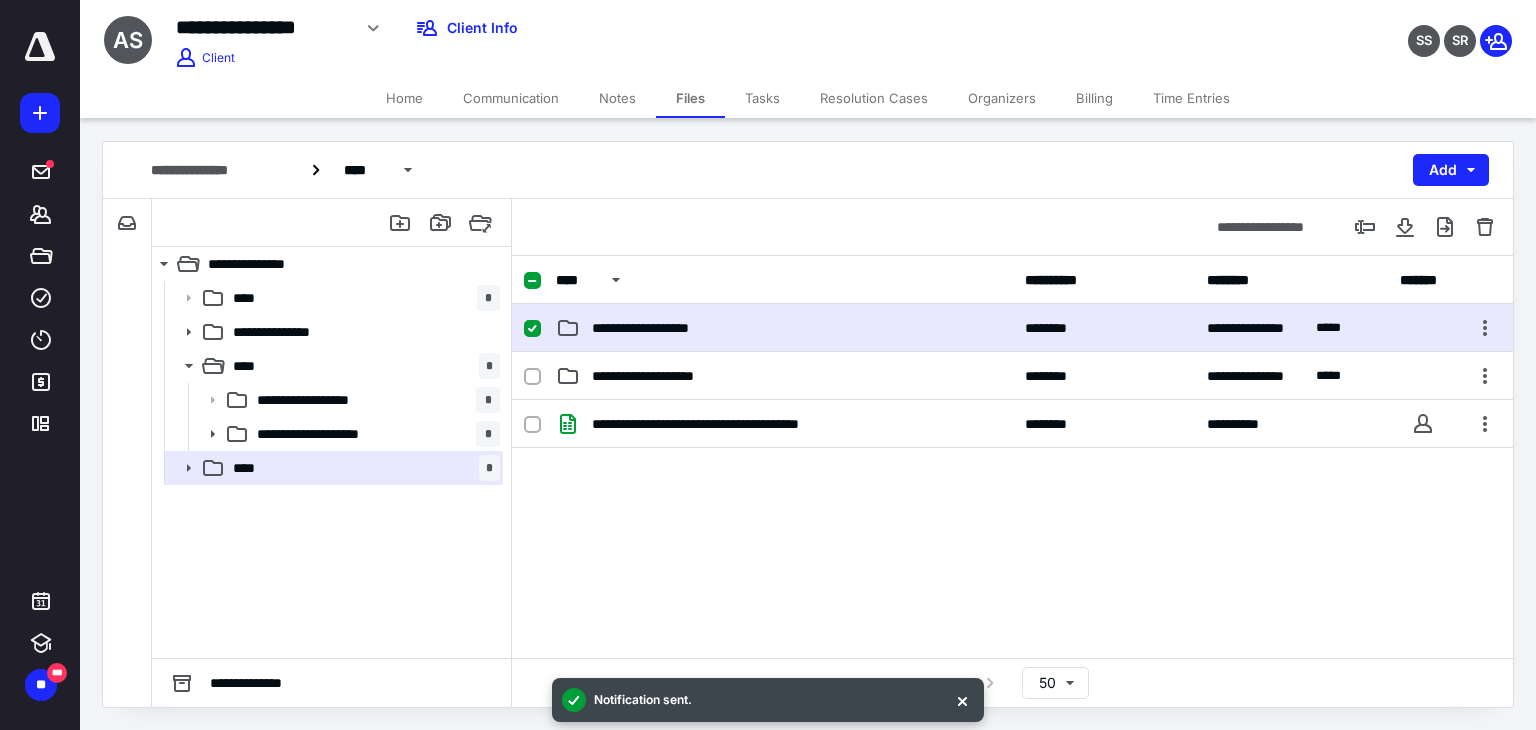 click on "**********" at bounding box center (784, 328) 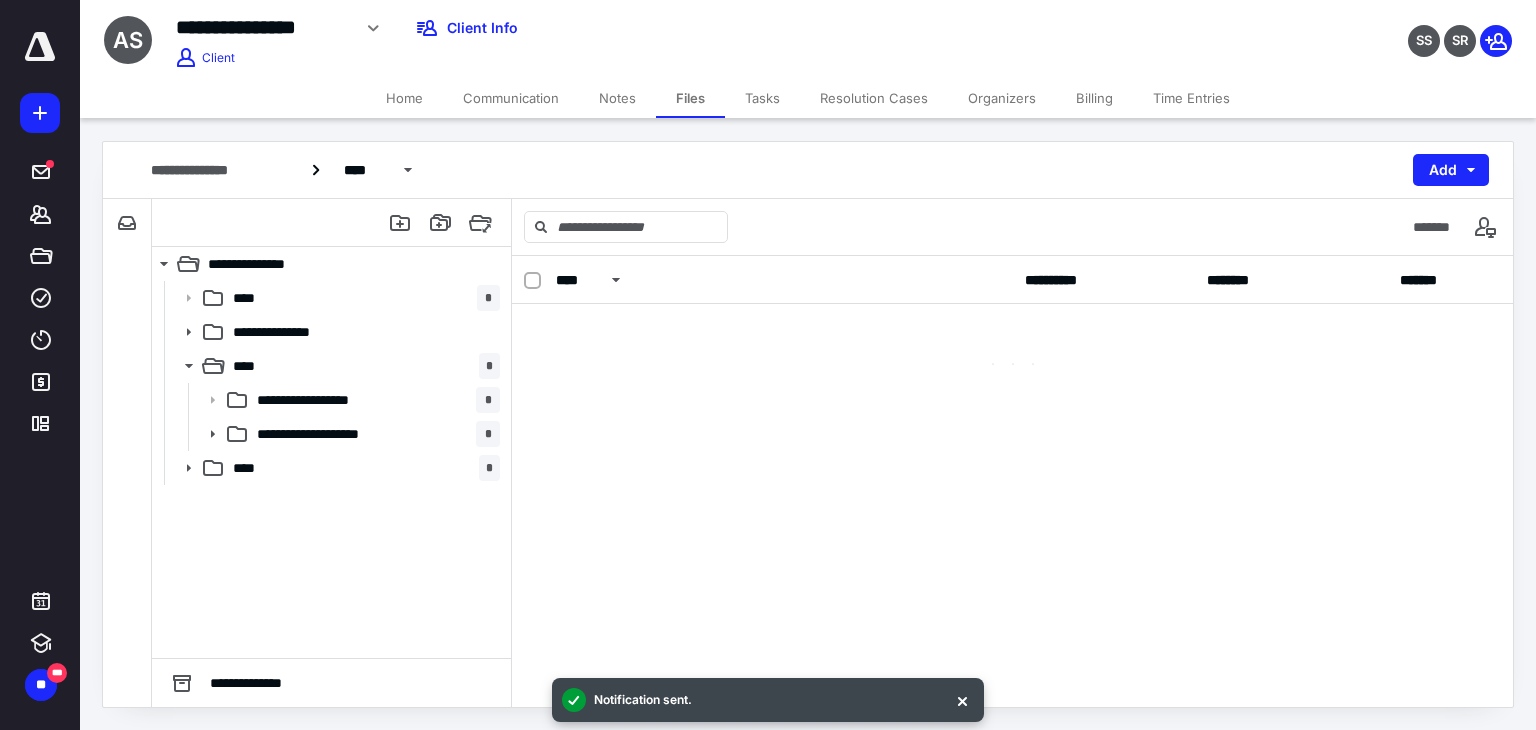 click at bounding box center (1012, 344) 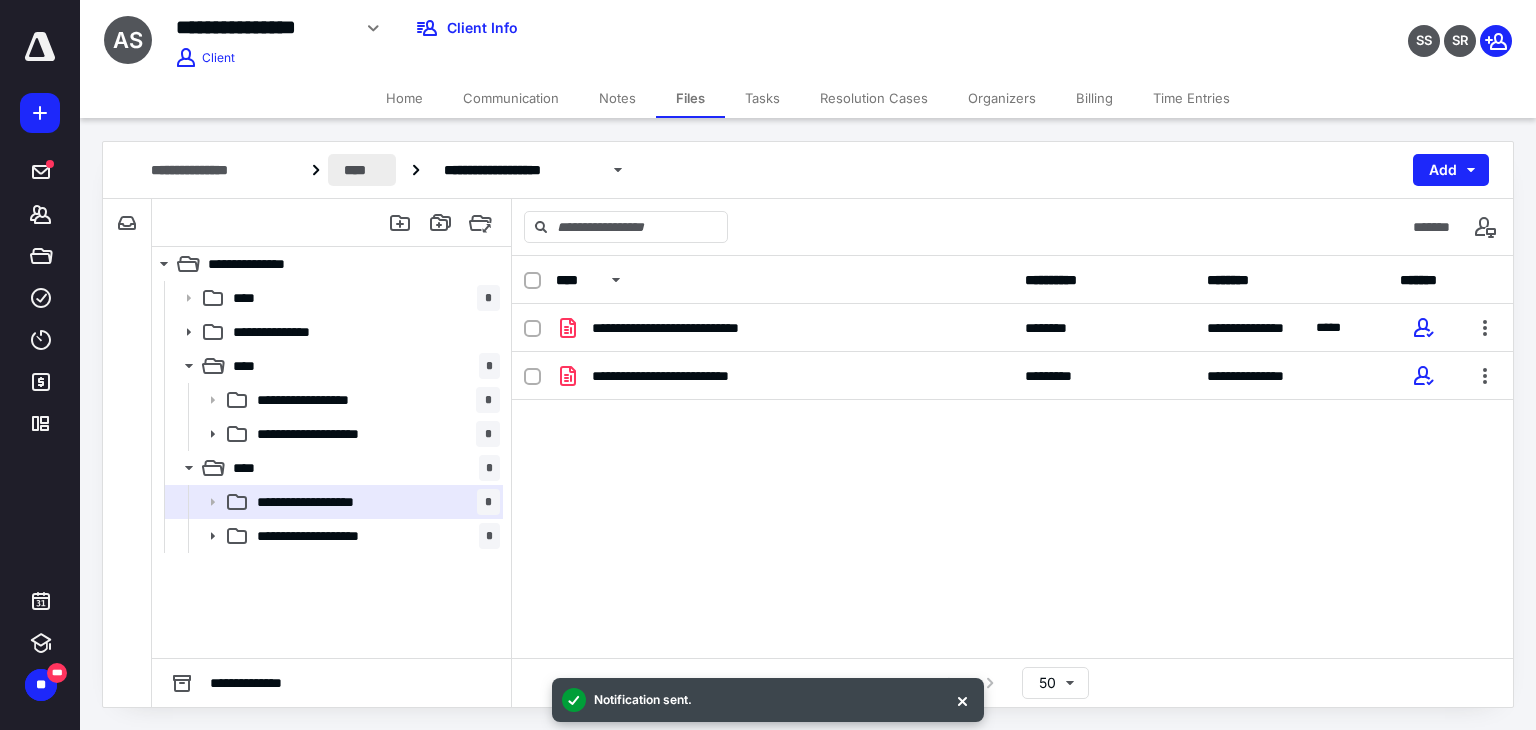 click on "****" at bounding box center [362, 170] 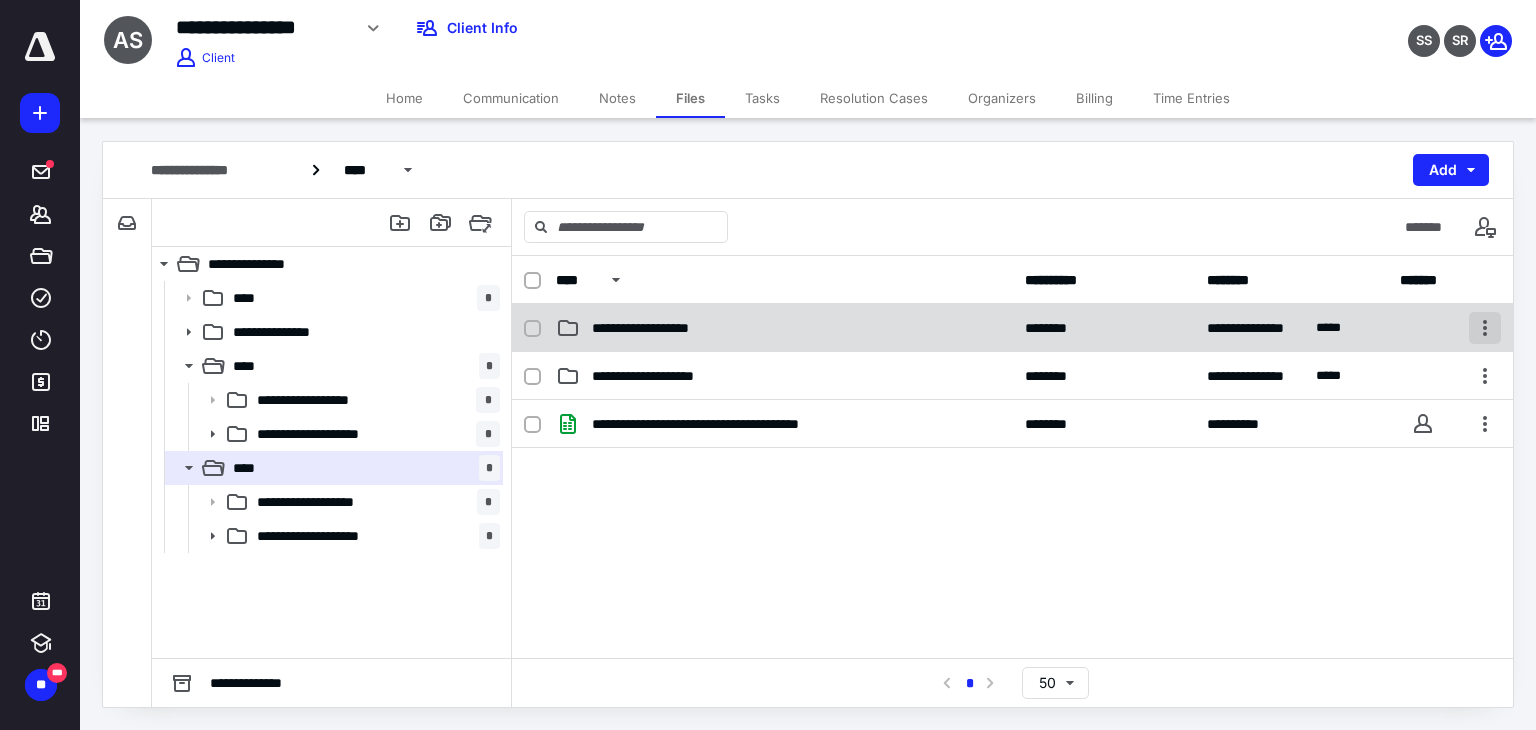 click at bounding box center [1485, 328] 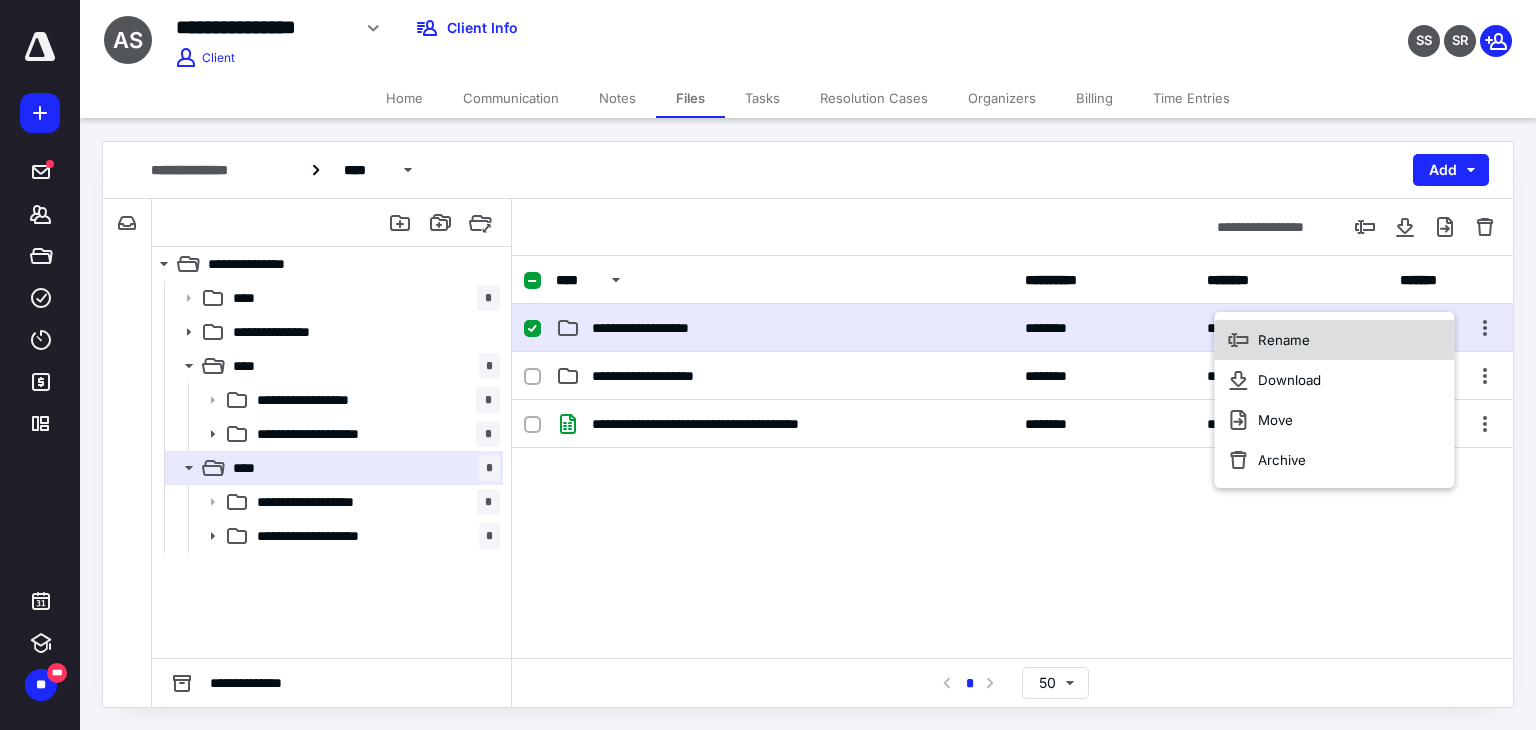 click on "Rename" at bounding box center [1284, 340] 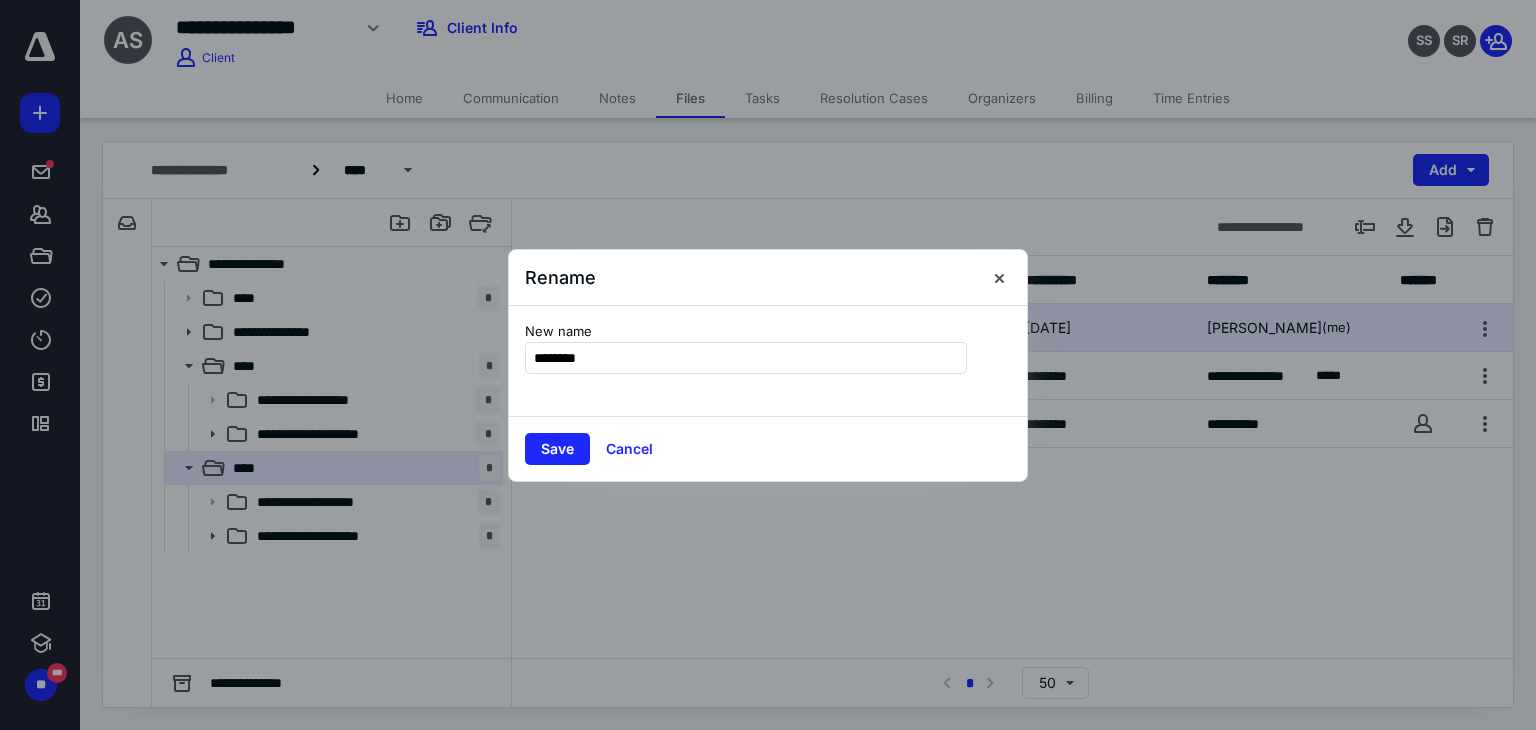 type on "**********" 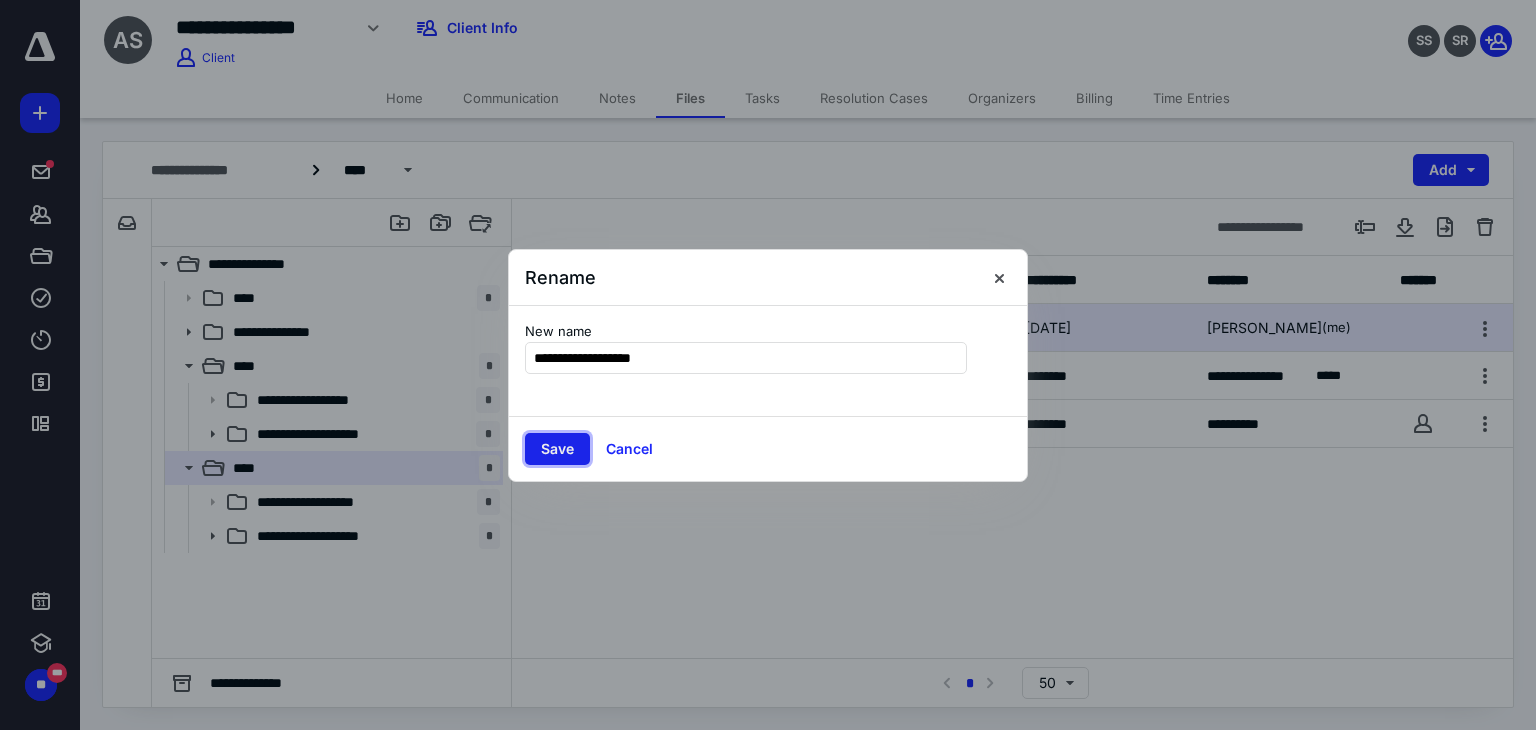 click on "Save" at bounding box center (557, 449) 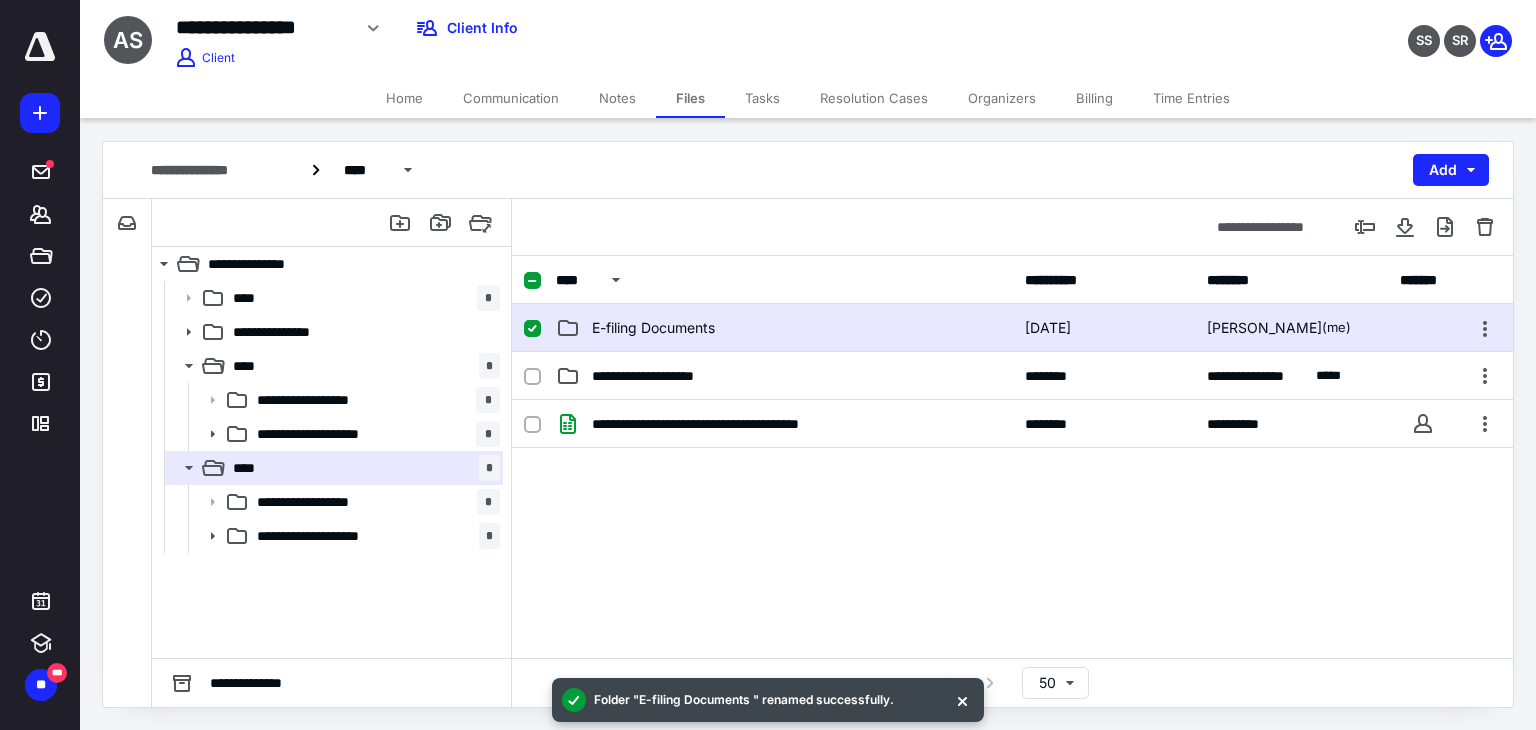click on "E-filing Documents" at bounding box center (784, 328) 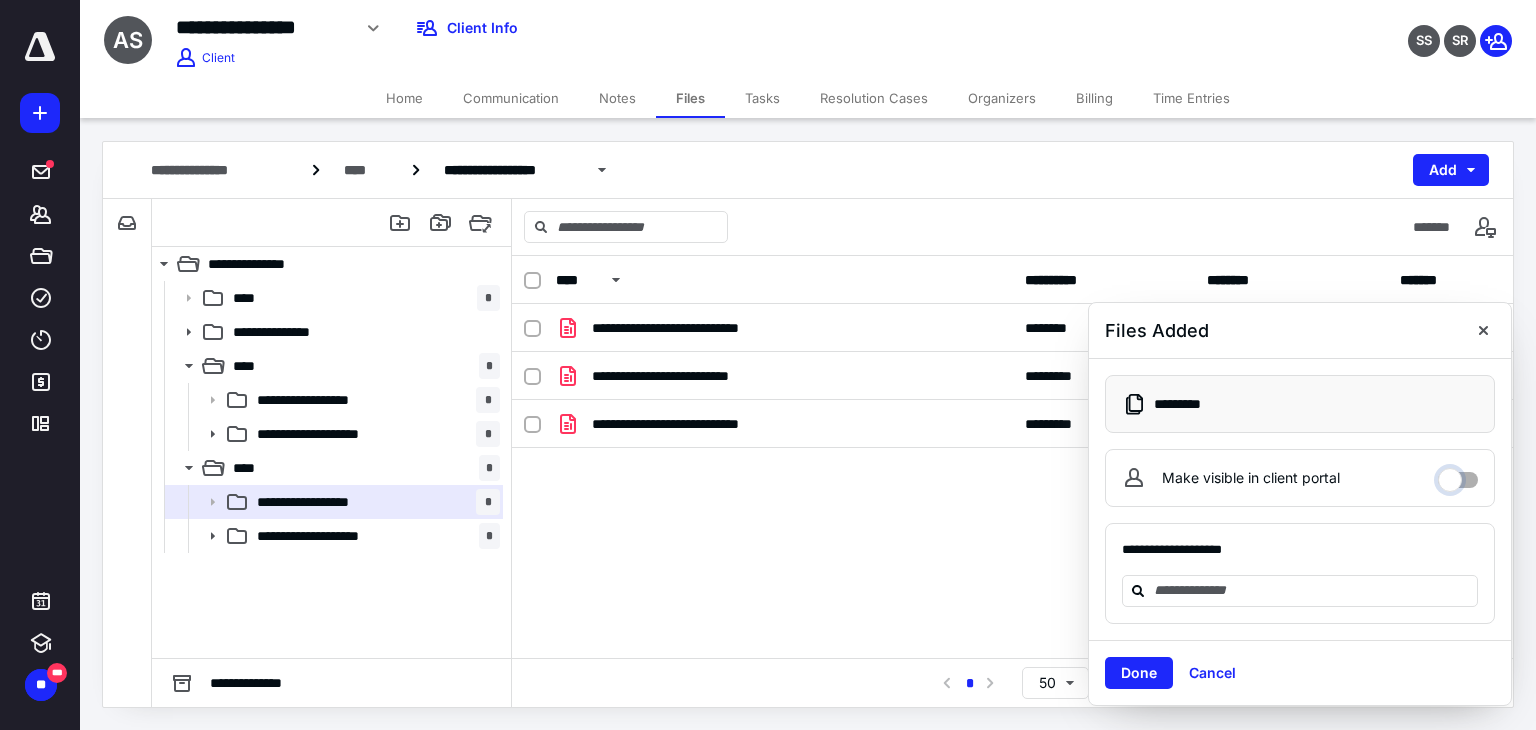 click on "Make visible in client portal" at bounding box center [1458, 475] 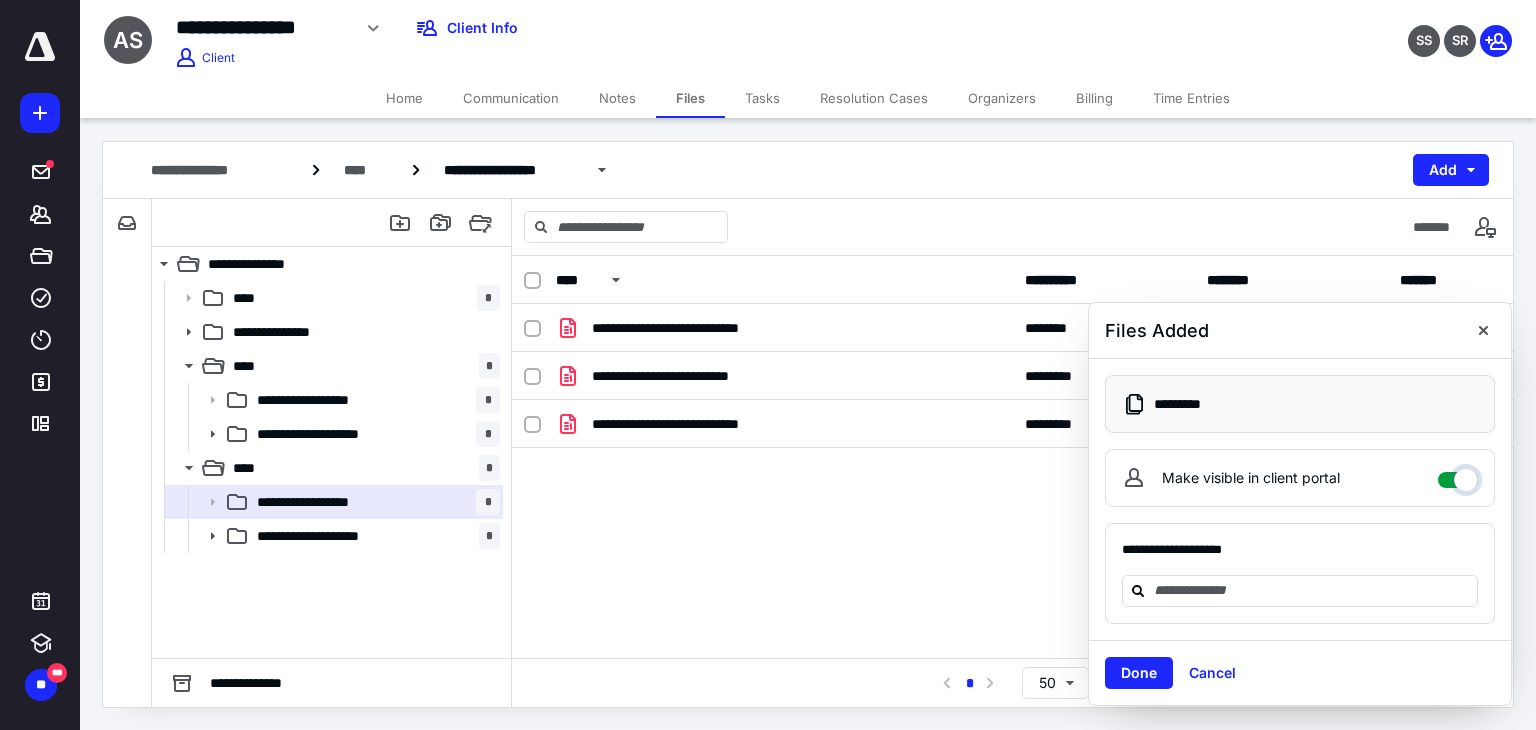 checkbox on "****" 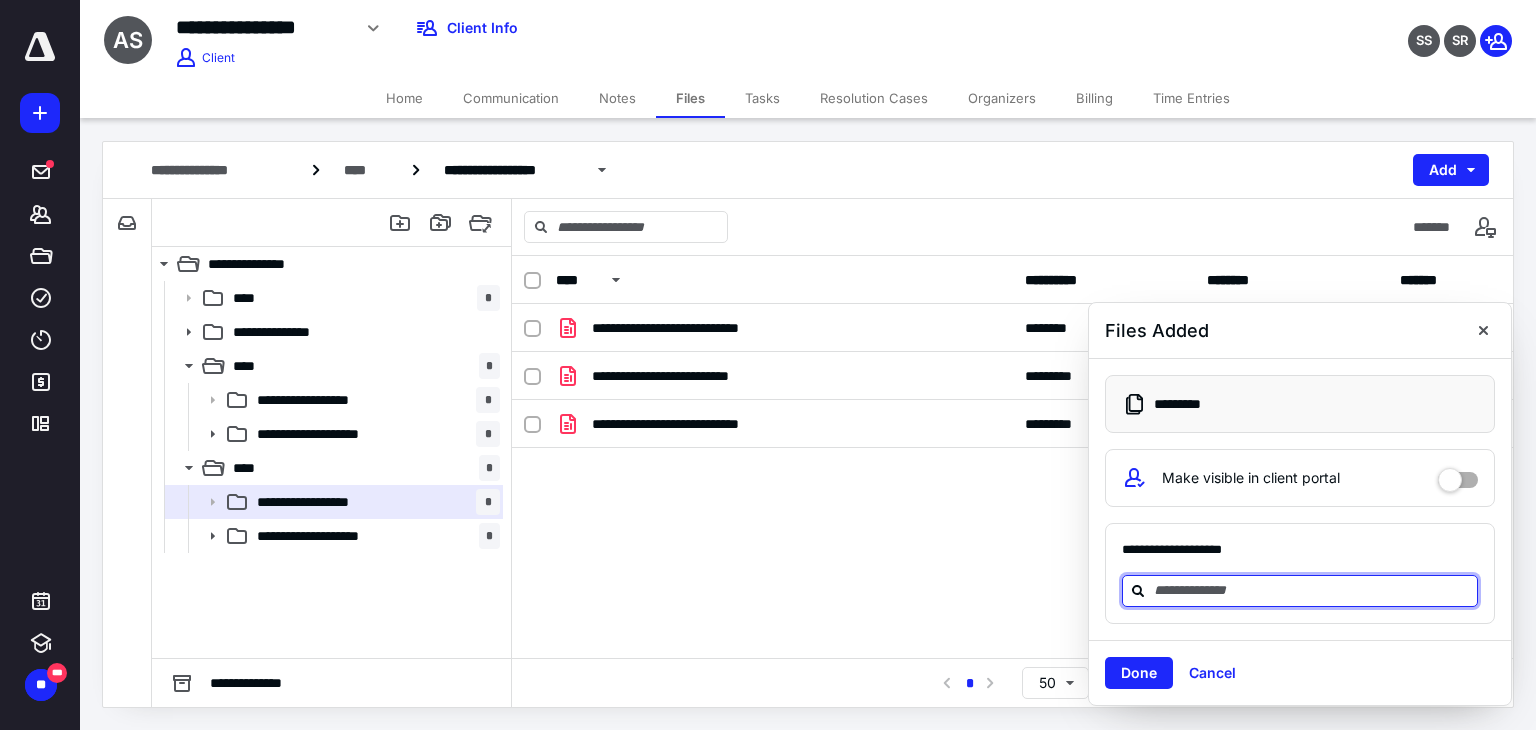 click at bounding box center [1312, 590] 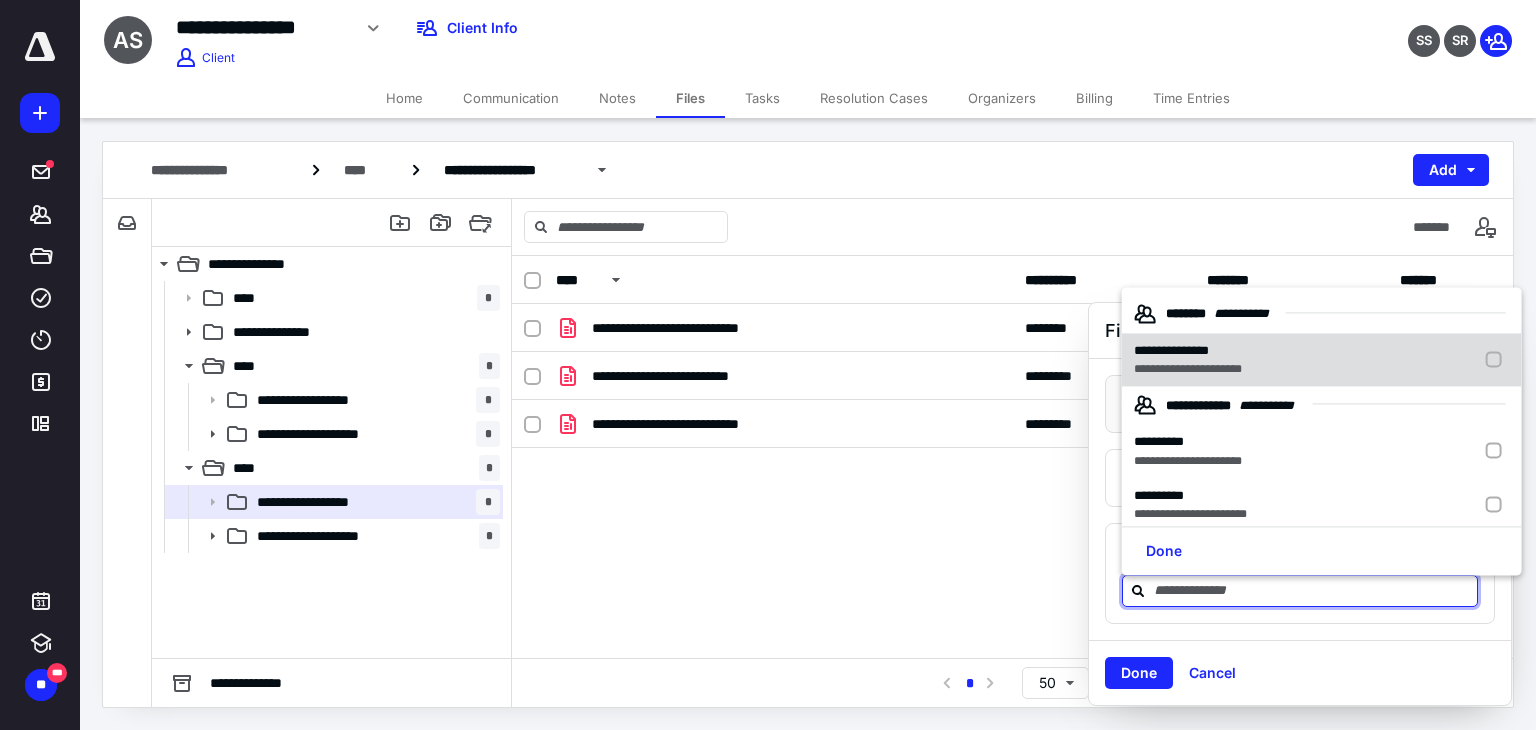 click on "**********" at bounding box center [1188, 351] 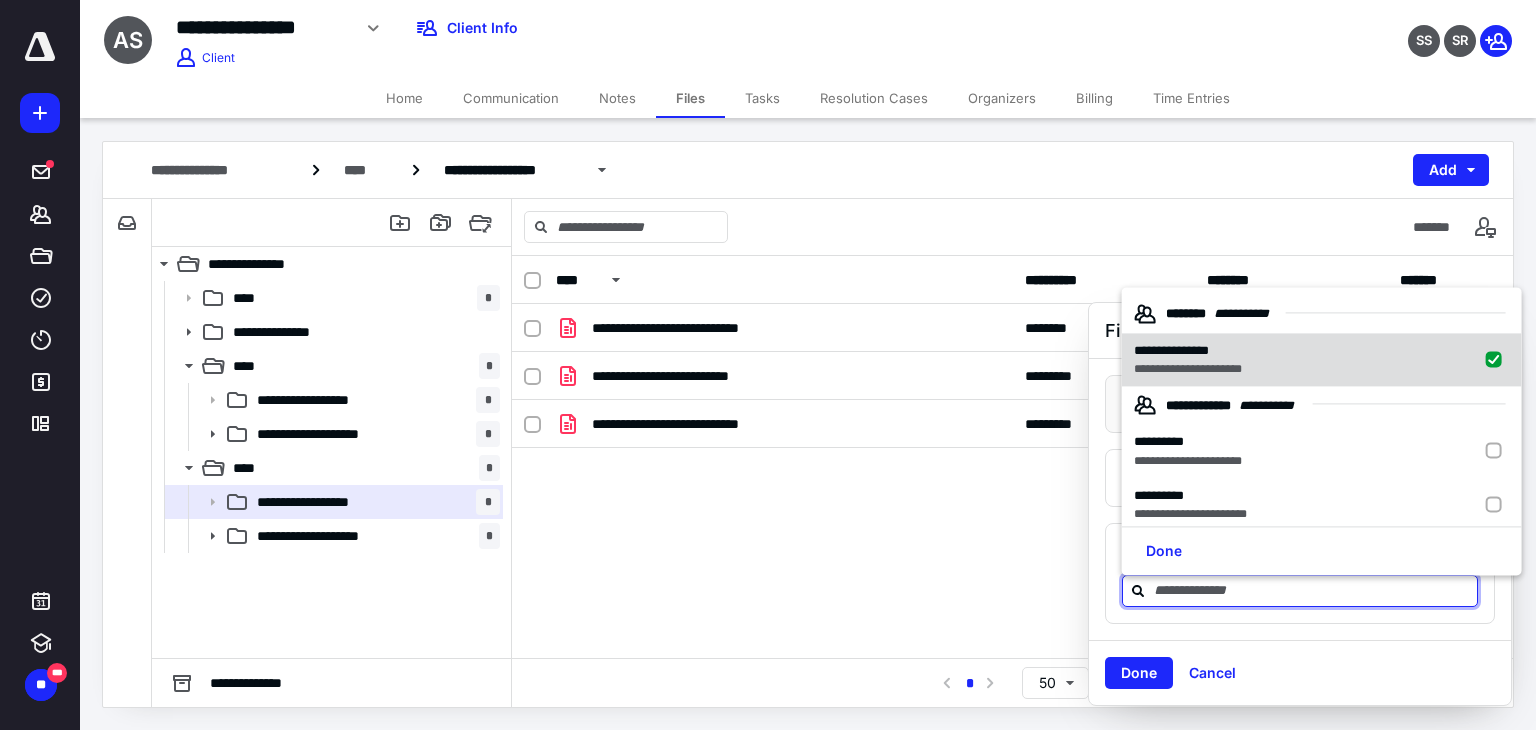 checkbox on "true" 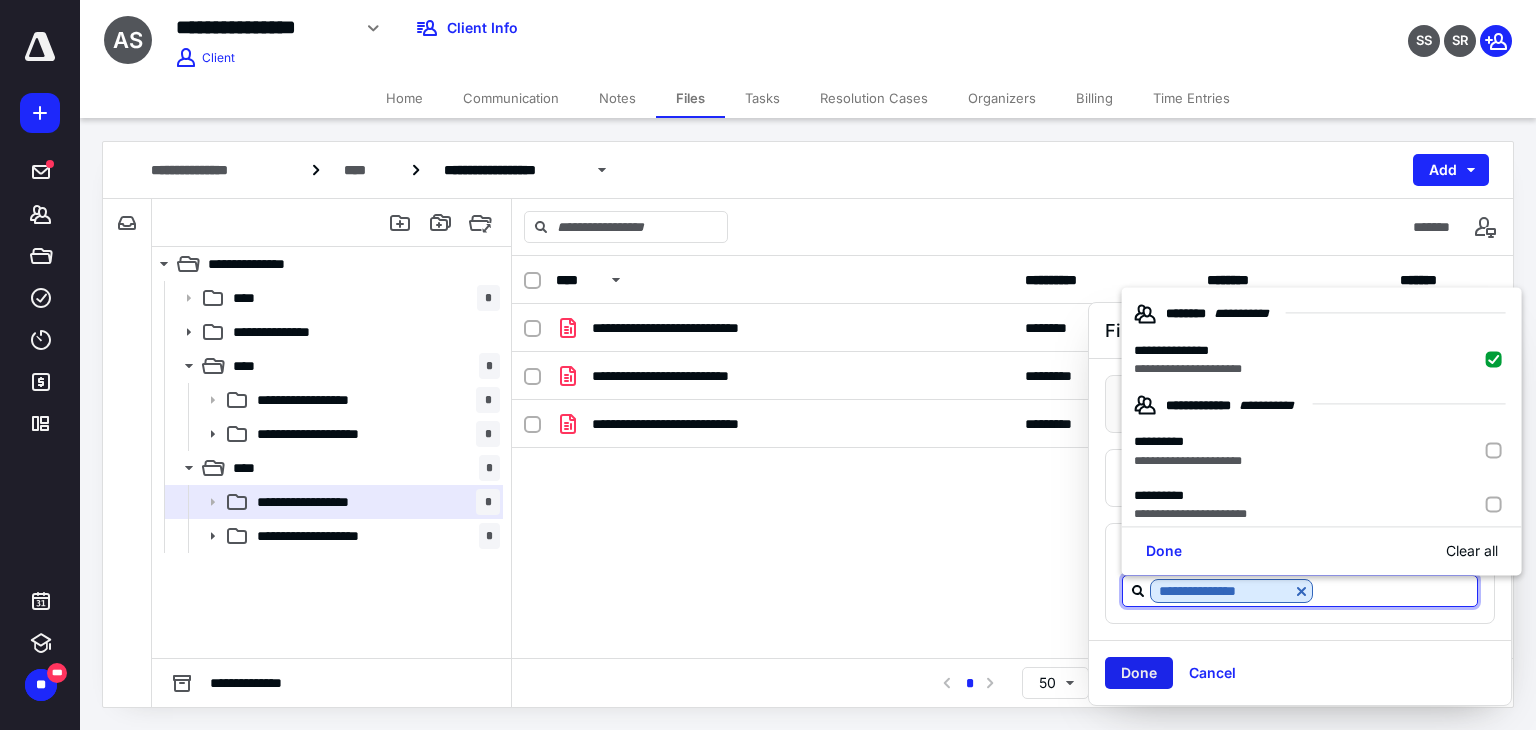 click on "Done" at bounding box center (1139, 673) 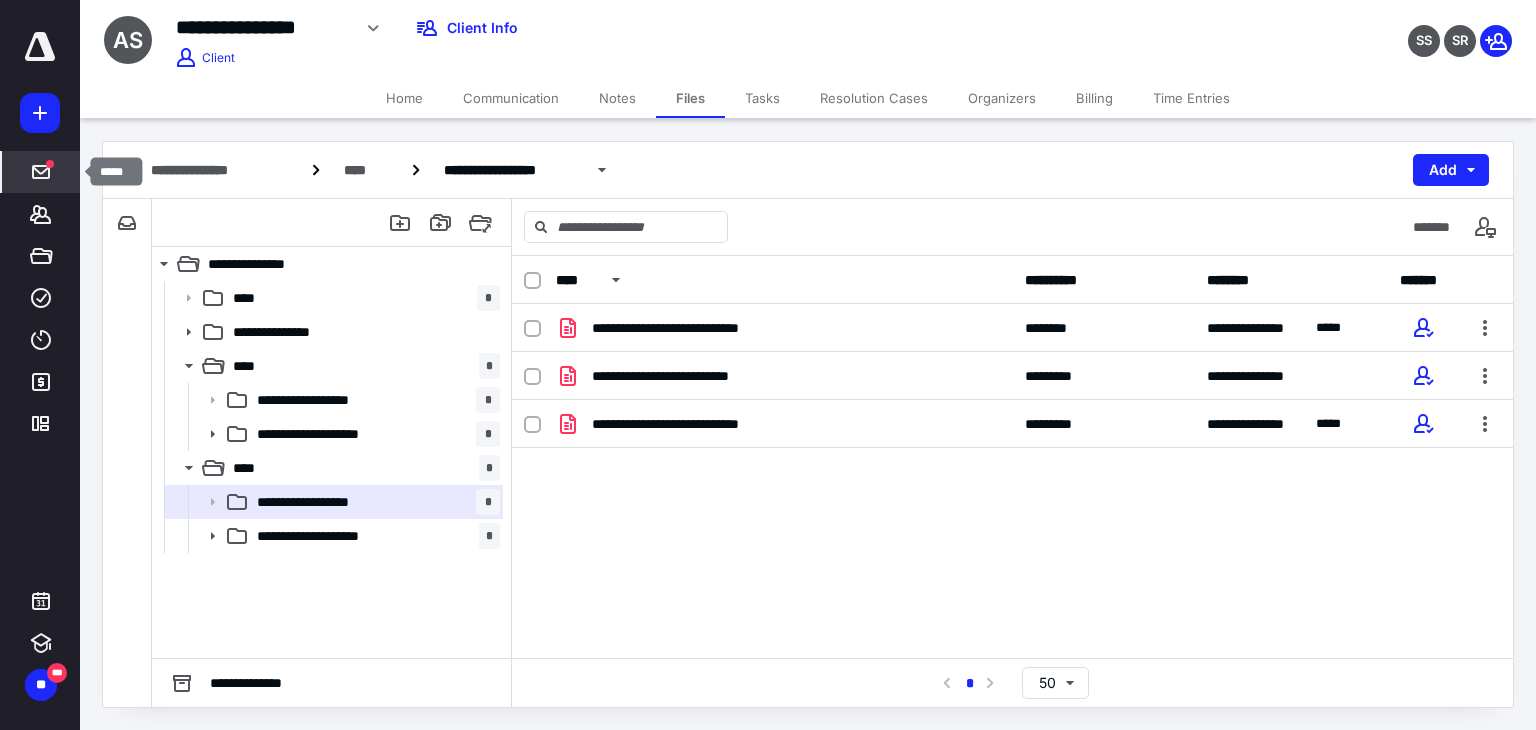 click on "*****" at bounding box center [41, 172] 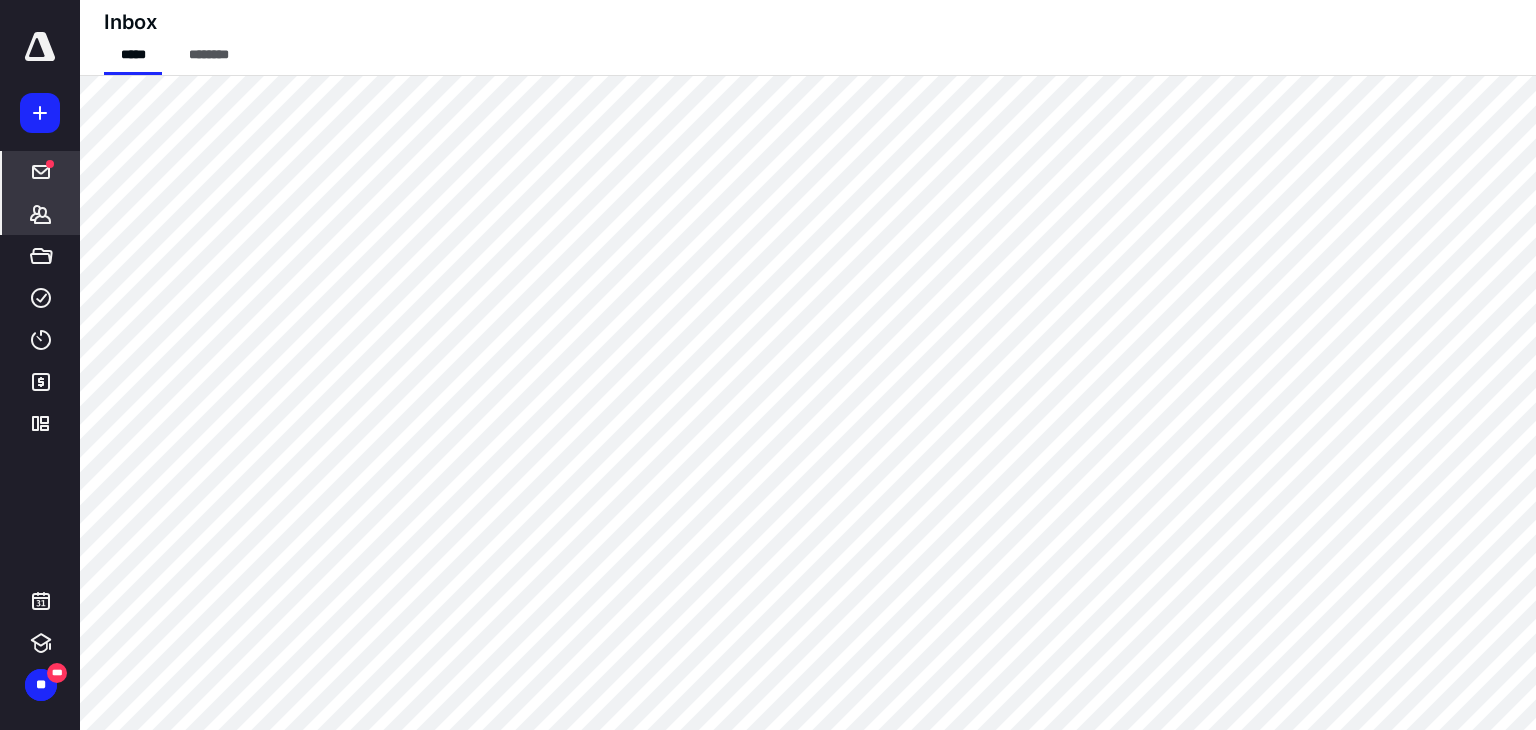 click 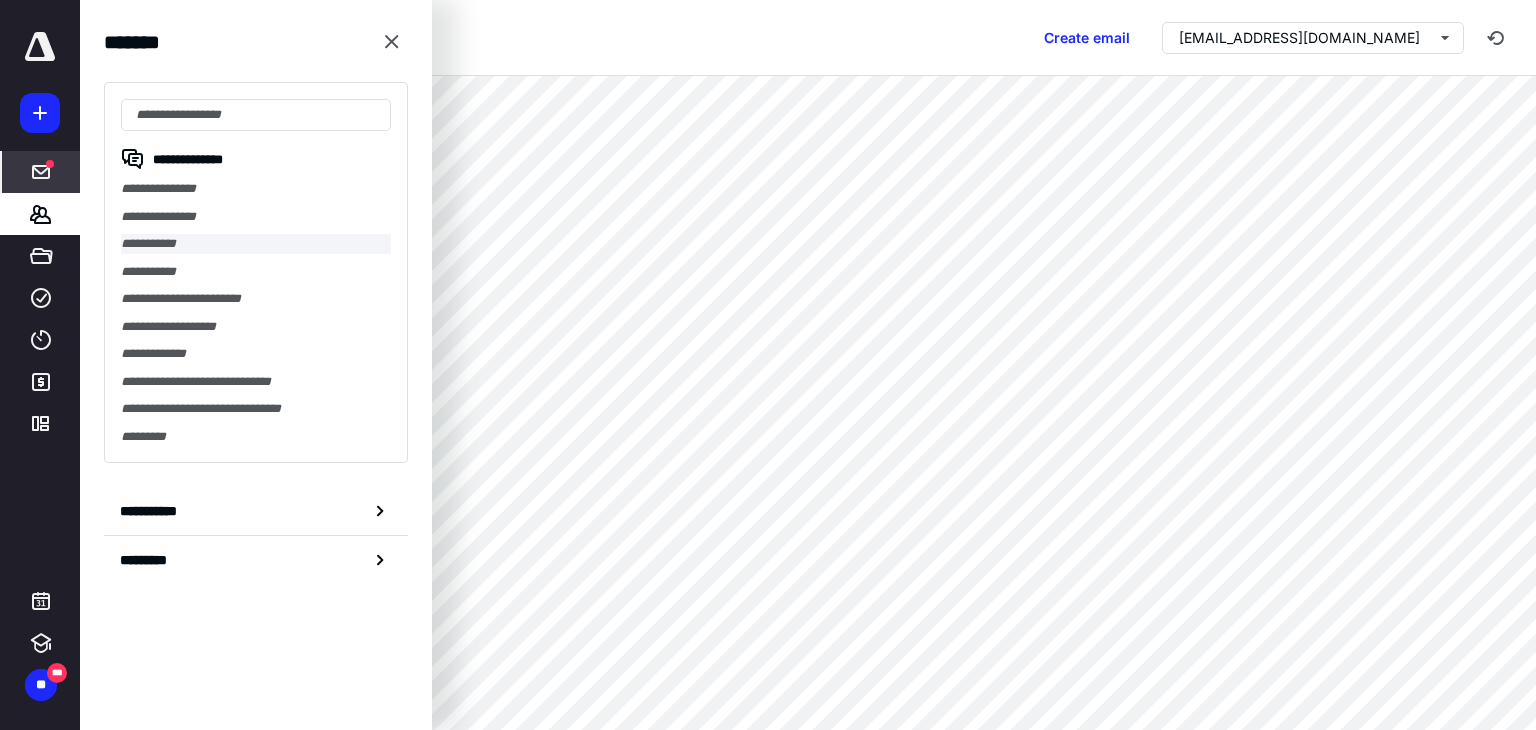 click on "**********" at bounding box center (256, 244) 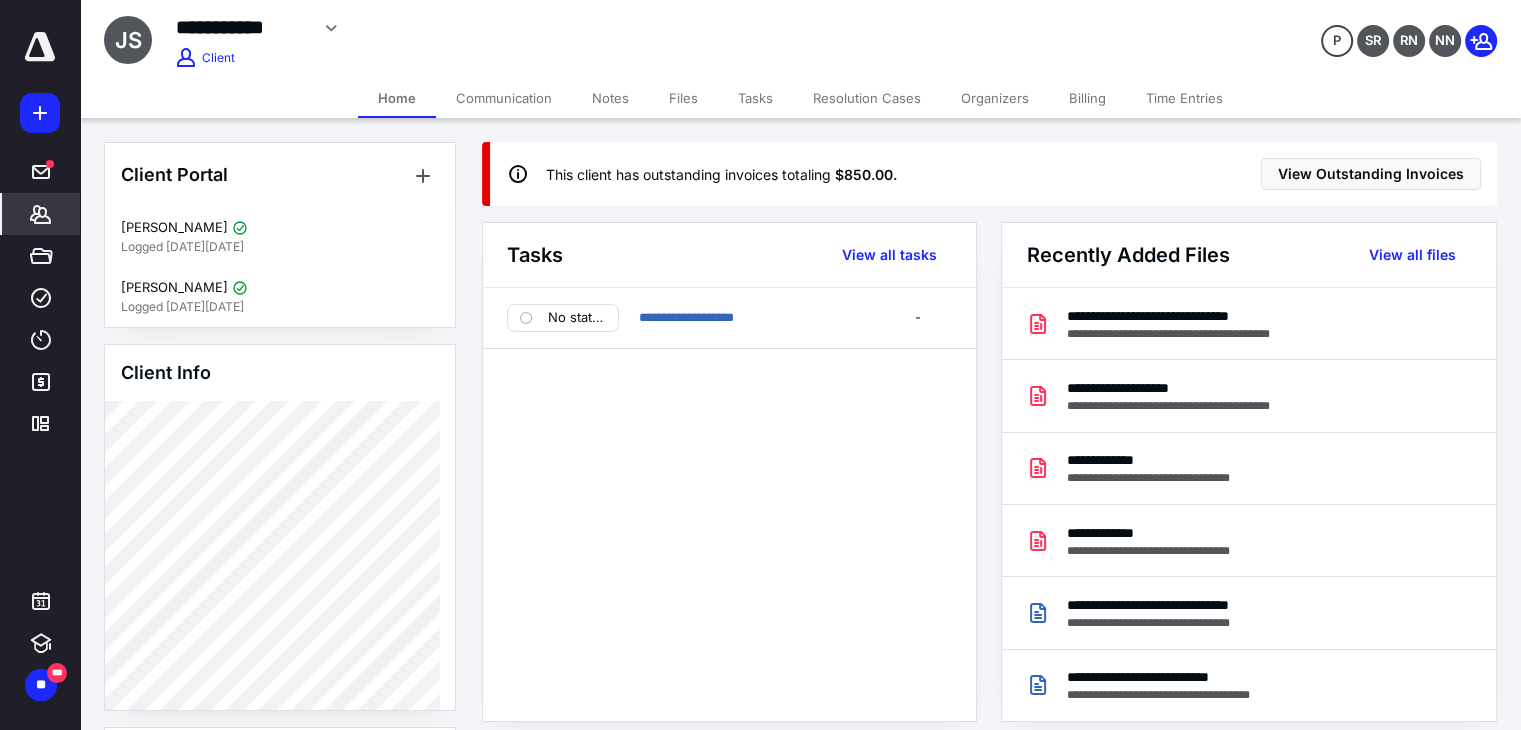 click 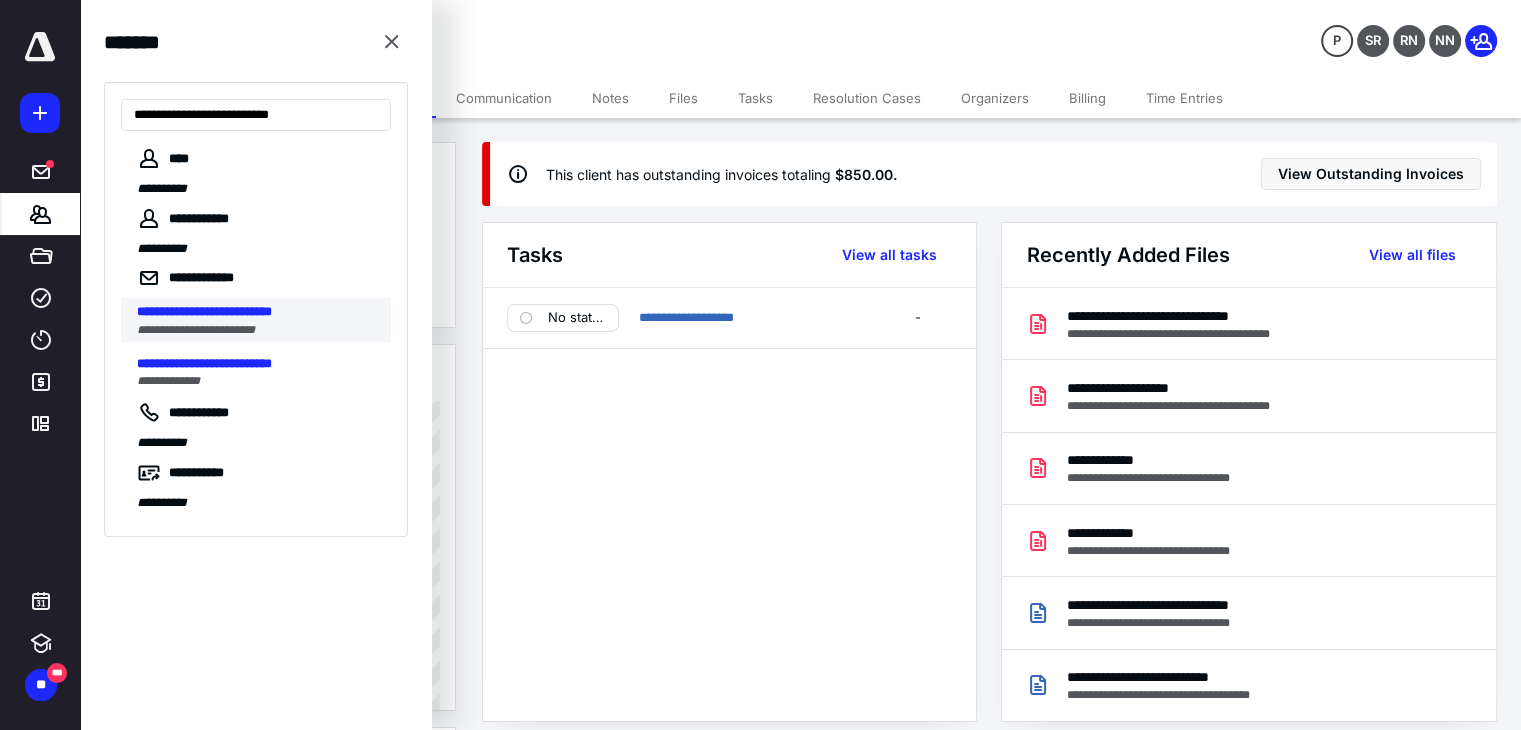 type on "**********" 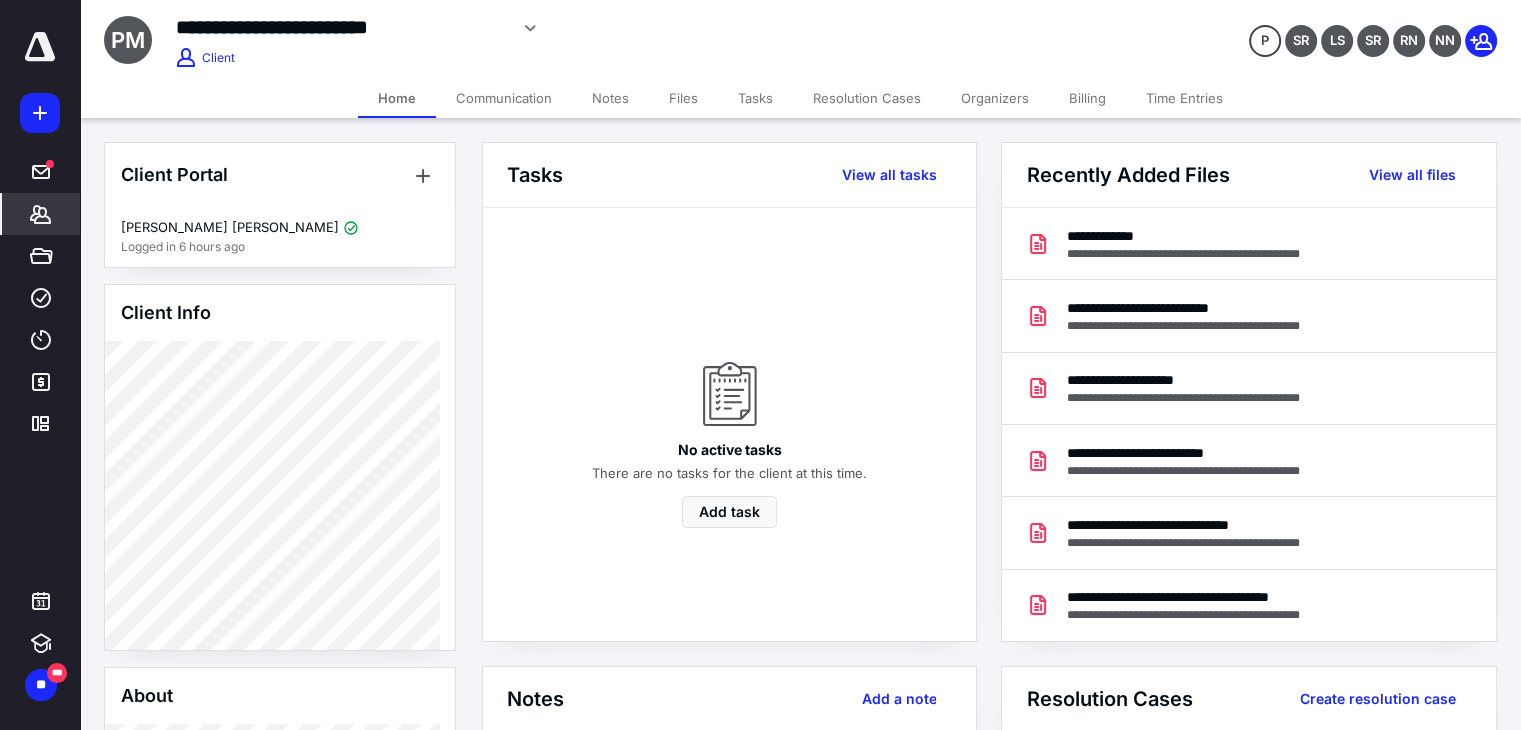click on "Files" at bounding box center [683, 98] 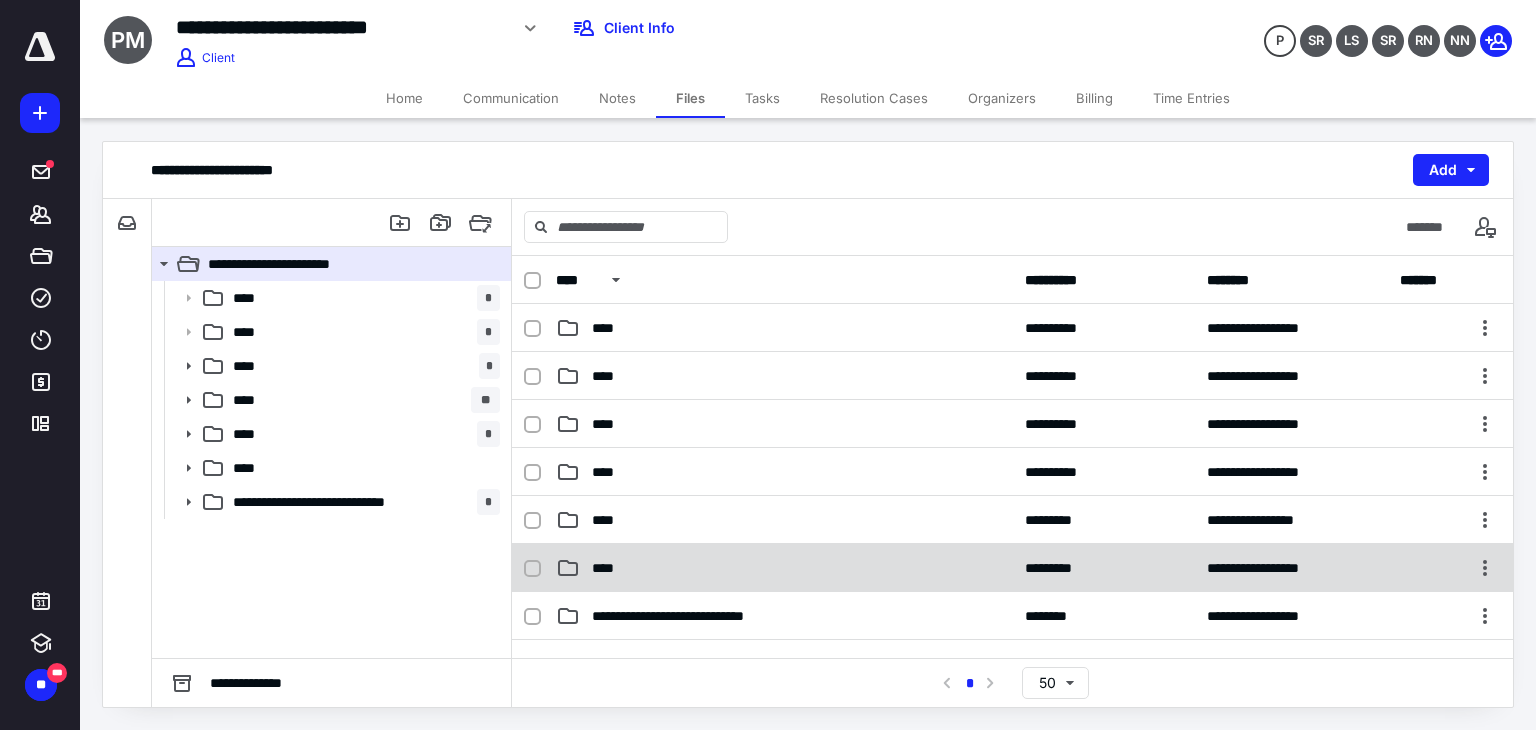 click on "****" at bounding box center (784, 568) 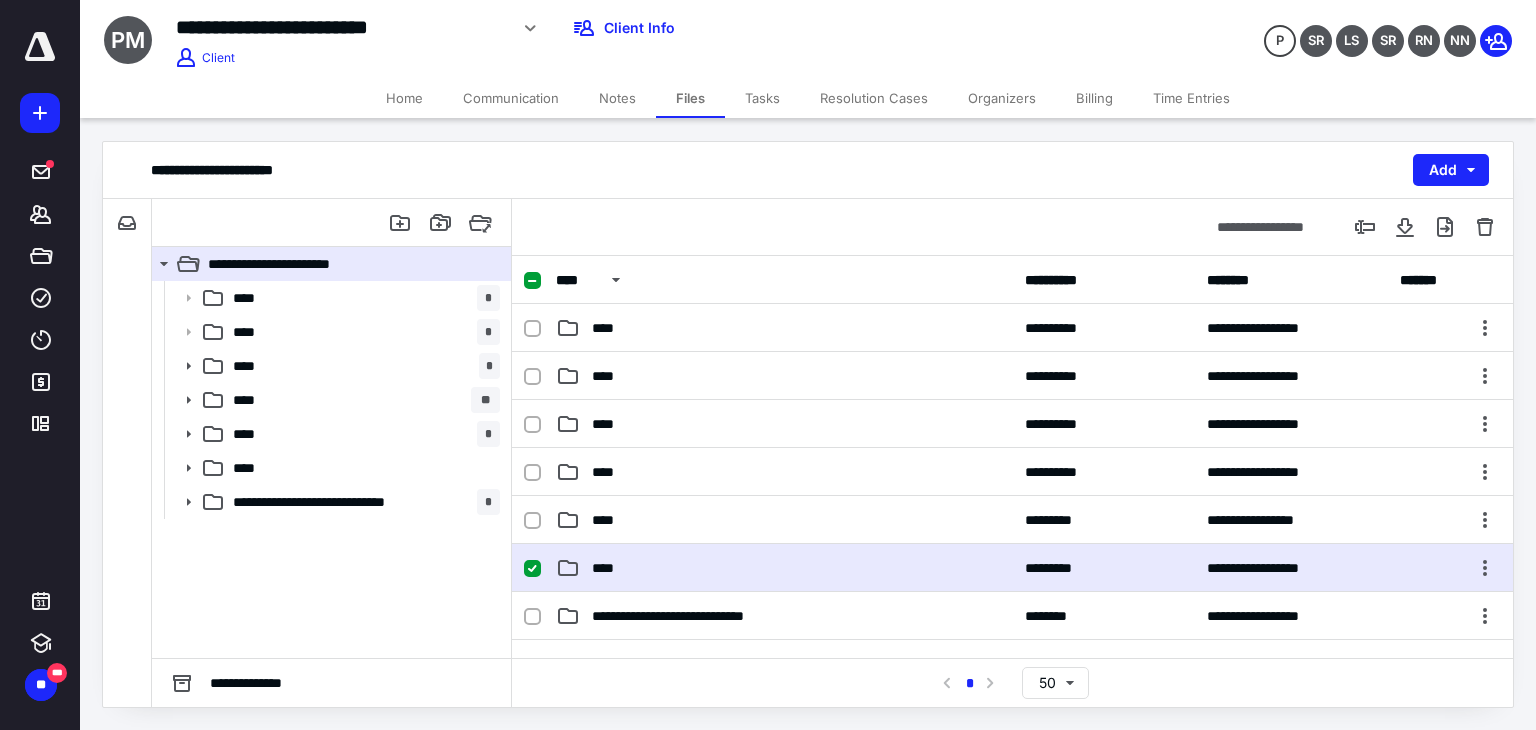 click on "****" at bounding box center [784, 568] 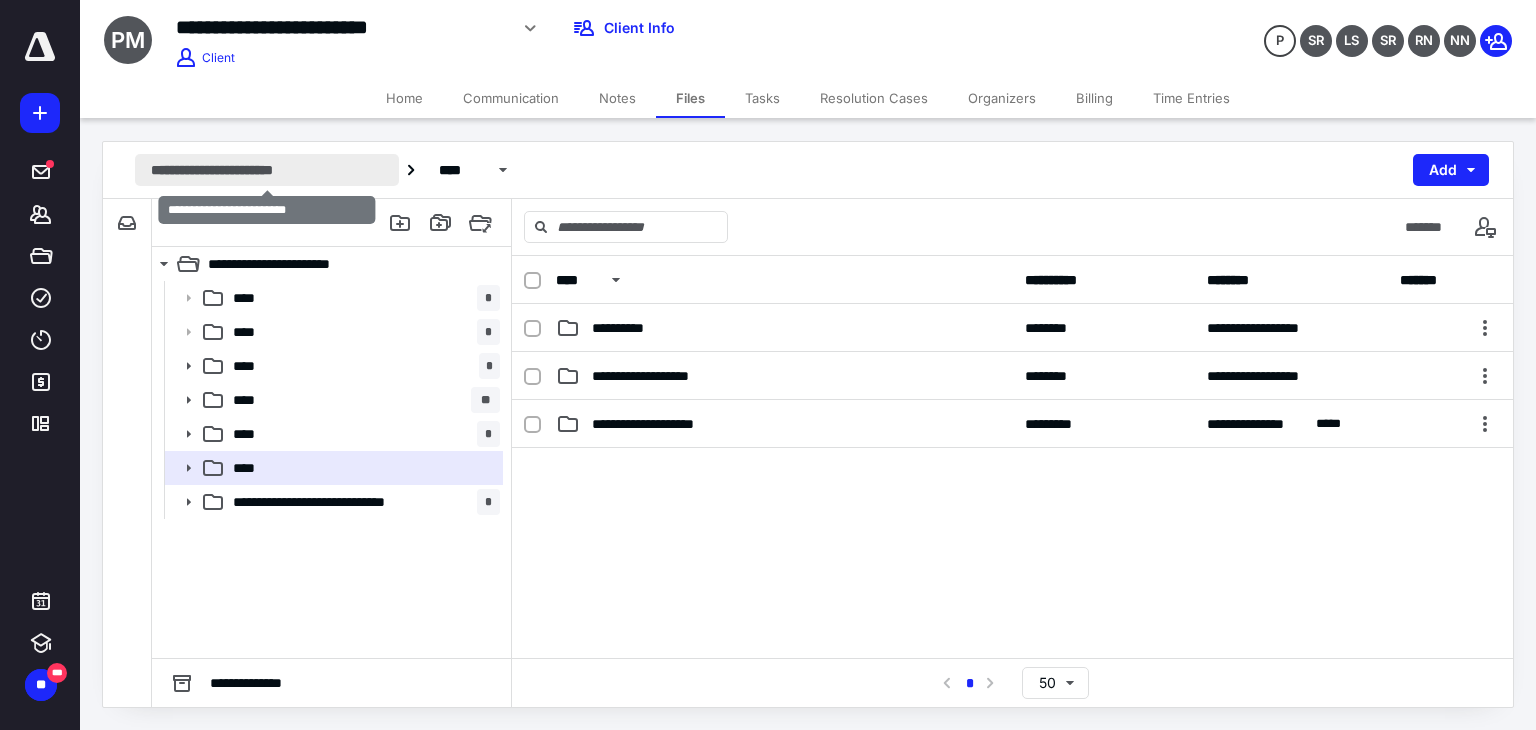 click on "**********" at bounding box center [267, 170] 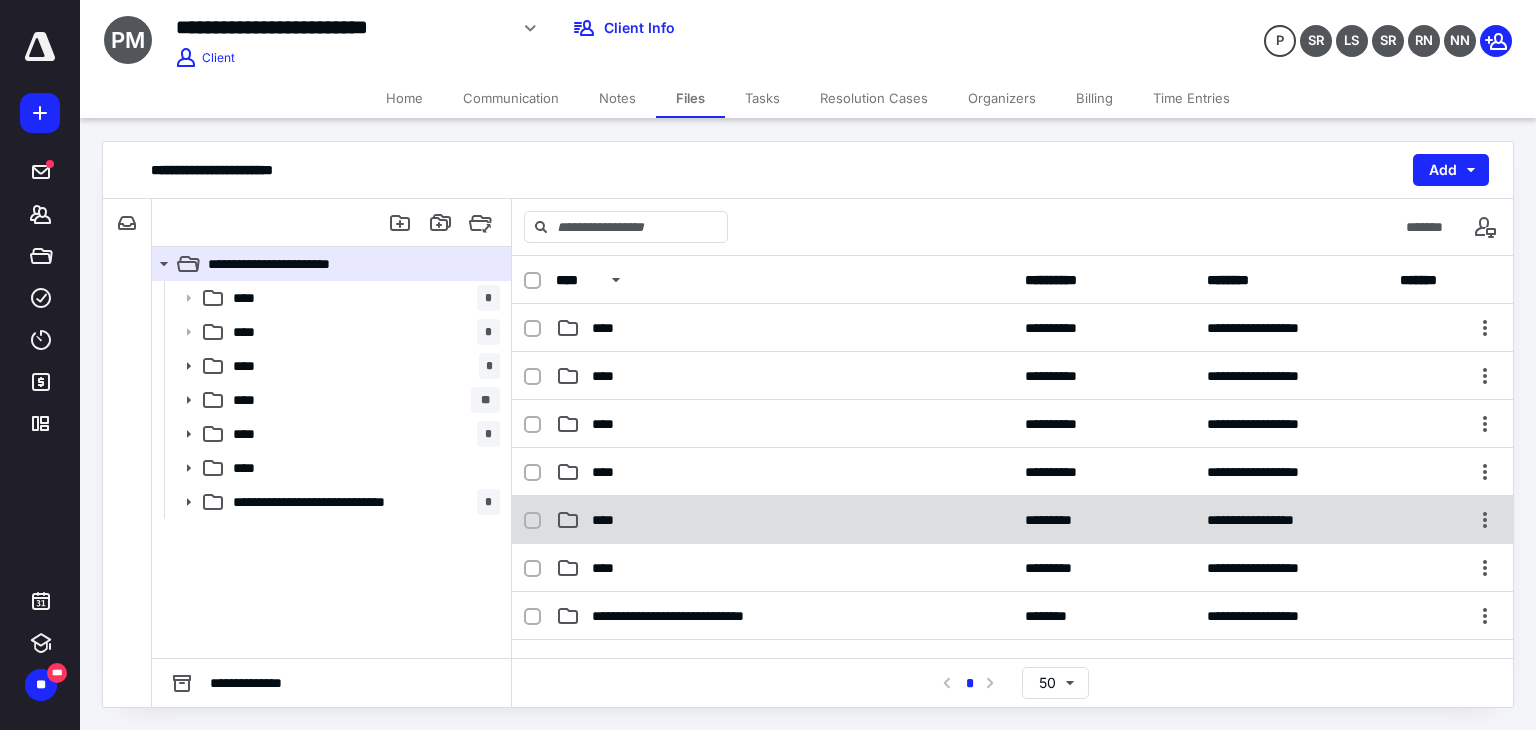 click on "**********" at bounding box center (1012, 520) 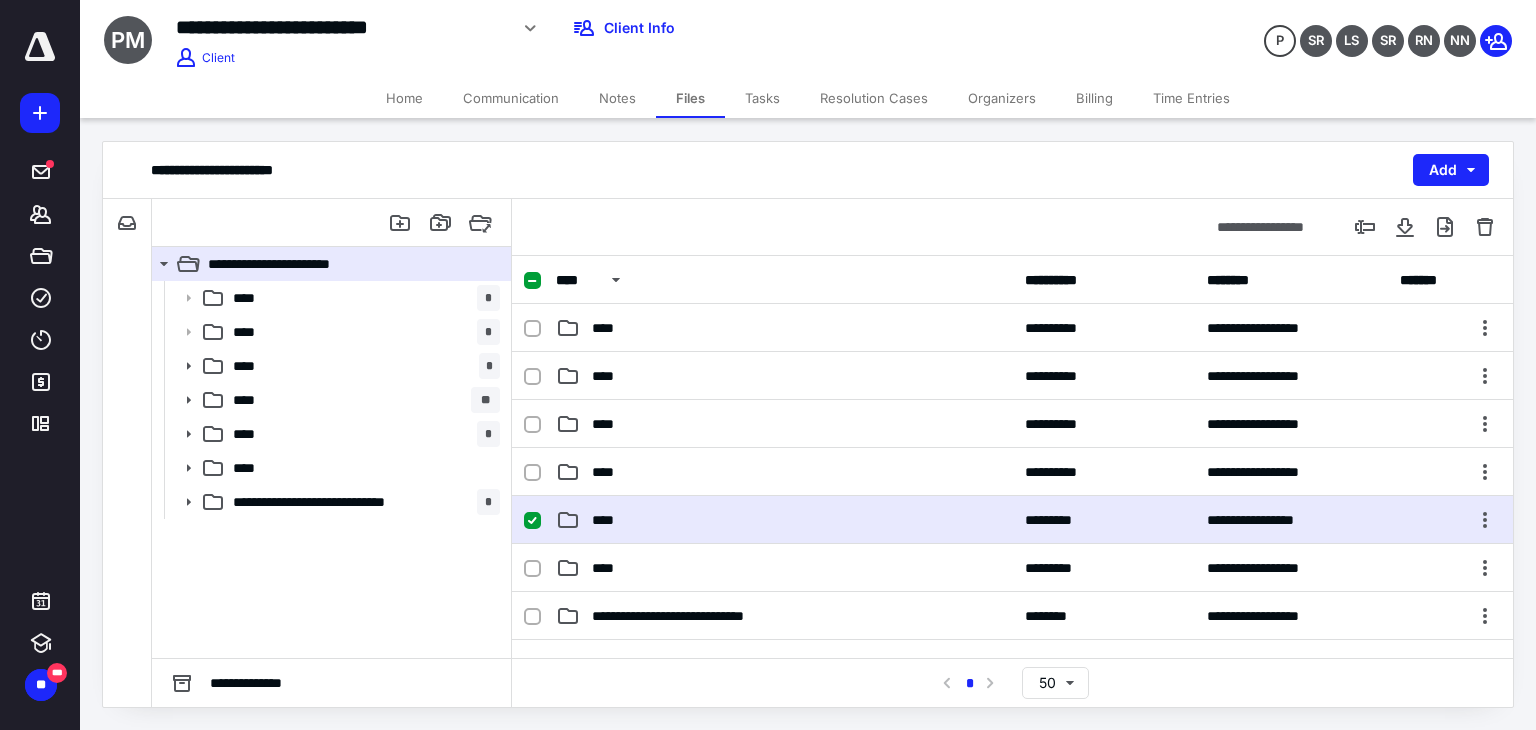 click on "**********" at bounding box center (1012, 520) 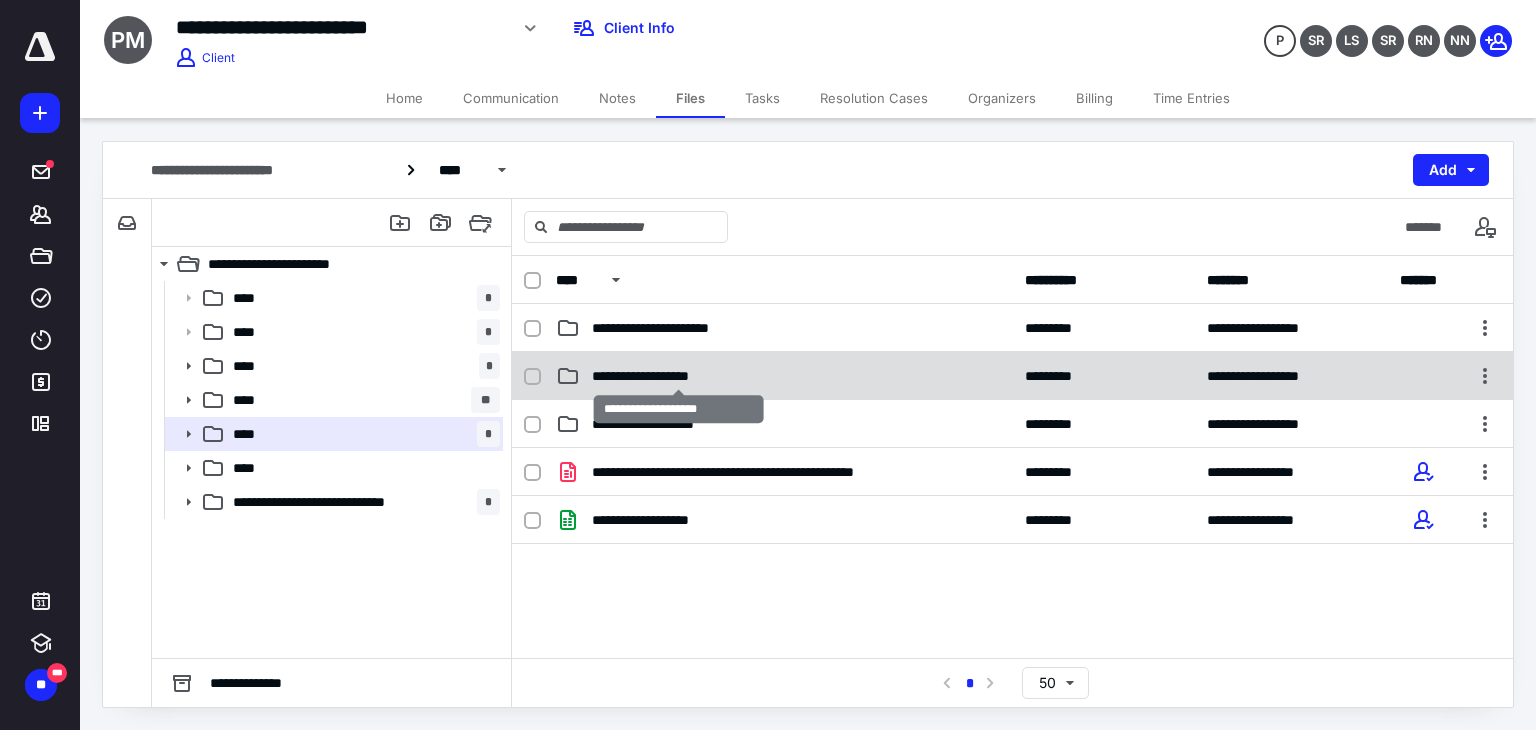 click on "**********" at bounding box center [679, 376] 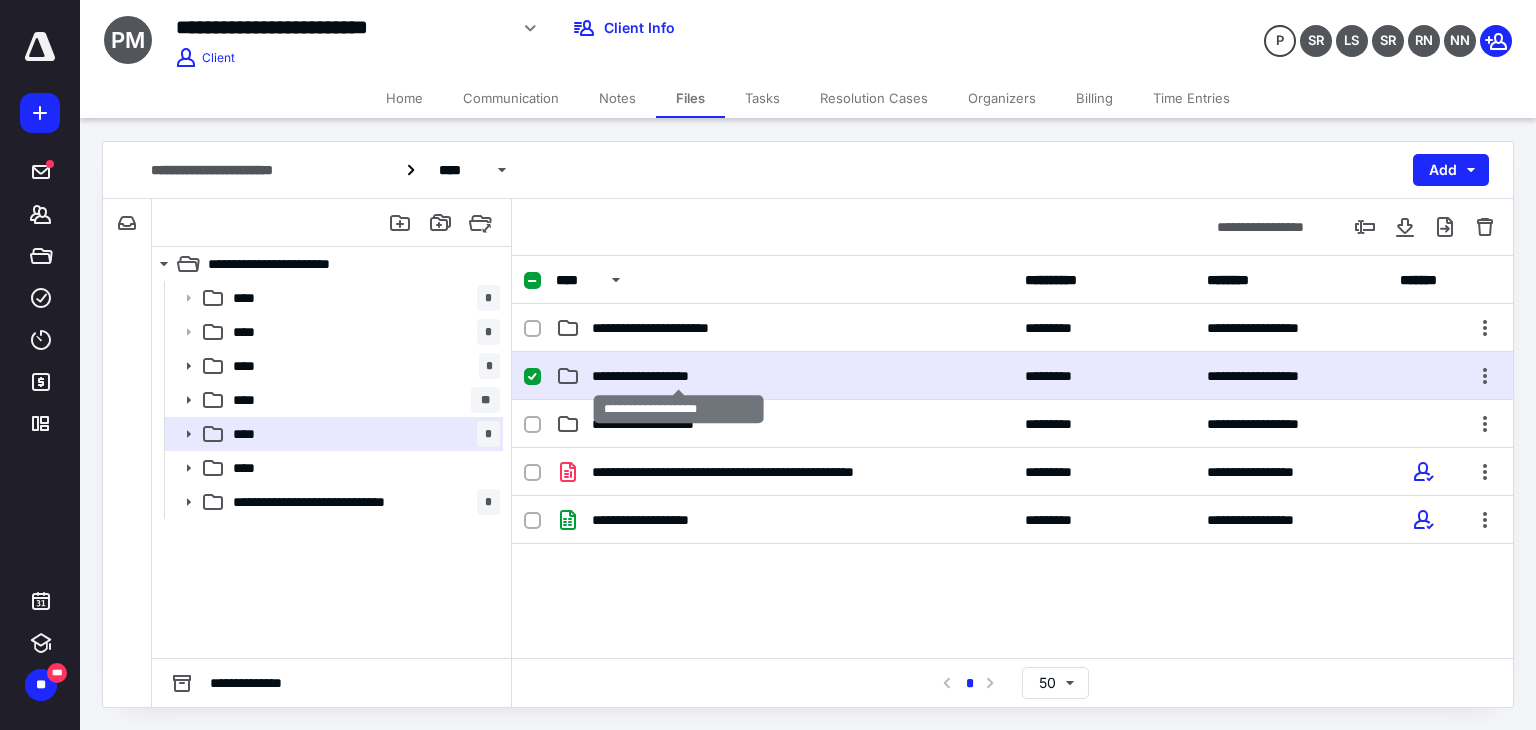 click on "**********" at bounding box center [679, 376] 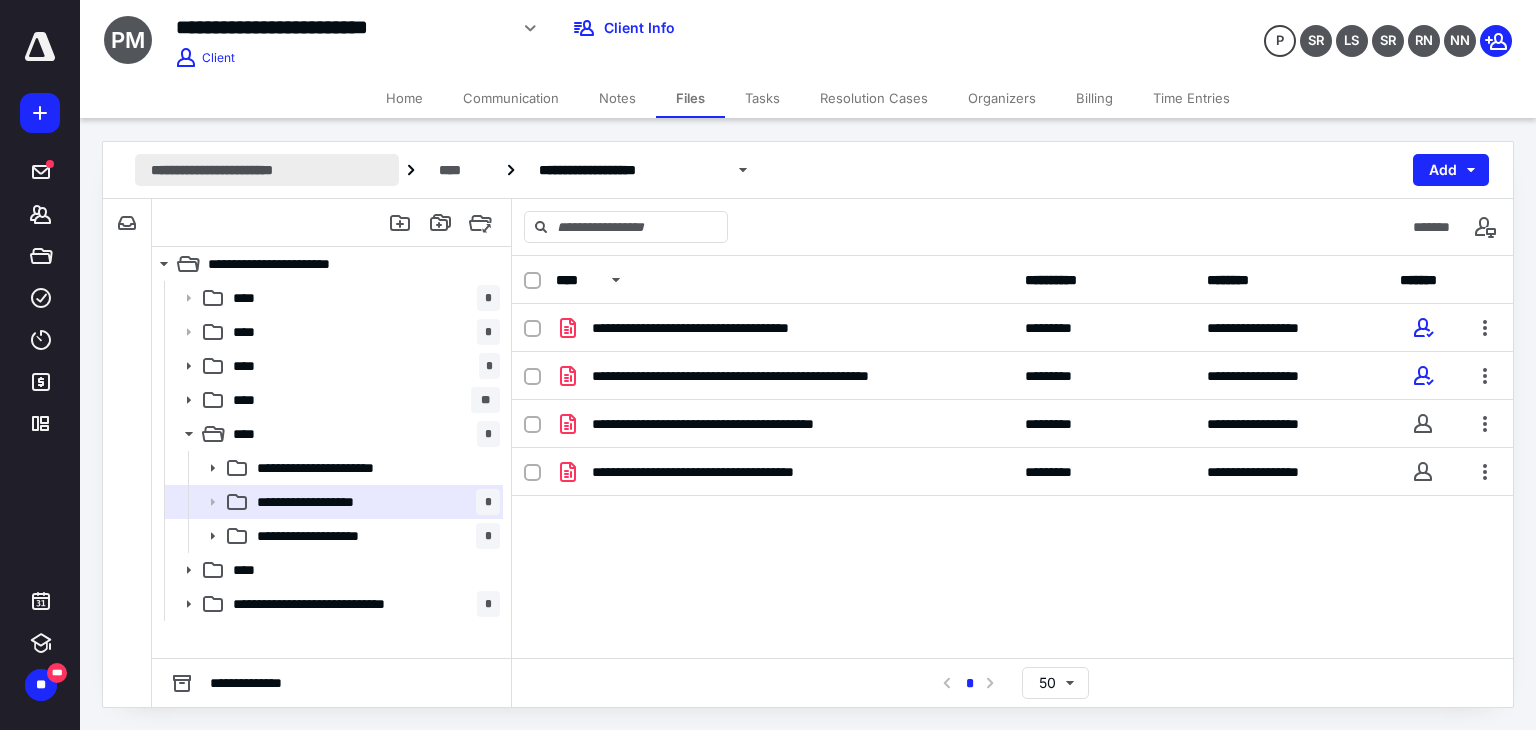 click on "**********" at bounding box center [267, 170] 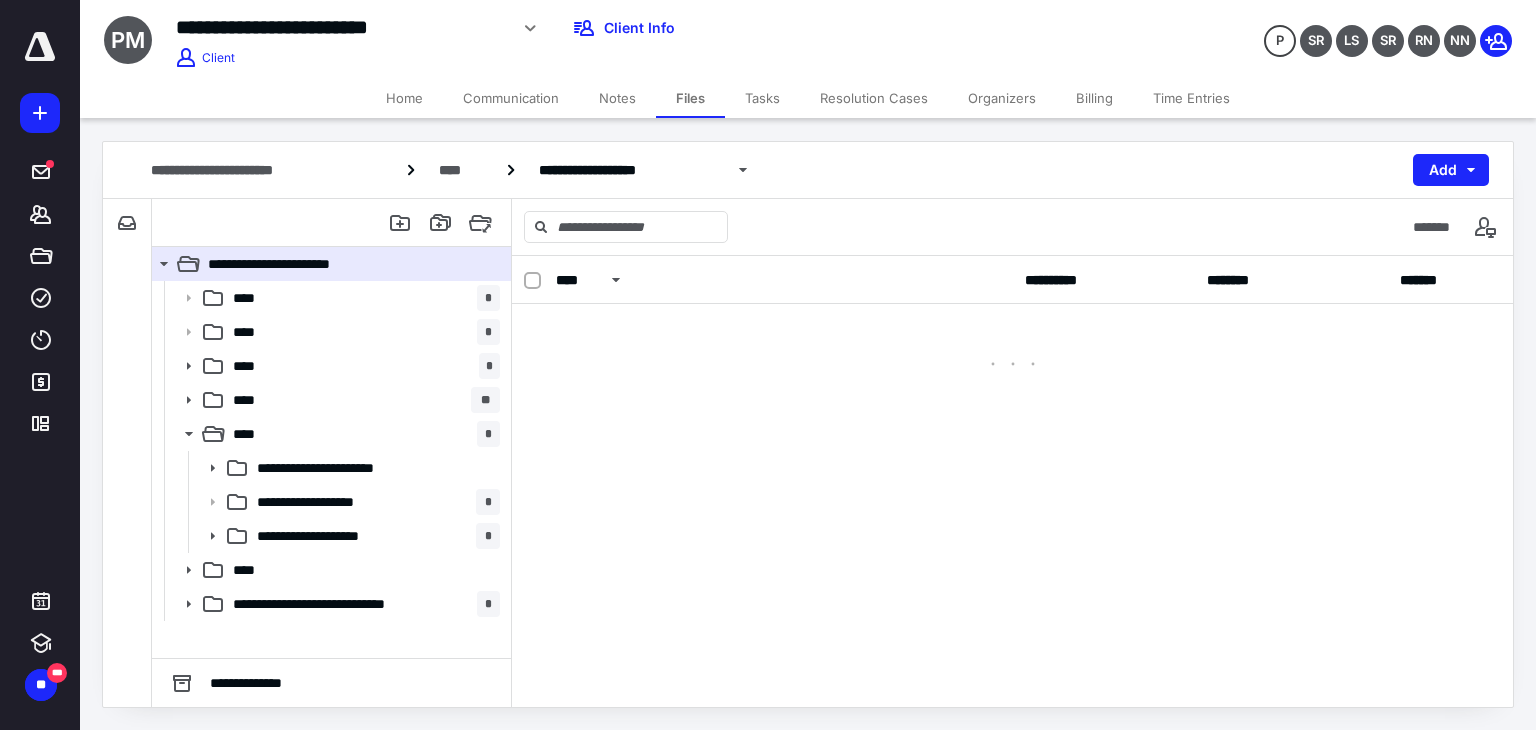 click on "**********" at bounding box center (808, 170) 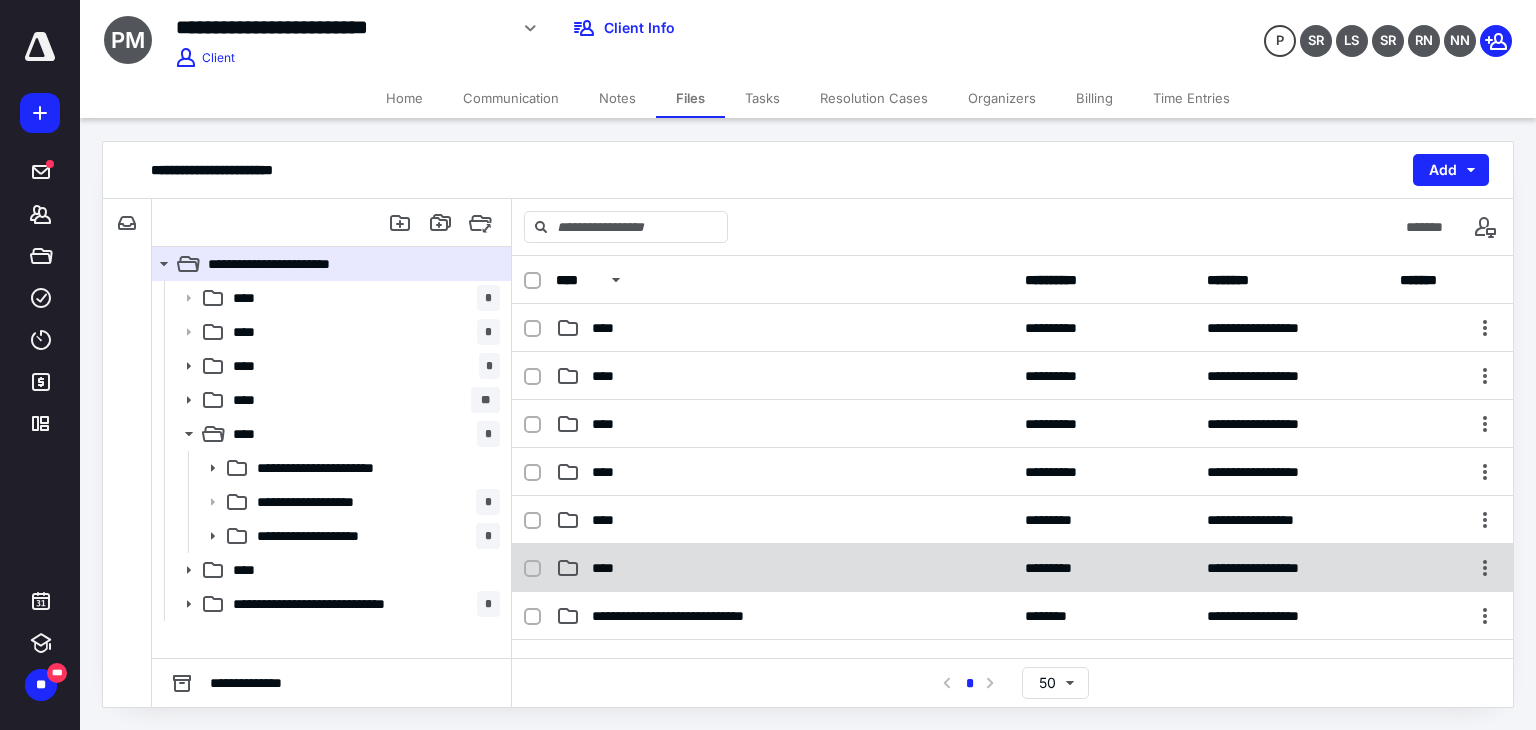 click on "**********" at bounding box center (1012, 568) 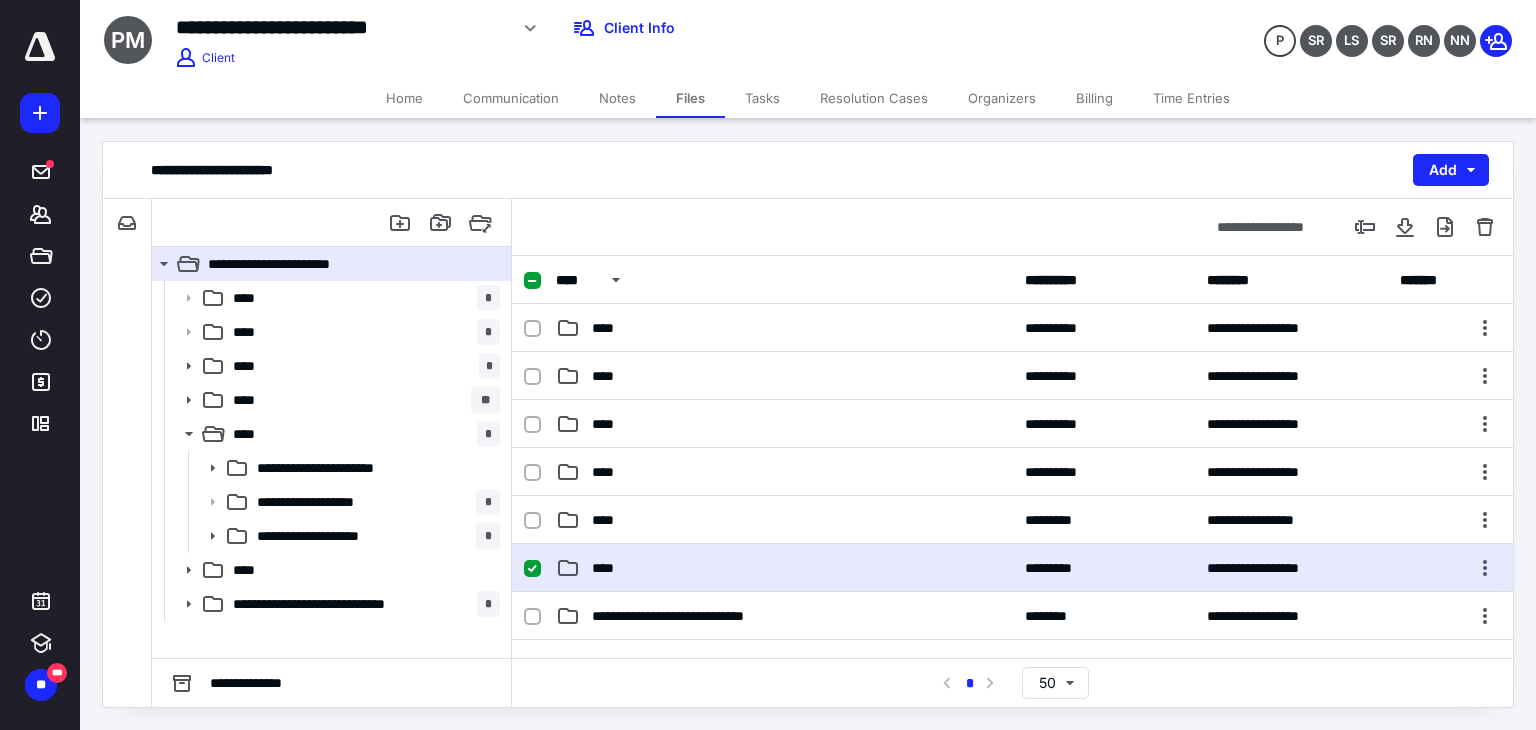 click on "**********" at bounding box center (1012, 568) 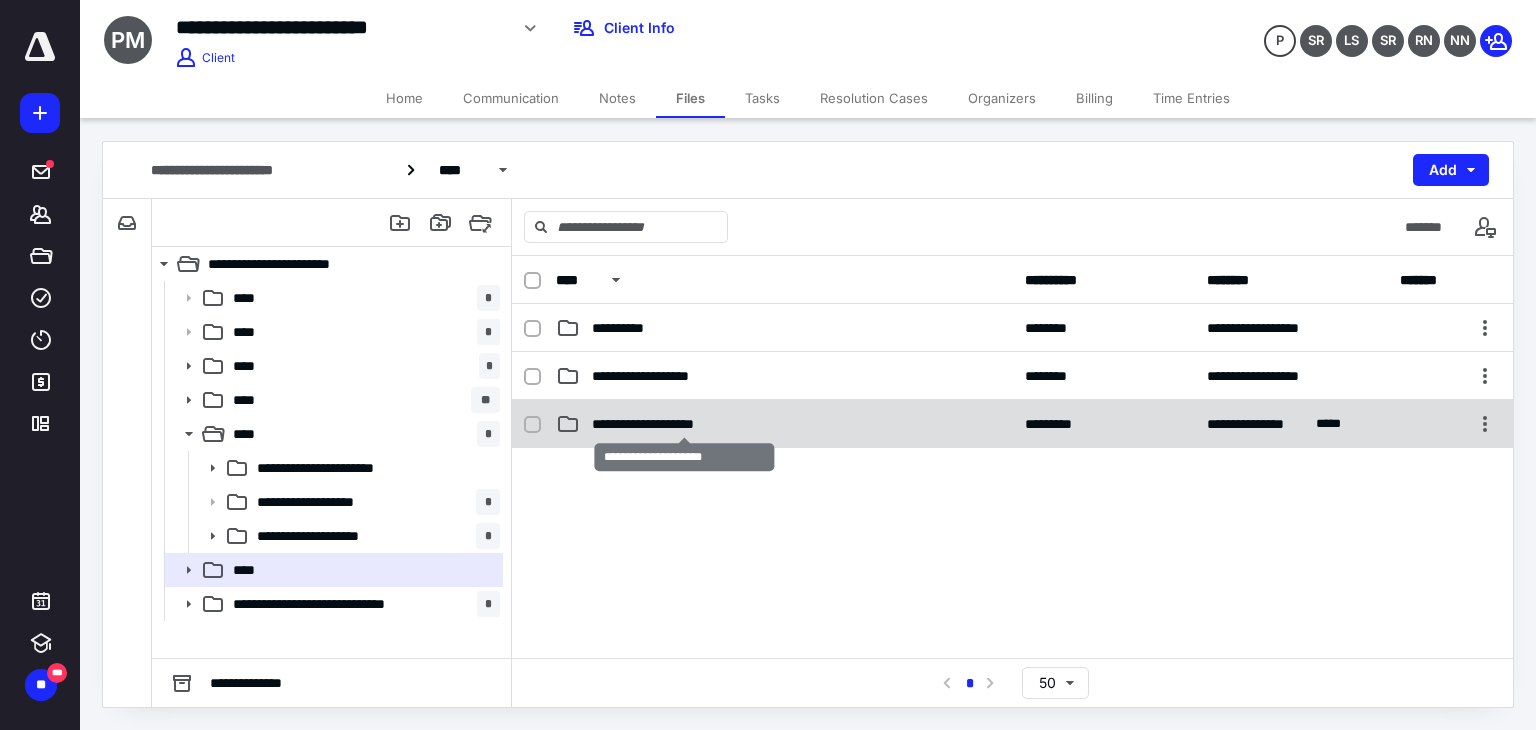 click on "**********" at bounding box center [685, 424] 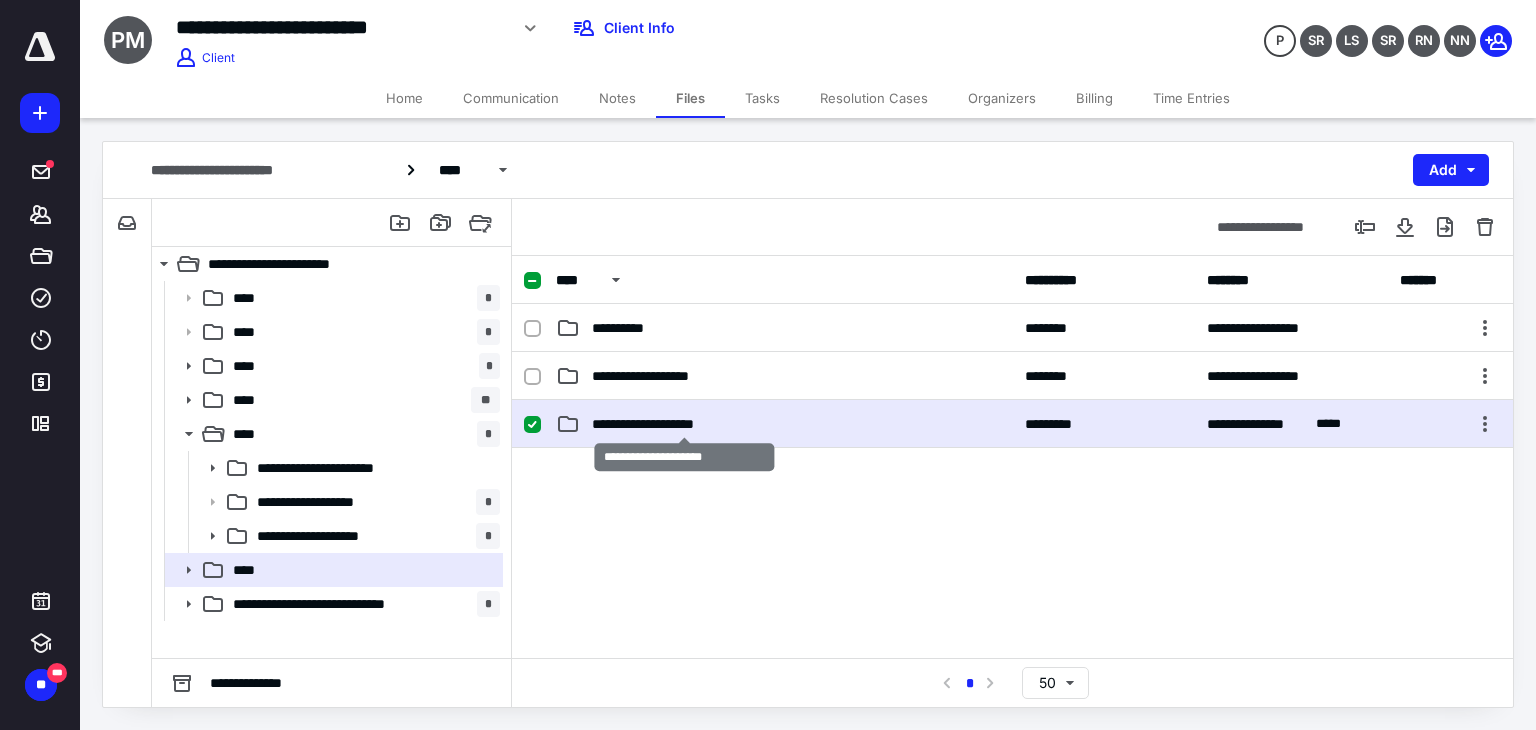 click on "**********" at bounding box center [685, 424] 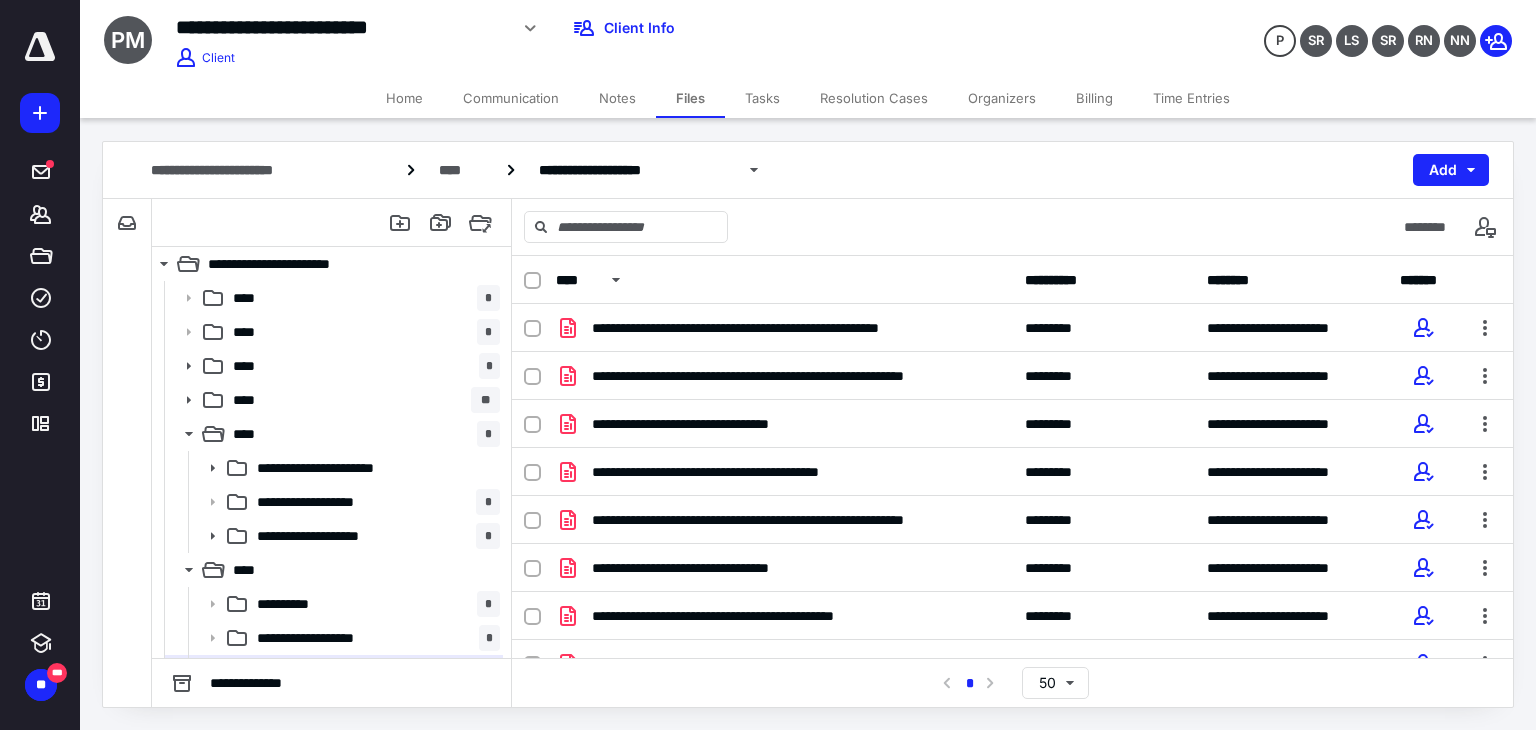click at bounding box center [532, 281] 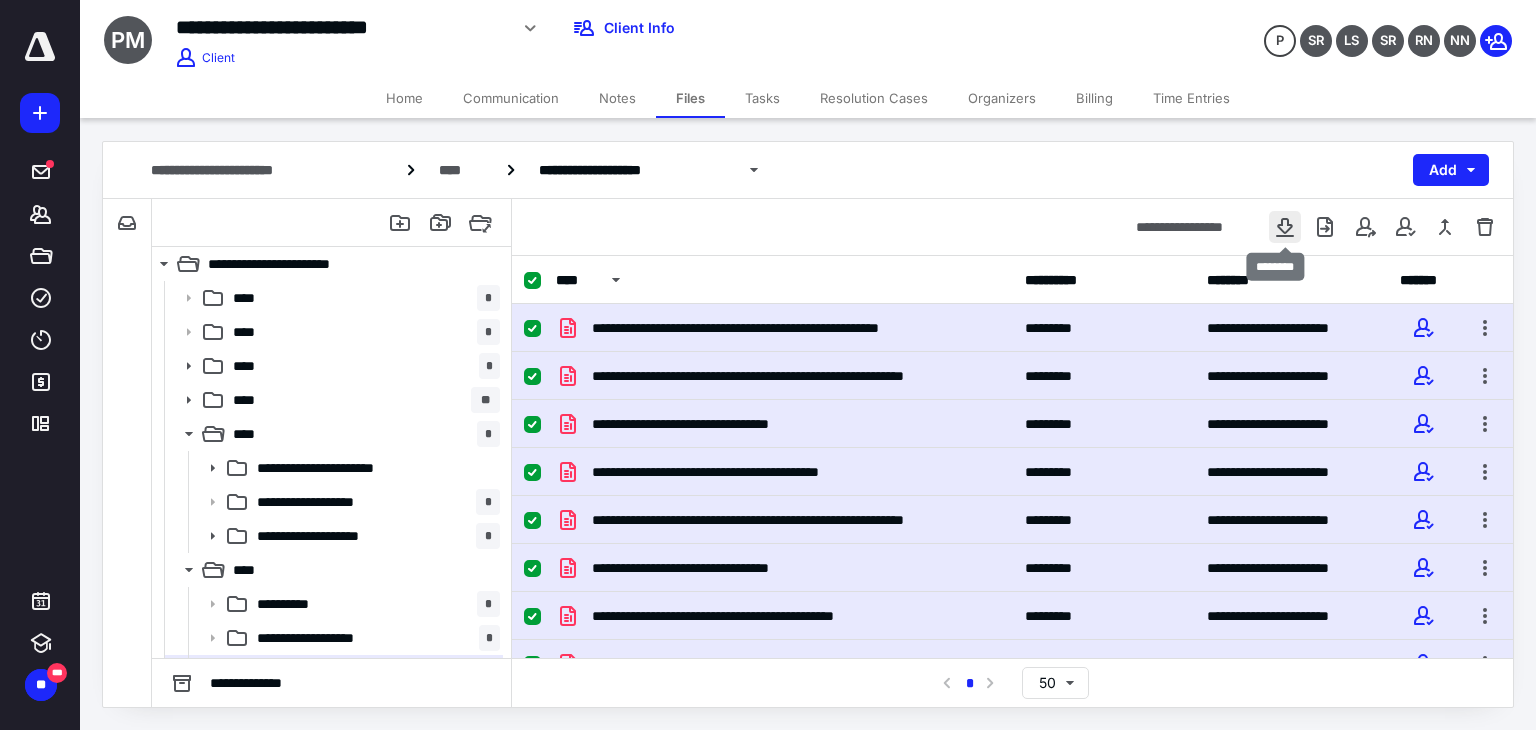 click at bounding box center (1285, 227) 